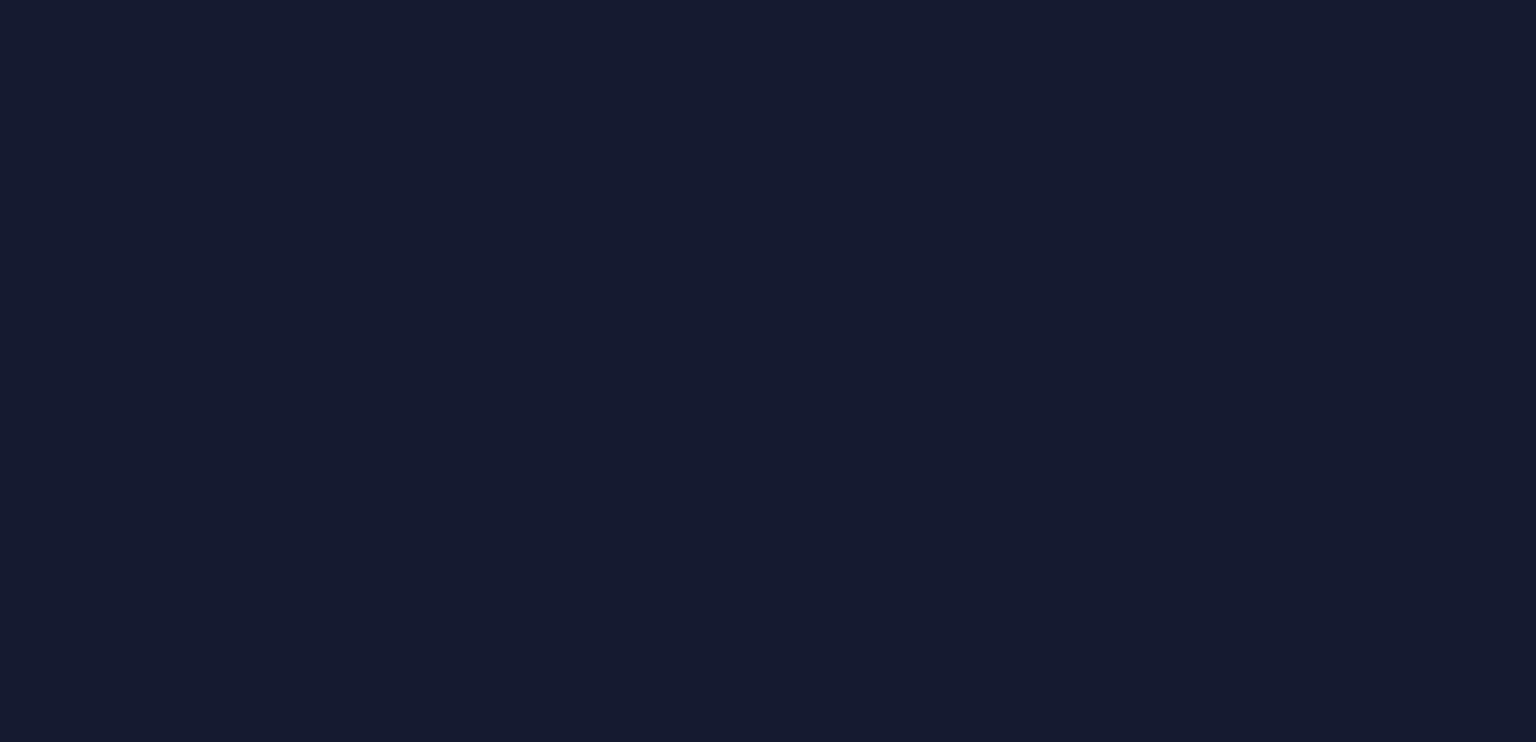 scroll, scrollTop: 0, scrollLeft: 0, axis: both 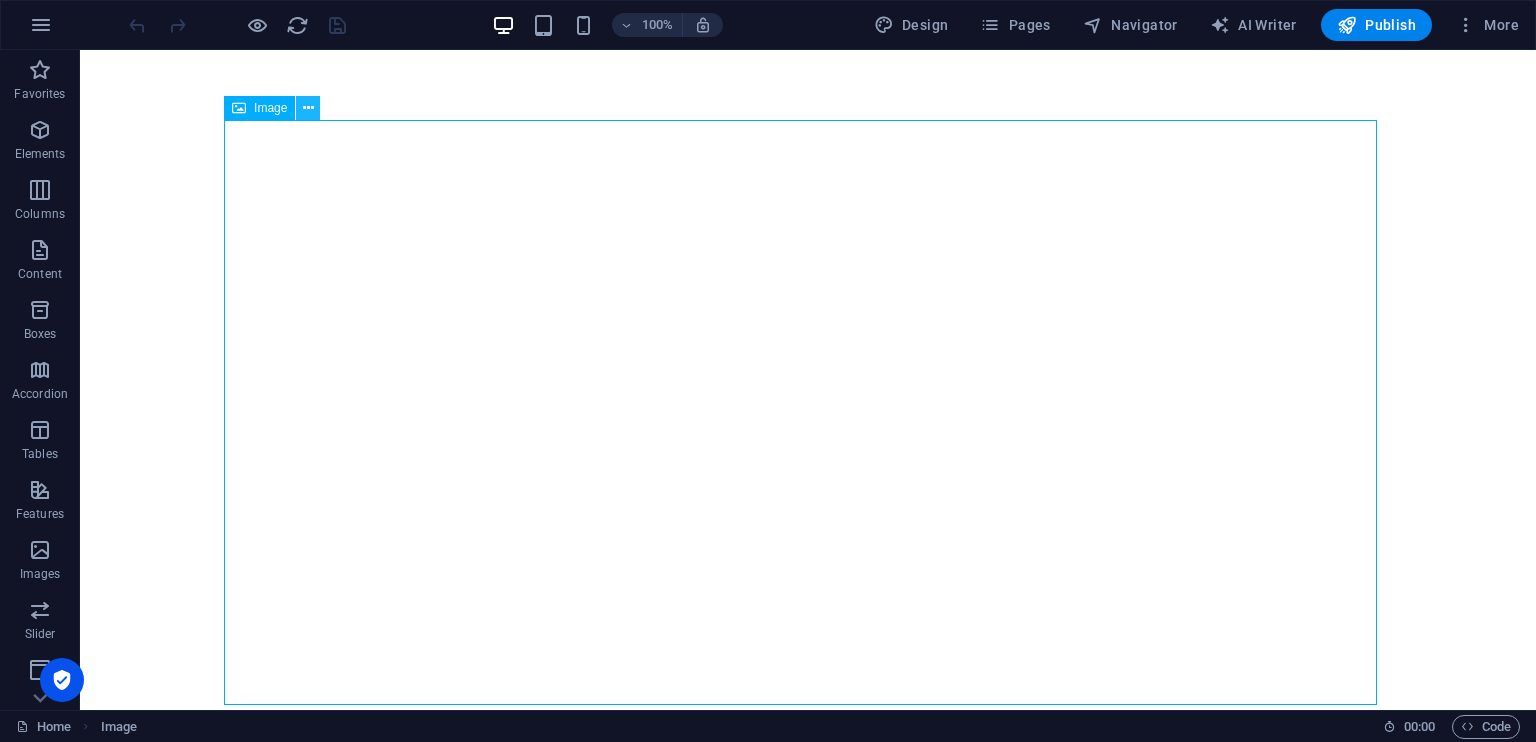 click at bounding box center (308, 108) 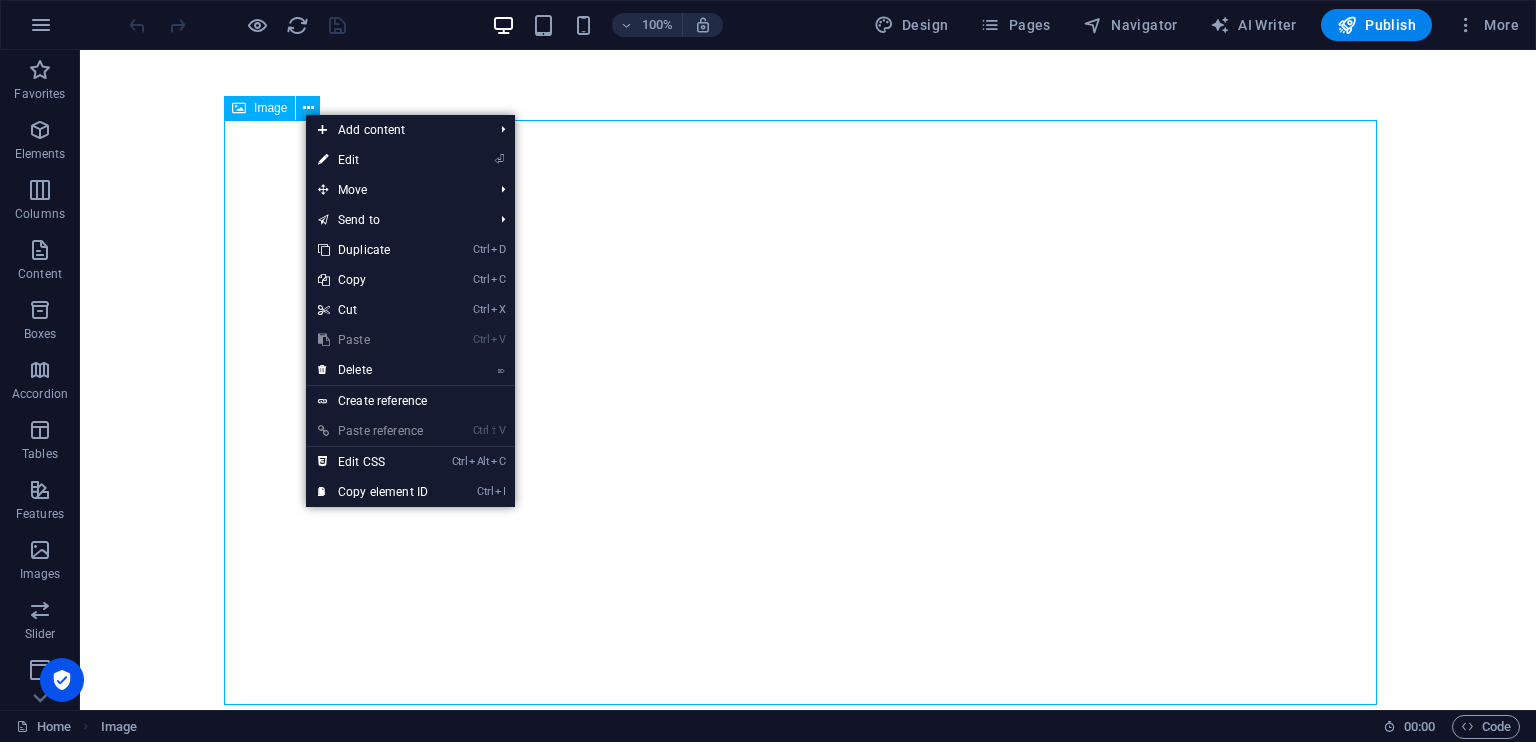 click on "Image" at bounding box center (270, 108) 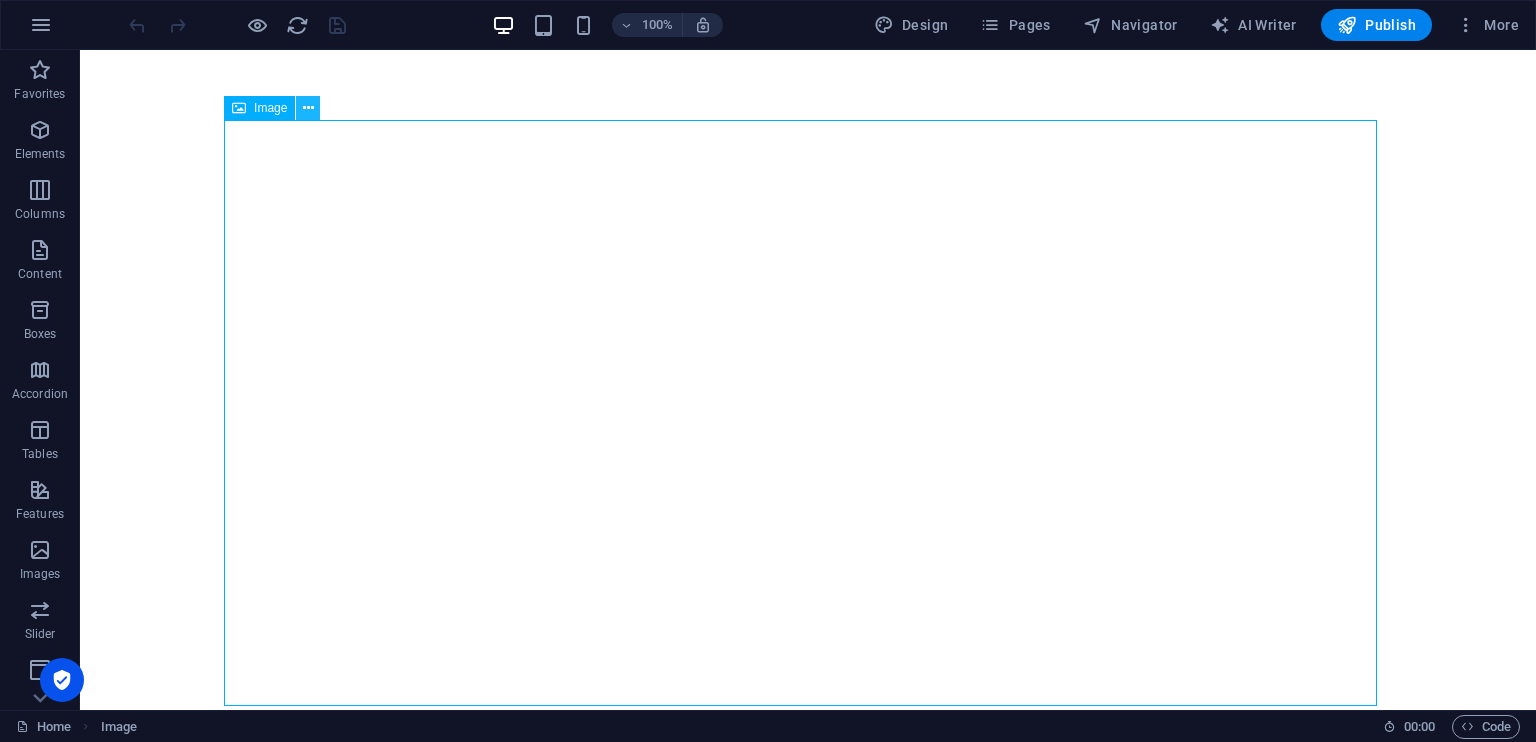 click at bounding box center (308, 108) 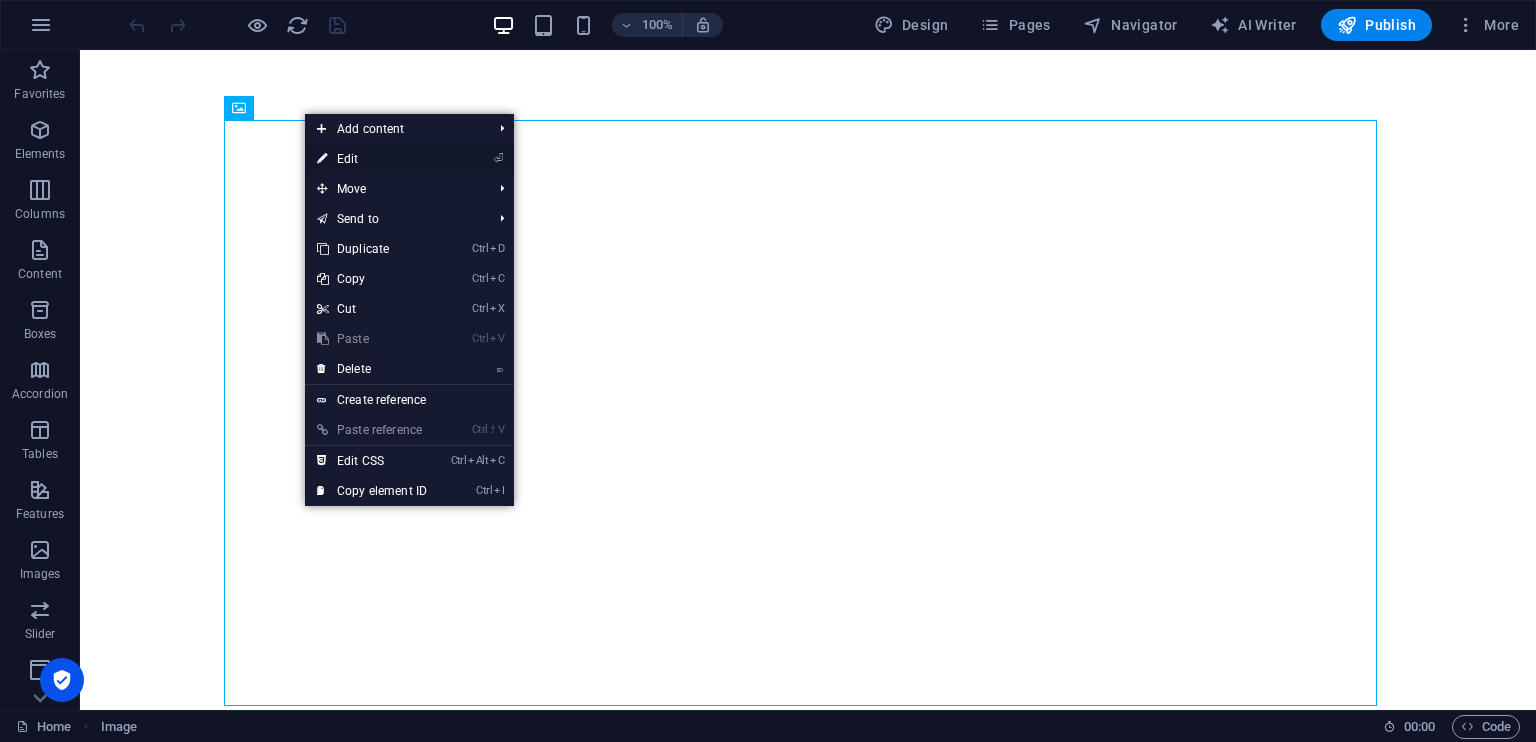 click on "⏎  Edit" at bounding box center [372, 159] 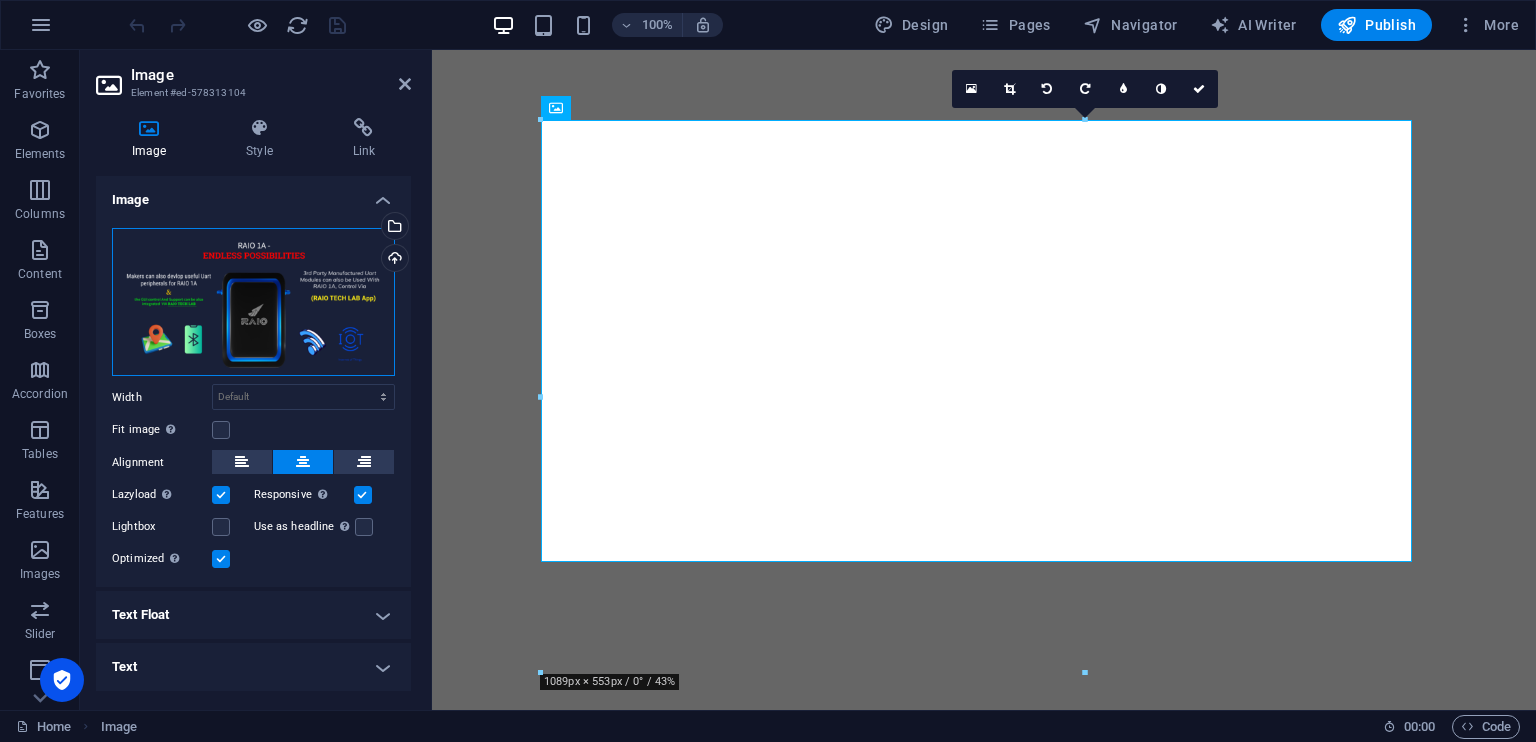 click on "Drag files here, click to choose files or select files from Files or our free stock photos & videos" at bounding box center [253, 302] 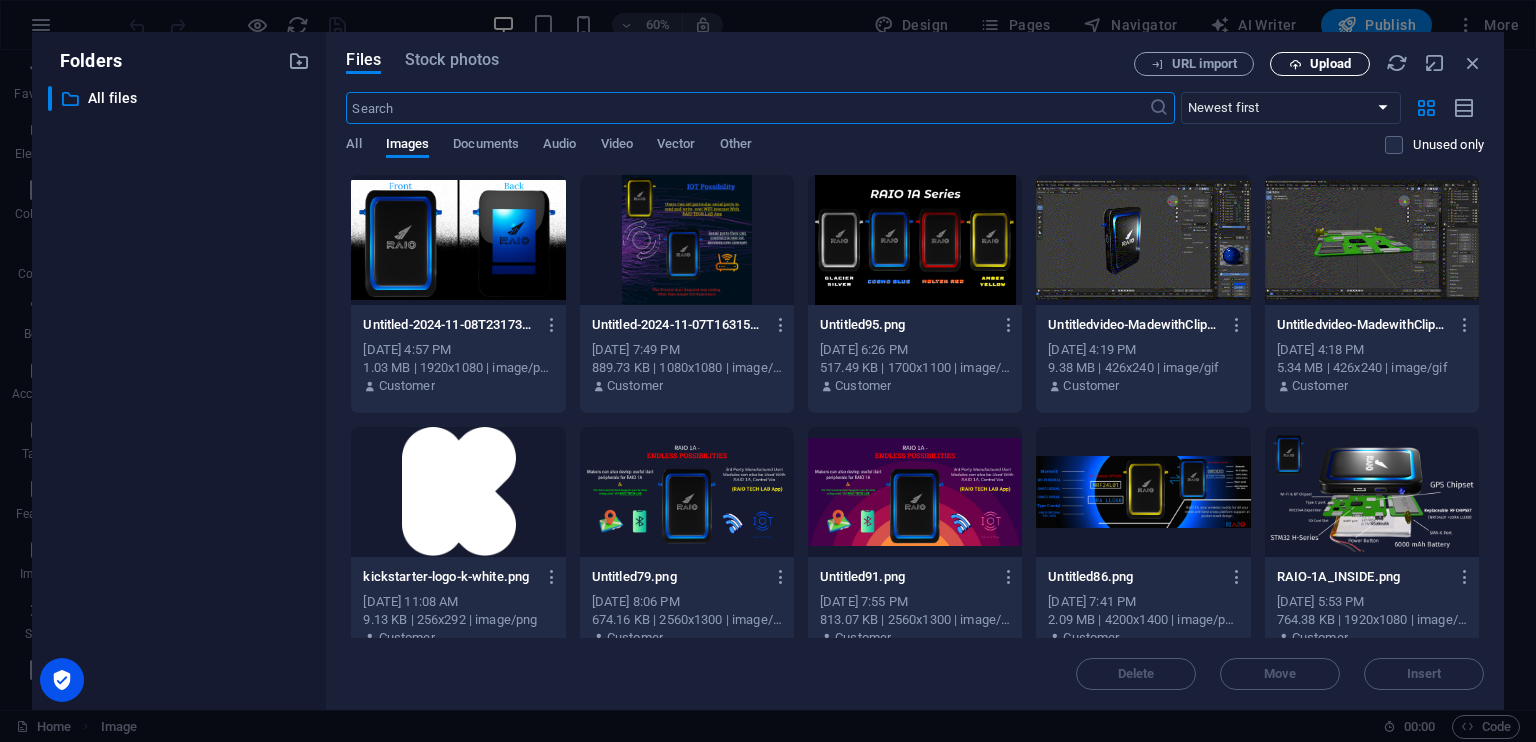 click on "Upload" at bounding box center [1330, 64] 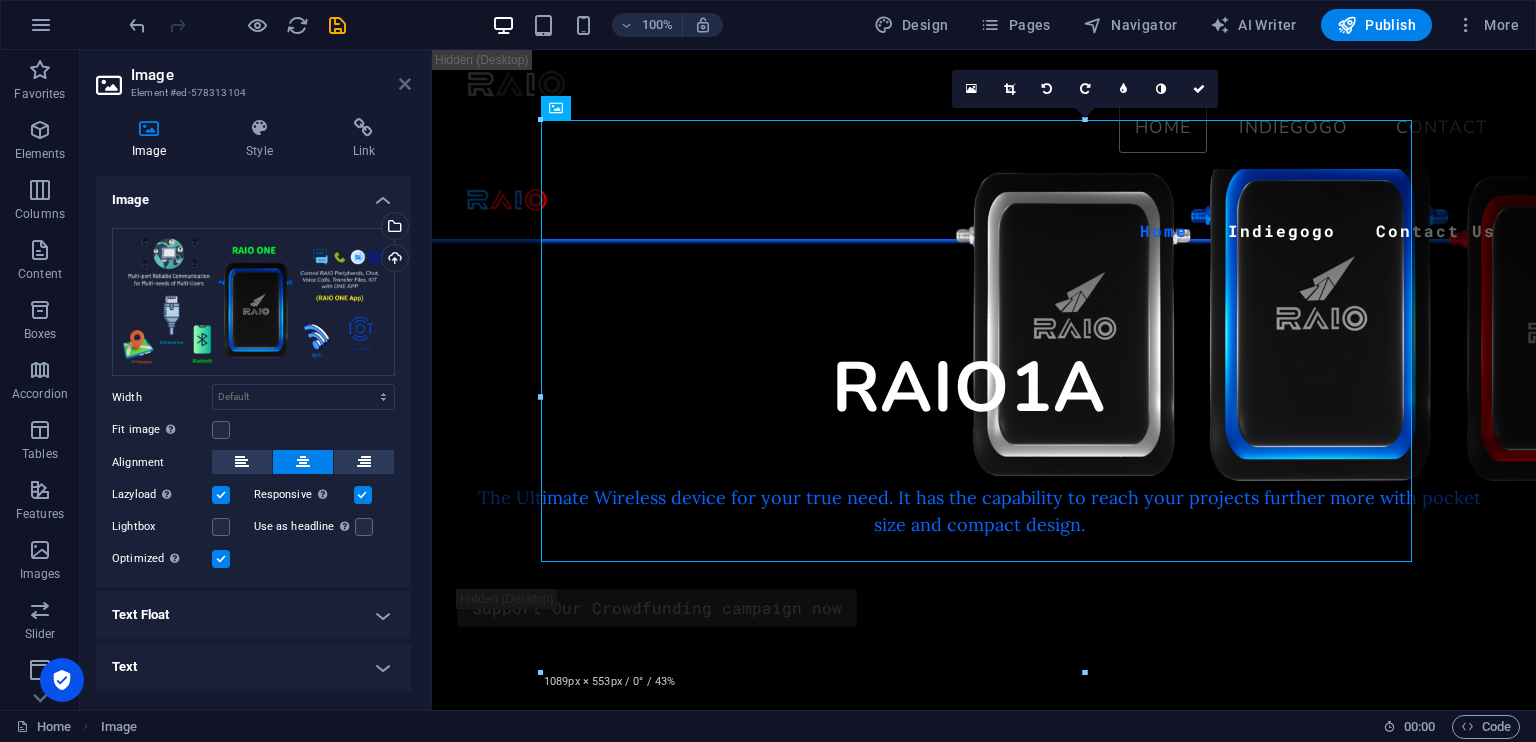 scroll, scrollTop: 20110, scrollLeft: 0, axis: vertical 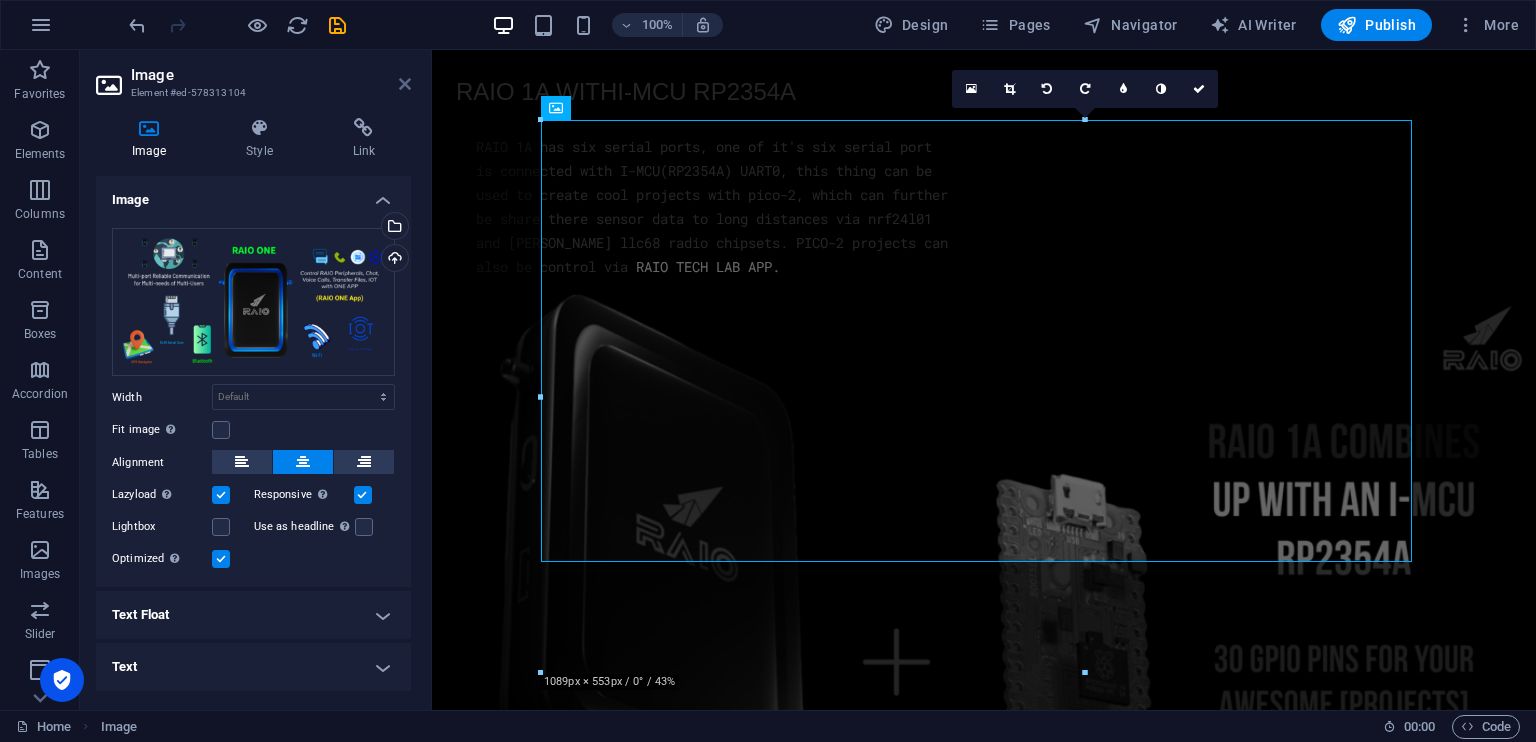 click at bounding box center [405, 84] 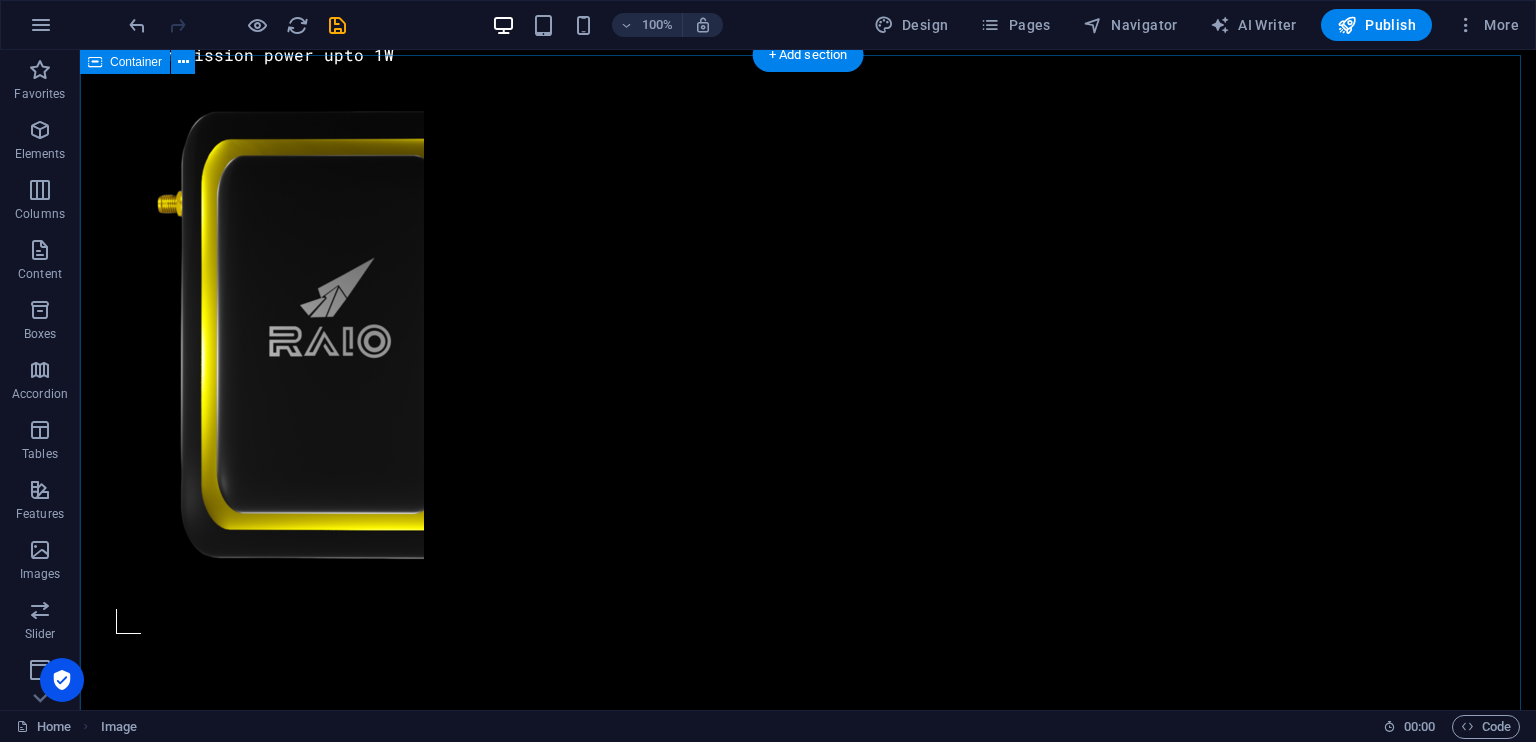 scroll, scrollTop: 20428, scrollLeft: 0, axis: vertical 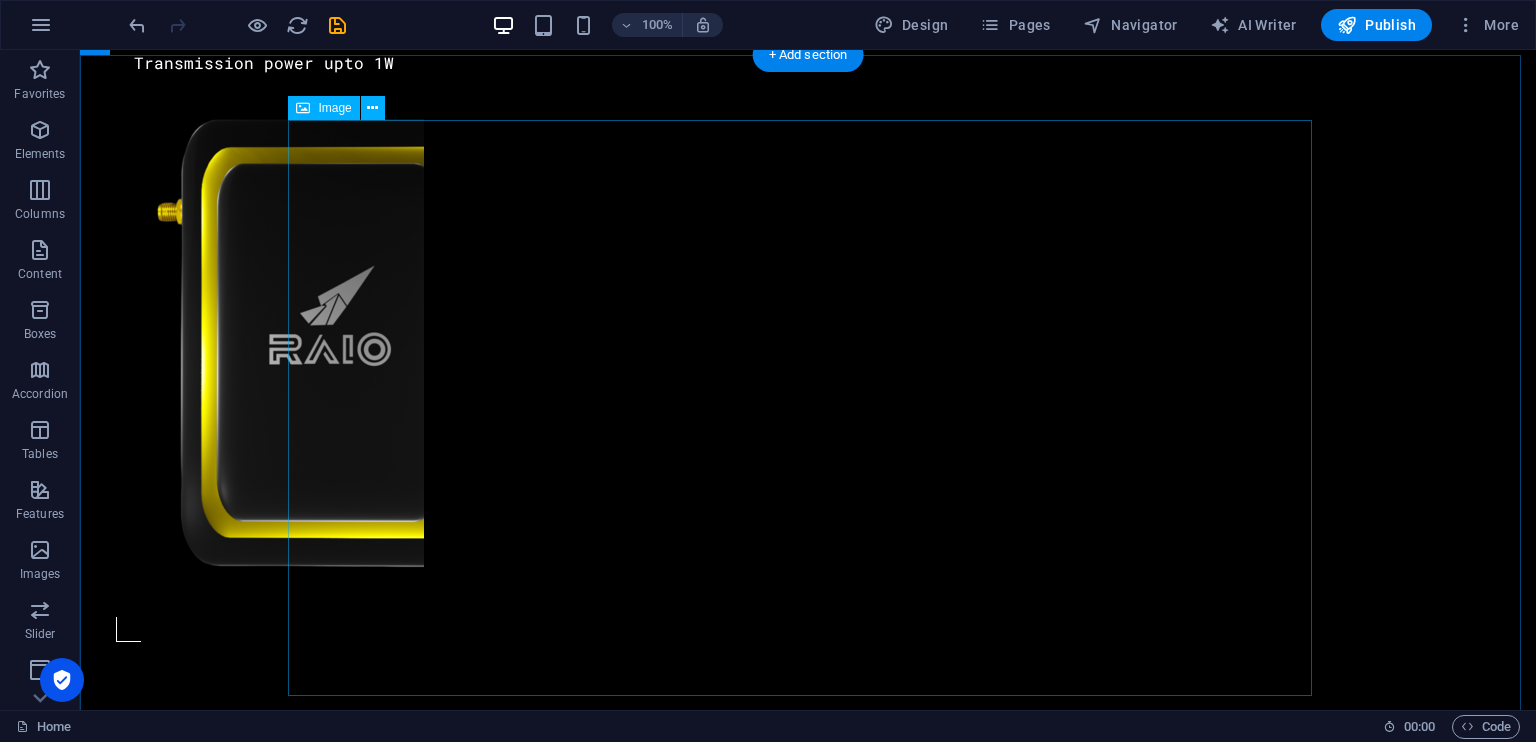 click at bounding box center [808, 11667] 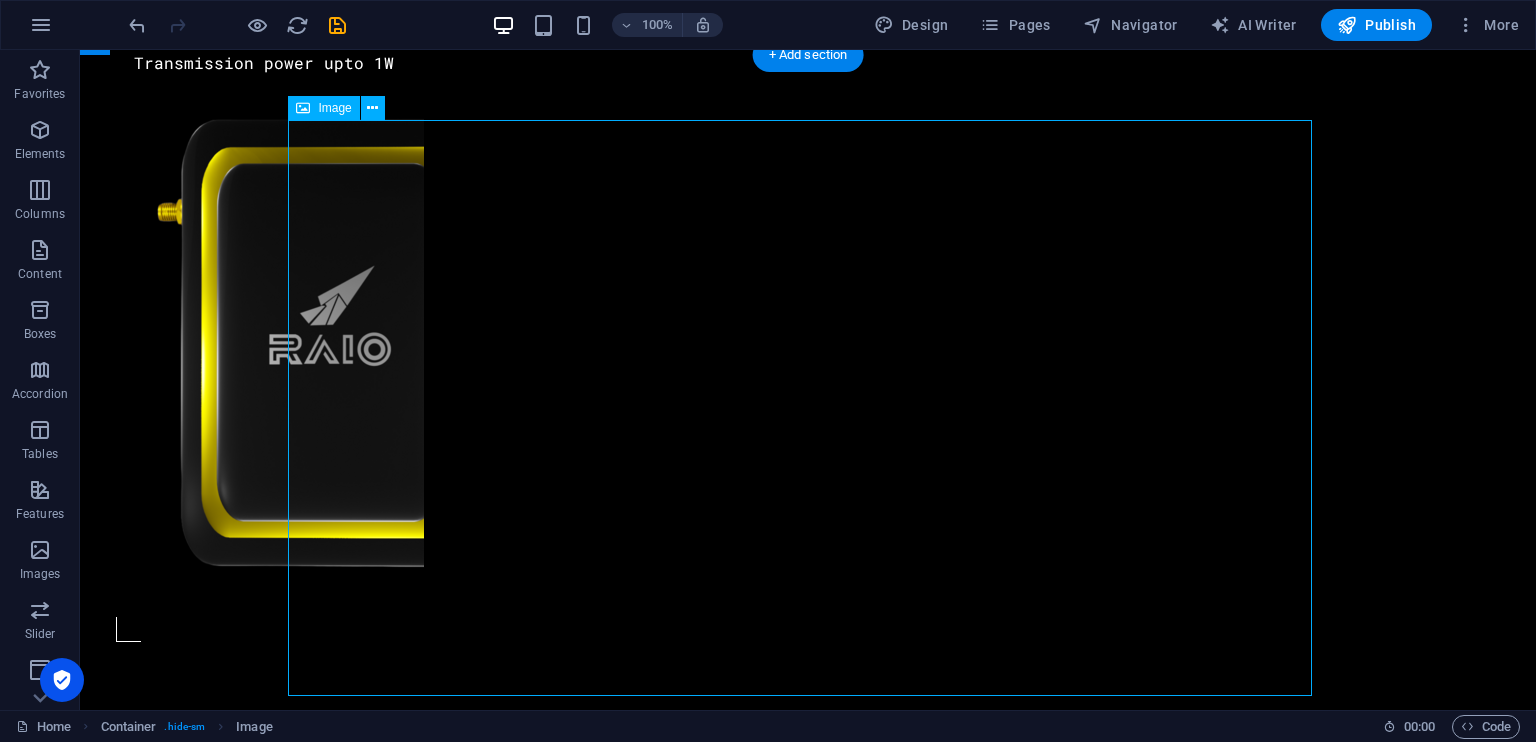click at bounding box center (808, 11667) 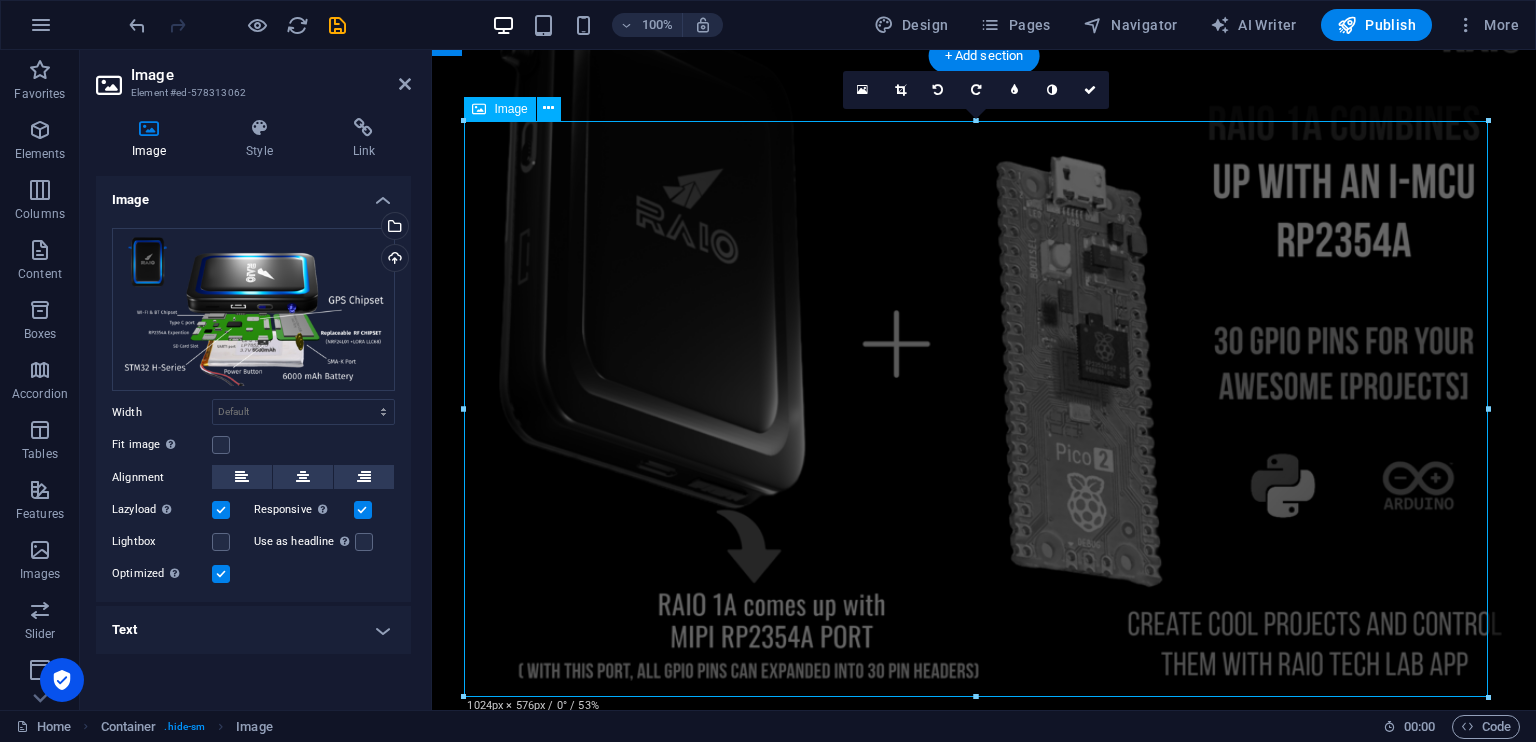 scroll, scrollTop: 18724, scrollLeft: 0, axis: vertical 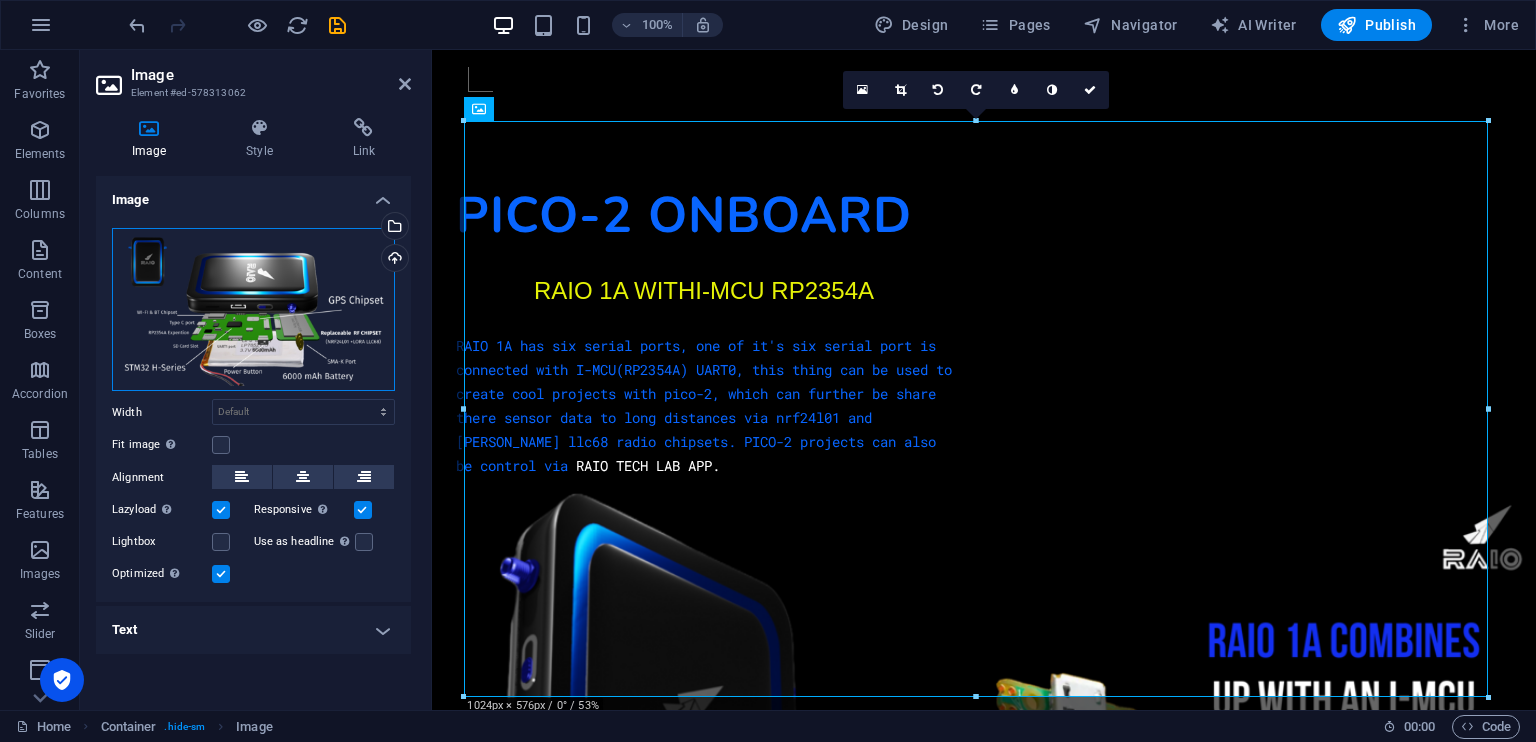 click on "Drag files here, click to choose files or select files from Files or our free stock photos & videos" at bounding box center [253, 310] 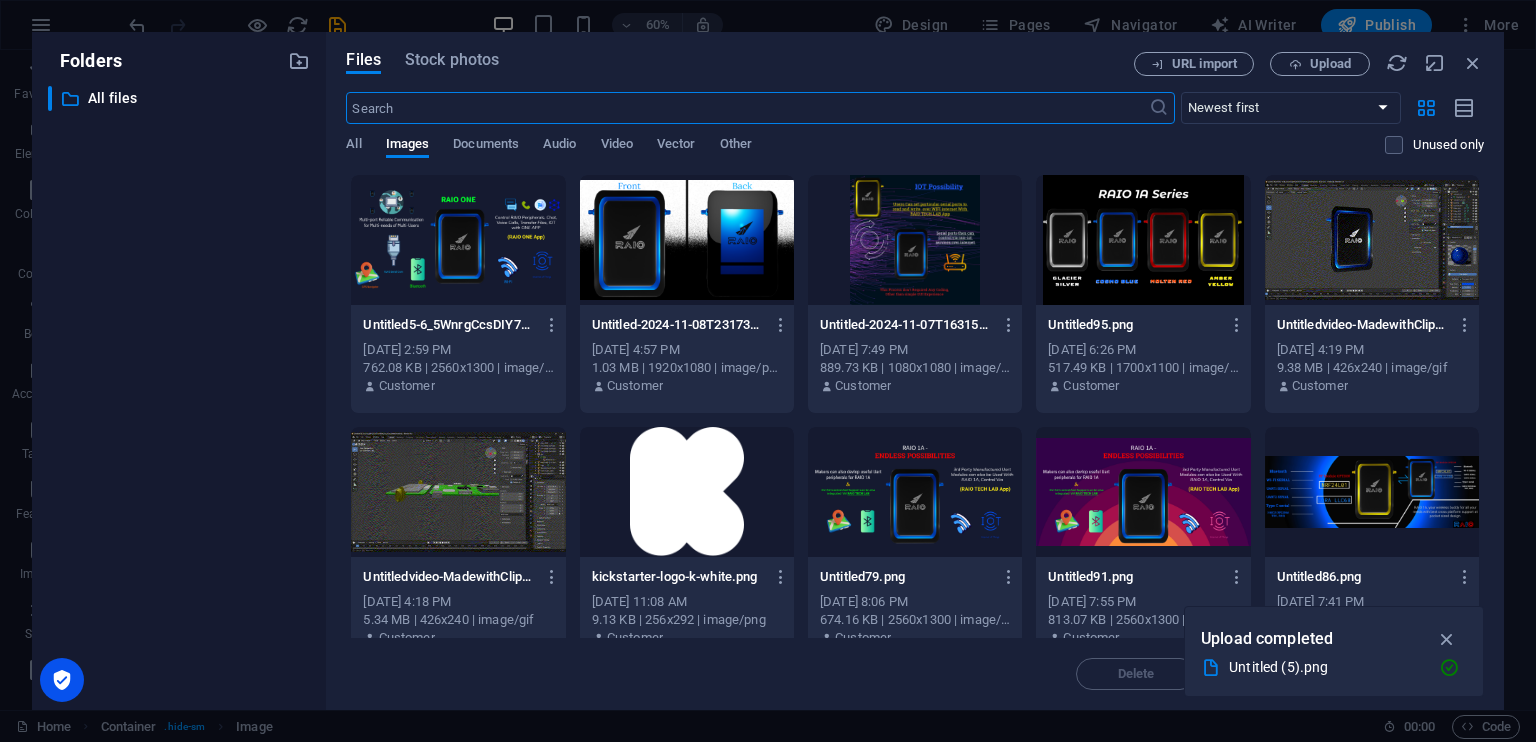 scroll, scrollTop: 18115, scrollLeft: 0, axis: vertical 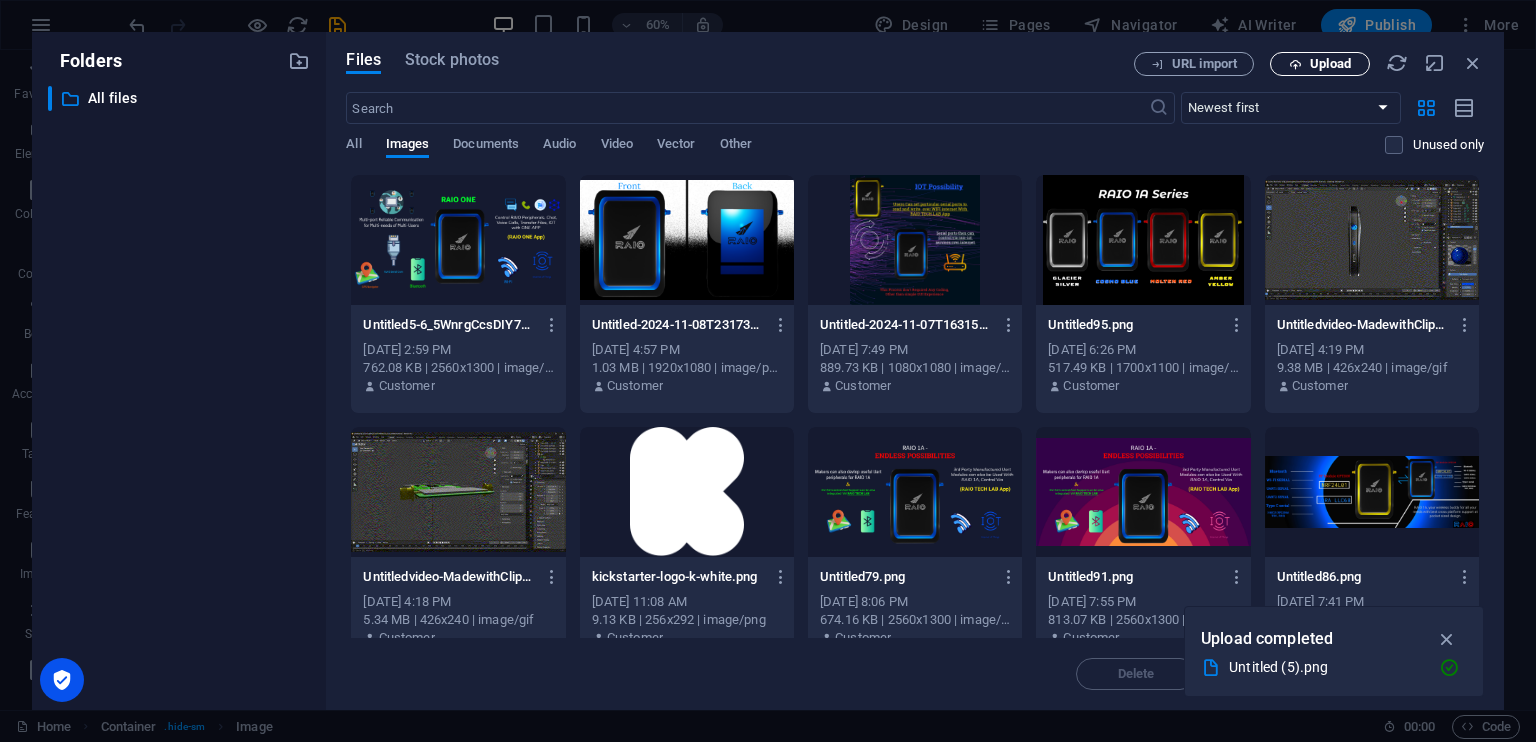 click on "Upload" at bounding box center [1320, 64] 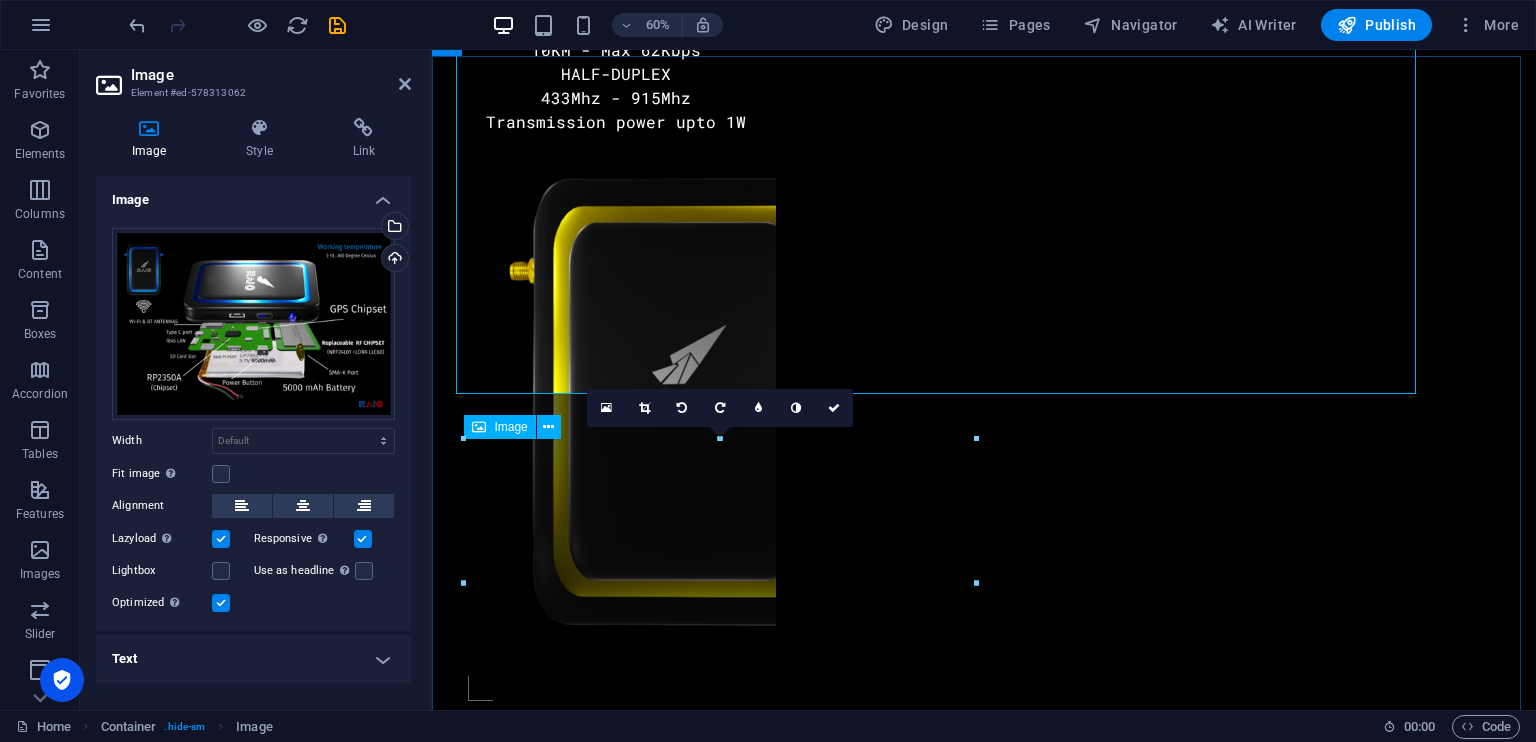 scroll, scrollTop: 18724, scrollLeft: 0, axis: vertical 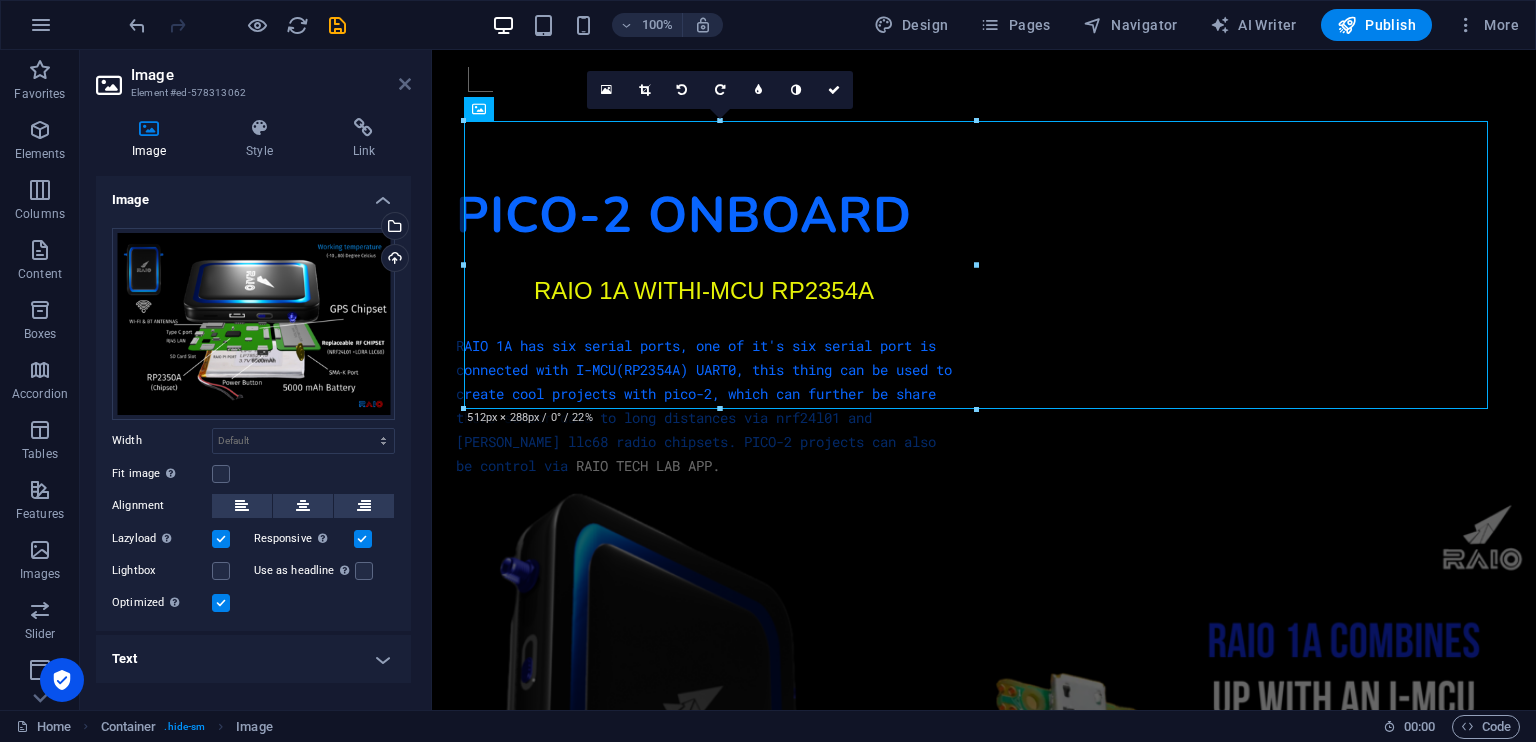 click at bounding box center [405, 84] 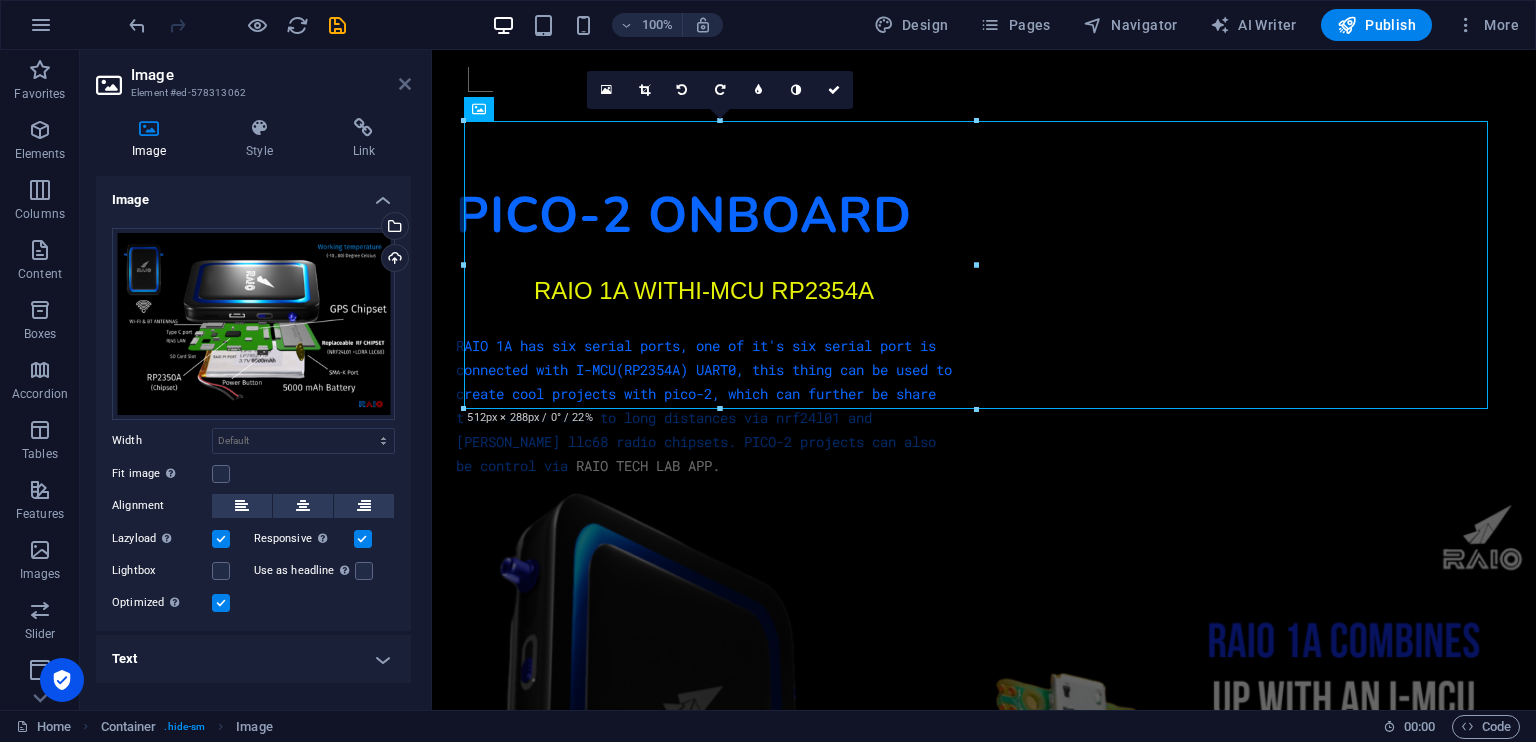scroll, scrollTop: 20428, scrollLeft: 0, axis: vertical 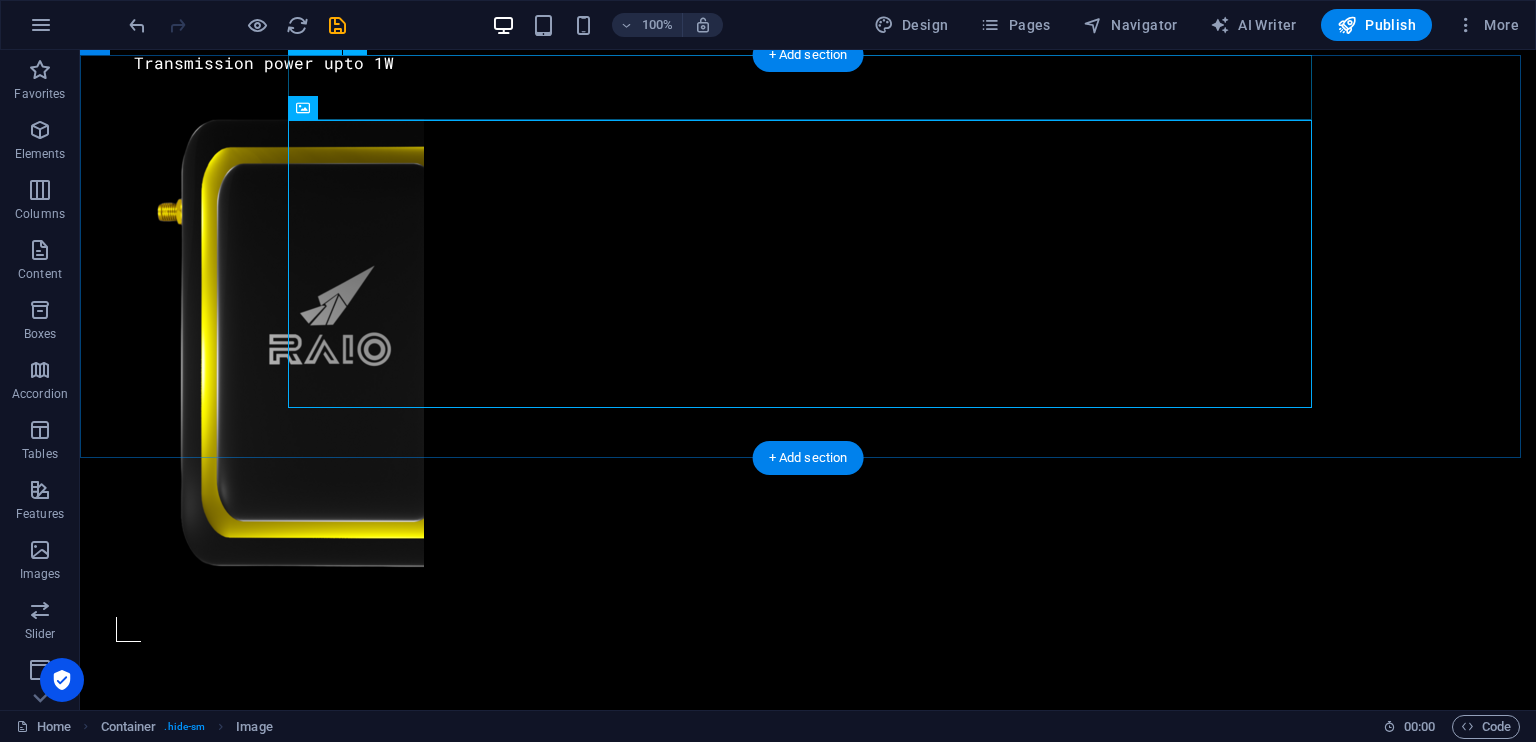 click on "INSIDE RAIO 1A" at bounding box center (808, 11225) 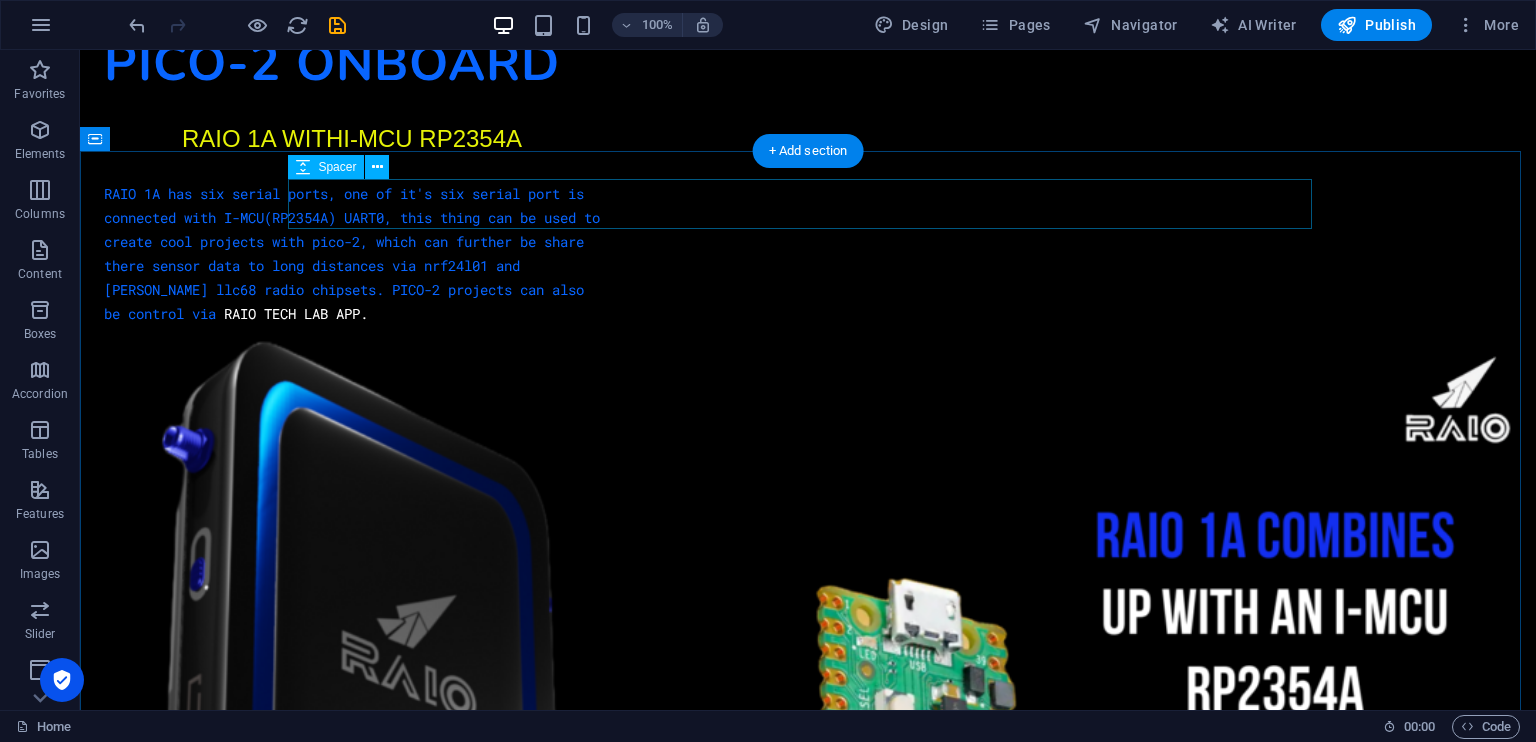 scroll, scrollTop: 21188, scrollLeft: 0, axis: vertical 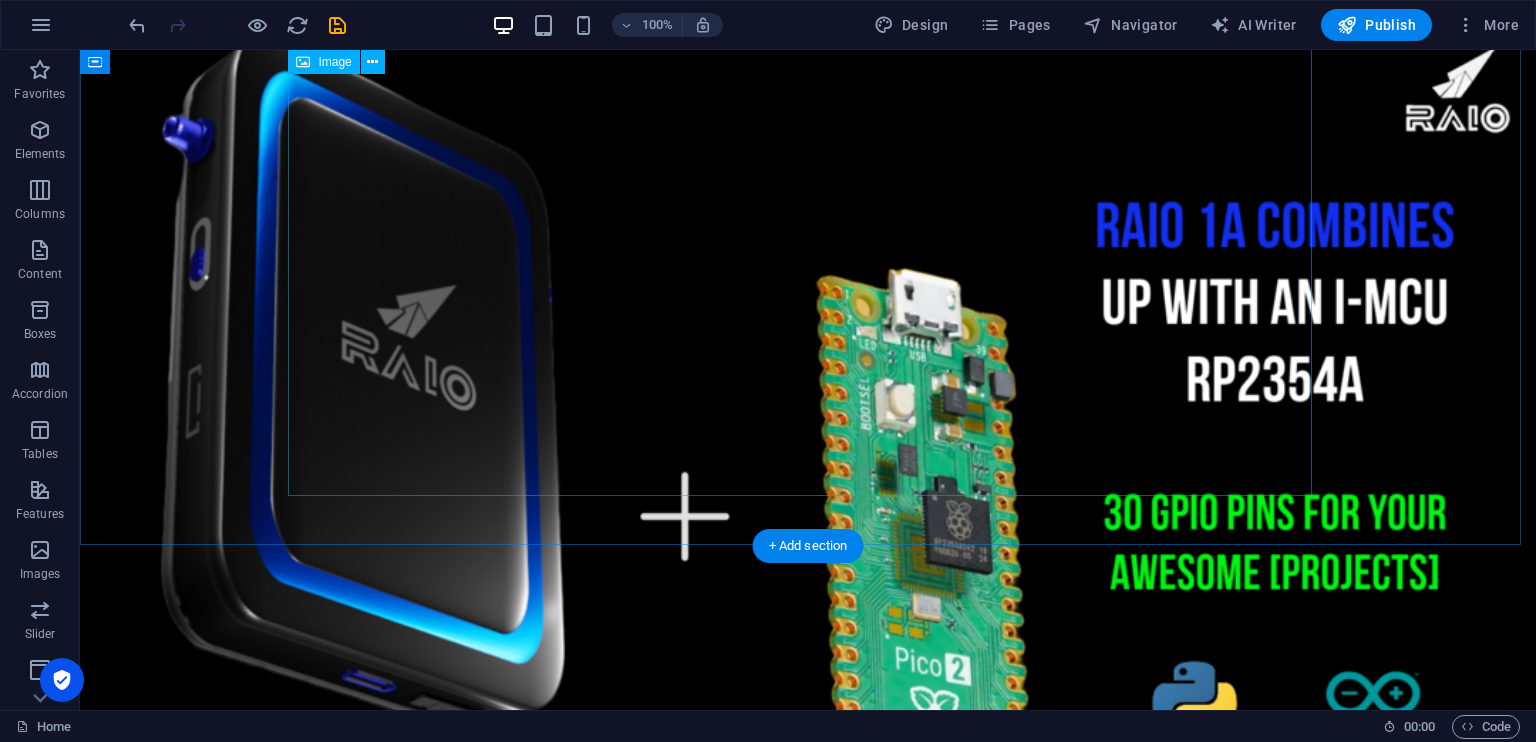 click at bounding box center (808, 11466) 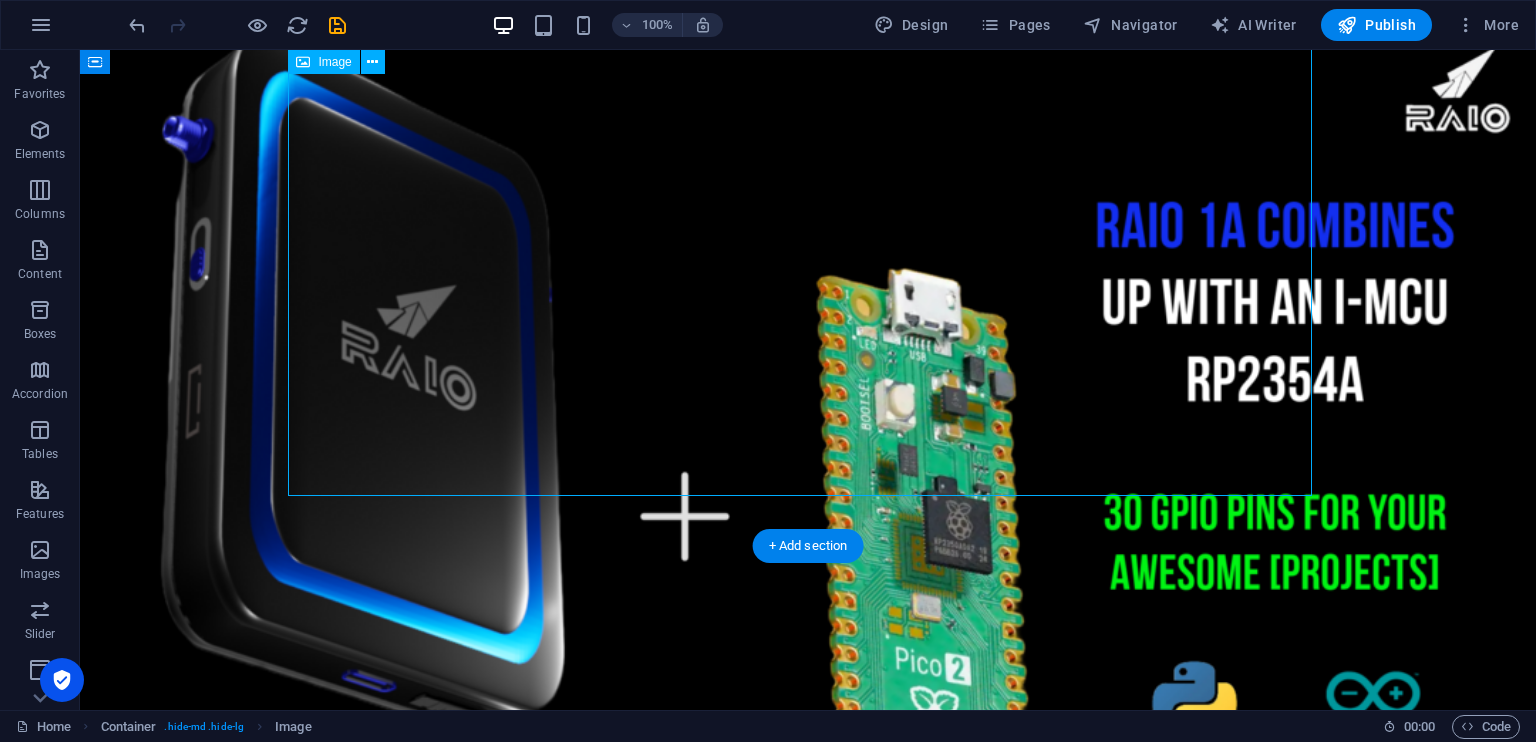 click at bounding box center [808, 11466] 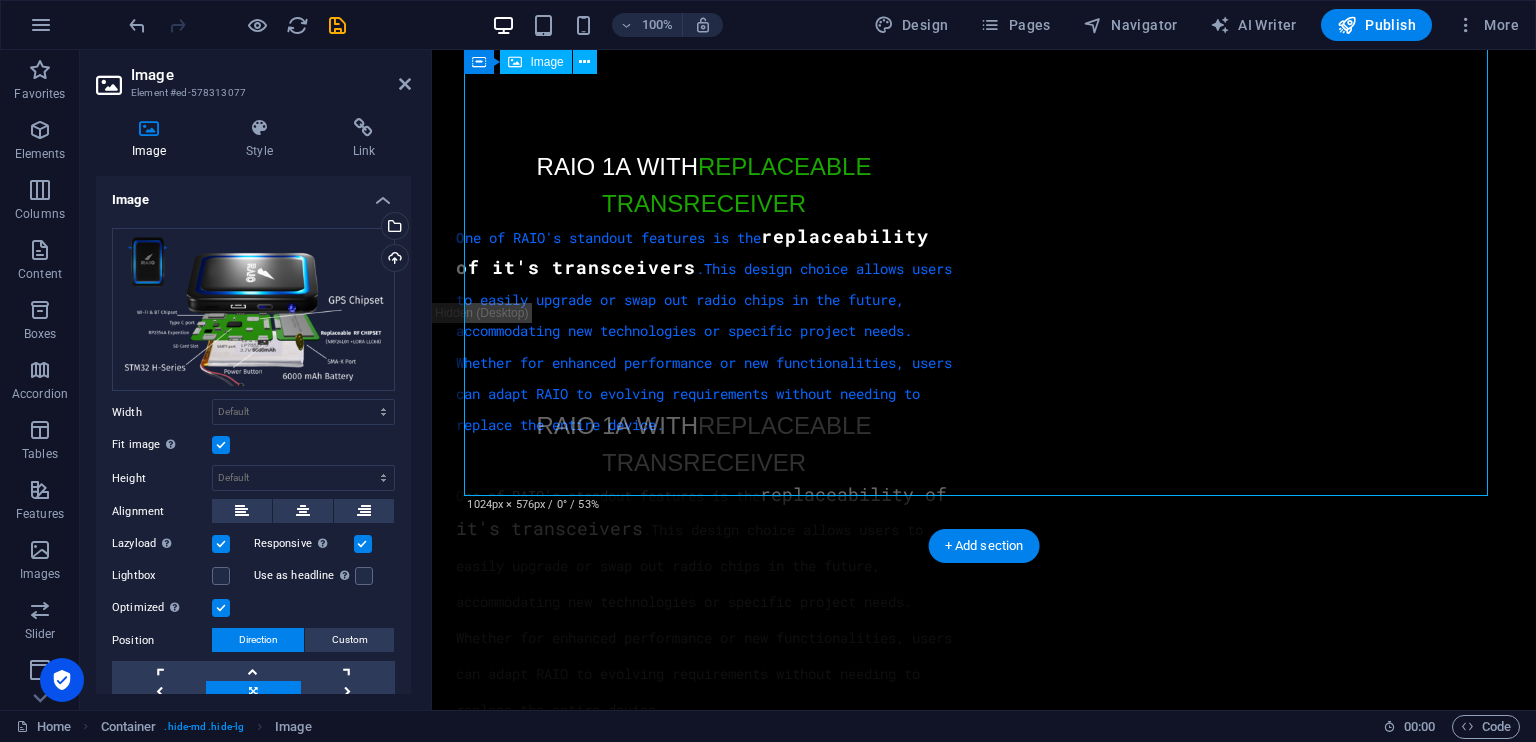 scroll, scrollTop: 19736, scrollLeft: 0, axis: vertical 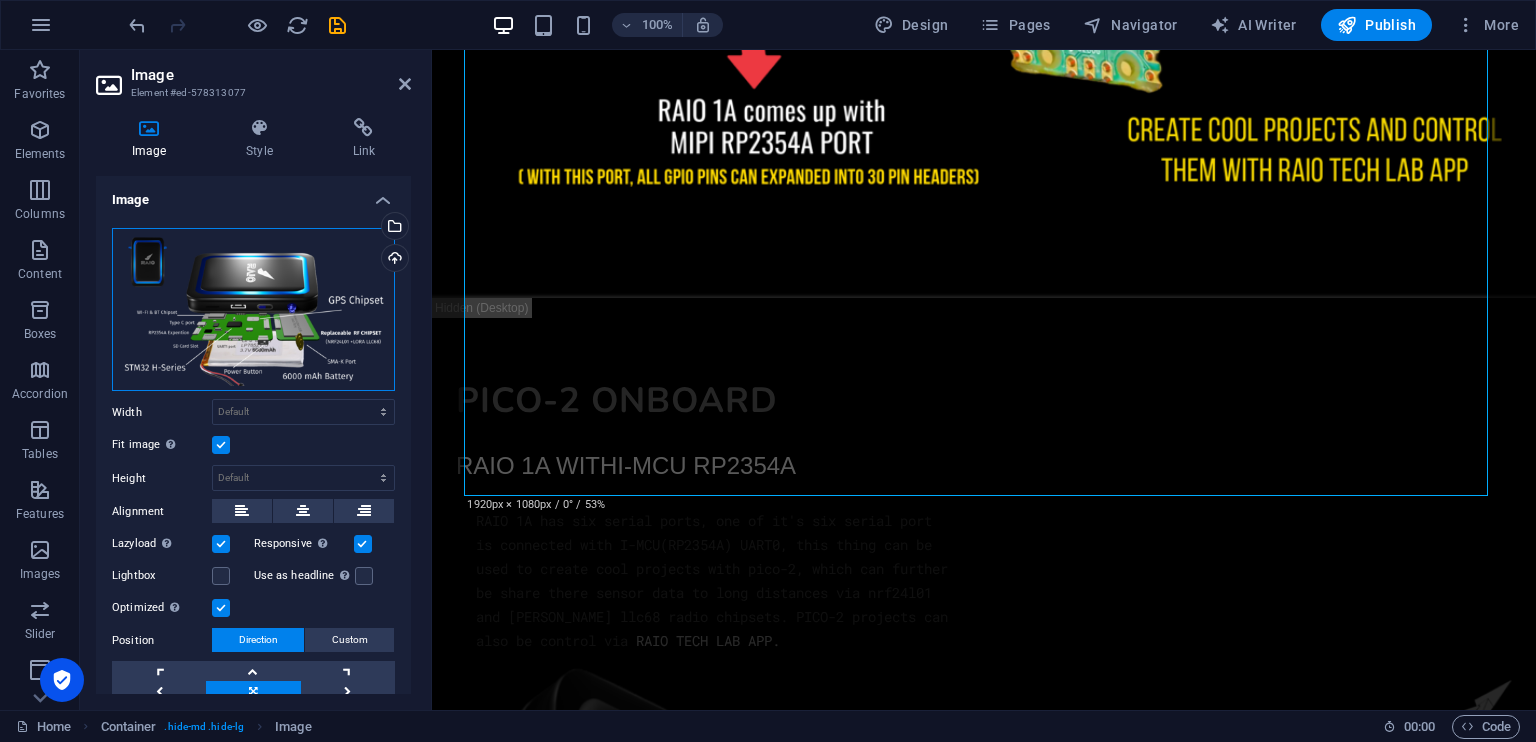 click on "Drag files here, click to choose files or select files from Files or our free stock photos & videos" at bounding box center [253, 310] 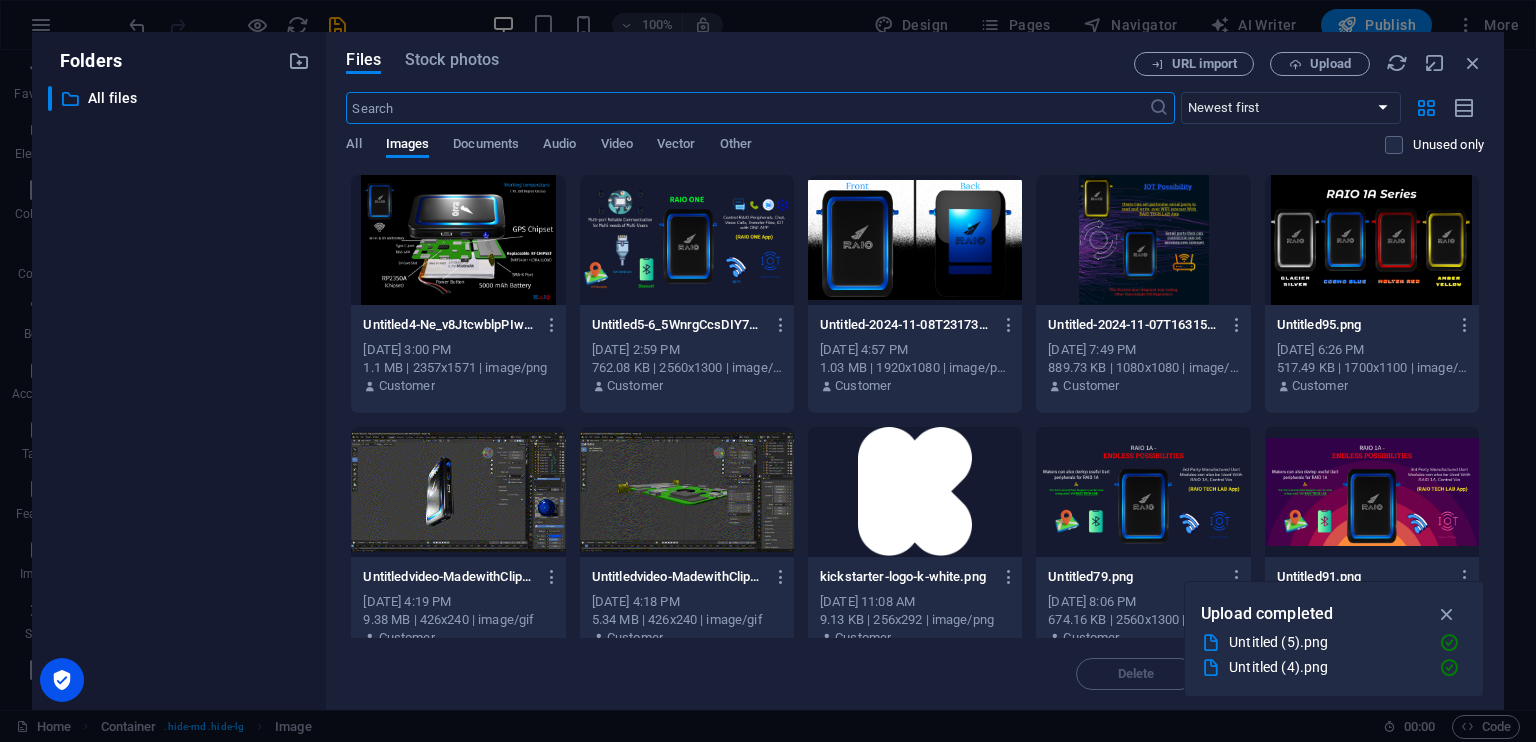 scroll, scrollTop: 19108, scrollLeft: 0, axis: vertical 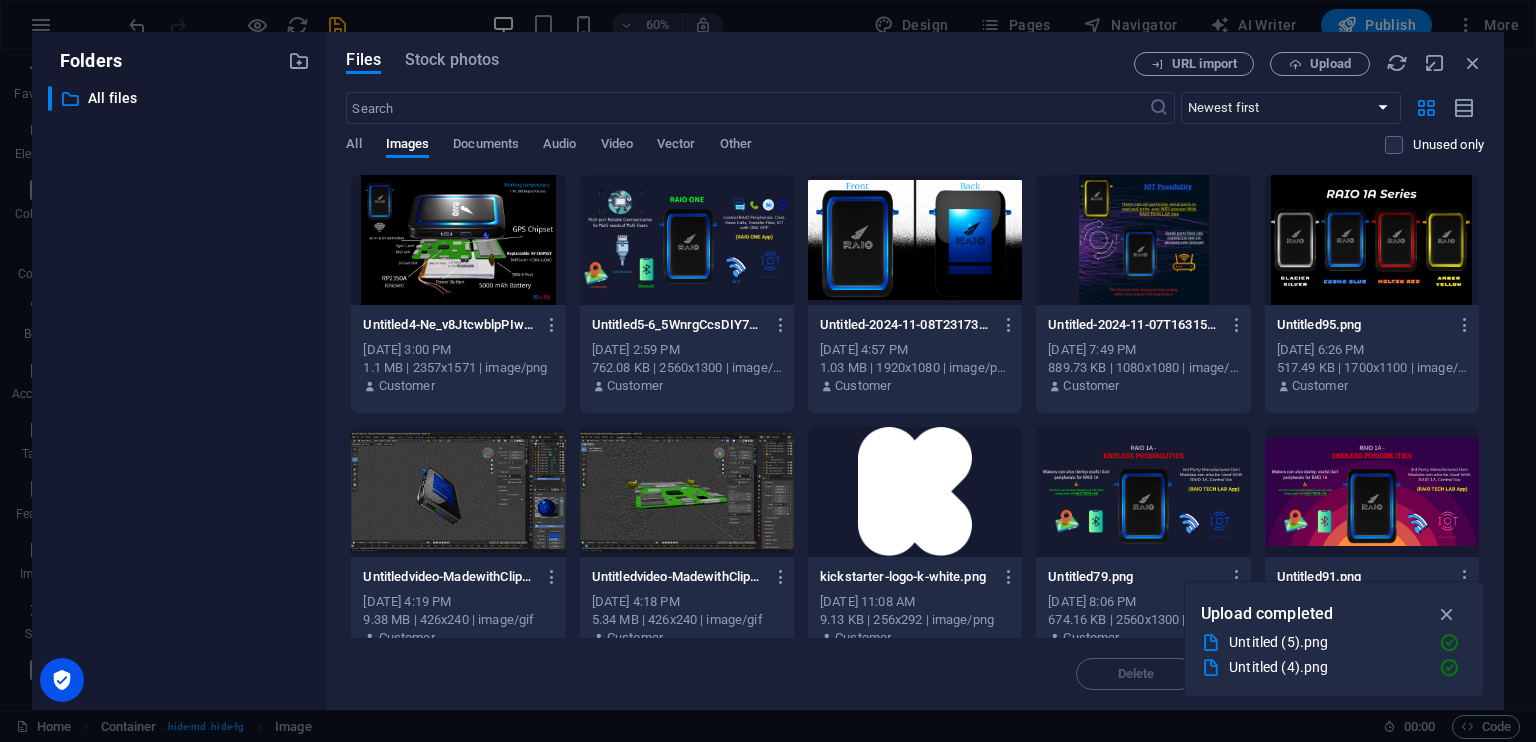 click at bounding box center [458, 240] 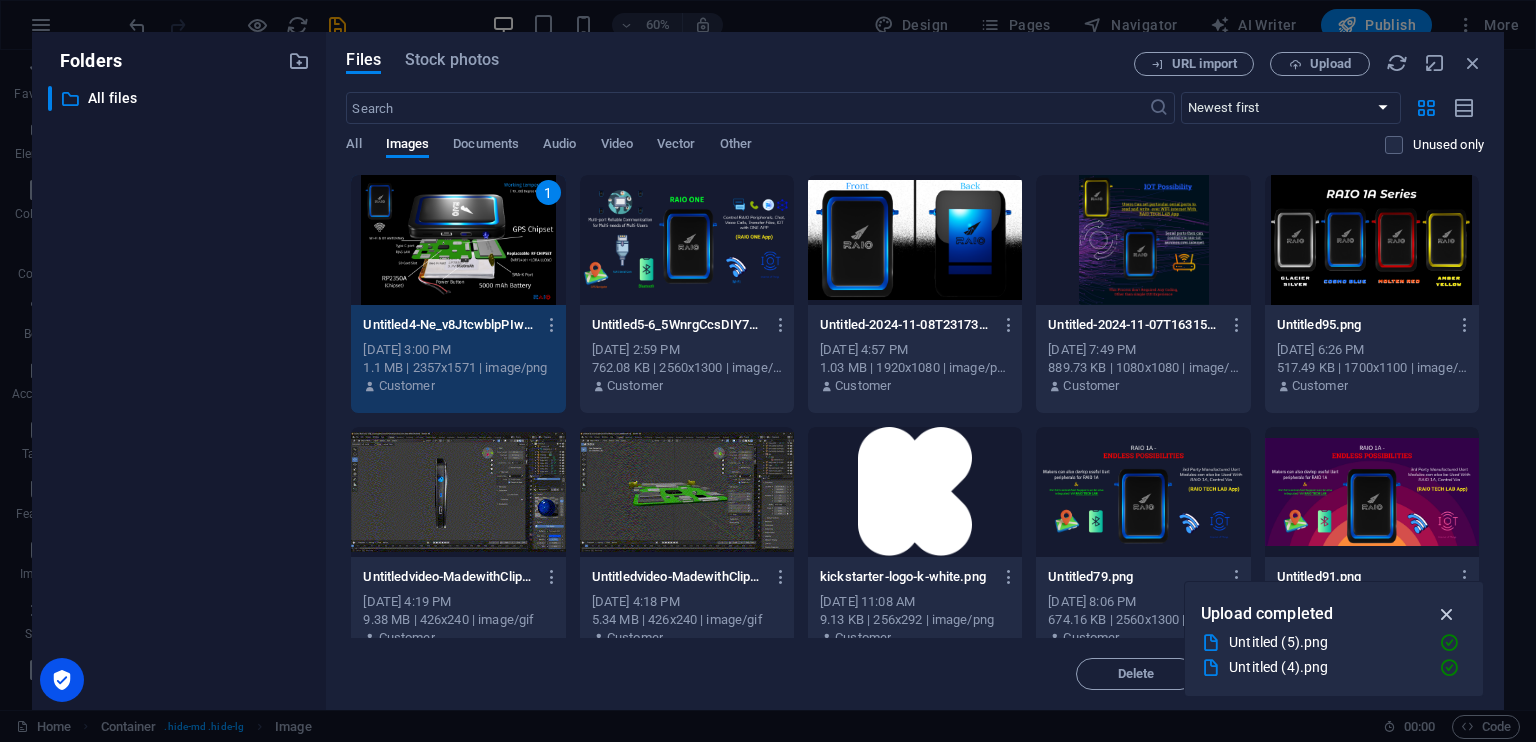 click at bounding box center [1447, 614] 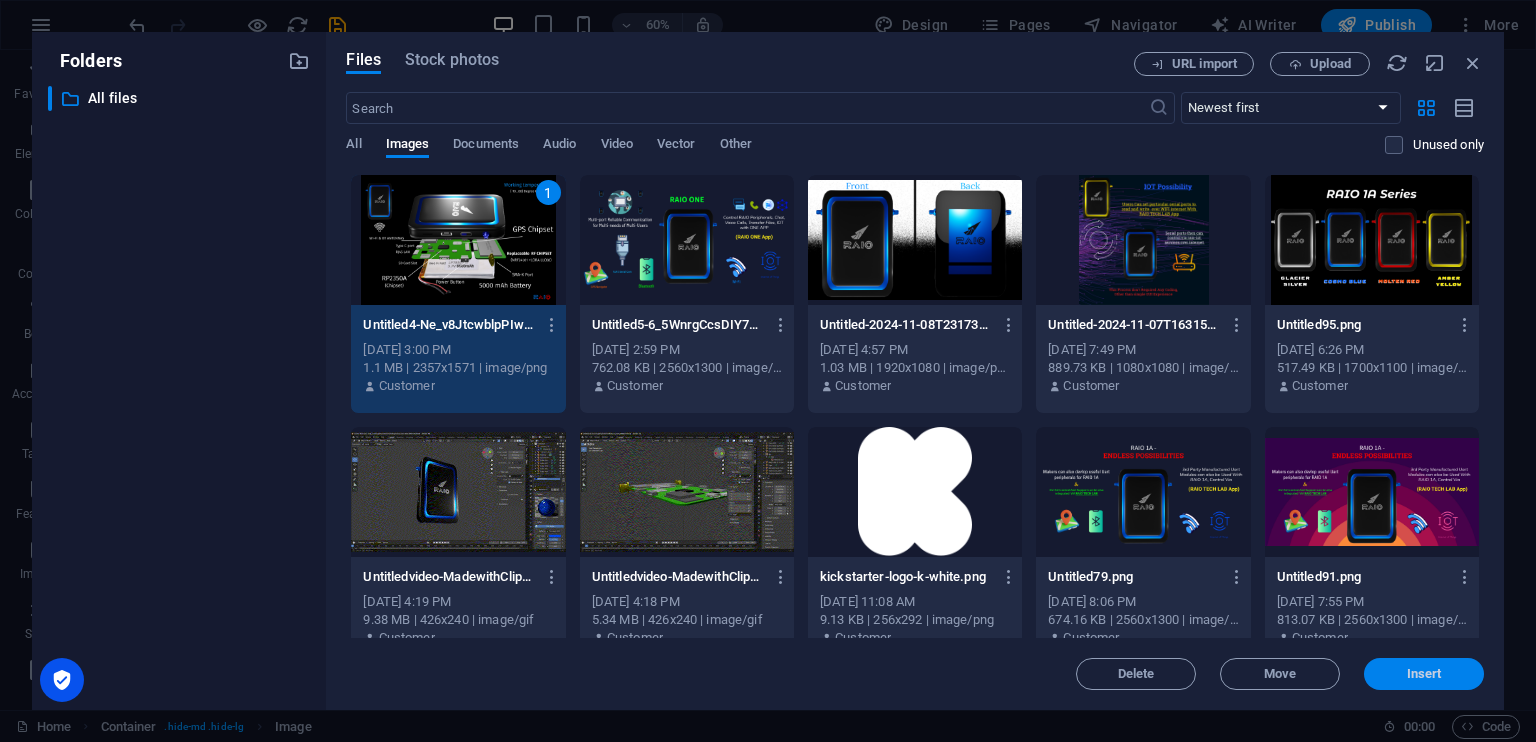 click on "Insert" at bounding box center [1424, 674] 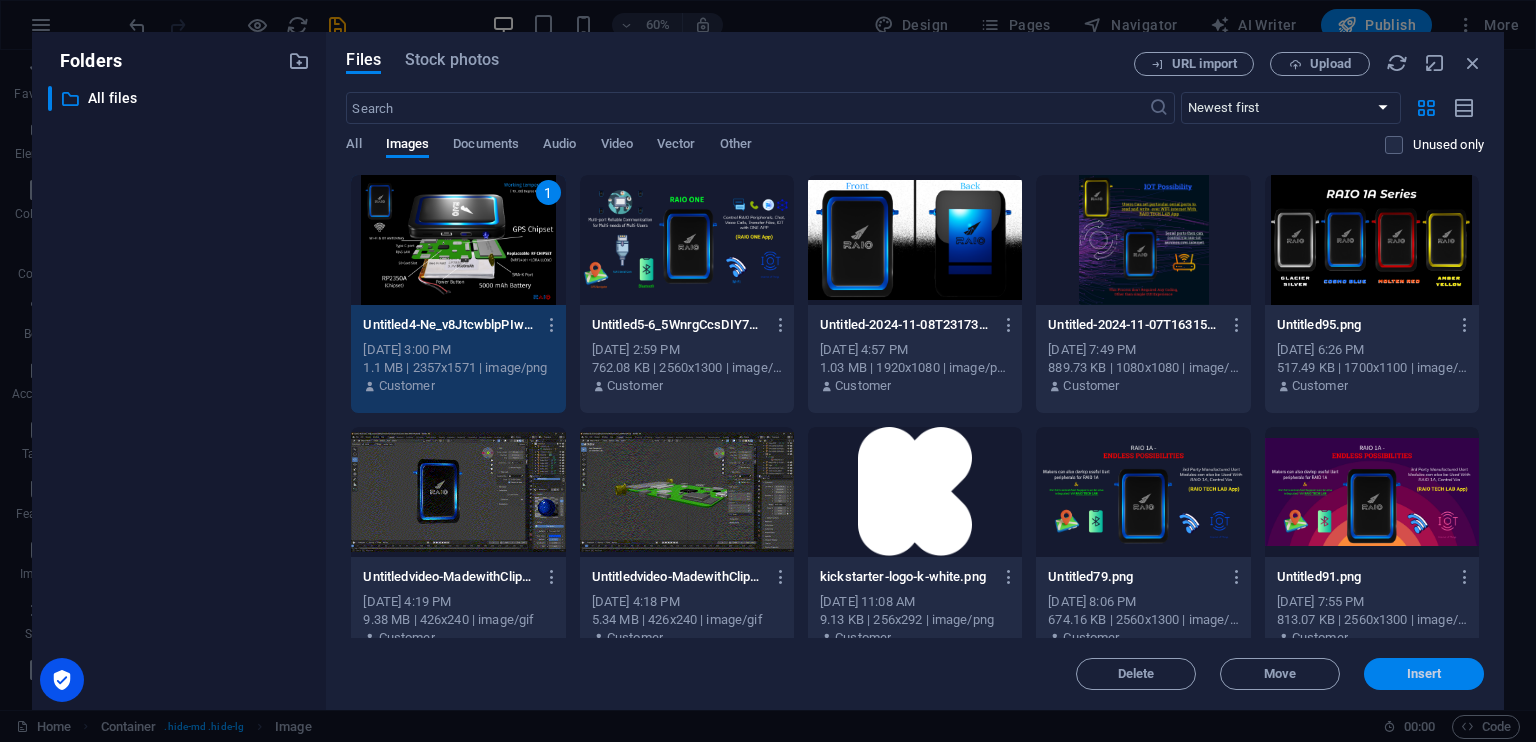 scroll, scrollTop: 19736, scrollLeft: 0, axis: vertical 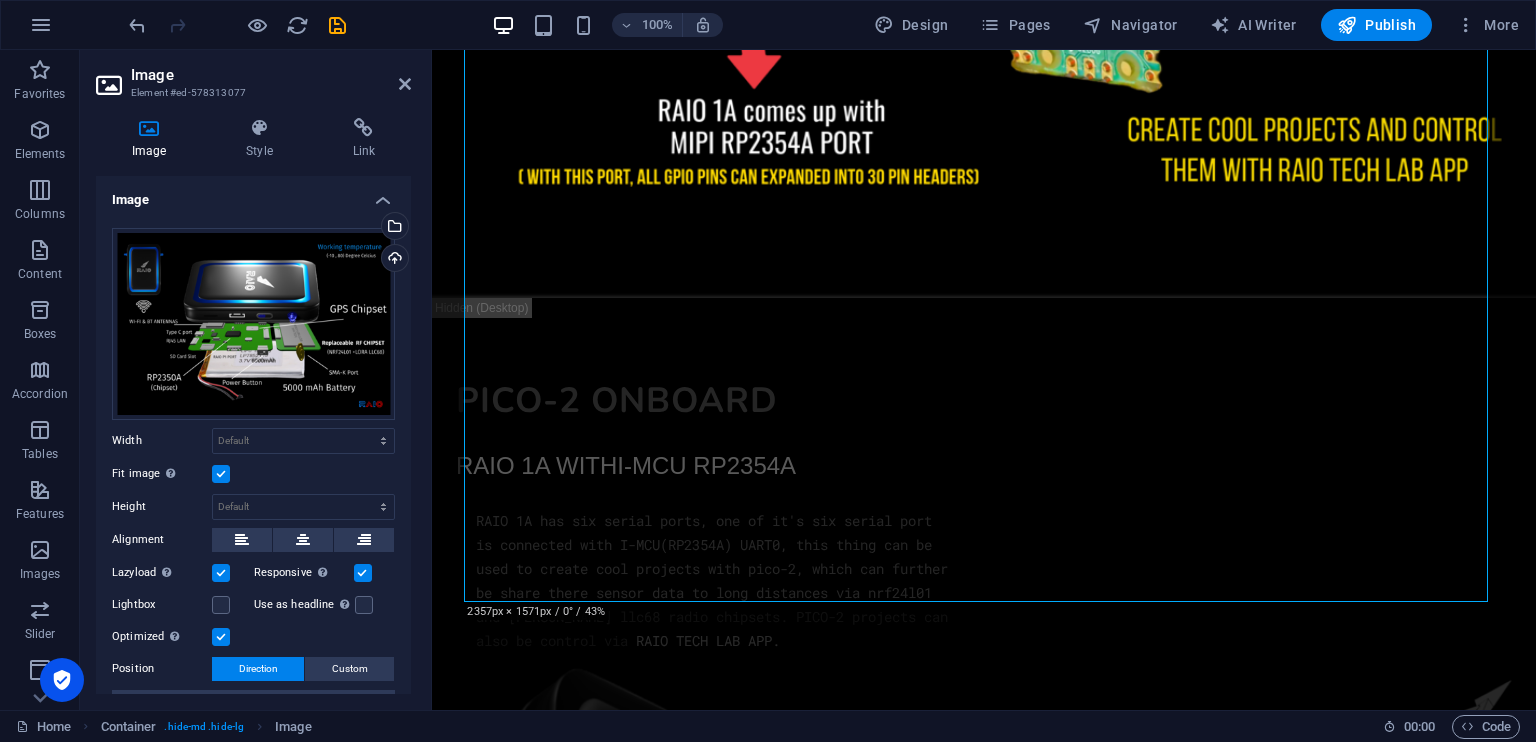 click on "Image Element #ed-578313077 Image Style Link Image Drag files here, click to choose files or select files from Files or our free stock photos & videos Select files from the file manager, stock photos, or upload file(s) Upload Width Default auto px rem % em vh vw Fit image Automatically fit image to a fixed width and height Height Default auto px Alignment Lazyload Loading images after the page loads improves page speed. Responsive Automatically load retina image and smartphone optimized sizes. Lightbox Use as headline The image will be wrapped in an H1 headline tag. Useful for giving alternative text the weight of an H1 headline, e.g. for the logo. Leave unchecked if uncertain. Optimized Images are compressed to improve page speed. Position Direction Custom X offset 50 px rem % vh vw Y offset 50 px rem % vh vw Text Float No float Image left Image right Determine how text should behave around the image. Text Alternative text Image caption Paragraph Format Normal Heading 1 Heading 2 Heading 3 Heading 4 Code 8 9" at bounding box center [256, 380] 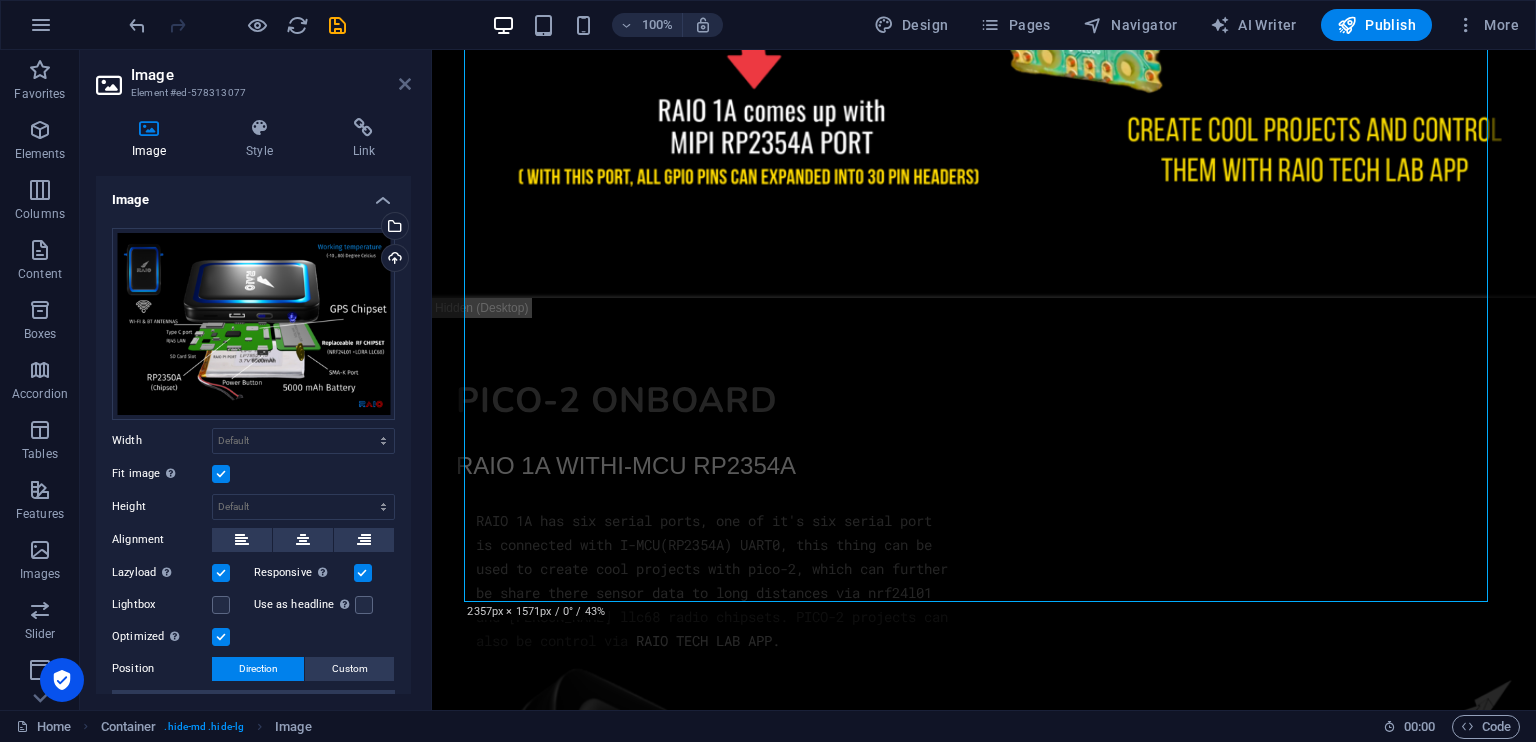 click at bounding box center [405, 84] 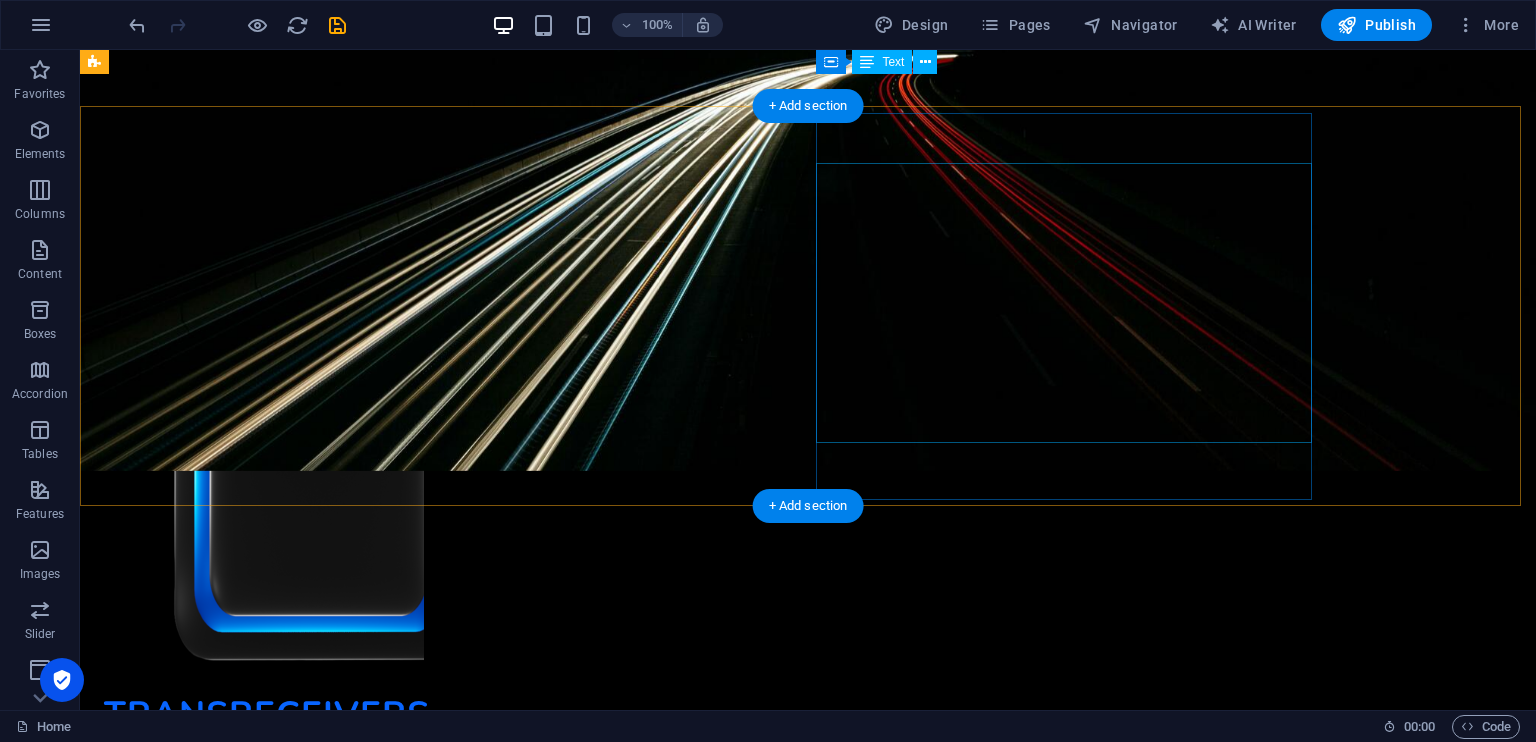 scroll, scrollTop: 19432, scrollLeft: 0, axis: vertical 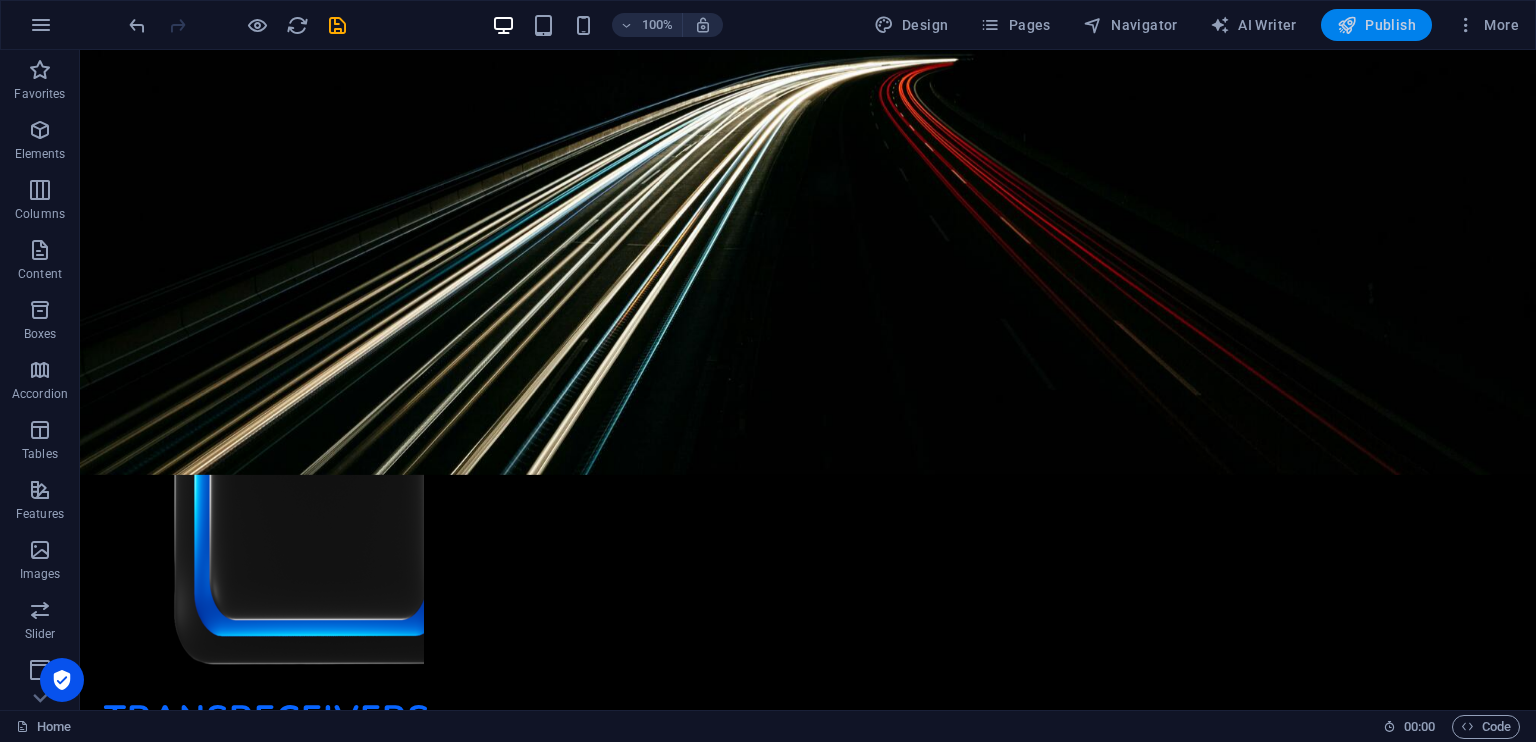 click on "Publish" at bounding box center (1376, 25) 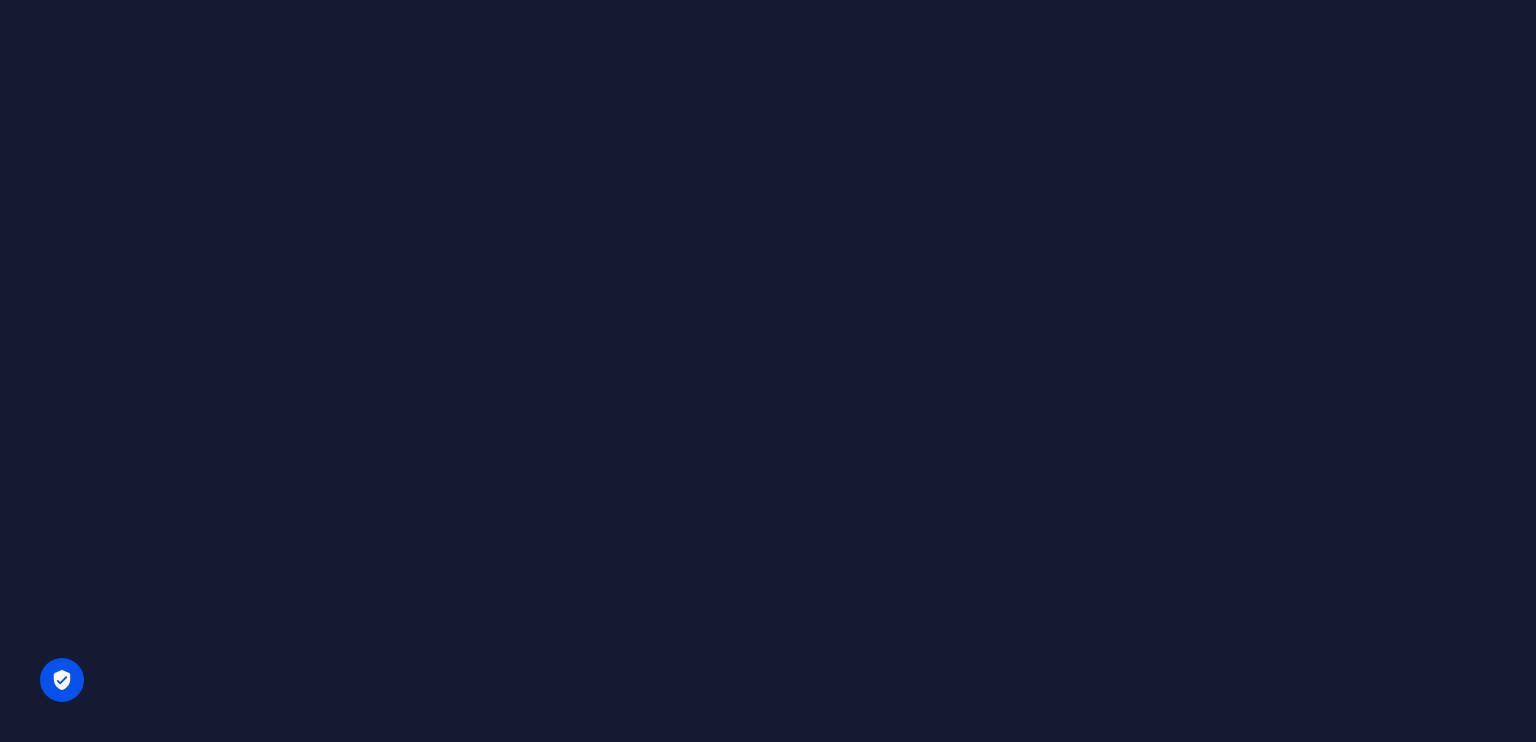 scroll, scrollTop: 0, scrollLeft: 0, axis: both 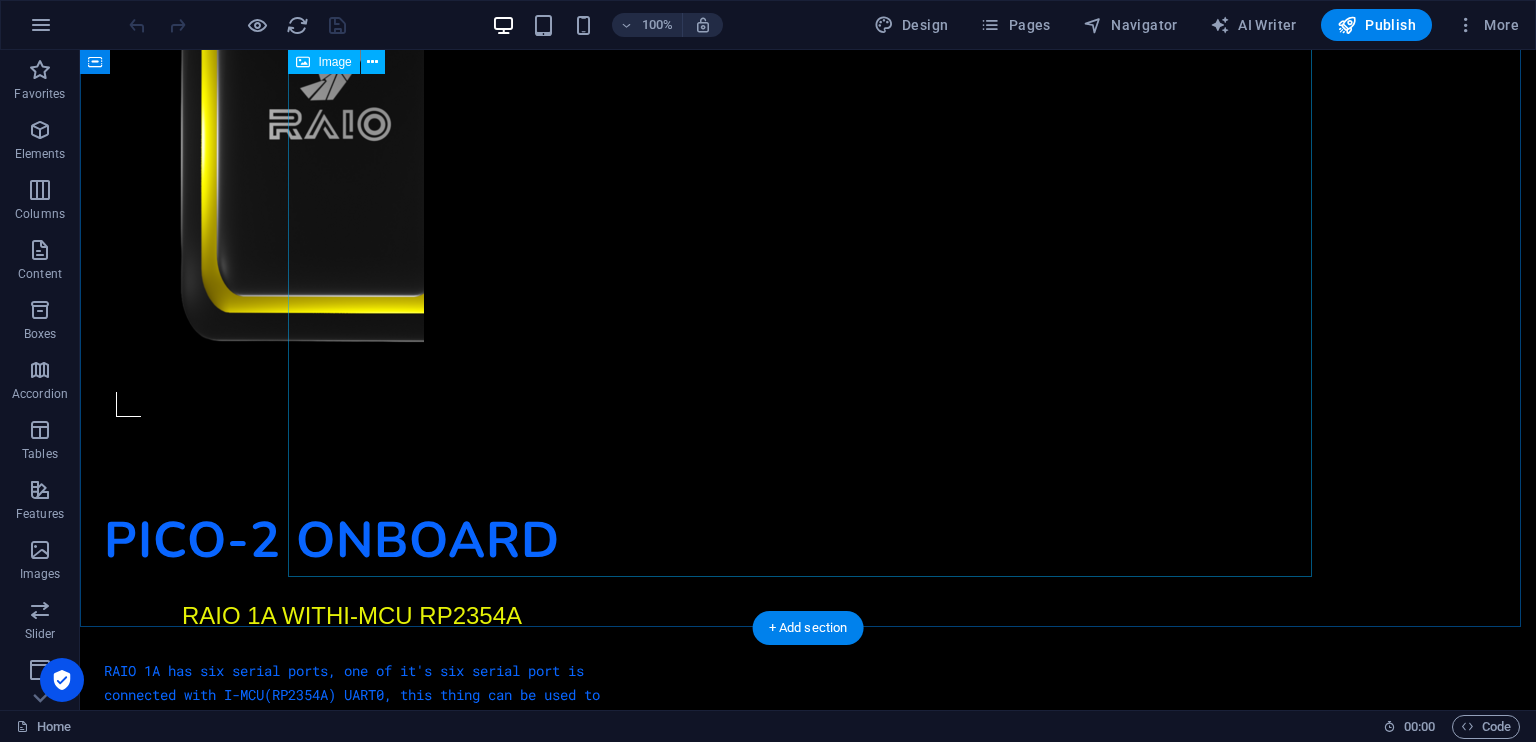 click at bounding box center (808, 11374) 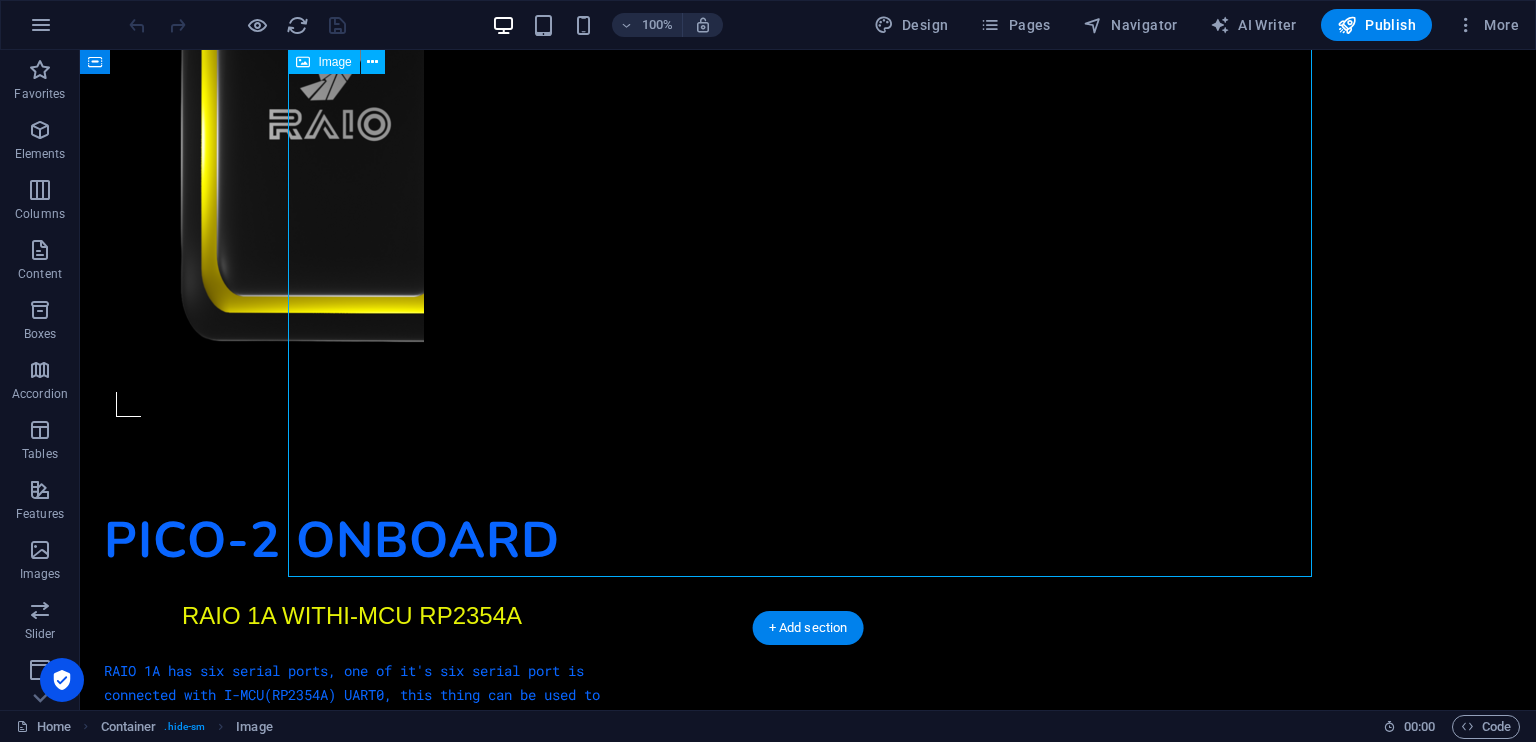 click at bounding box center (808, 11374) 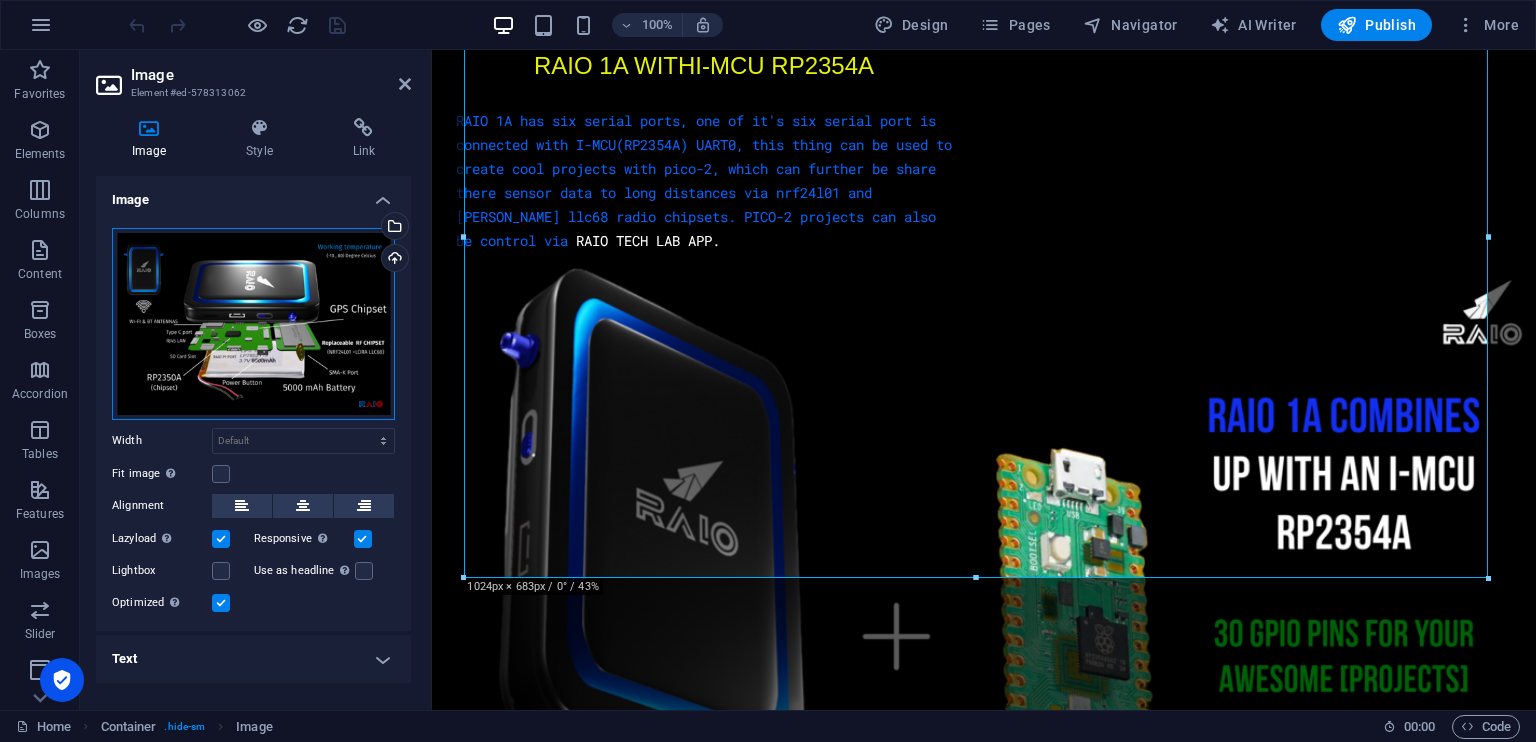 click on "Drag files here, click to choose files or select files from Files or our free stock photos & videos" at bounding box center [253, 324] 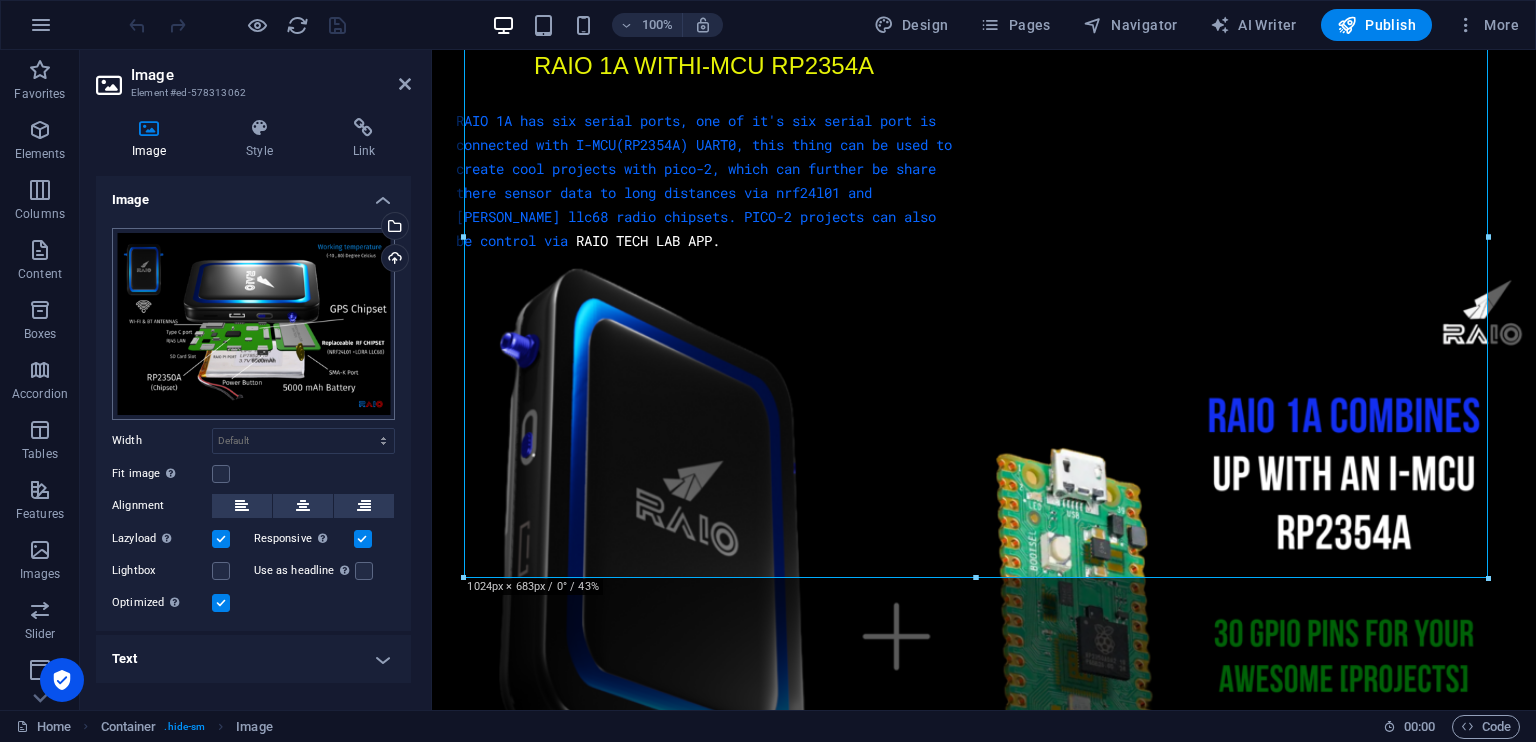scroll, scrollTop: 18364, scrollLeft: 0, axis: vertical 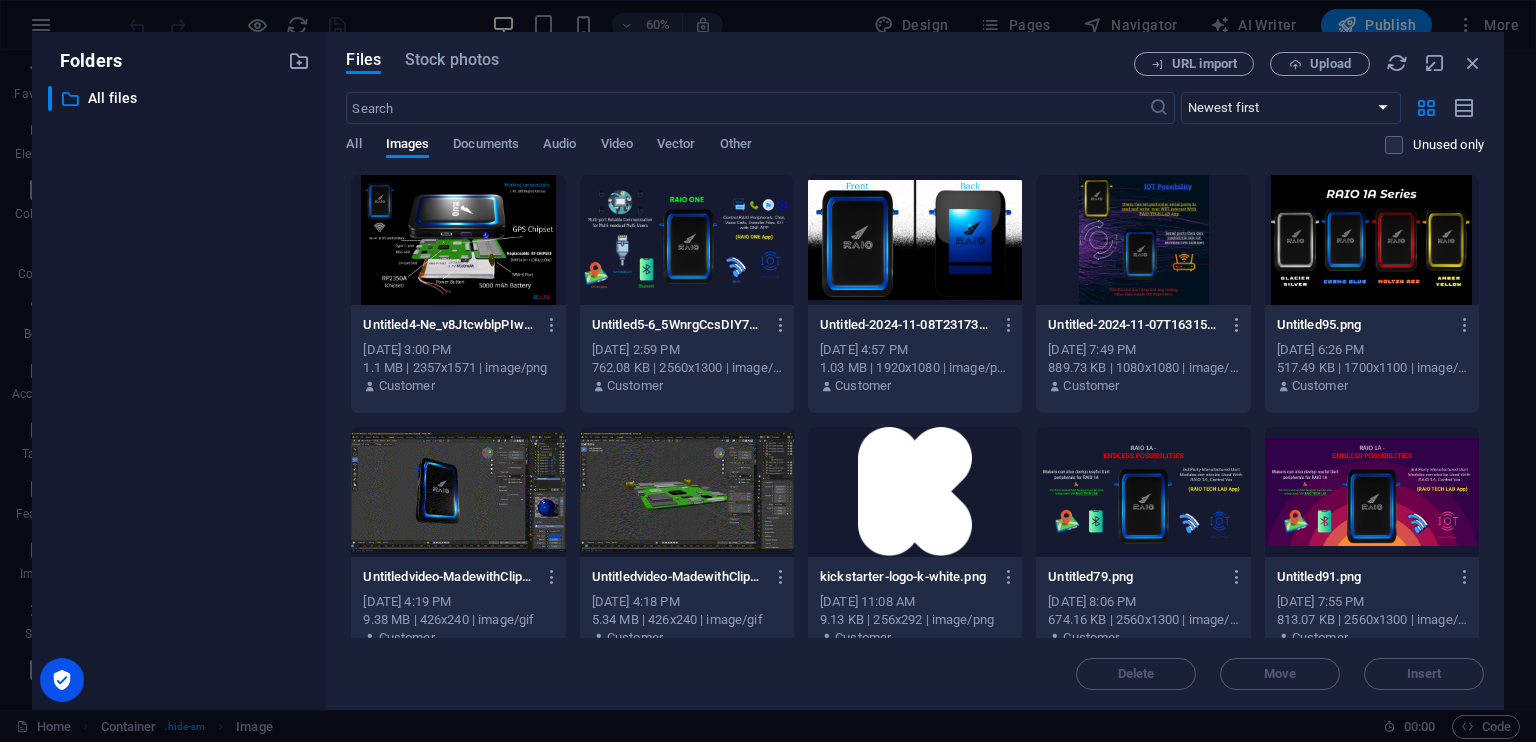 click on "Upload" at bounding box center [1320, 64] 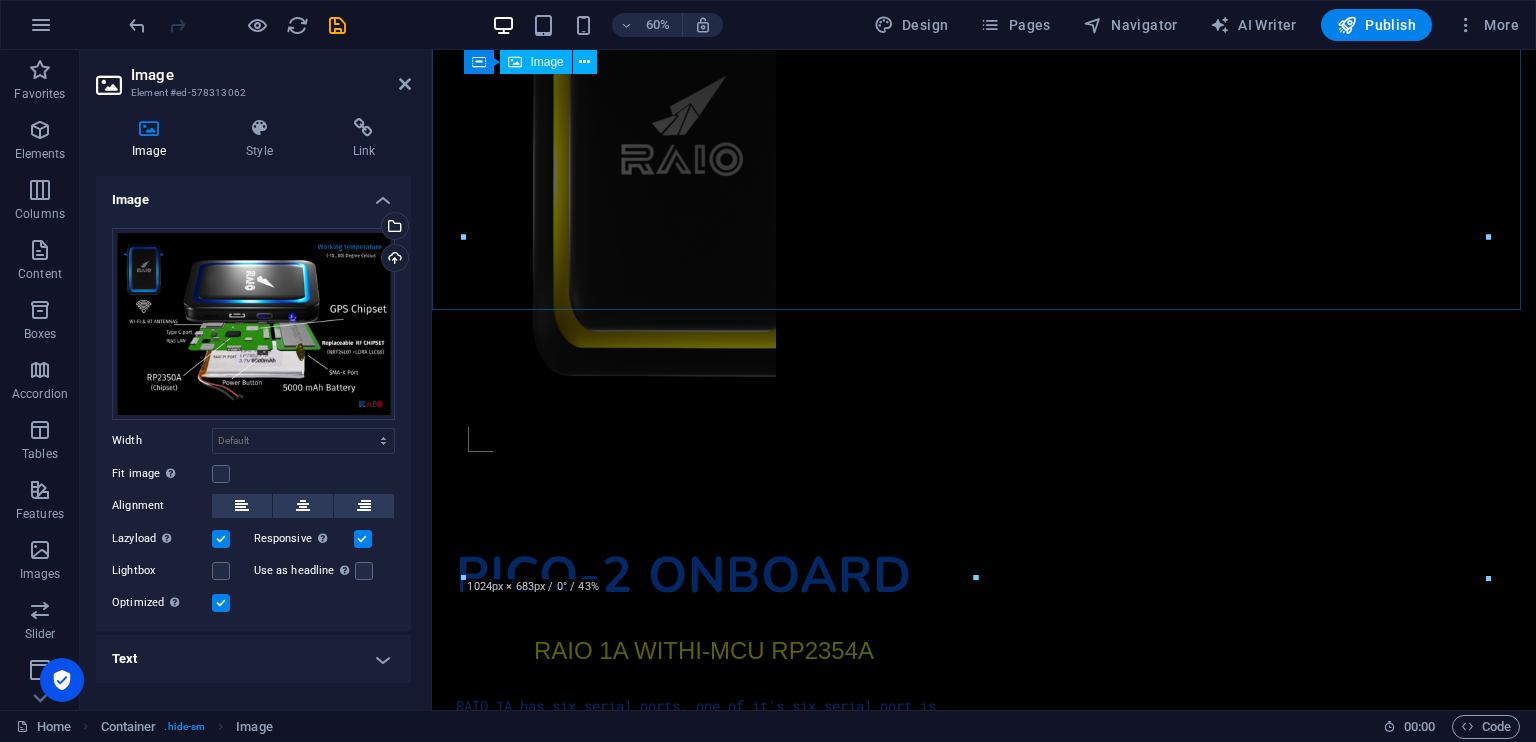 scroll, scrollTop: 18949, scrollLeft: 0, axis: vertical 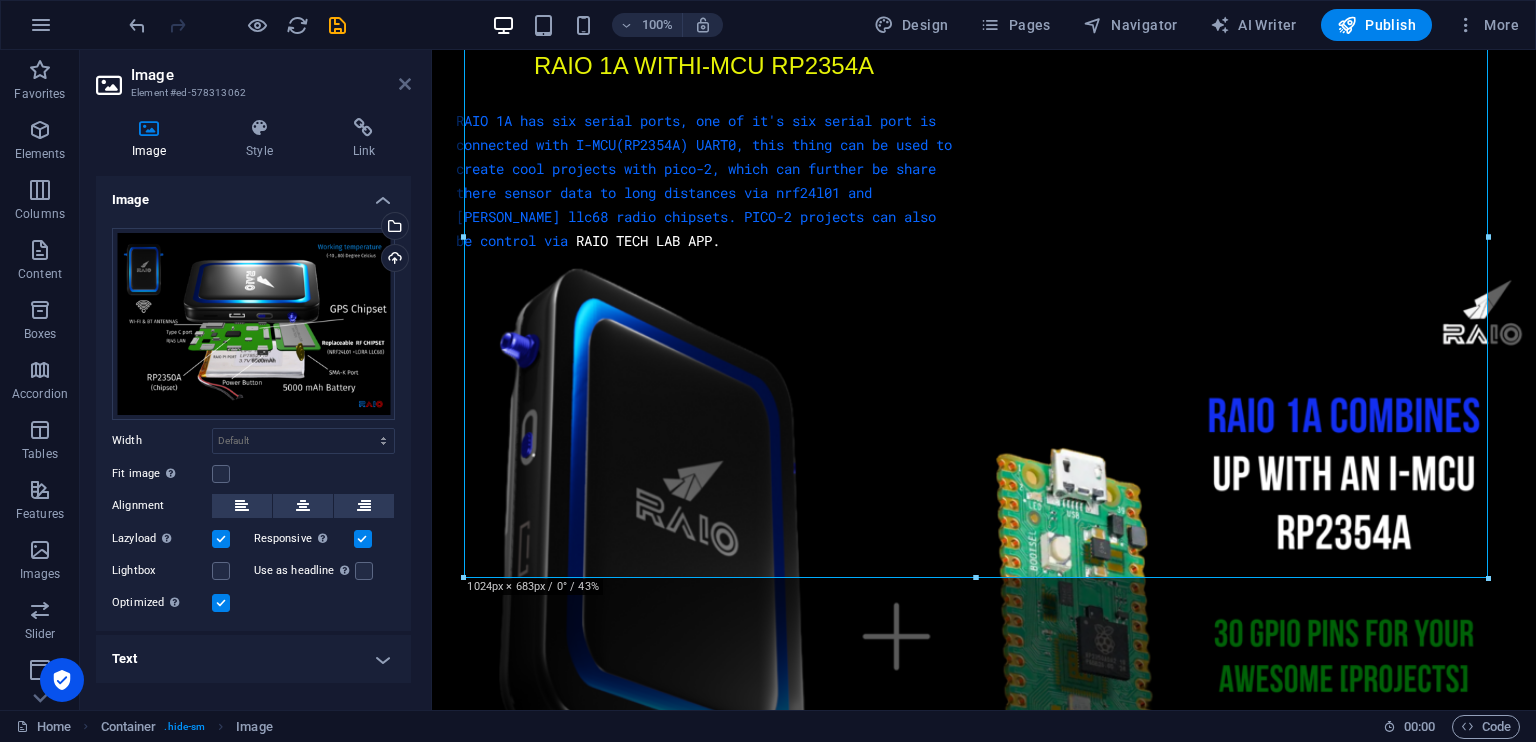click at bounding box center [405, 84] 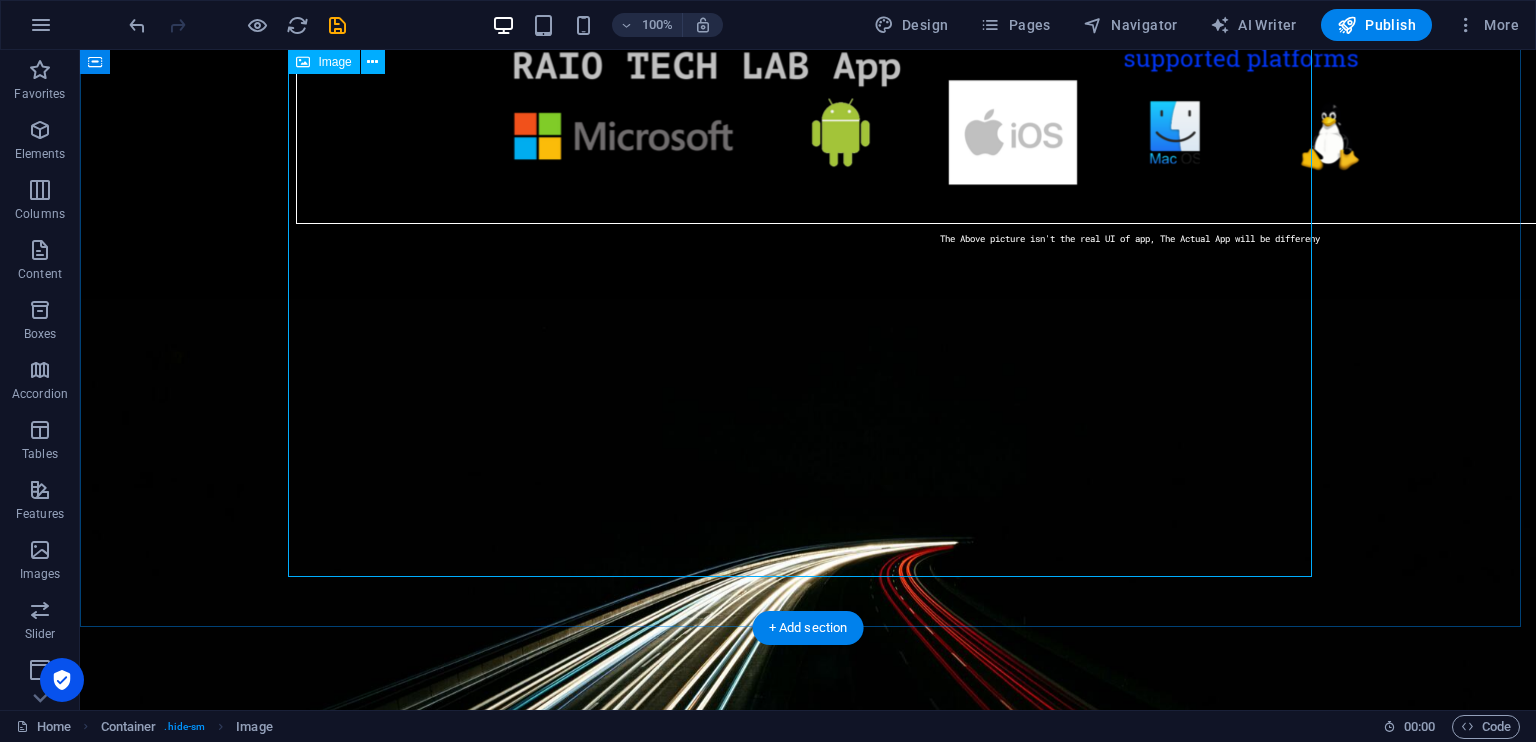 scroll, scrollTop: 20653, scrollLeft: 0, axis: vertical 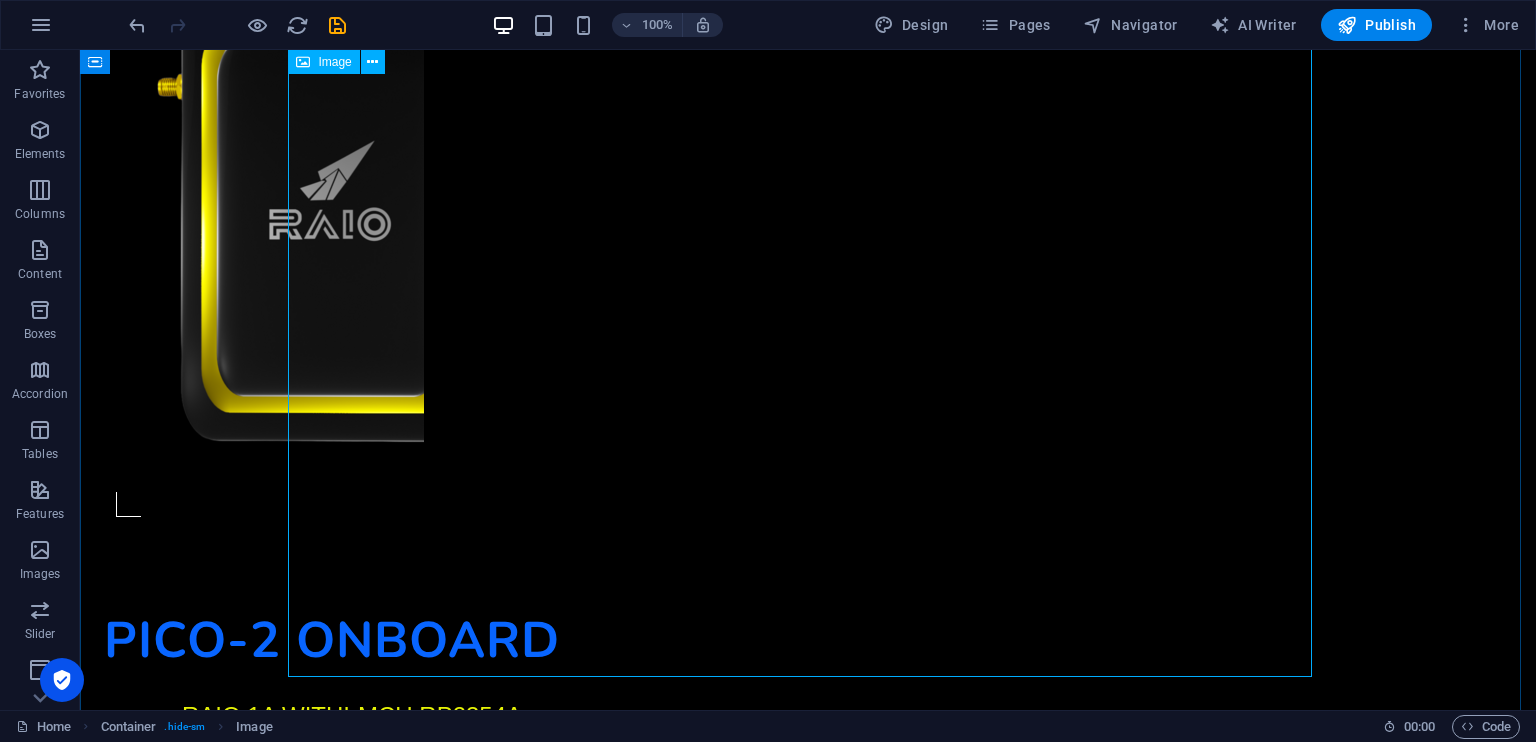 click at bounding box center [808, 11474] 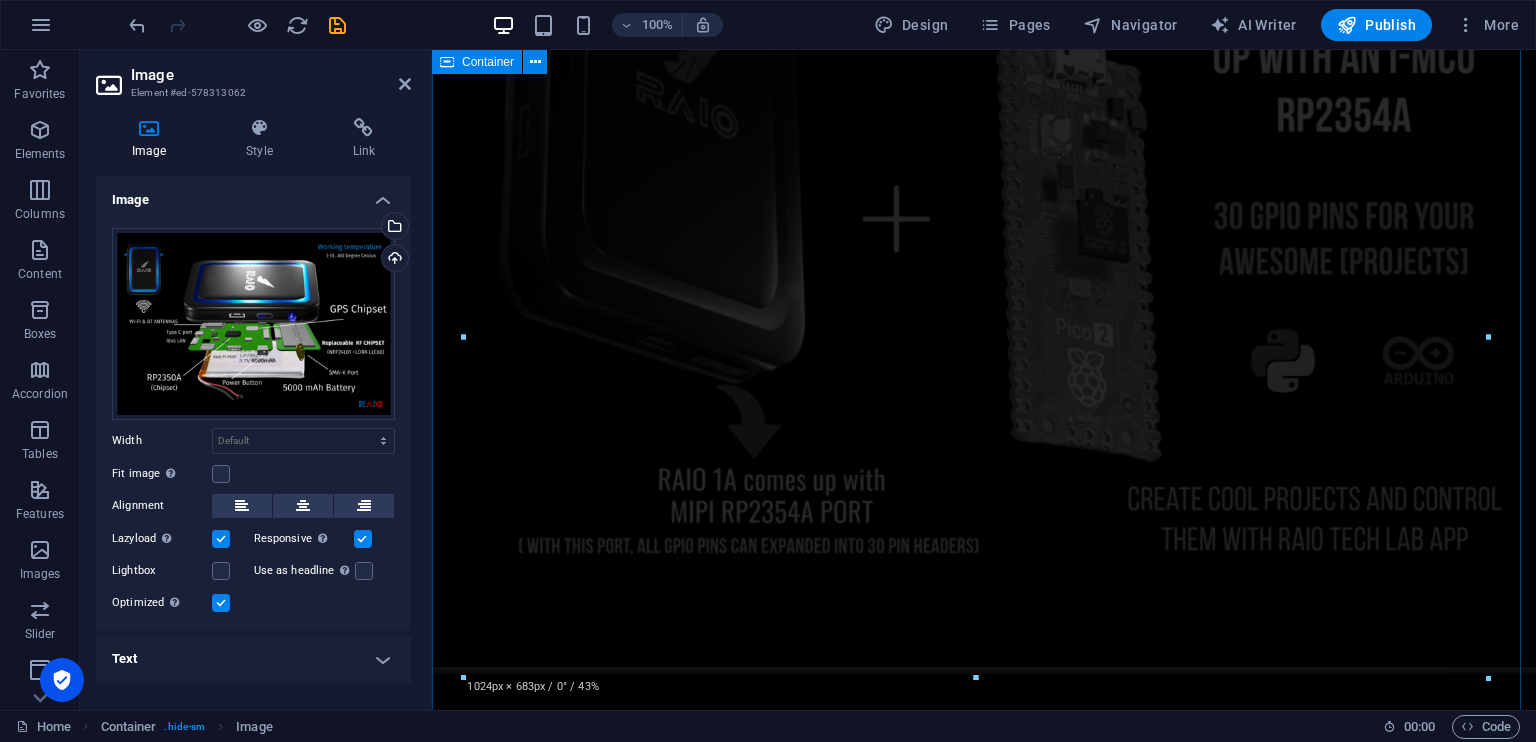 scroll, scrollTop: 18849, scrollLeft: 0, axis: vertical 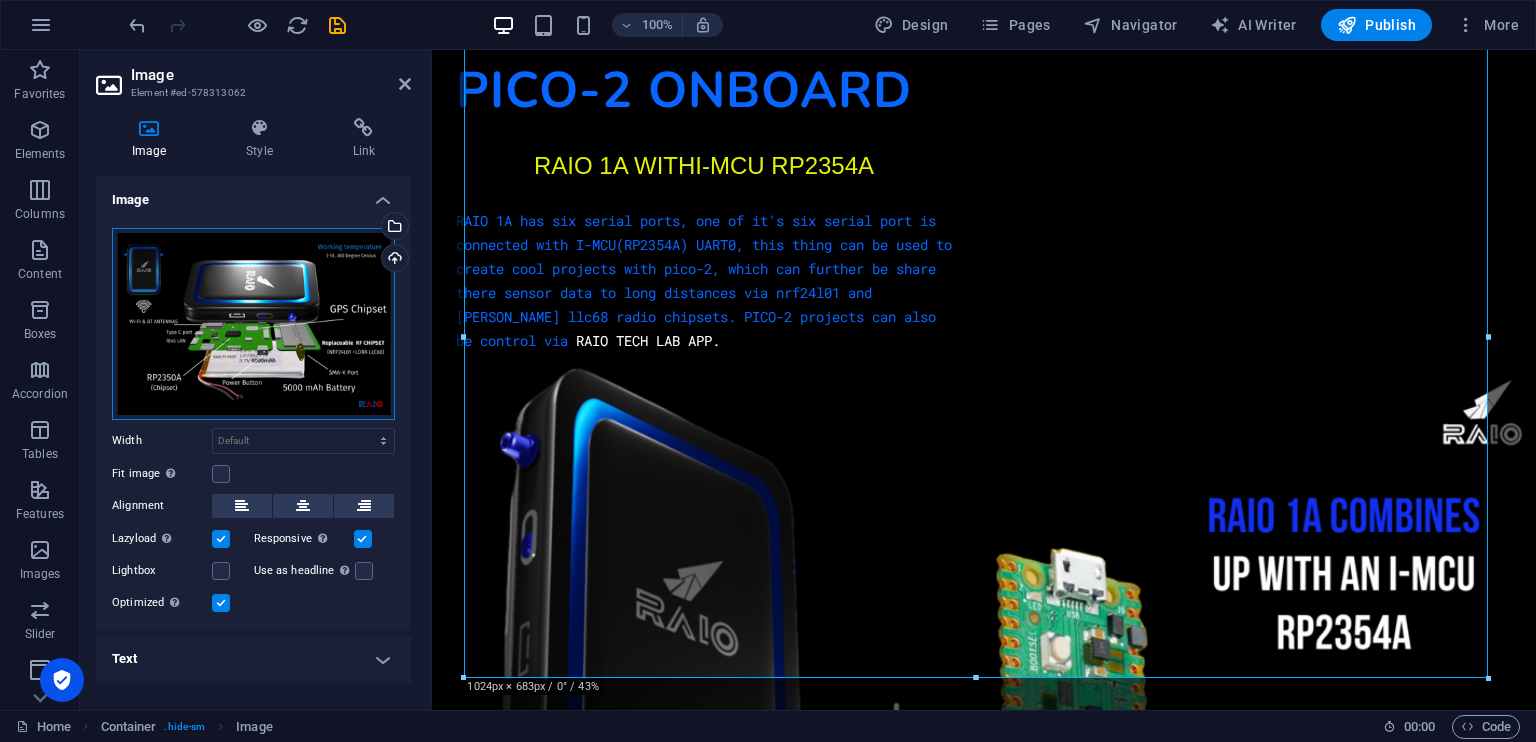 click on "Drag files here, click to choose files or select files from Files or our free stock photos & videos" at bounding box center (253, 324) 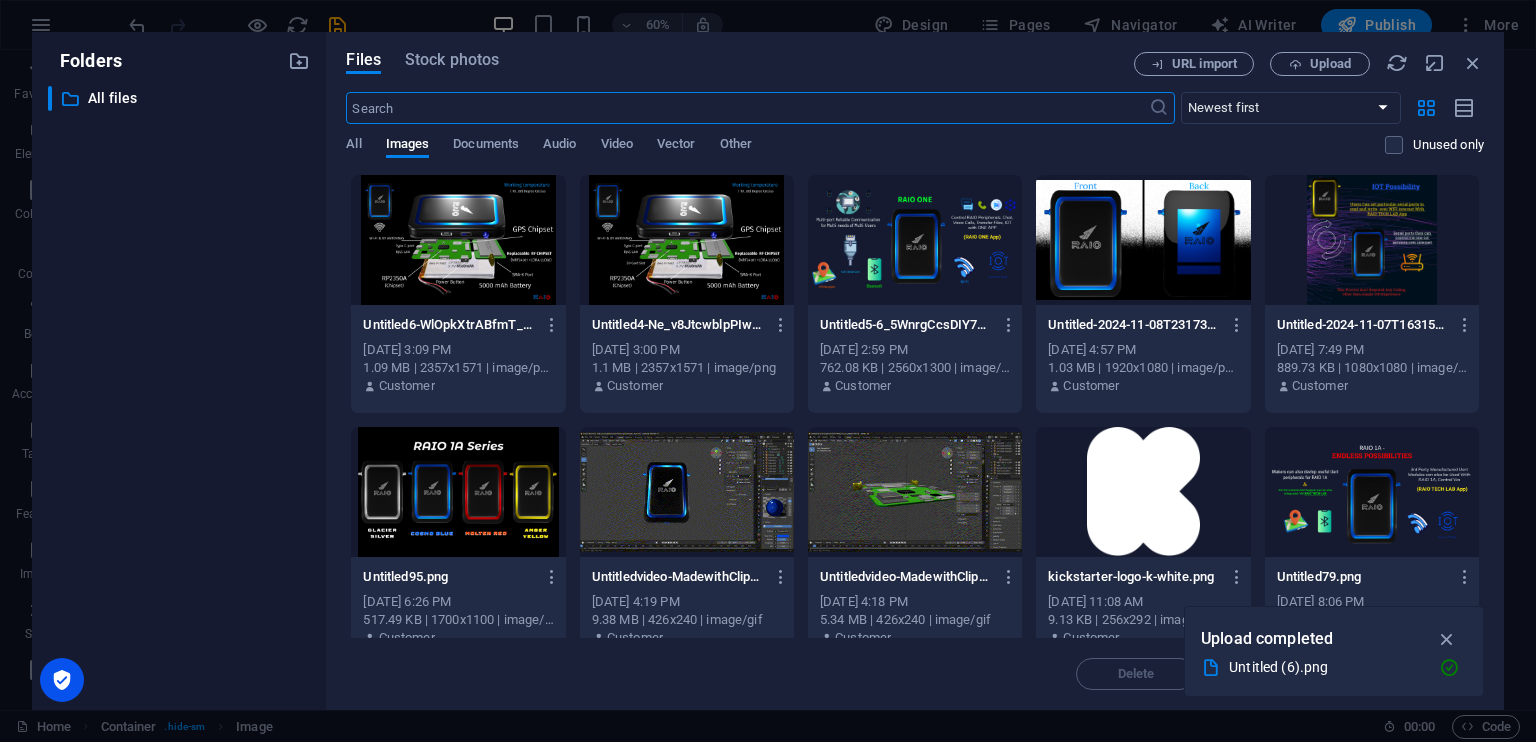 scroll, scrollTop: 18264, scrollLeft: 0, axis: vertical 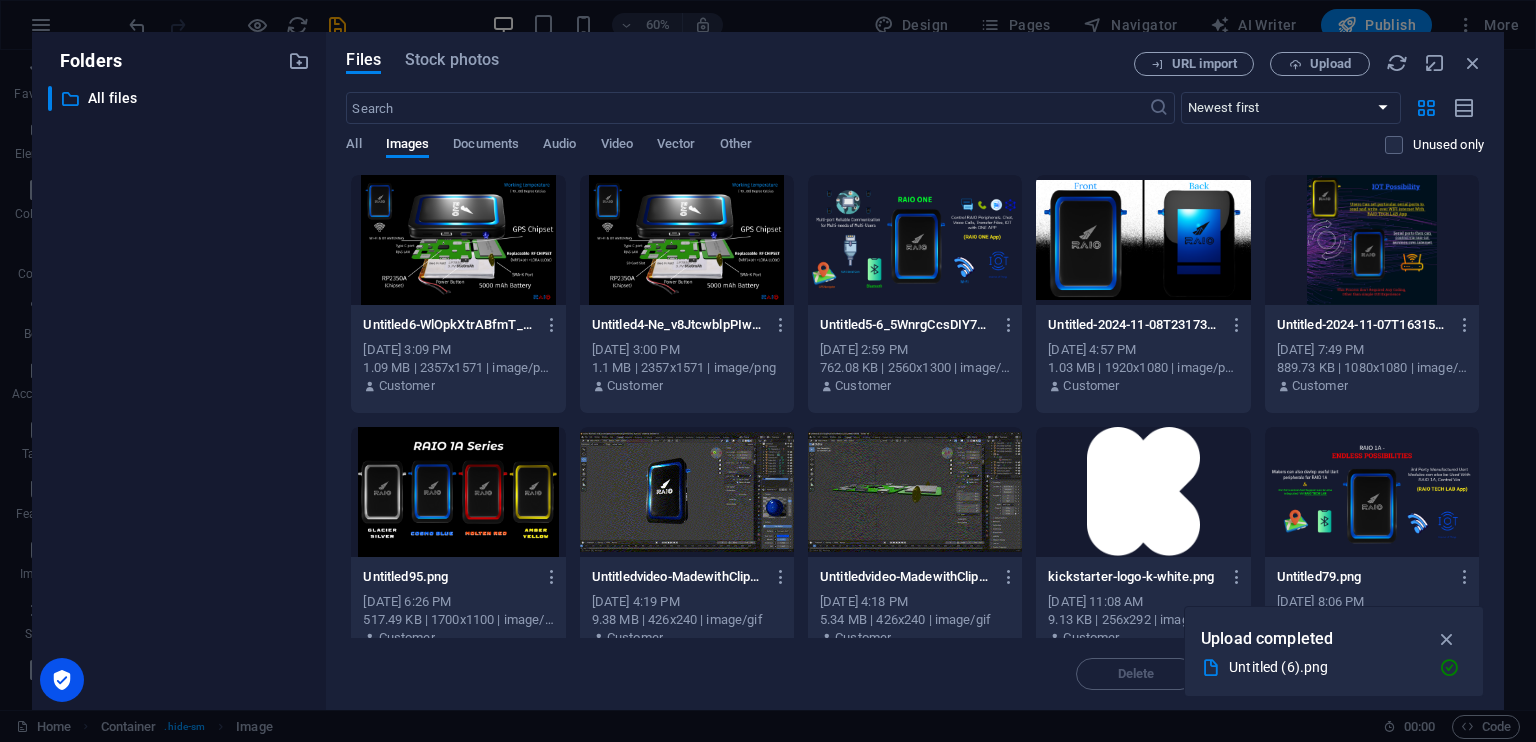 click at bounding box center (458, 240) 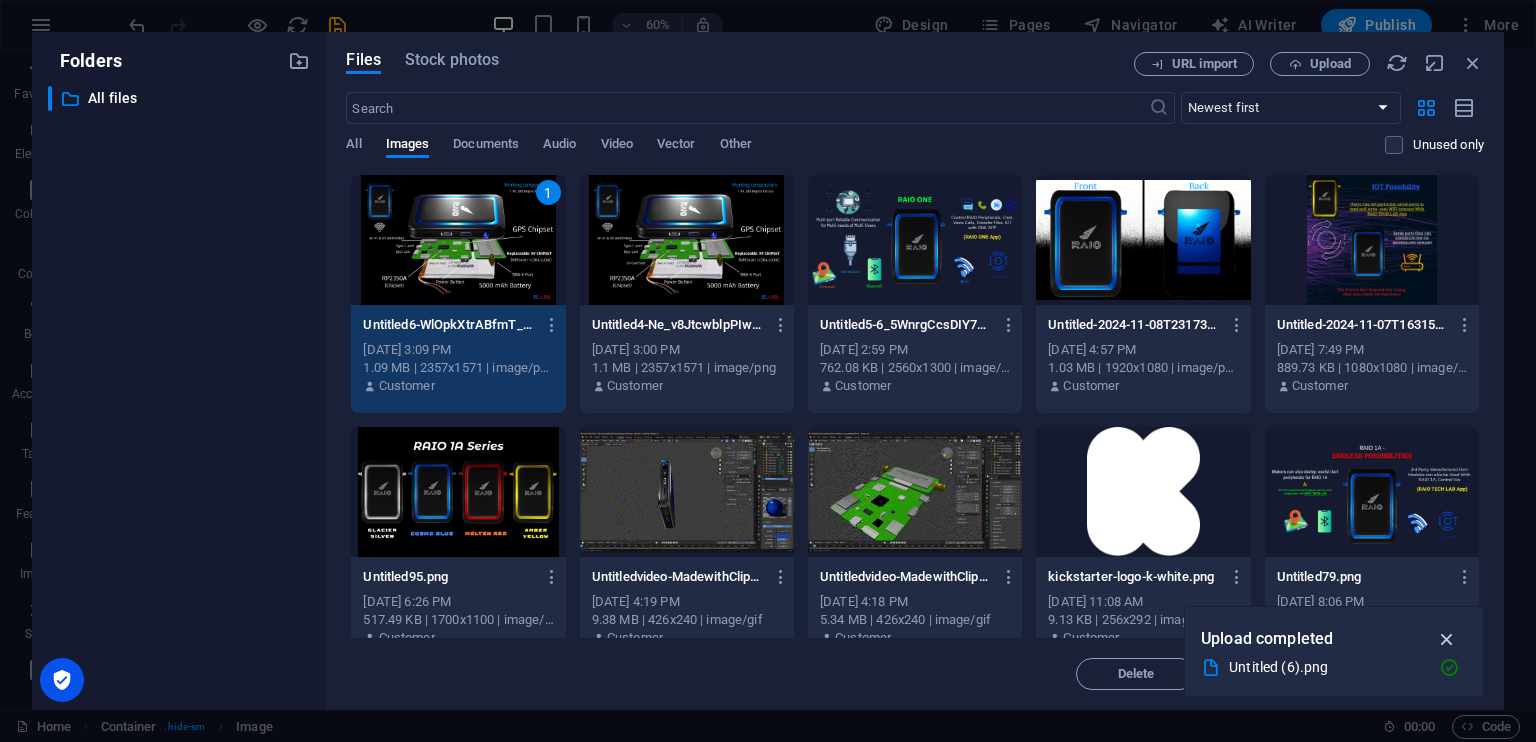 click at bounding box center (1447, 639) 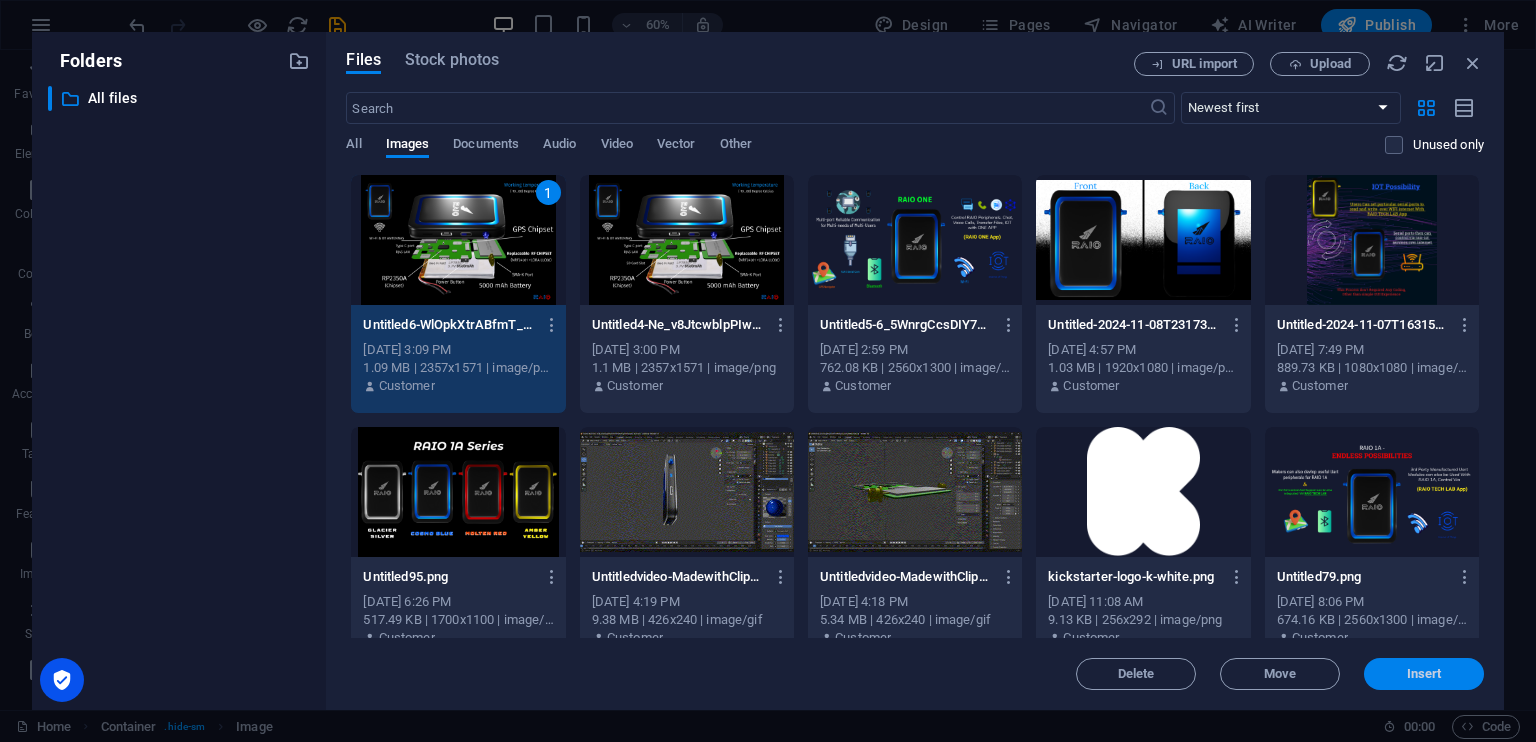 click on "Insert" at bounding box center [1424, 674] 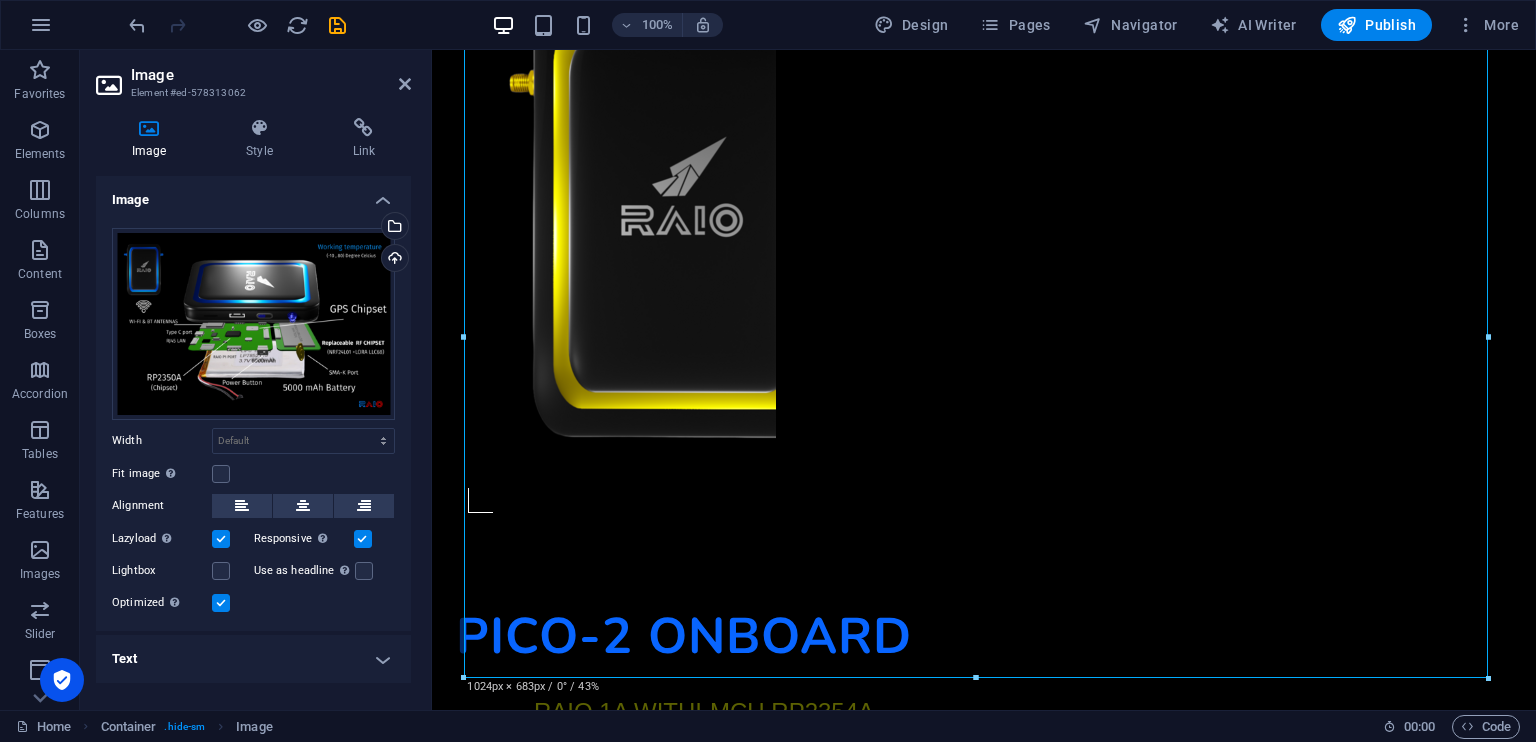 scroll, scrollTop: 18849, scrollLeft: 0, axis: vertical 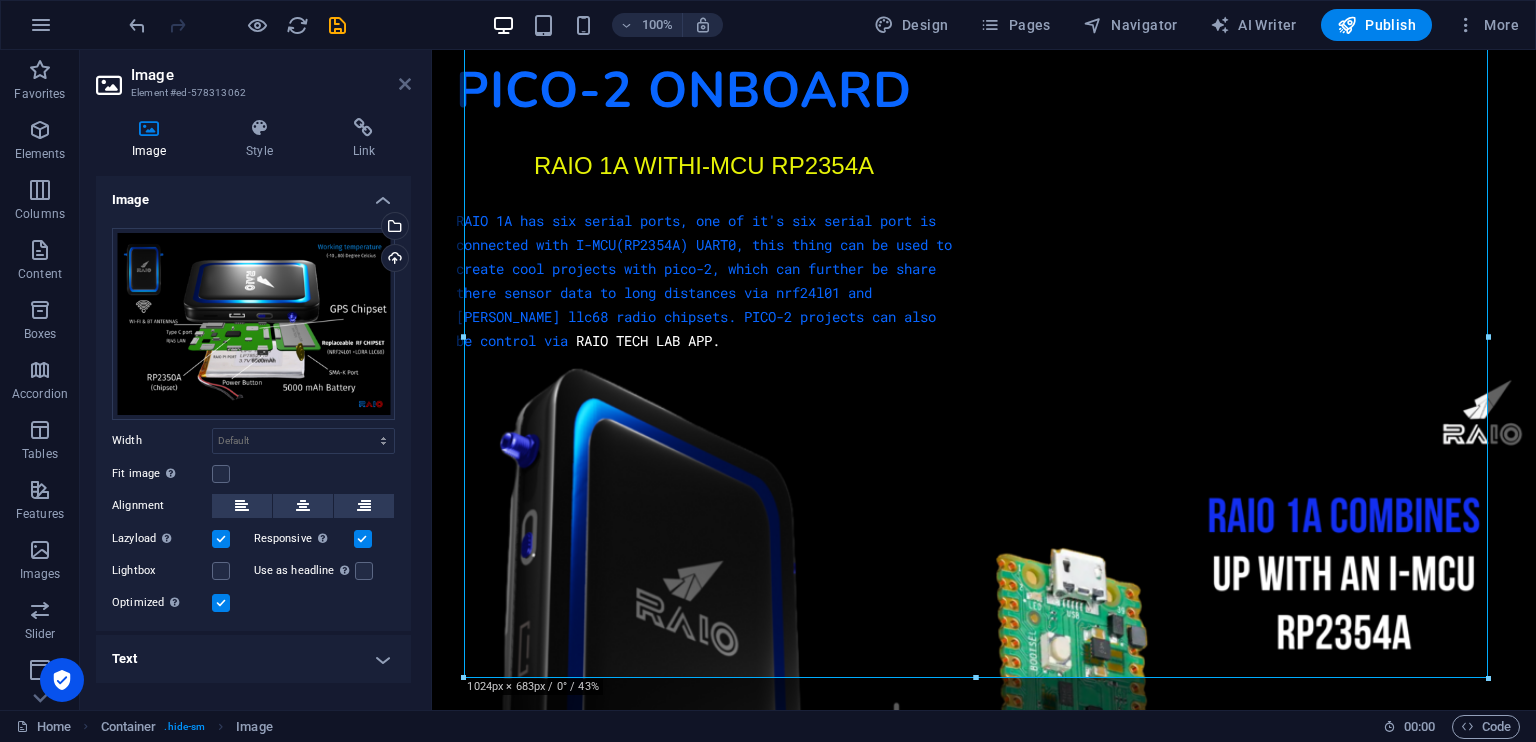 click at bounding box center (405, 84) 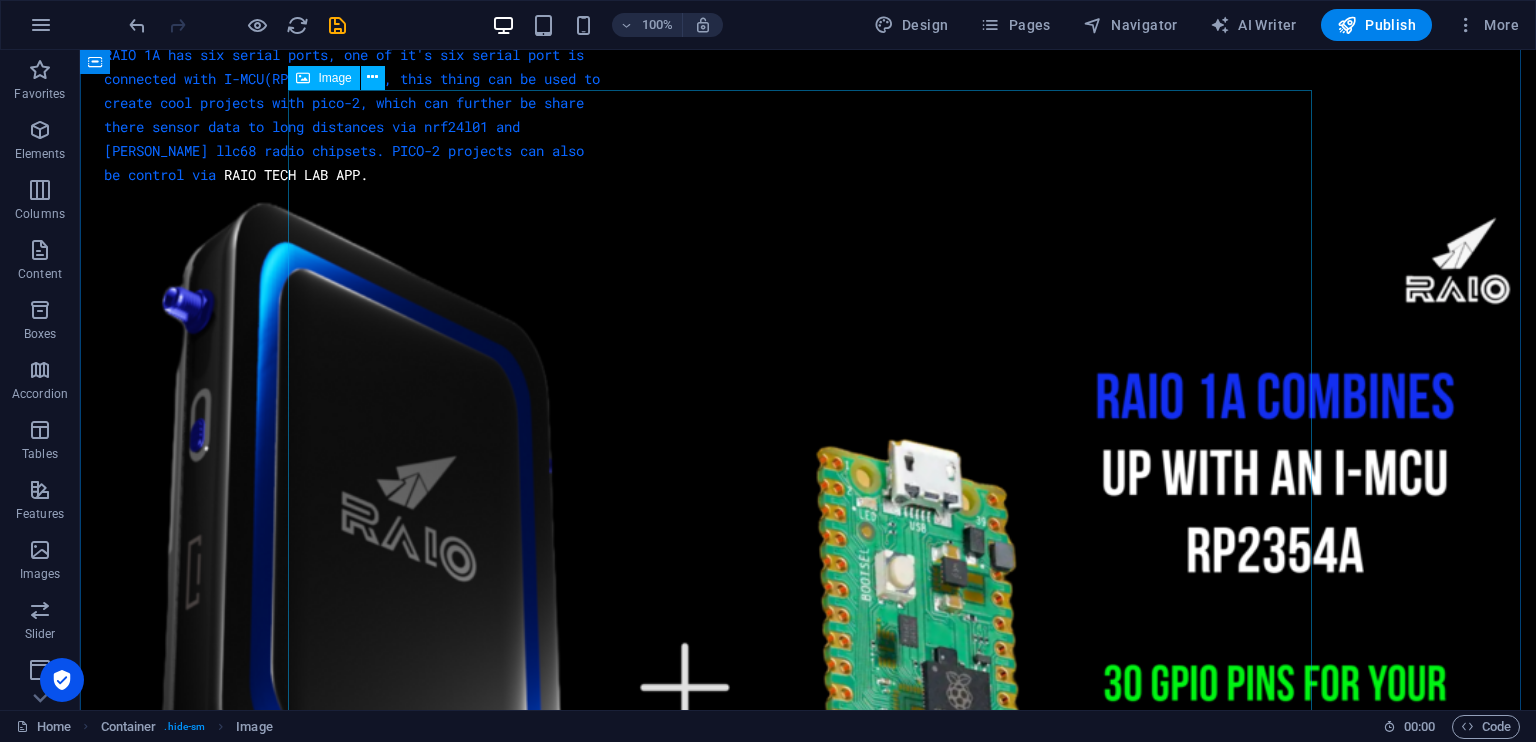 click at bounding box center (808, 11569) 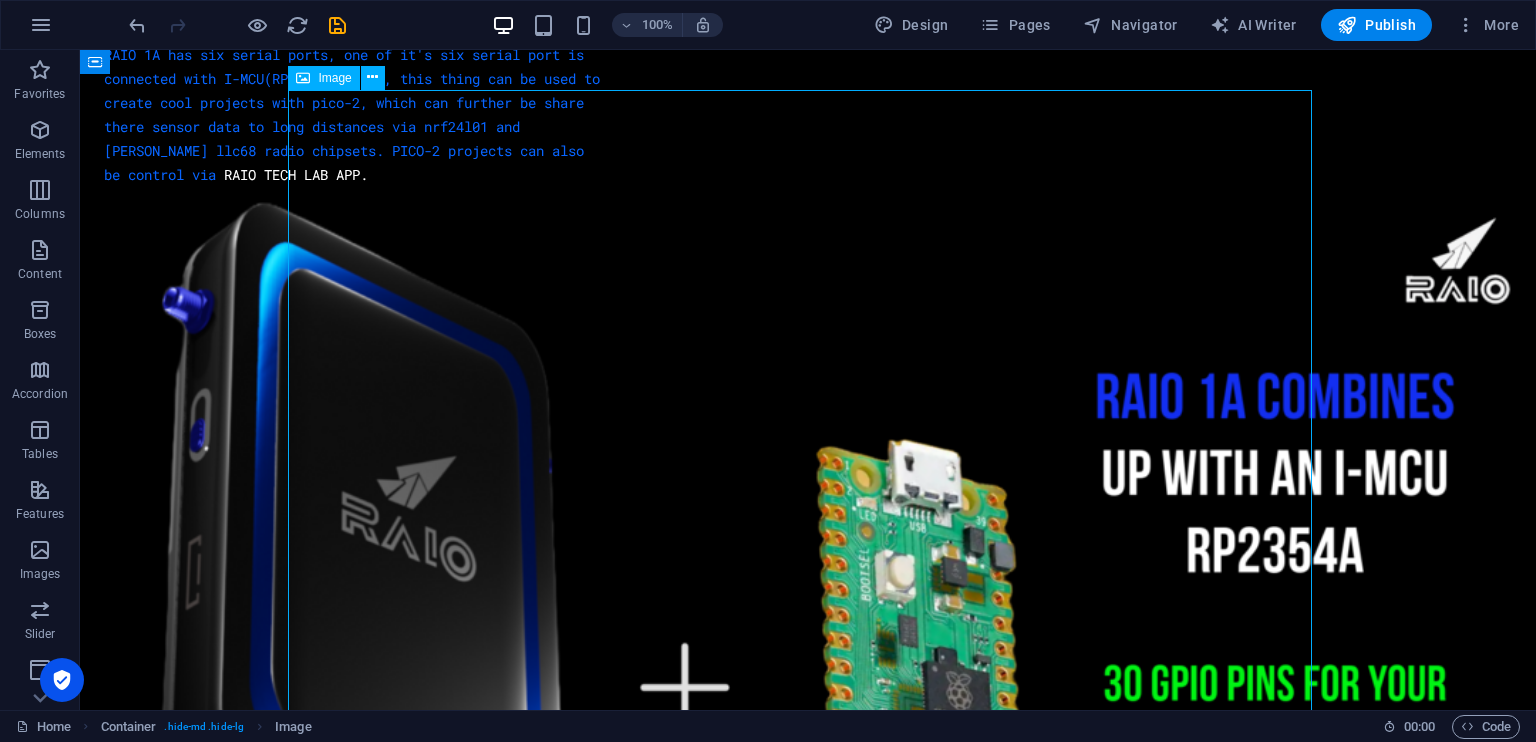 click at bounding box center [808, 11569] 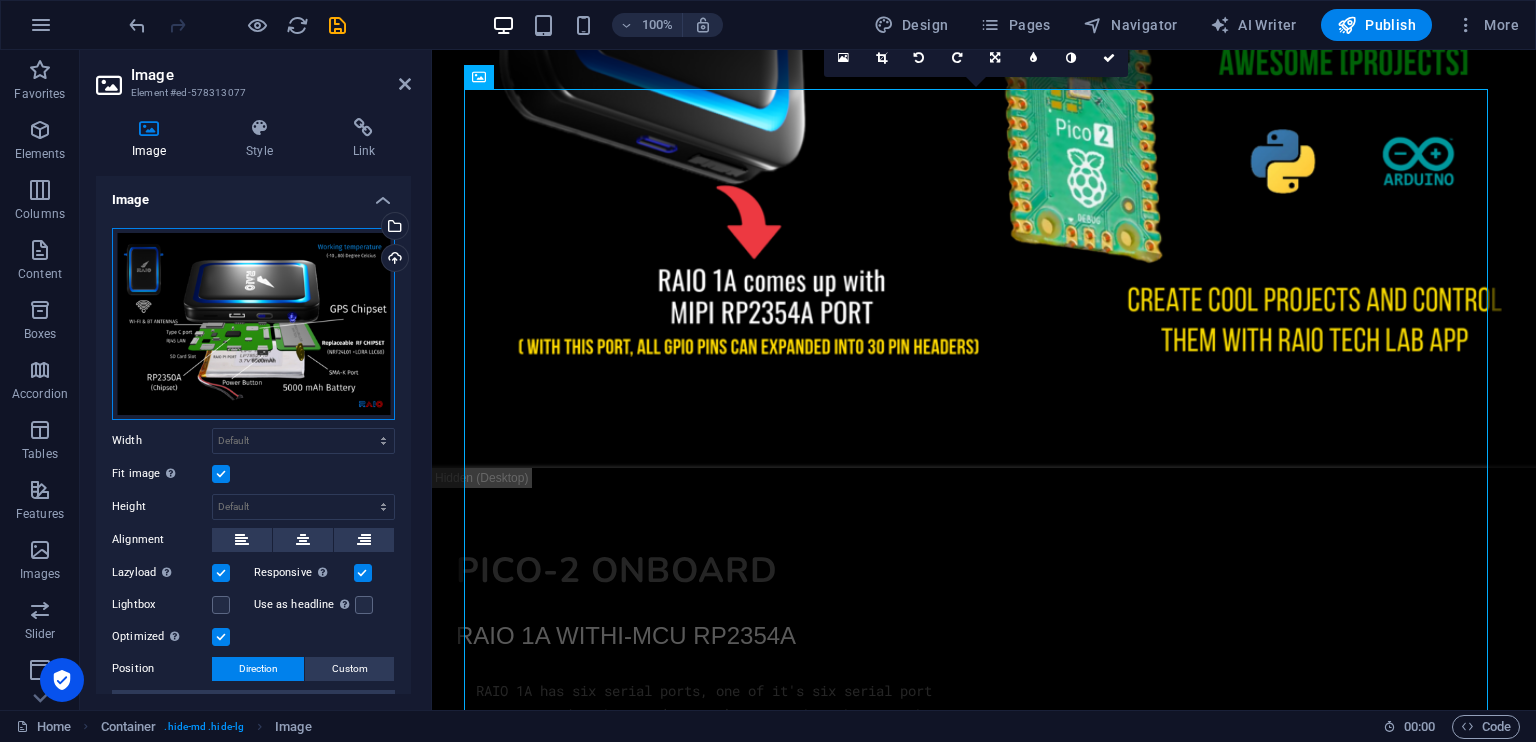 click on "Drag files here, click to choose files or select files from Files or our free stock photos & videos" at bounding box center (253, 324) 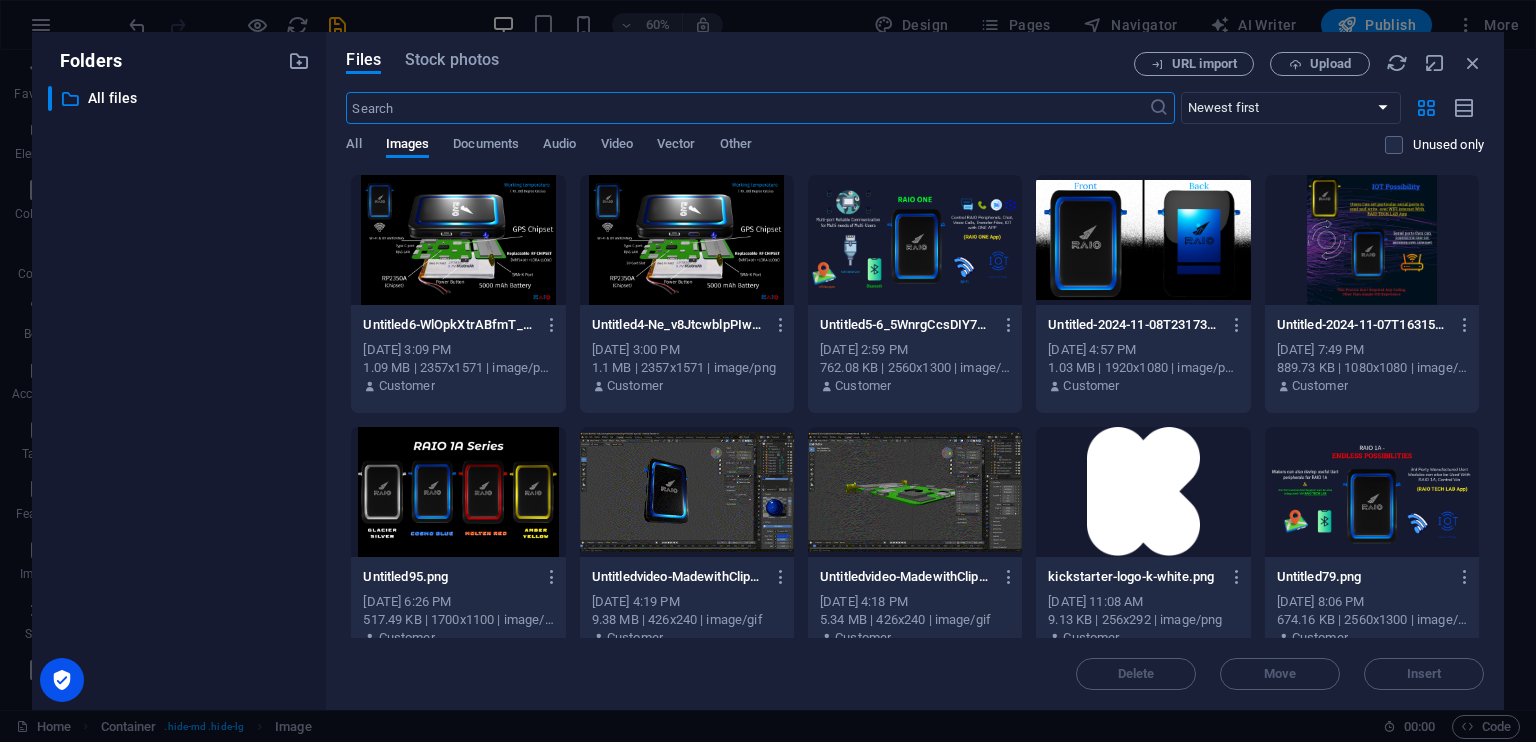 scroll, scrollTop: 18938, scrollLeft: 0, axis: vertical 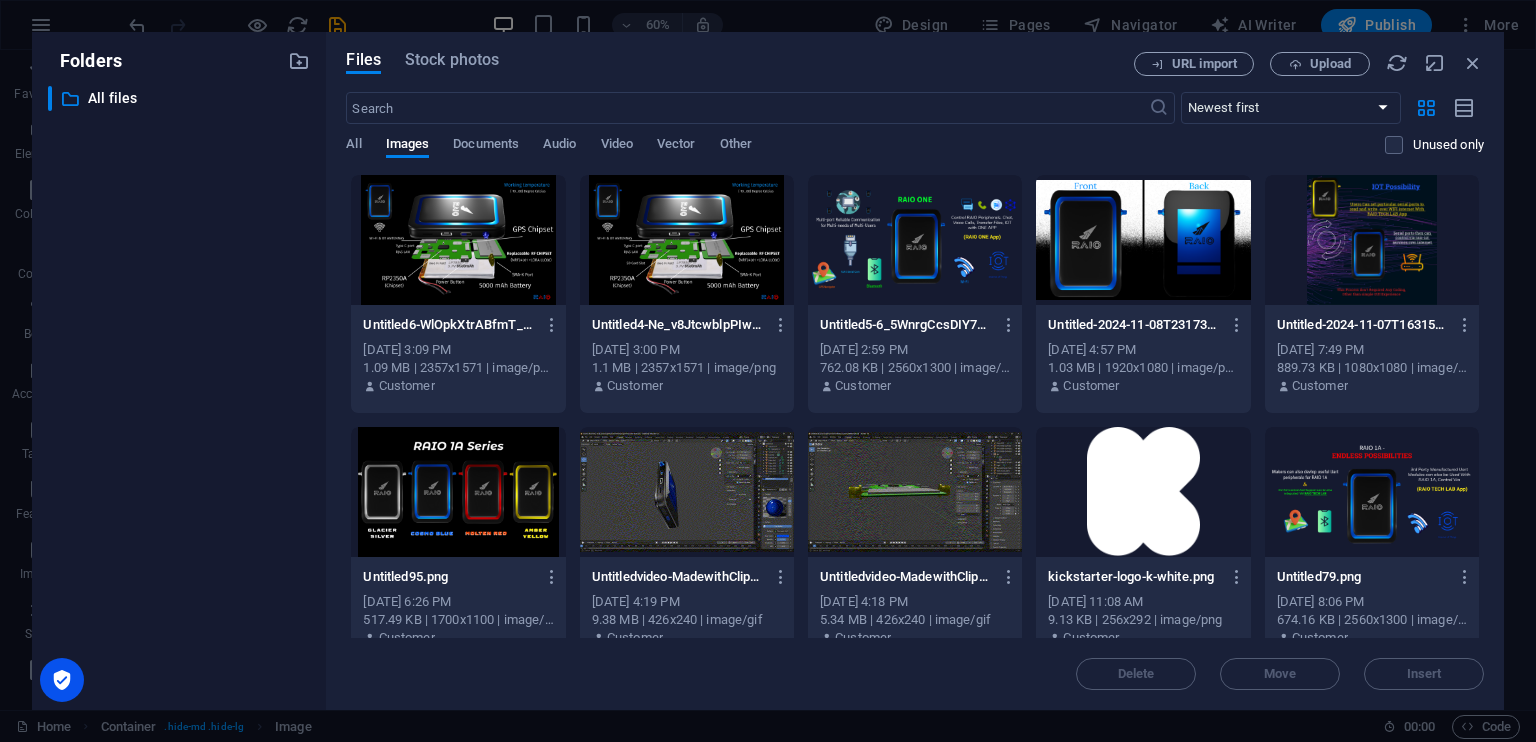 click at bounding box center (458, 240) 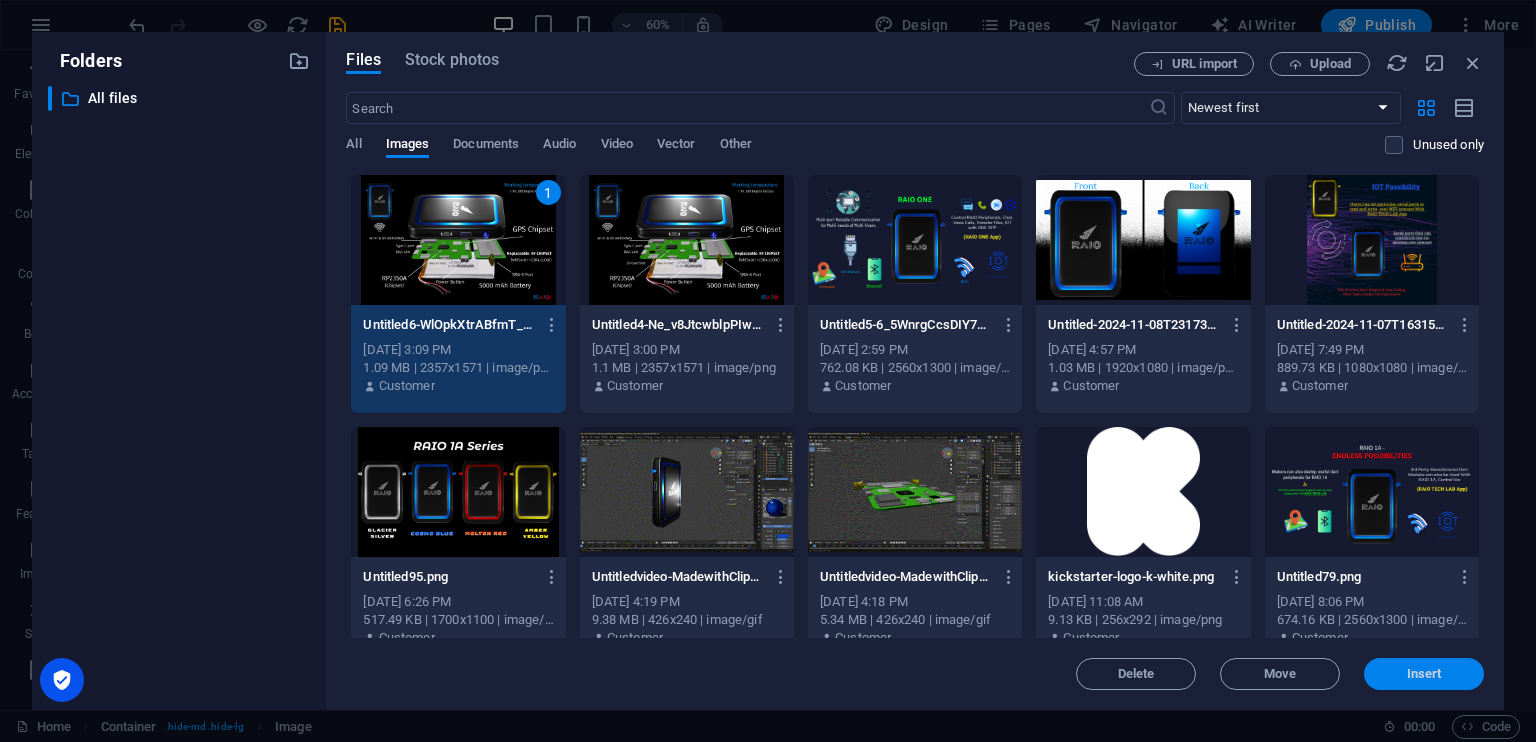 click on "Insert" at bounding box center [1424, 674] 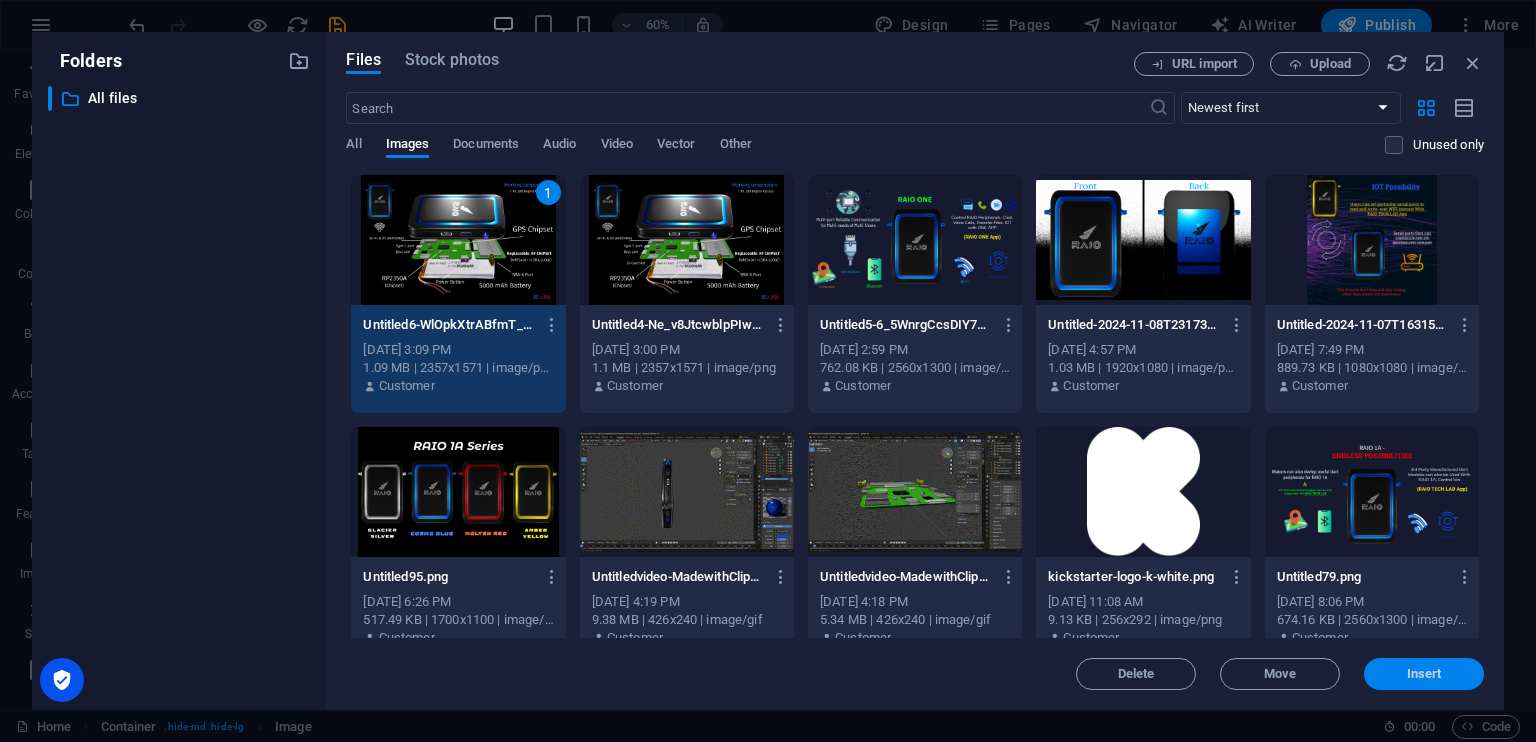 scroll, scrollTop: 19566, scrollLeft: 0, axis: vertical 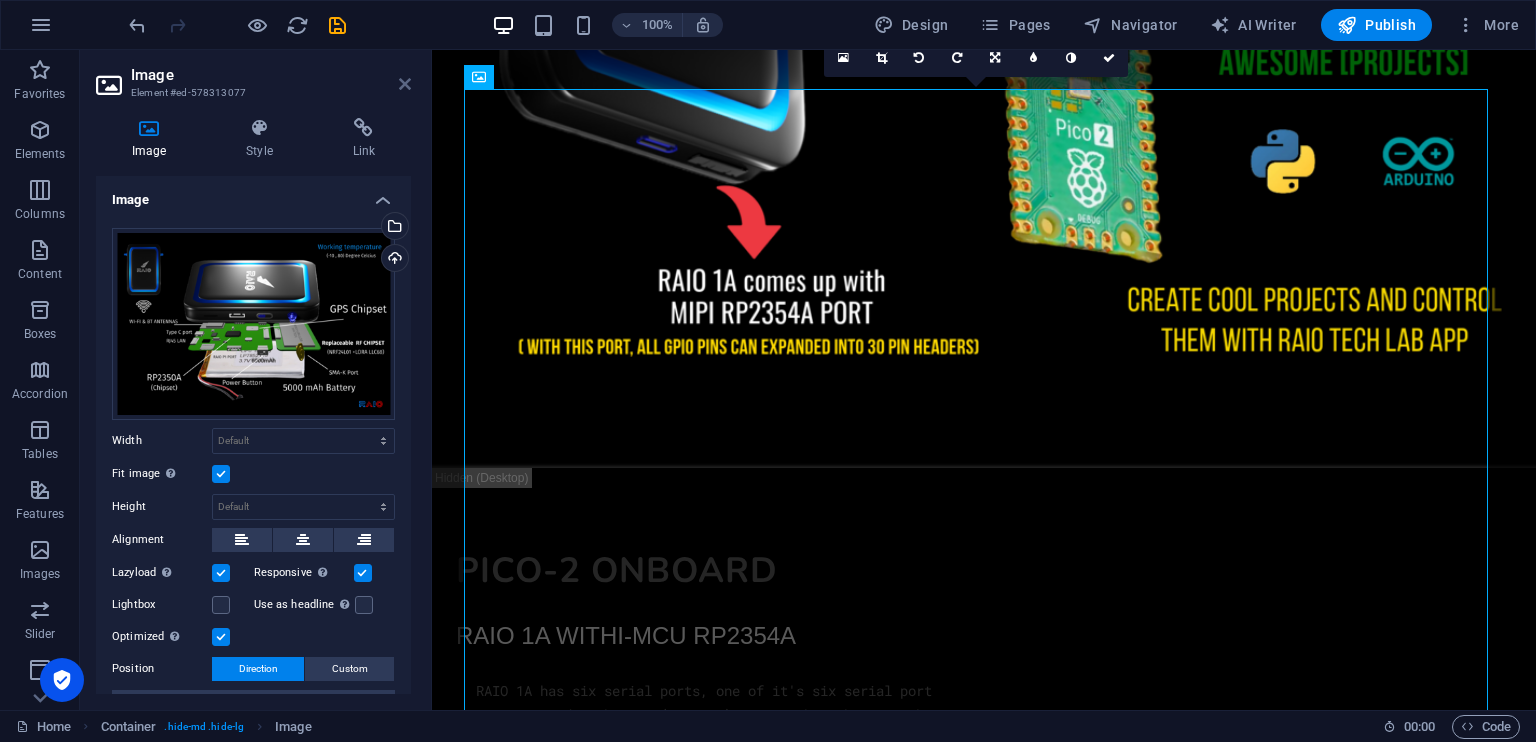 click at bounding box center [405, 84] 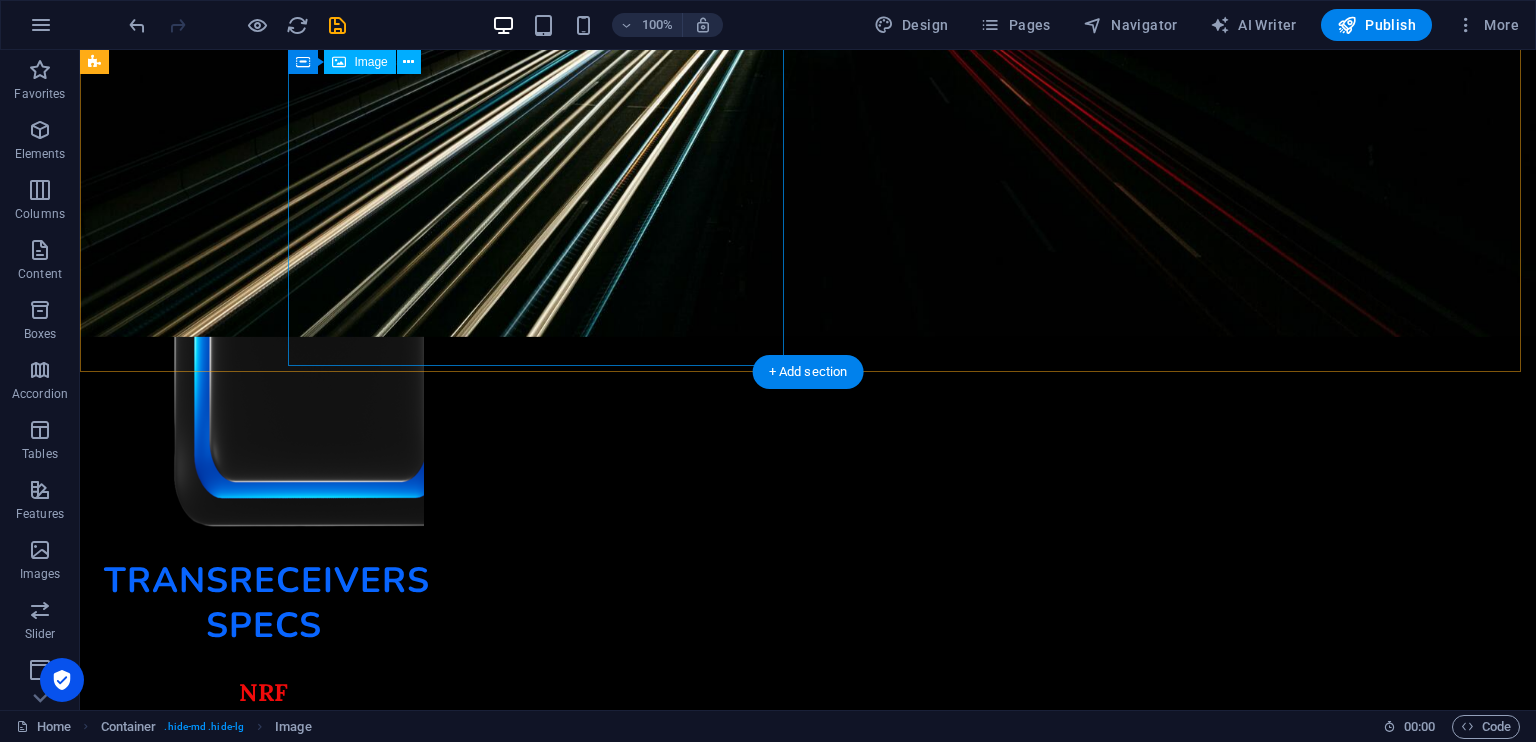 scroll, scrollTop: 19569, scrollLeft: 0, axis: vertical 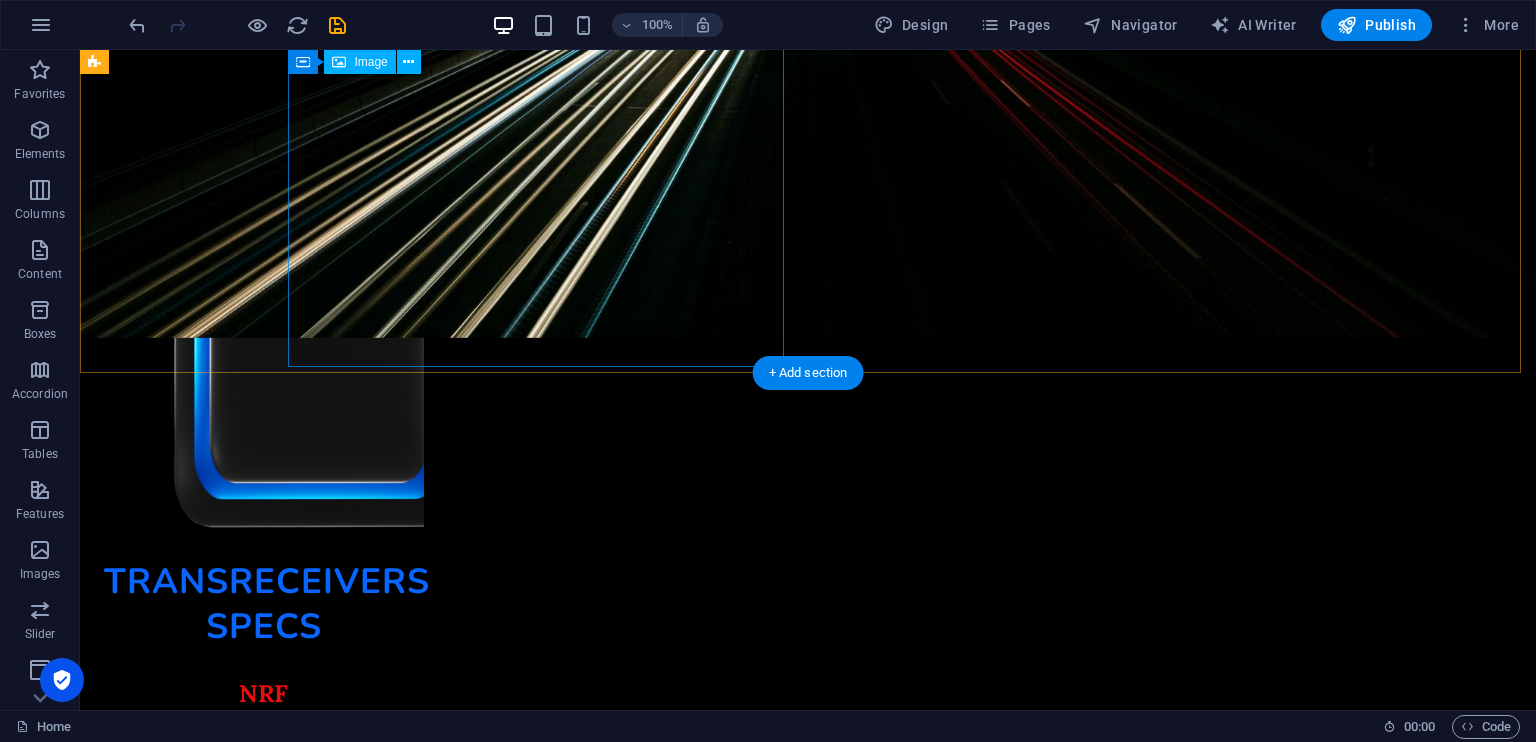 click at bounding box center (352, 11444) 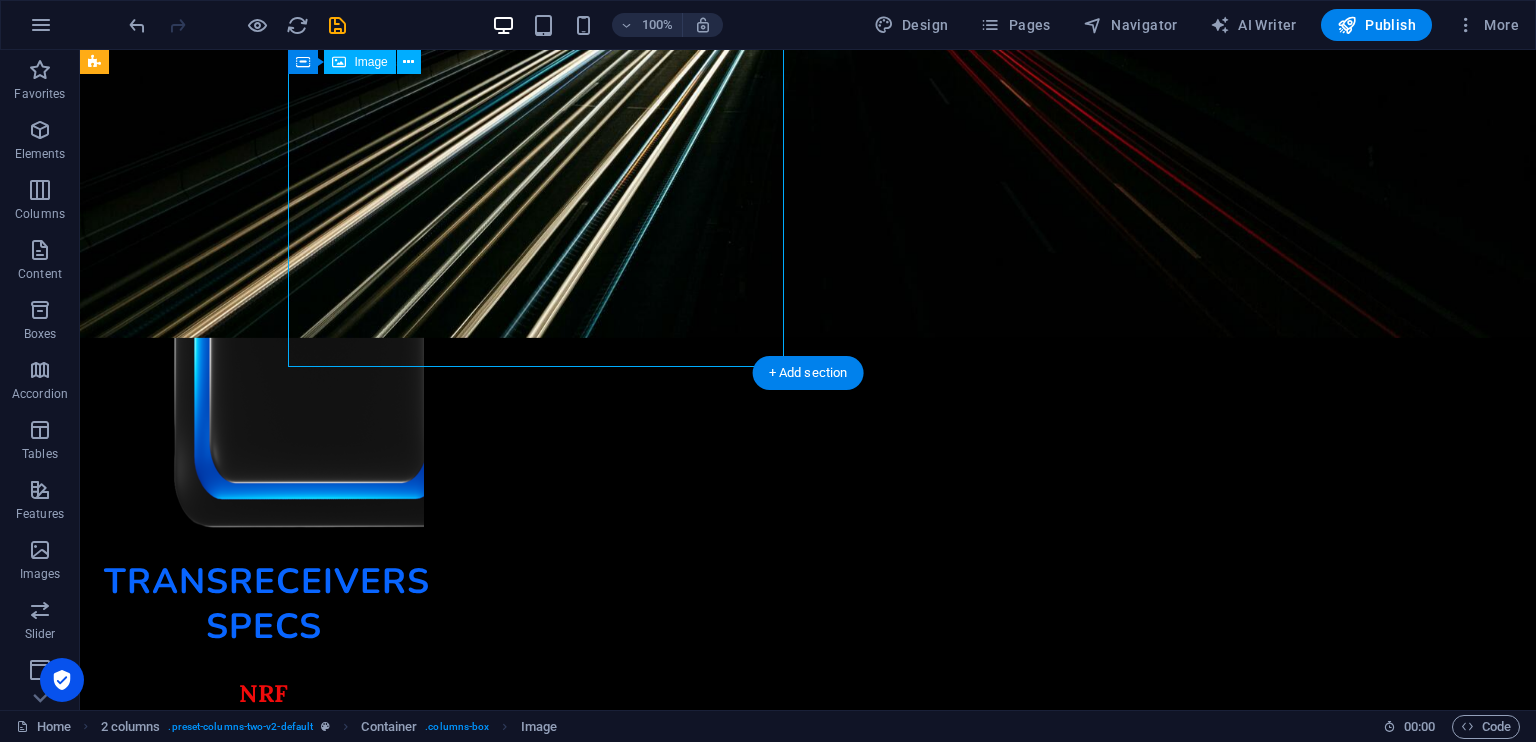 click at bounding box center [352, 11444] 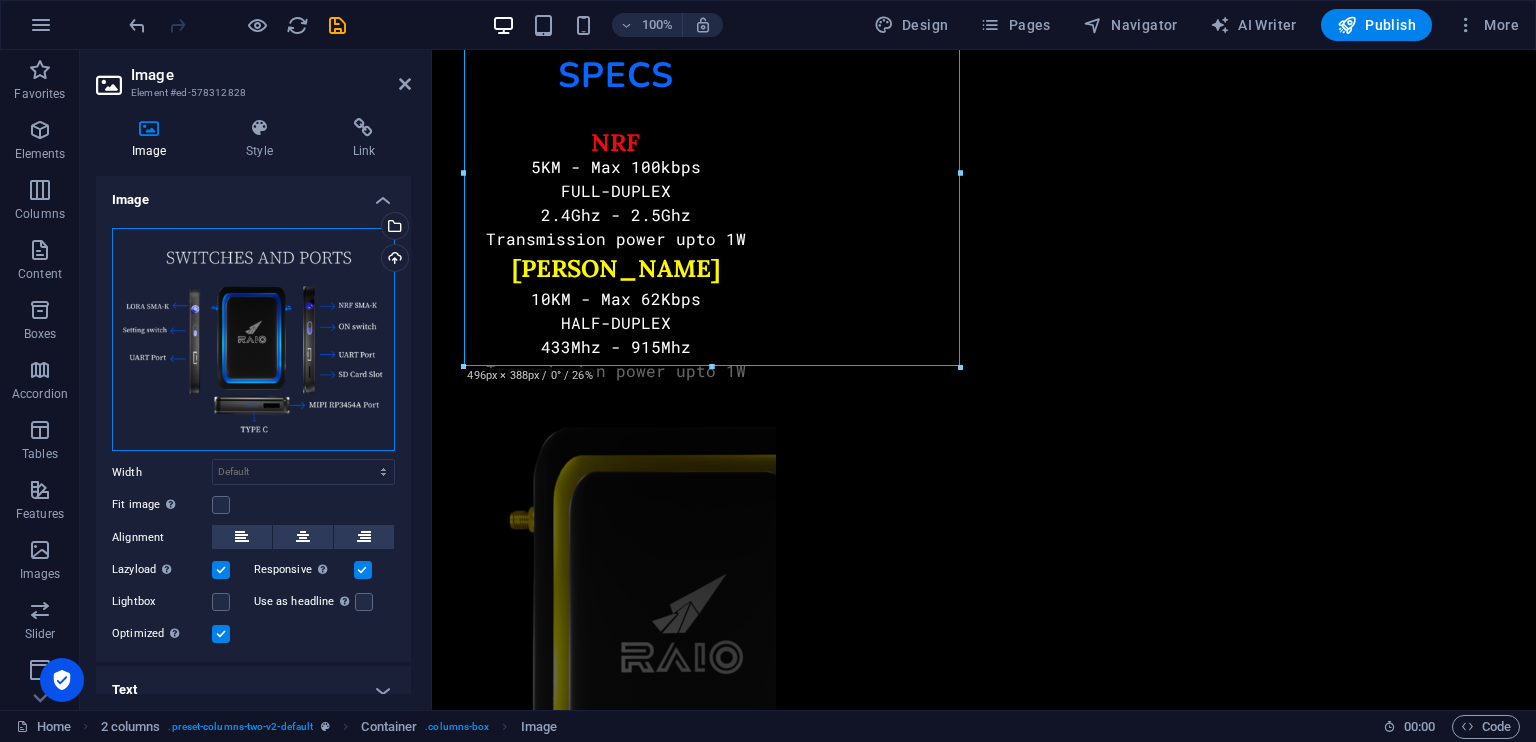click on "Drag files here, click to choose files or select files from Files or our free stock photos & videos" at bounding box center (253, 340) 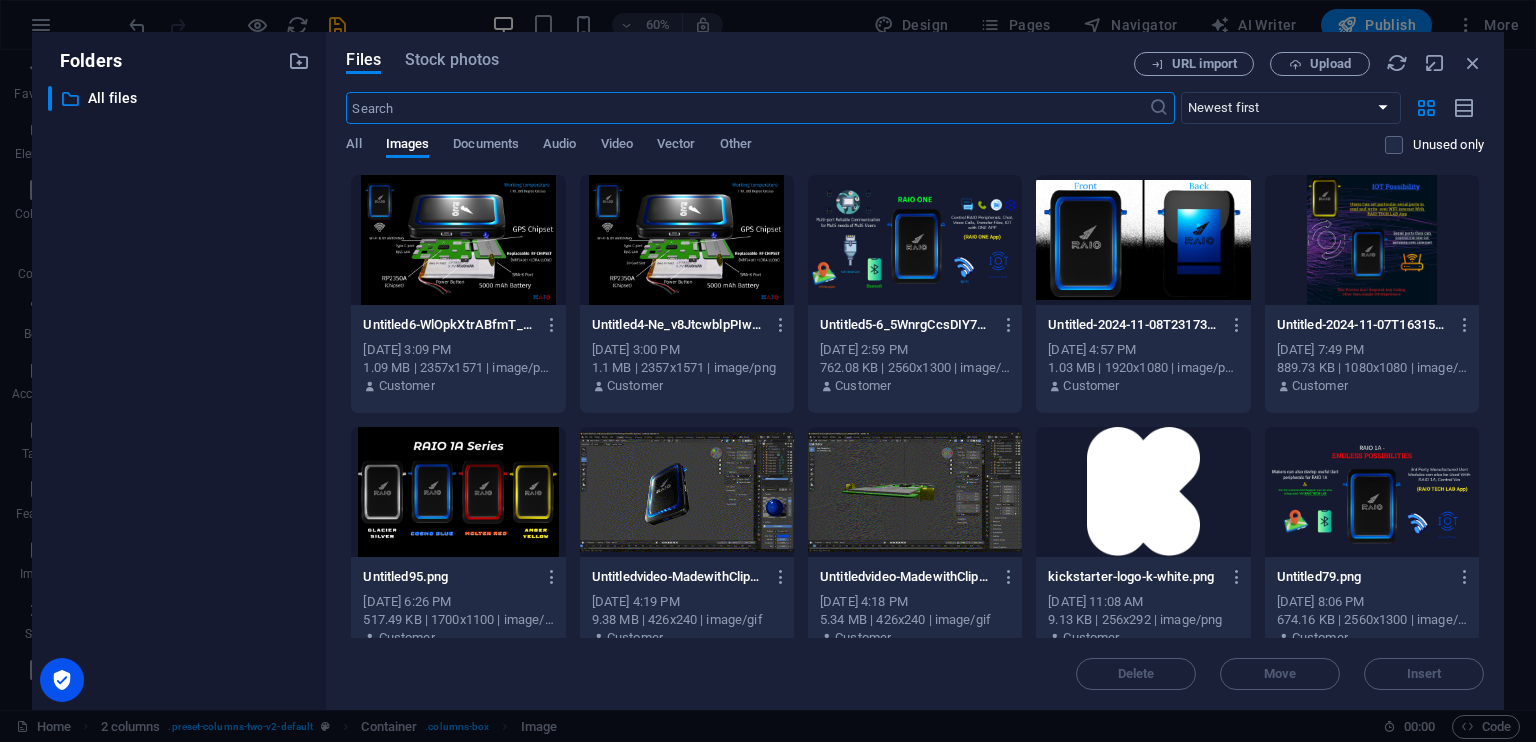 scroll, scrollTop: 17269, scrollLeft: 0, axis: vertical 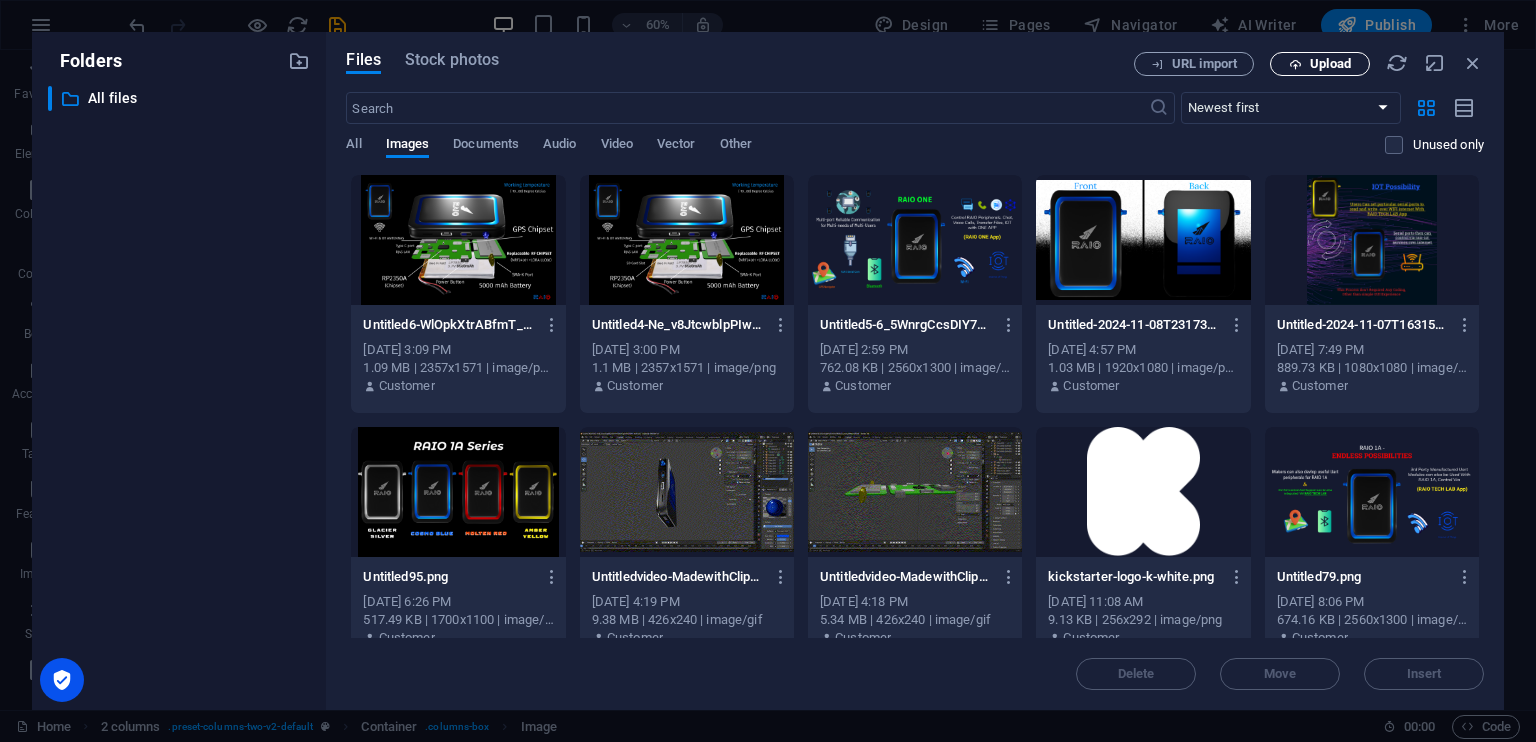 click on "Upload" at bounding box center [1330, 64] 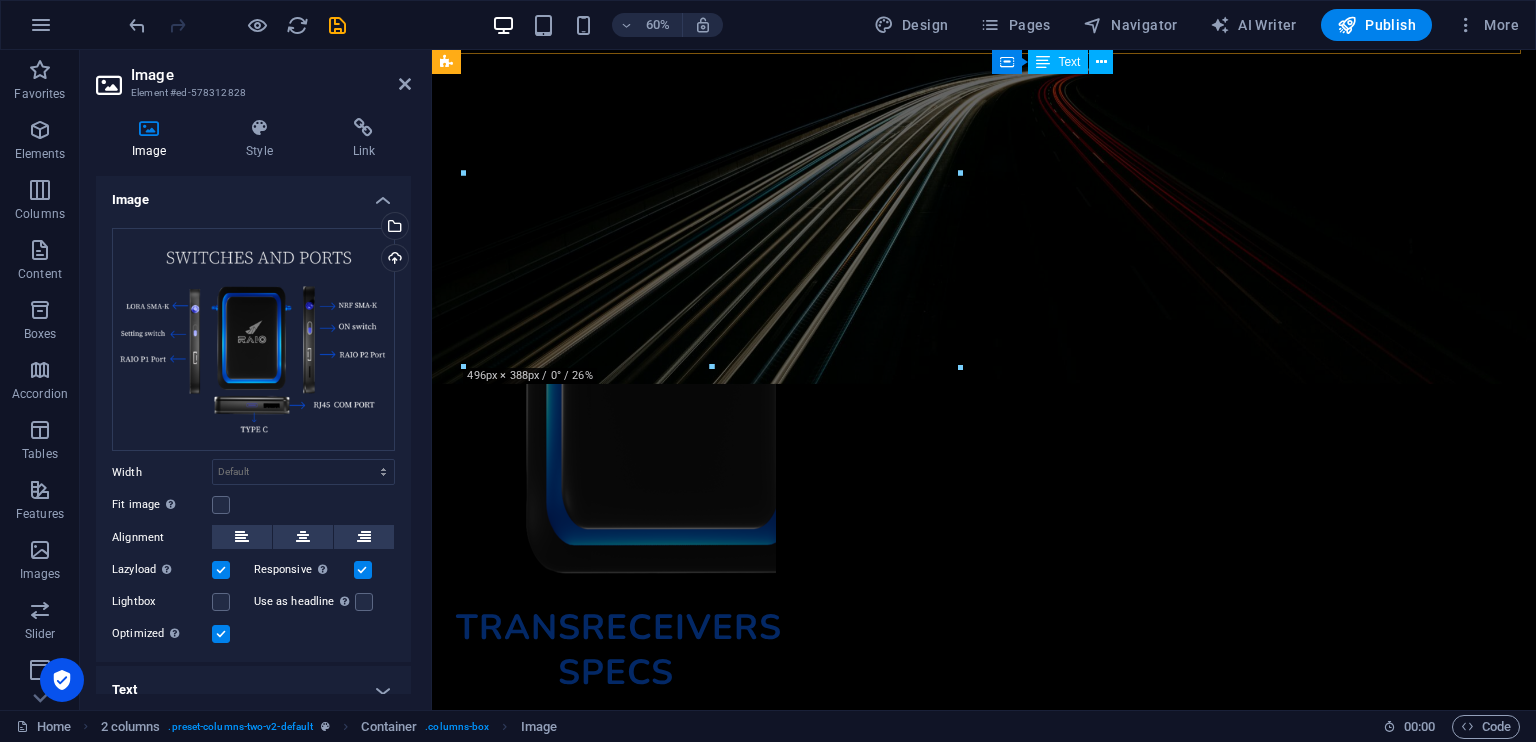 scroll, scrollTop: 17866, scrollLeft: 0, axis: vertical 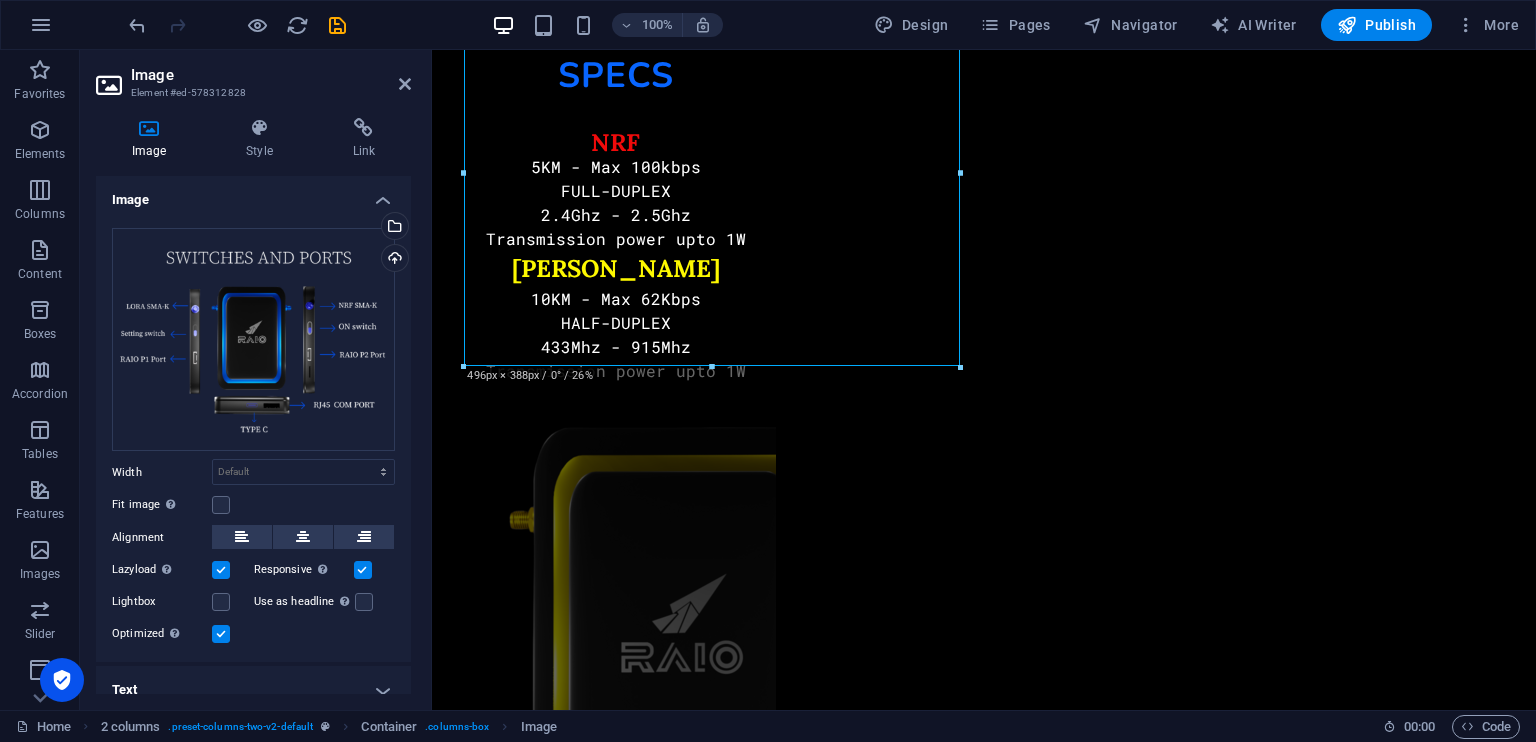 click on "Image Element #ed-578312828 Image Style Link Image Drag files here, click to choose files or select files from Files or our free stock photos & videos Select files from the file manager, stock photos, or upload file(s) Upload Width Default auto px rem % em vh vw Fit image Automatically fit image to a fixed width and height Height Default auto px Alignment Lazyload Loading images after the page loads improves page speed. Responsive Automatically load retina image and smartphone optimized sizes. Lightbox Use as headline The image will be wrapped in an H1 headline tag. Useful for giving alternative text the weight of an H1 headline, e.g. for the logo. Leave unchecked if uncertain. Optimized Images are compressed to improve page speed. Position Direction Custom X offset 50 px rem % vh vw Y offset 50 px rem % vh vw Text Float No float Image left Image right Determine how text should behave around the image. Text Alternative text Image caption Paragraph Format Normal Heading 1 Heading 2 Heading 3 Heading 4 Code 8 9" at bounding box center [256, 380] 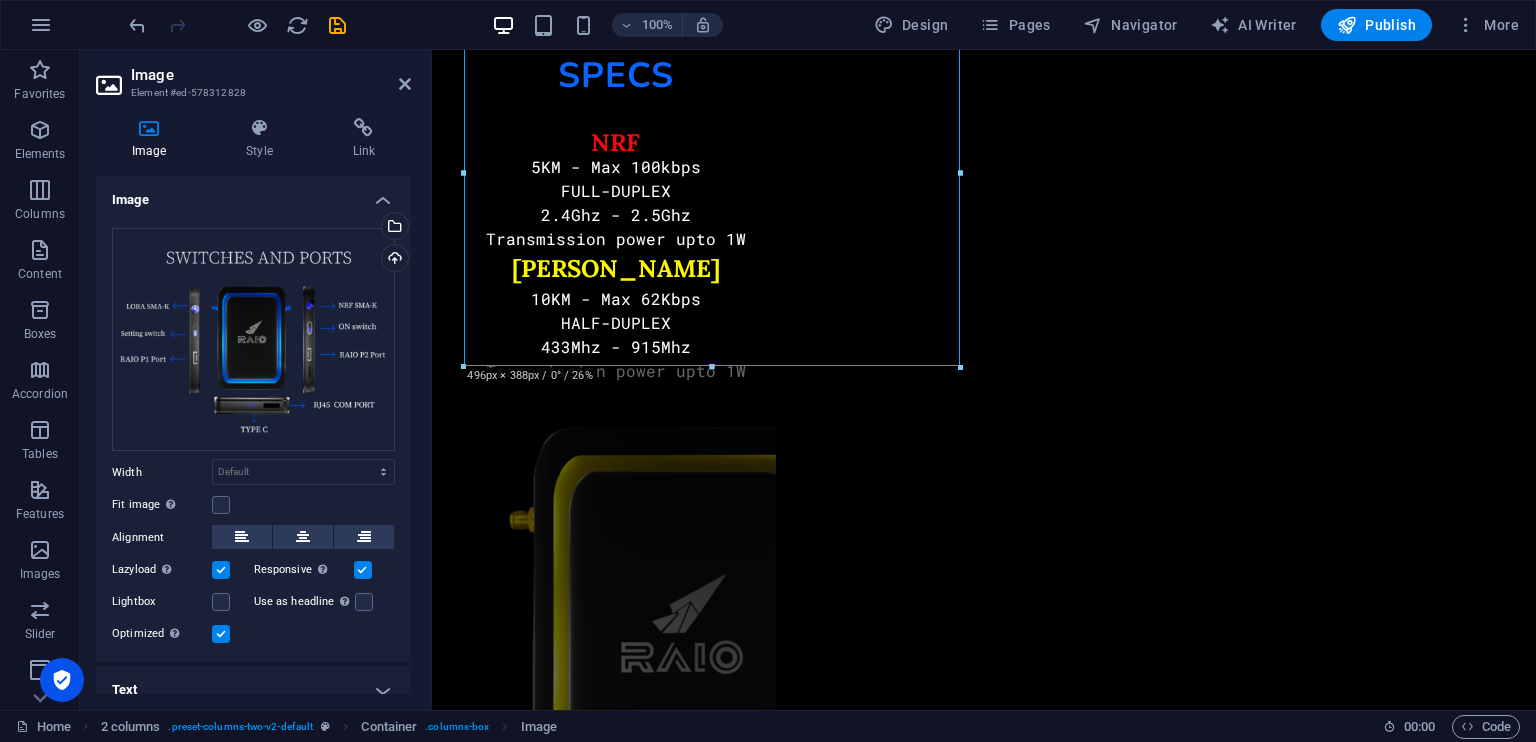 click on "Image Element #ed-578312828" at bounding box center [253, 76] 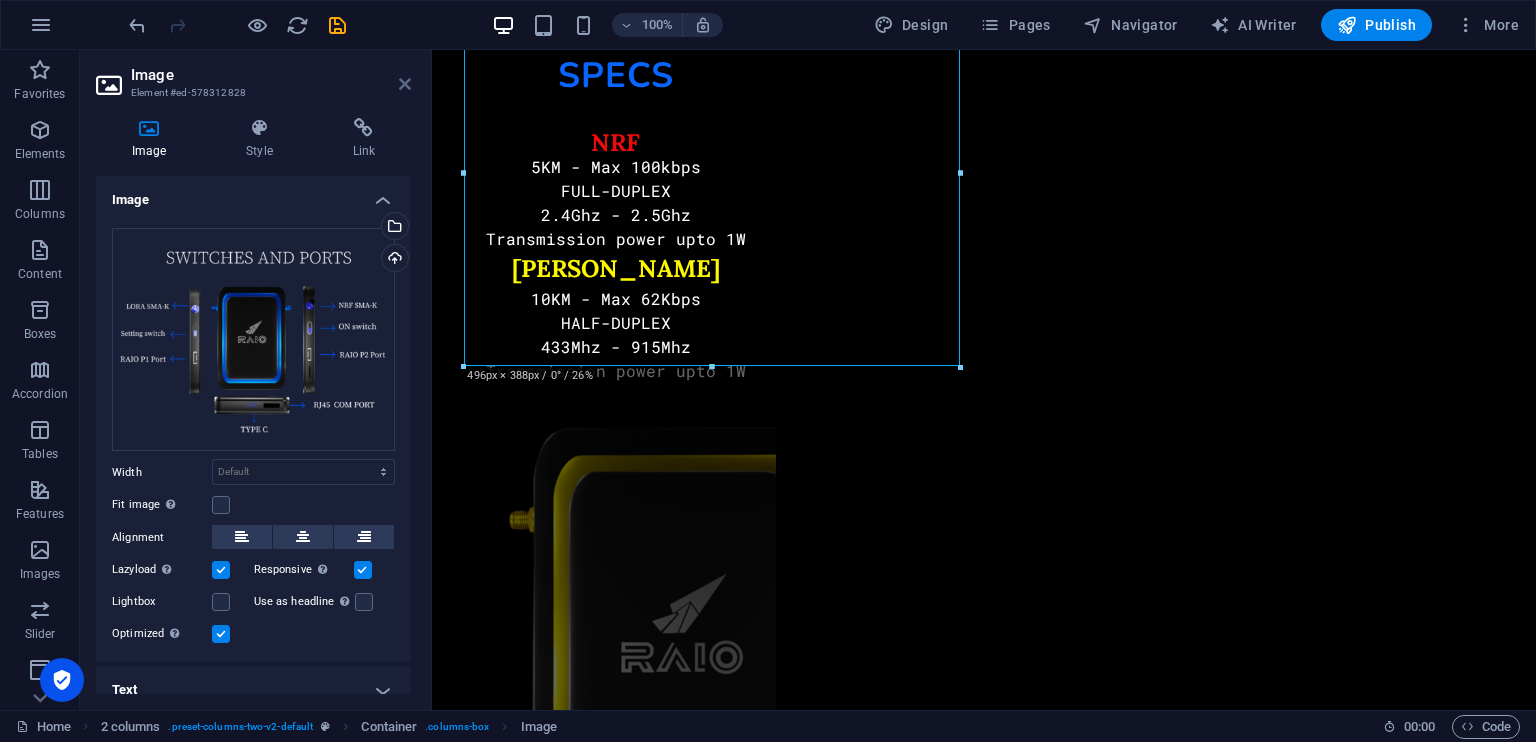 click at bounding box center [405, 84] 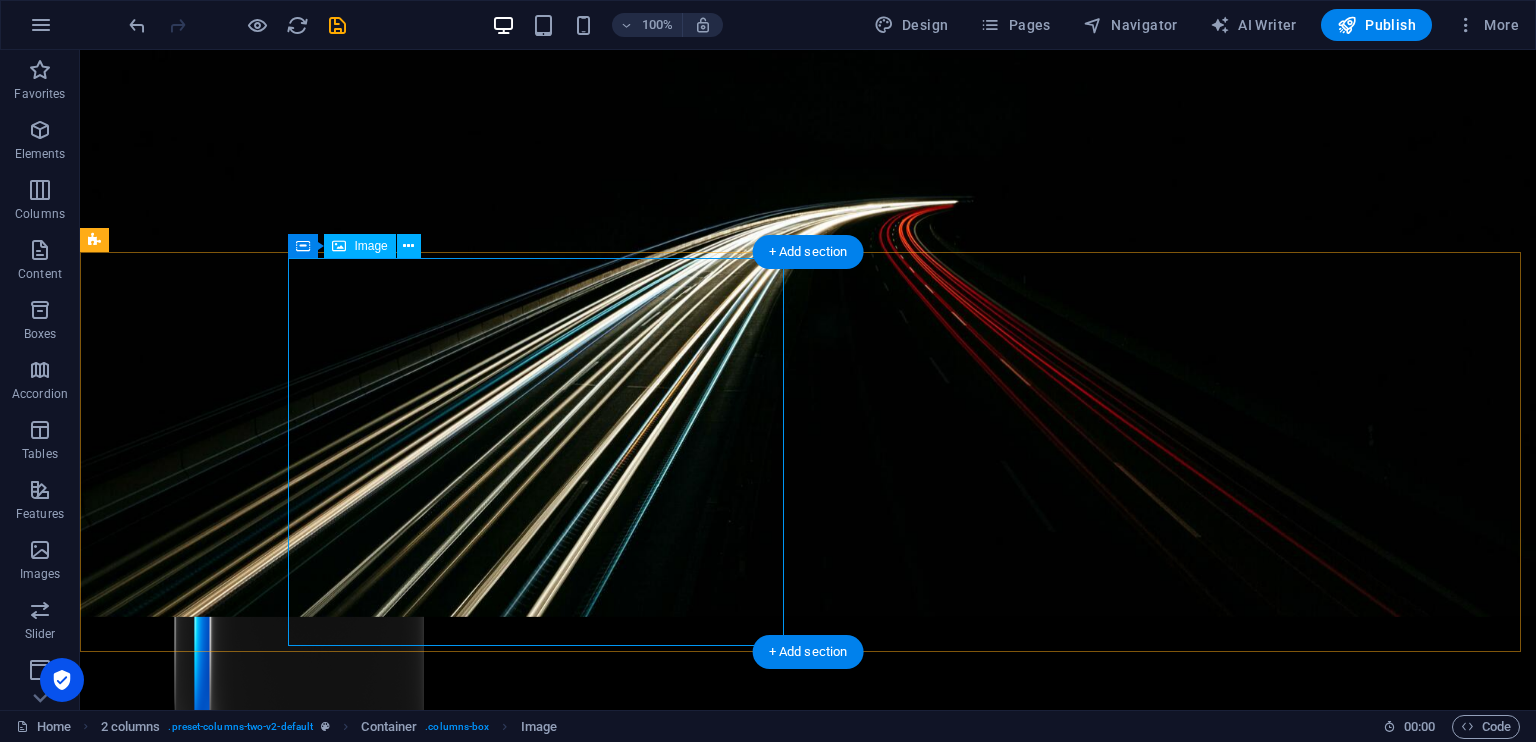 scroll, scrollTop: 19289, scrollLeft: 0, axis: vertical 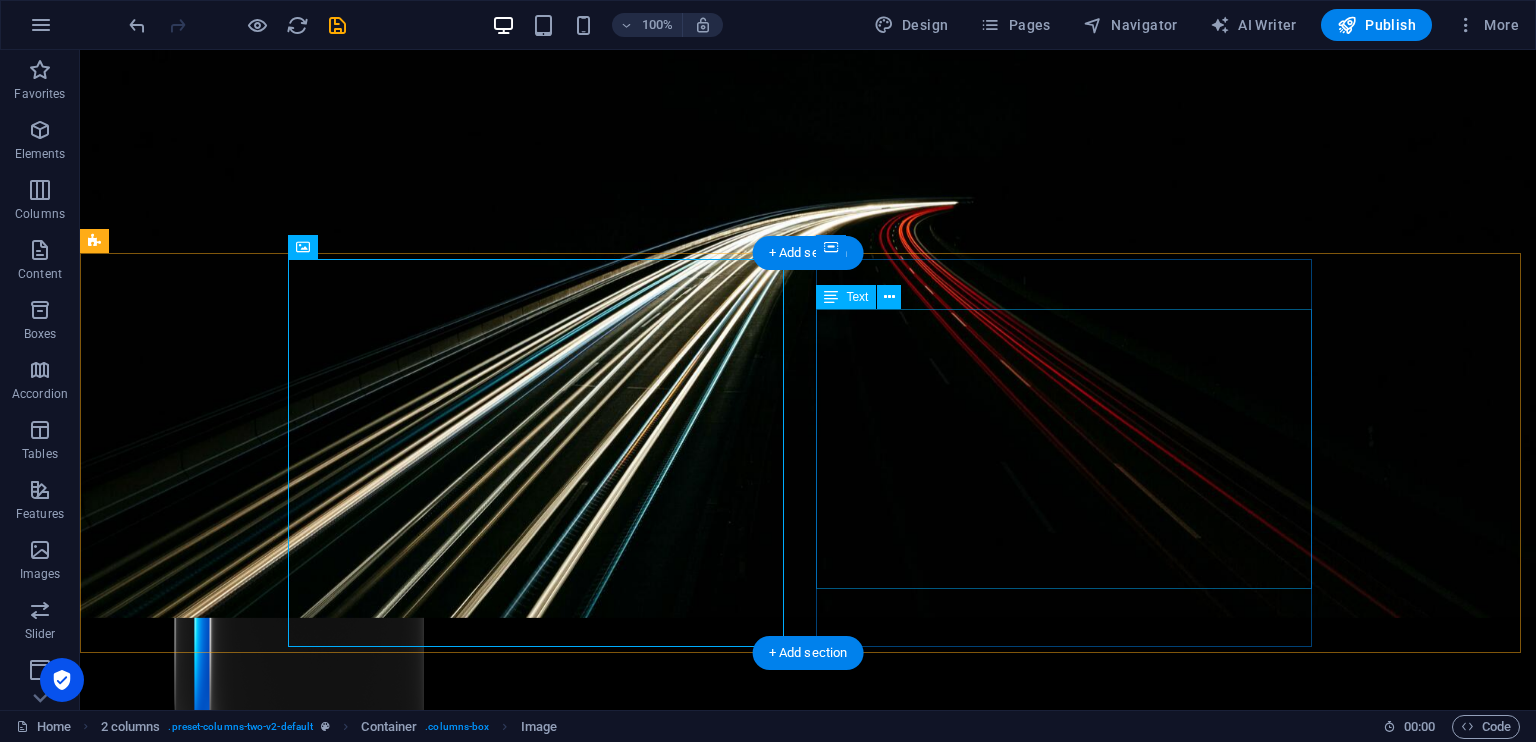 click on "RAIO 1A PORTS  2X UART ports  1X SD card slot  1X USB Type-C port  1X RP2350 MIPI port (expandable to Pico-2 PINS)  2X SMA-K ports" at bounding box center (352, 12499) 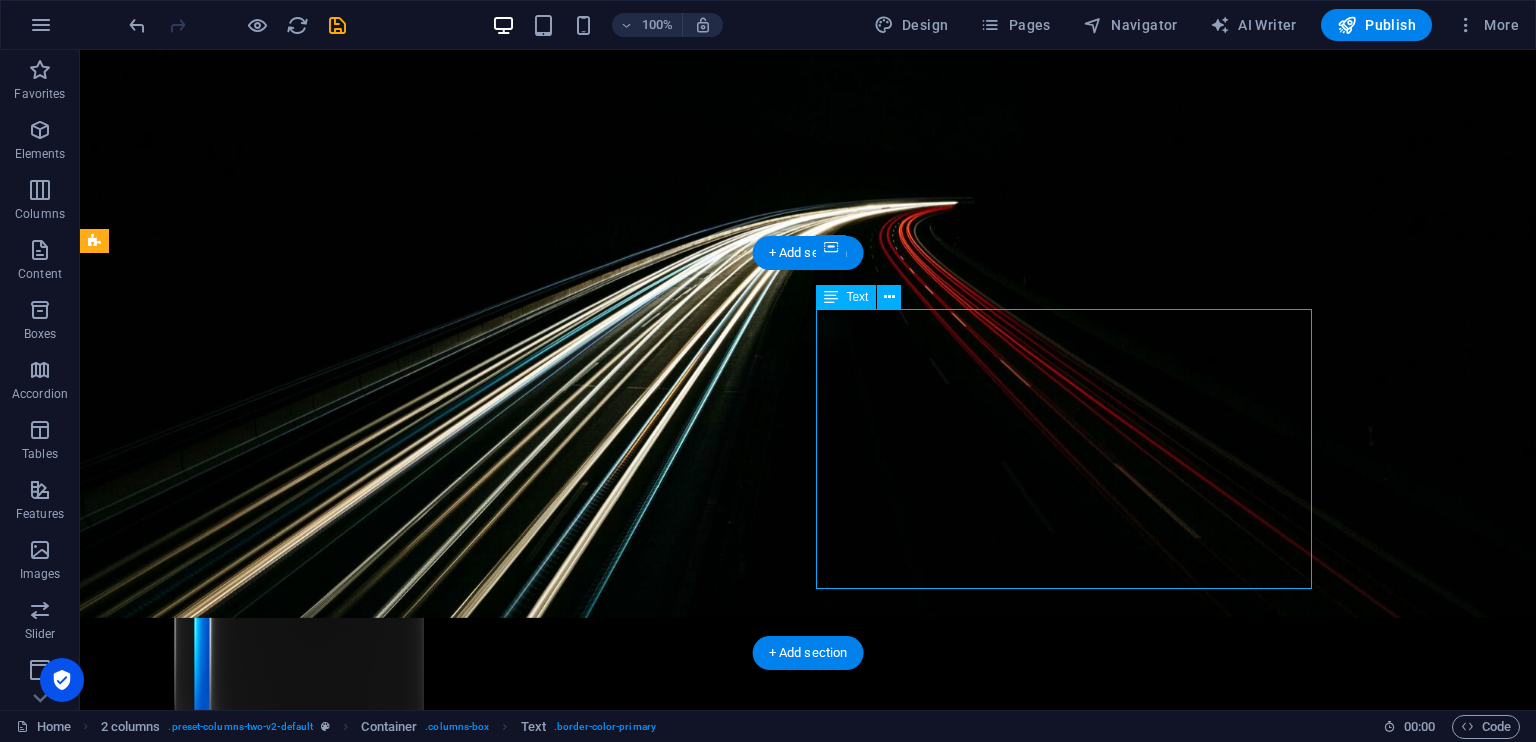 click on "RAIO 1A PORTS  2X UART ports  1X SD card slot  1X USB Type-C port  1X RP2350 MIPI port (expandable to Pico-2 PINS)  2X SMA-K ports" at bounding box center [352, 12499] 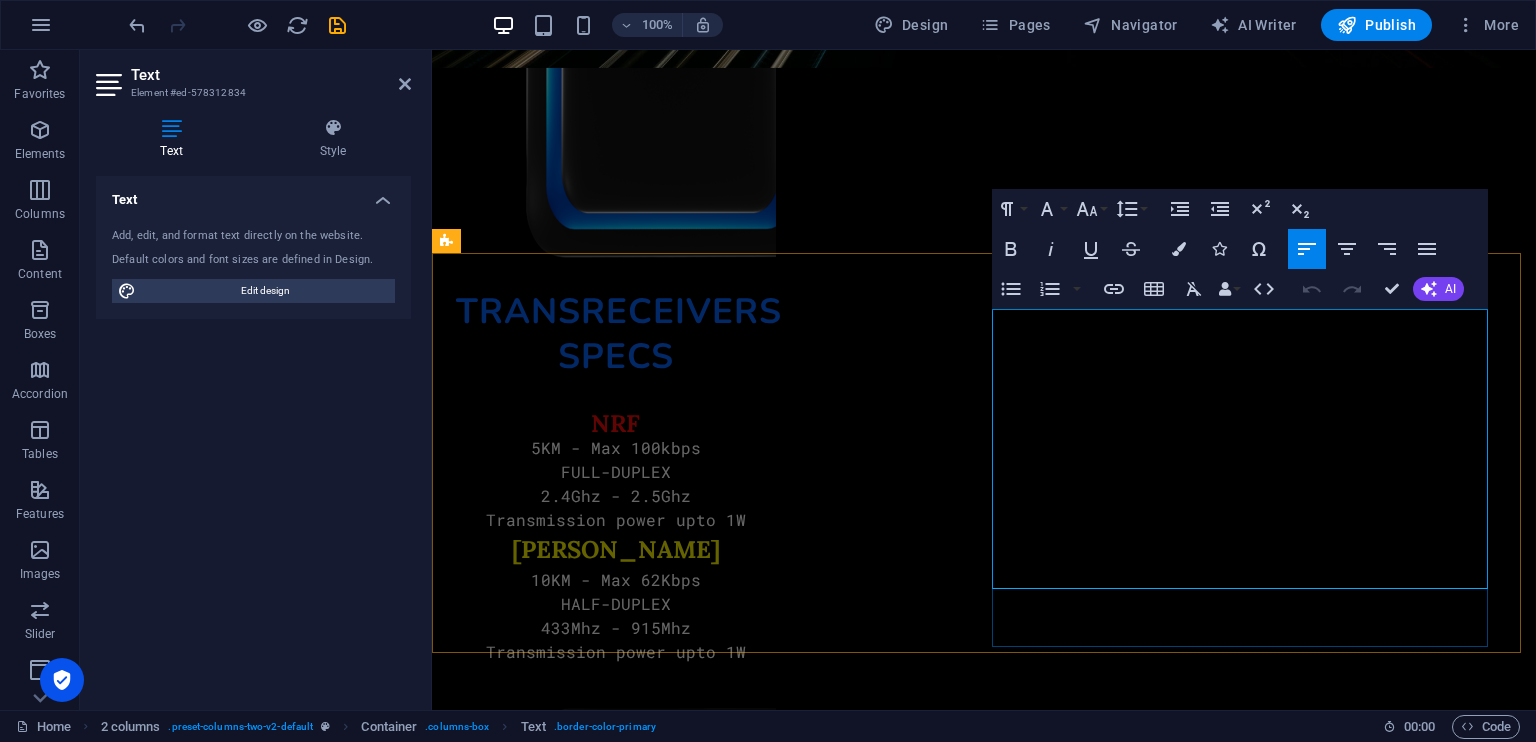 click on "2X UART ports" at bounding box center (545, 10456) 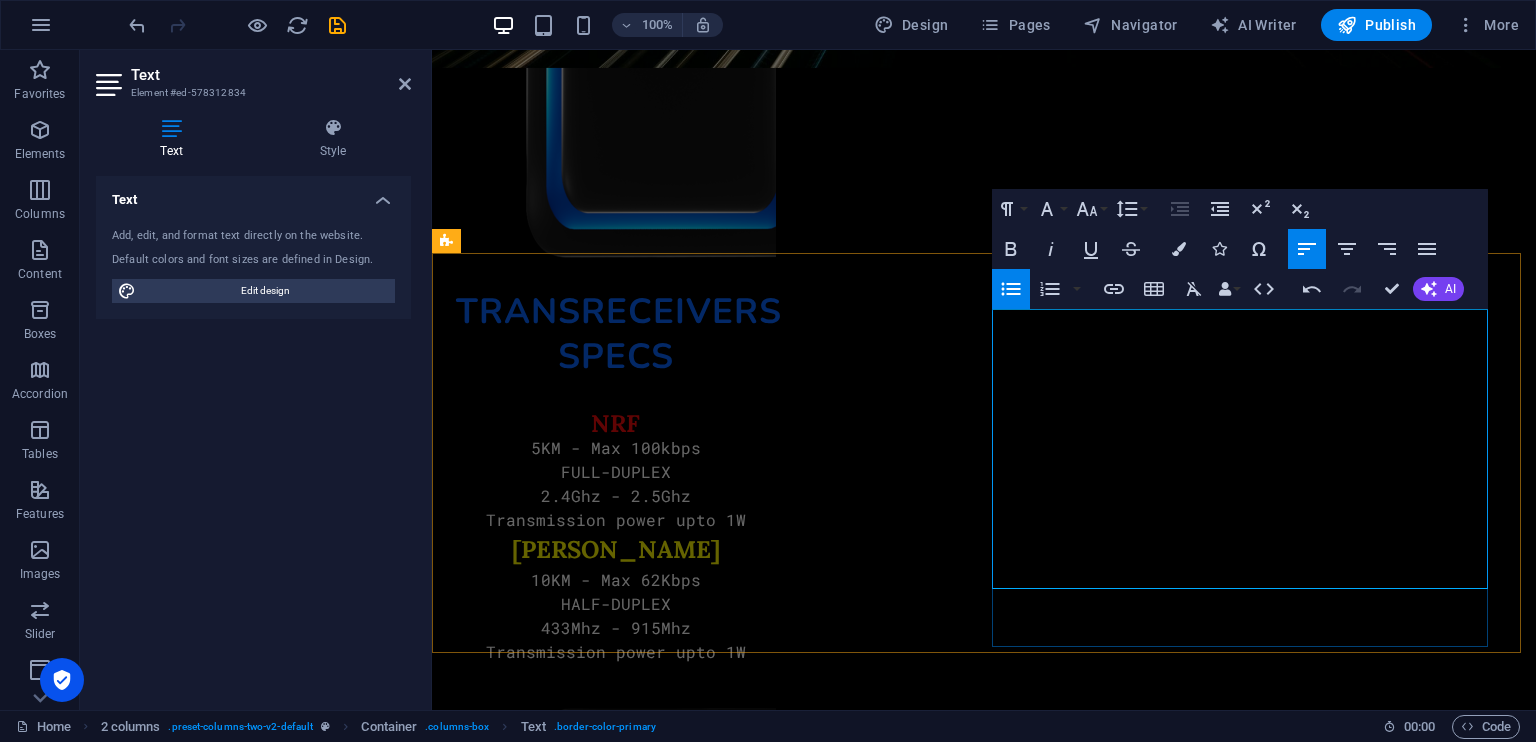 type 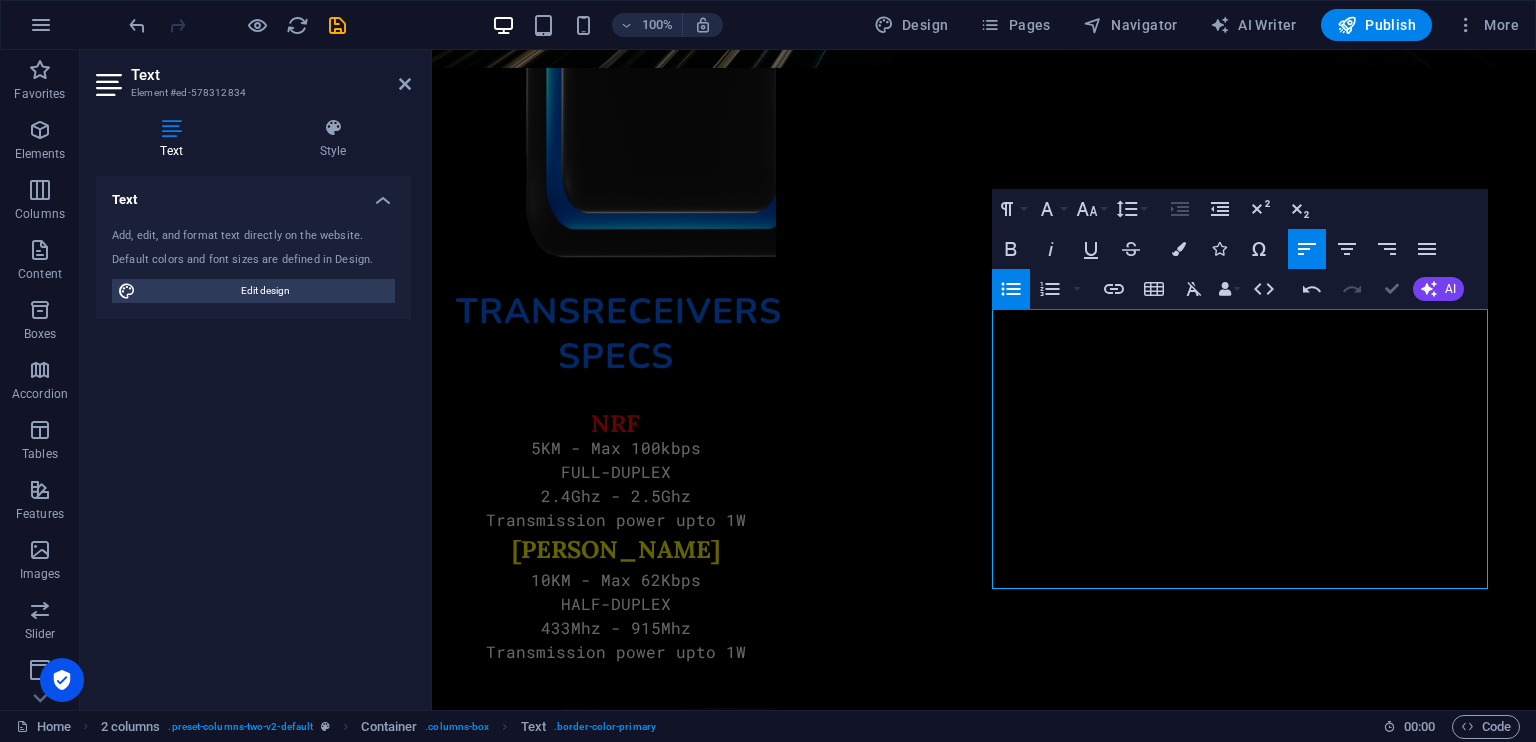 scroll, scrollTop: 19289, scrollLeft: 0, axis: vertical 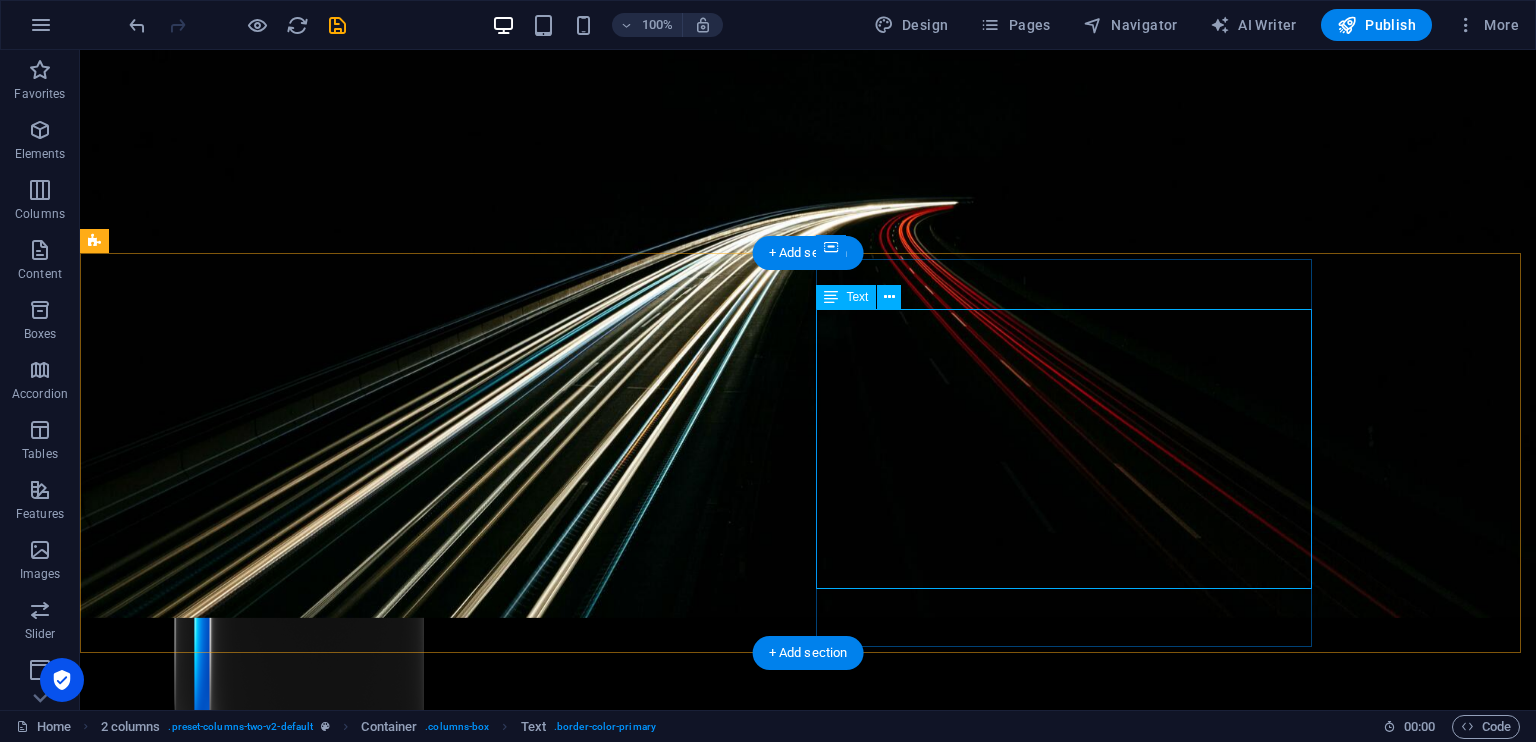click on "RAIO 1A PORTS  2X RAIO Peripheral ports  1X SD card slot  1X USB Type-C port  1X RP2350 MIPI port (expandable to Pico-2 PINS)  2X SMA-K ports" at bounding box center (352, 12499) 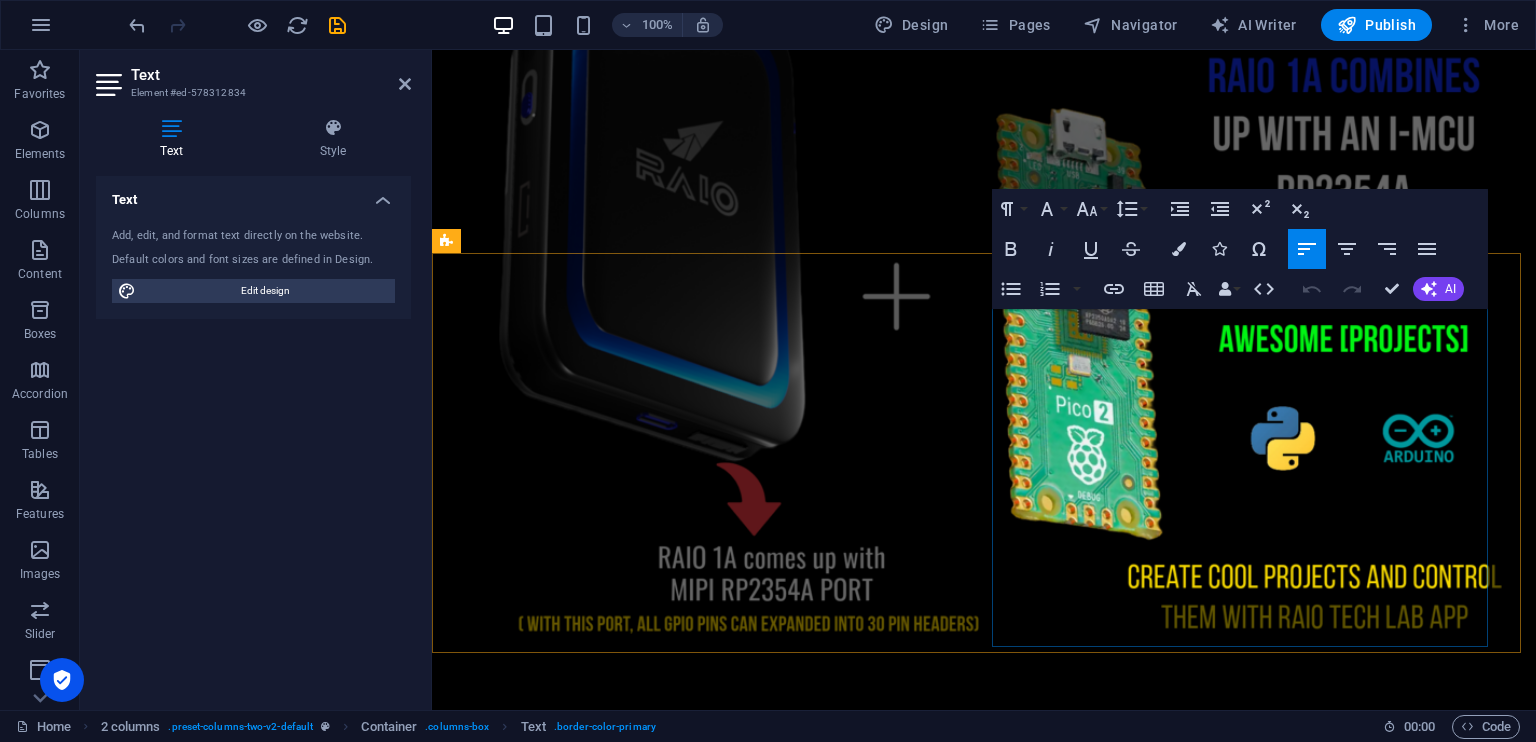 scroll, scrollTop: 17585, scrollLeft: 0, axis: vertical 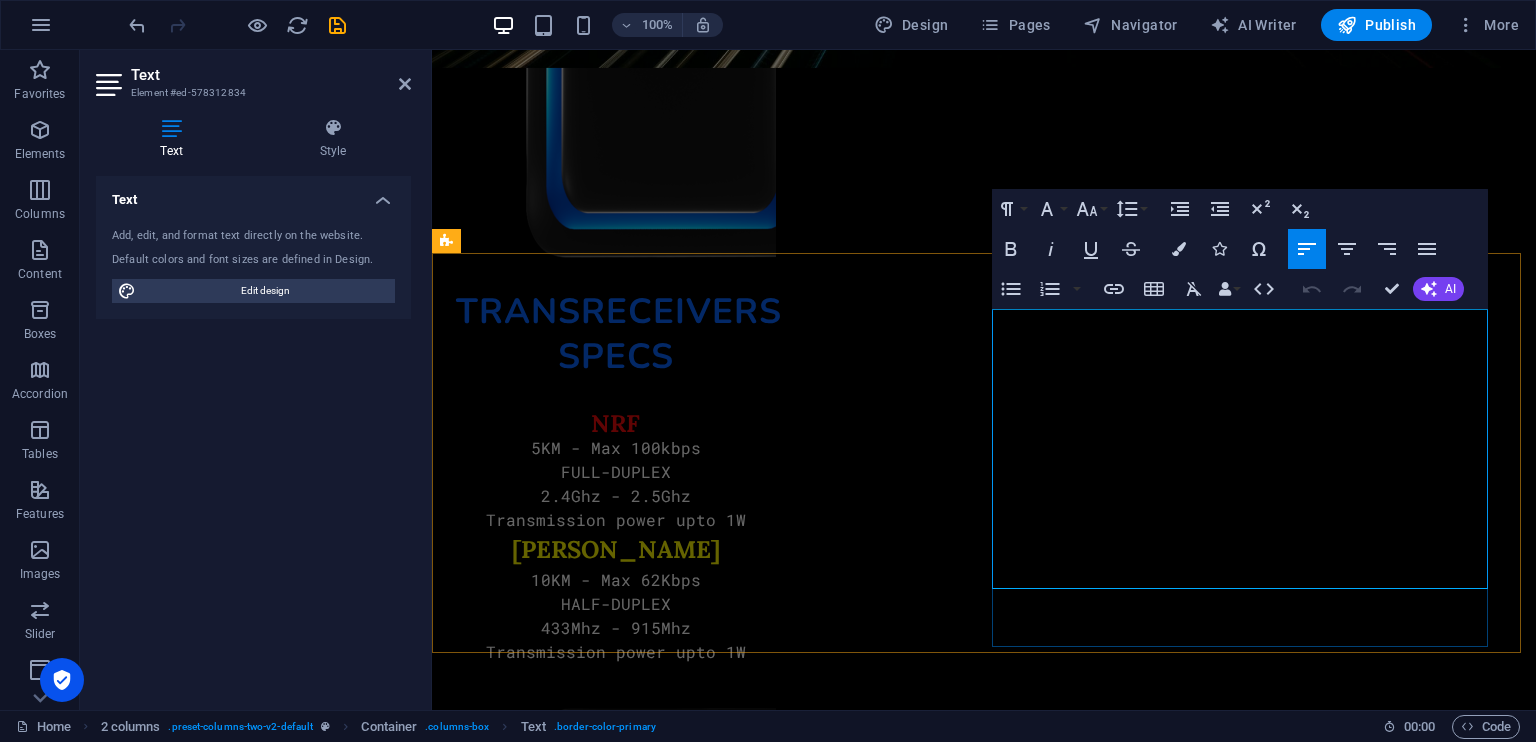 drag, startPoint x: 1059, startPoint y: 479, endPoint x: 1479, endPoint y: 483, distance: 420.01904 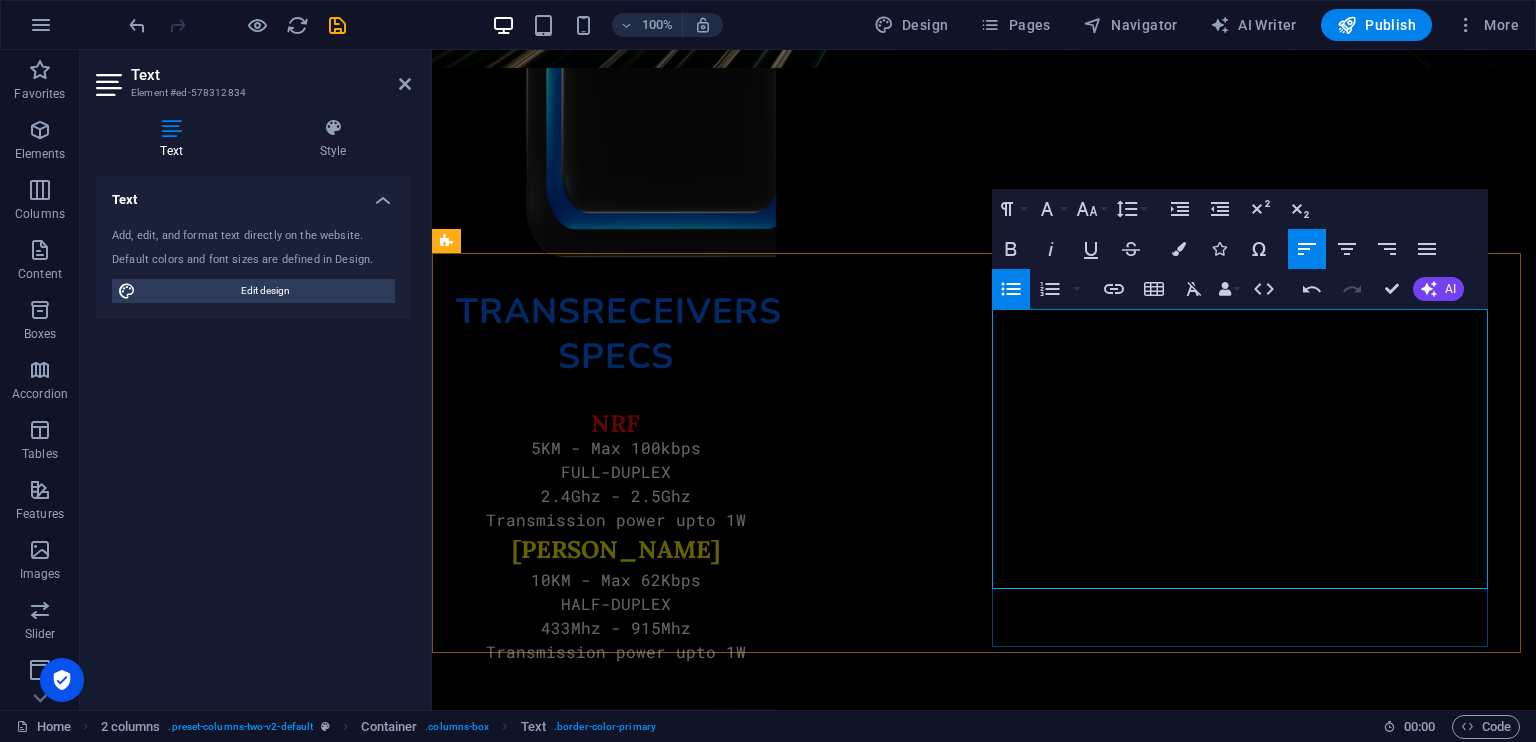 type 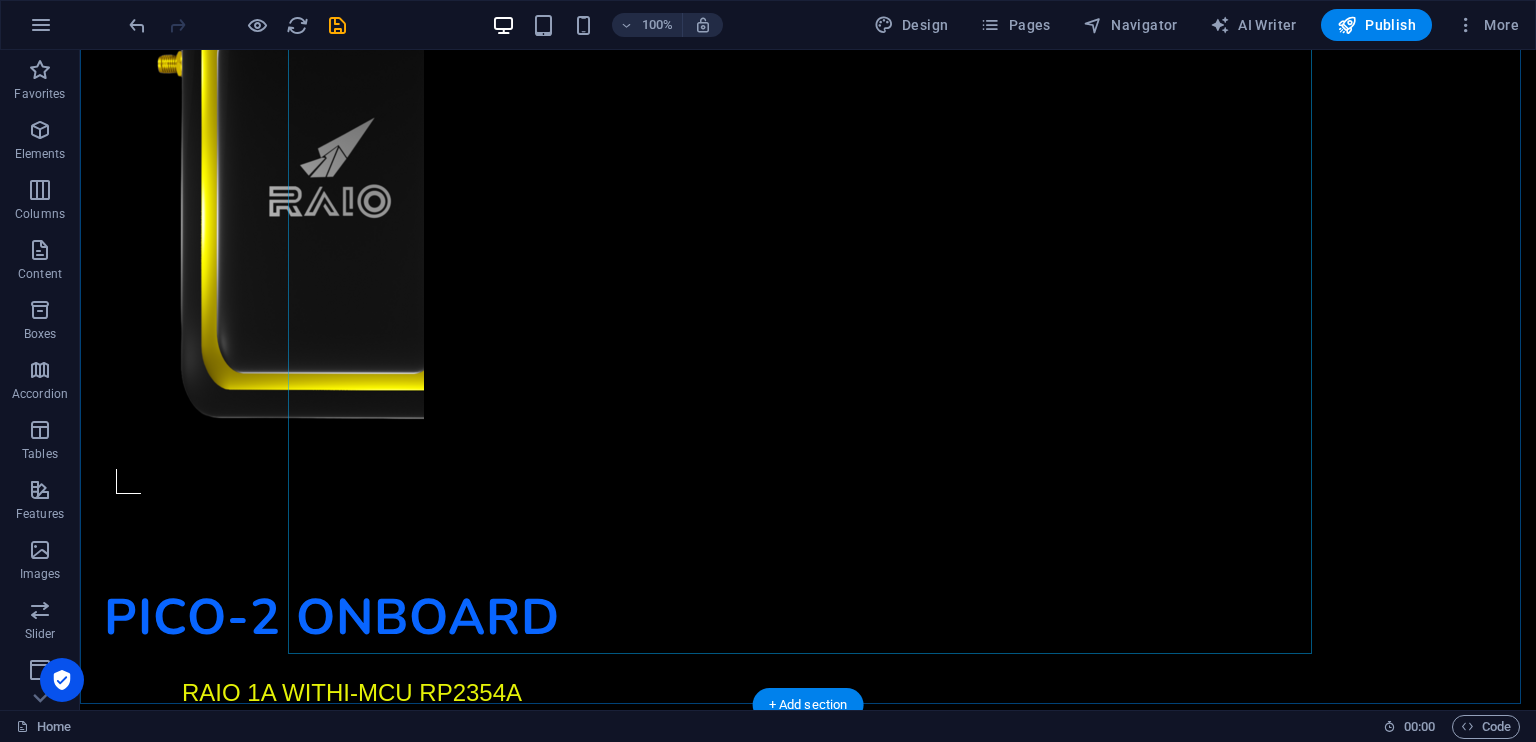 scroll, scrollTop: 20656, scrollLeft: 0, axis: vertical 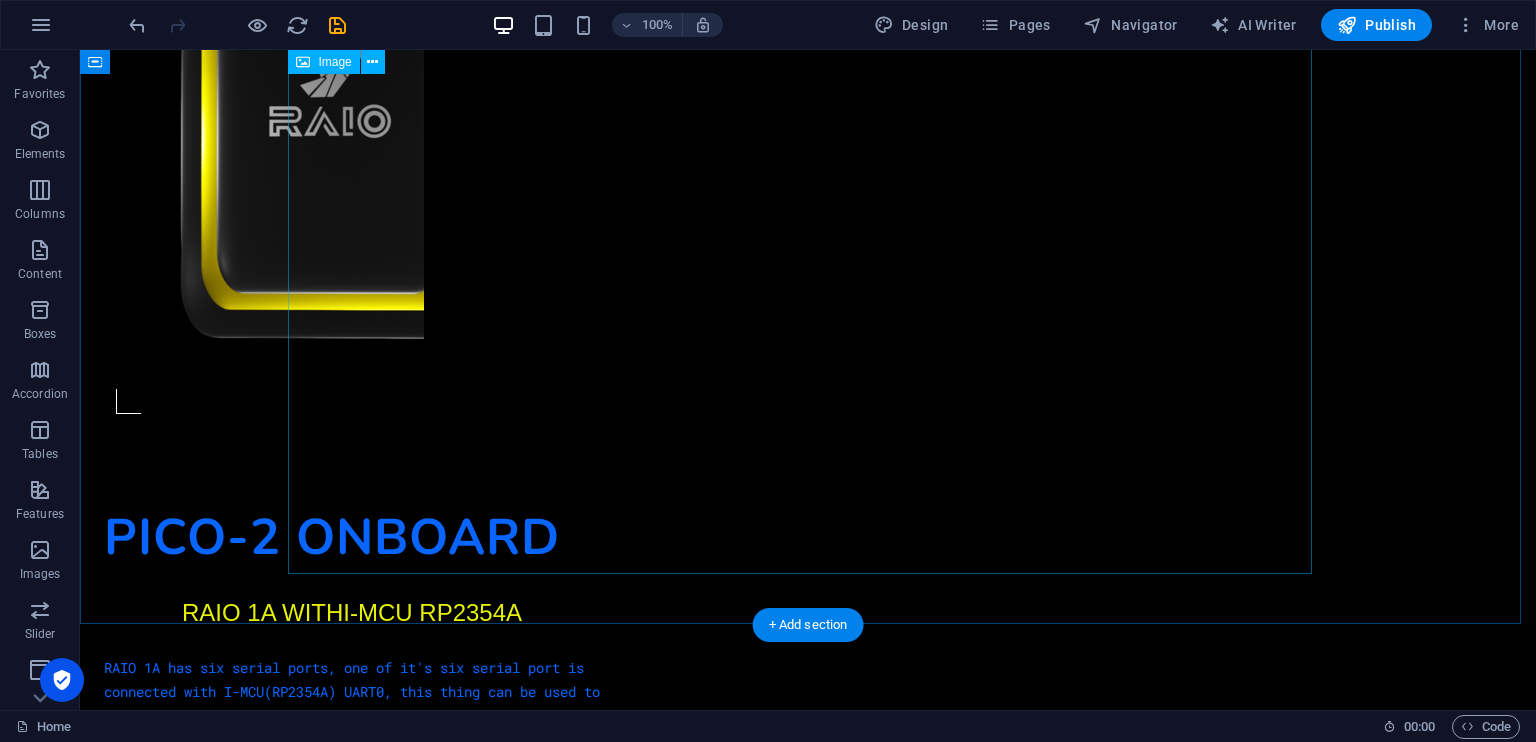 click at bounding box center [808, 11371] 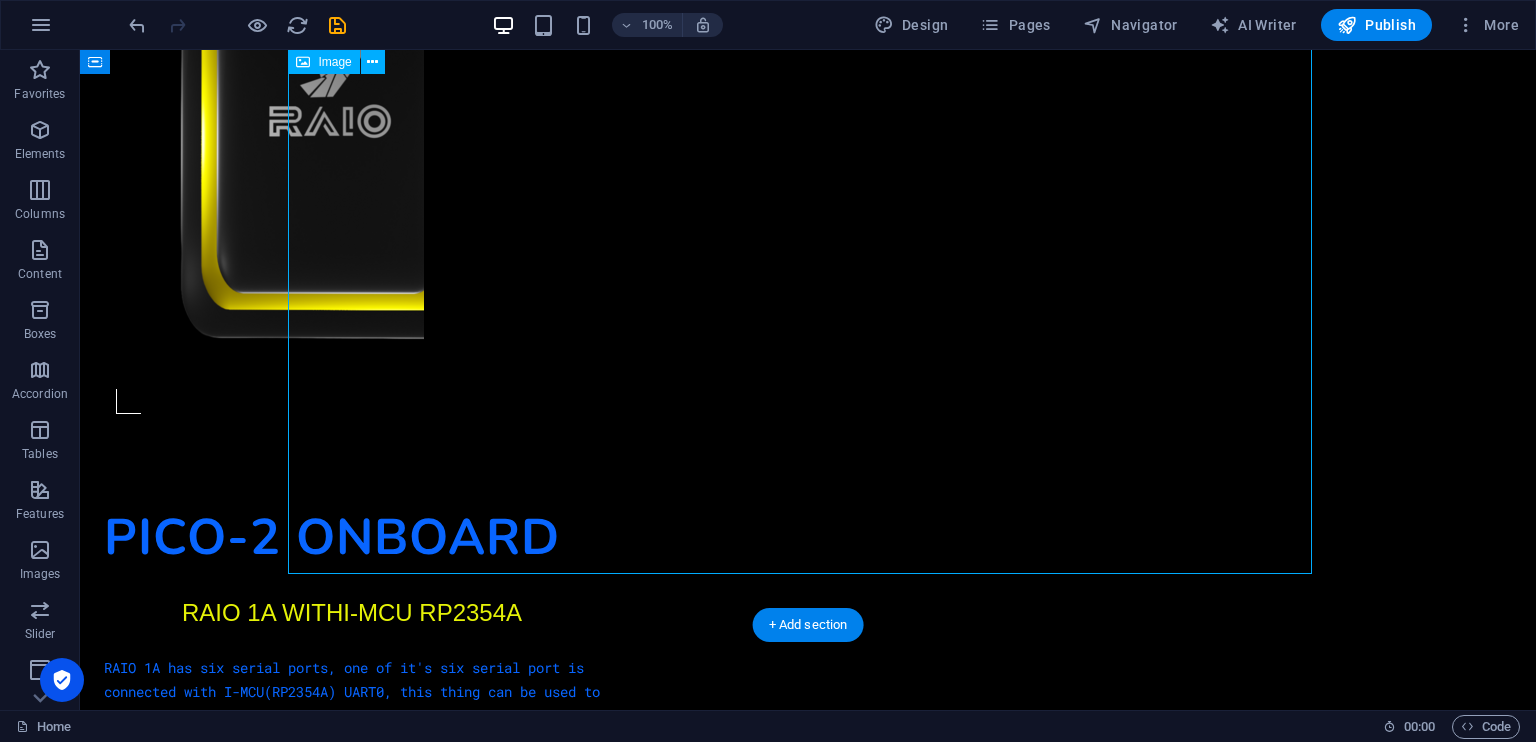 click at bounding box center (808, 11371) 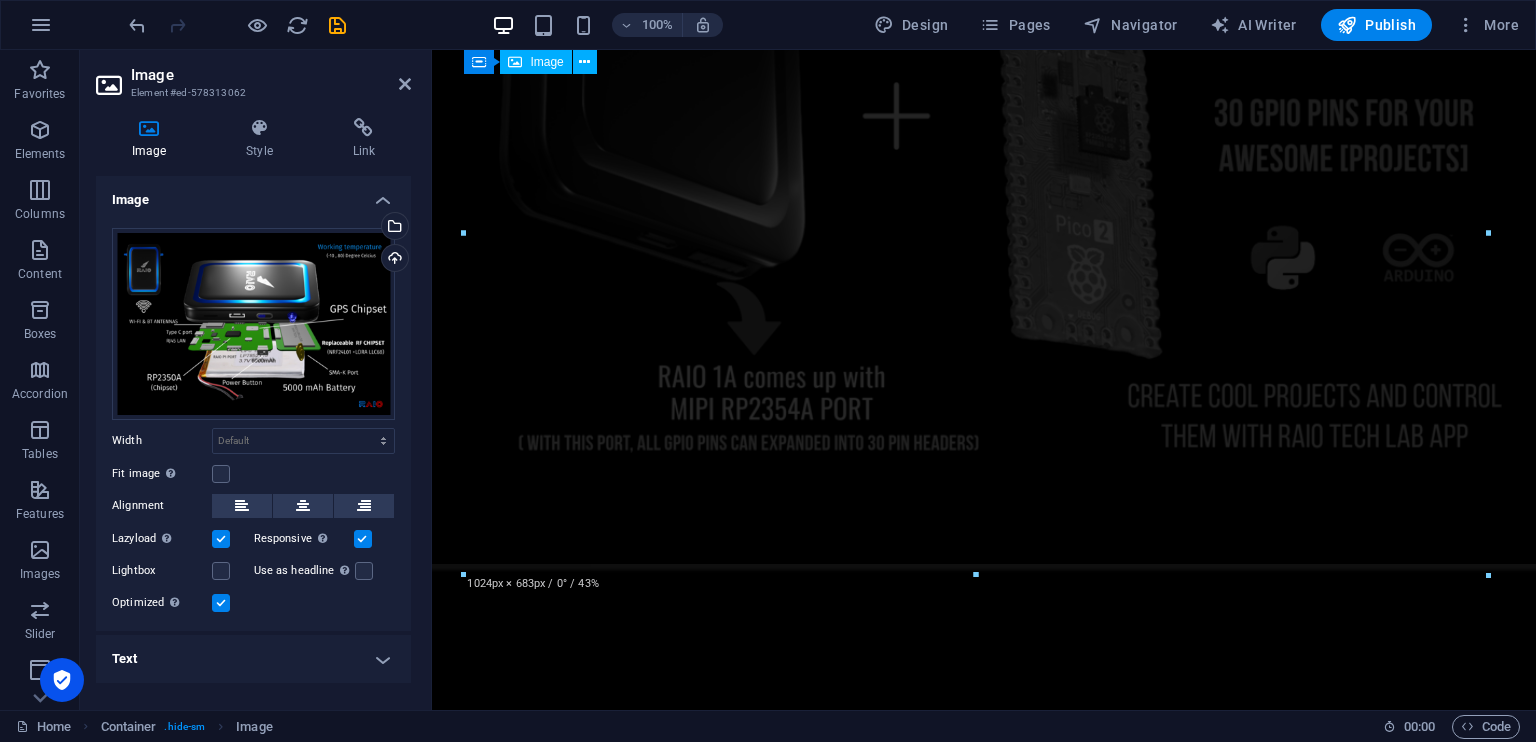 scroll, scrollTop: 18952, scrollLeft: 0, axis: vertical 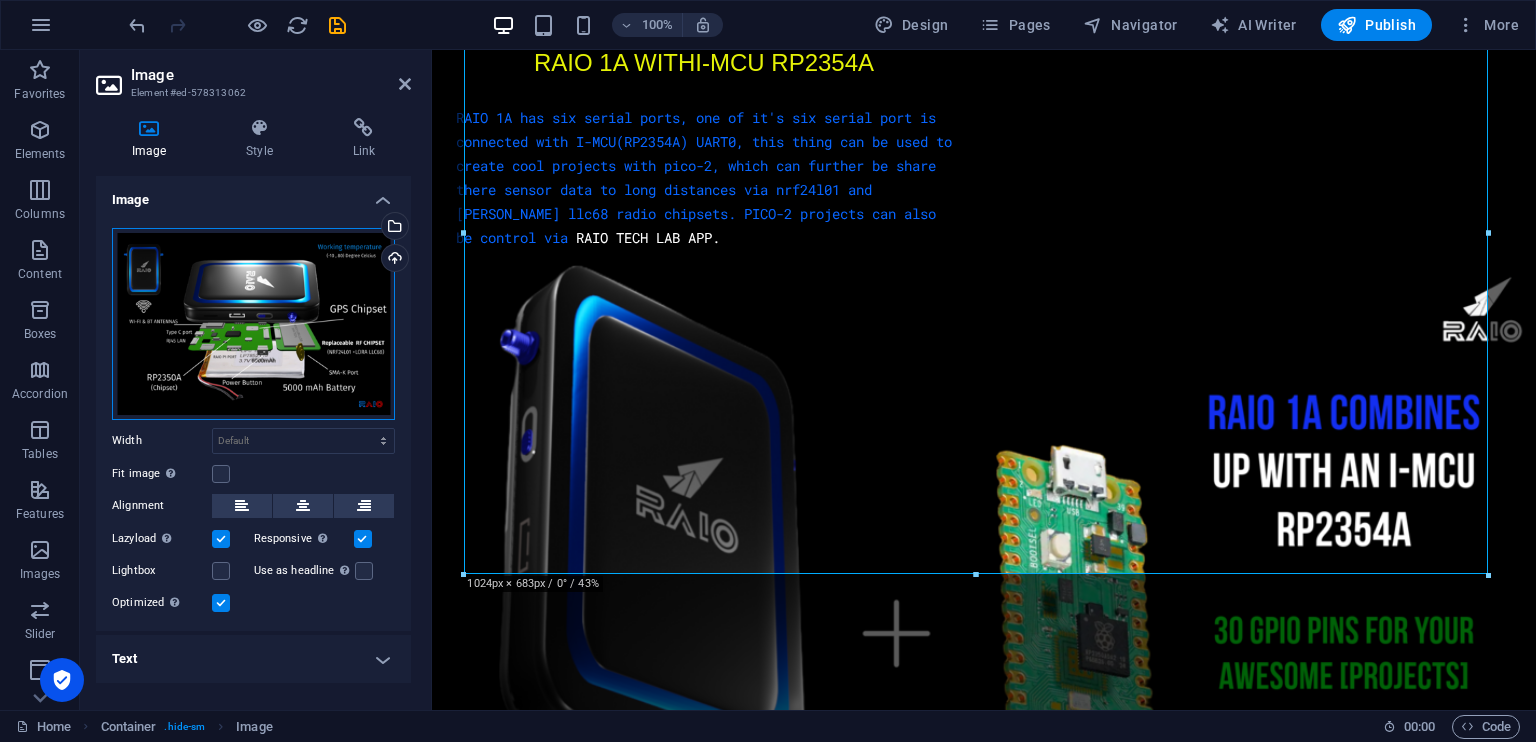 click on "Drag files here, click to choose files or select files from Files or our free stock photos & videos" at bounding box center (253, 324) 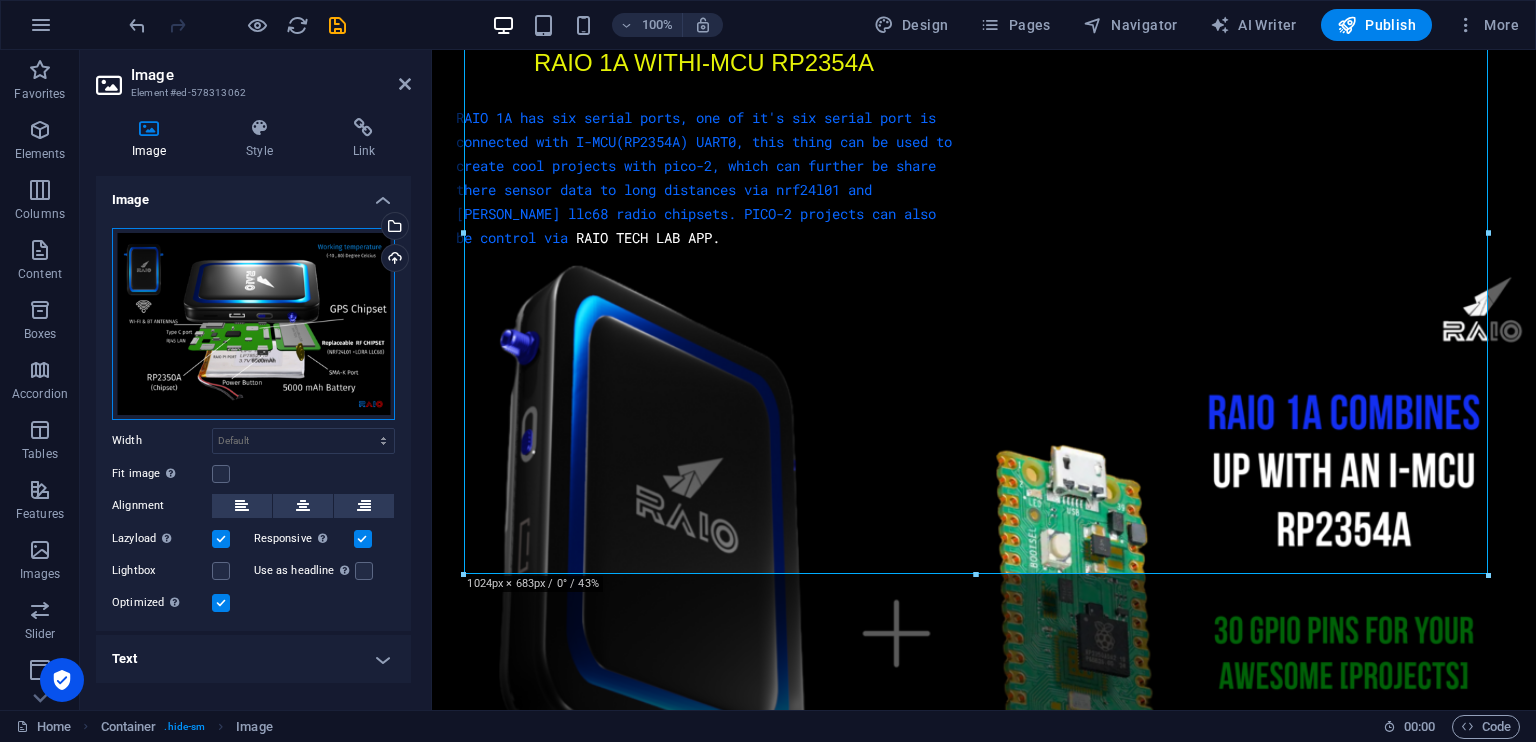 scroll, scrollTop: 18368, scrollLeft: 0, axis: vertical 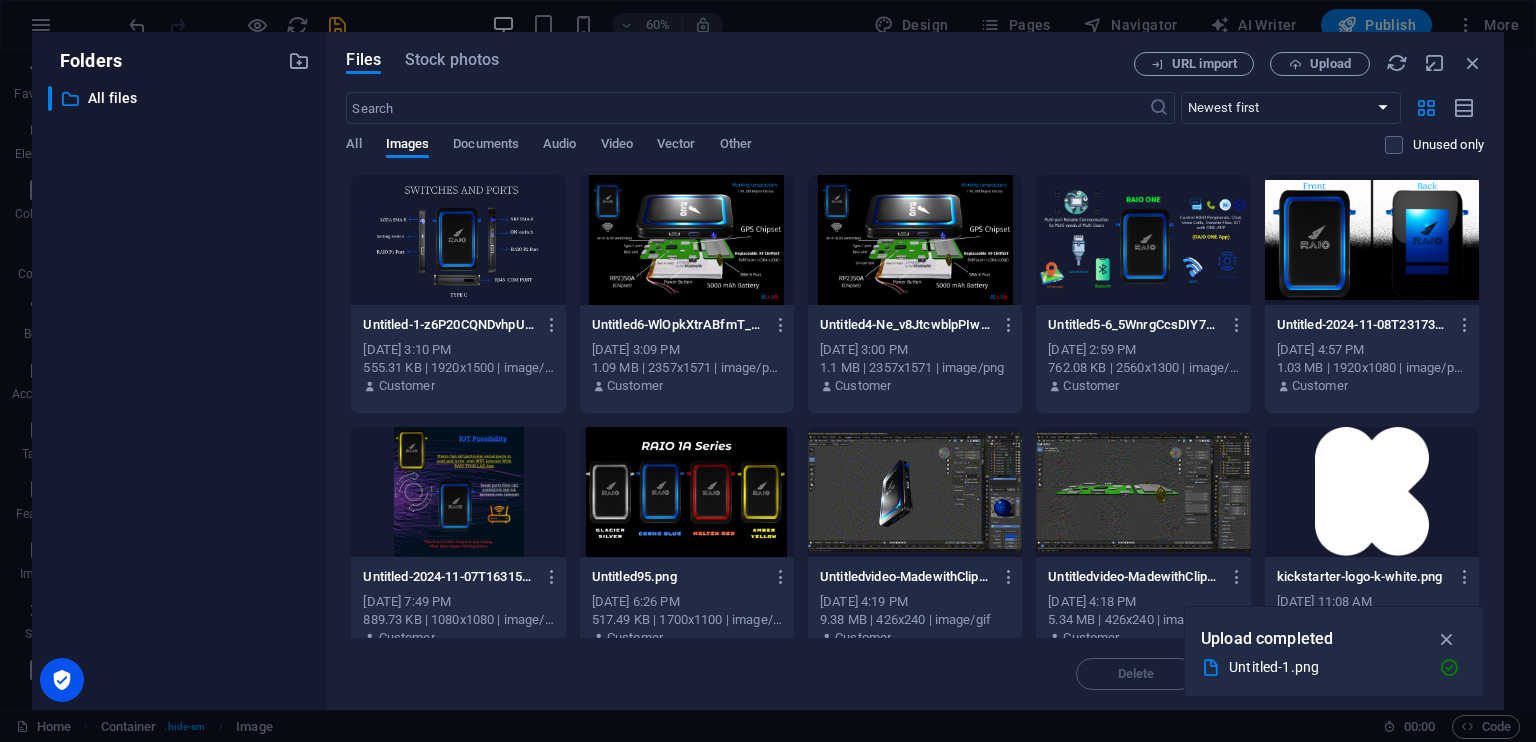 click at bounding box center [687, 240] 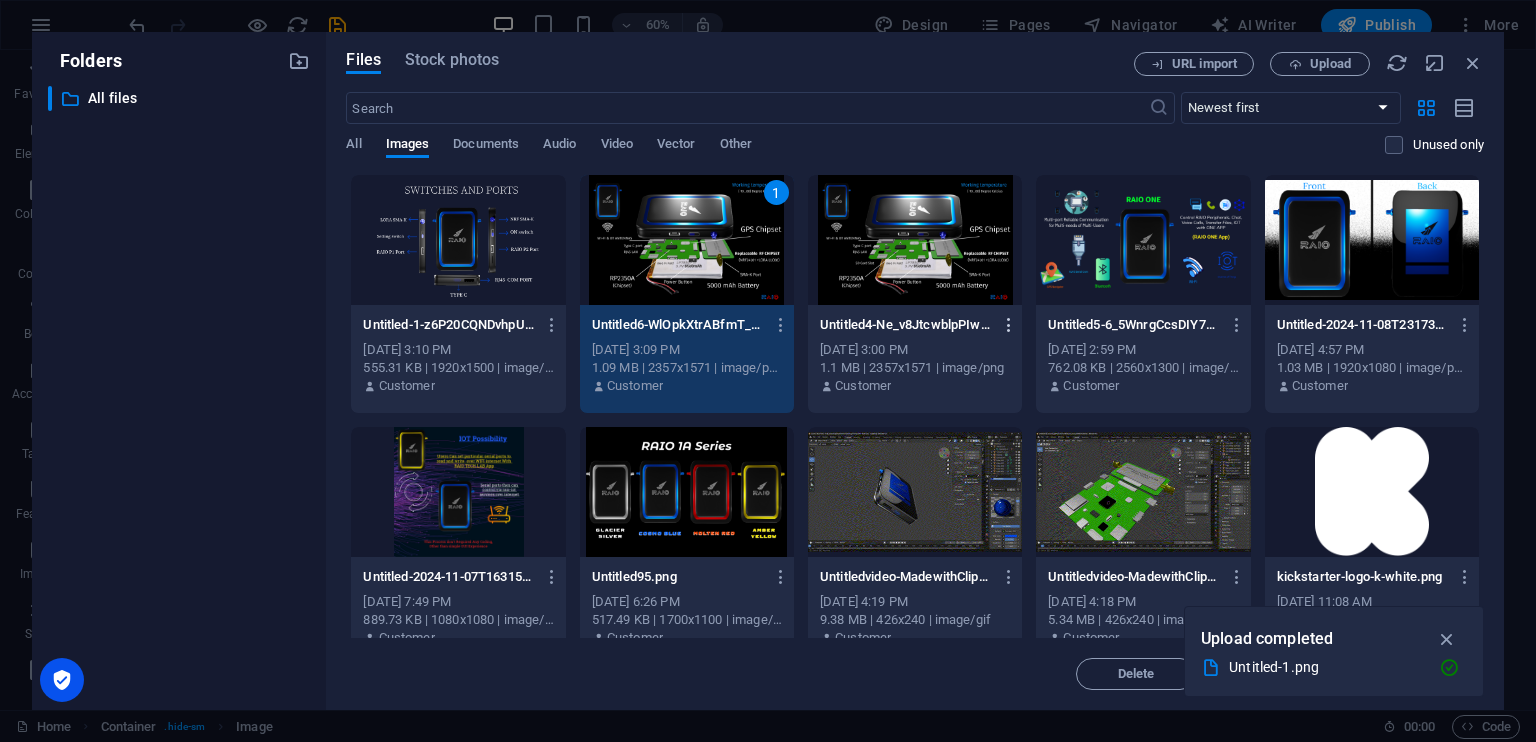 click at bounding box center [1009, 325] 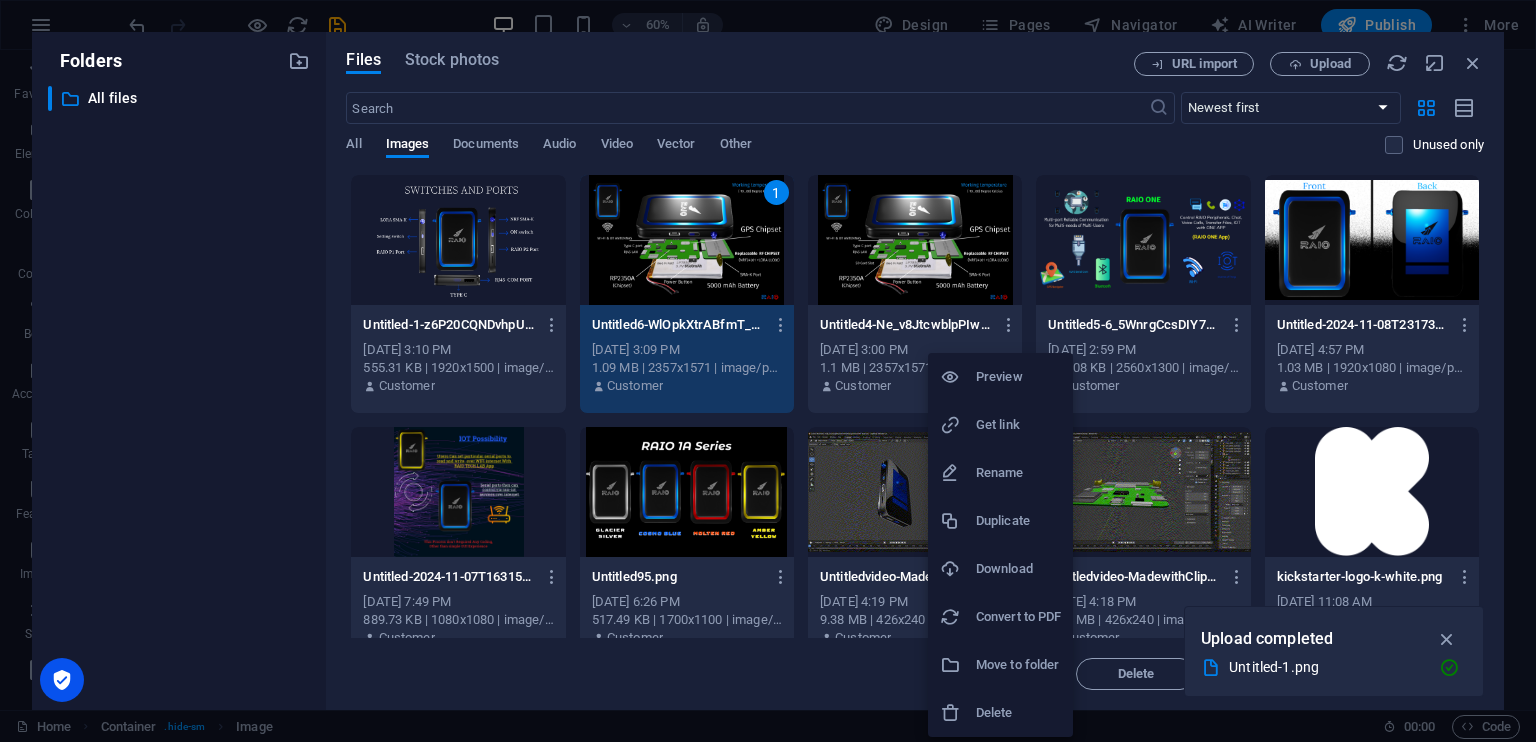 click on "Delete" at bounding box center [1018, 713] 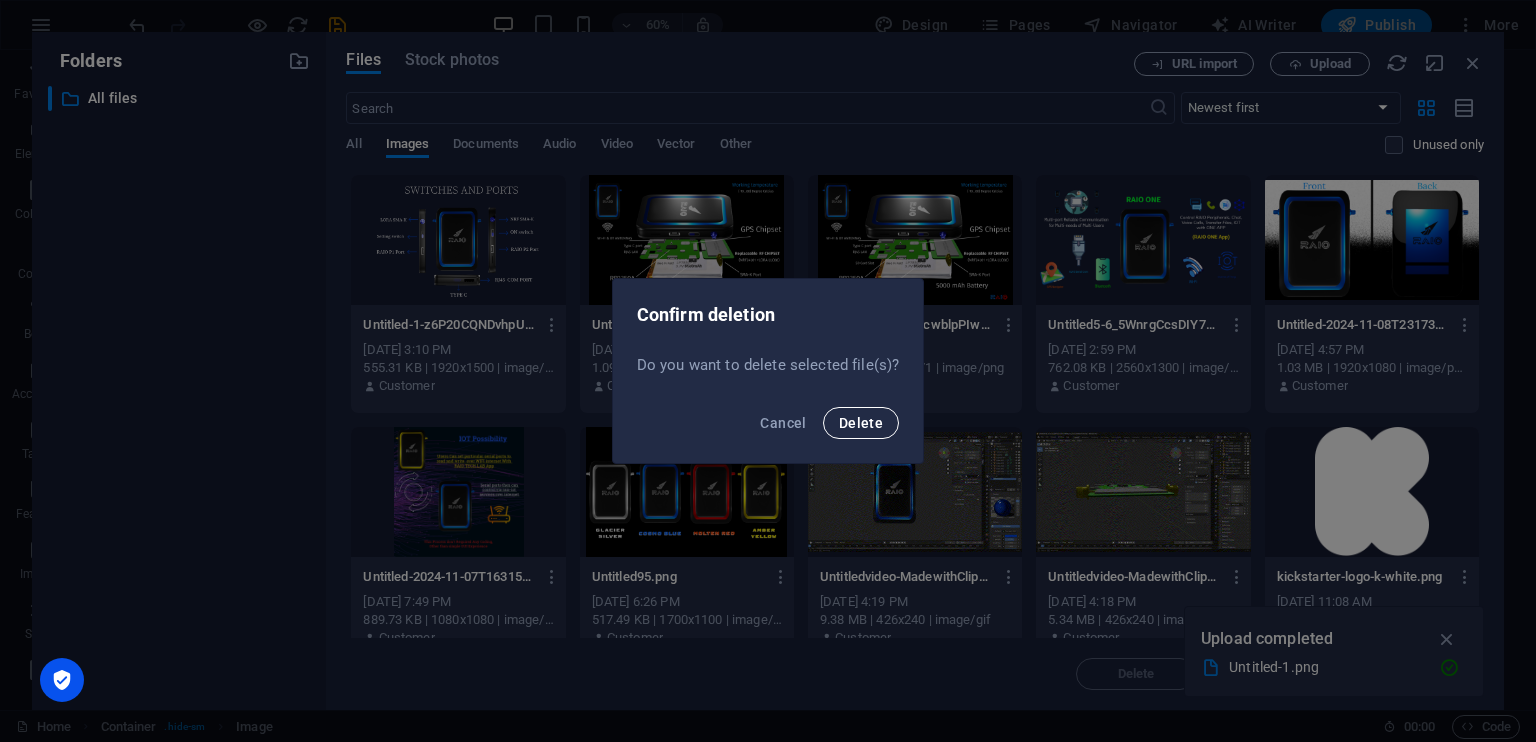 click on "Delete" at bounding box center (861, 423) 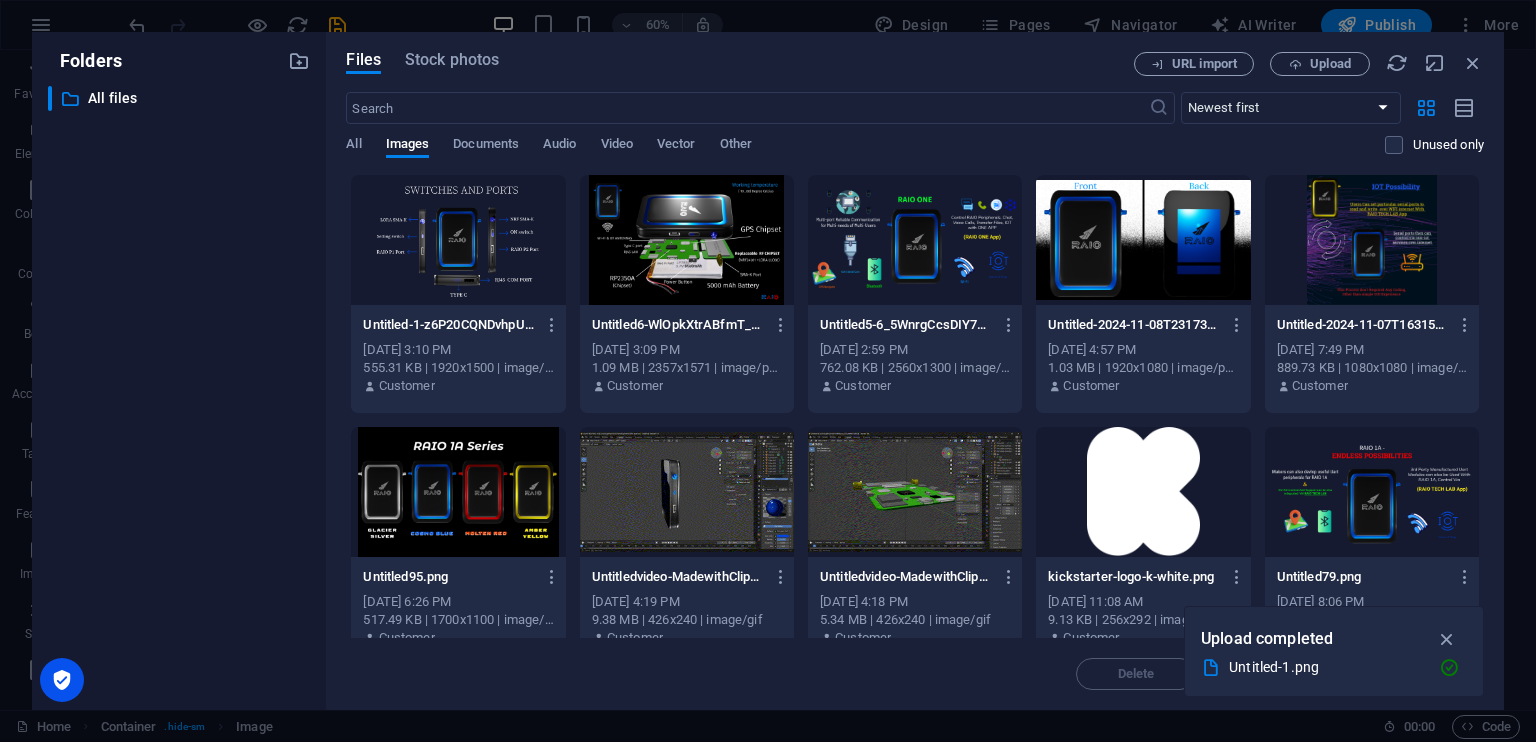 click at bounding box center [687, 240] 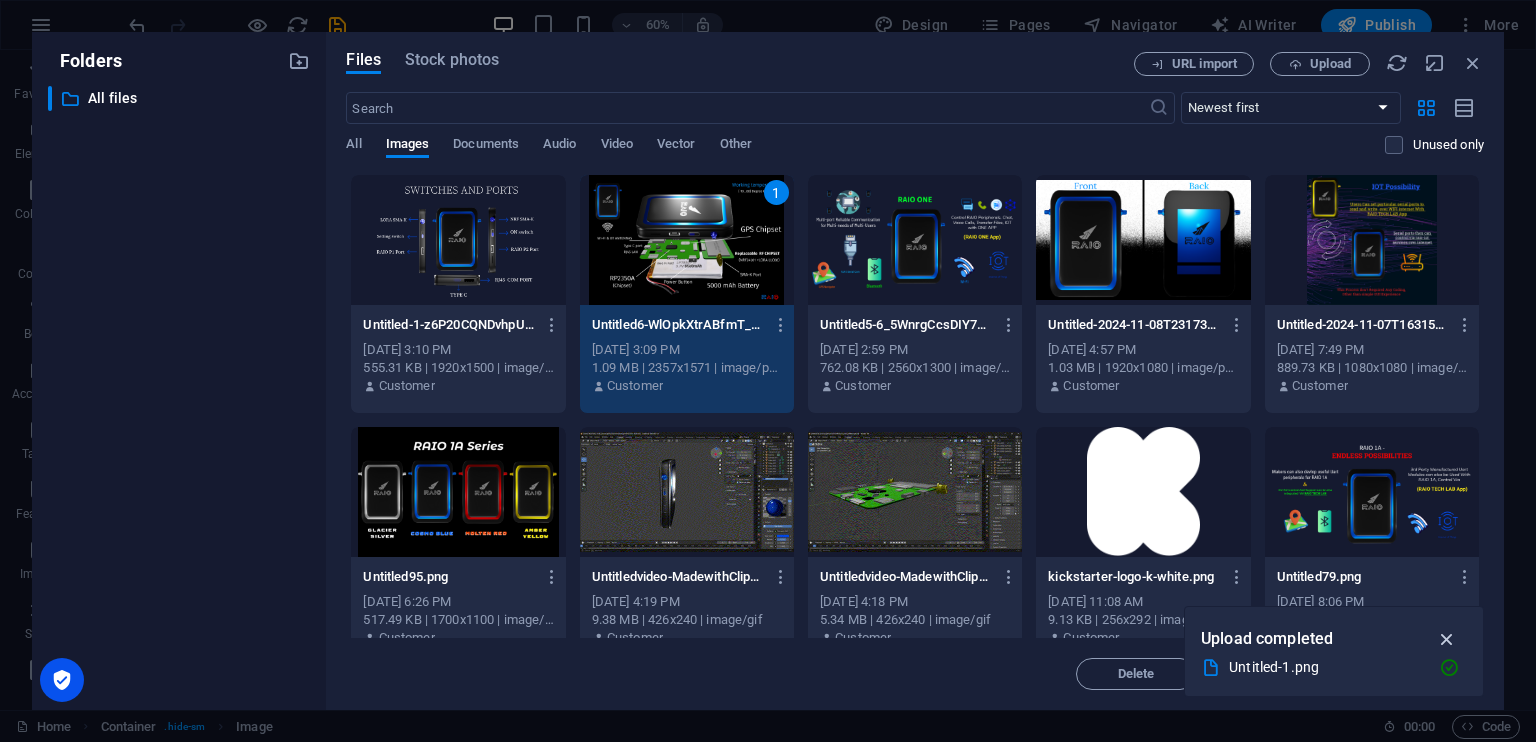 click at bounding box center [1447, 639] 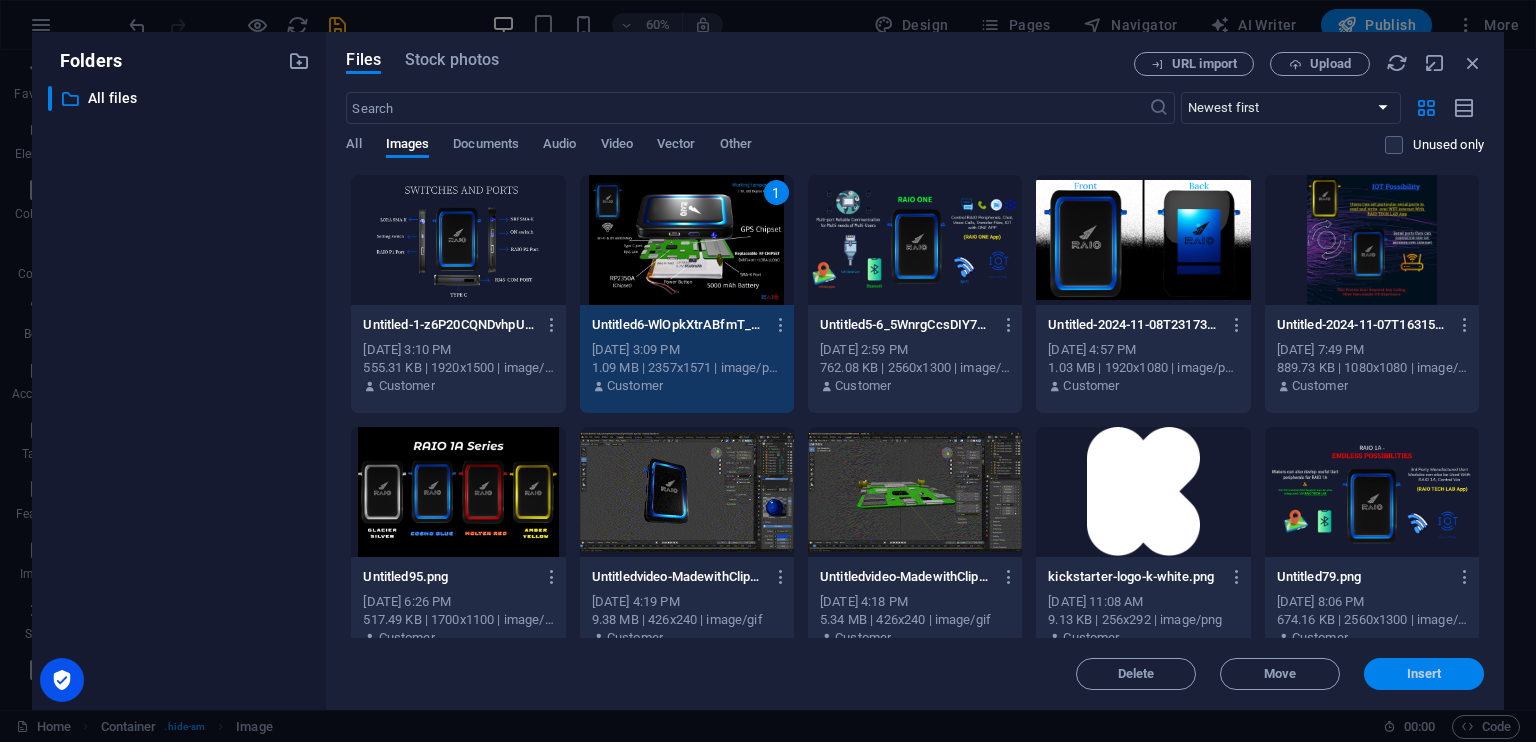 click on "Insert" at bounding box center [1424, 674] 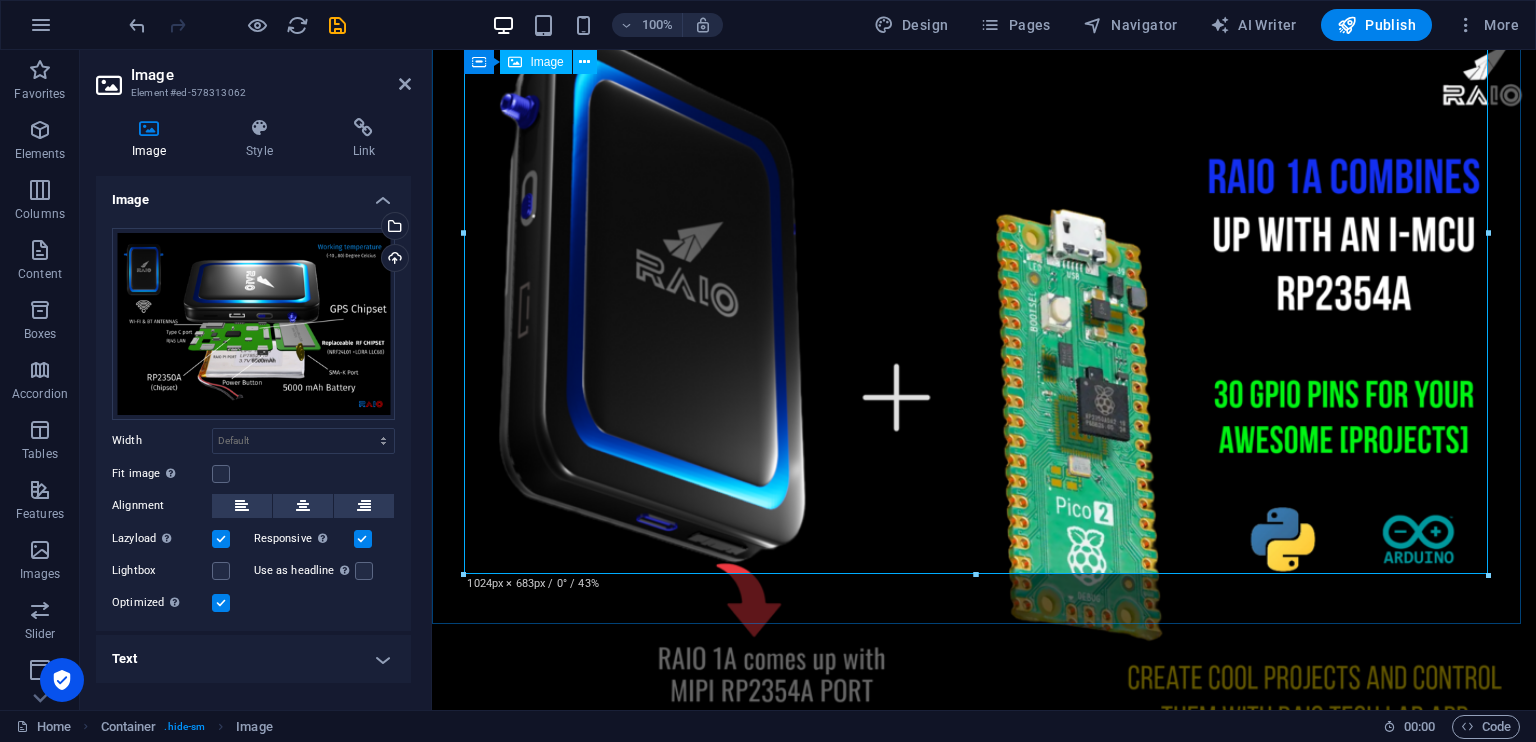 scroll, scrollTop: 19192, scrollLeft: 0, axis: vertical 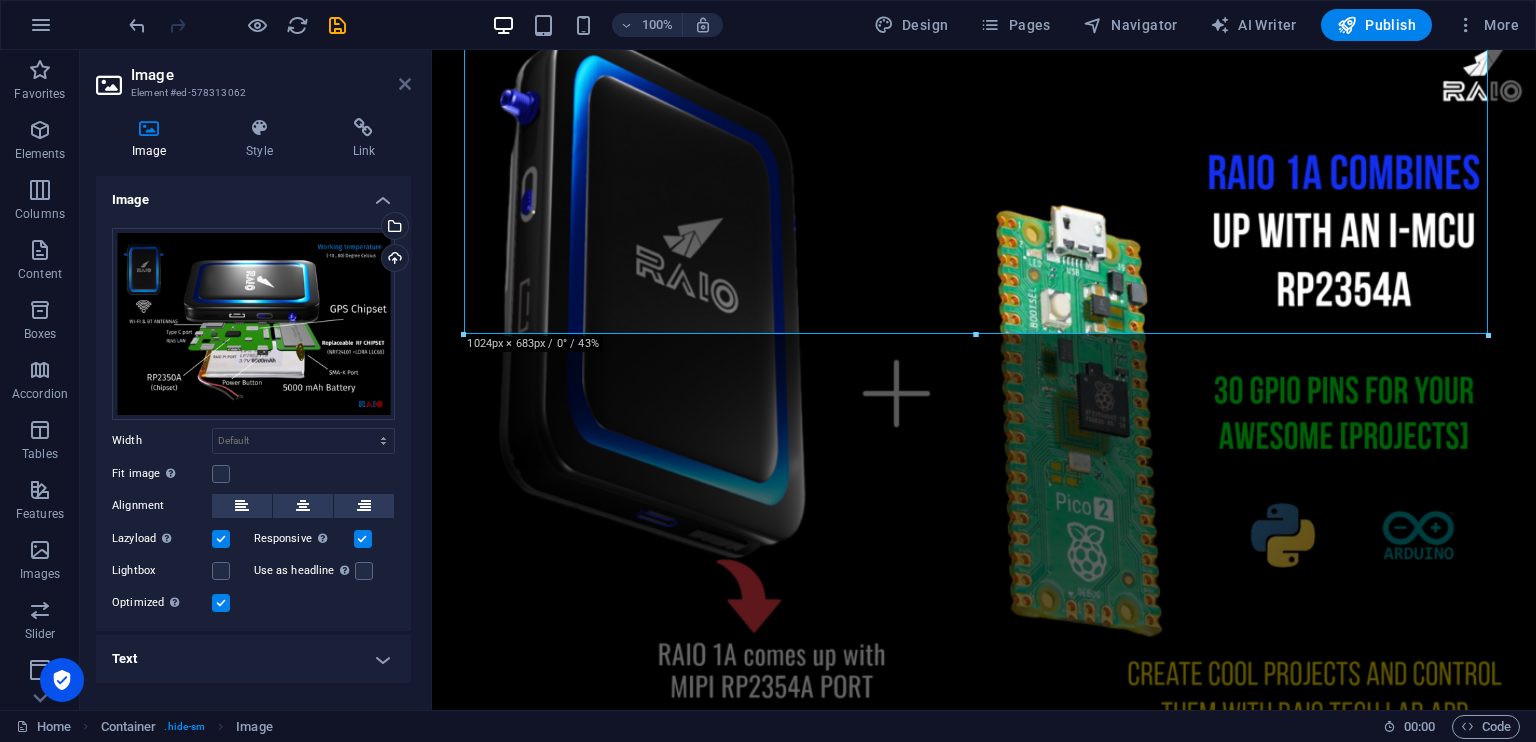 click at bounding box center [405, 84] 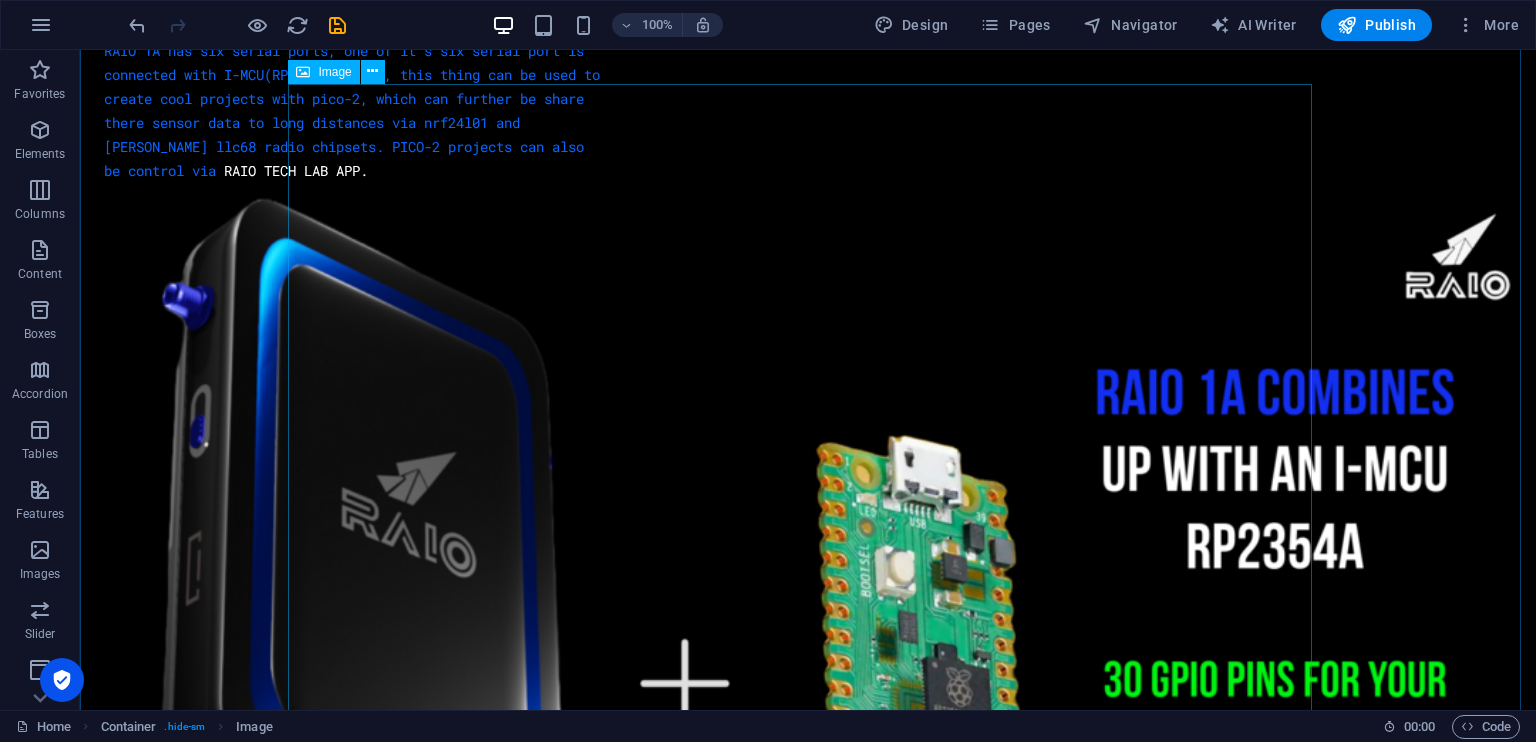 scroll, scrollTop: 21276, scrollLeft: 0, axis: vertical 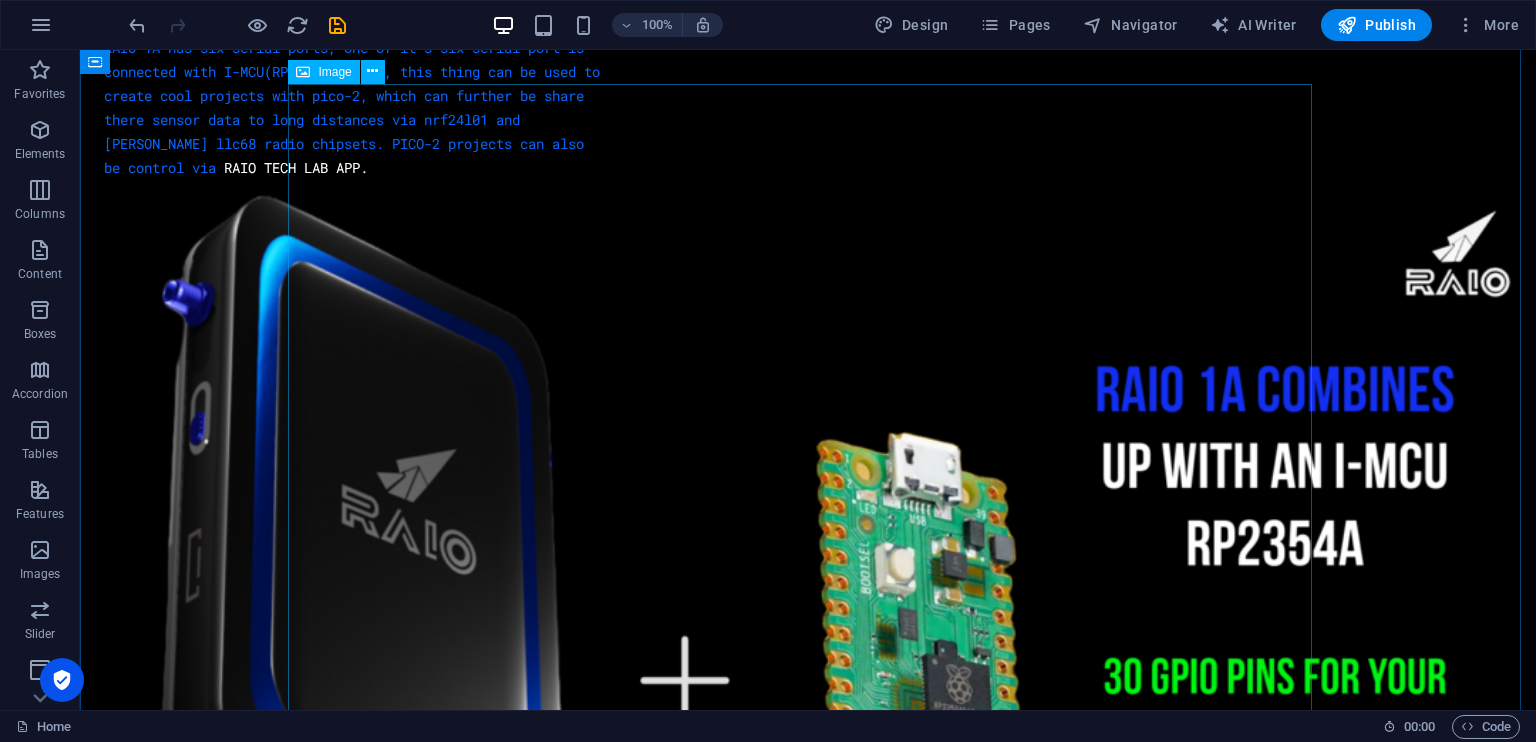 click at bounding box center [808, 11562] 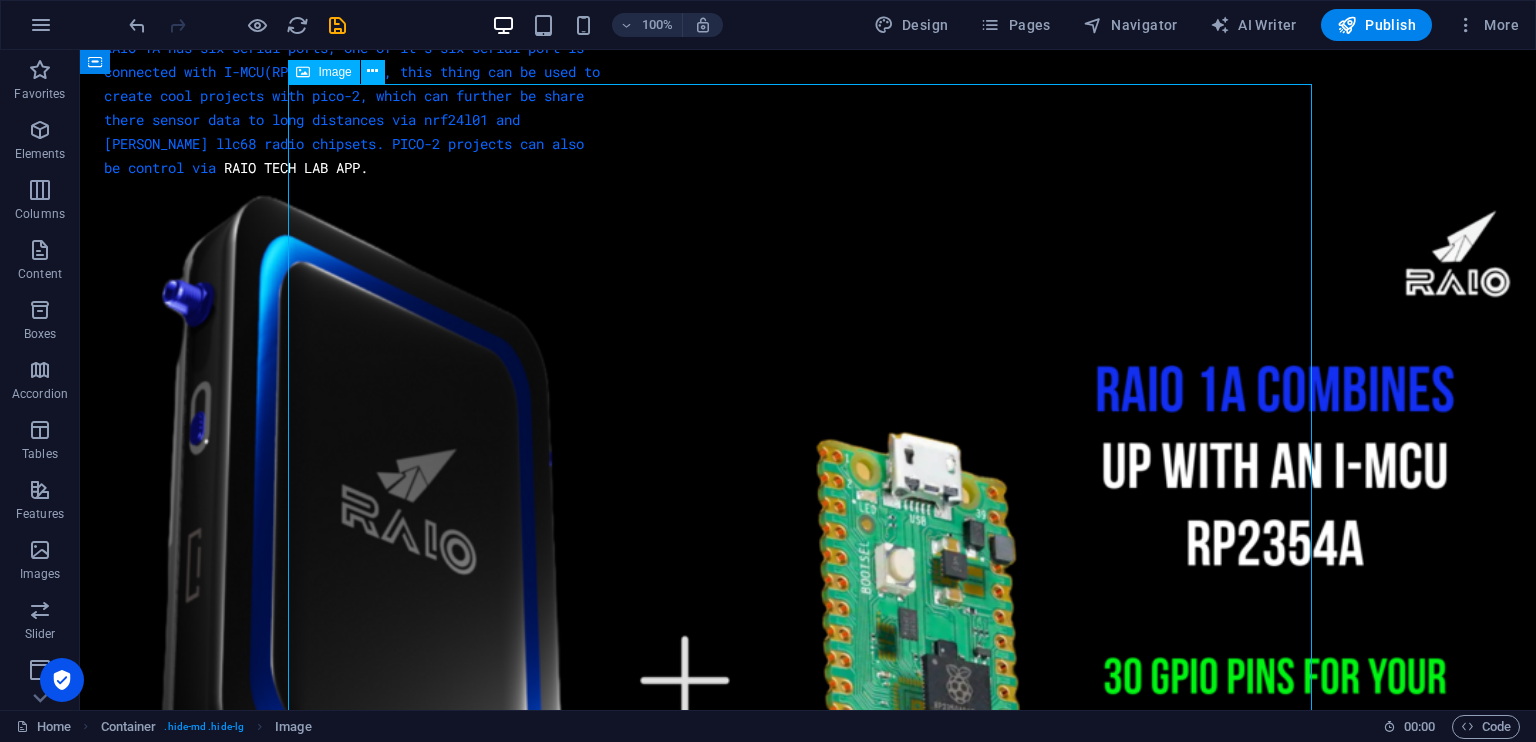 click at bounding box center (808, 11562) 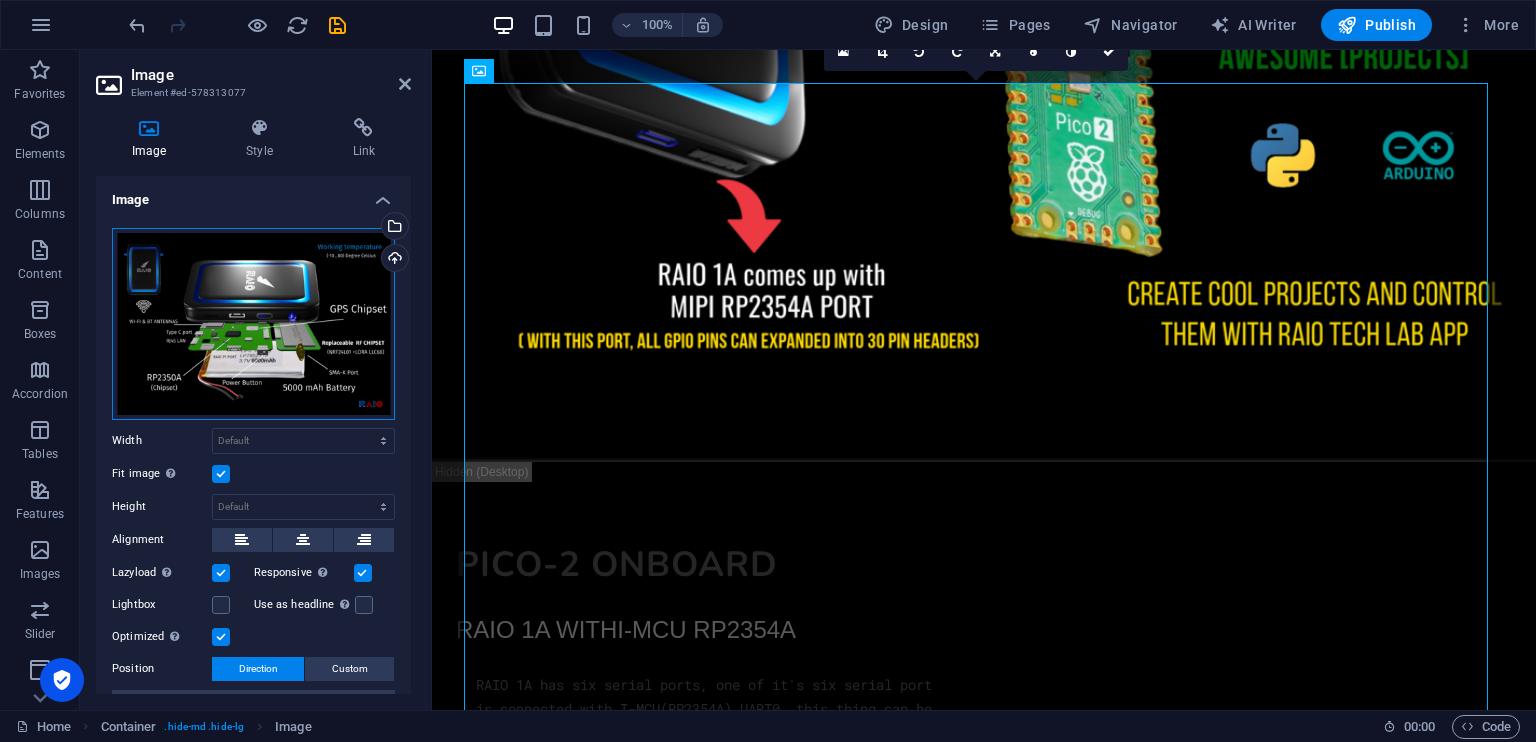 click on "Drag files here, click to choose files or select files from Files or our free stock photos & videos" at bounding box center (253, 324) 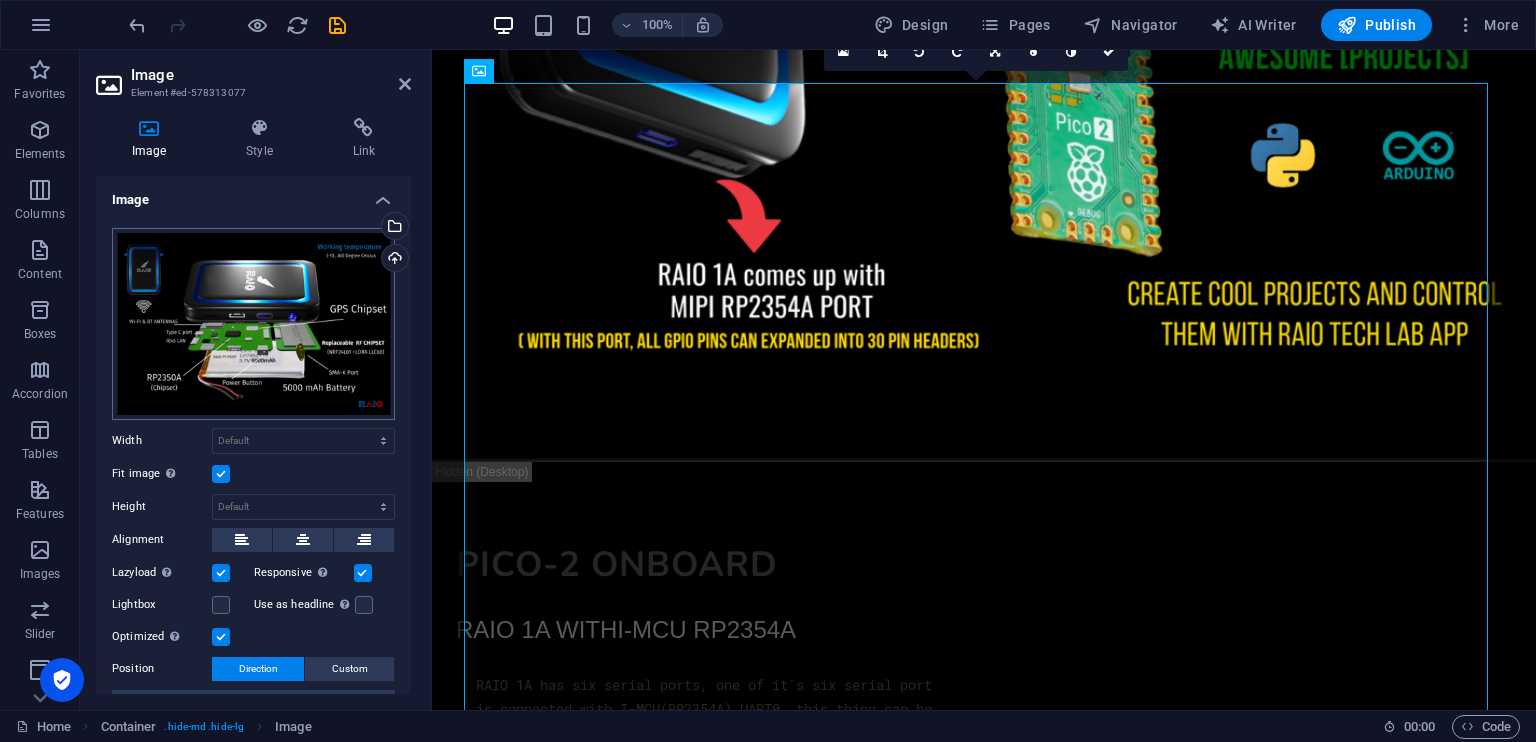 scroll, scrollTop: 18944, scrollLeft: 0, axis: vertical 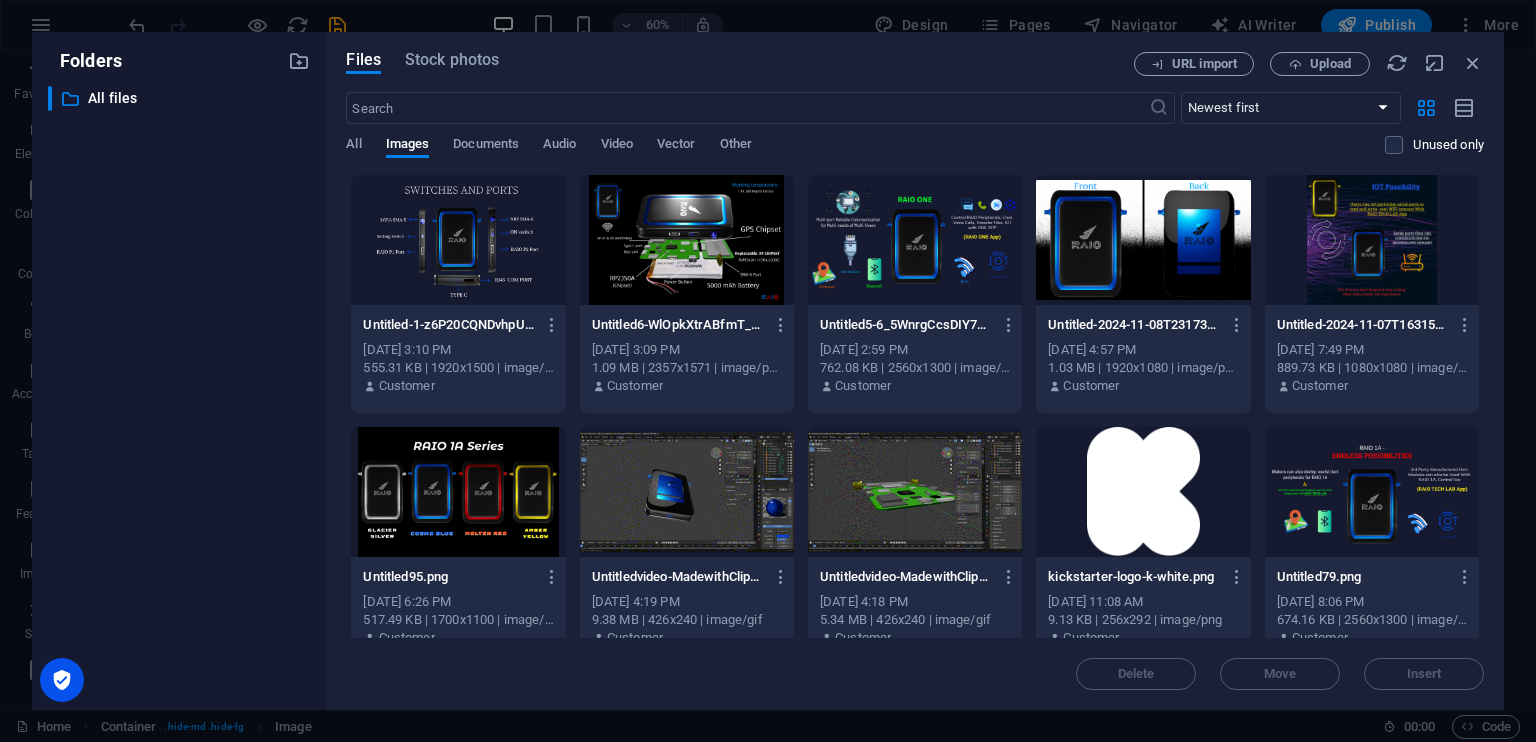 click at bounding box center (687, 240) 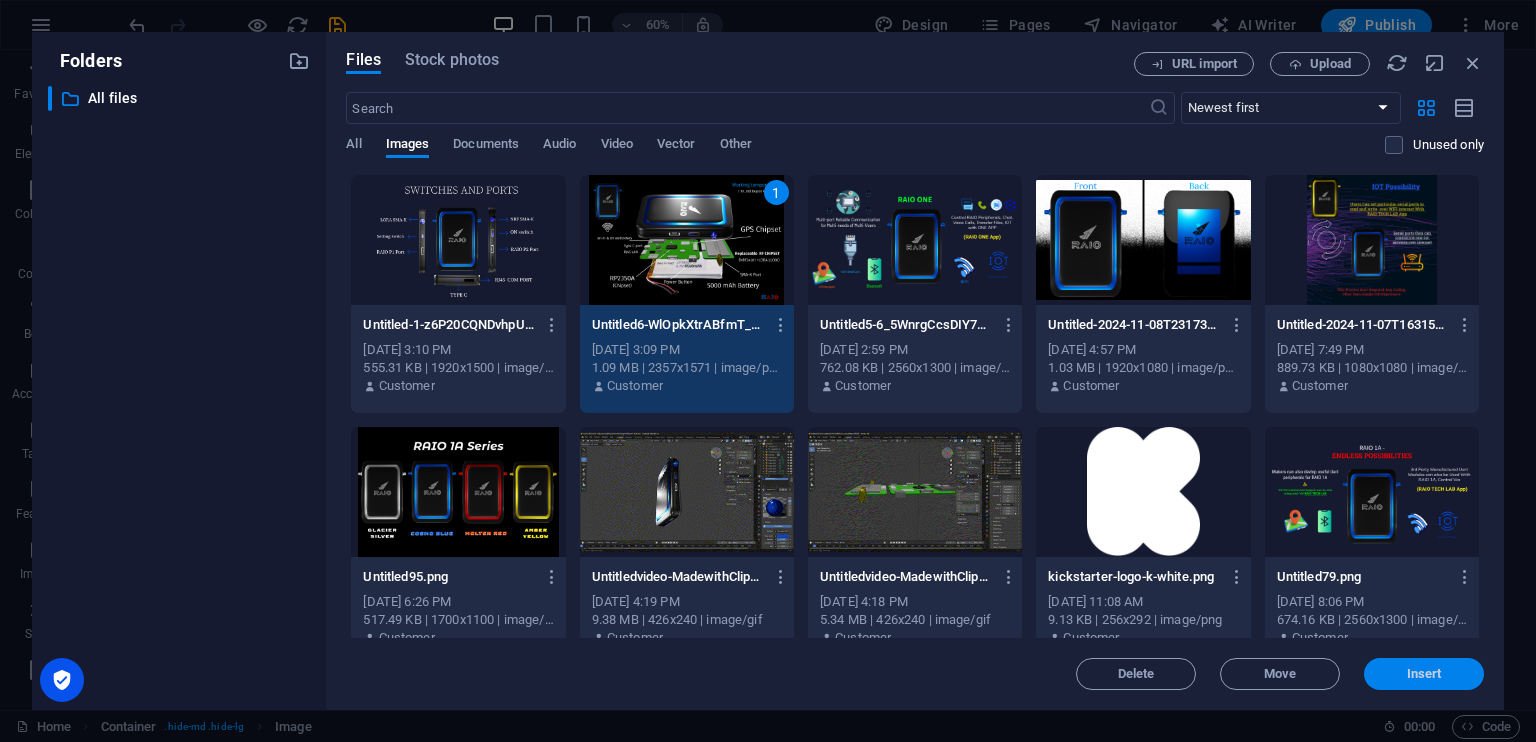 click on "Insert" at bounding box center [1424, 674] 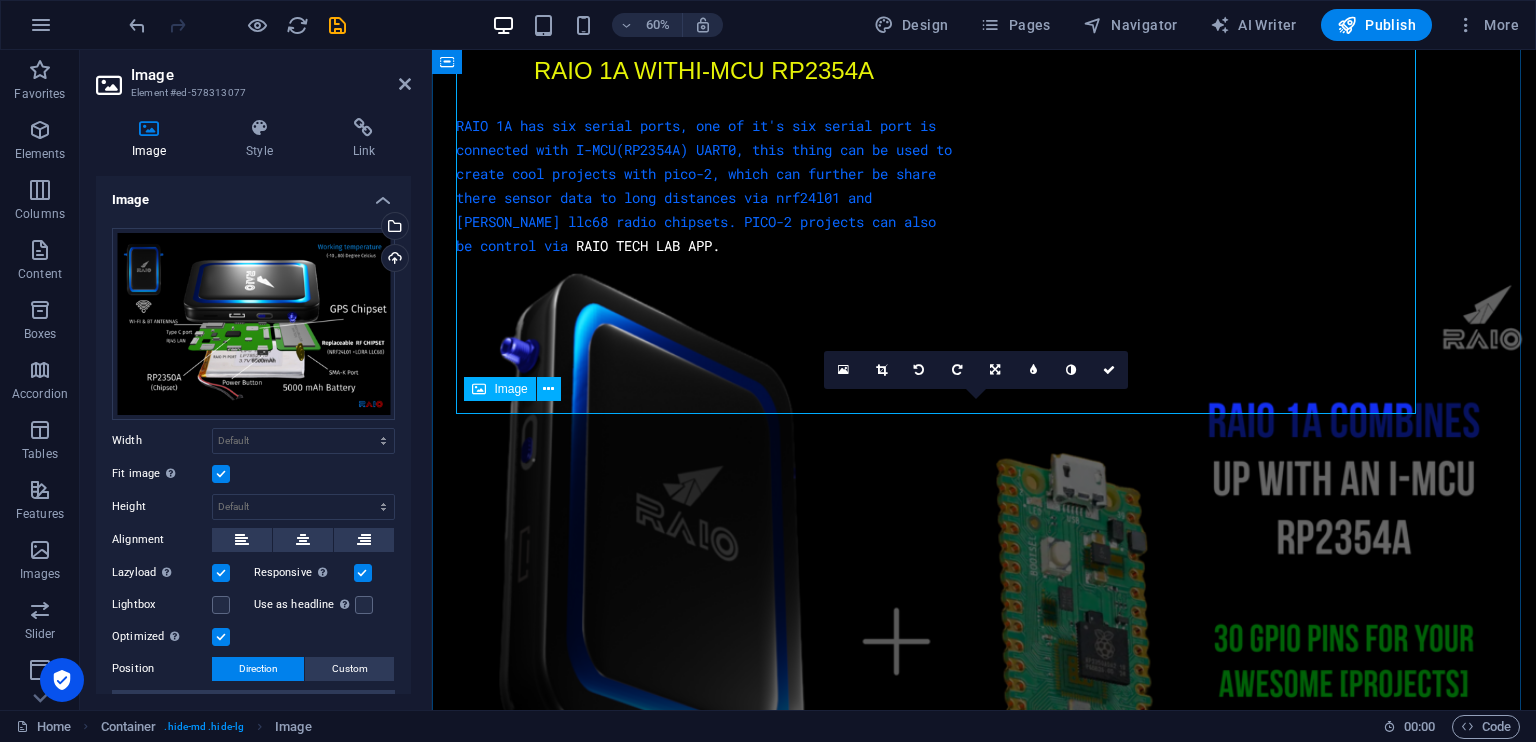 scroll, scrollTop: 19572, scrollLeft: 0, axis: vertical 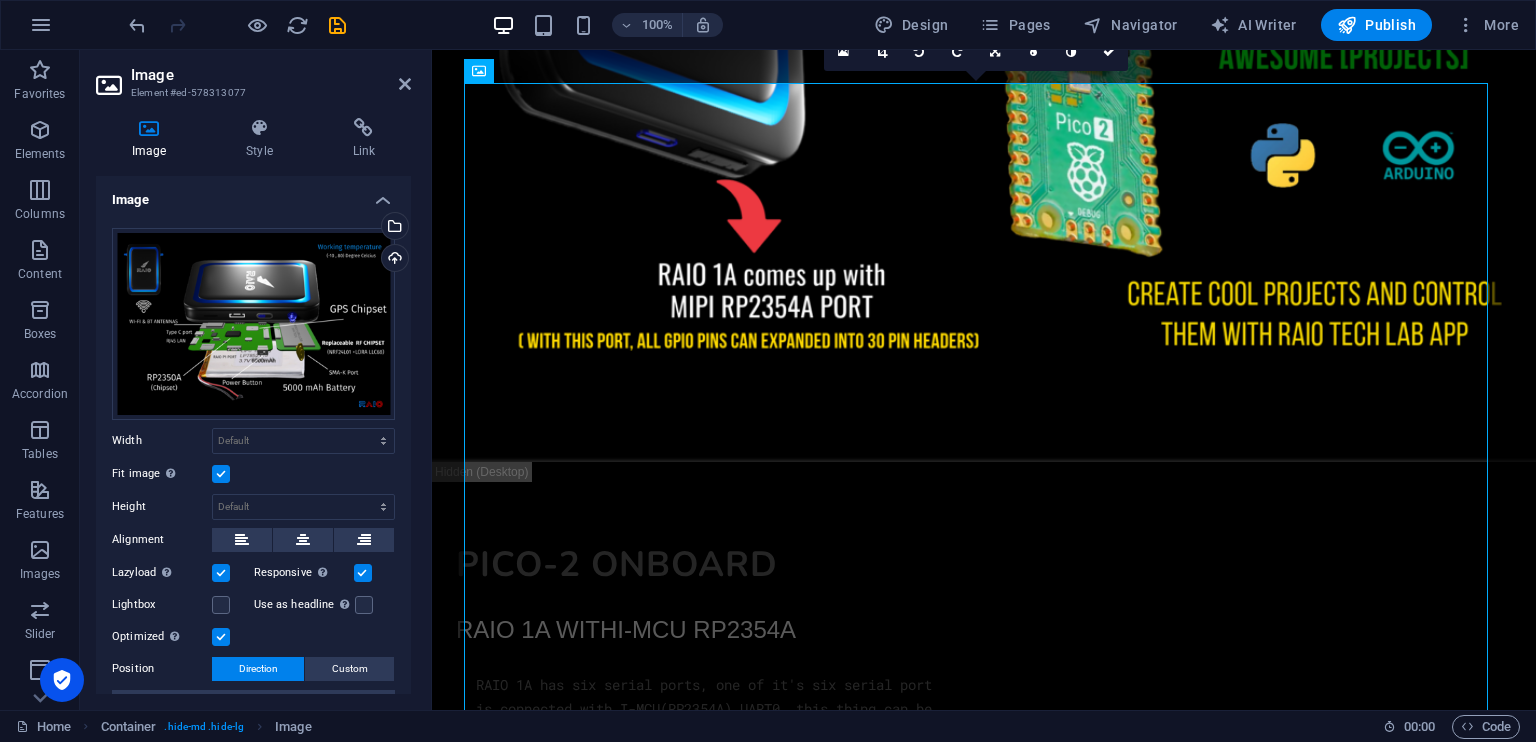 click on "Image" at bounding box center [271, 75] 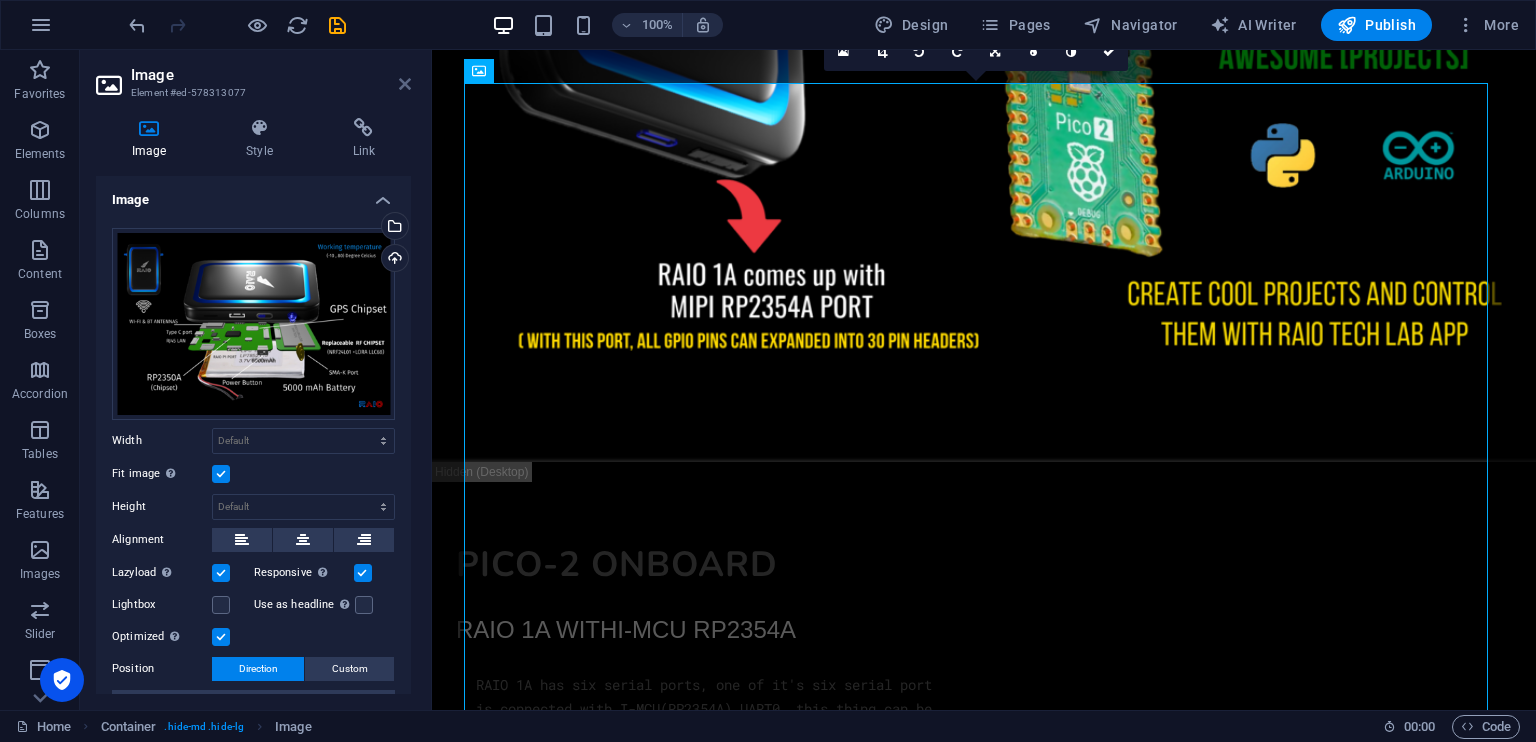 drag, startPoint x: 404, startPoint y: 83, endPoint x: 594, endPoint y: 33, distance: 196.46883 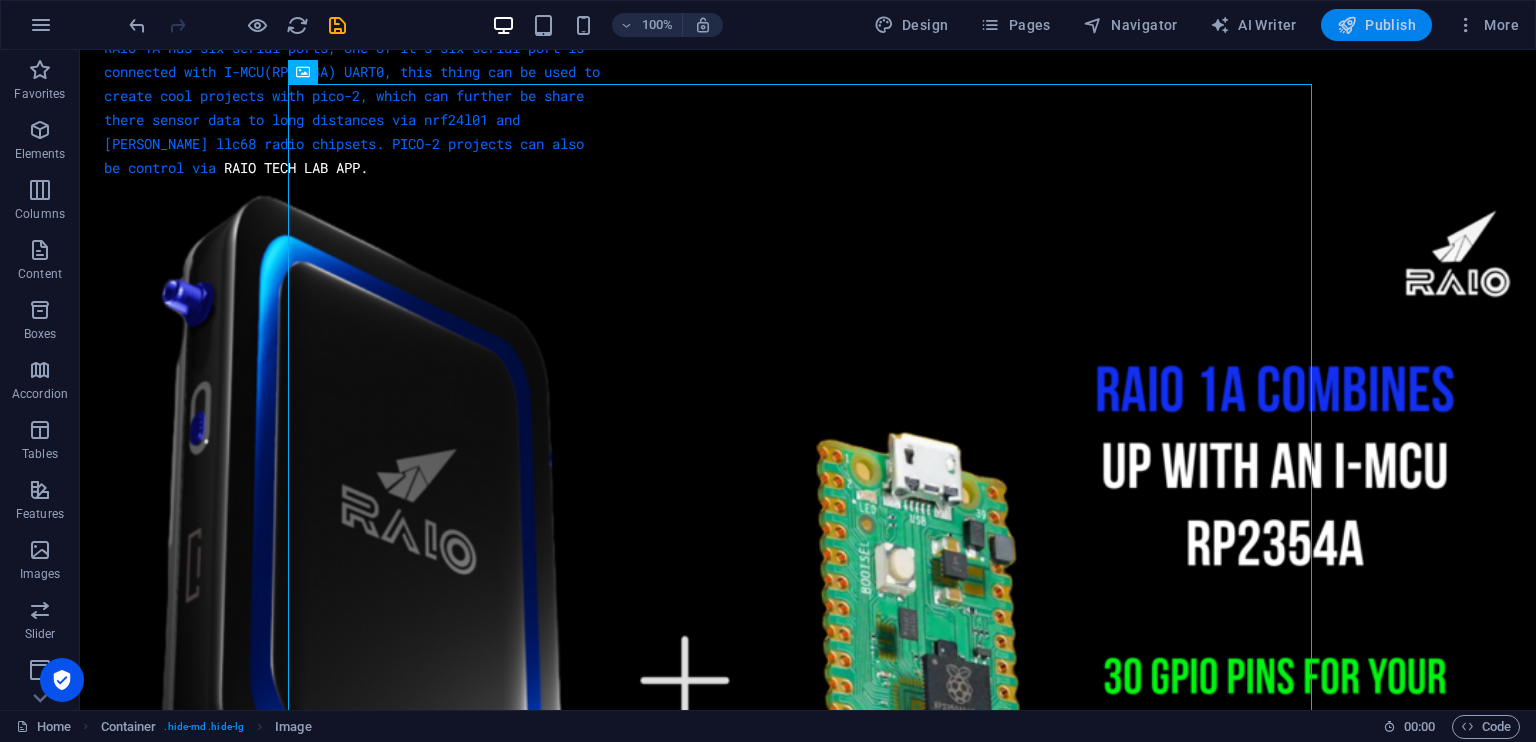 click on "Publish" at bounding box center [1376, 25] 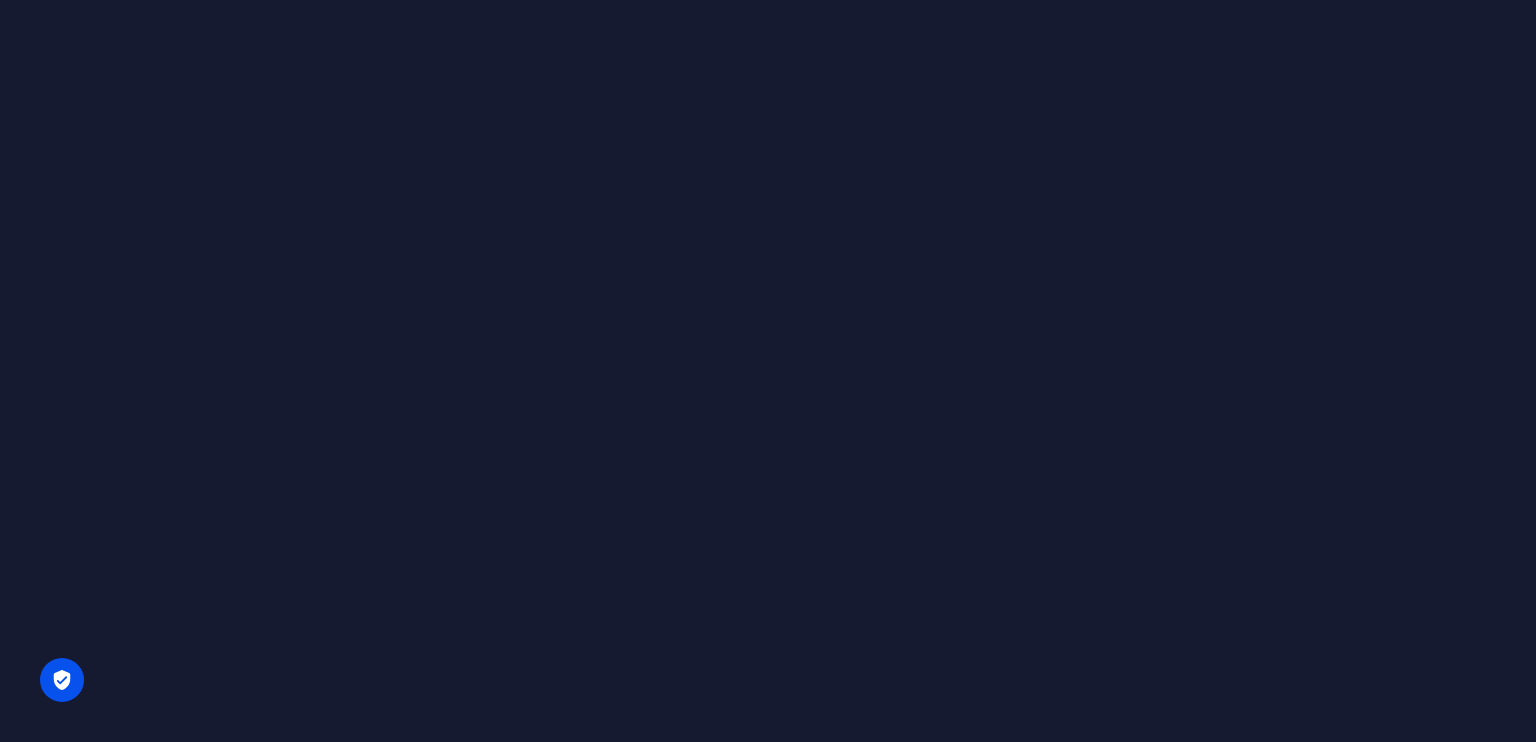 scroll, scrollTop: 0, scrollLeft: 0, axis: both 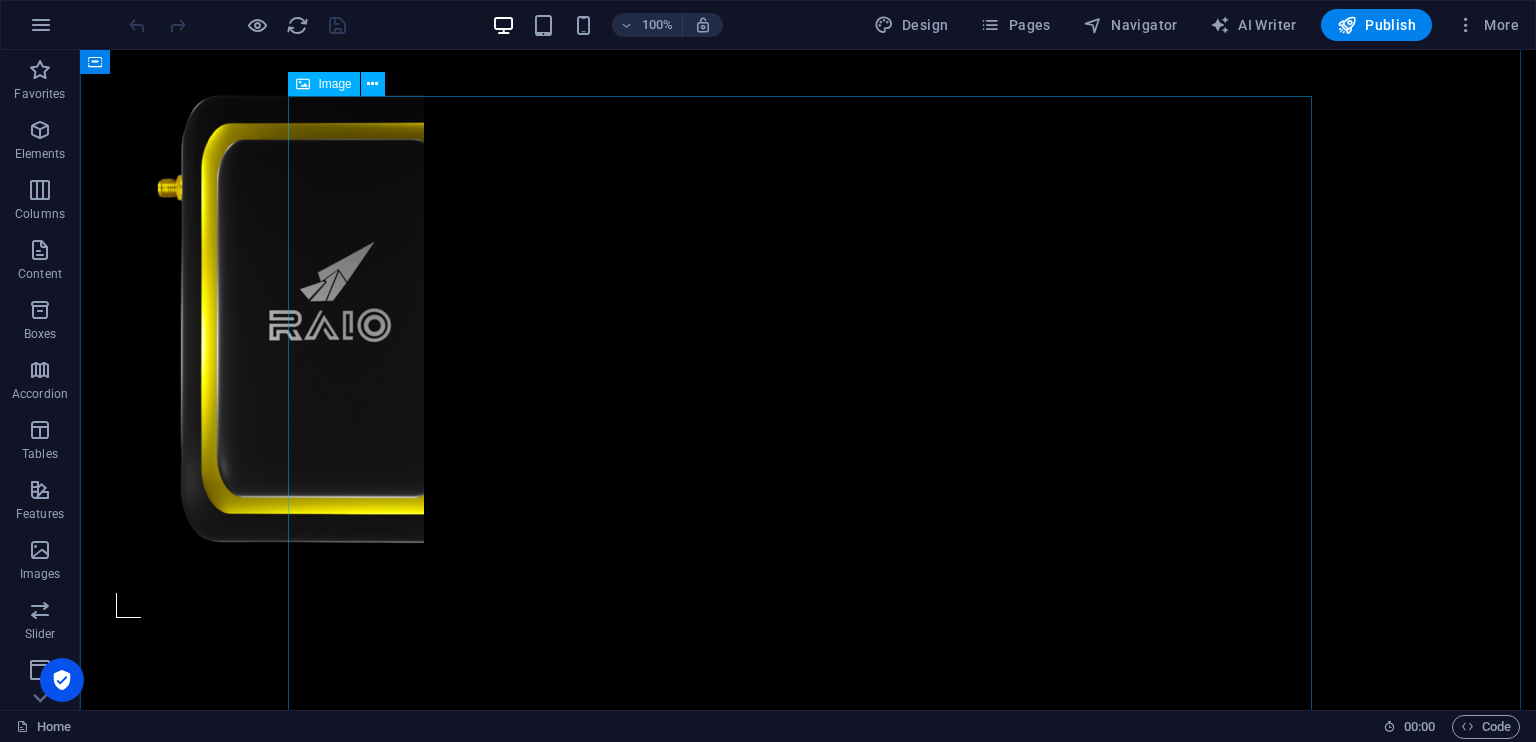 click at bounding box center (808, 11575) 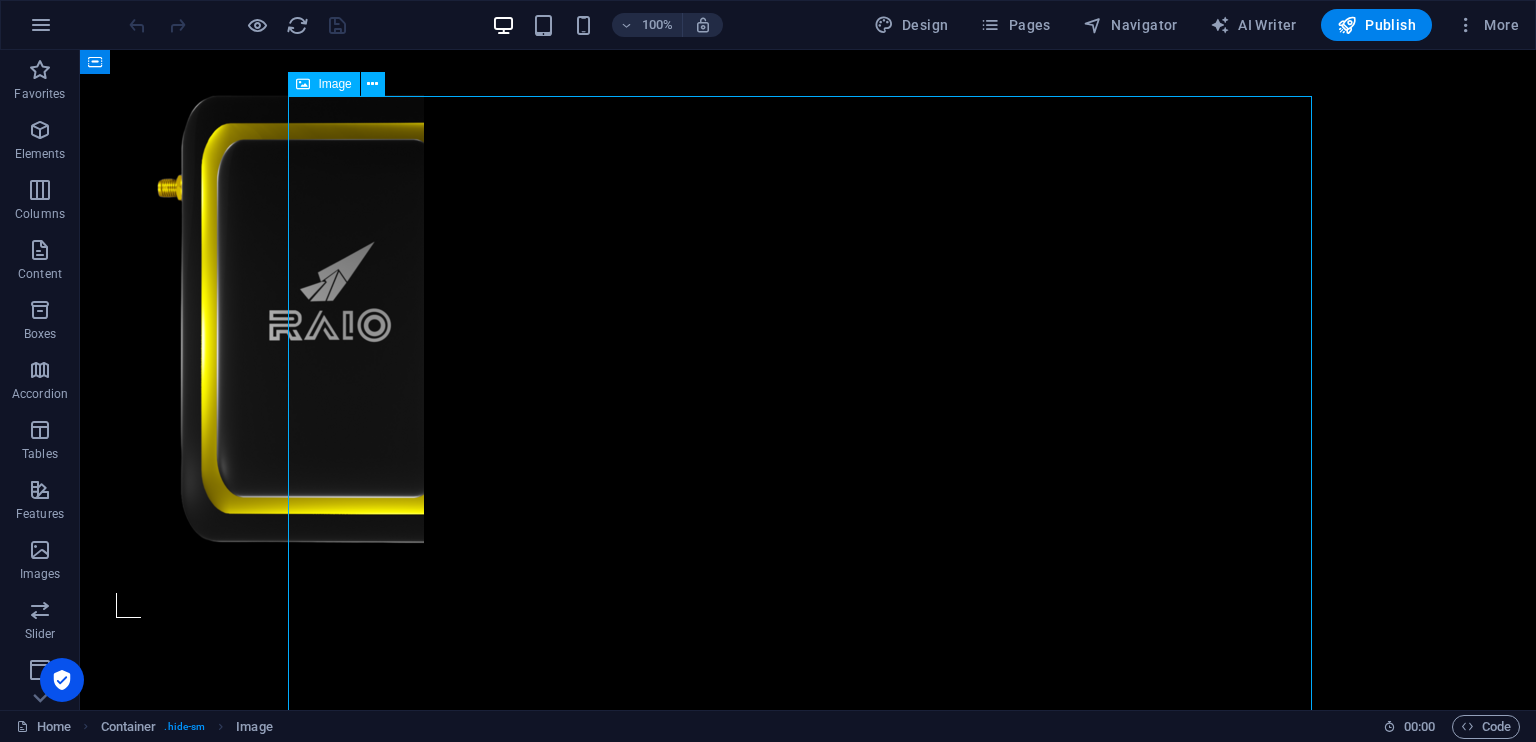 click at bounding box center [808, 11575] 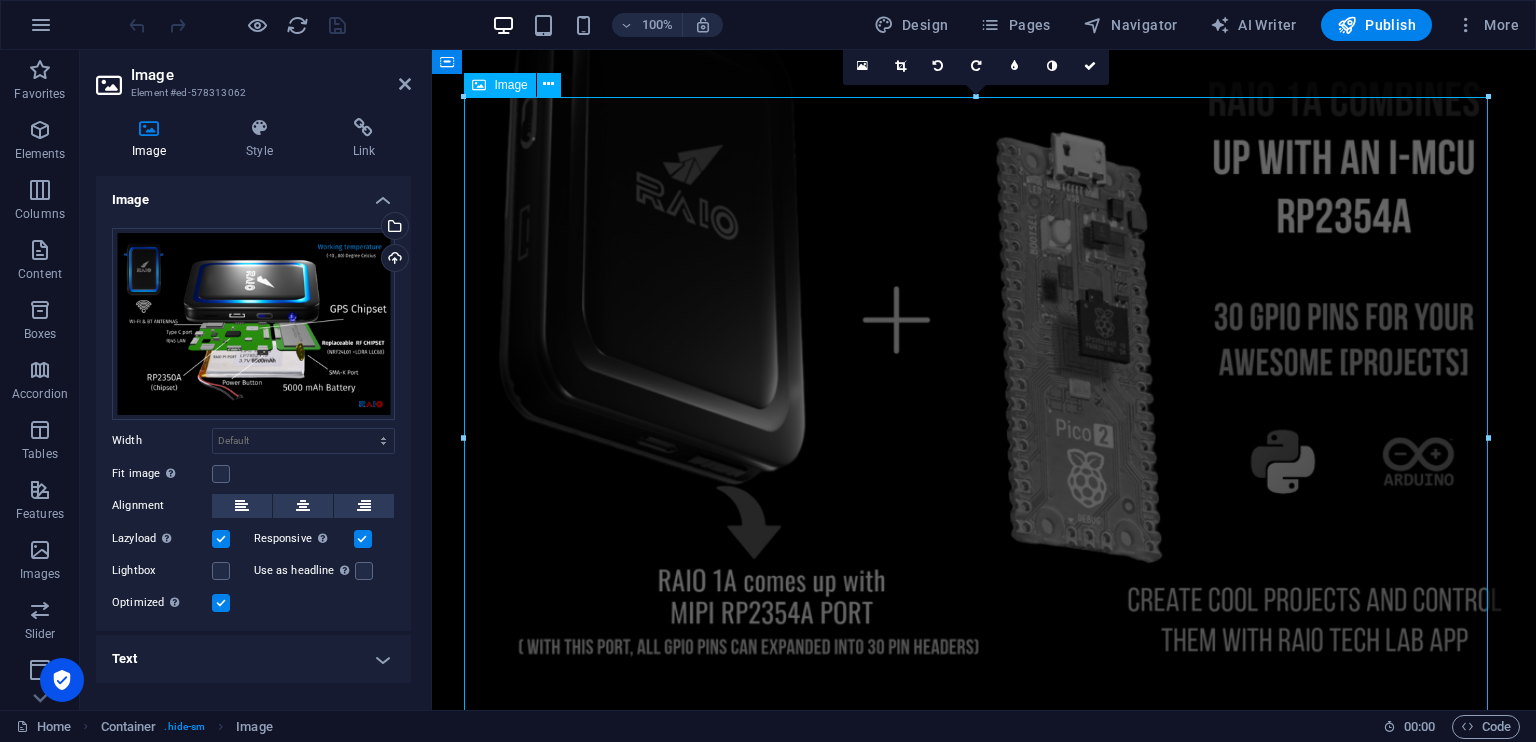 scroll, scrollTop: 18748, scrollLeft: 0, axis: vertical 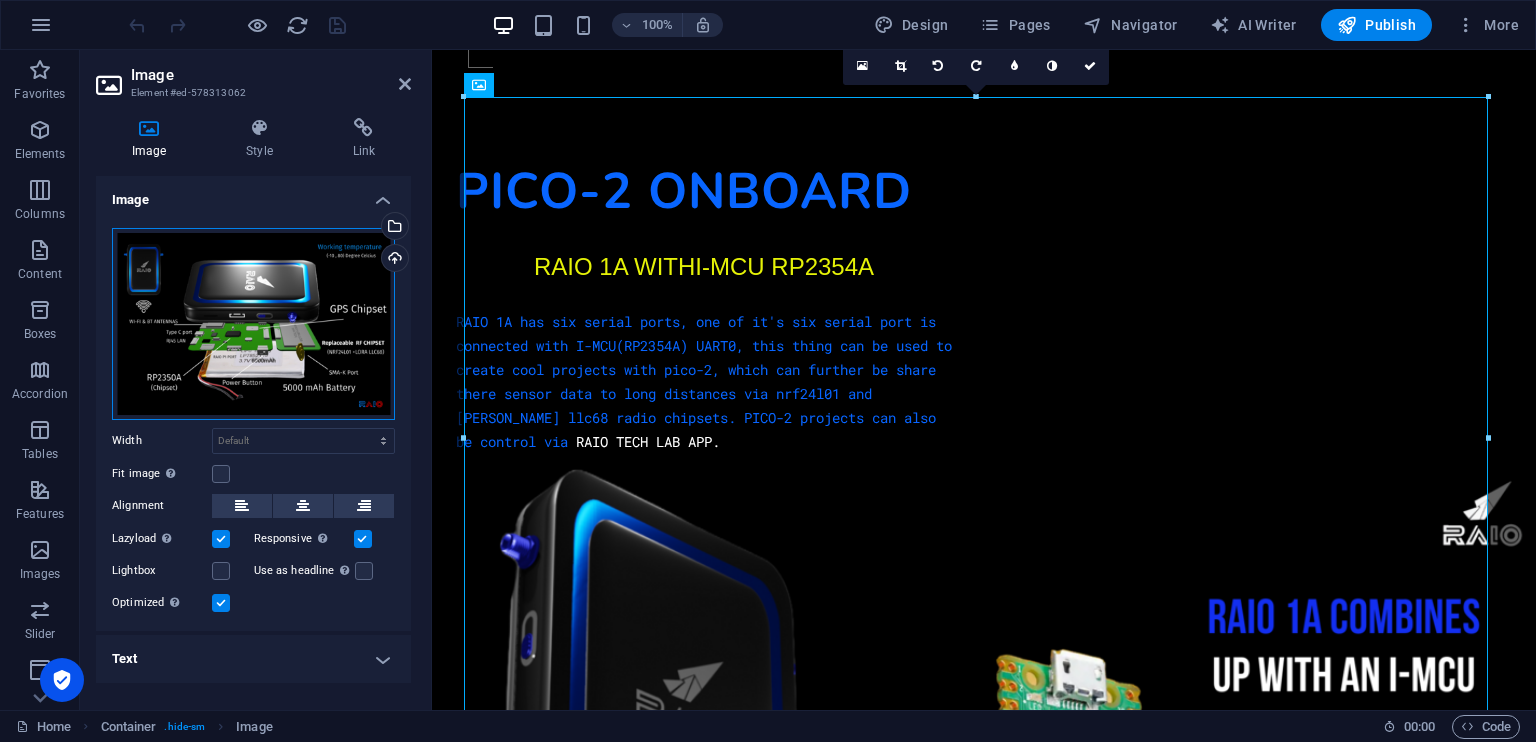 click on "Drag files here, click to choose files or select files from Files or our free stock photos & videos" at bounding box center [253, 324] 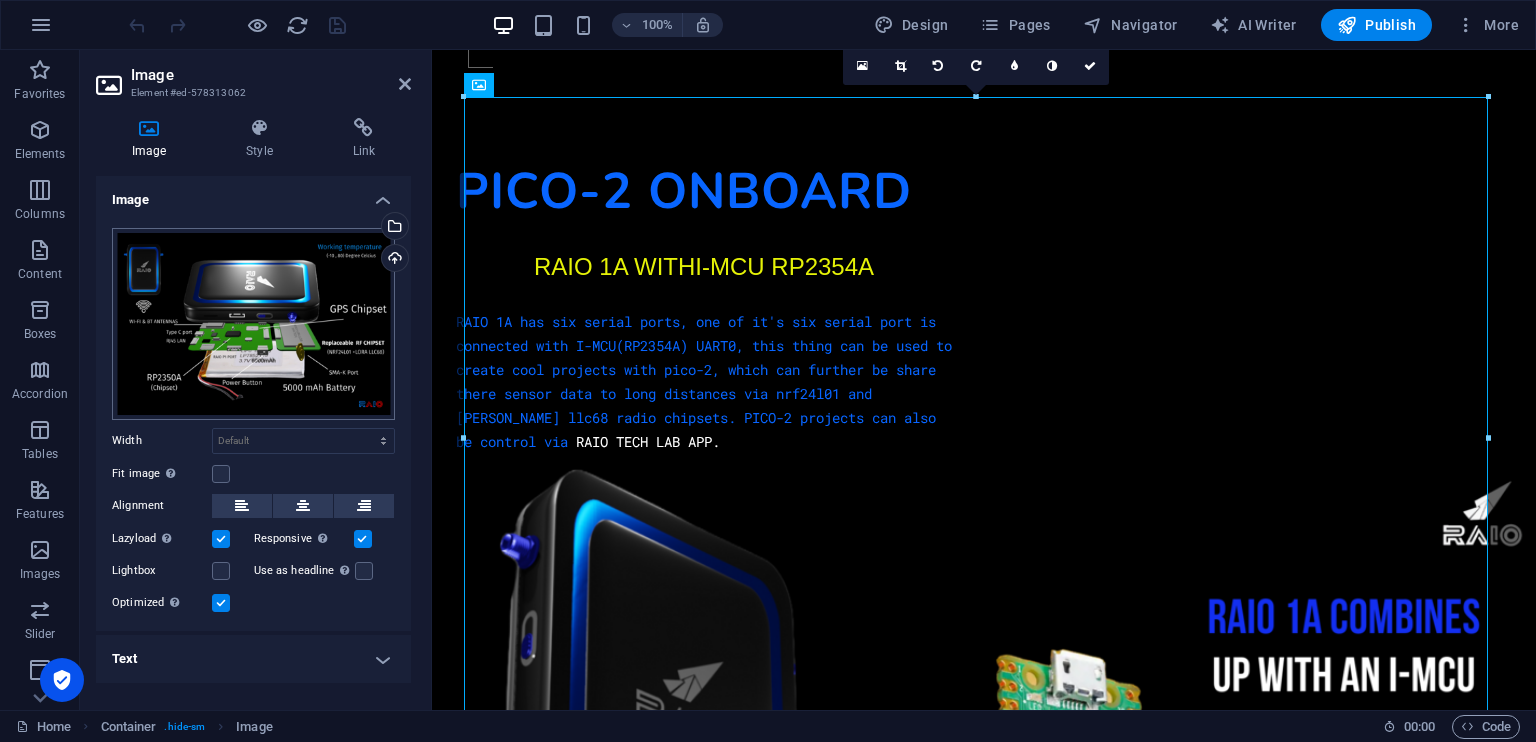 scroll, scrollTop: 18163, scrollLeft: 0, axis: vertical 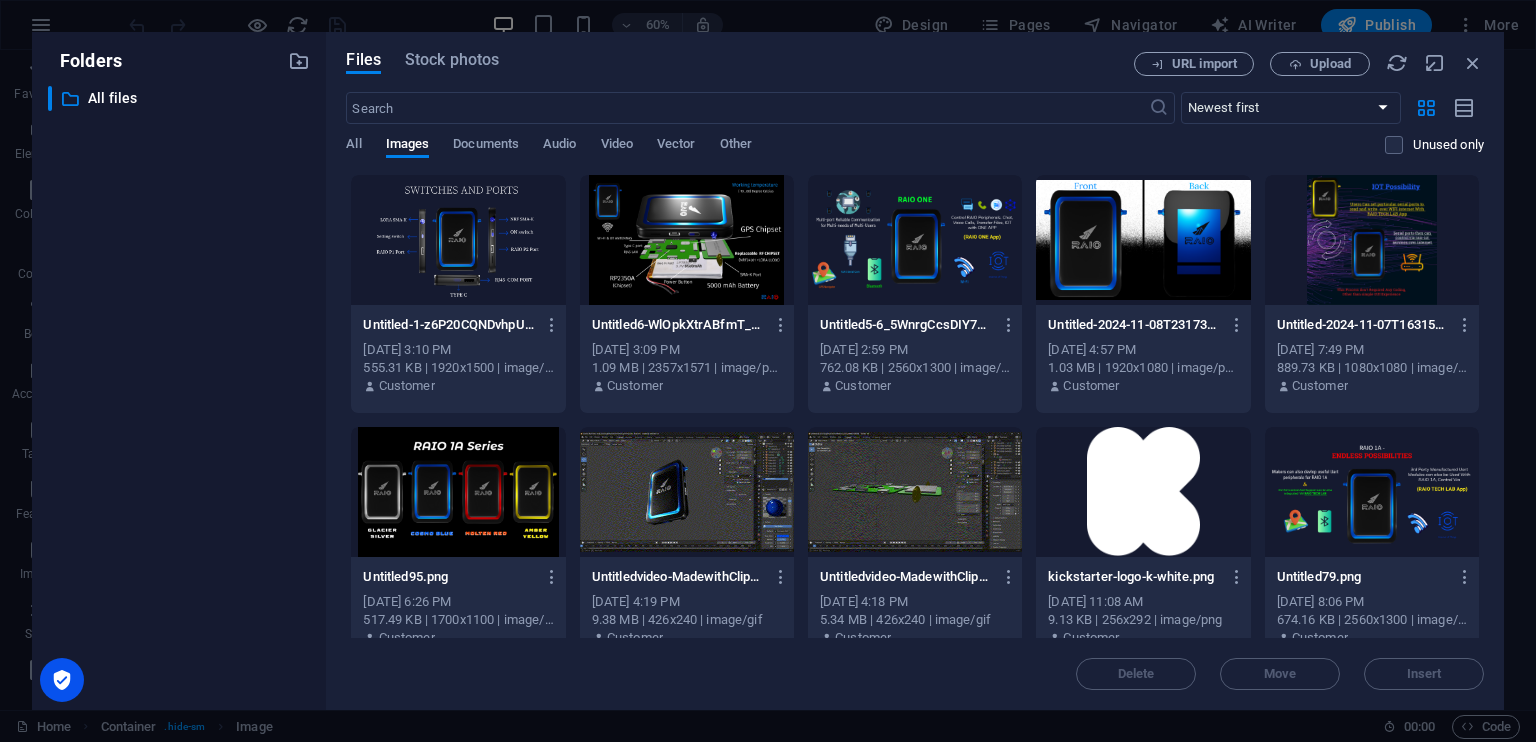 click at bounding box center (687, 240) 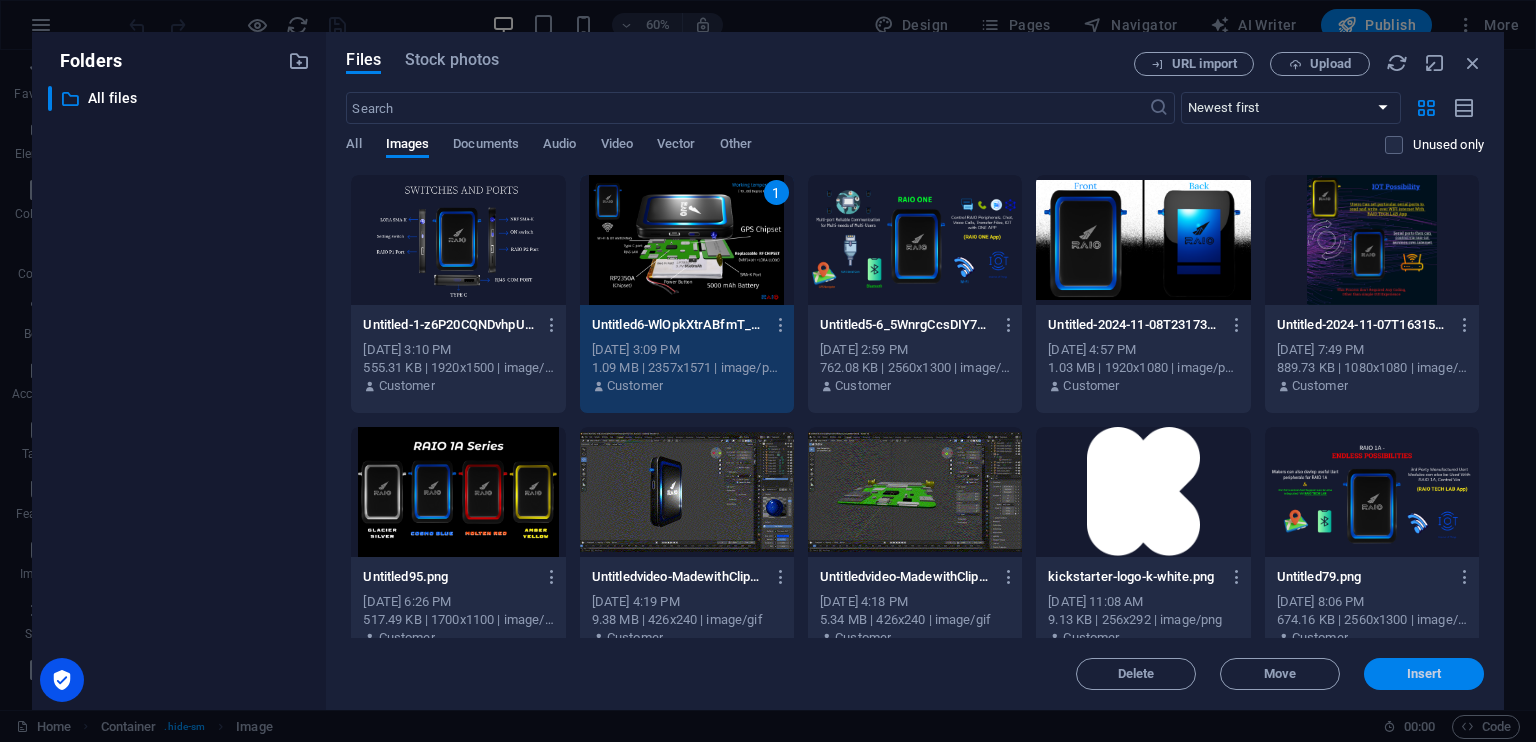 click on "Insert" at bounding box center (1424, 674) 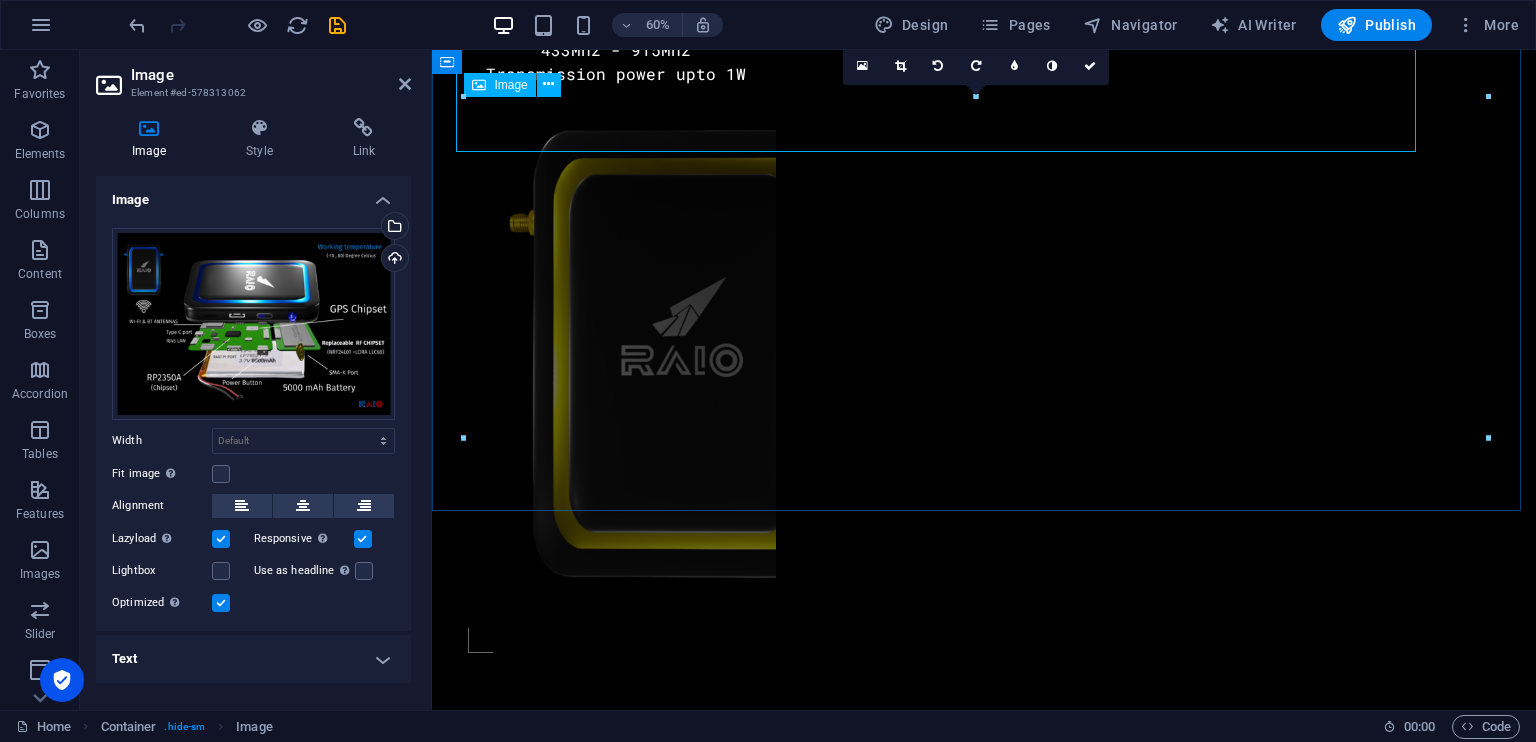 scroll, scrollTop: 18748, scrollLeft: 0, axis: vertical 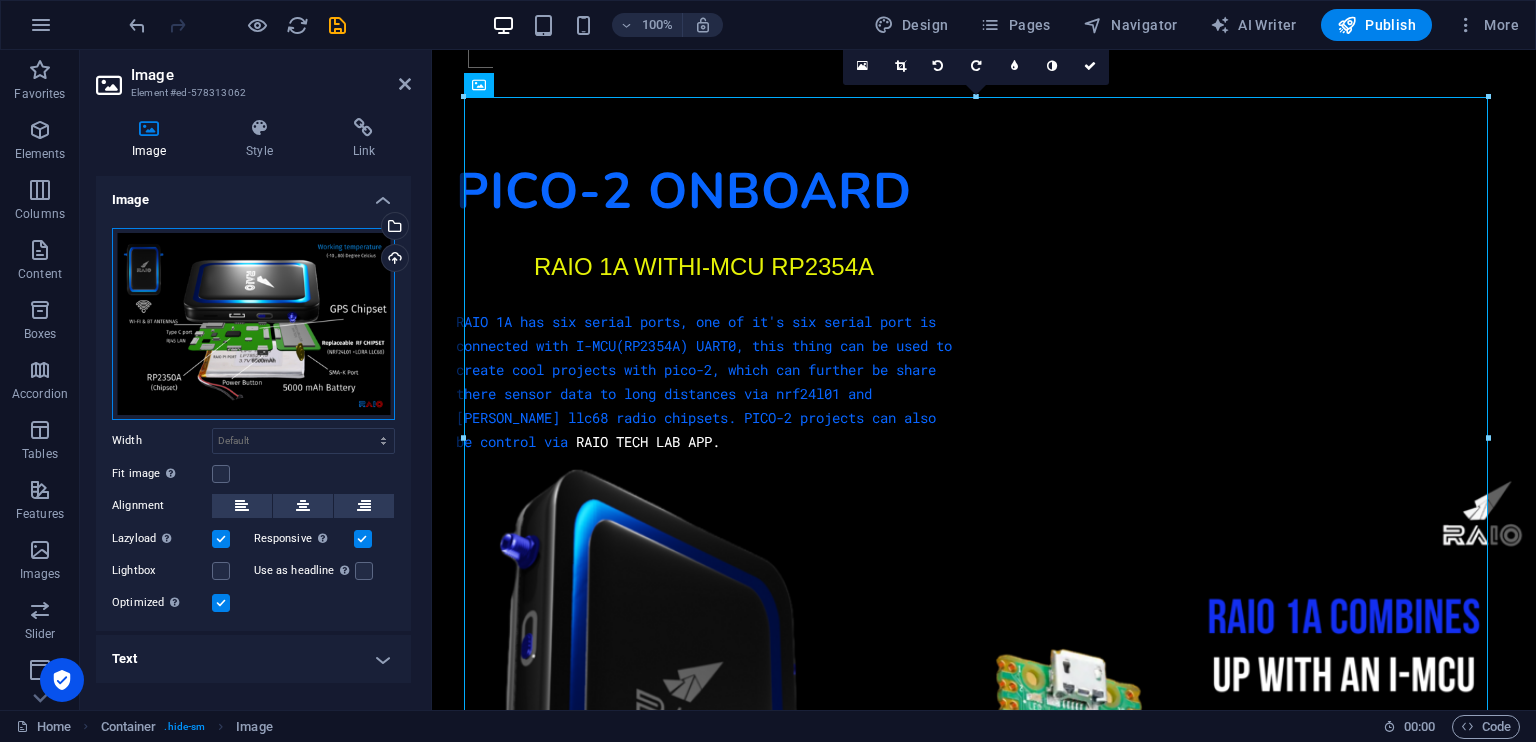 click on "Drag files here, click to choose files or select files from Files or our free stock photos & videos" at bounding box center [253, 324] 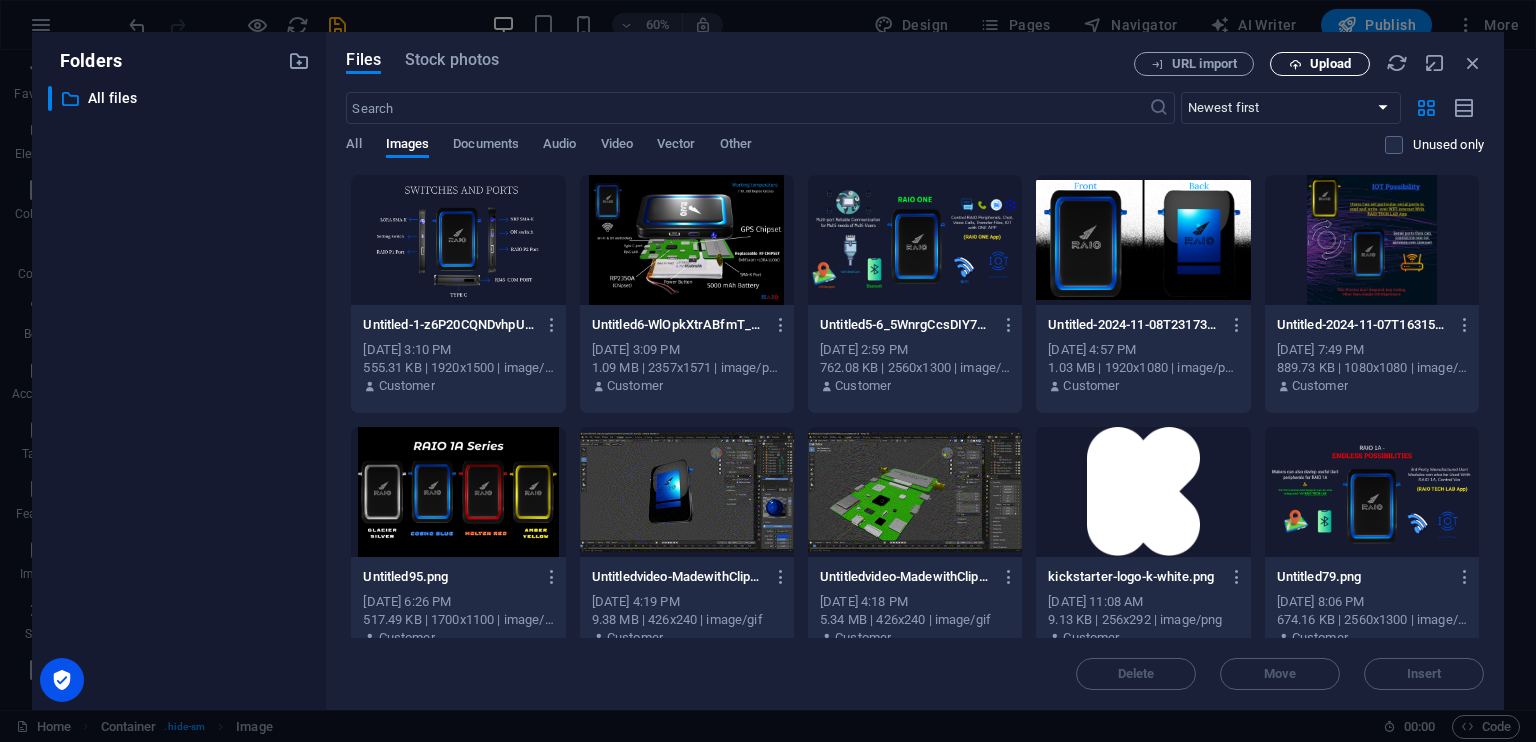 click on "Upload" at bounding box center (1320, 64) 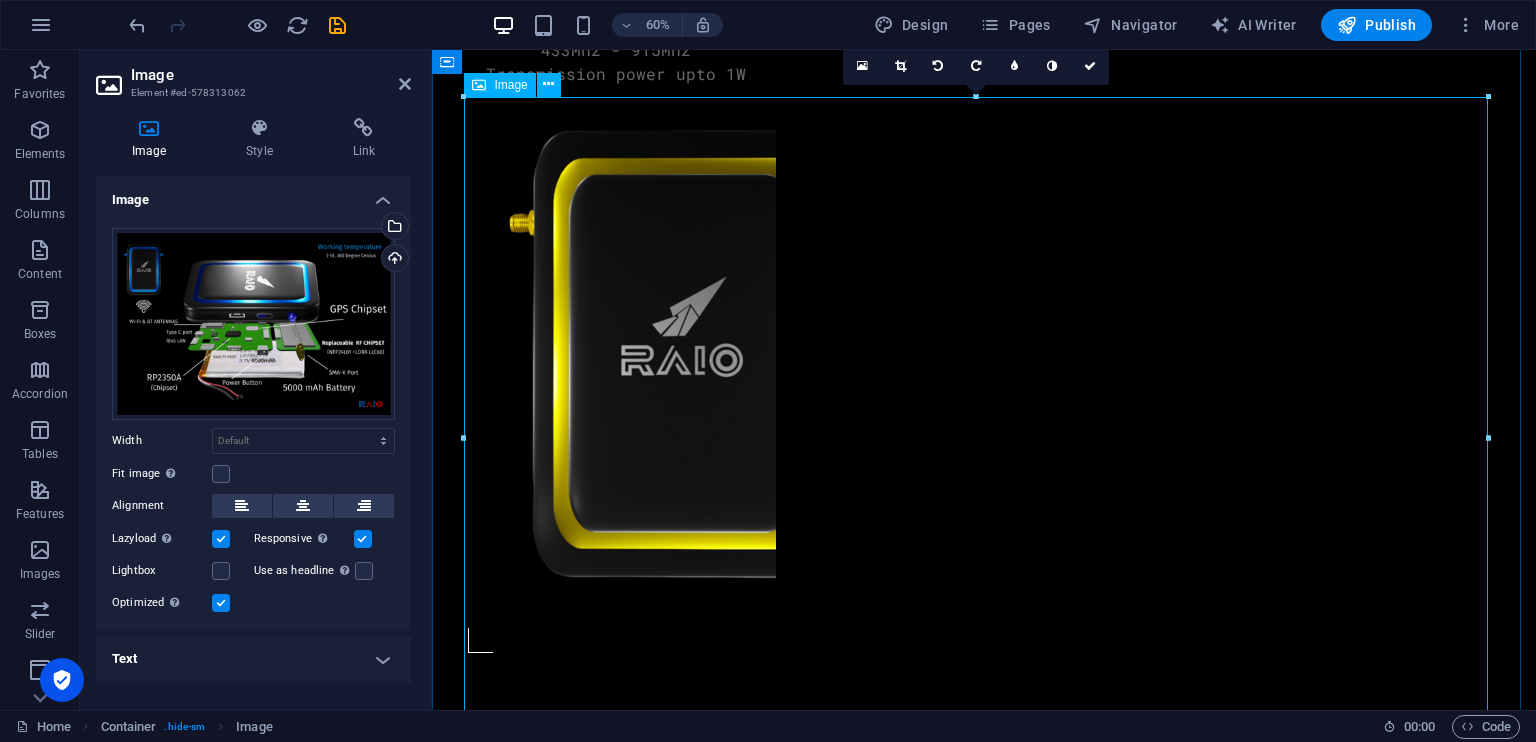scroll, scrollTop: 18748, scrollLeft: 0, axis: vertical 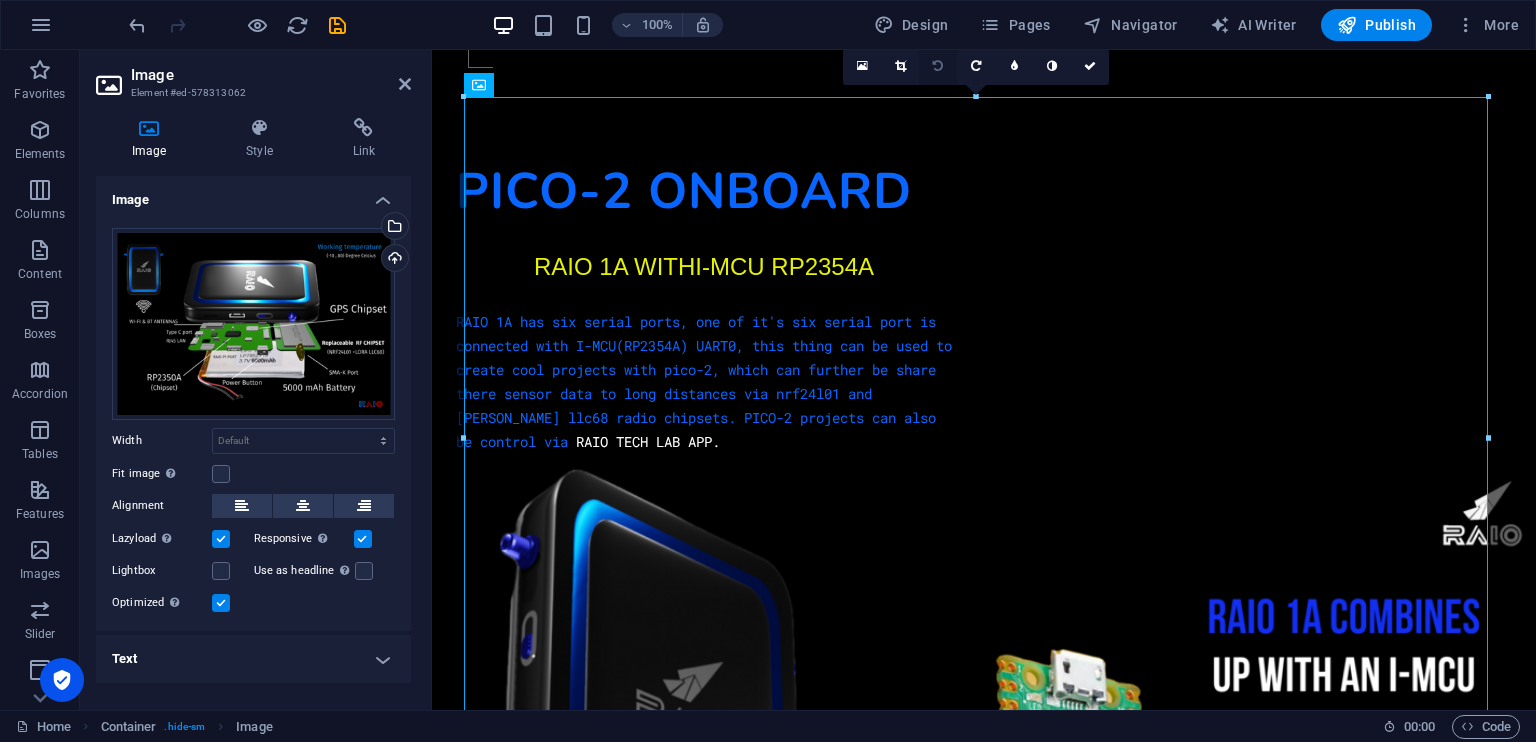 click at bounding box center [938, 66] 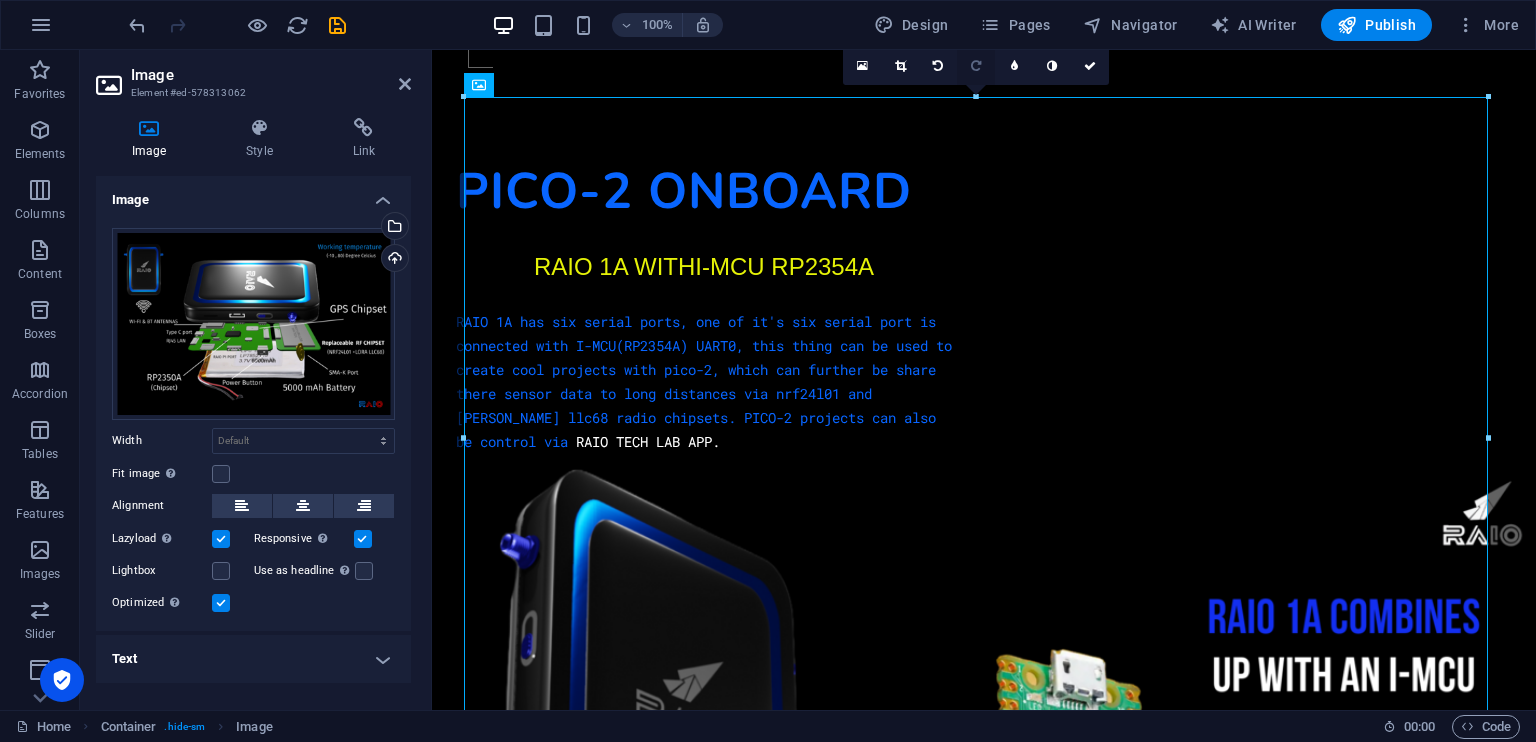 click at bounding box center [976, 66] 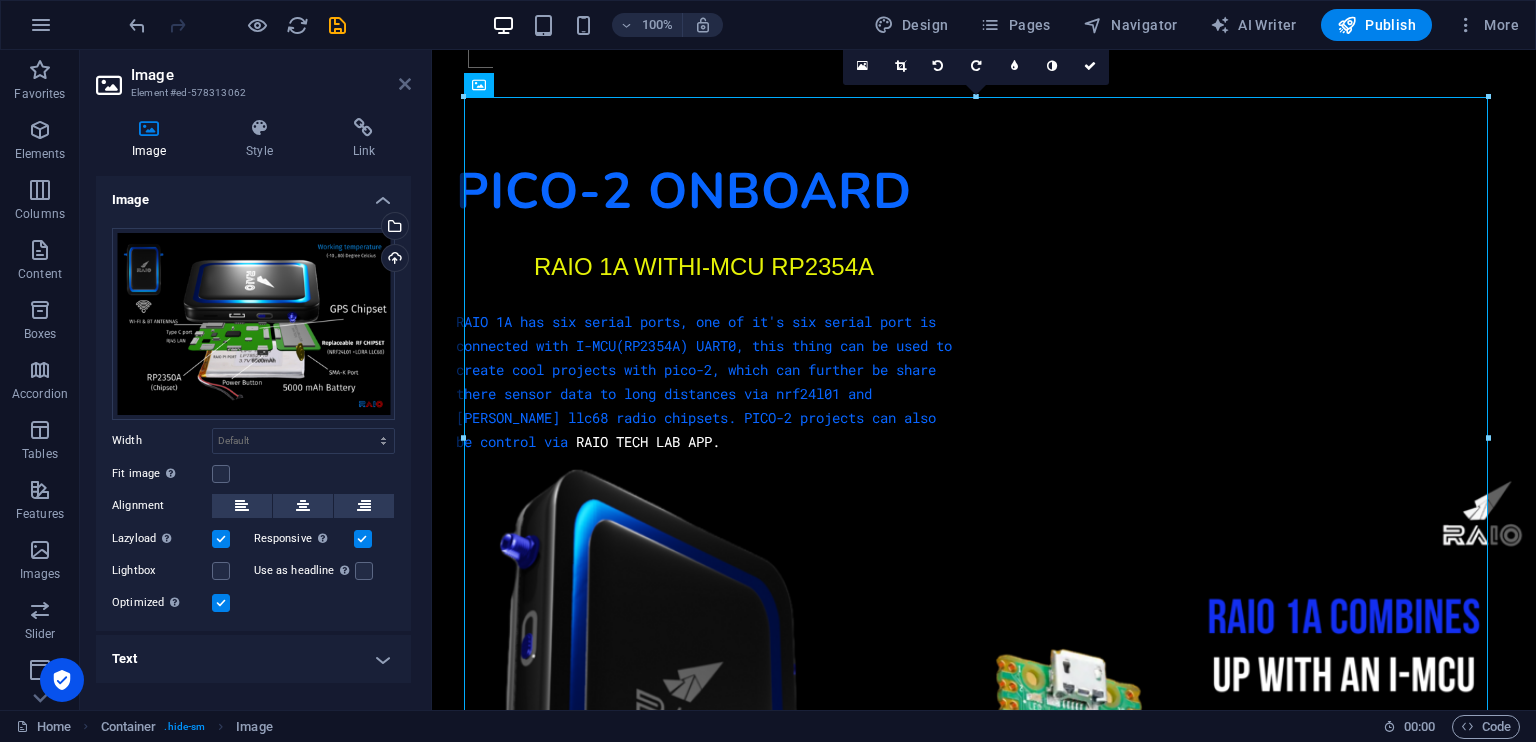 click at bounding box center (405, 84) 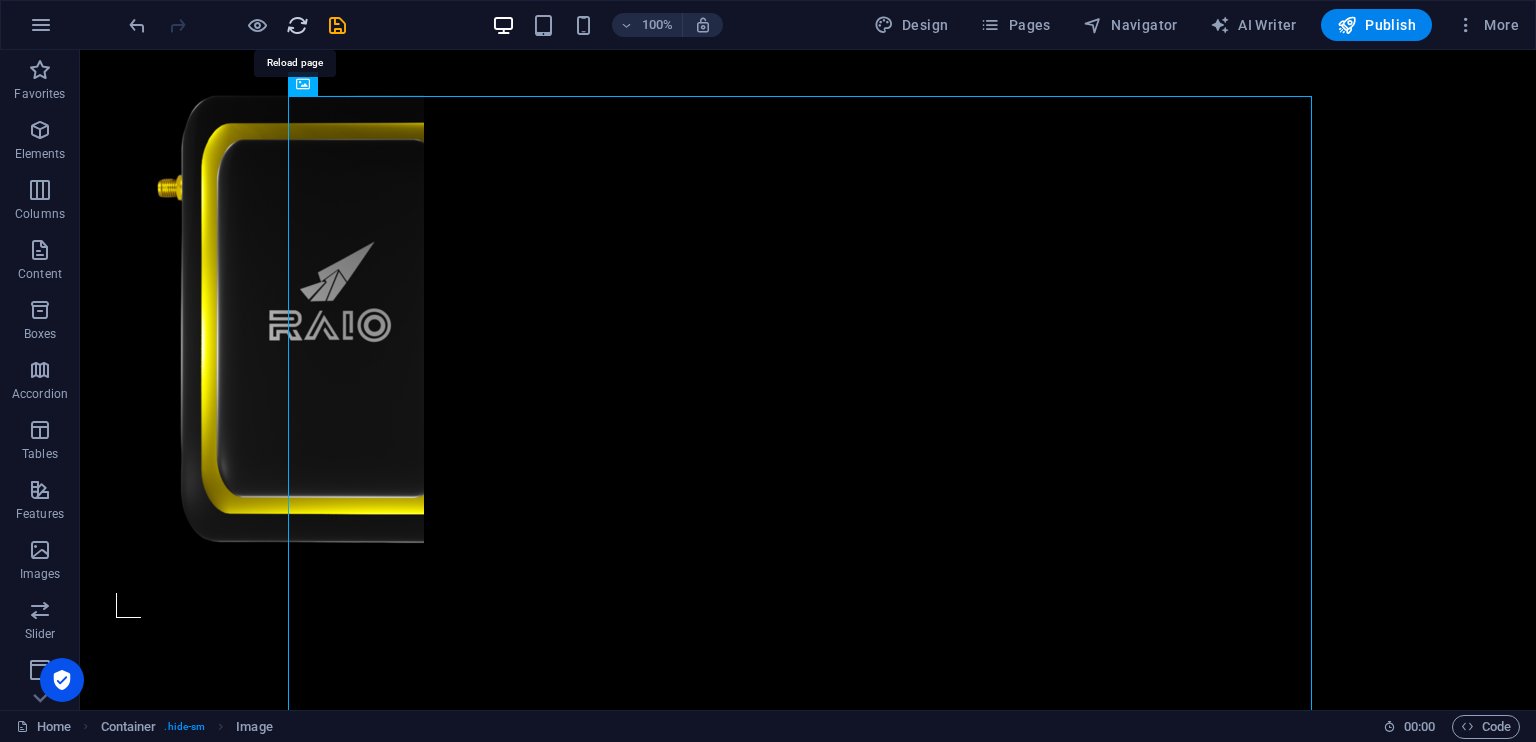 click at bounding box center (297, 25) 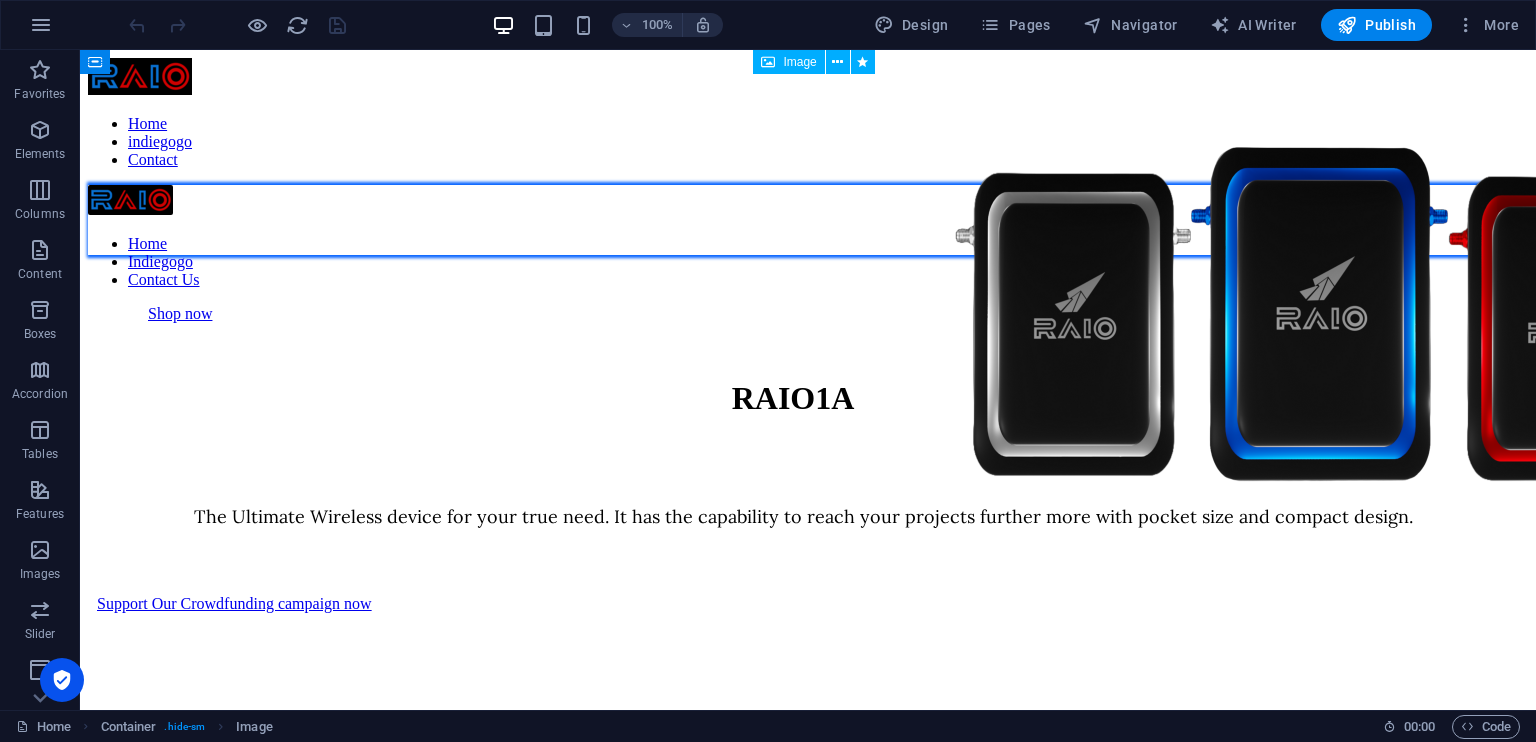 scroll, scrollTop: 1614, scrollLeft: 0, axis: vertical 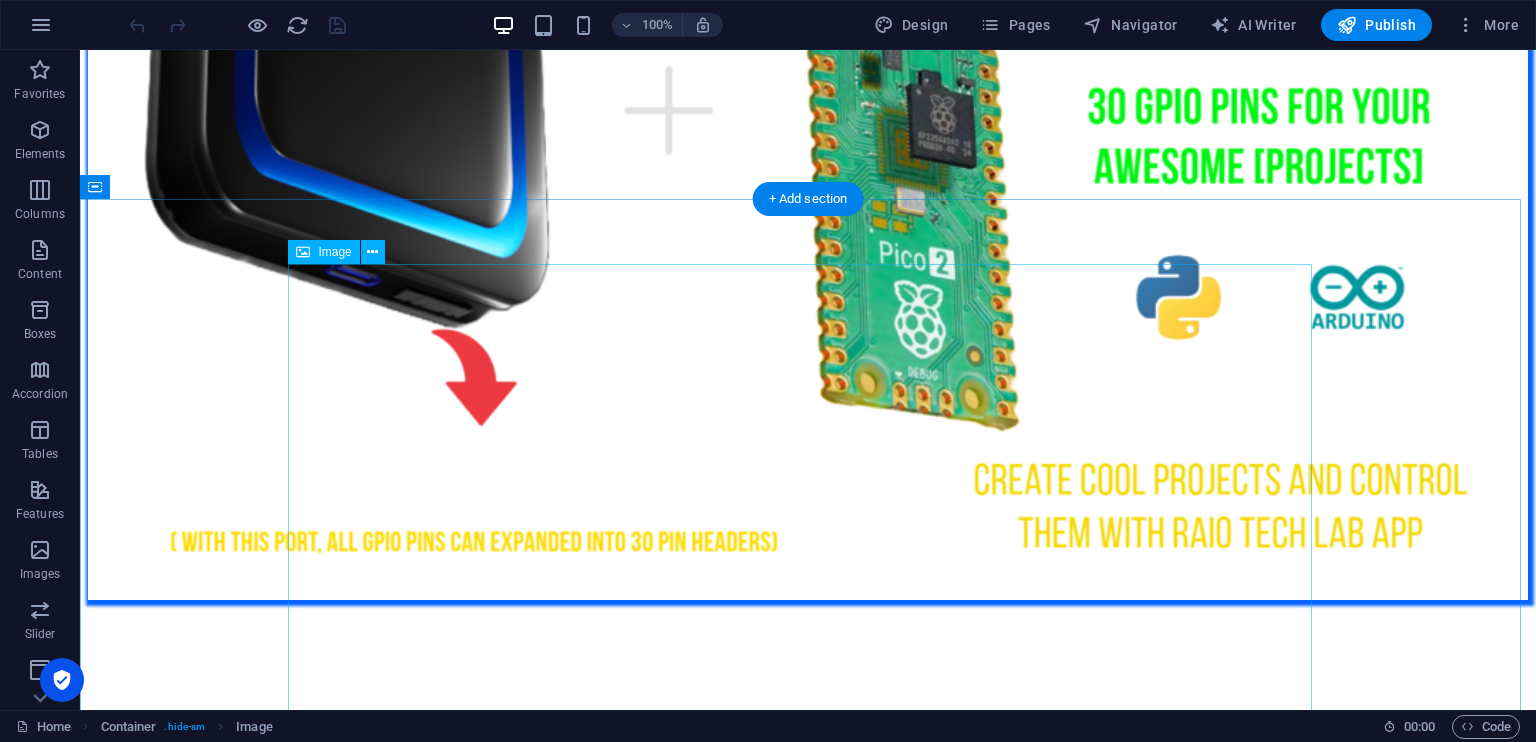 click at bounding box center (808, 8558) 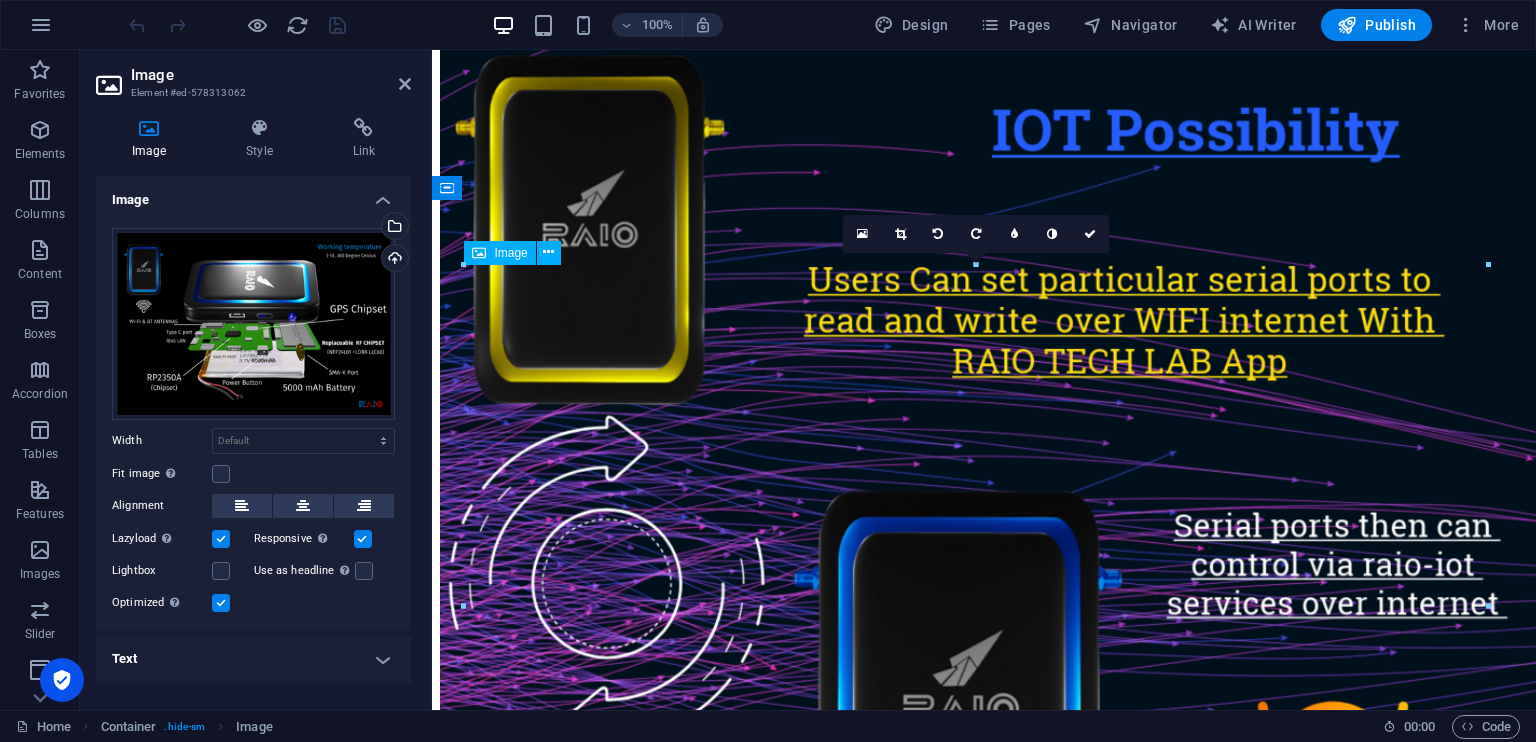 scroll, scrollTop: 18601, scrollLeft: 0, axis: vertical 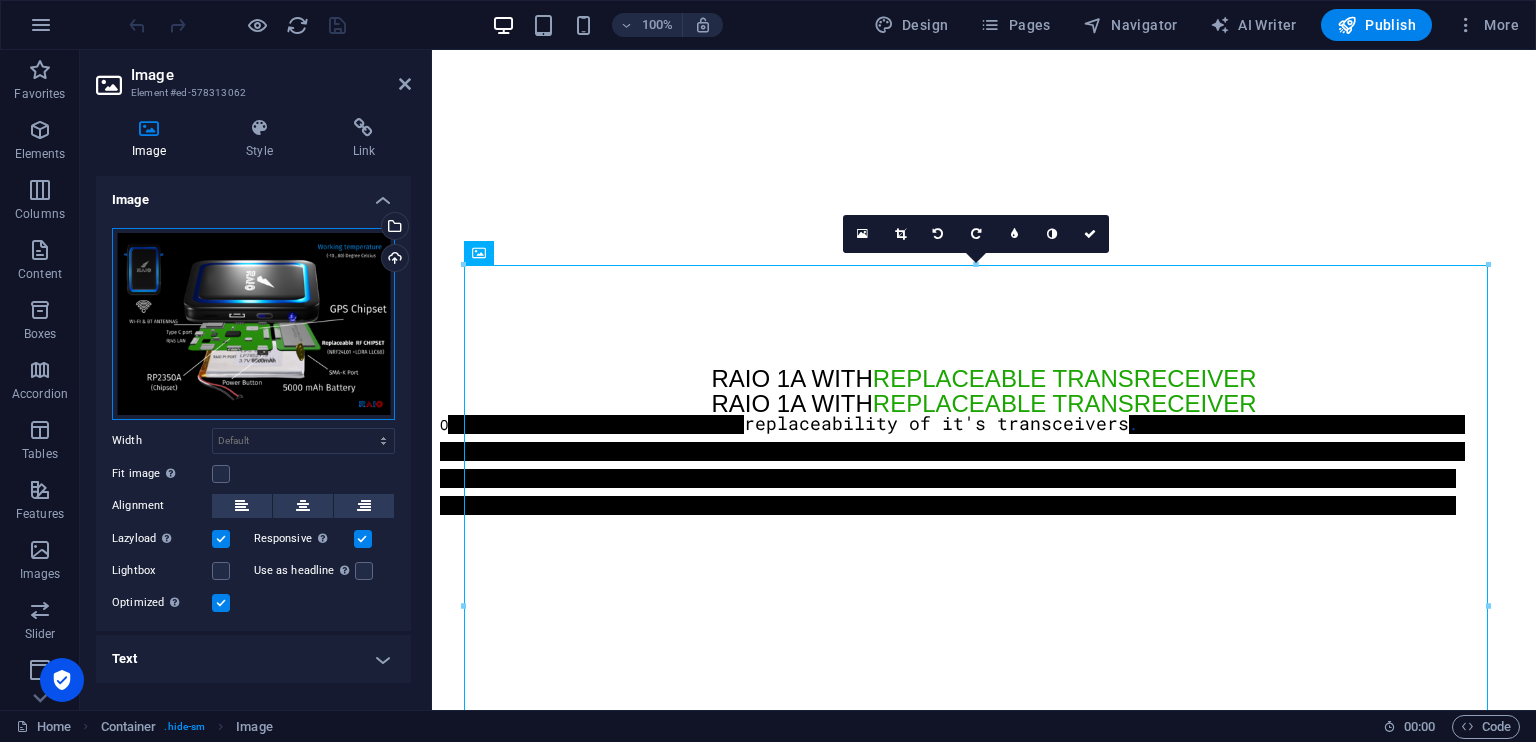 click on "Drag files here, click to choose files or select files from Files or our free stock photos & videos" at bounding box center (253, 324) 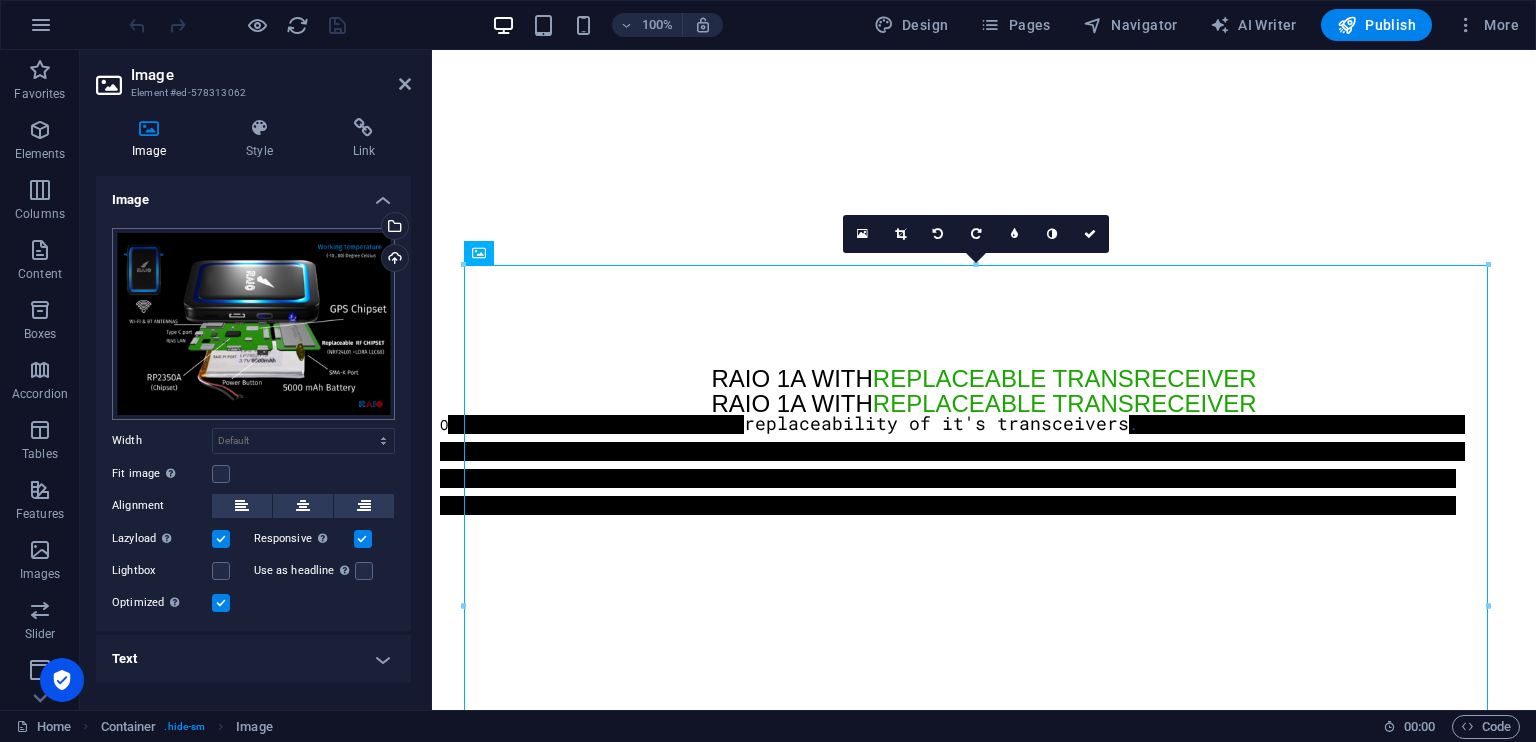 scroll, scrollTop: 17971, scrollLeft: 0, axis: vertical 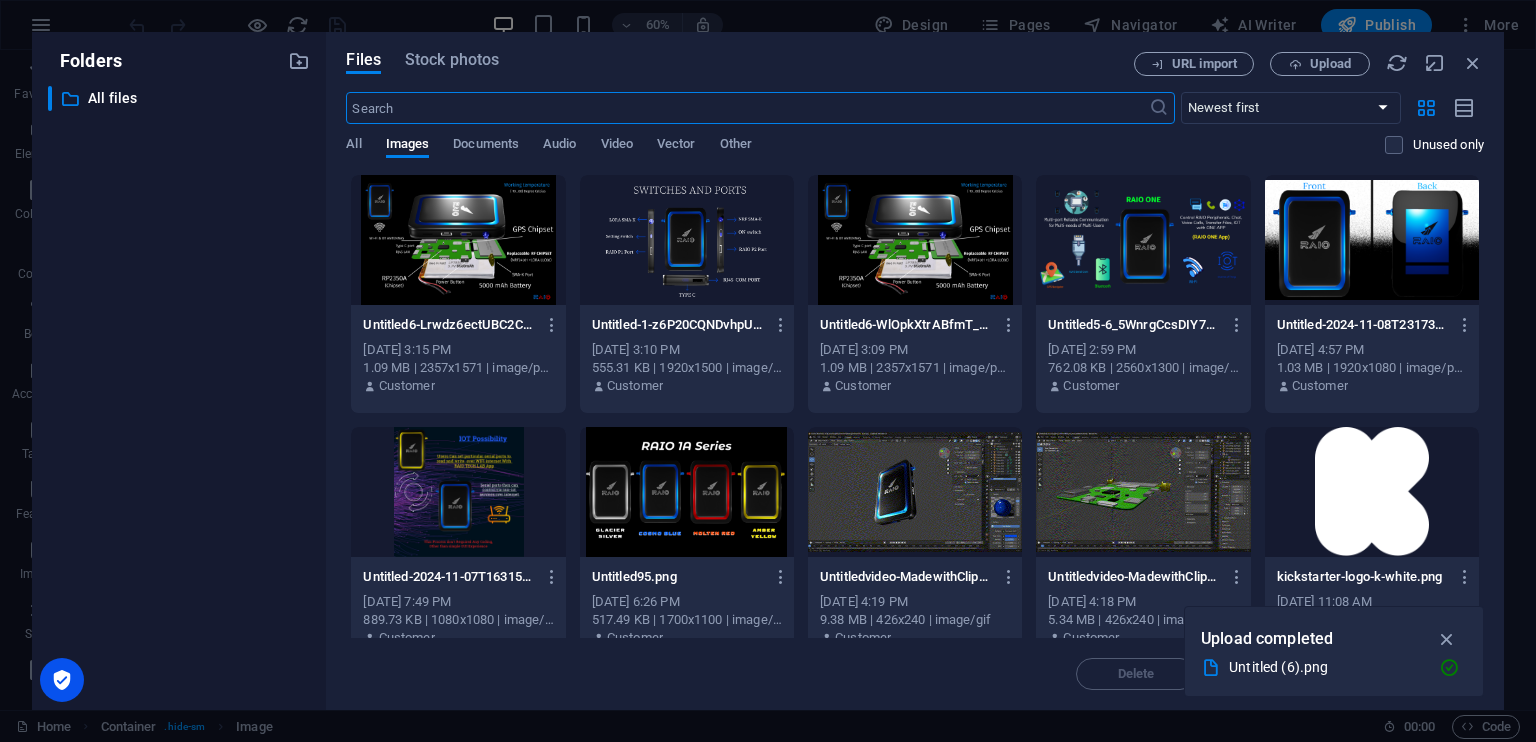 click at bounding box center [458, 240] 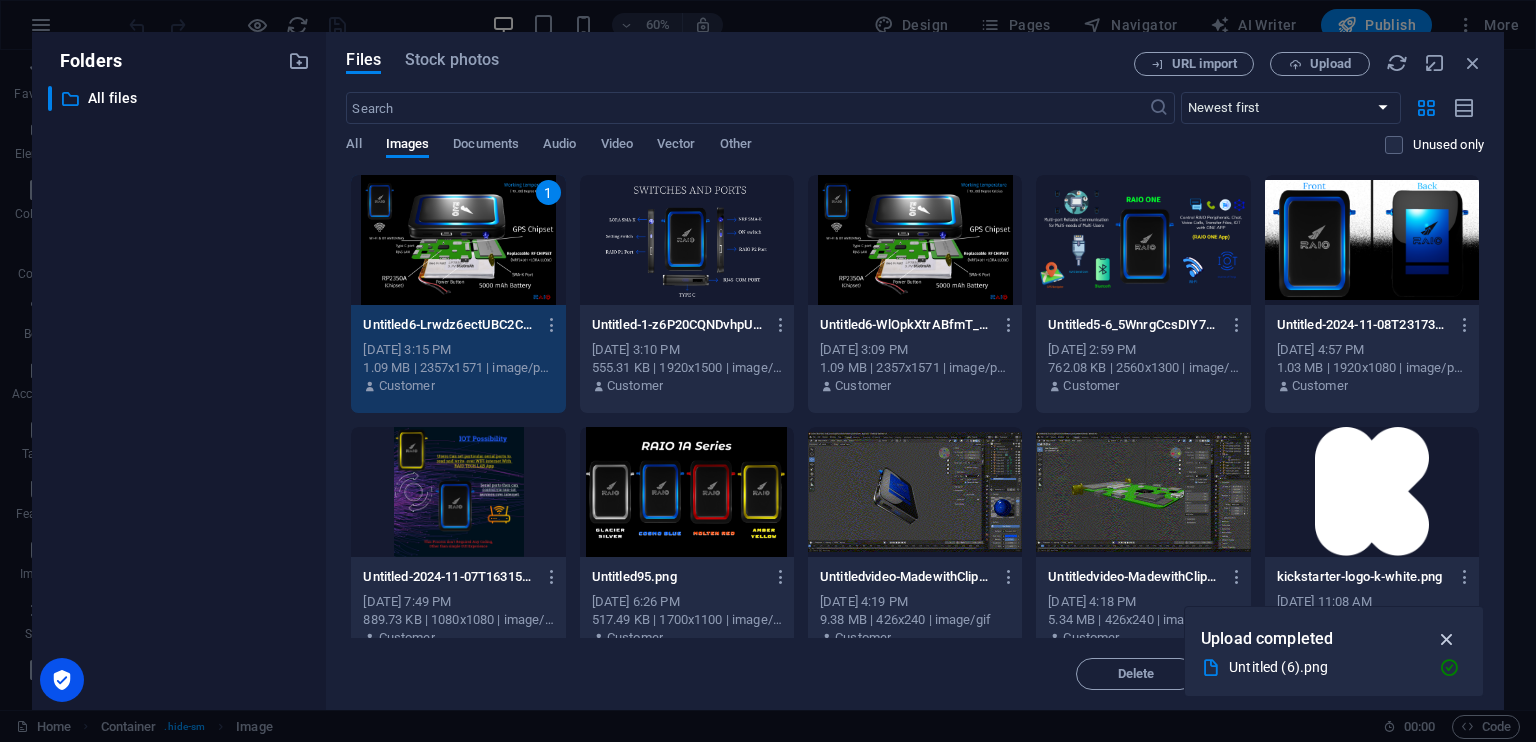 click at bounding box center (1447, 639) 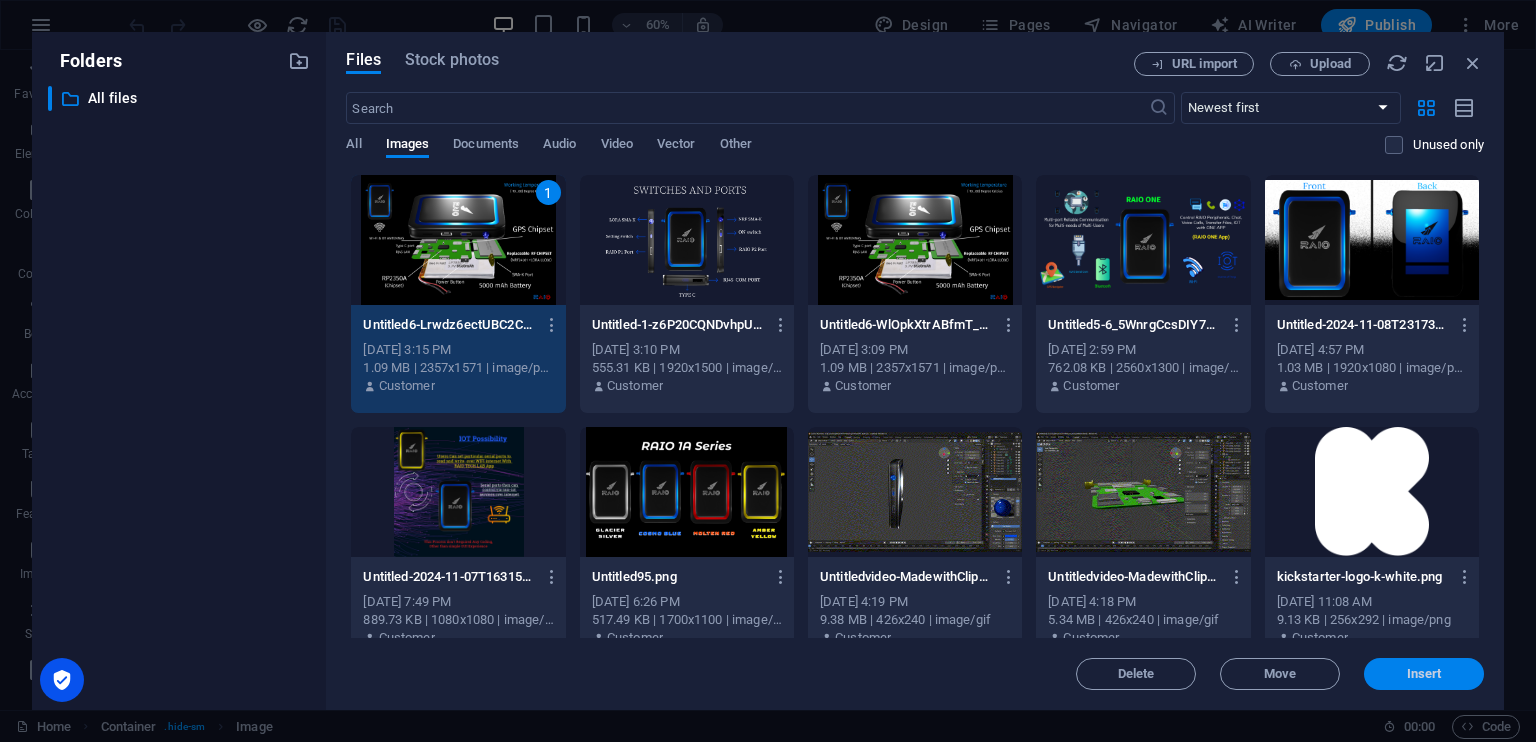click on "Insert" at bounding box center [1424, 674] 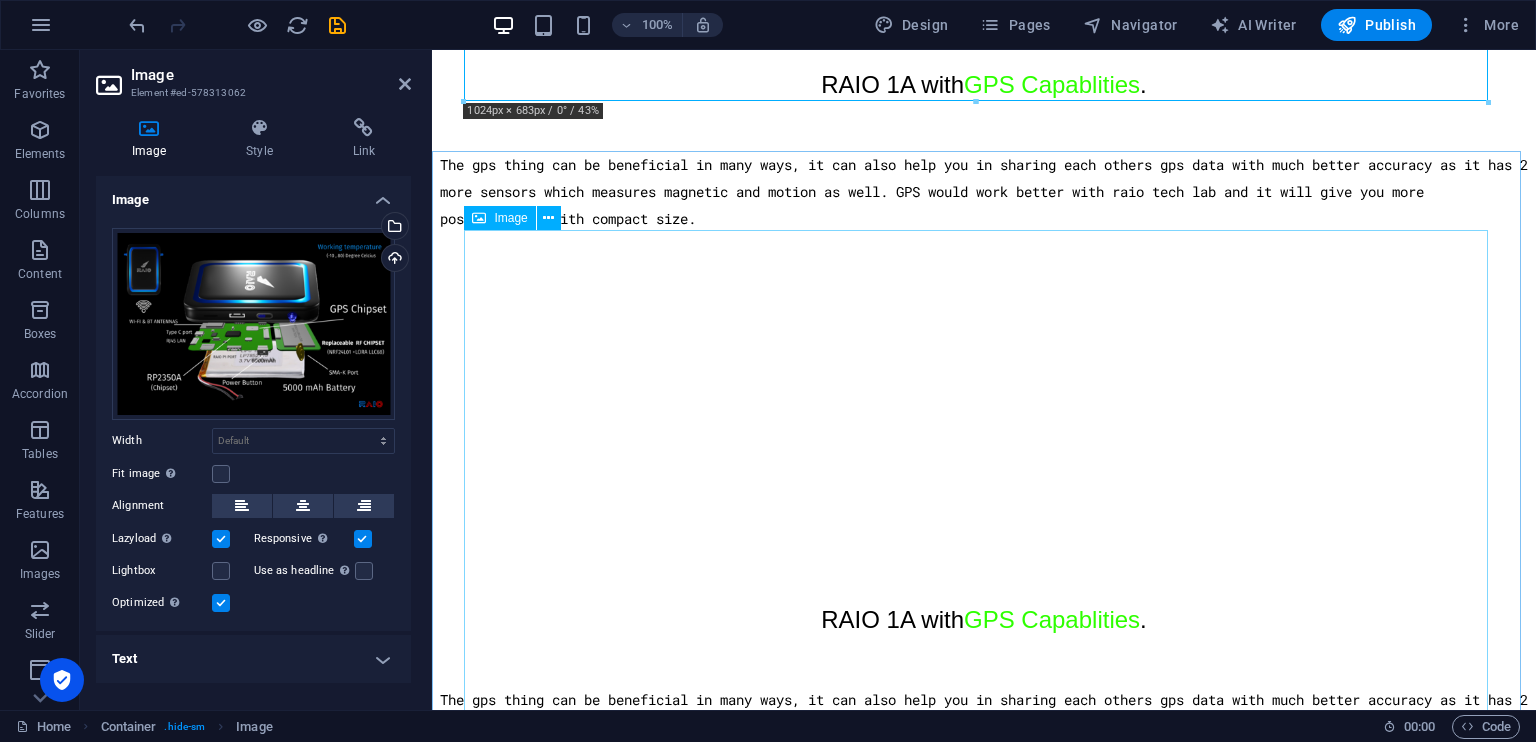 scroll, scrollTop: 19447, scrollLeft: 0, axis: vertical 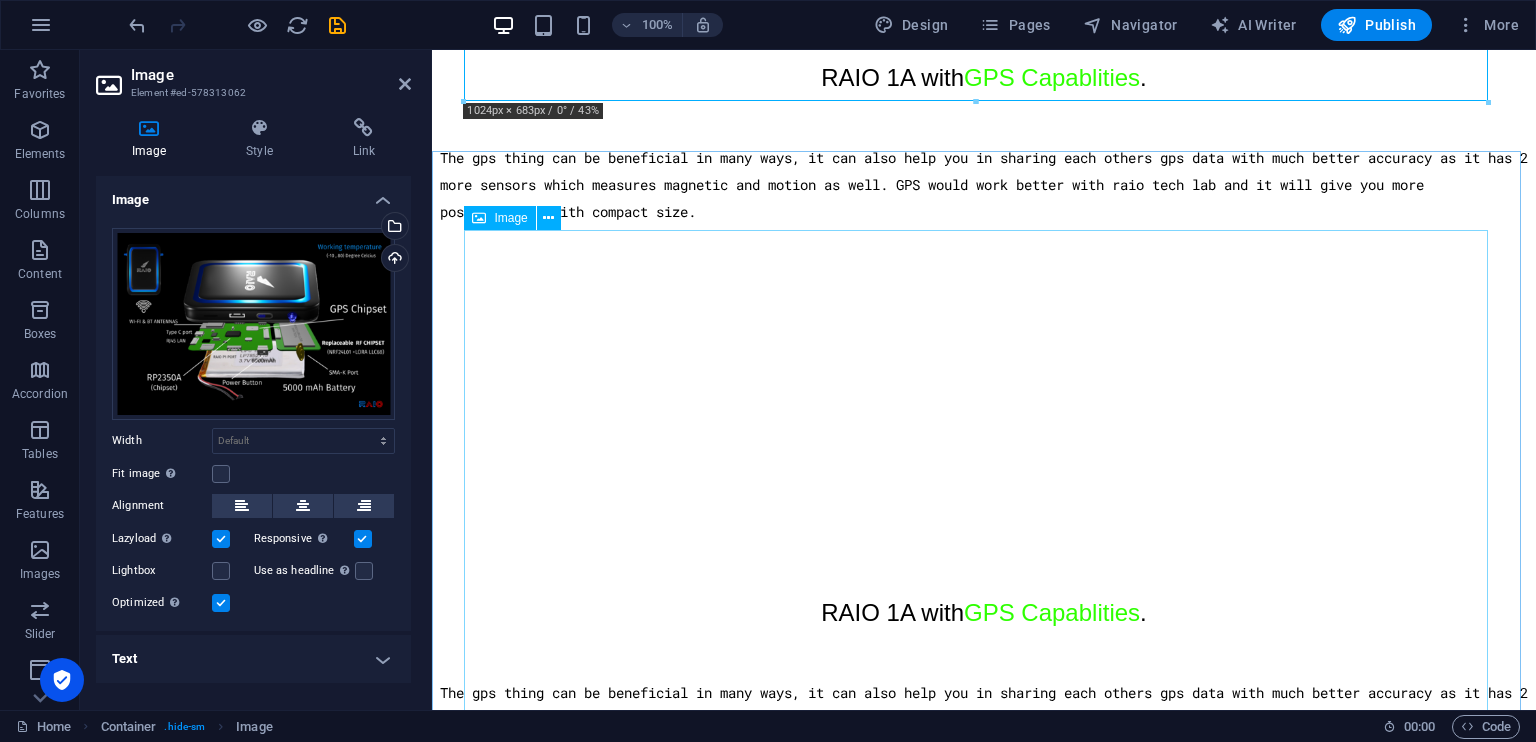 click at bounding box center [984, 6929] 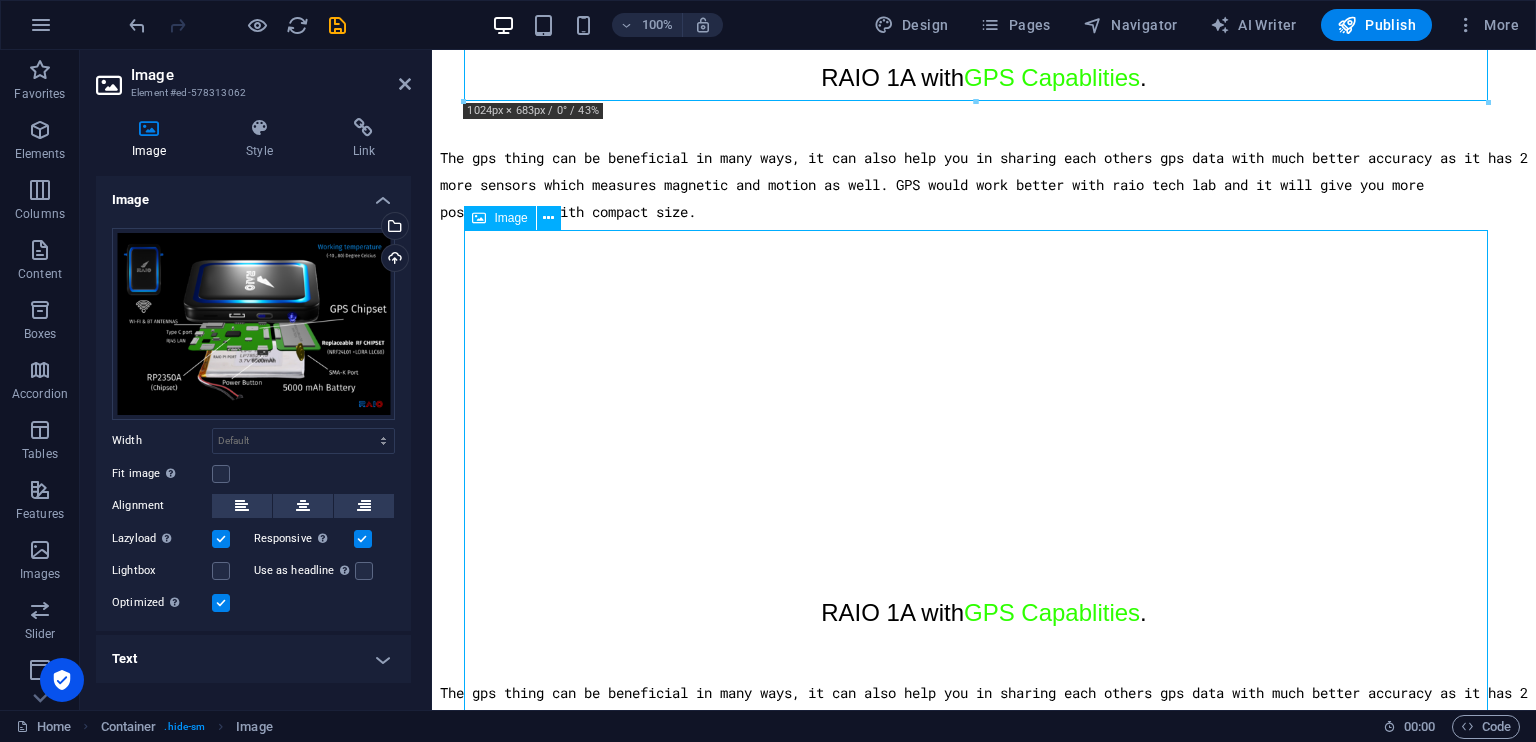 click at bounding box center [984, 6929] 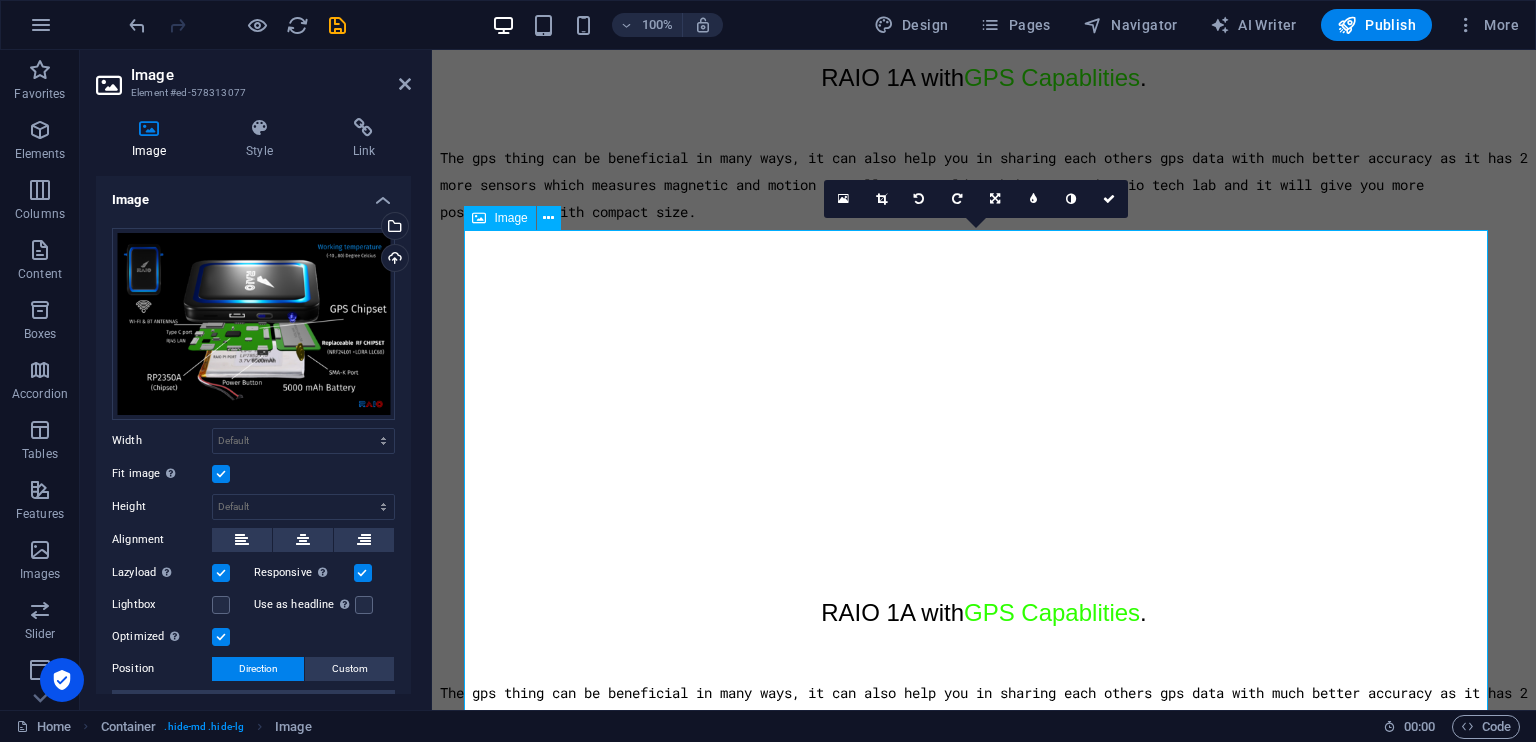click at bounding box center (984, 6929) 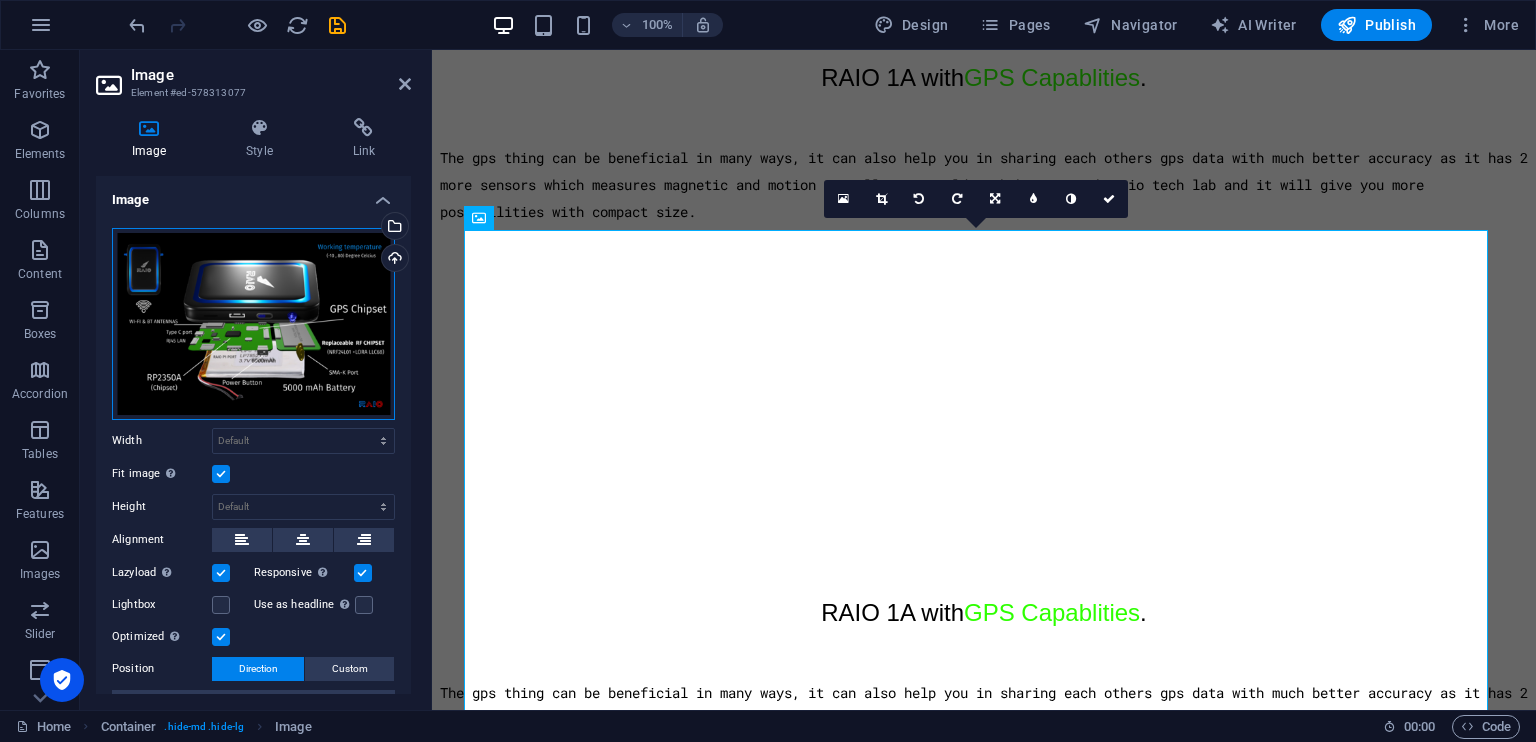 click on "Drag files here, click to choose files or select files from Files or our free stock photos & videos" at bounding box center (253, 324) 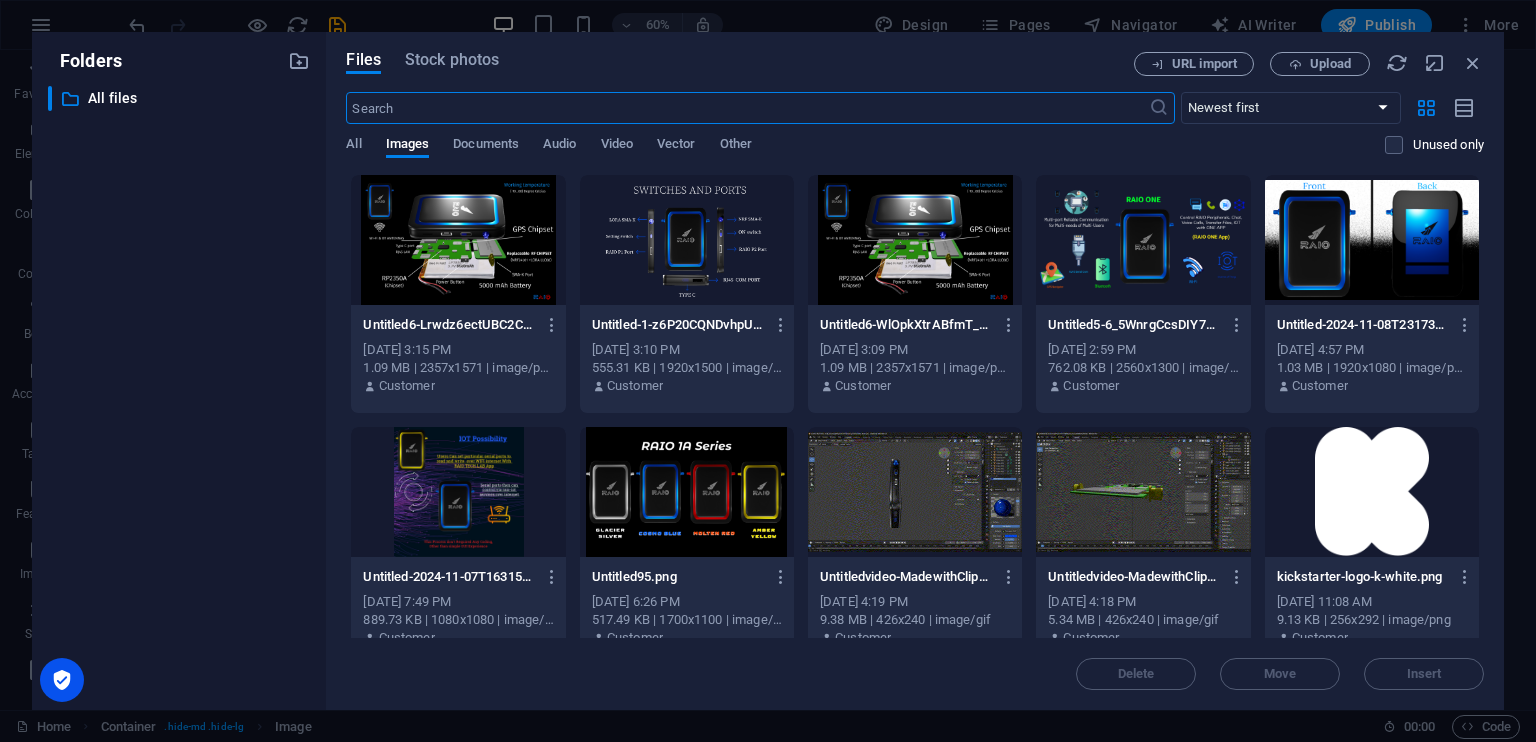 scroll, scrollTop: 18840, scrollLeft: 0, axis: vertical 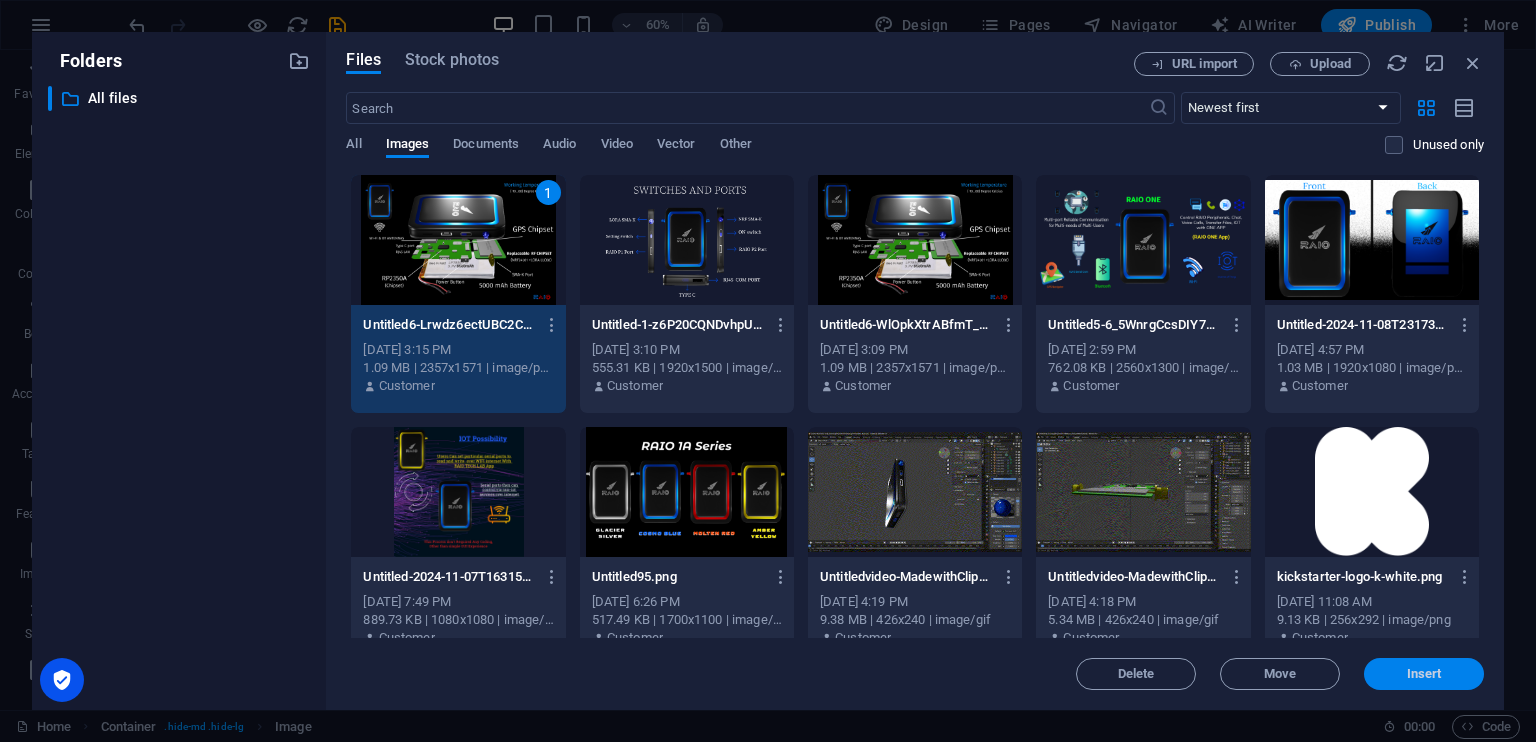 click on "Insert" at bounding box center [1424, 674] 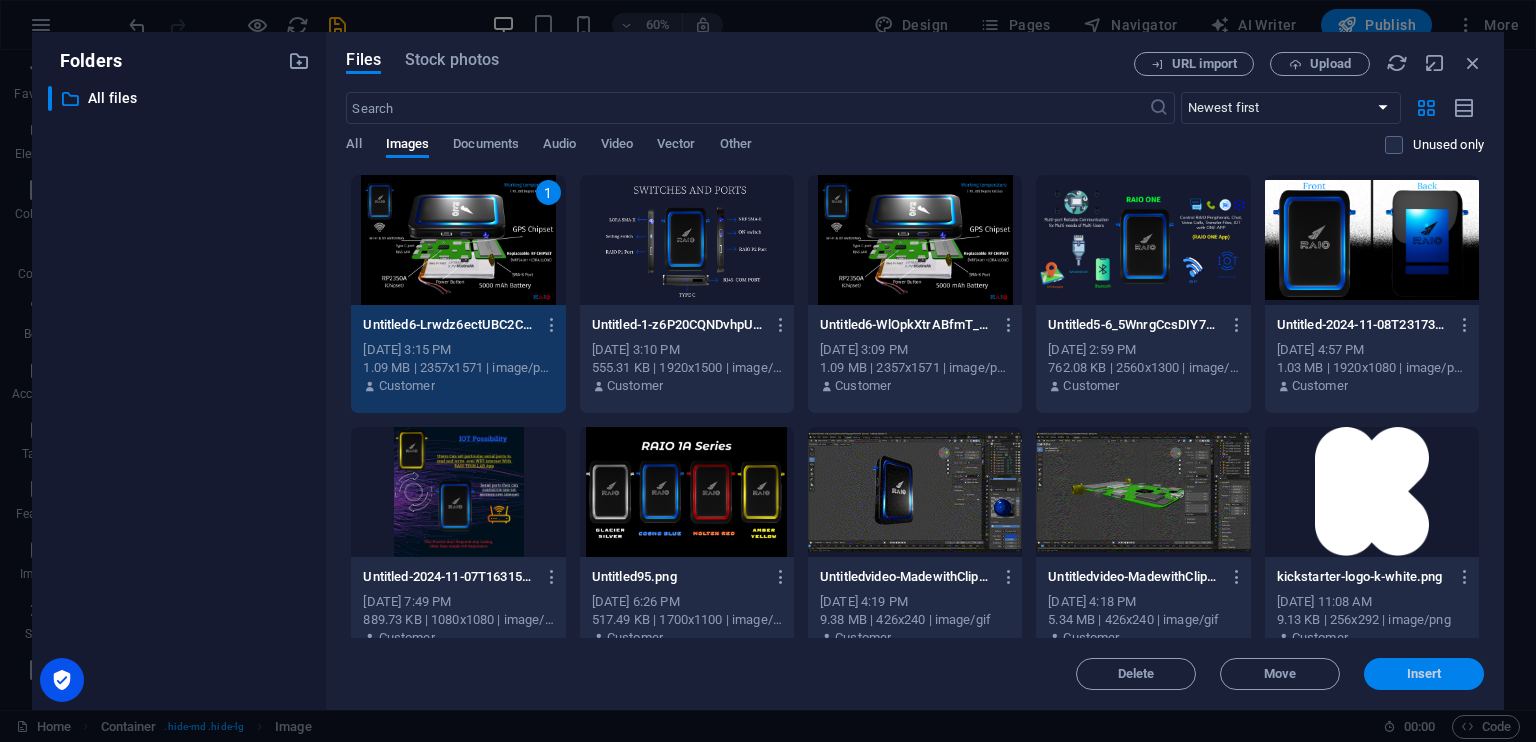 scroll, scrollTop: 19447, scrollLeft: 0, axis: vertical 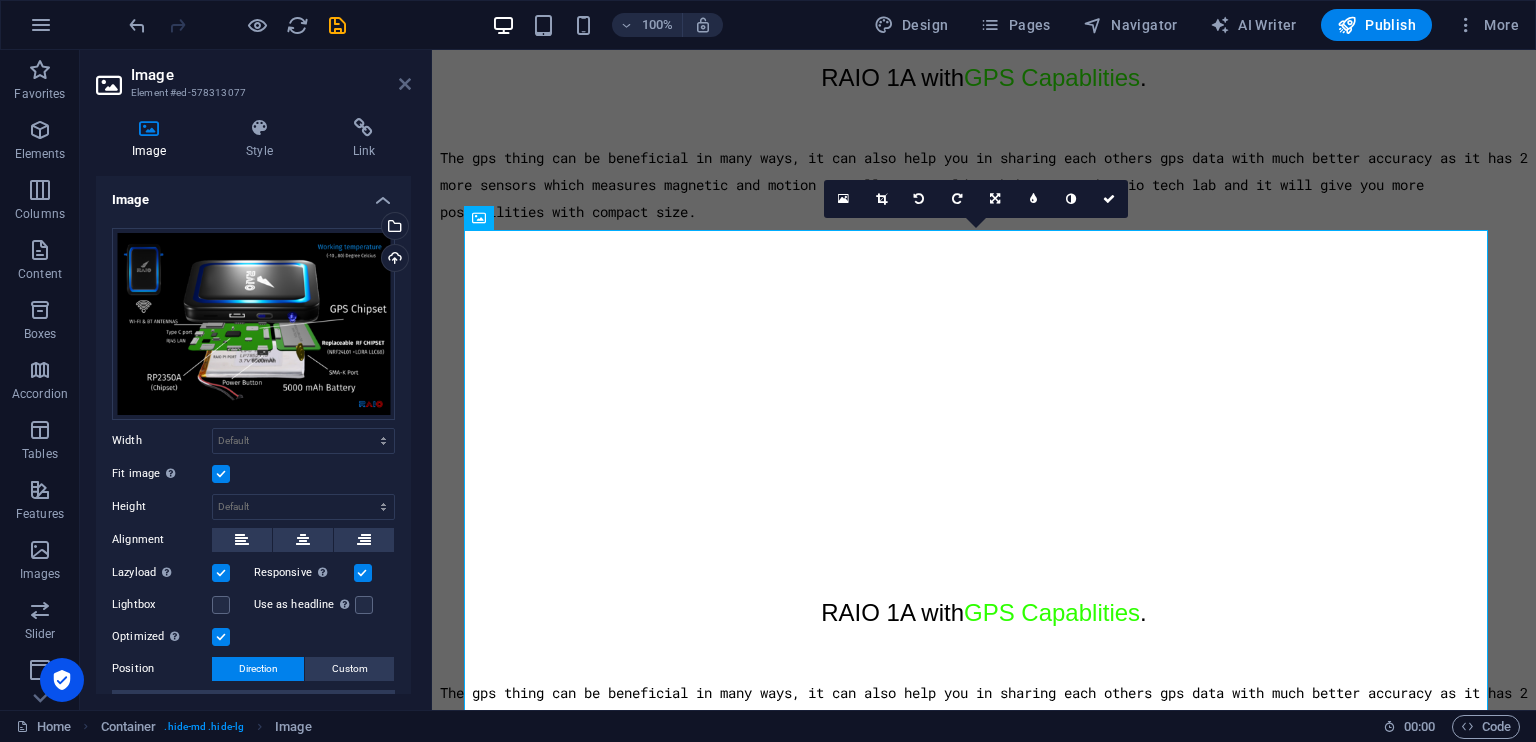 click at bounding box center [405, 84] 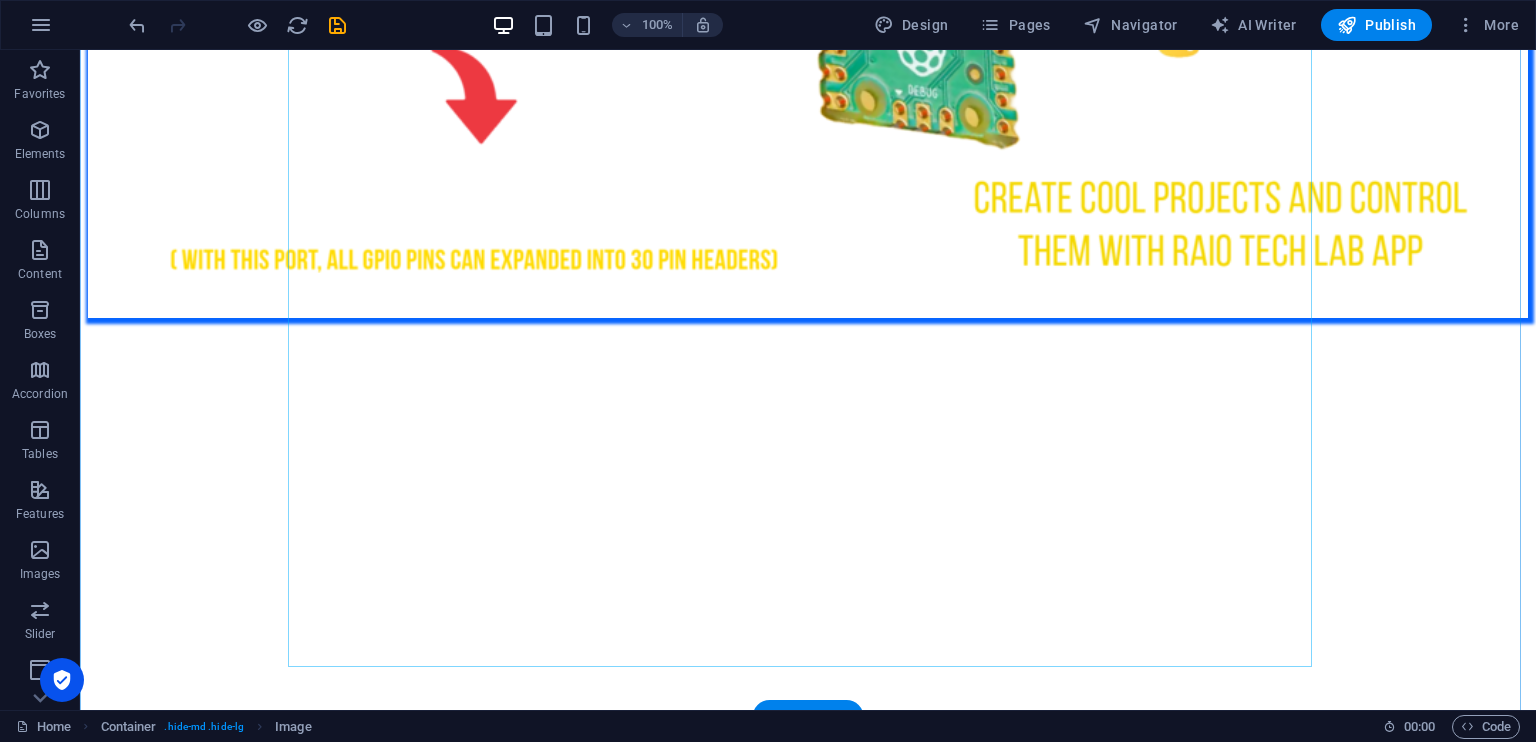 scroll, scrollTop: 20706, scrollLeft: 0, axis: vertical 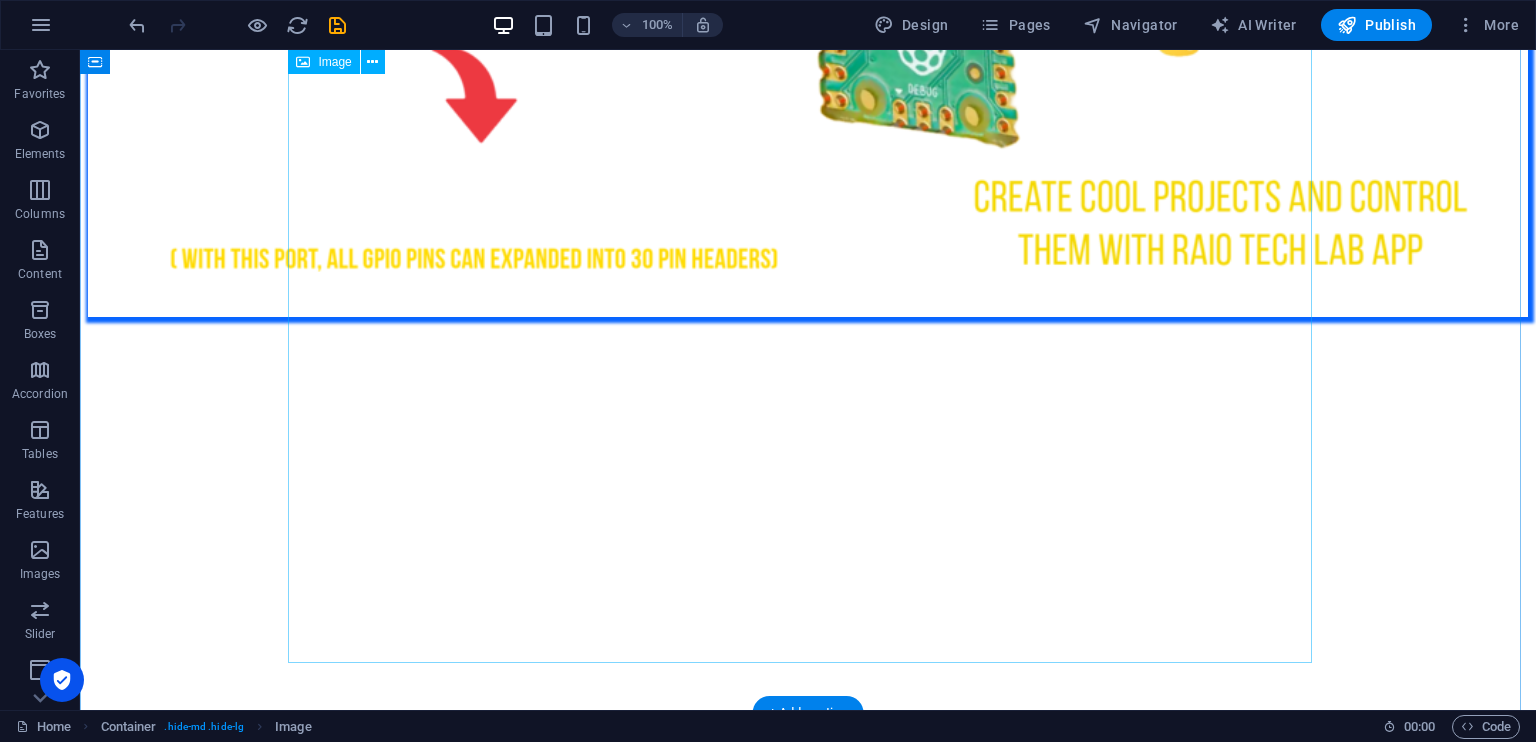 click at bounding box center [808, 8275] 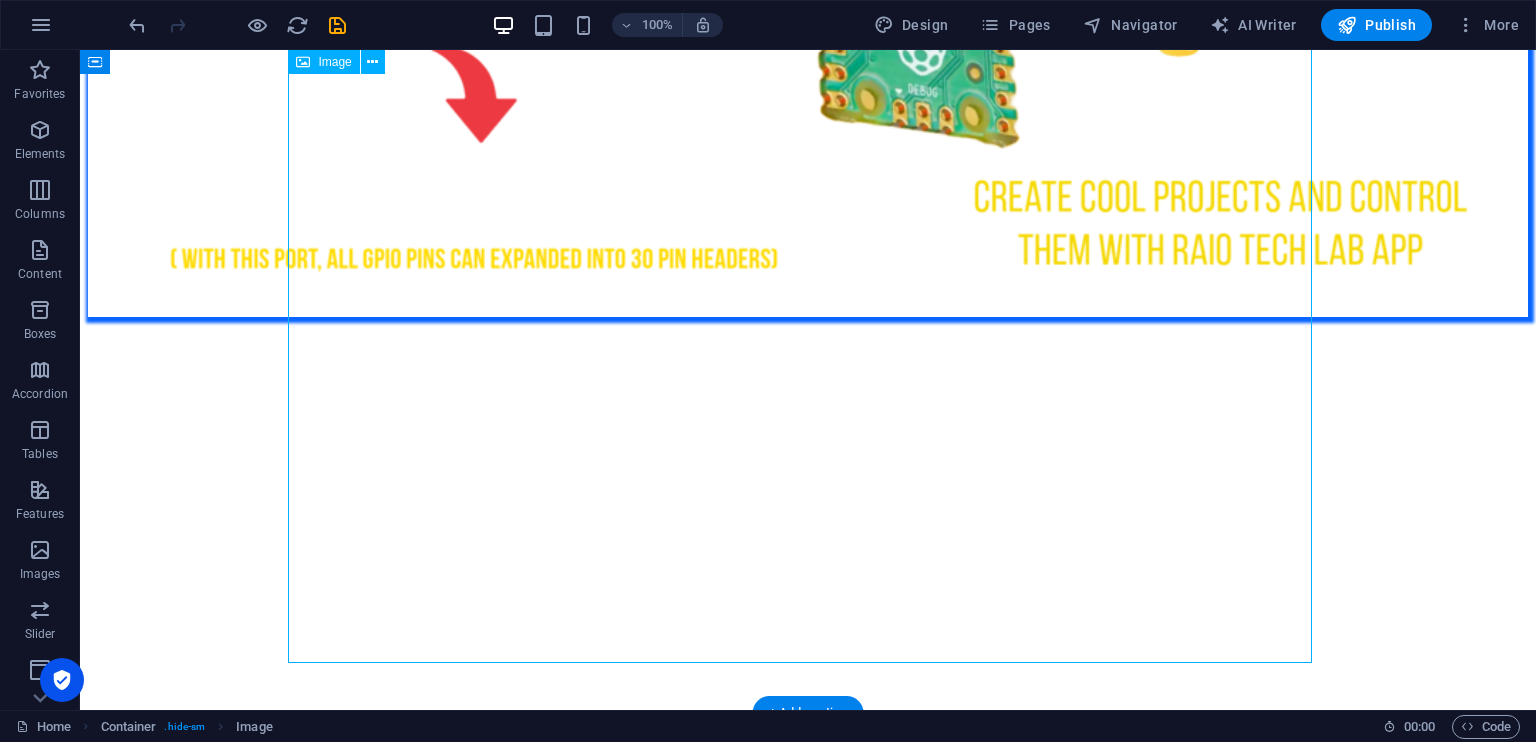 click at bounding box center [808, 8275] 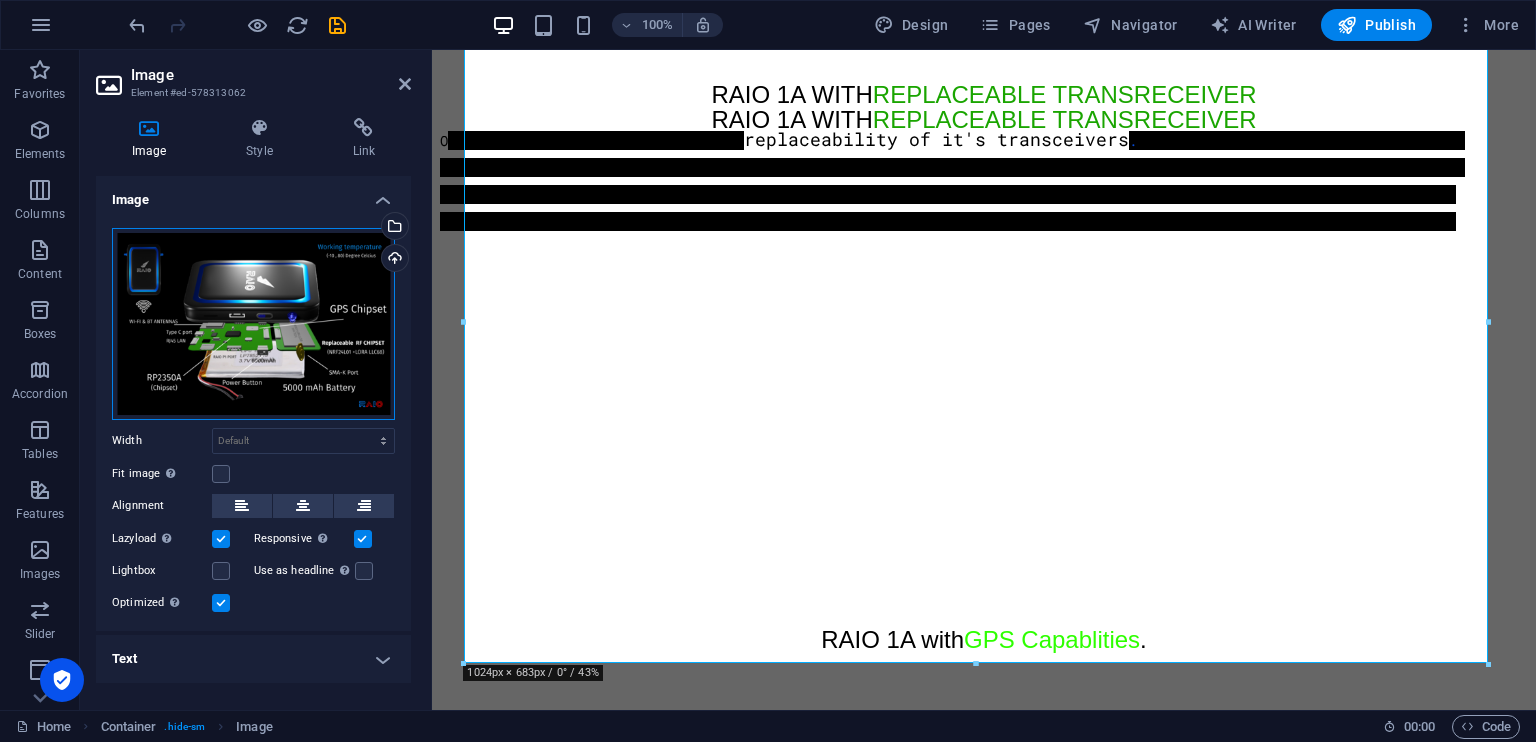 click on "Drag files here, click to choose files or select files from Files or our free stock photos & videos" at bounding box center (253, 324) 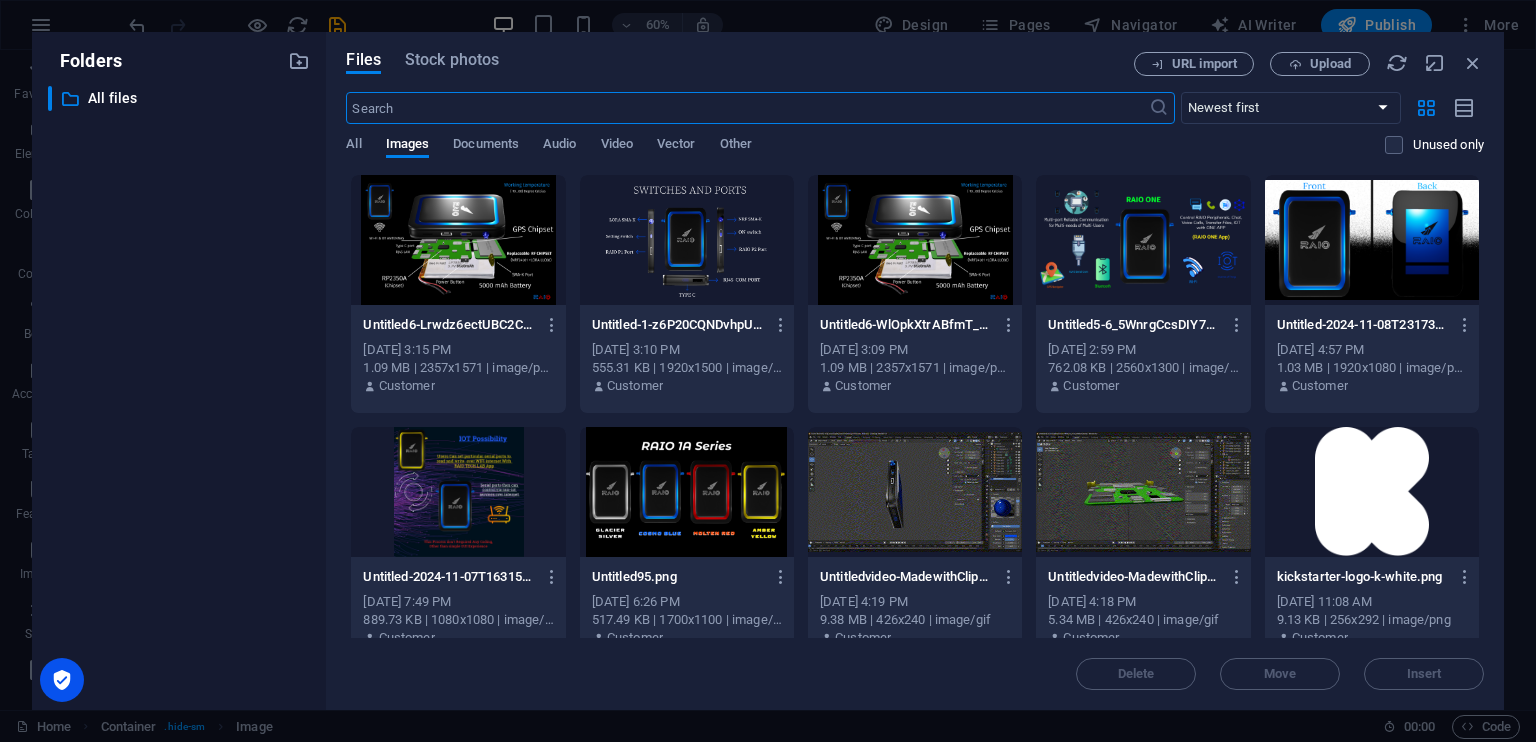 scroll, scrollTop: 18279, scrollLeft: 0, axis: vertical 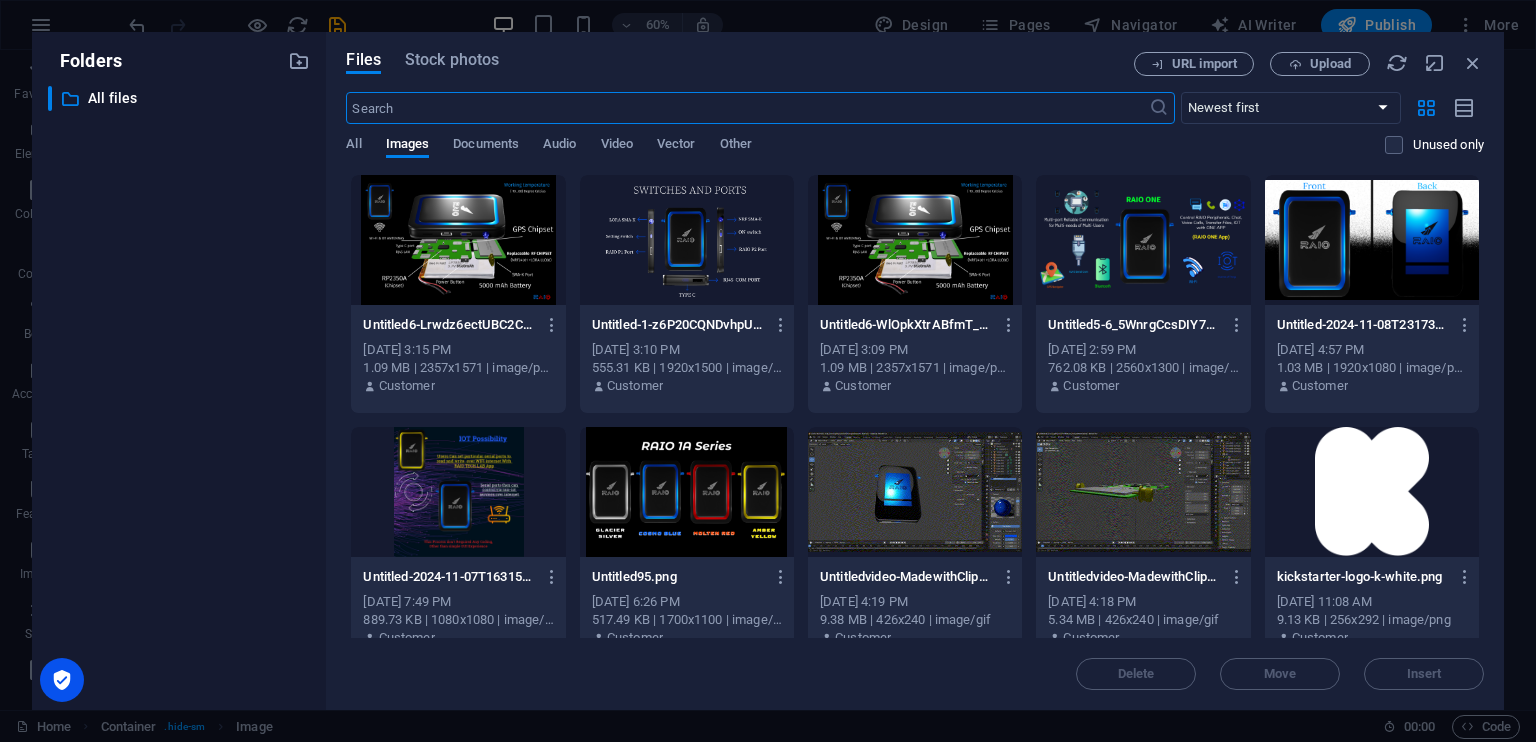 click at bounding box center [458, 240] 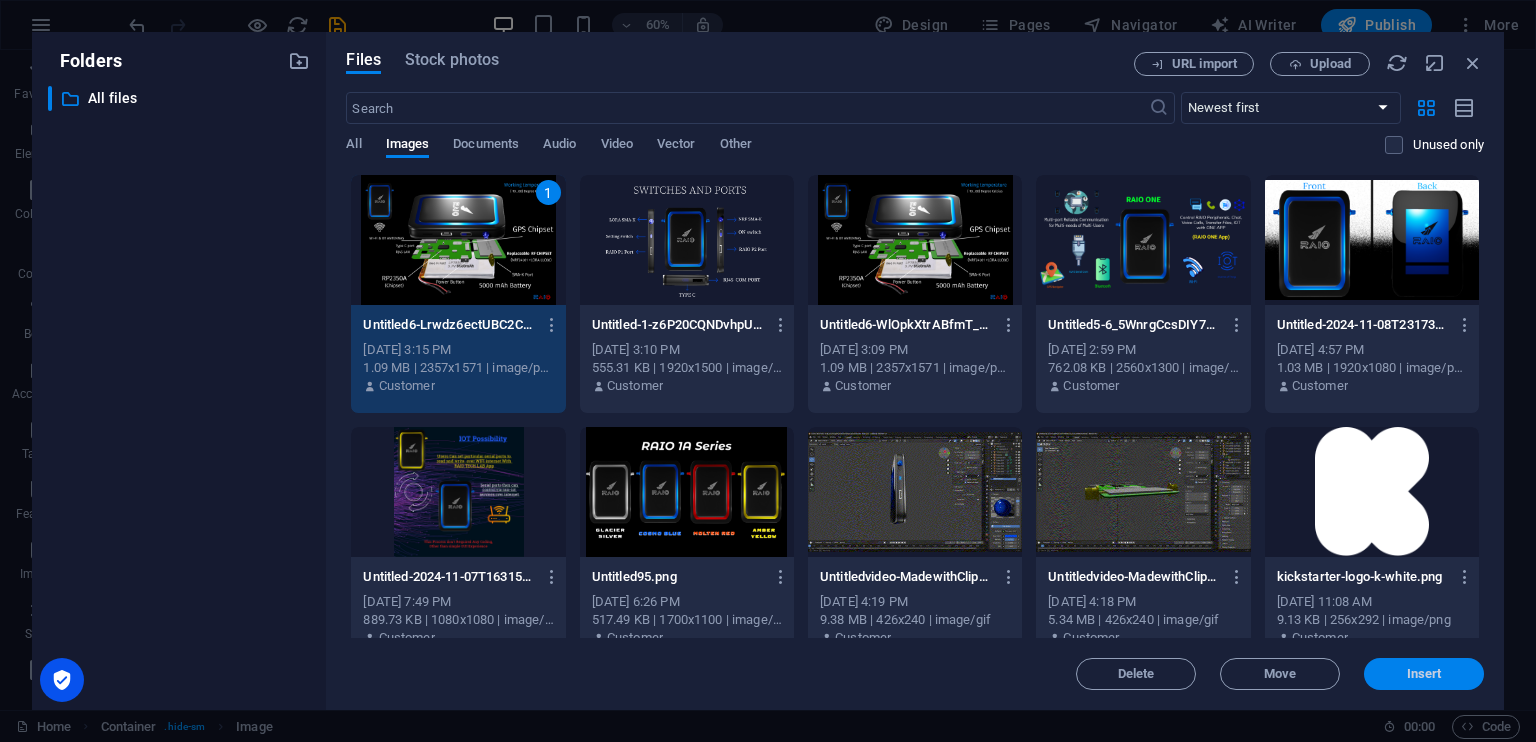 click on "Insert" at bounding box center (1424, 674) 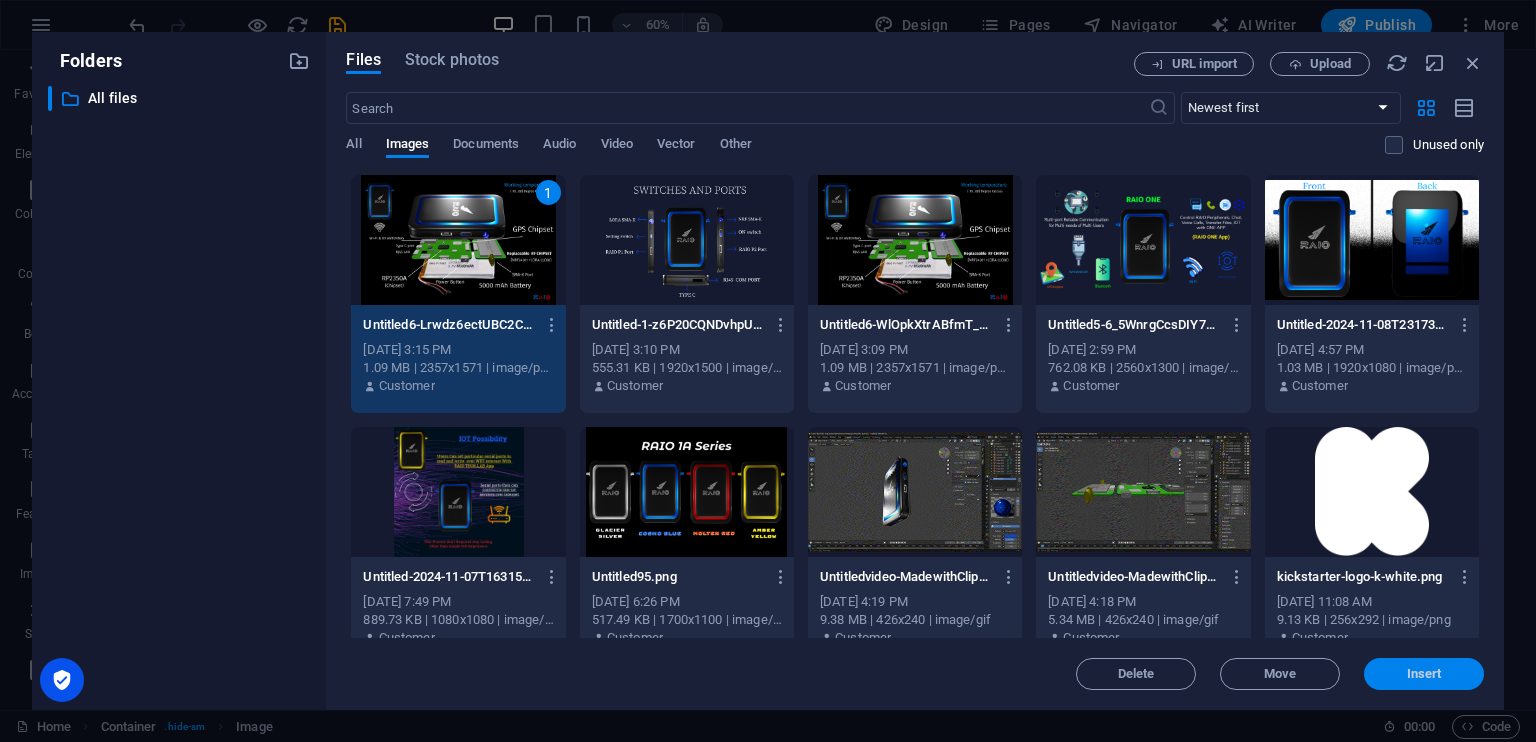 scroll, scrollTop: 18885, scrollLeft: 0, axis: vertical 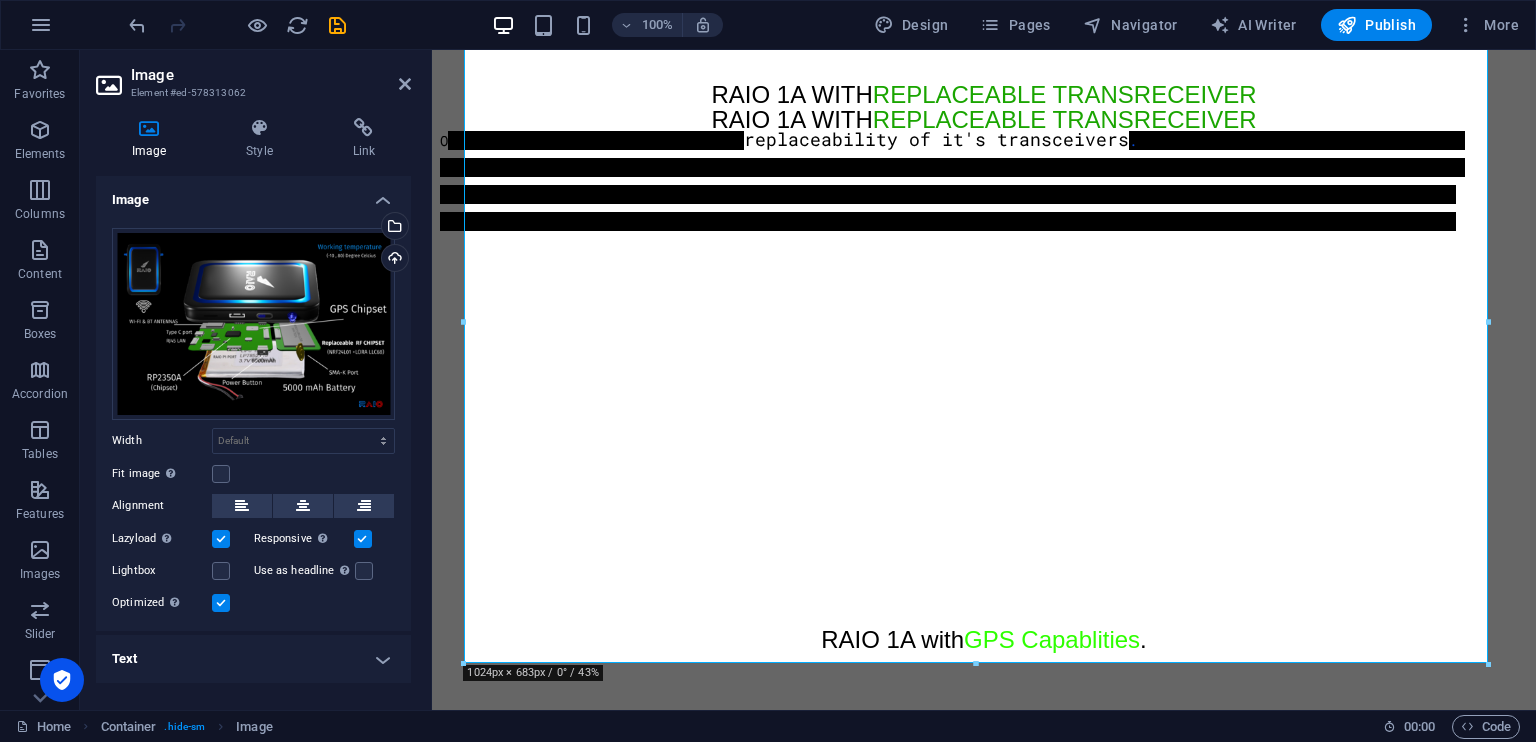 click at bounding box center [221, 539] 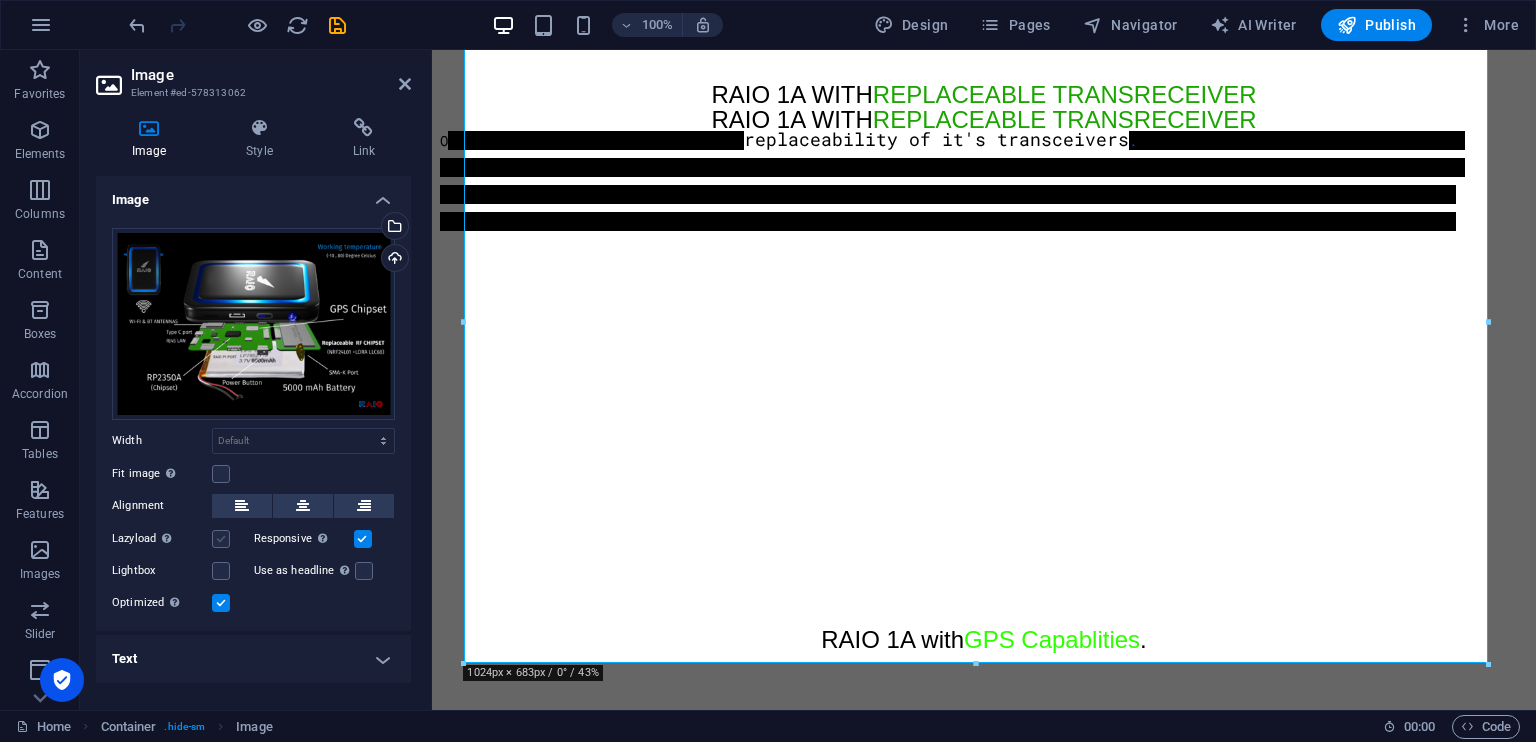 click at bounding box center (221, 539) 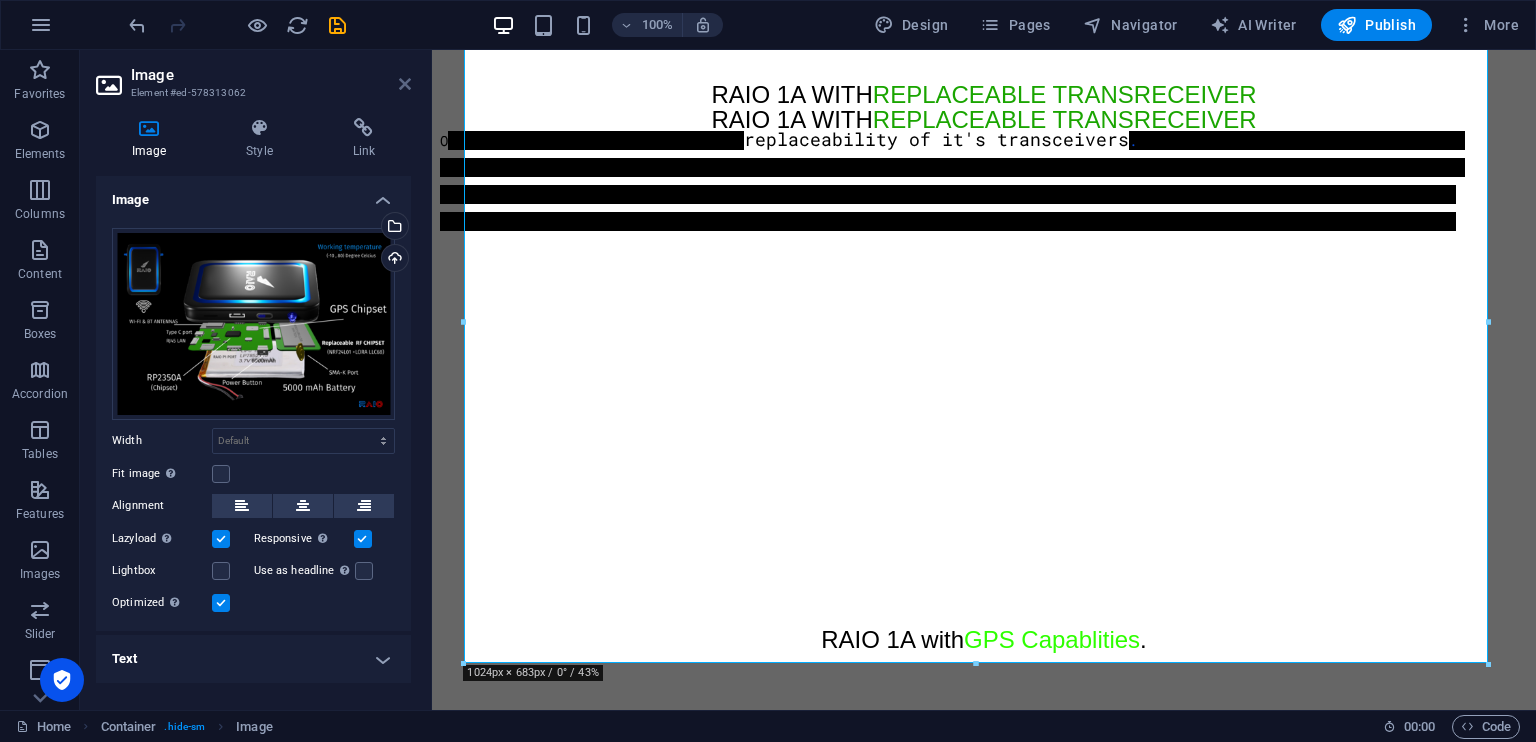click at bounding box center [405, 84] 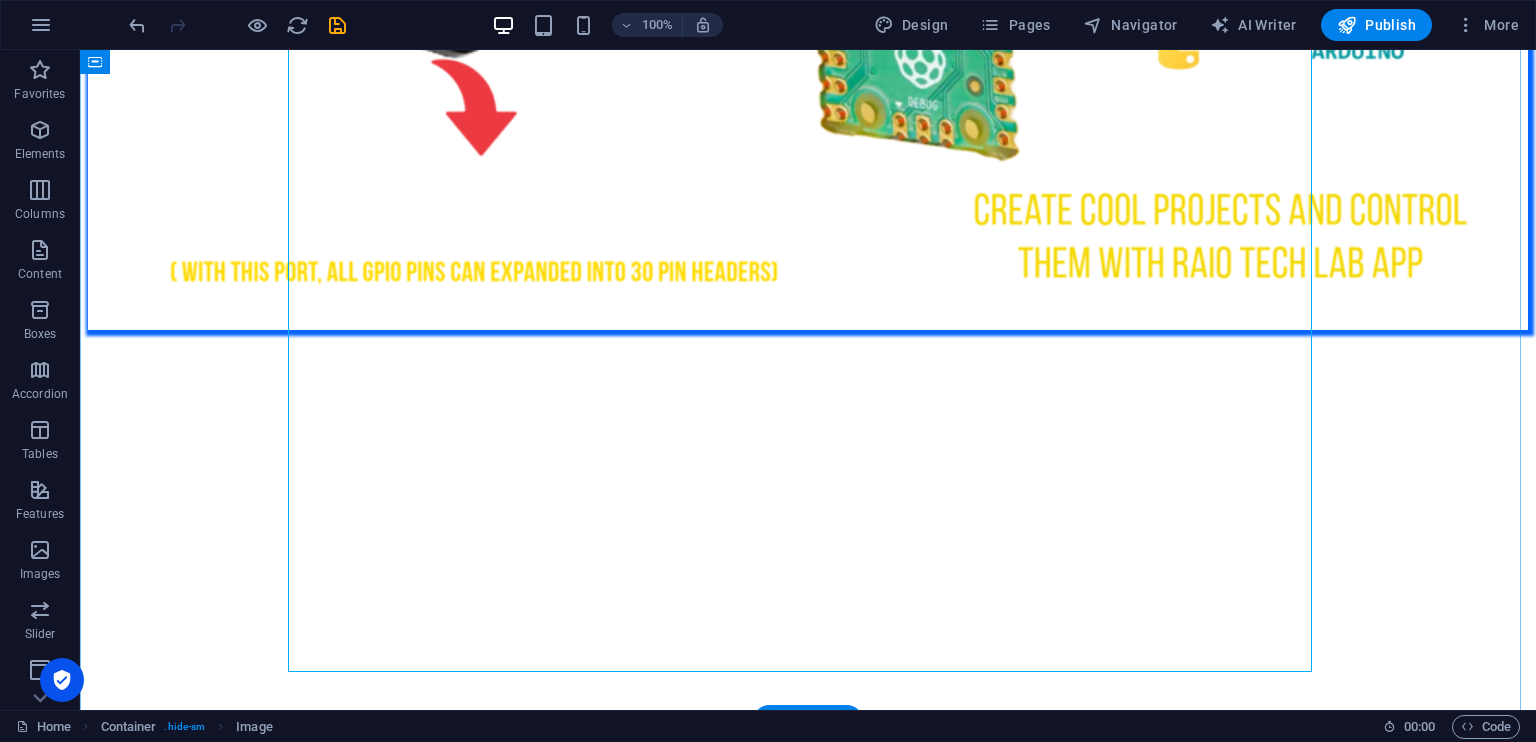 scroll, scrollTop: 20701, scrollLeft: 0, axis: vertical 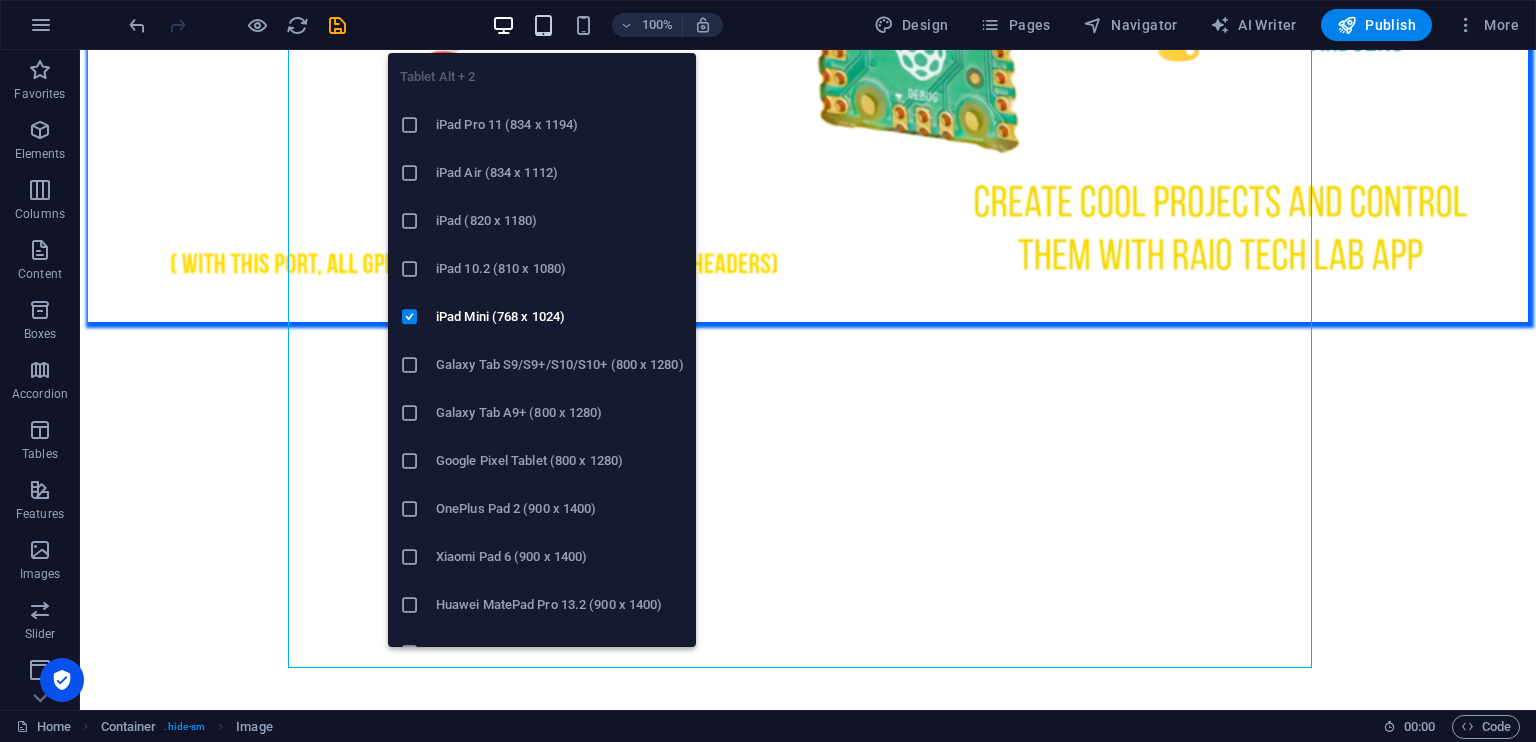 click at bounding box center (543, 25) 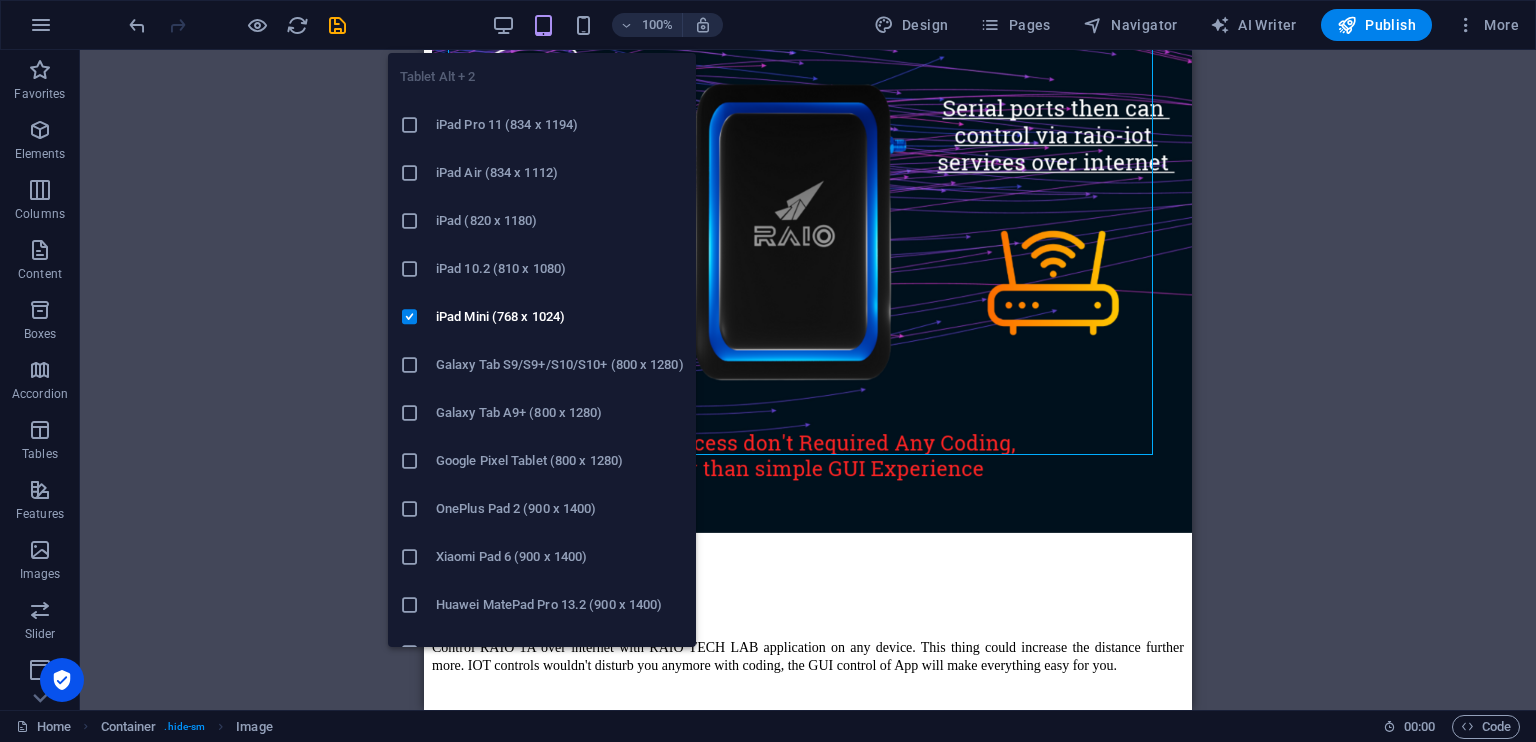 scroll, scrollTop: 16424, scrollLeft: 0, axis: vertical 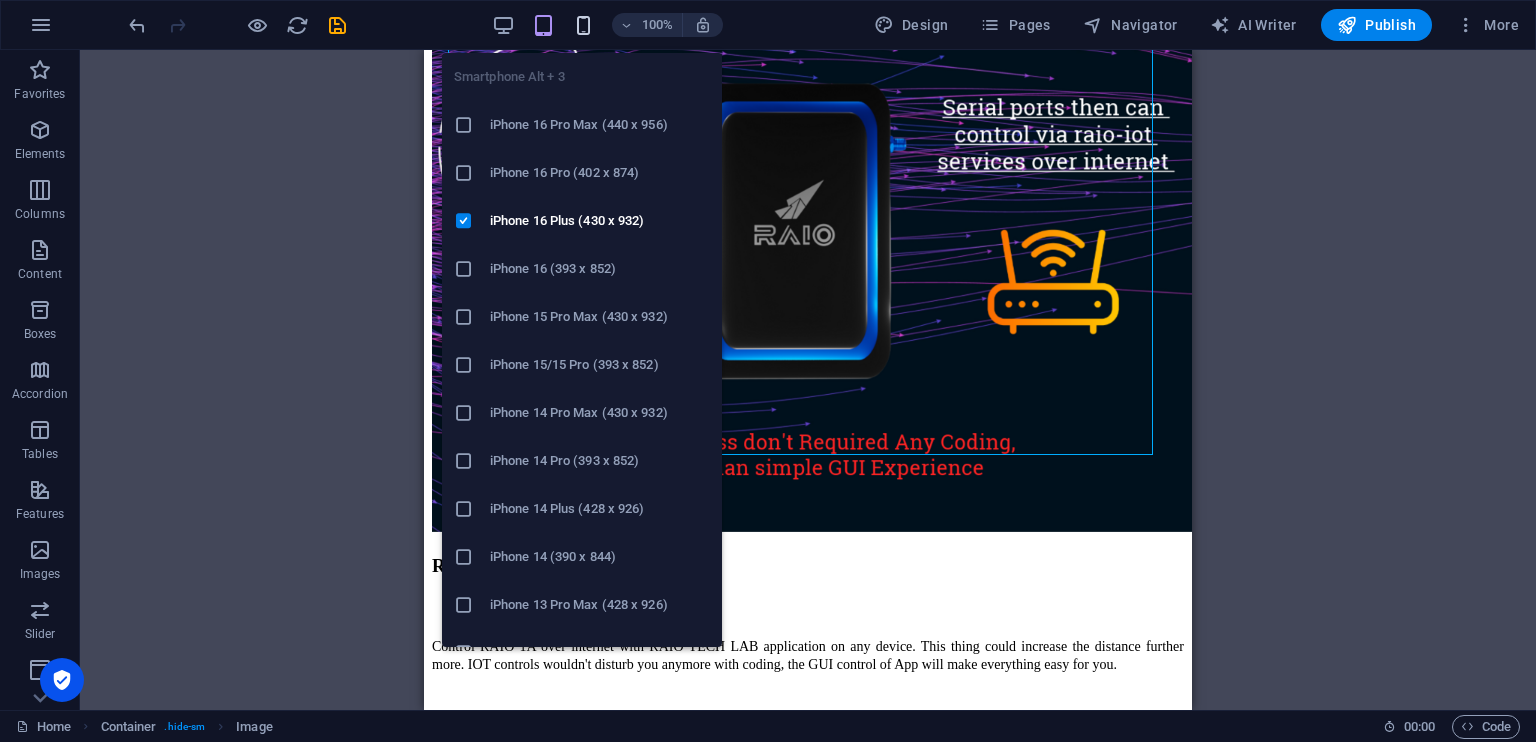 click at bounding box center [583, 25] 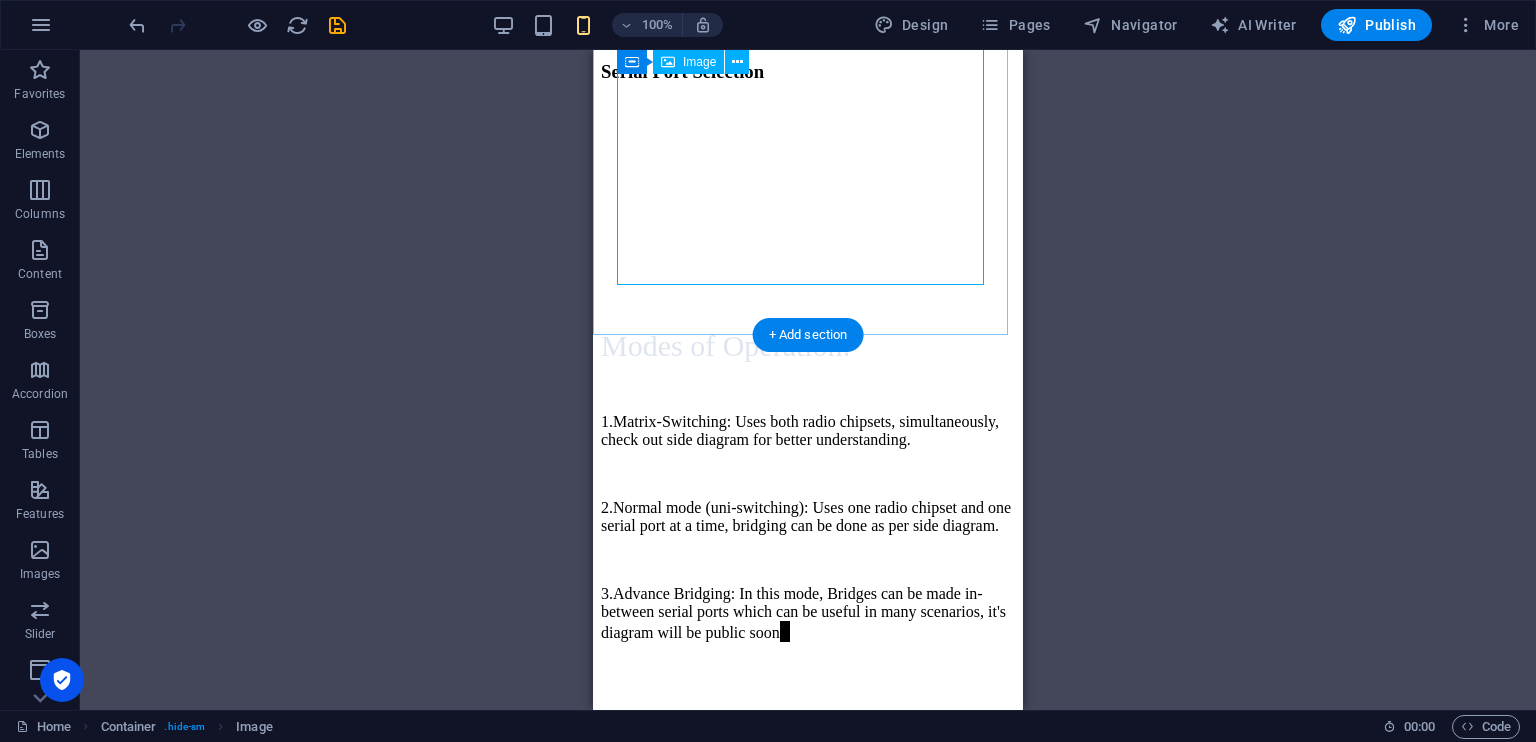 scroll, scrollTop: 16580, scrollLeft: 0, axis: vertical 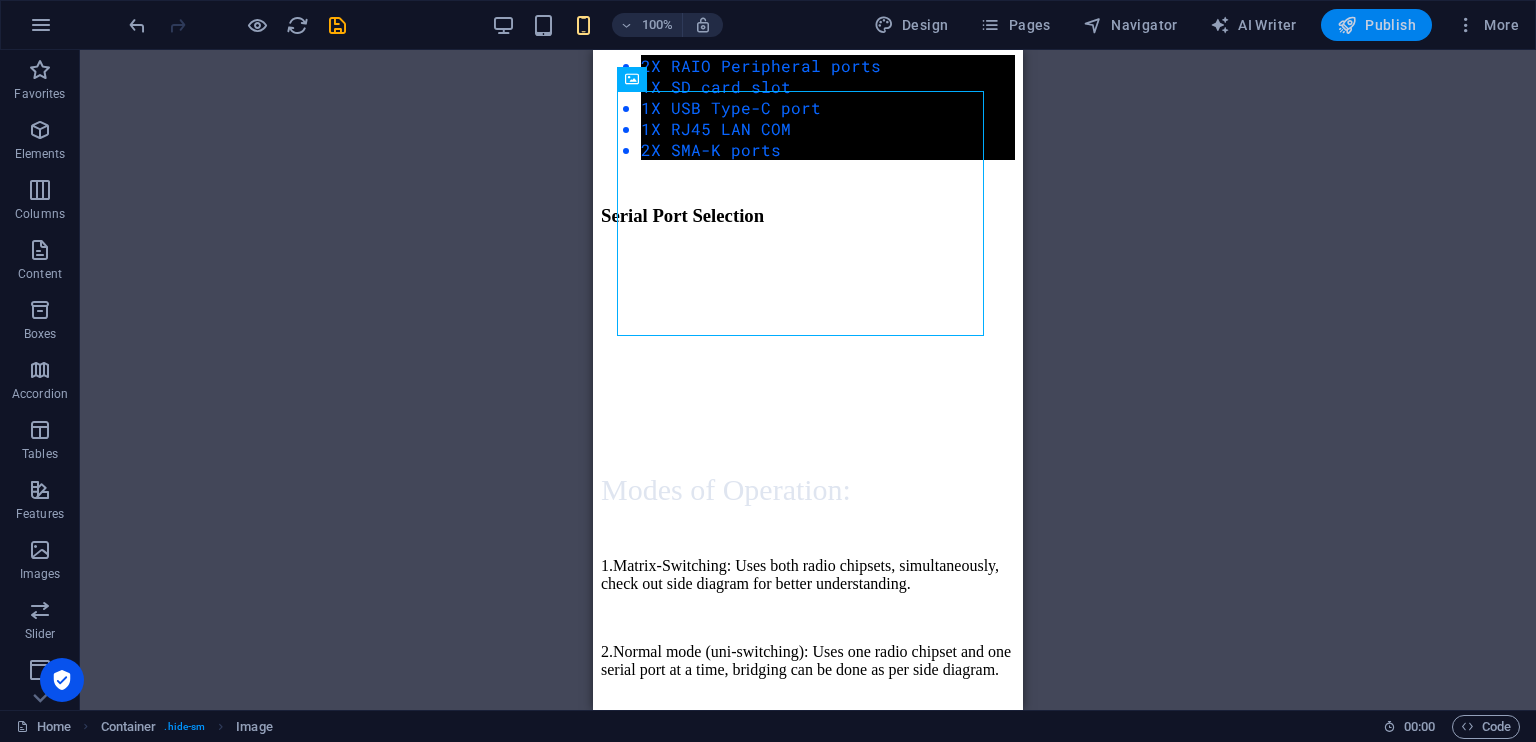 click at bounding box center [1347, 25] 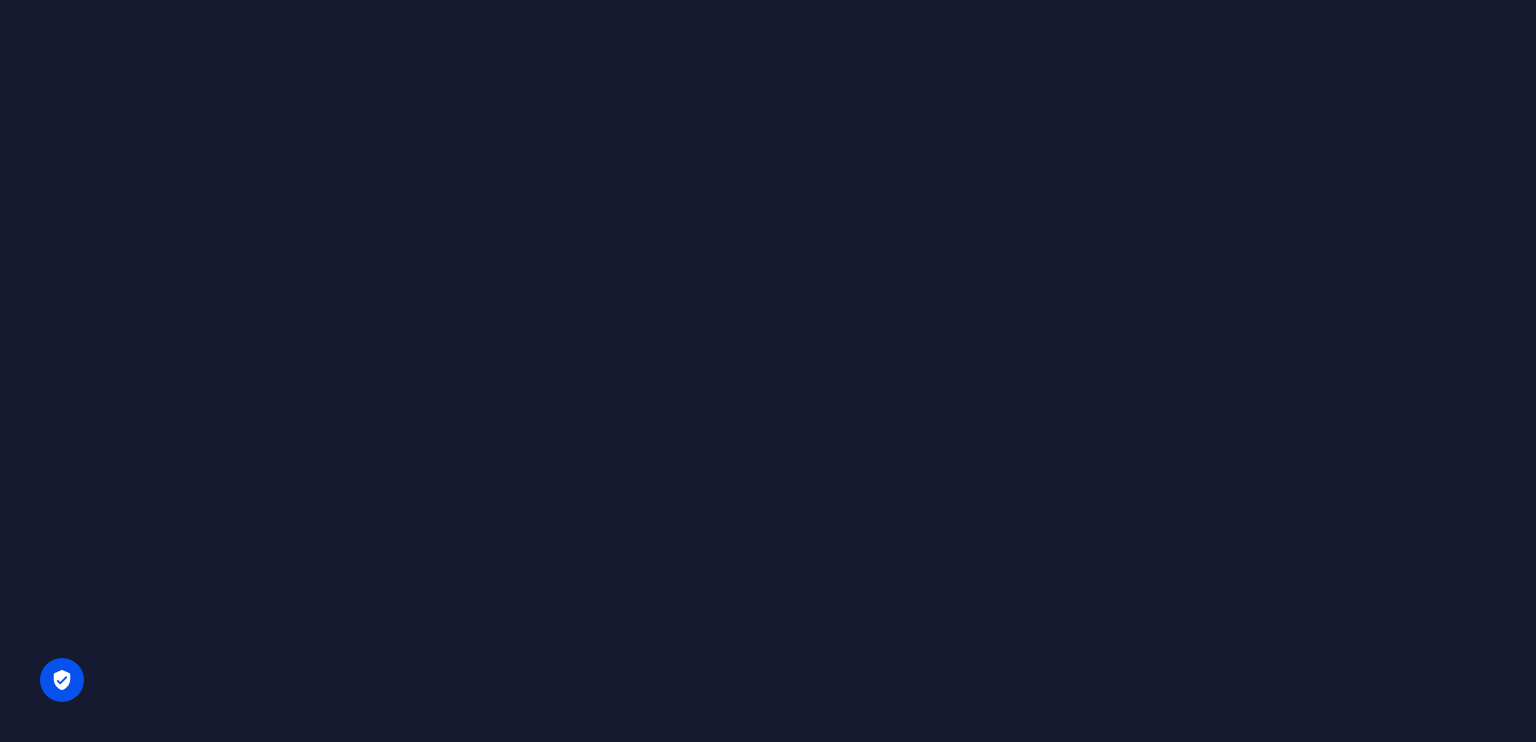 scroll, scrollTop: 0, scrollLeft: 0, axis: both 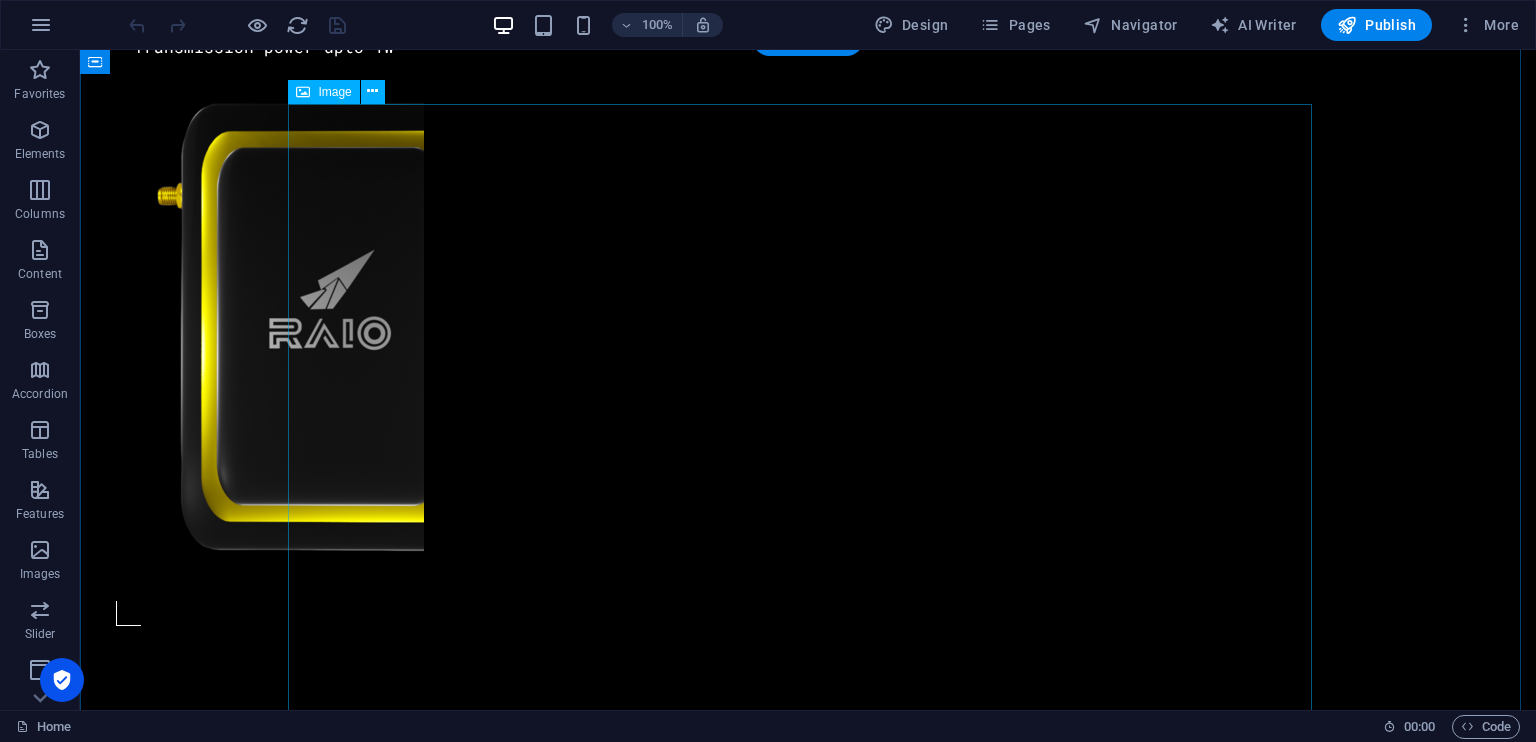 click at bounding box center (808, 11583) 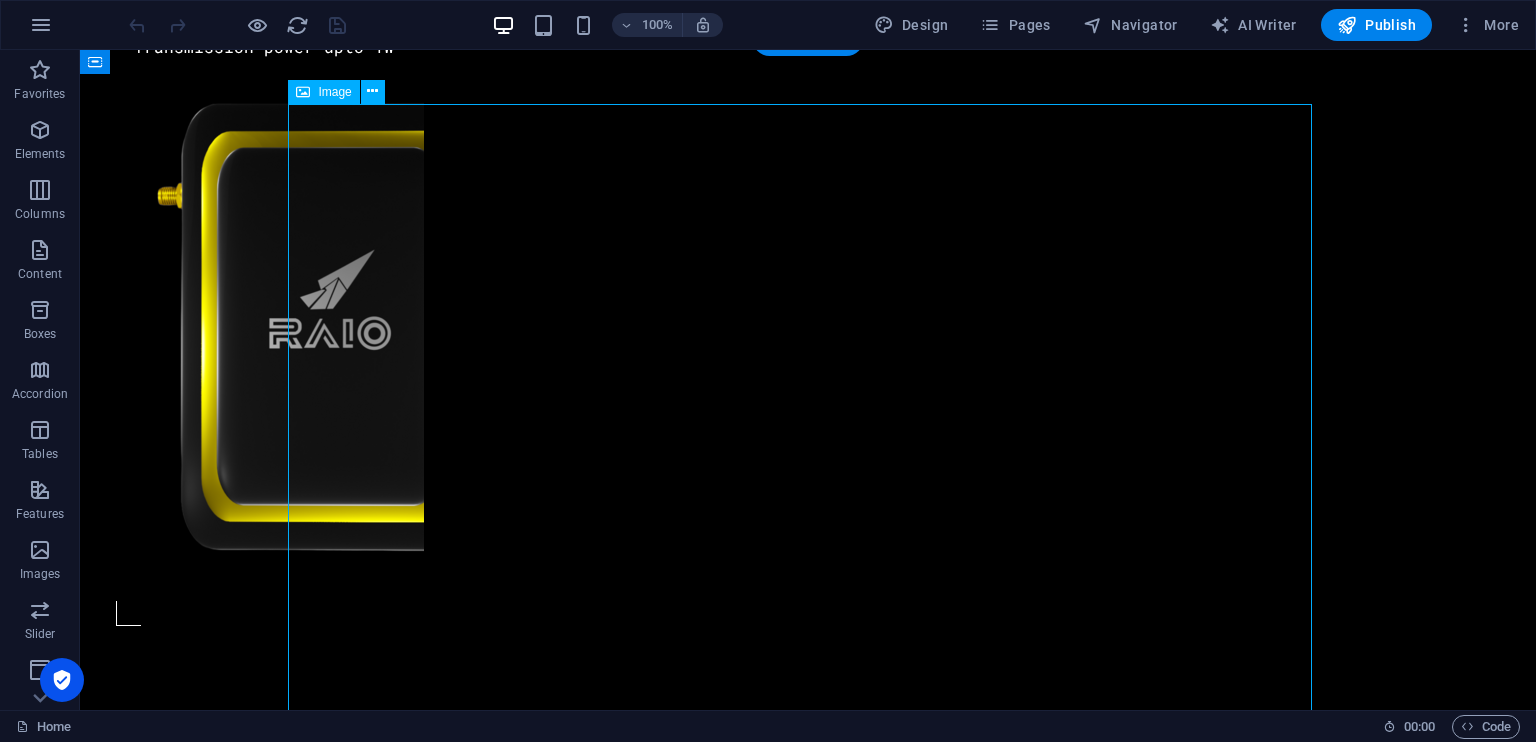 click at bounding box center (808, 11583) 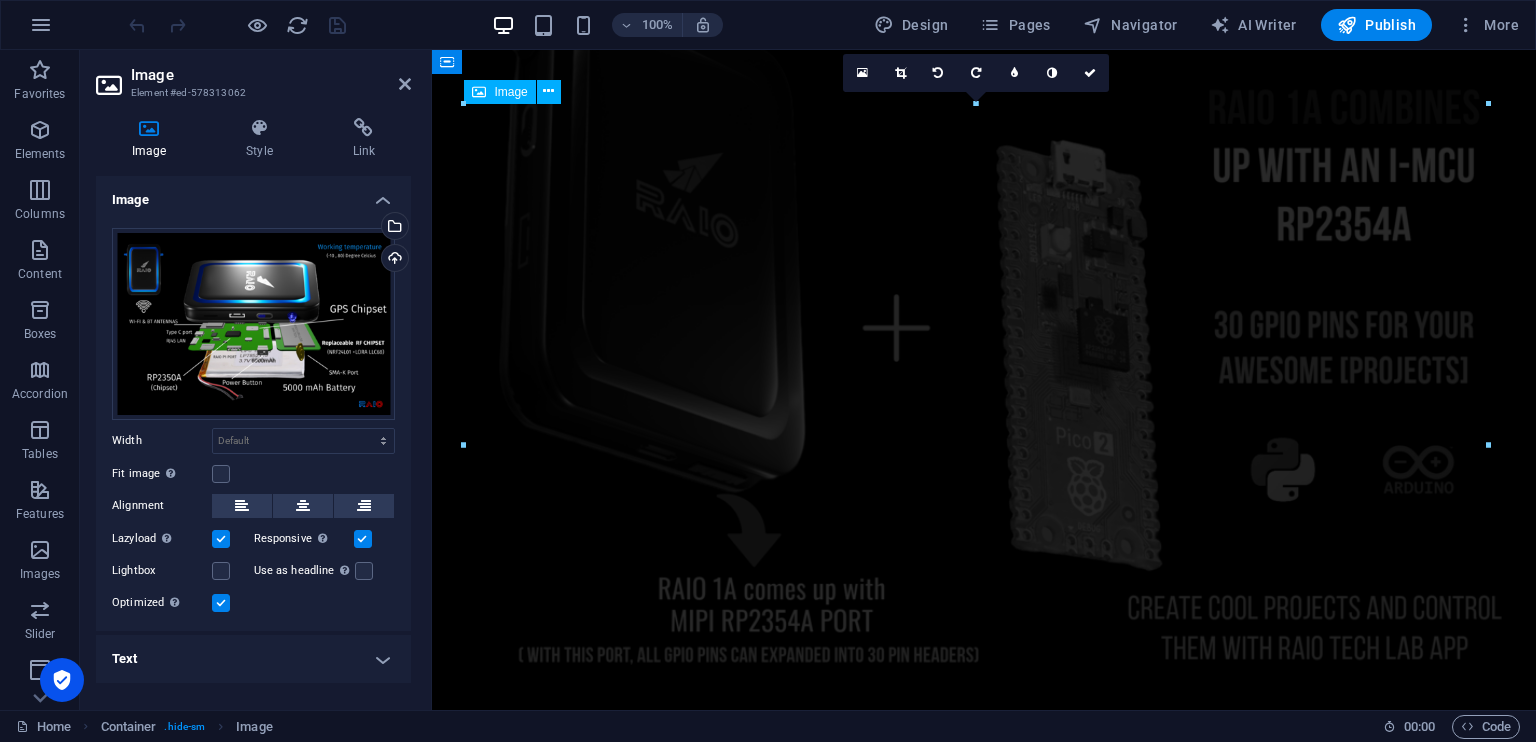 scroll, scrollTop: 18740, scrollLeft: 0, axis: vertical 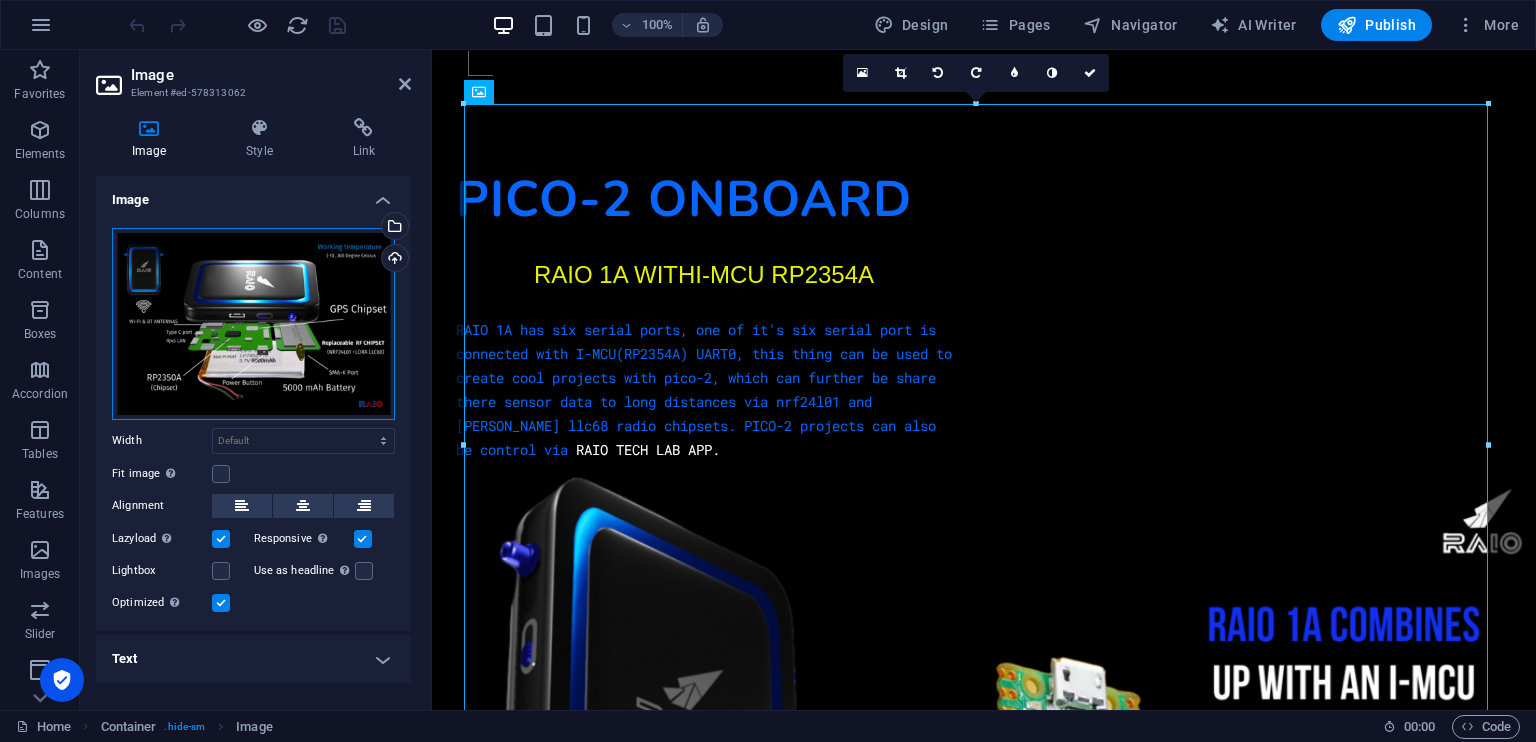 click on "Drag files here, click to choose files or select files from Files or our free stock photos & videos" at bounding box center [253, 324] 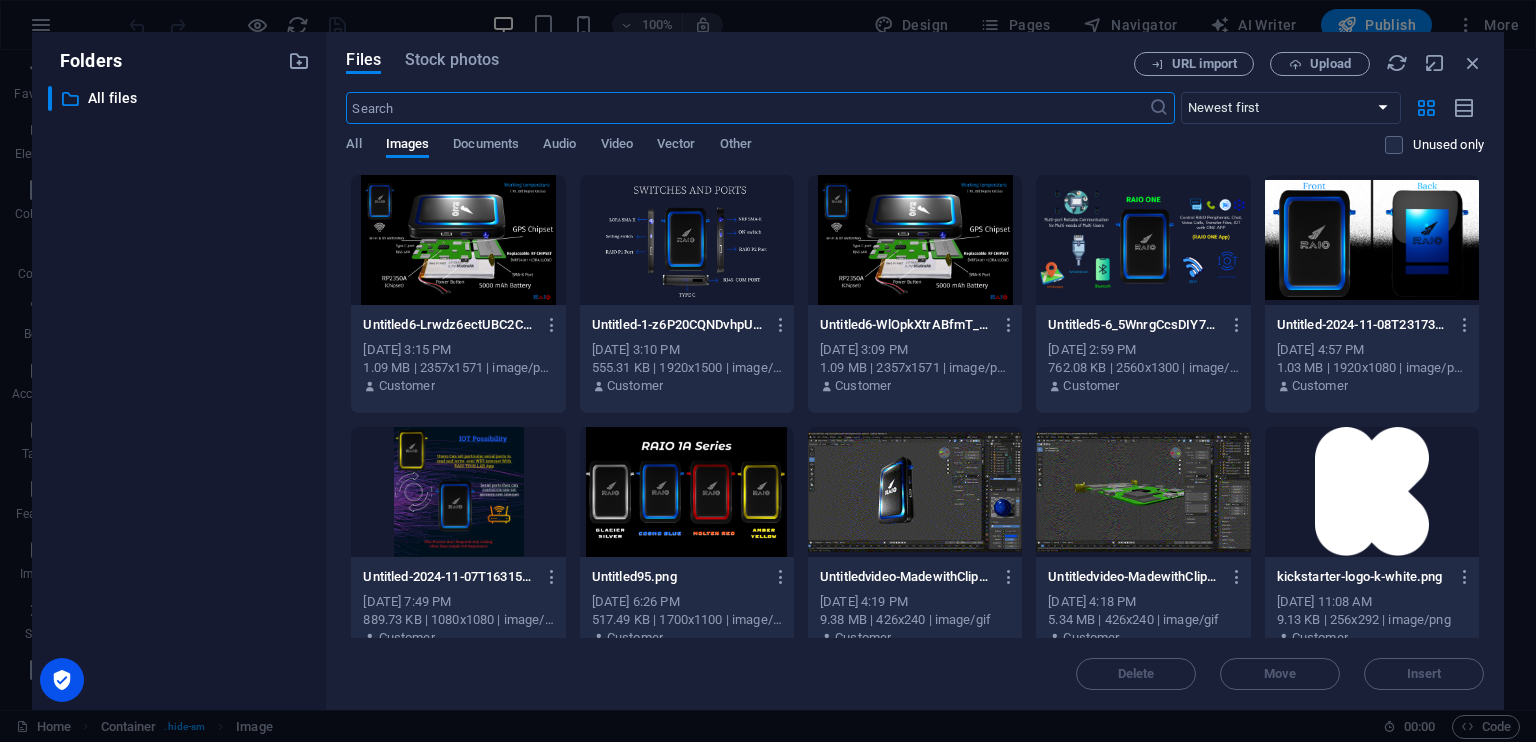 scroll, scrollTop: 18156, scrollLeft: 0, axis: vertical 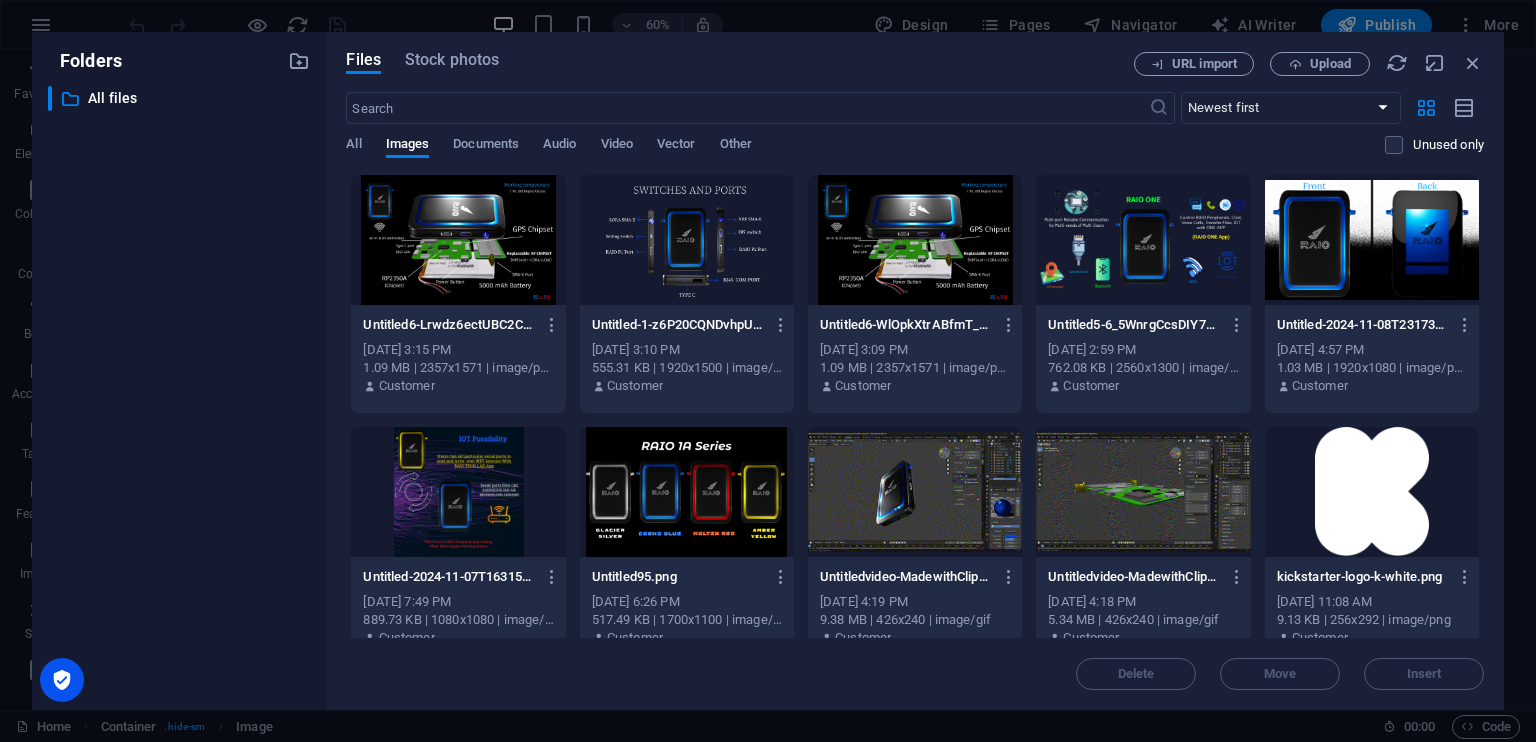click at bounding box center [458, 240] 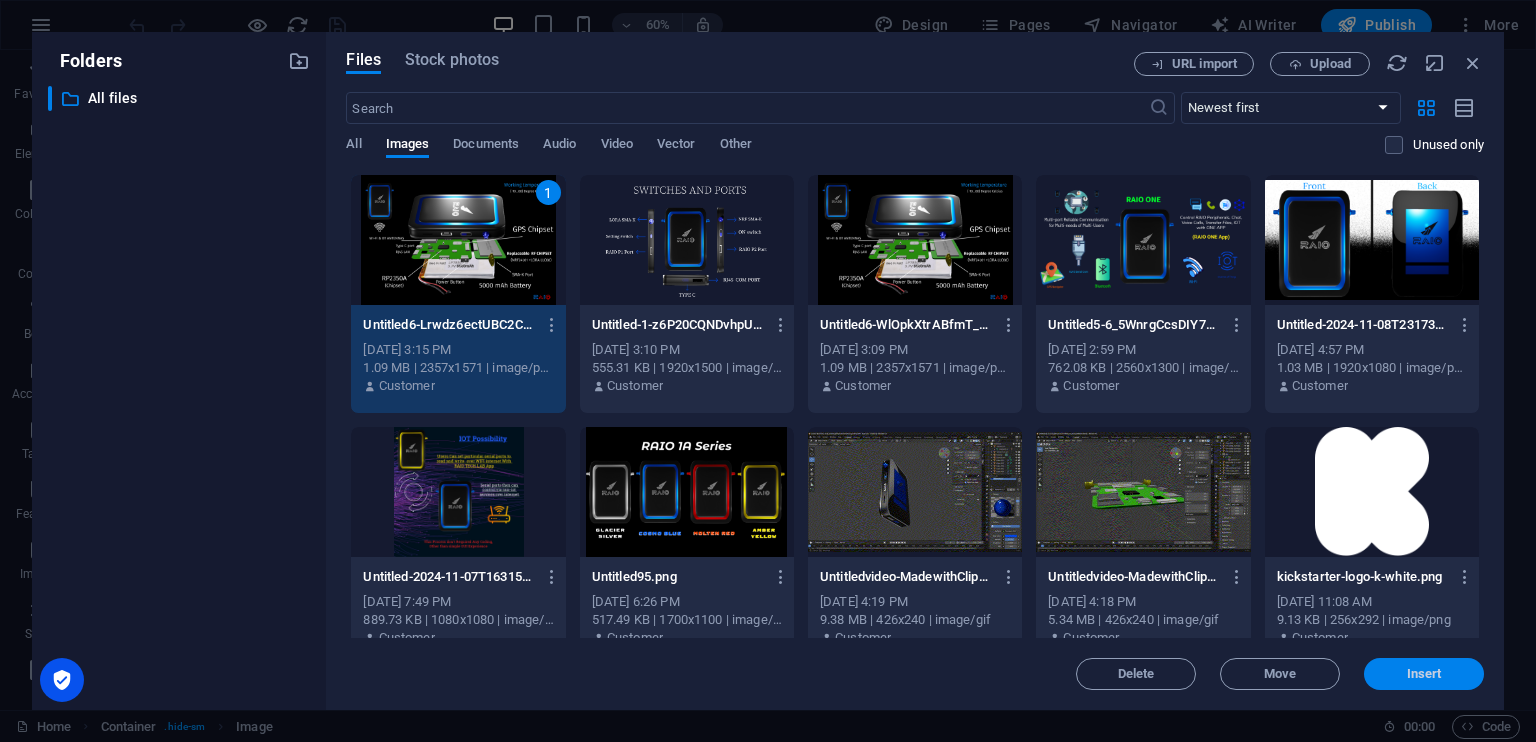 click on "Insert" at bounding box center (1424, 674) 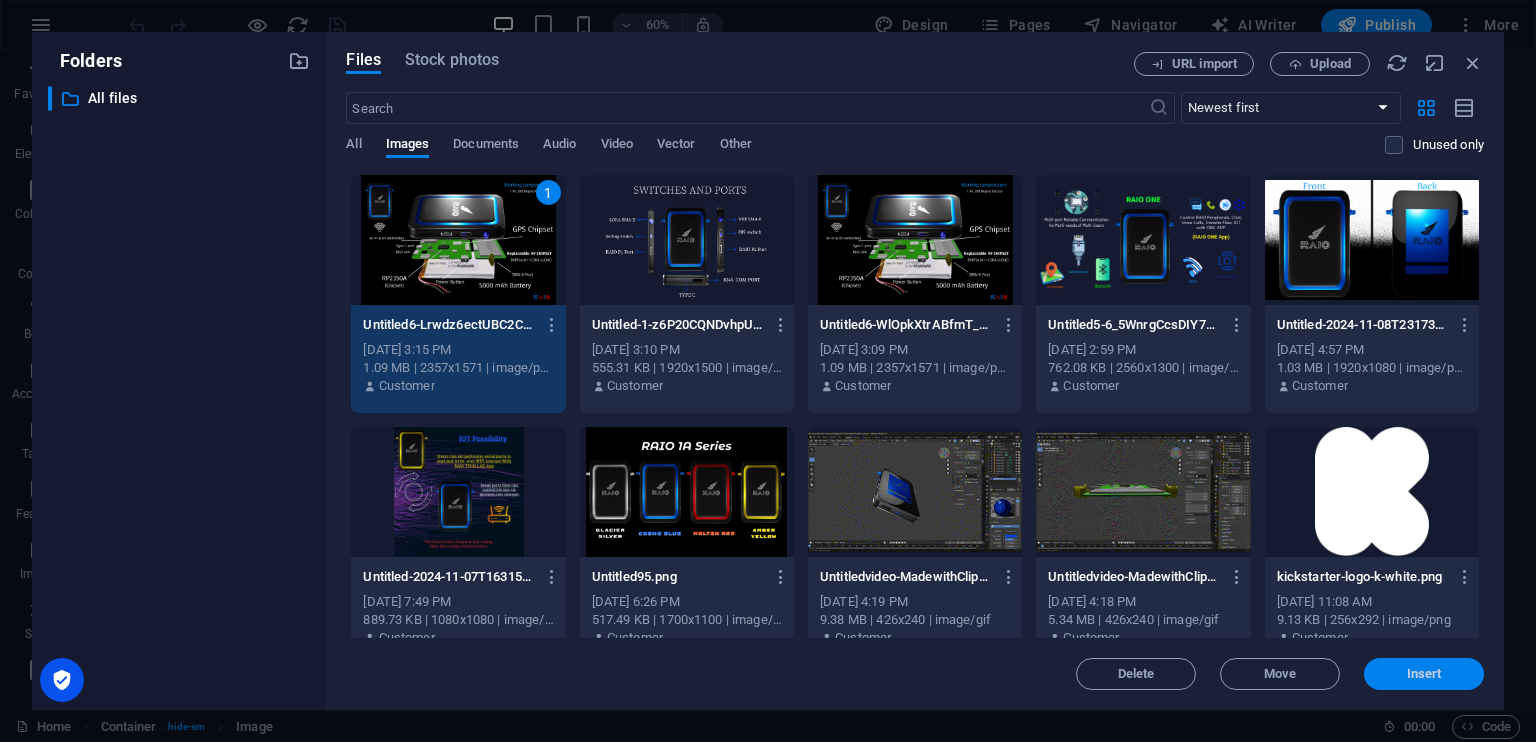 scroll, scrollTop: 18740, scrollLeft: 0, axis: vertical 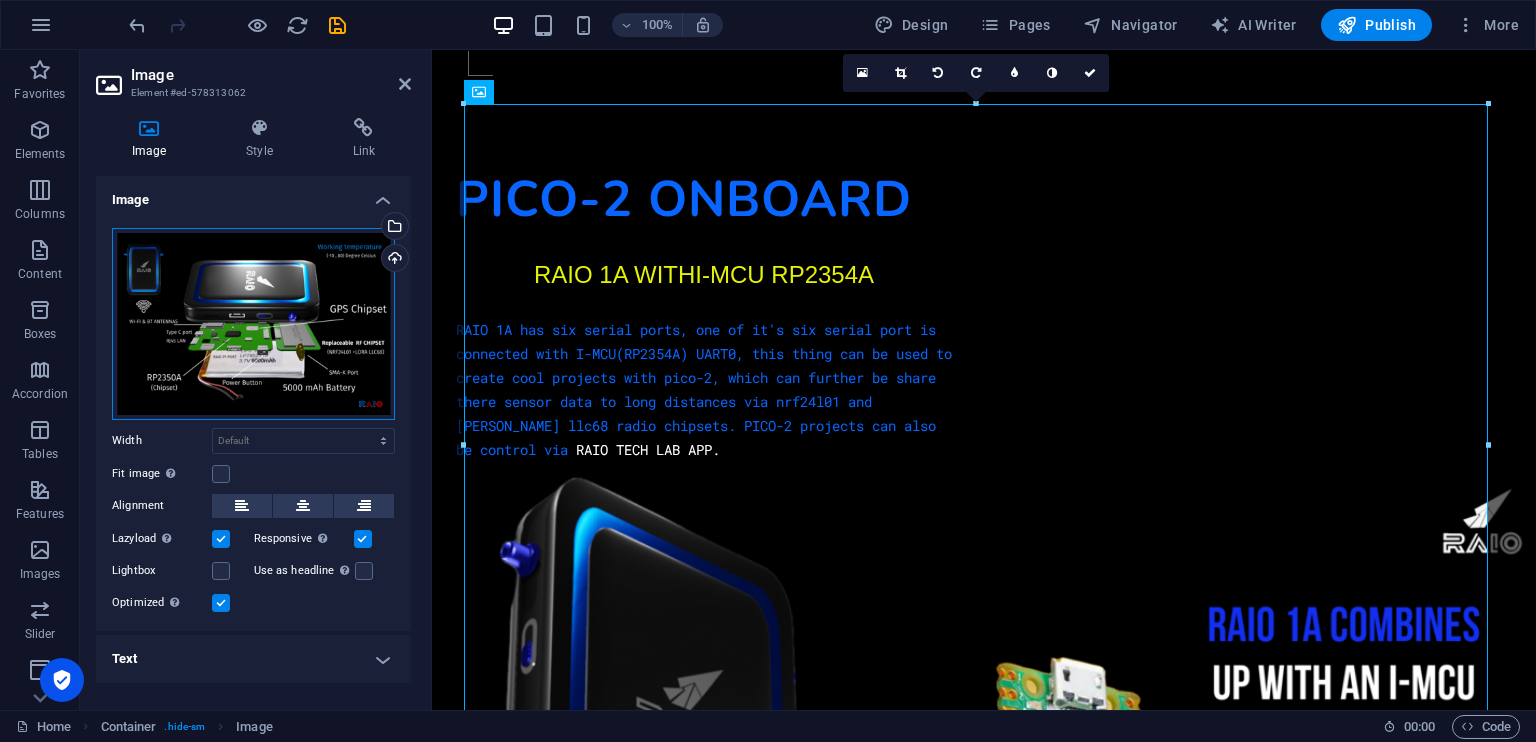 click on "Drag files here, click to choose files or select files from Files or our free stock photos & videos" at bounding box center (253, 324) 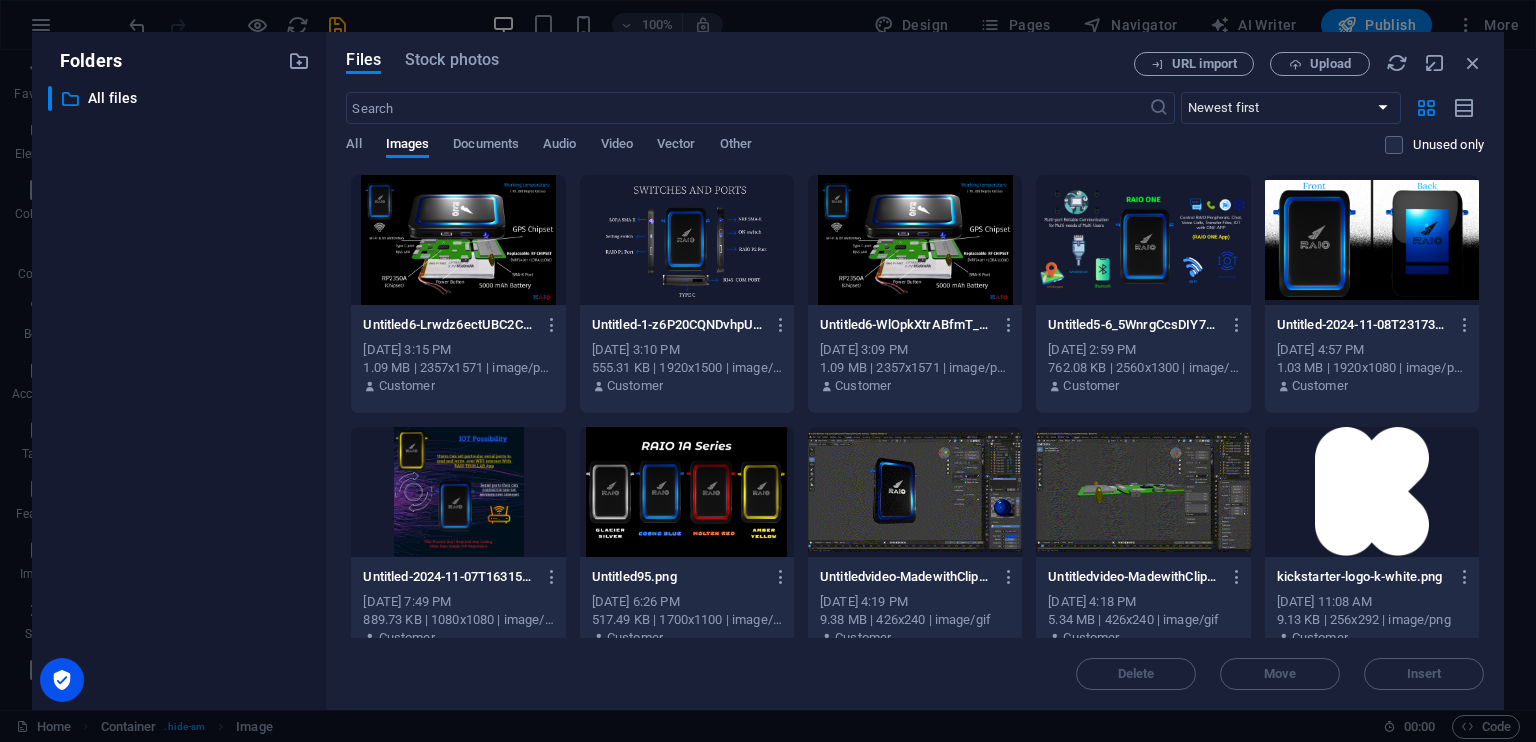 scroll, scrollTop: 18156, scrollLeft: 0, axis: vertical 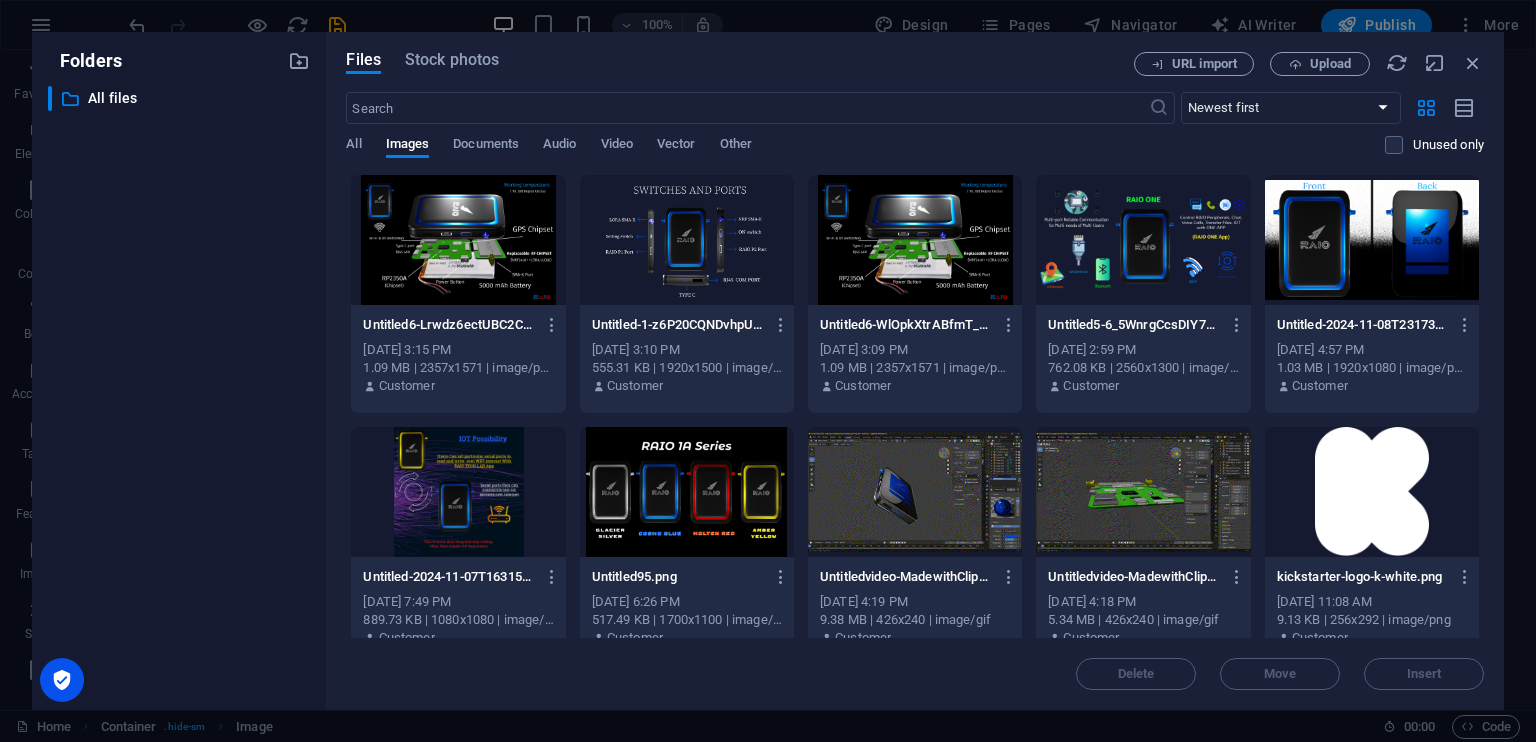 click on "Folders ​ All files All files" at bounding box center [179, 371] 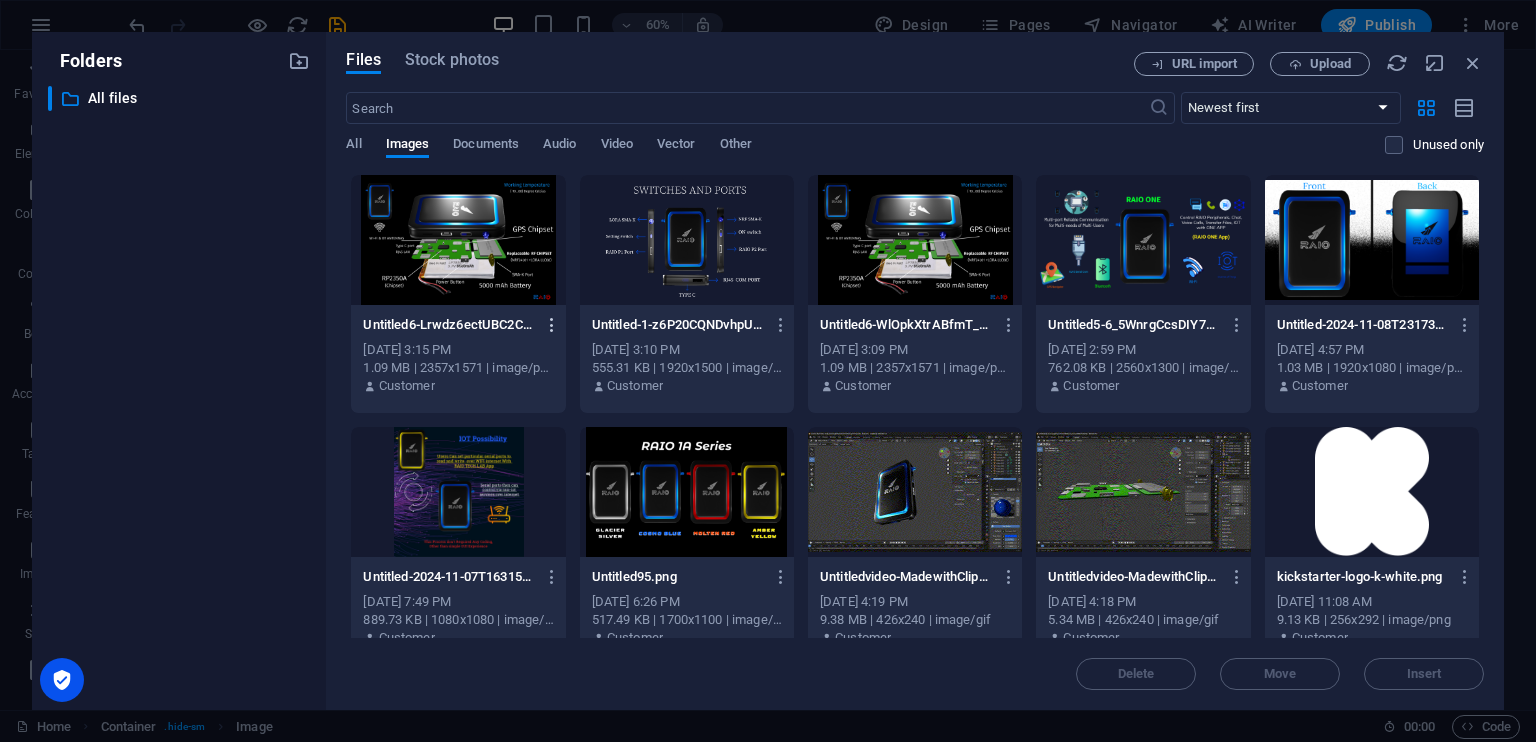 click at bounding box center [552, 325] 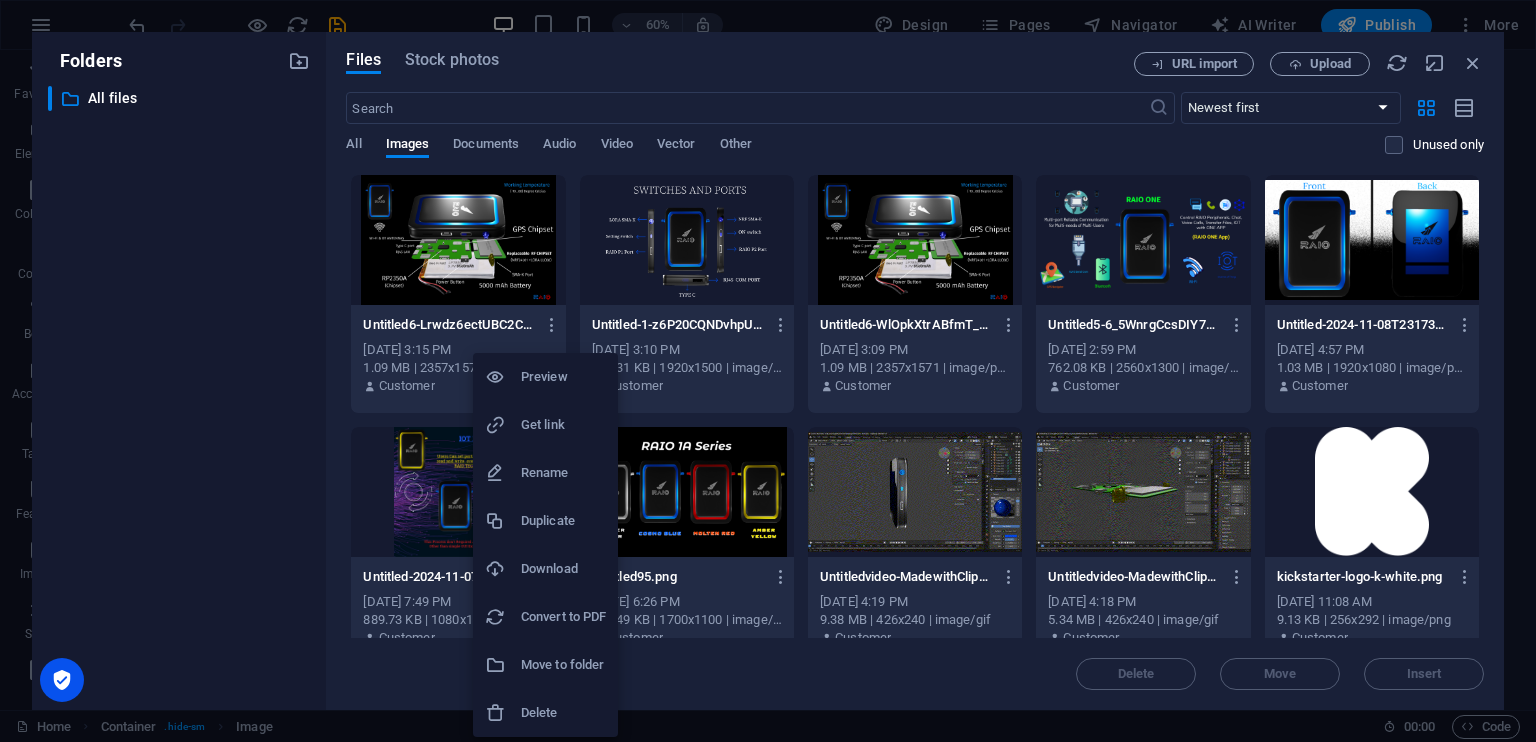 click on "Delete" at bounding box center [563, 713] 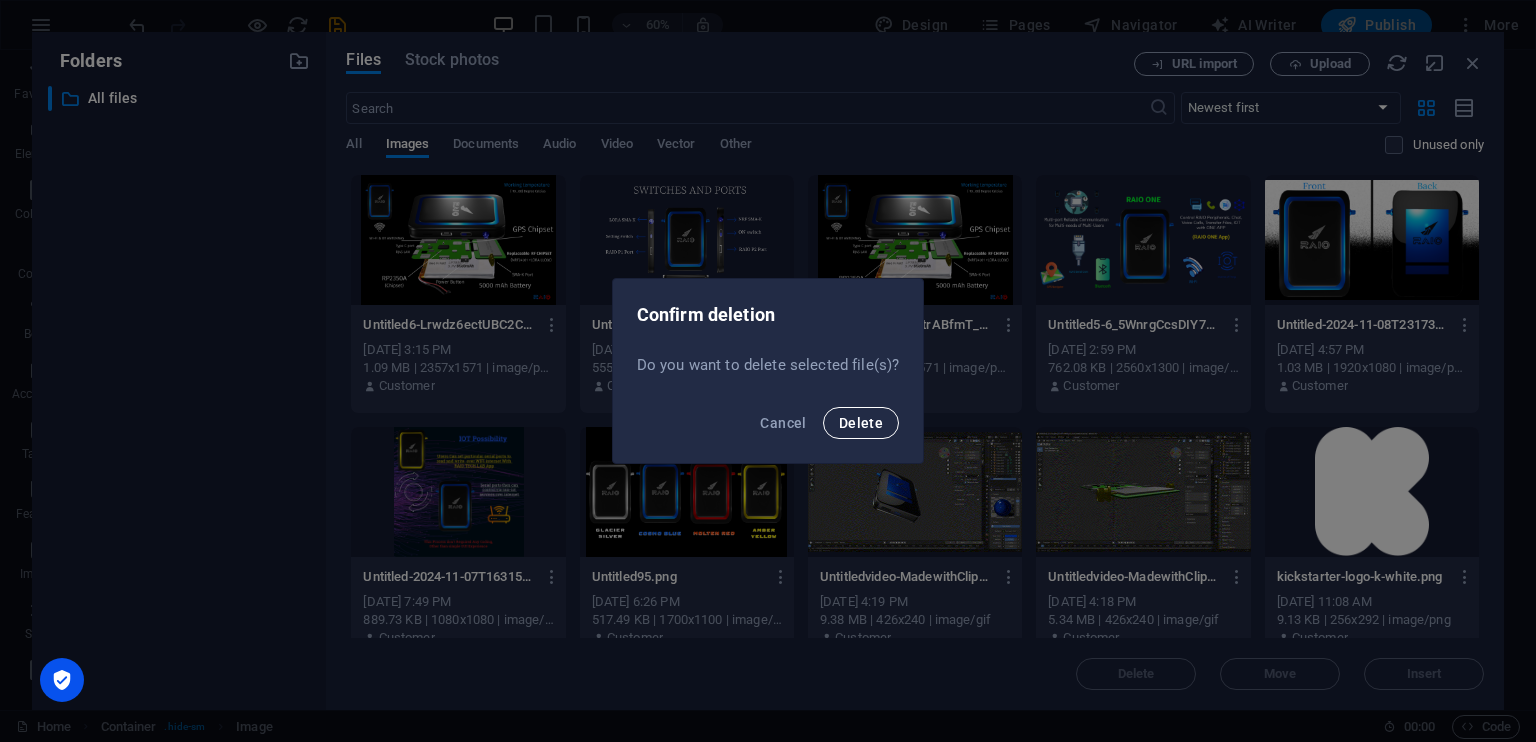 click on "Delete" at bounding box center (861, 423) 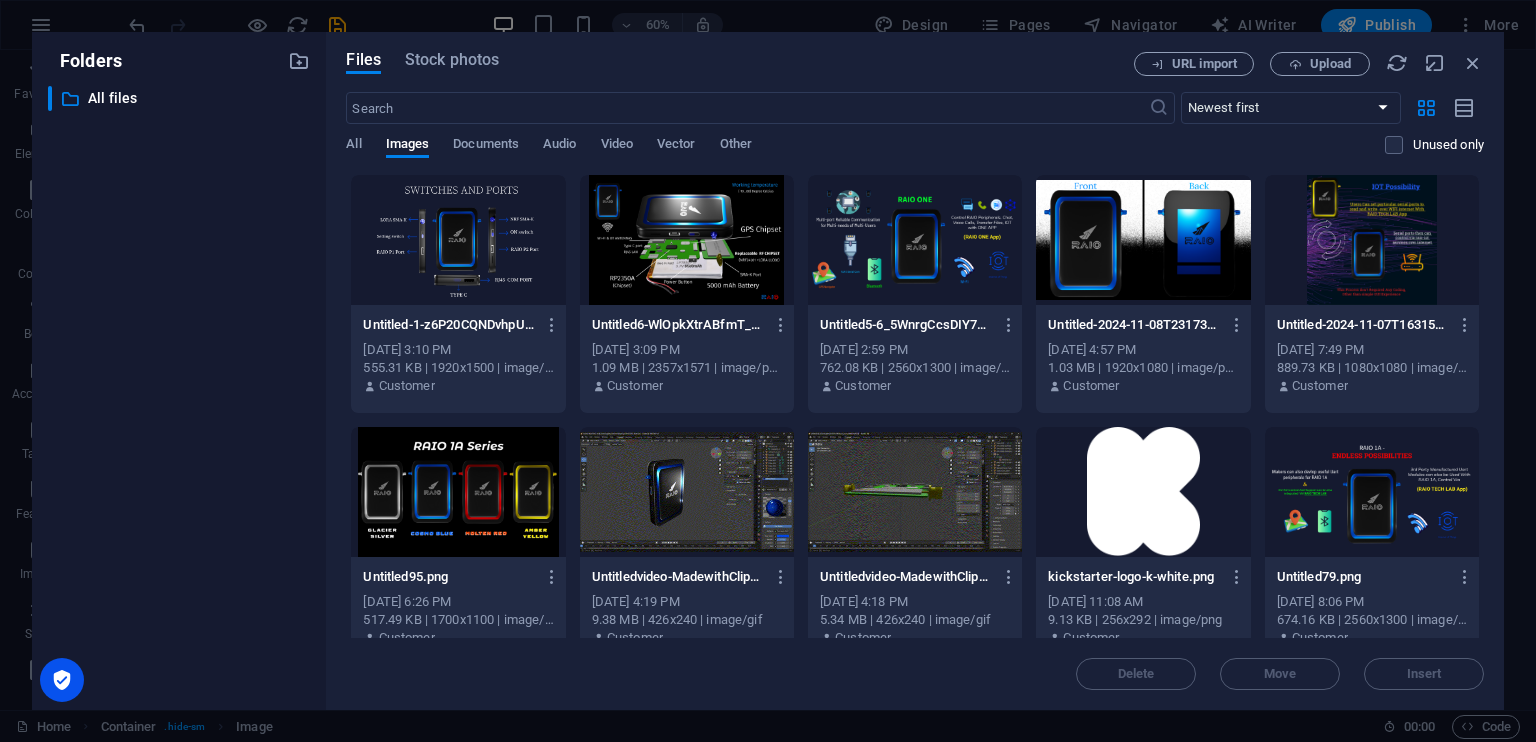 click at bounding box center [687, 240] 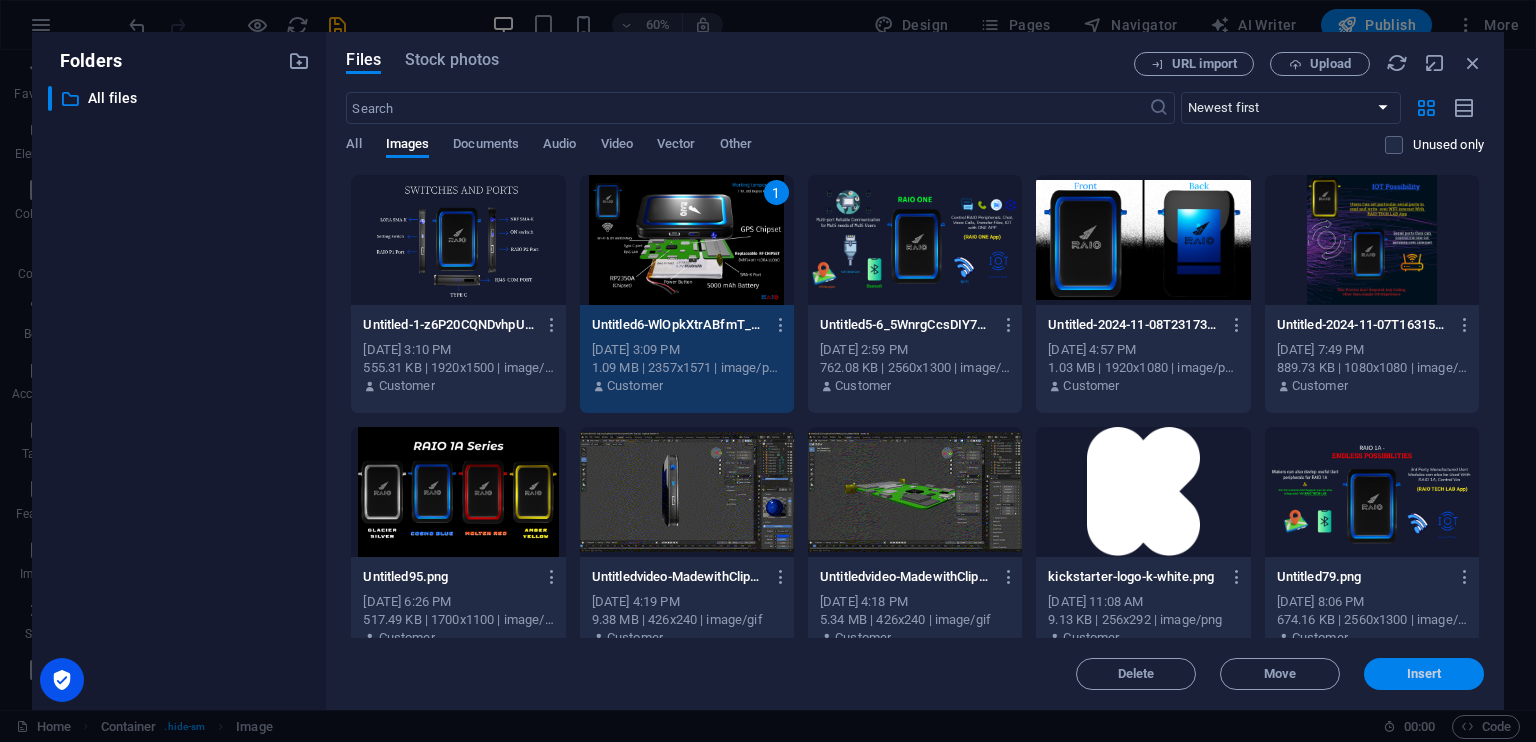 click on "Insert" at bounding box center [1424, 674] 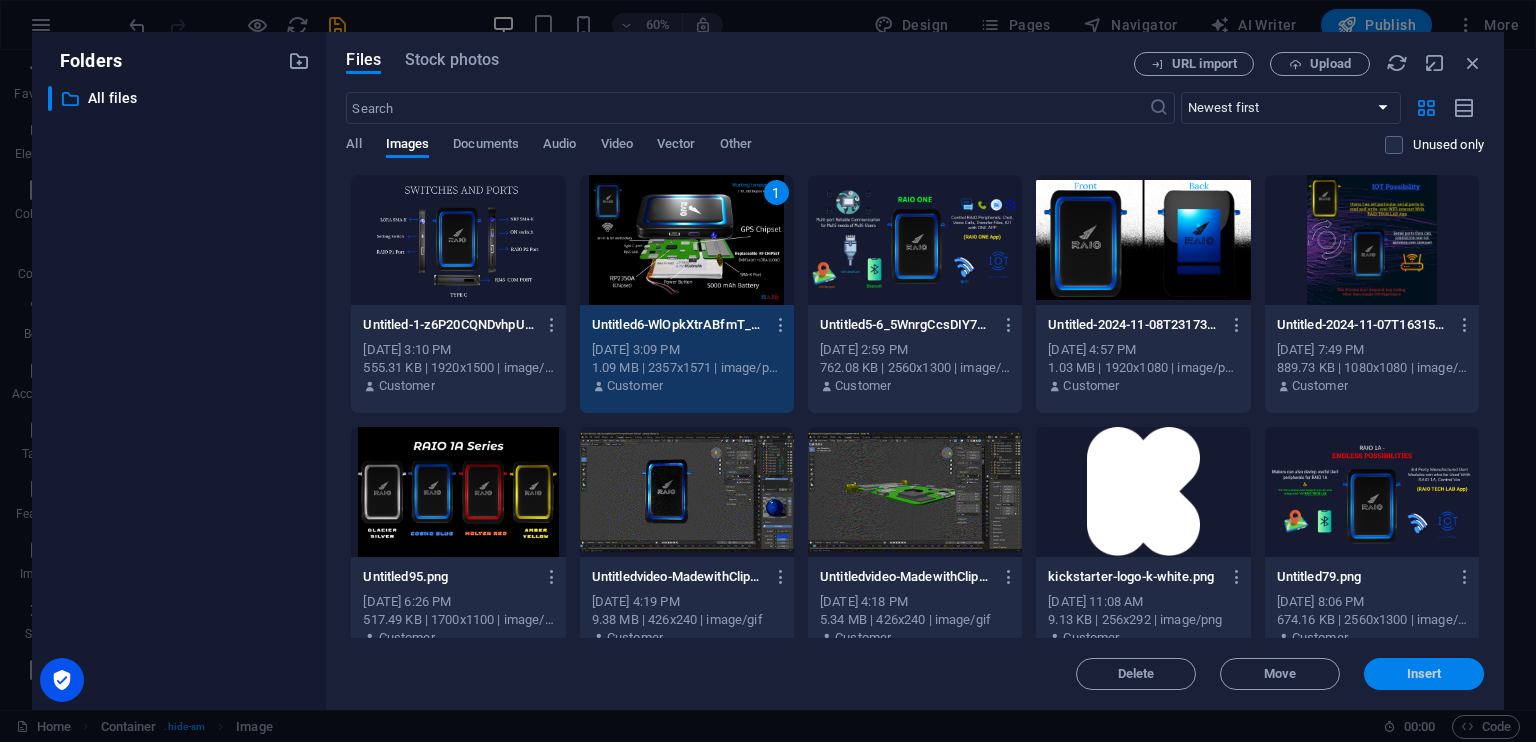 scroll, scrollTop: 18740, scrollLeft: 0, axis: vertical 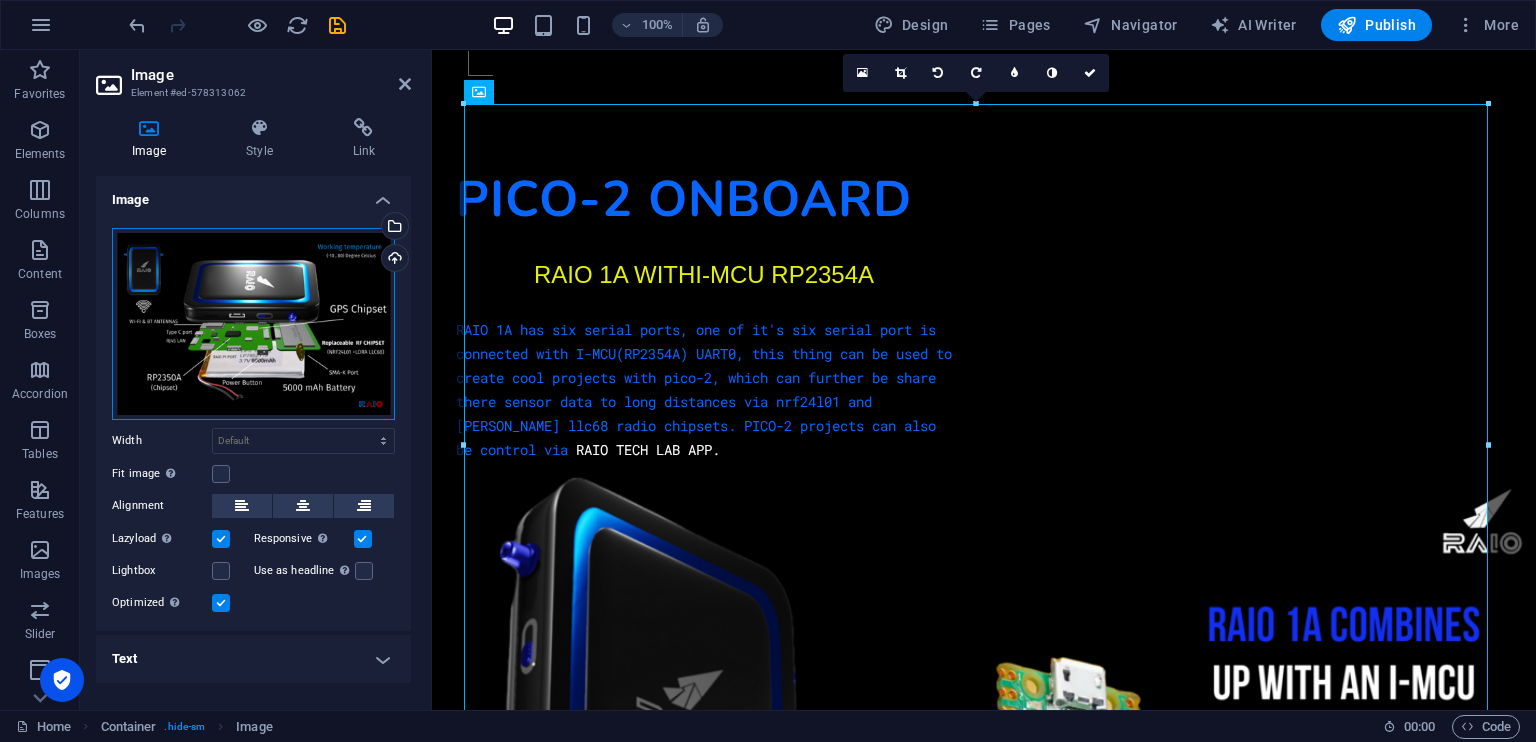 click on "Drag files here, click to choose files or select files from Files or our free stock photos & videos" at bounding box center [253, 324] 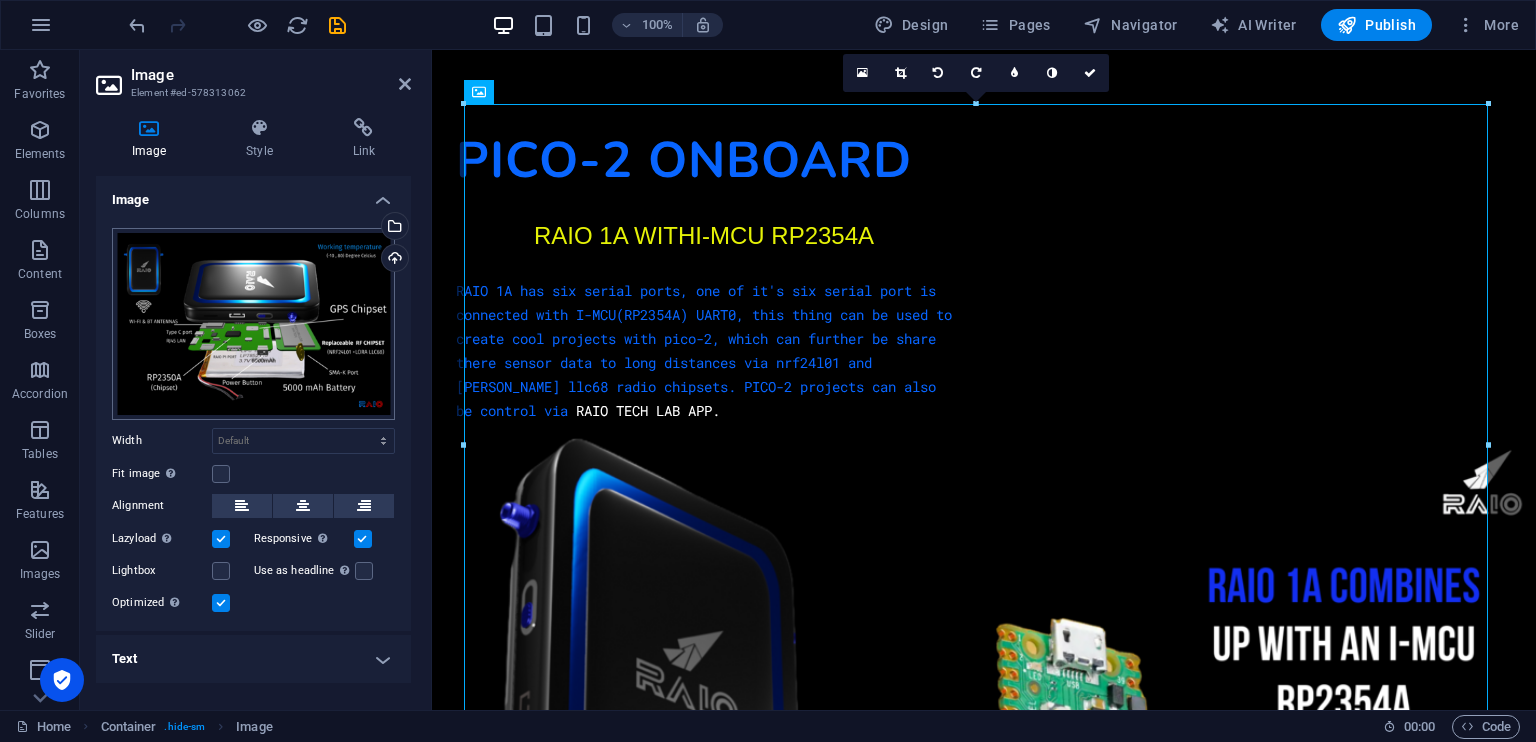 scroll, scrollTop: 18156, scrollLeft: 0, axis: vertical 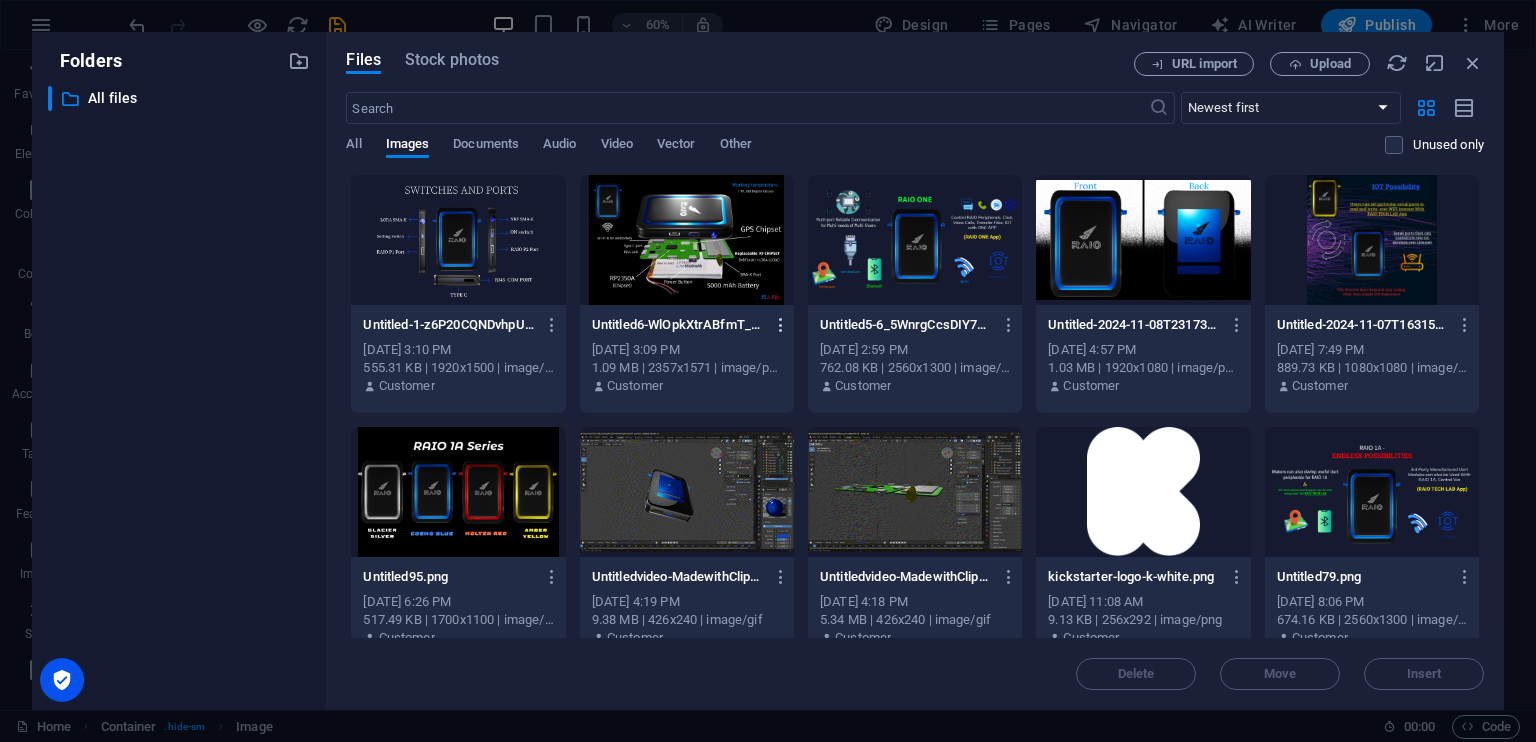 click at bounding box center (781, 325) 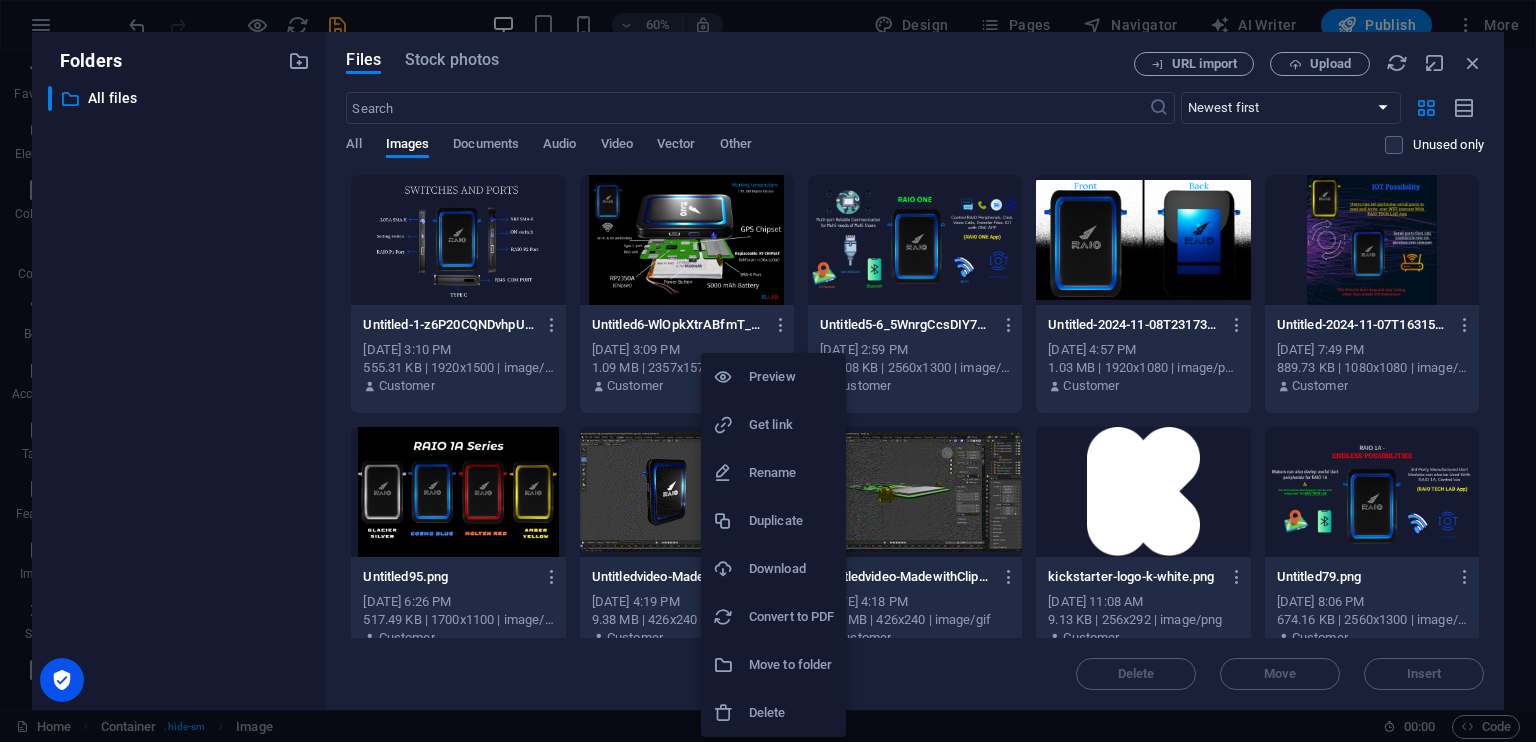 click on "Move to folder" at bounding box center [773, 665] 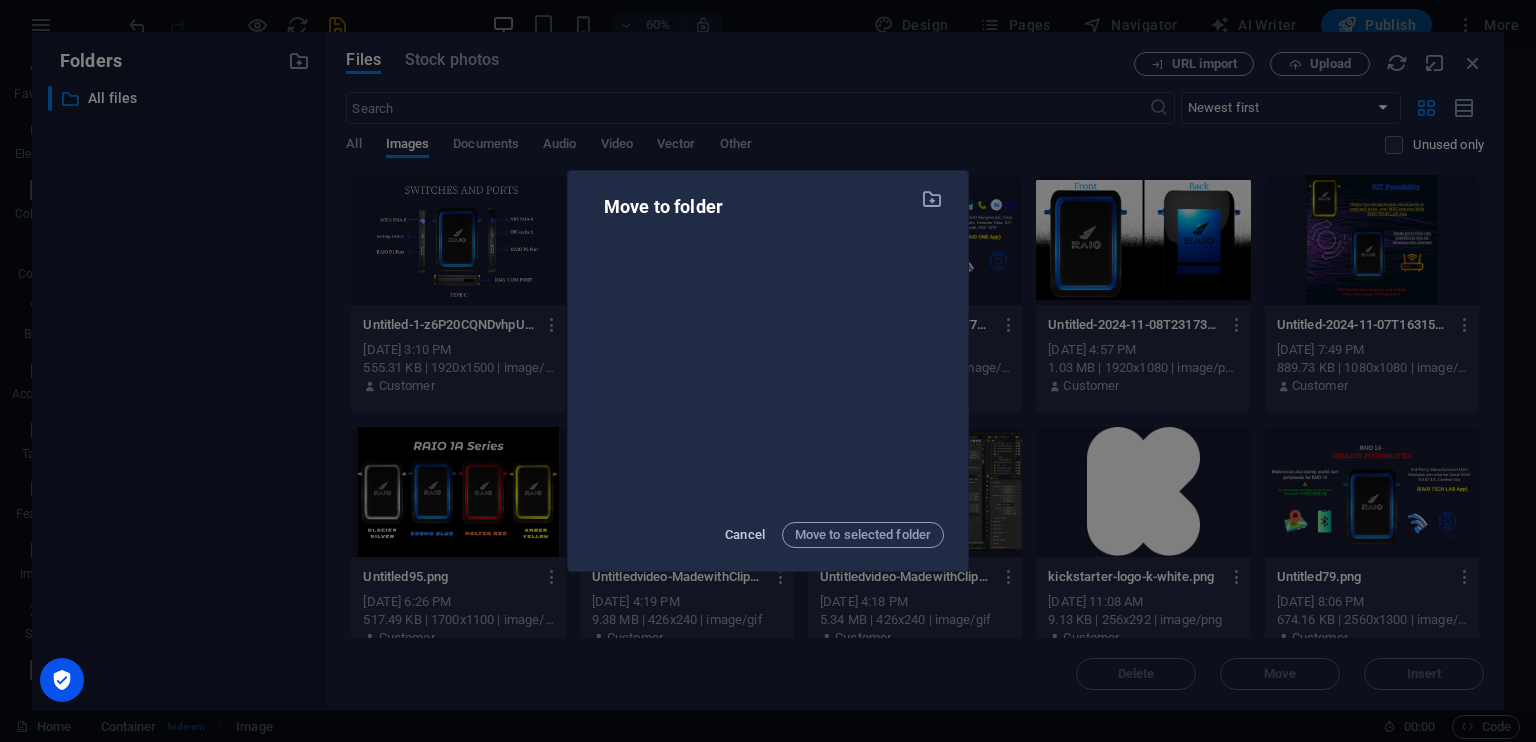 click on "Cancel" at bounding box center (745, 535) 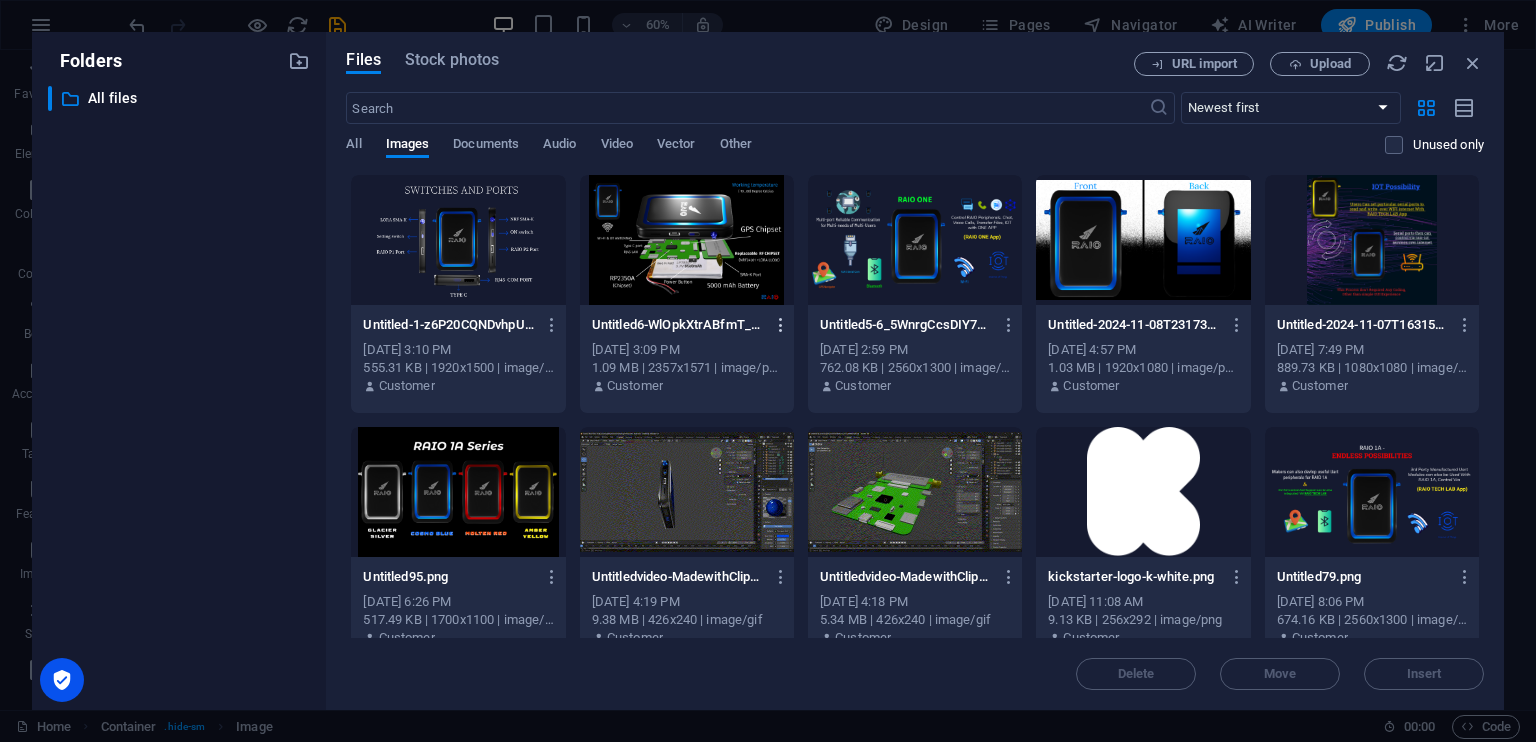 click at bounding box center [781, 325] 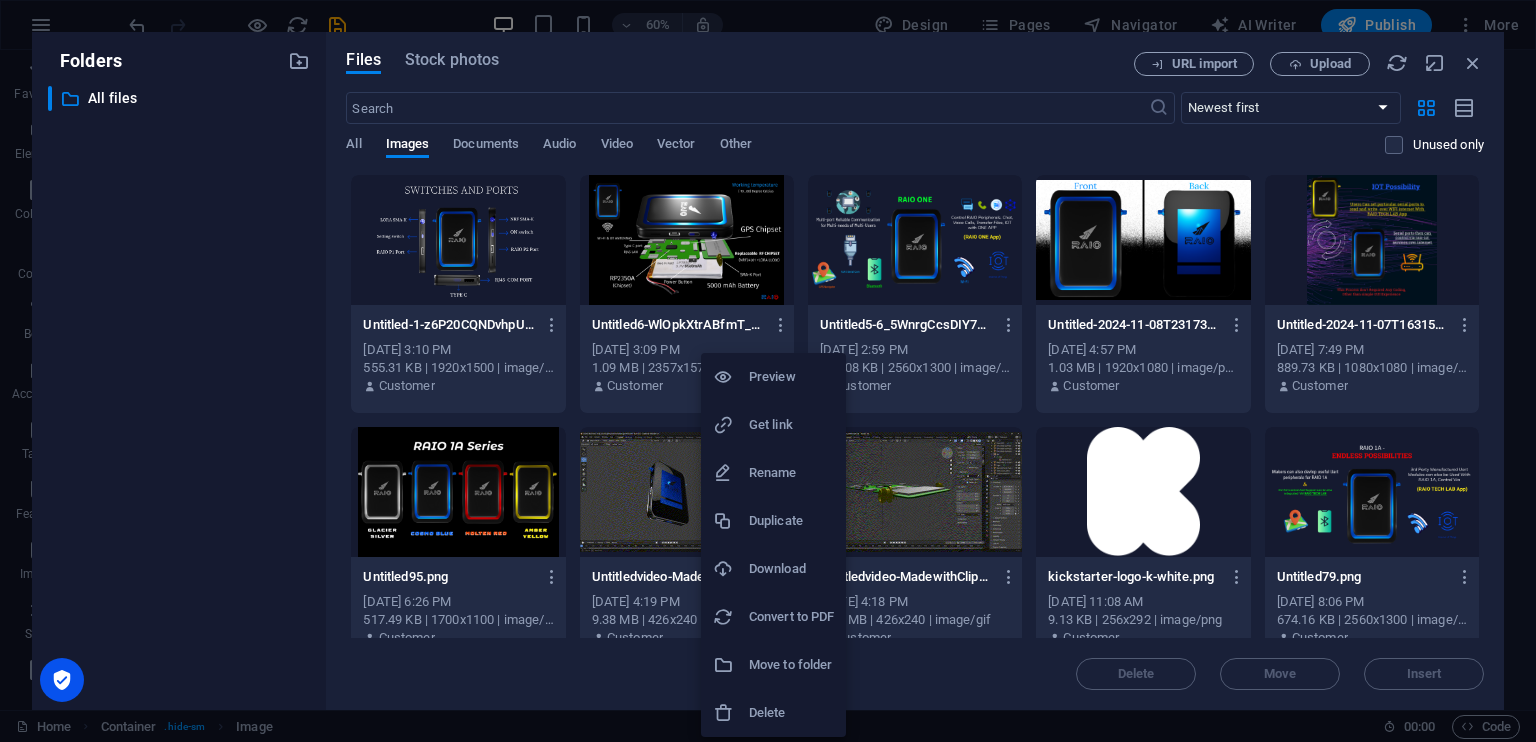click on "Delete" at bounding box center [791, 713] 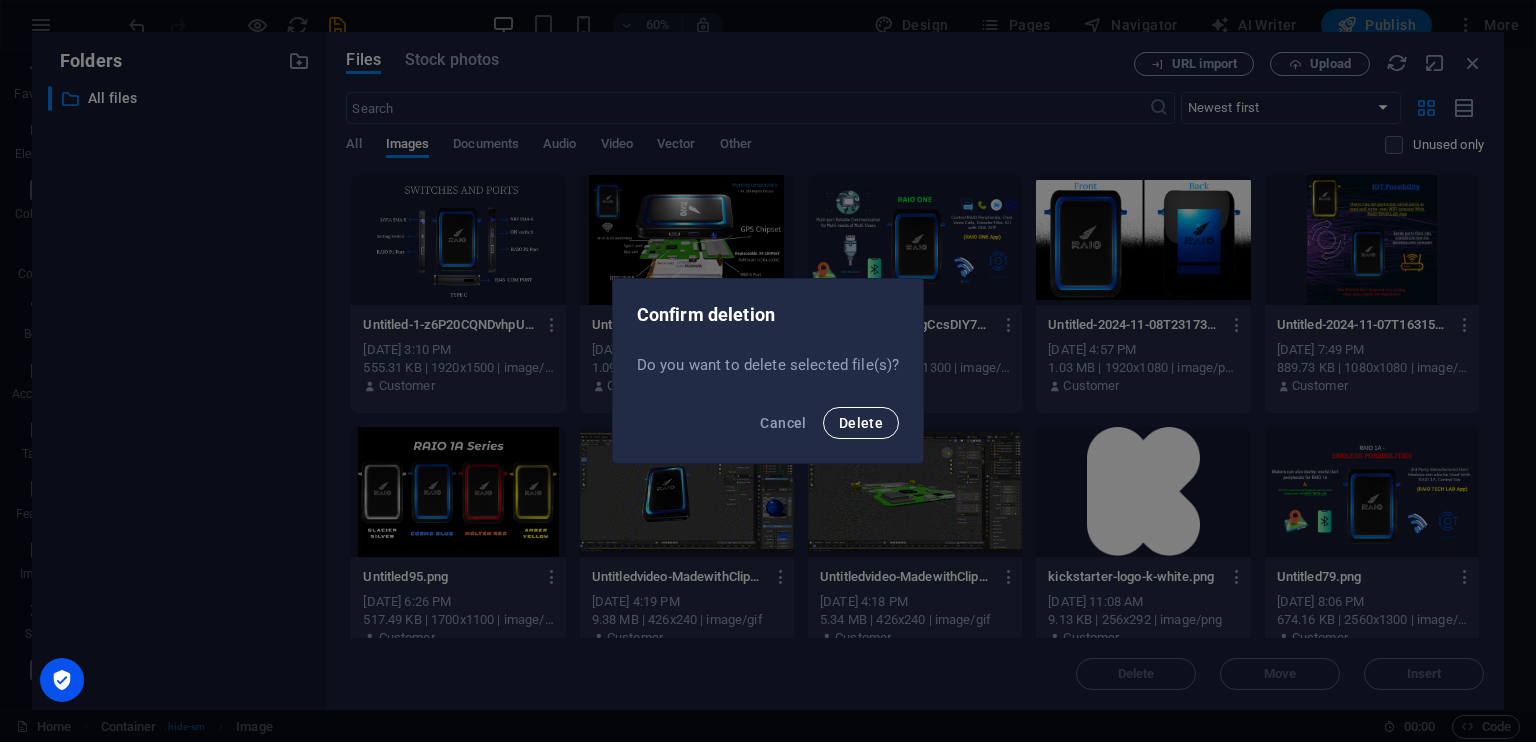 click on "Delete" at bounding box center [861, 423] 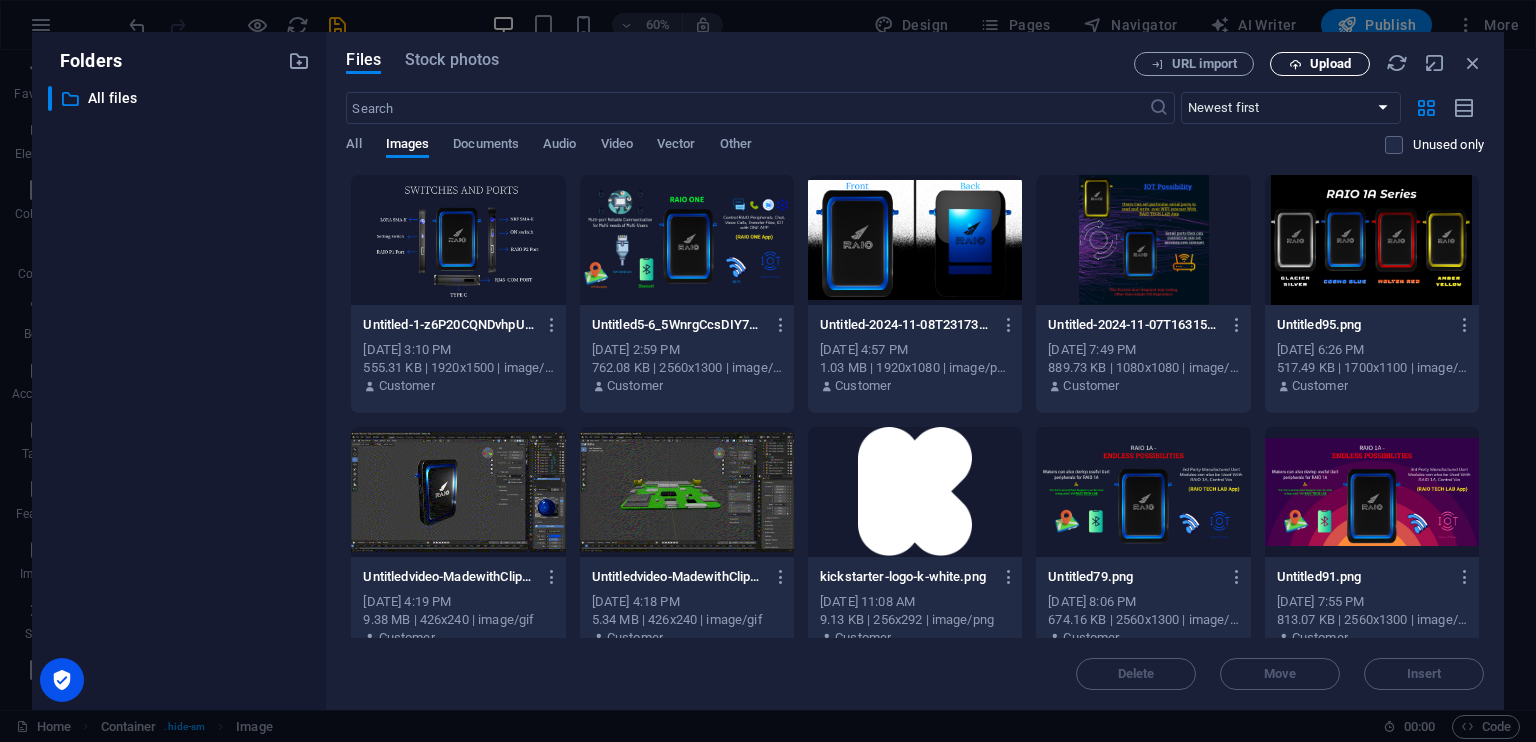 click on "Upload" at bounding box center (1330, 64) 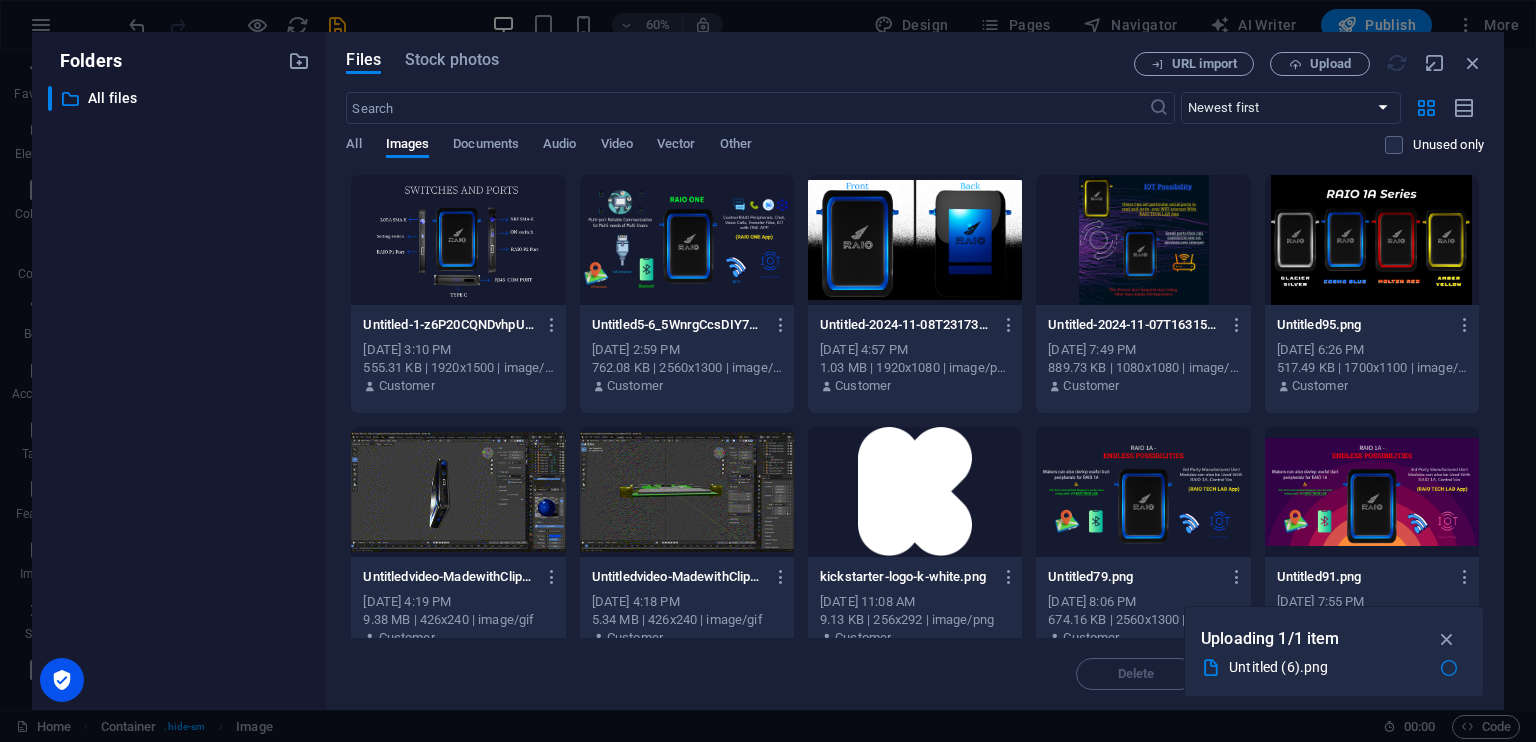 scroll, scrollTop: 18740, scrollLeft: 0, axis: vertical 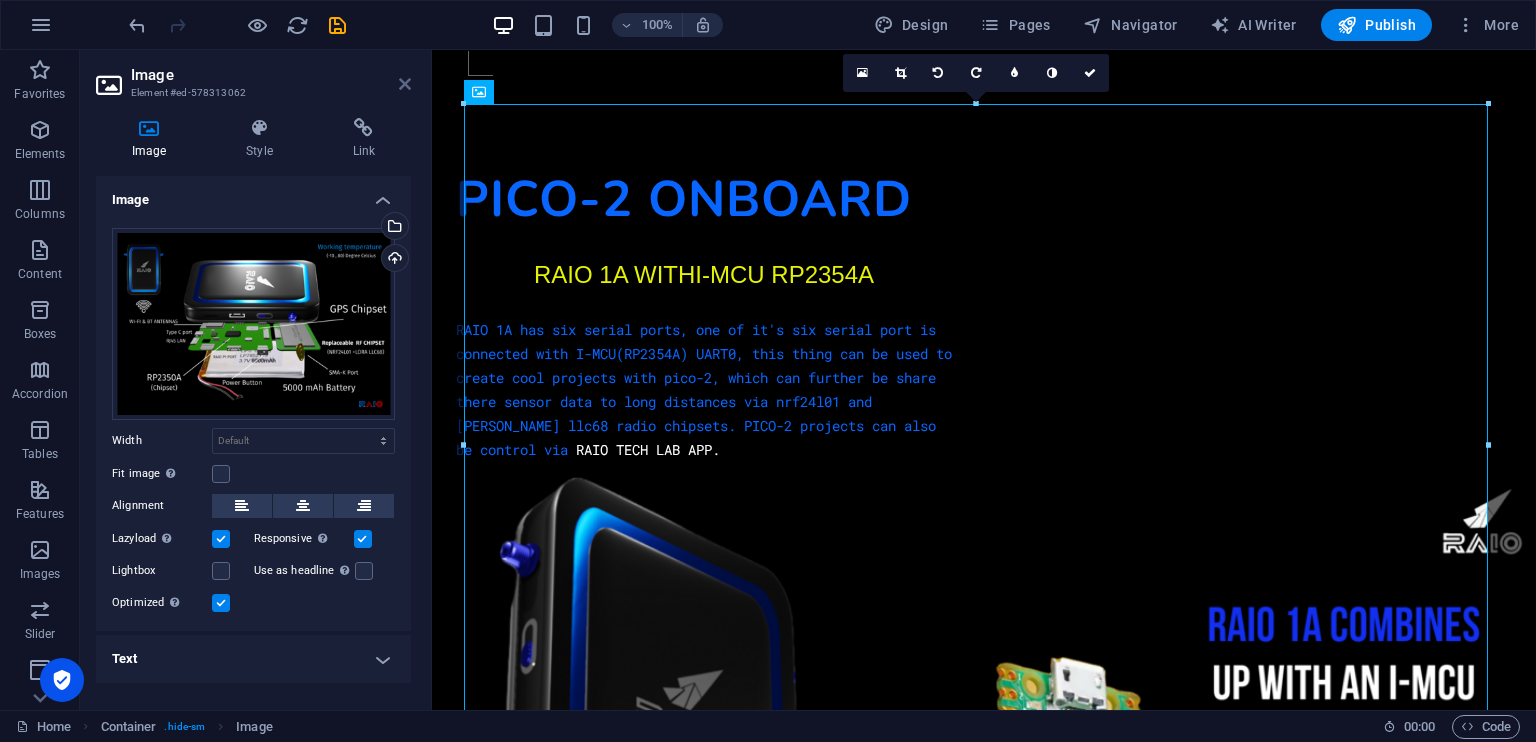 click at bounding box center (405, 84) 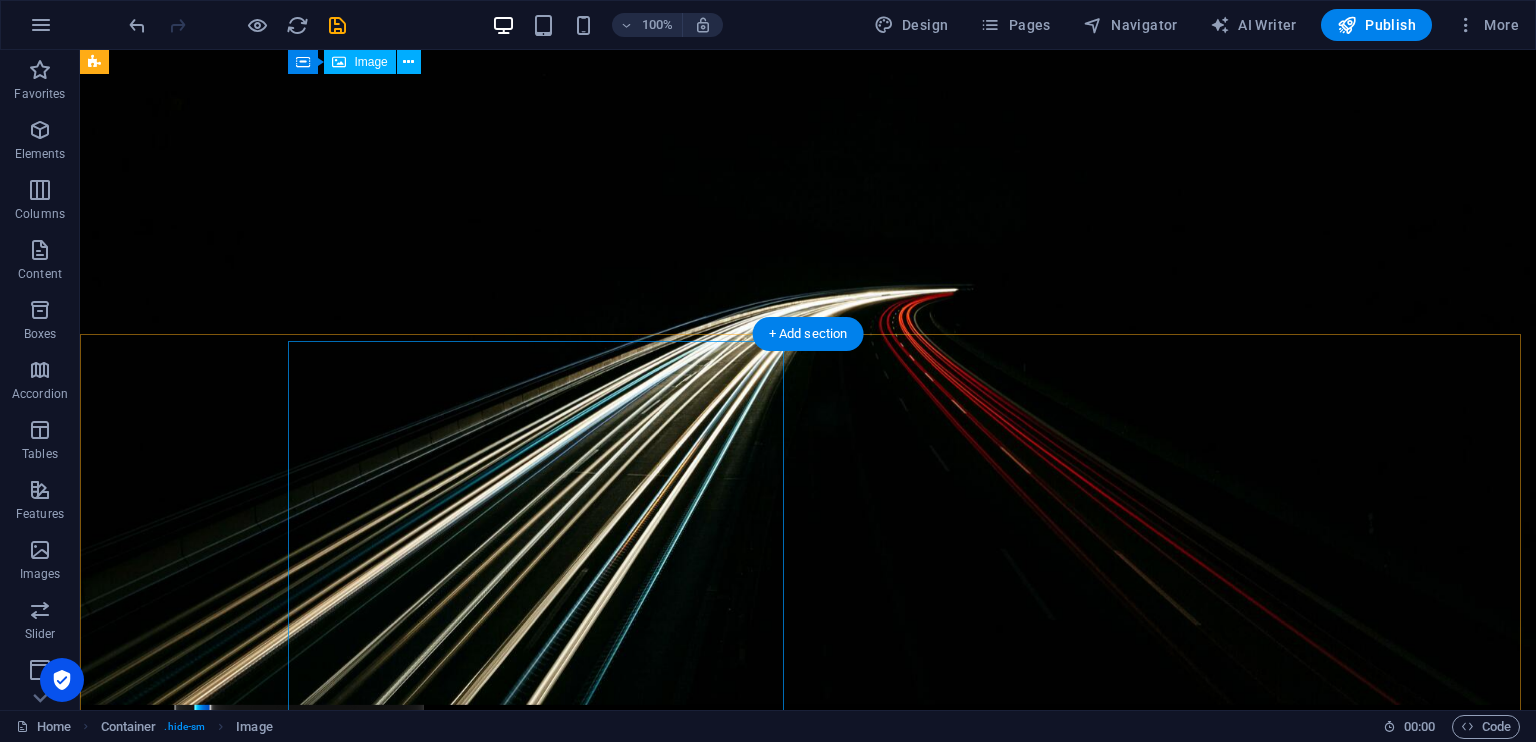 scroll, scrollTop: 19200, scrollLeft: 0, axis: vertical 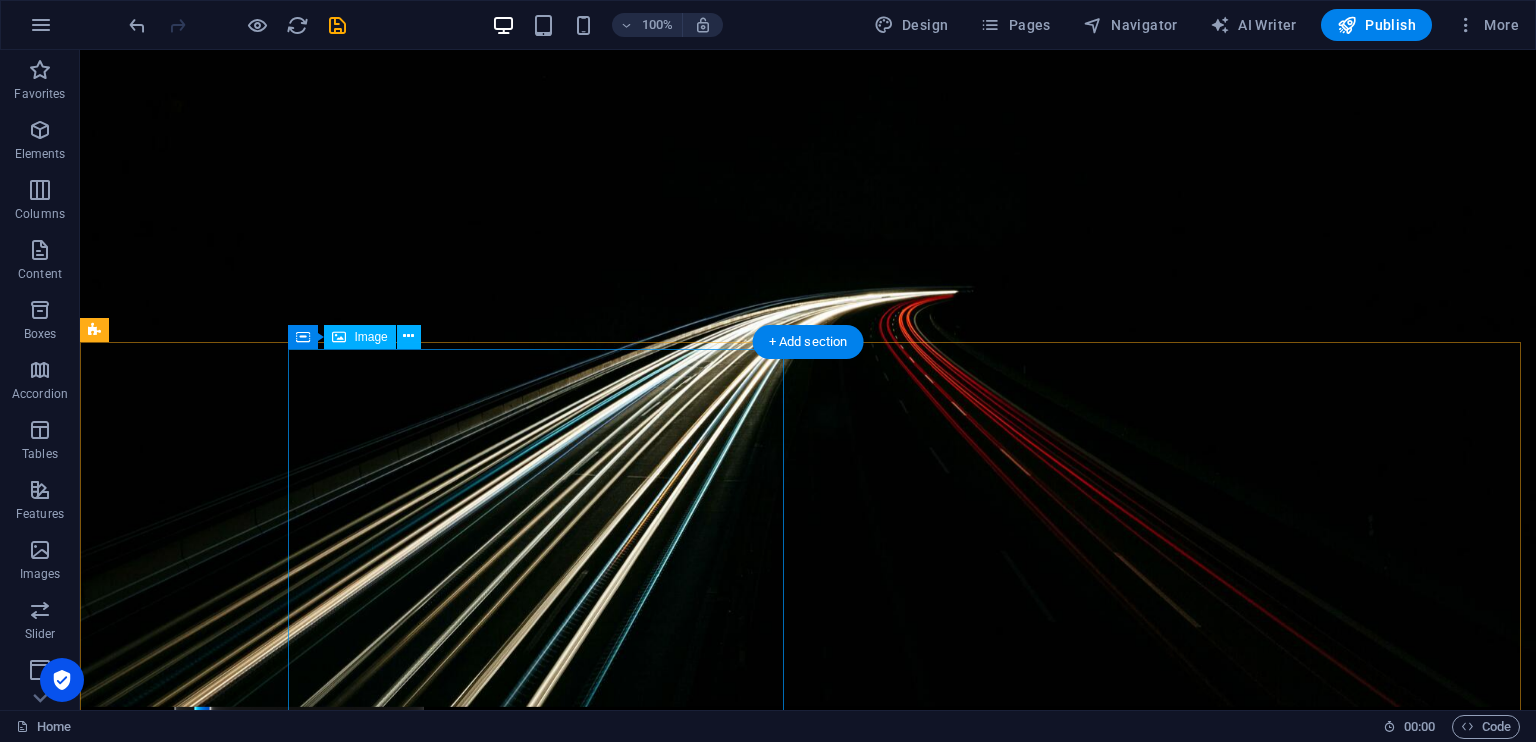 click at bounding box center (352, 11813) 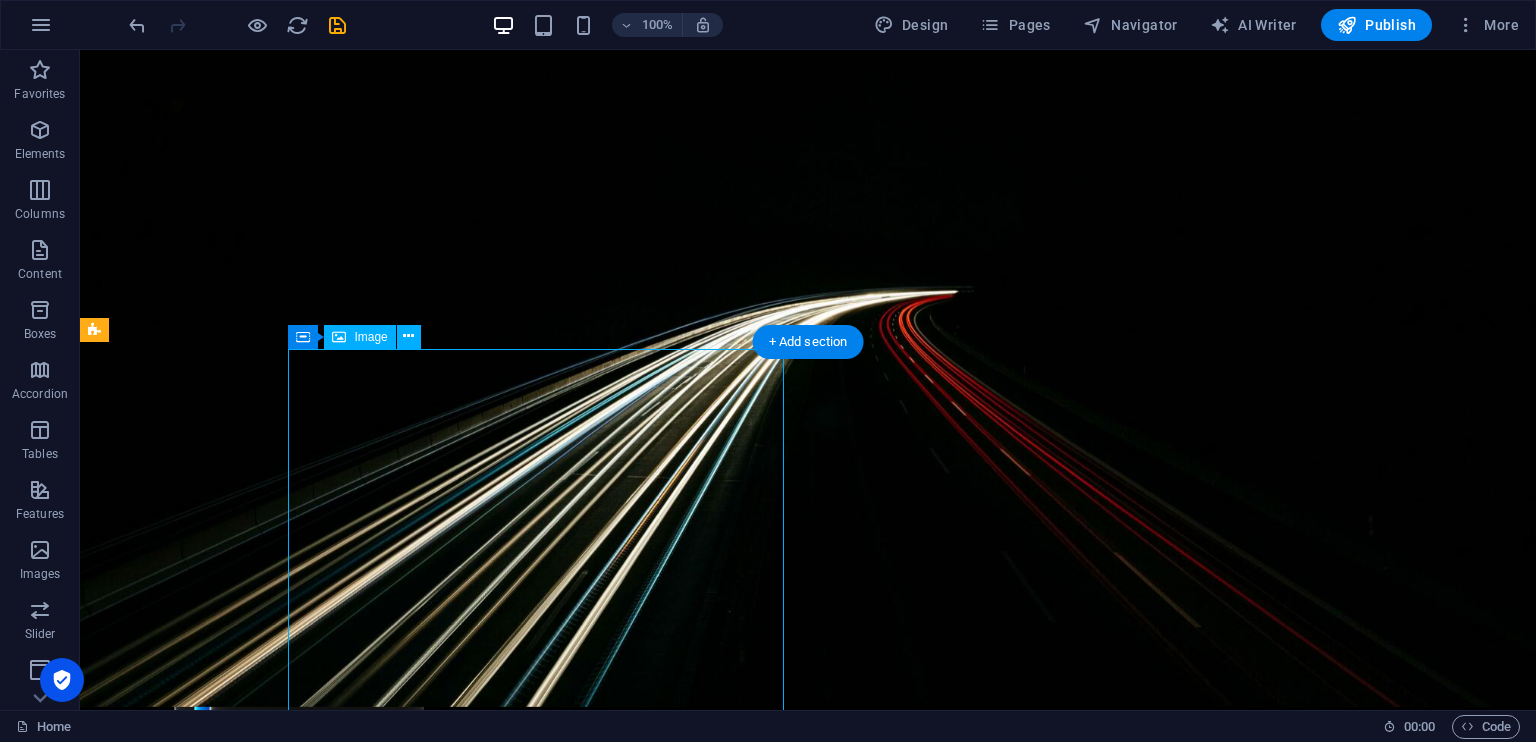click at bounding box center (352, 11813) 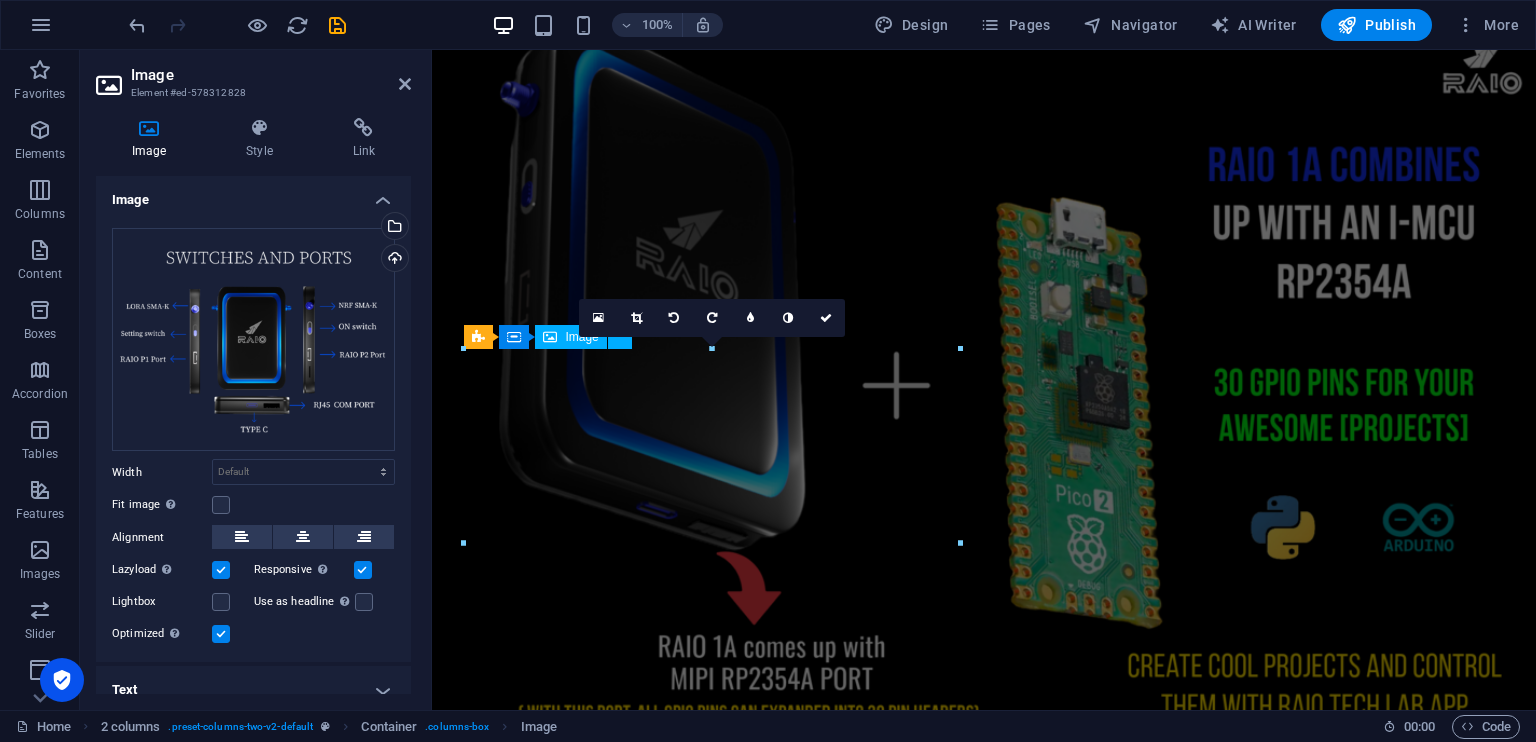scroll, scrollTop: 17496, scrollLeft: 0, axis: vertical 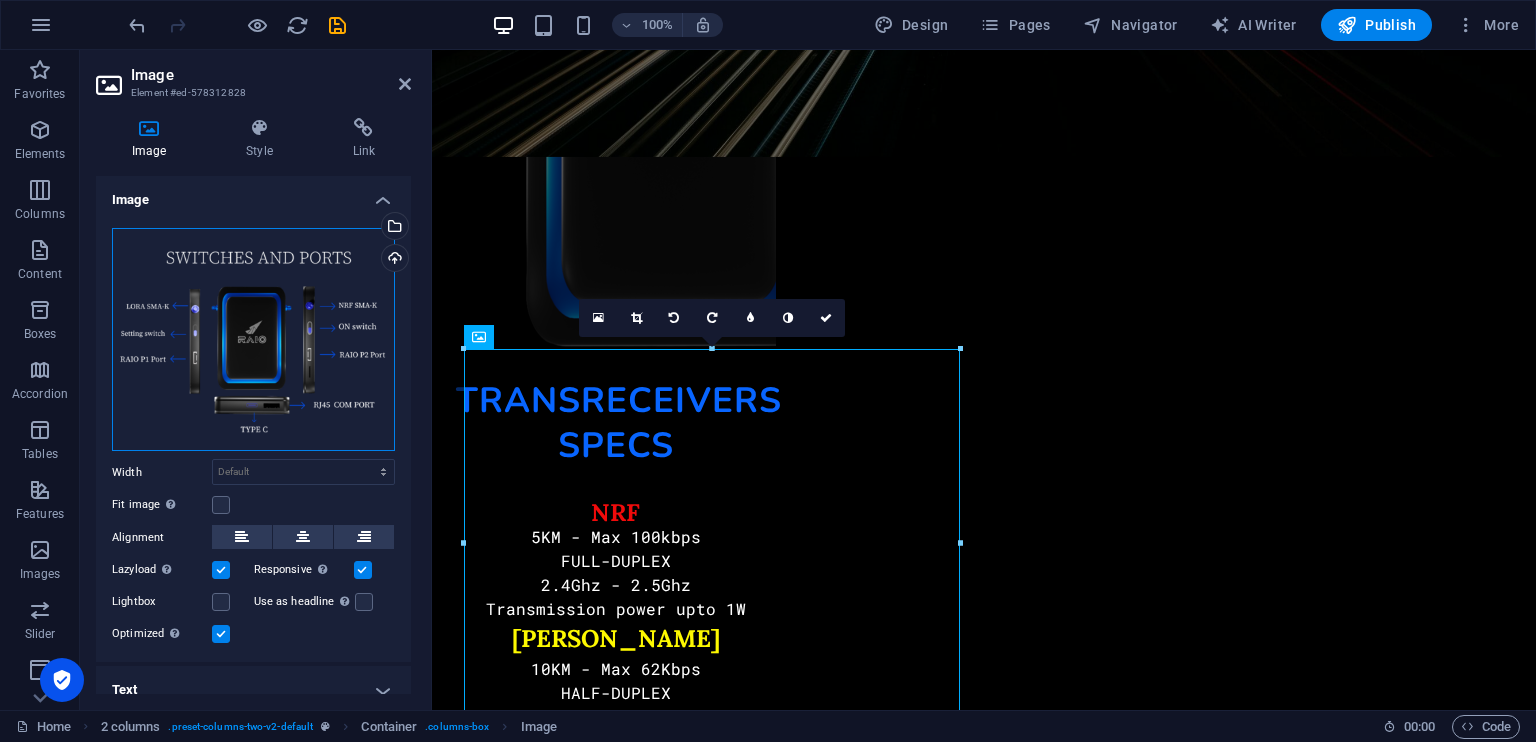 click on "Drag files here, click to choose files or select files from Files or our free stock photos & videos" at bounding box center (253, 340) 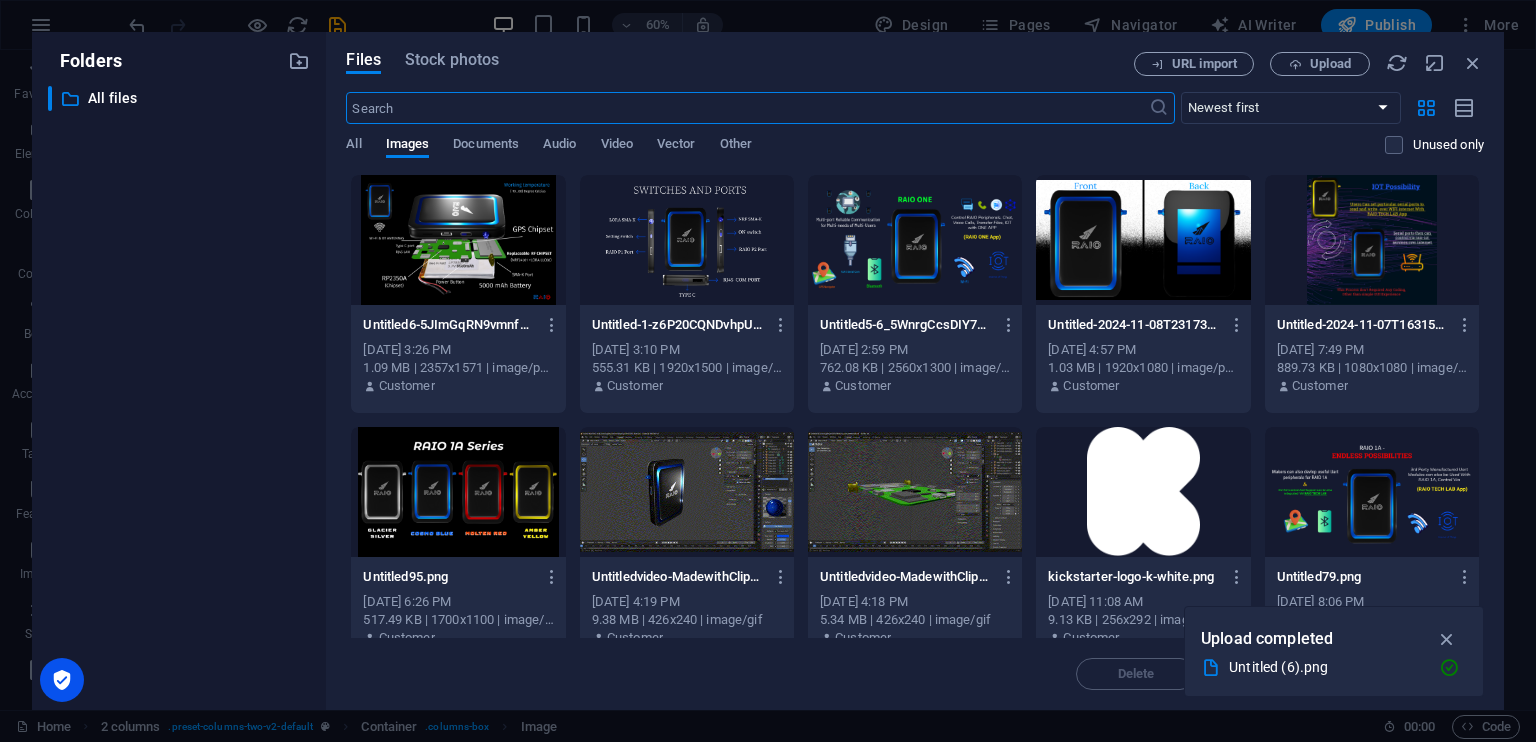 scroll, scrollTop: 16903, scrollLeft: 0, axis: vertical 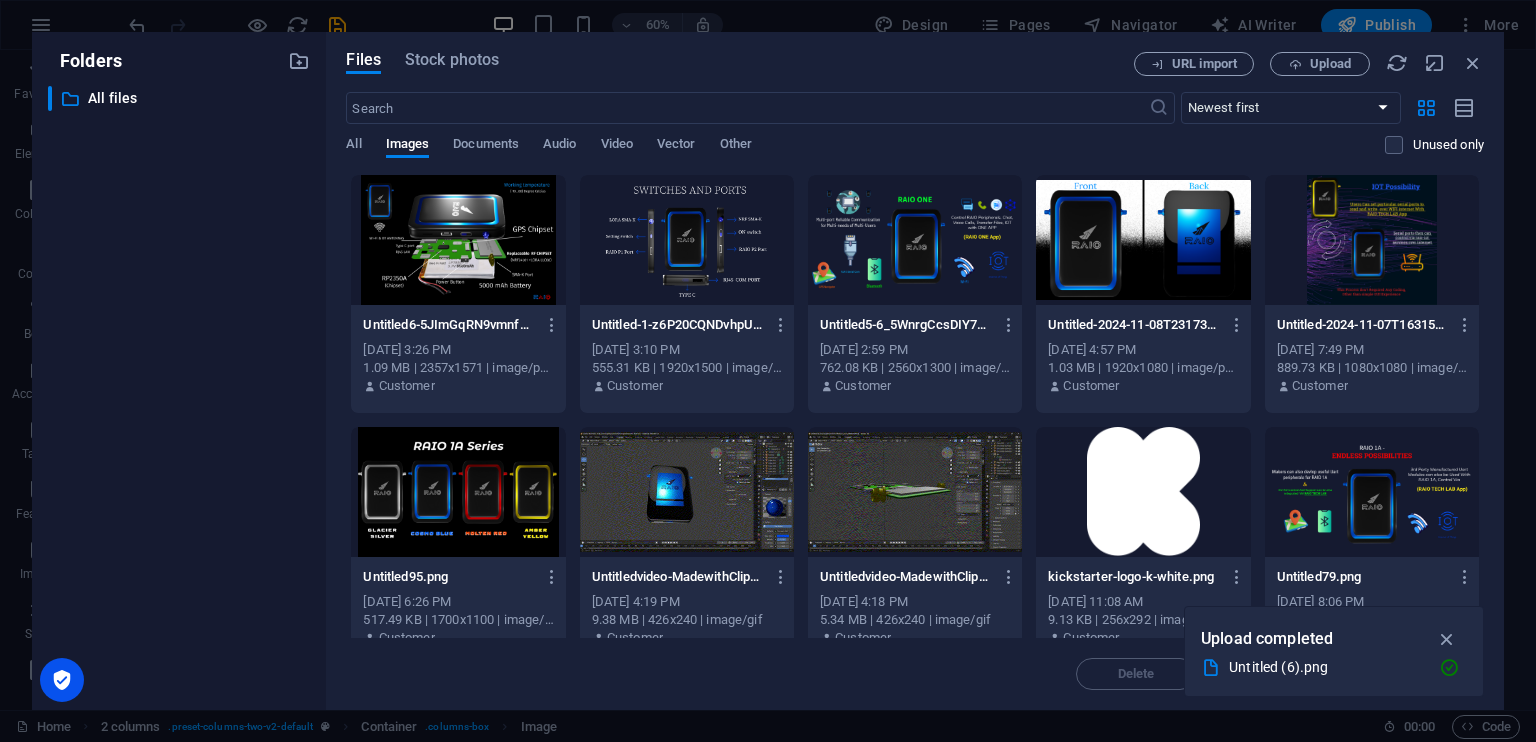 click at bounding box center (687, 240) 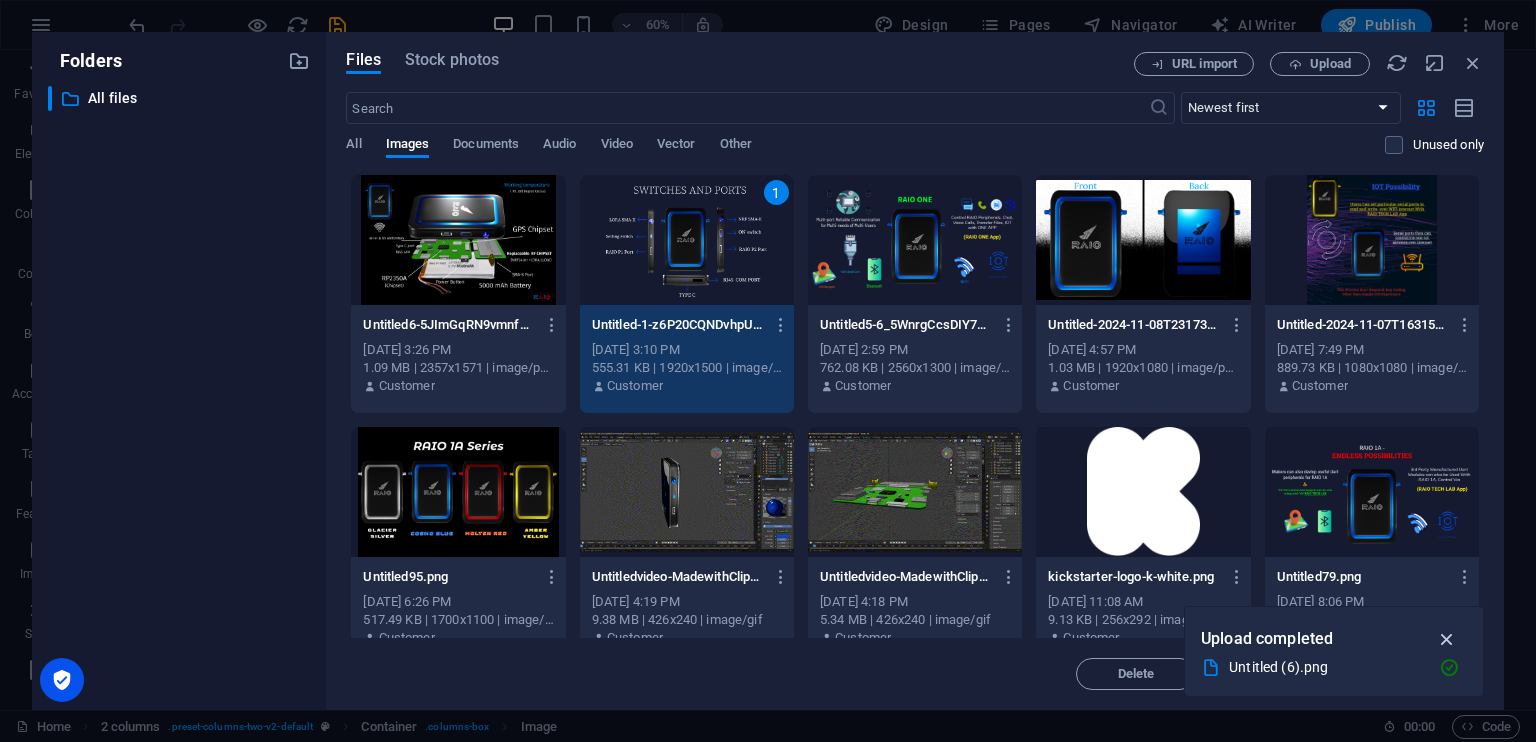 click at bounding box center [1447, 639] 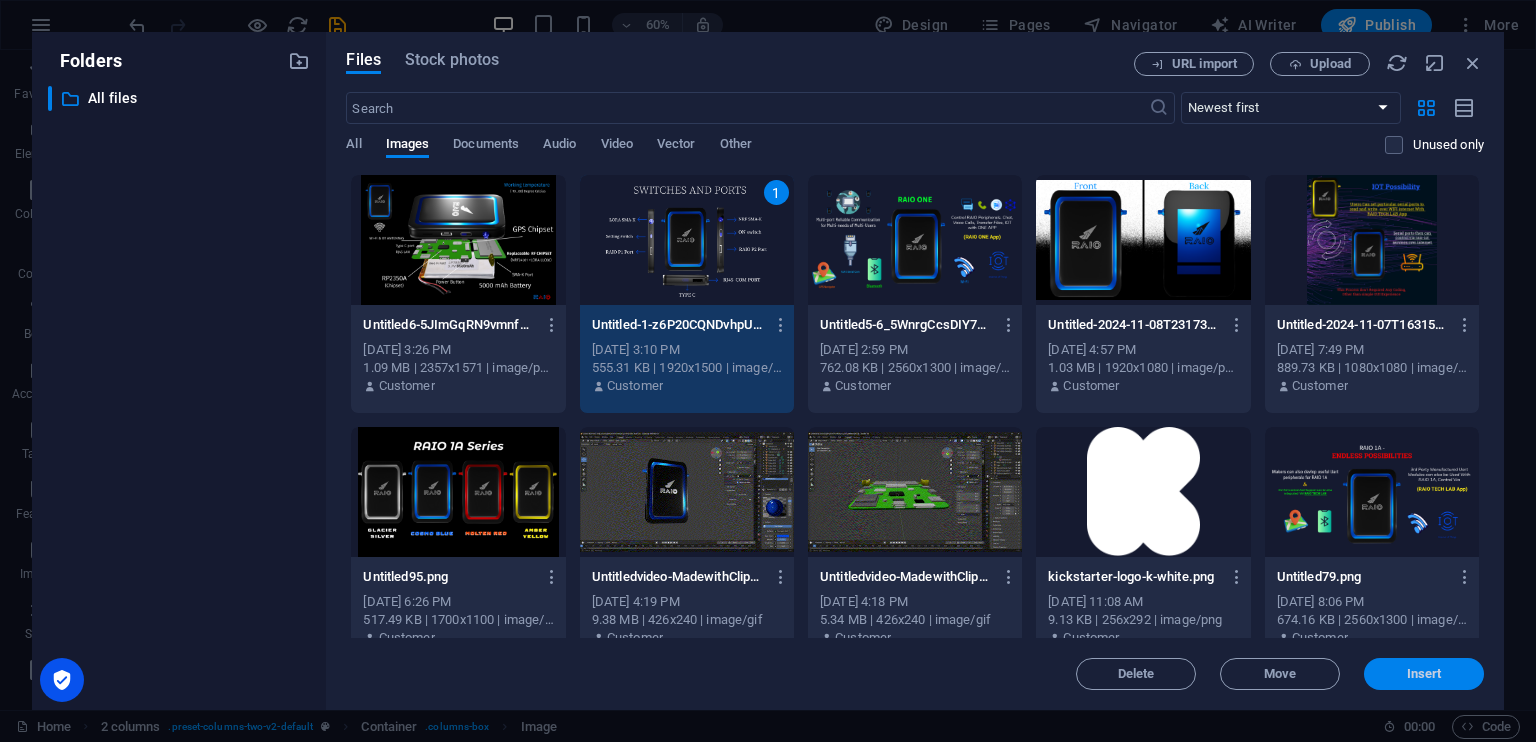 click on "Insert" at bounding box center [1424, 674] 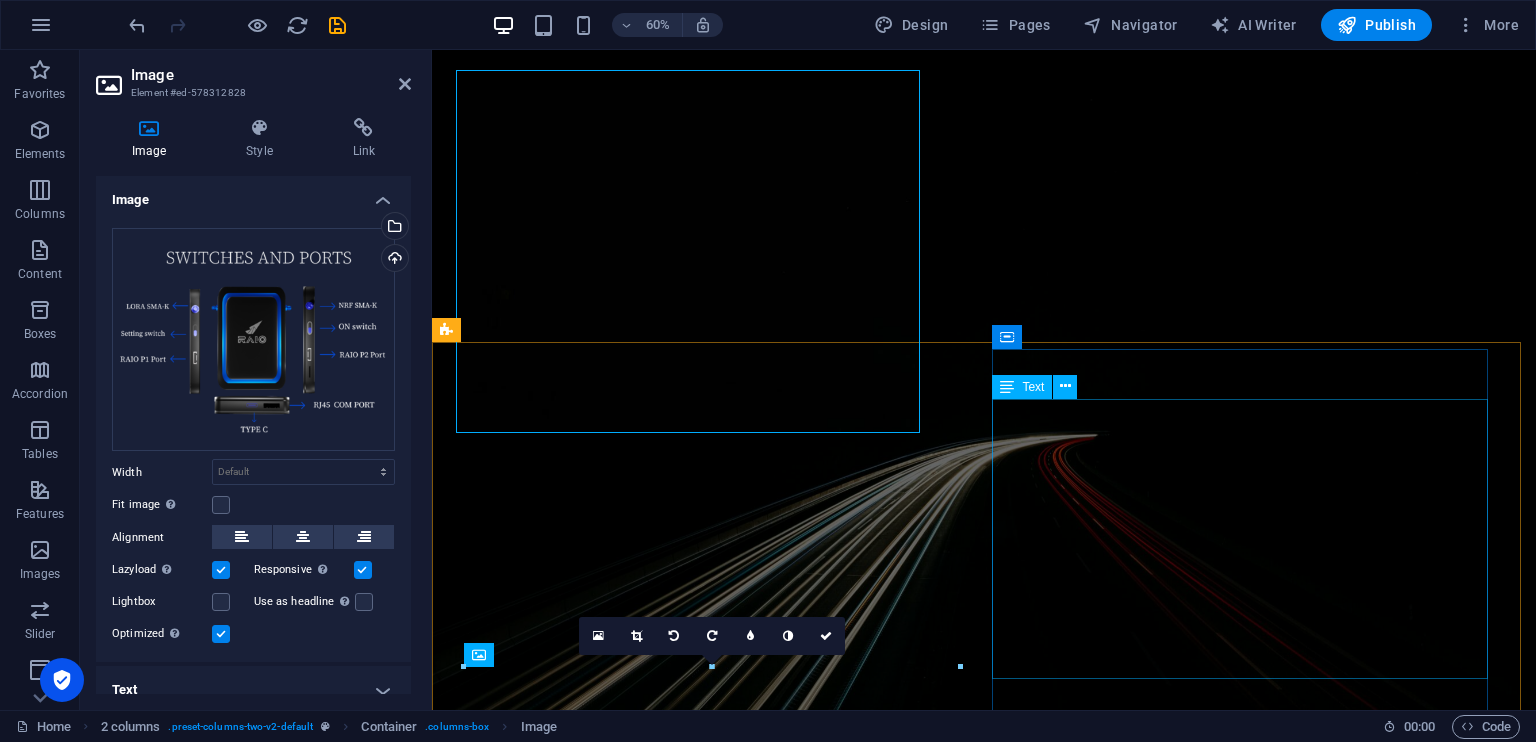 scroll, scrollTop: 17496, scrollLeft: 0, axis: vertical 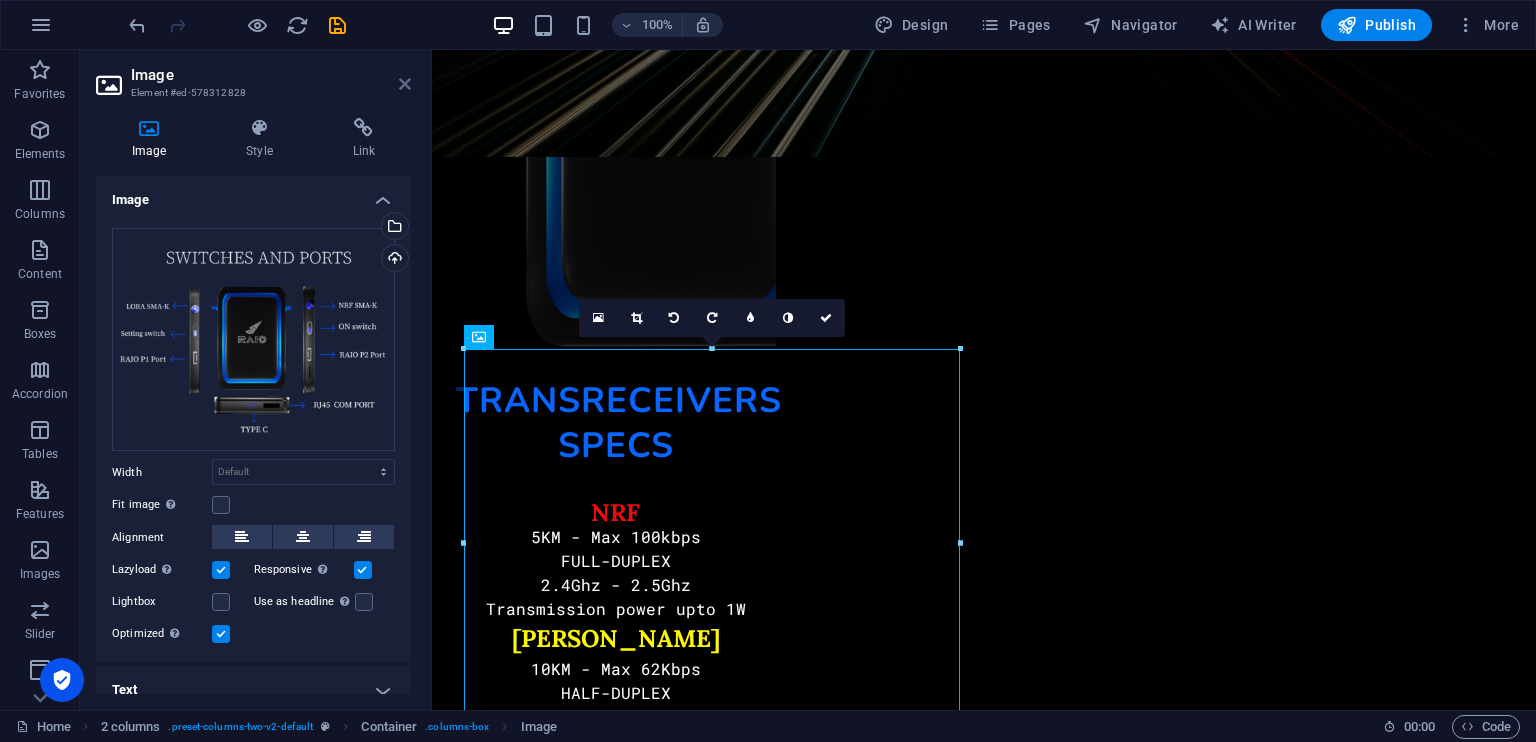 click at bounding box center [405, 84] 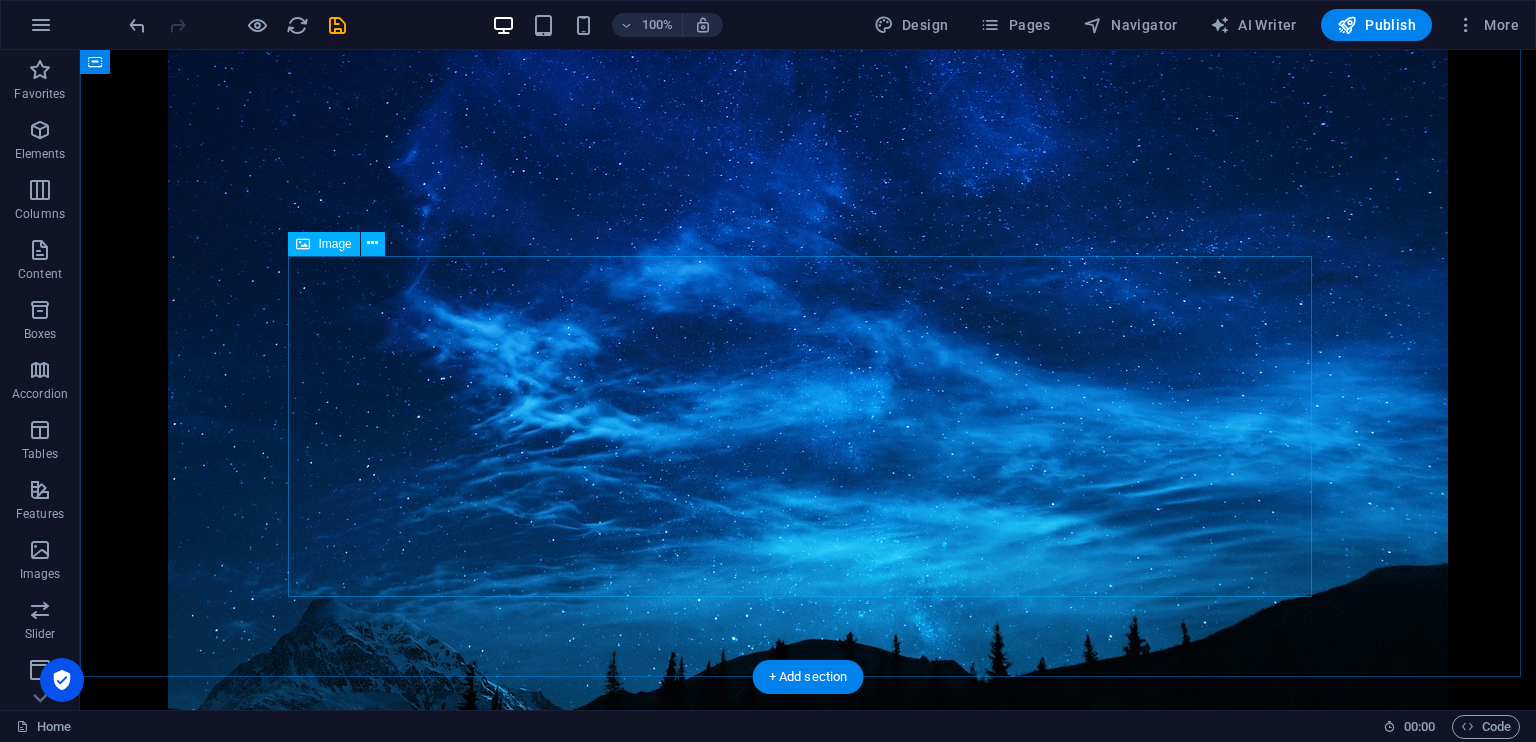 scroll, scrollTop: 1988, scrollLeft: 0, axis: vertical 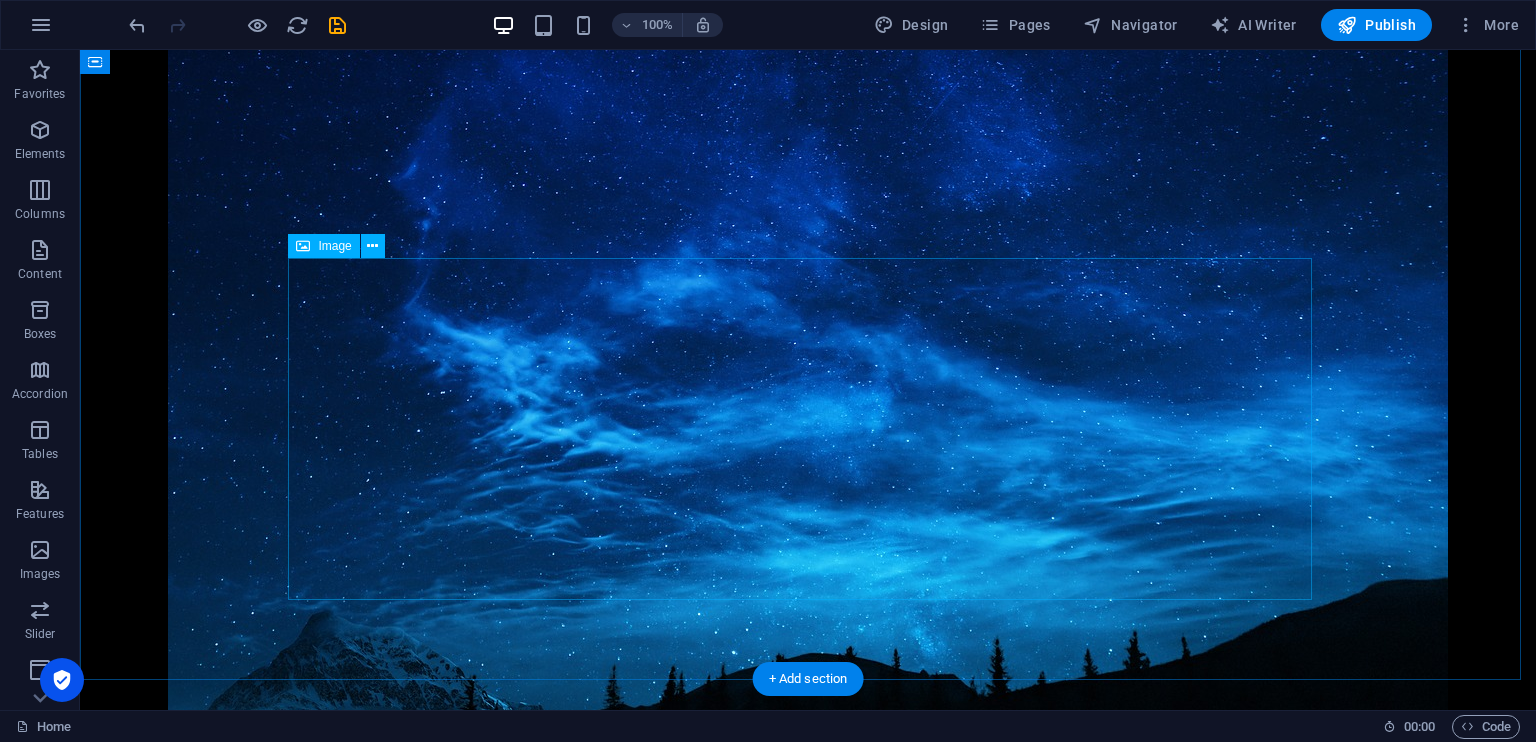 click at bounding box center (808, 1714) 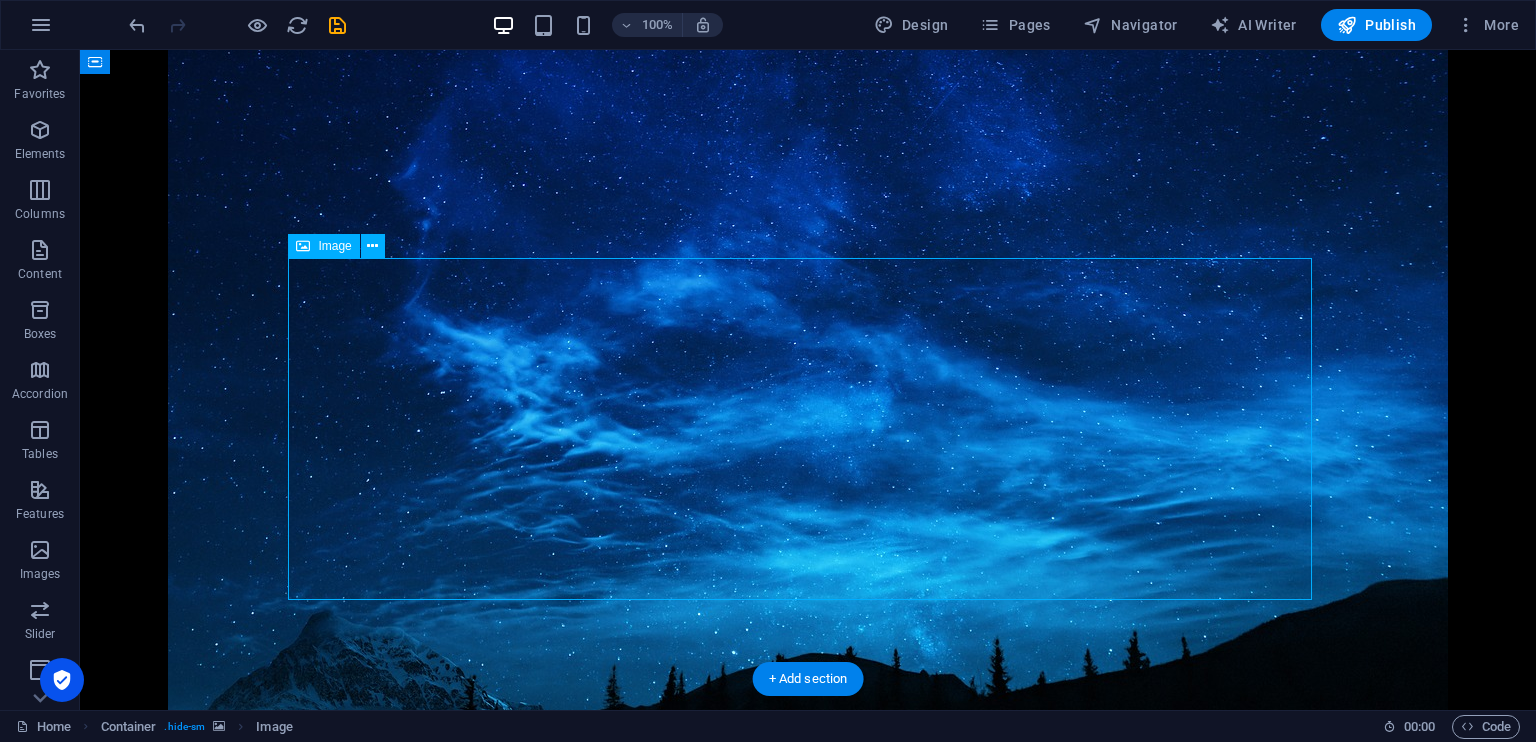click at bounding box center (808, 1714) 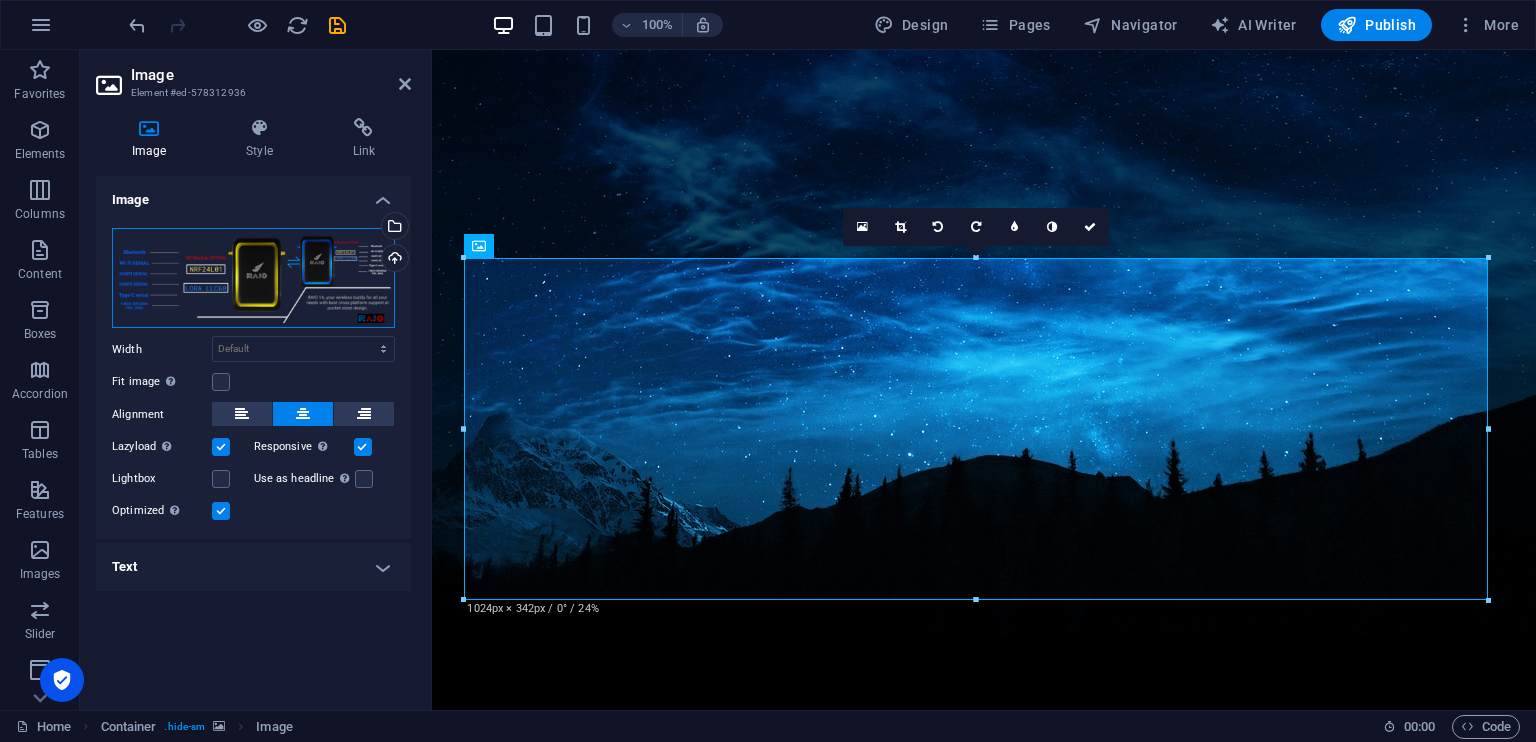 click on "Drag files here, click to choose files or select files from Files or our free stock photos & videos" at bounding box center (253, 278) 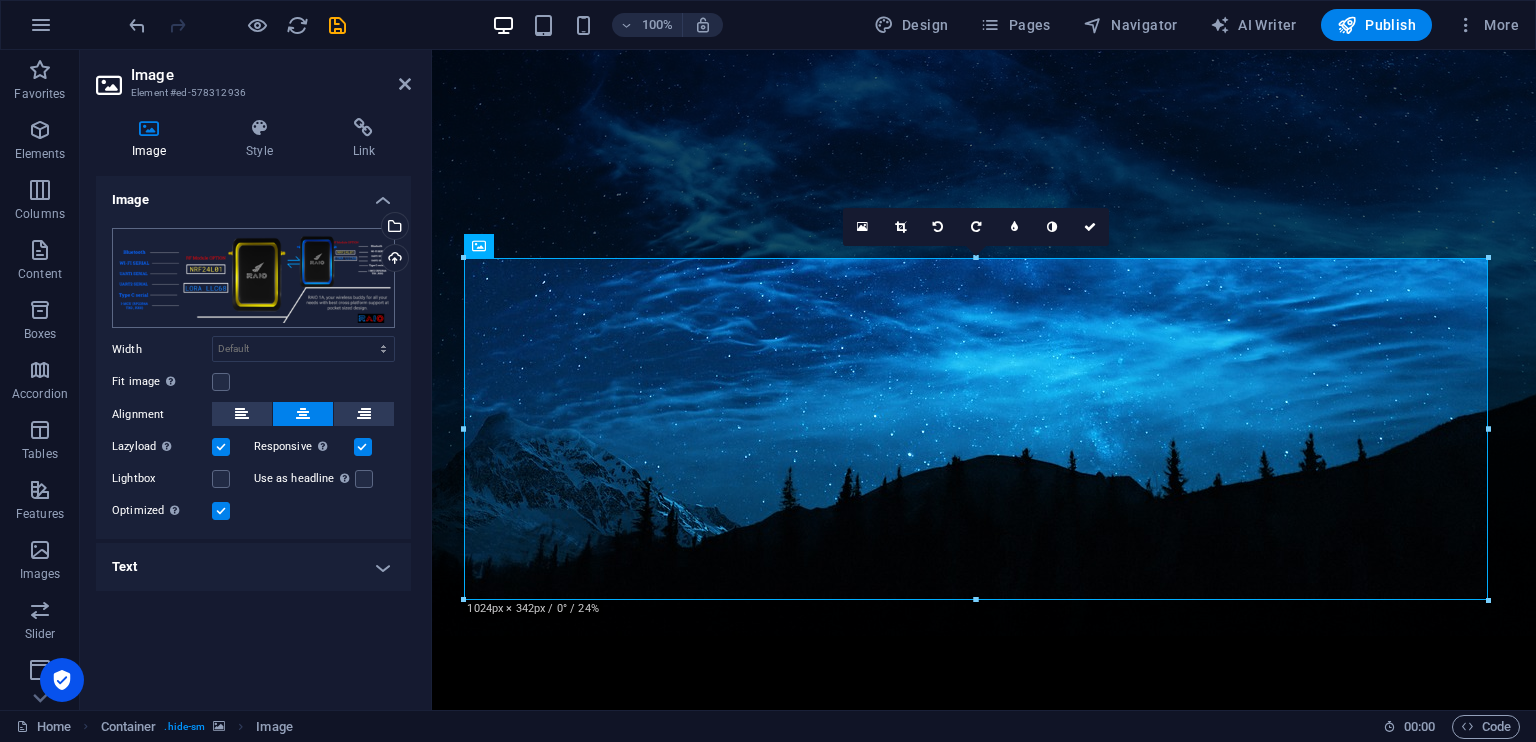 scroll, scrollTop: 1976, scrollLeft: 0, axis: vertical 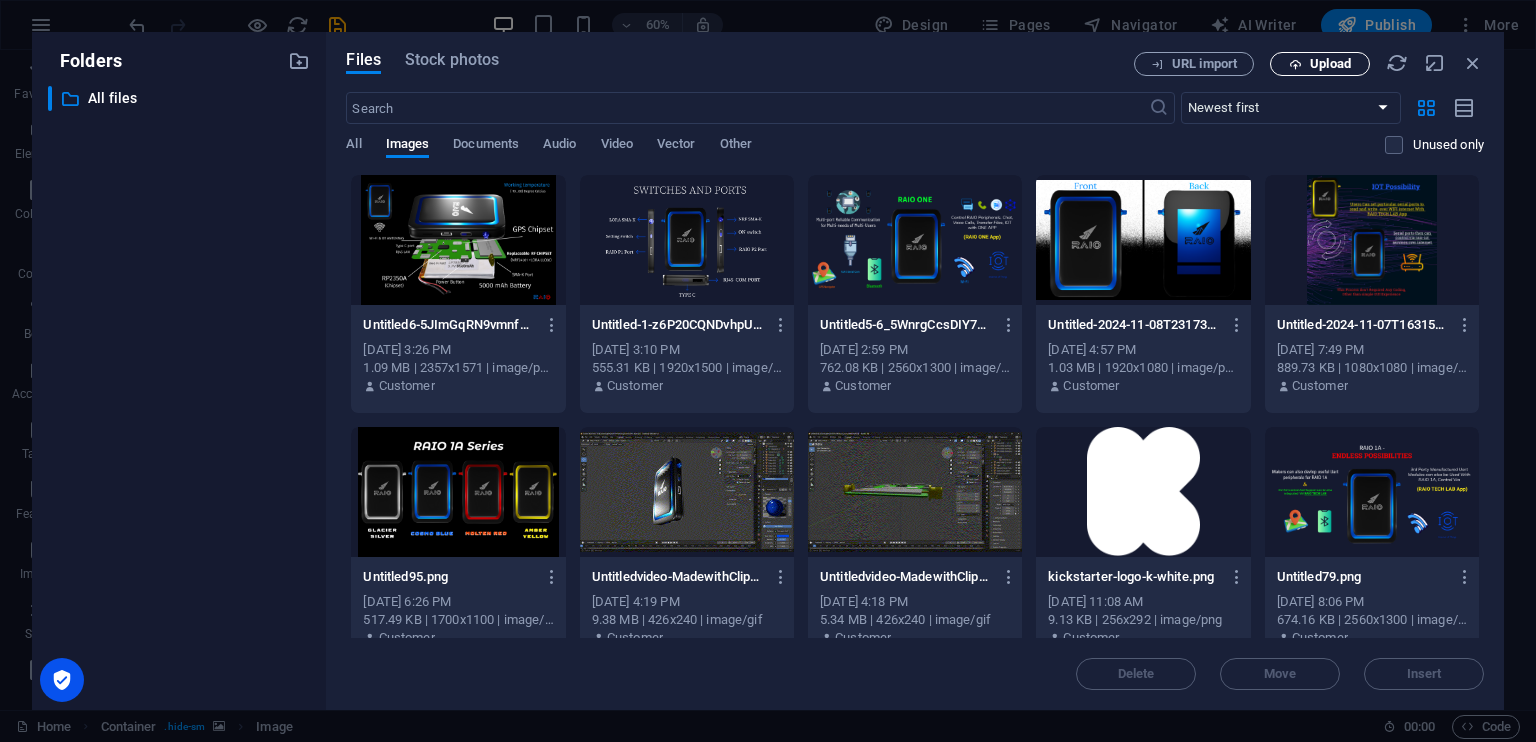 click on "Upload" at bounding box center (1330, 64) 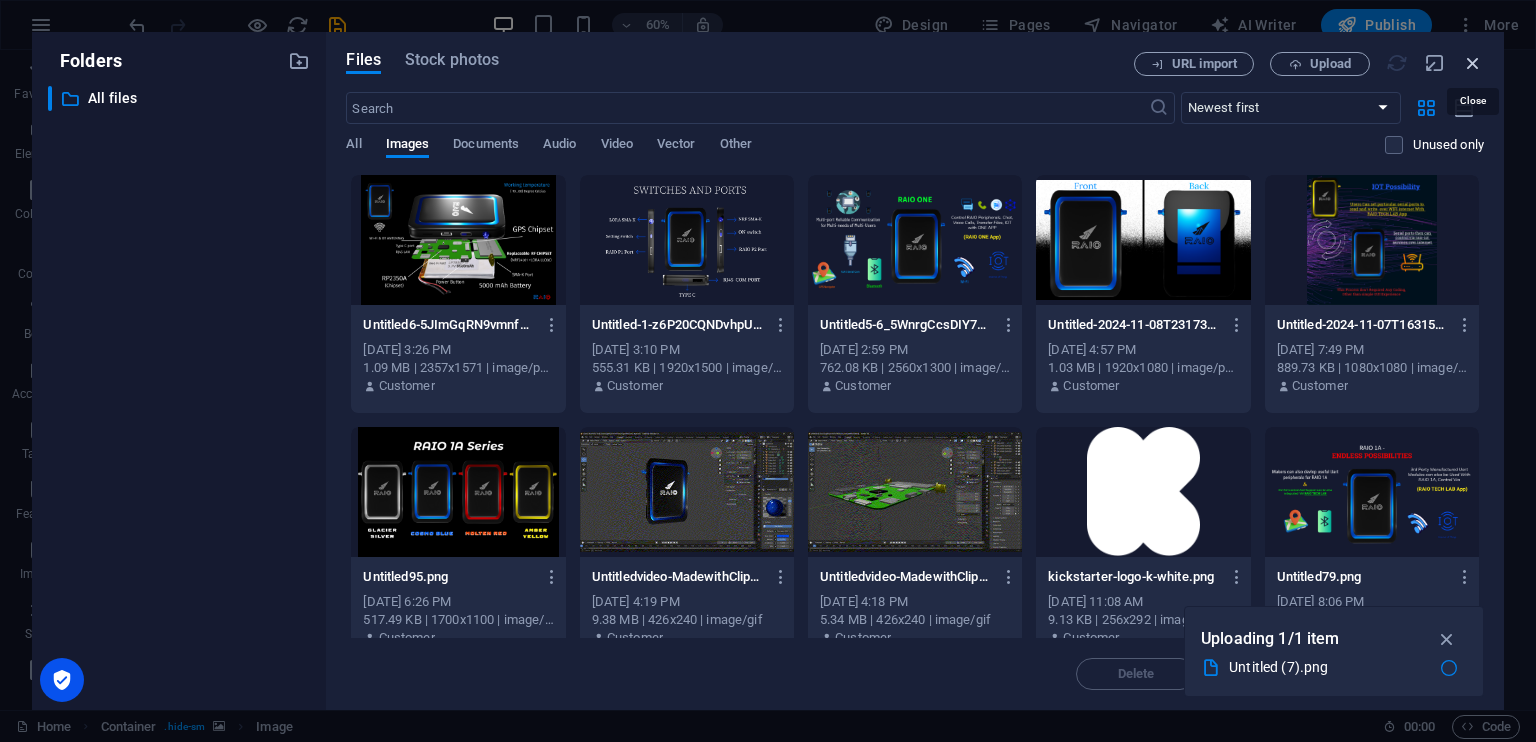 click at bounding box center [1473, 63] 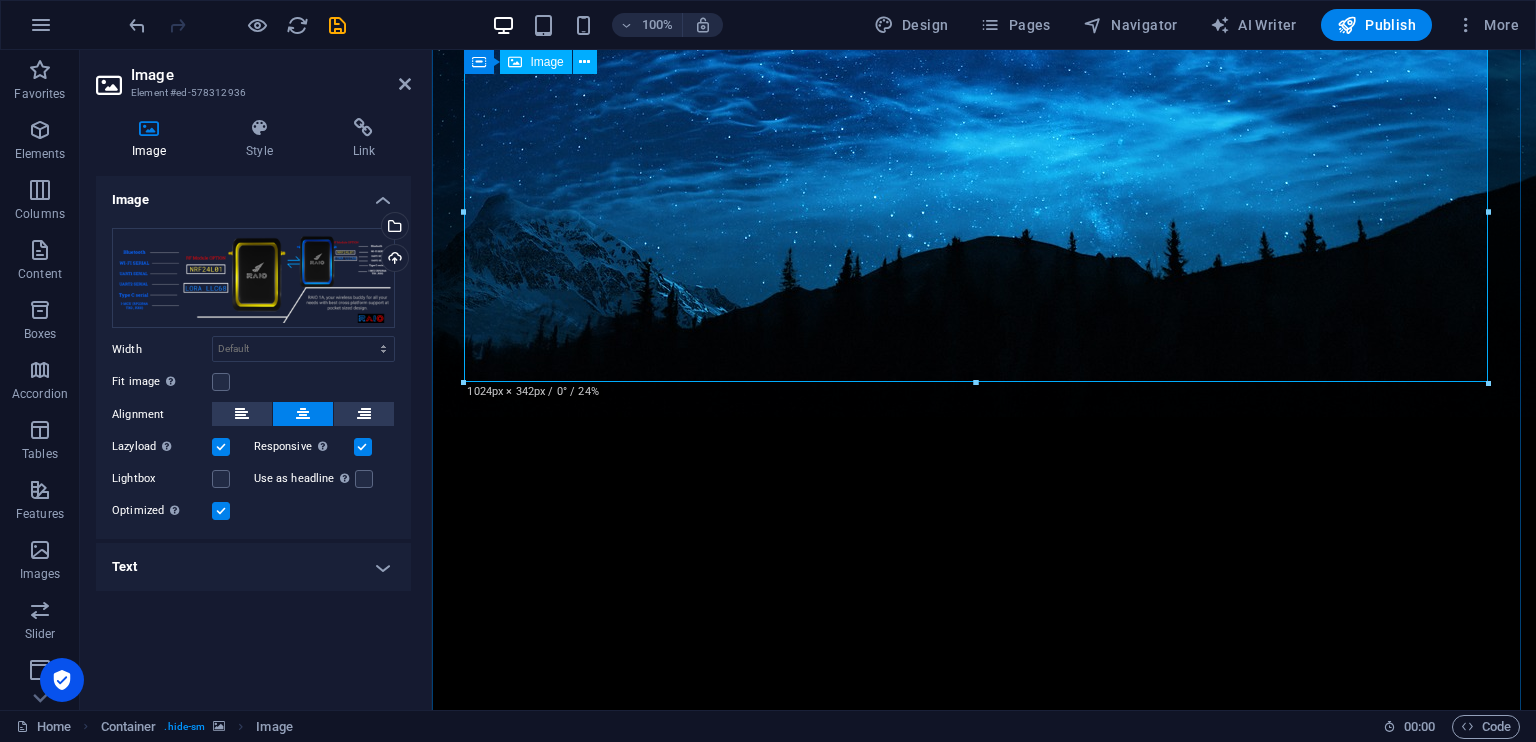 scroll, scrollTop: 2205, scrollLeft: 0, axis: vertical 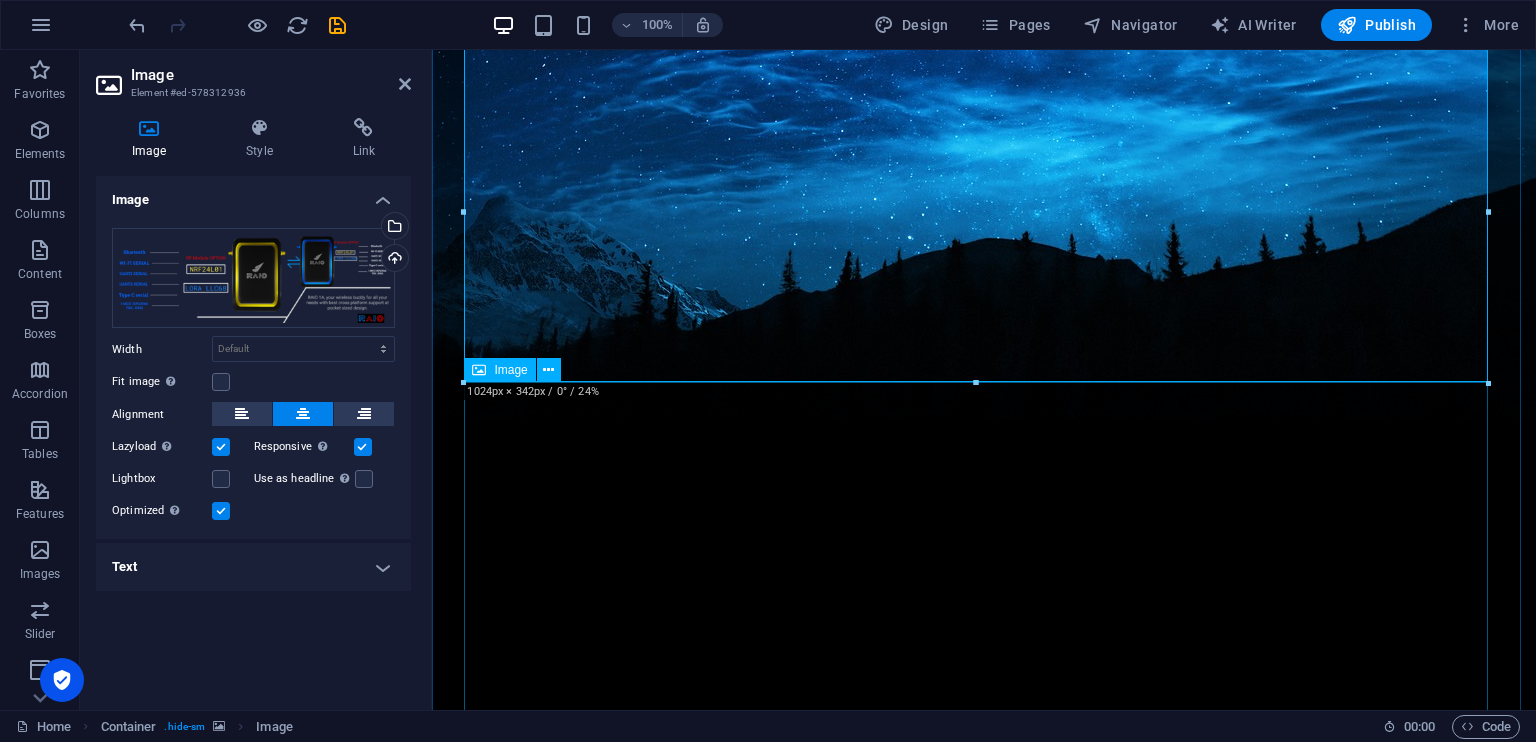 click at bounding box center [984, 1995] 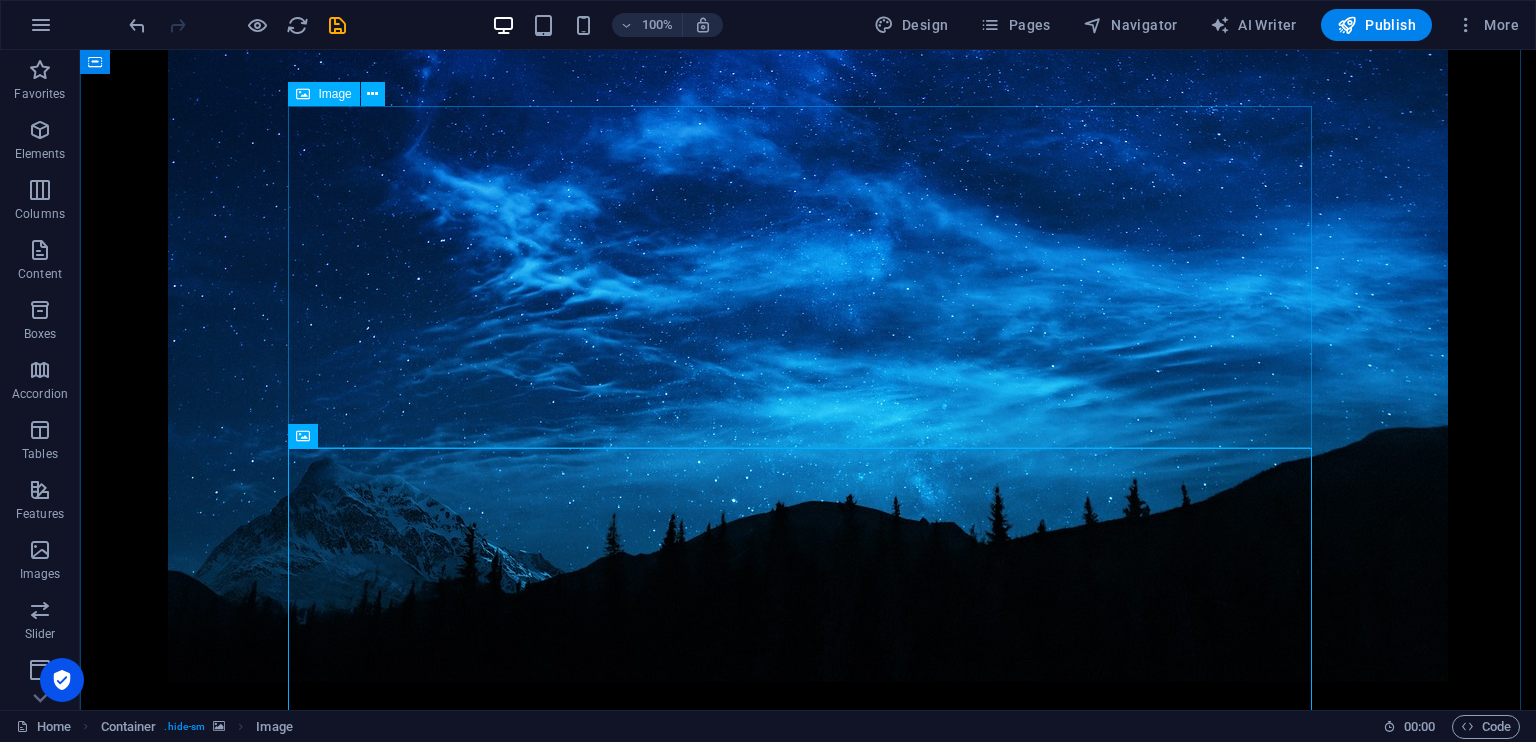 scroll, scrollTop: 2139, scrollLeft: 0, axis: vertical 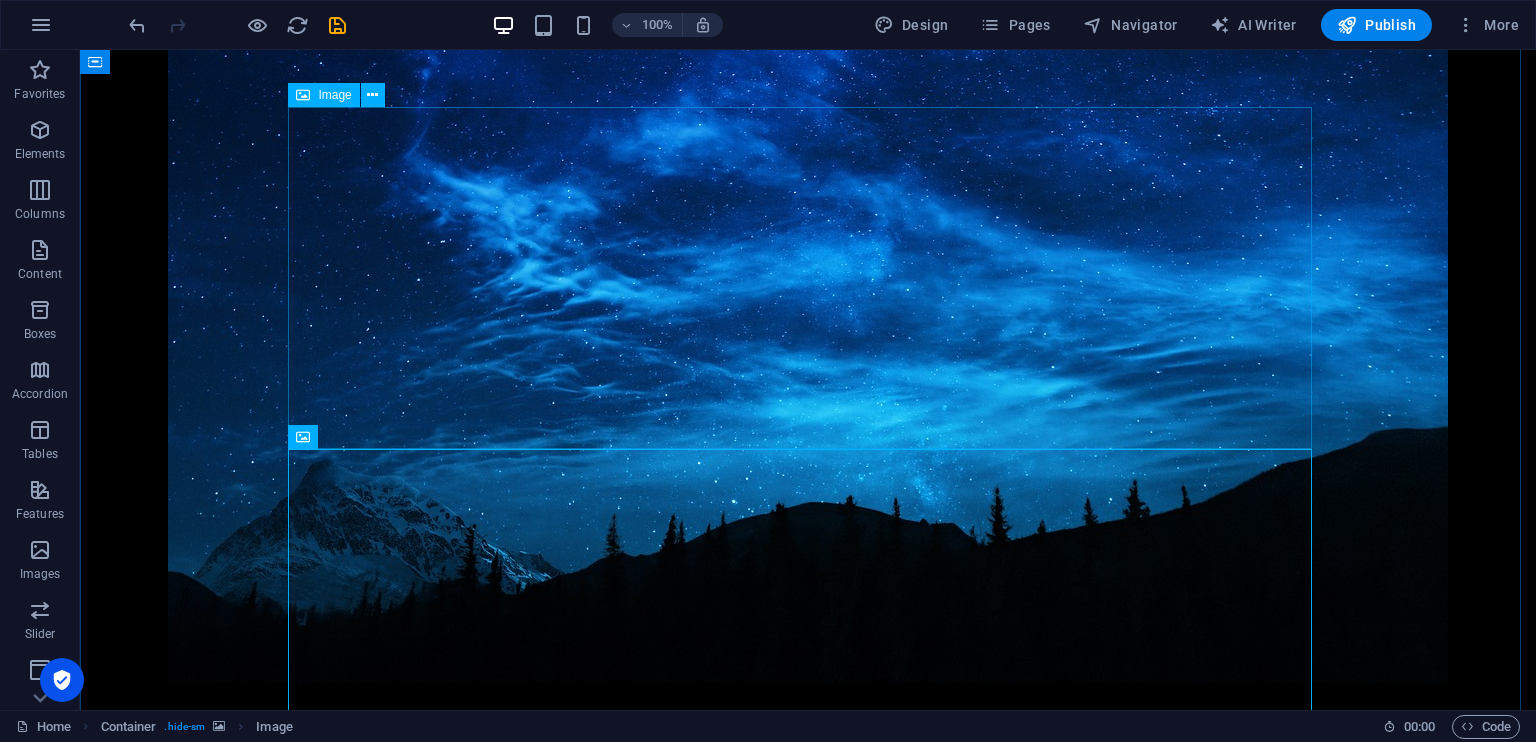 click at bounding box center (808, 1905) 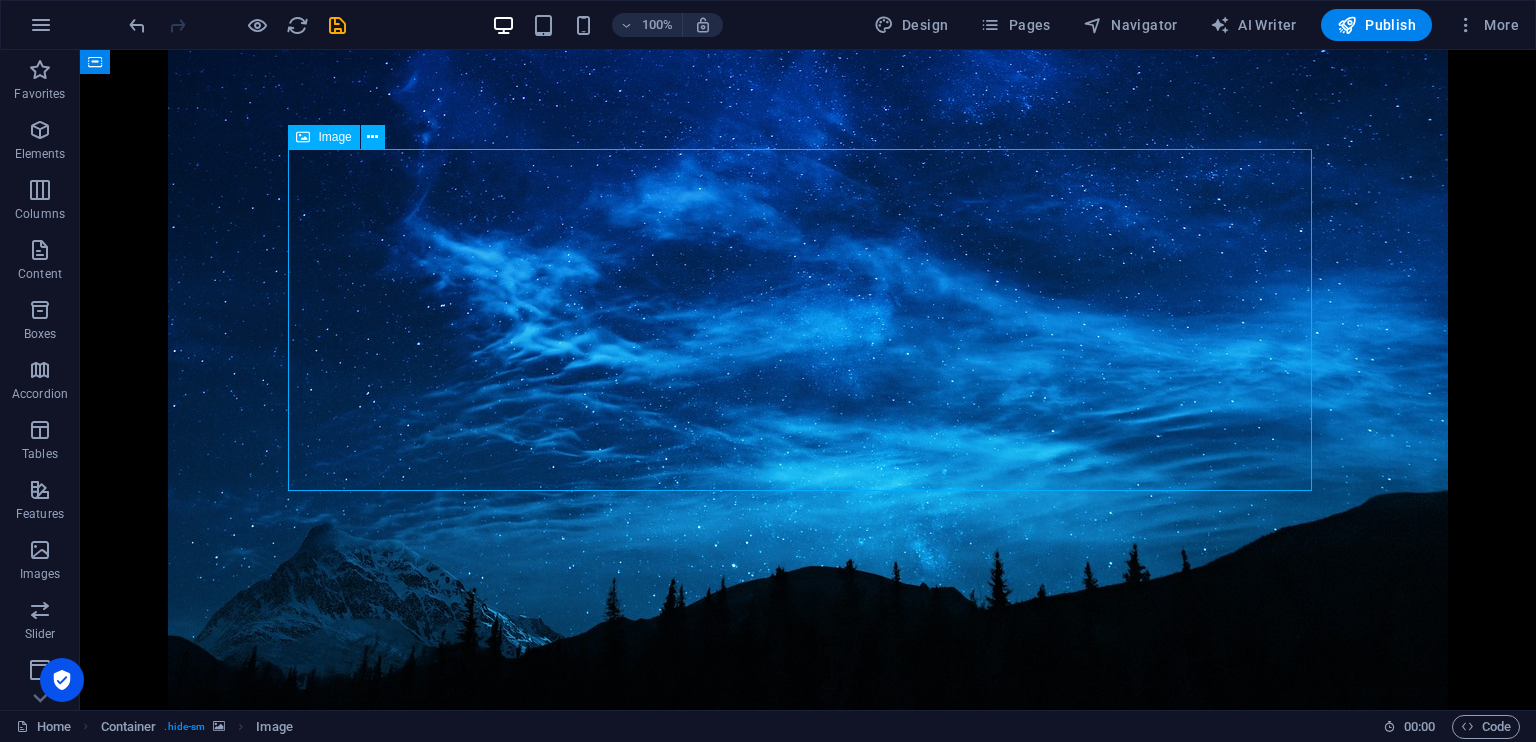 scroll, scrollTop: 2067, scrollLeft: 0, axis: vertical 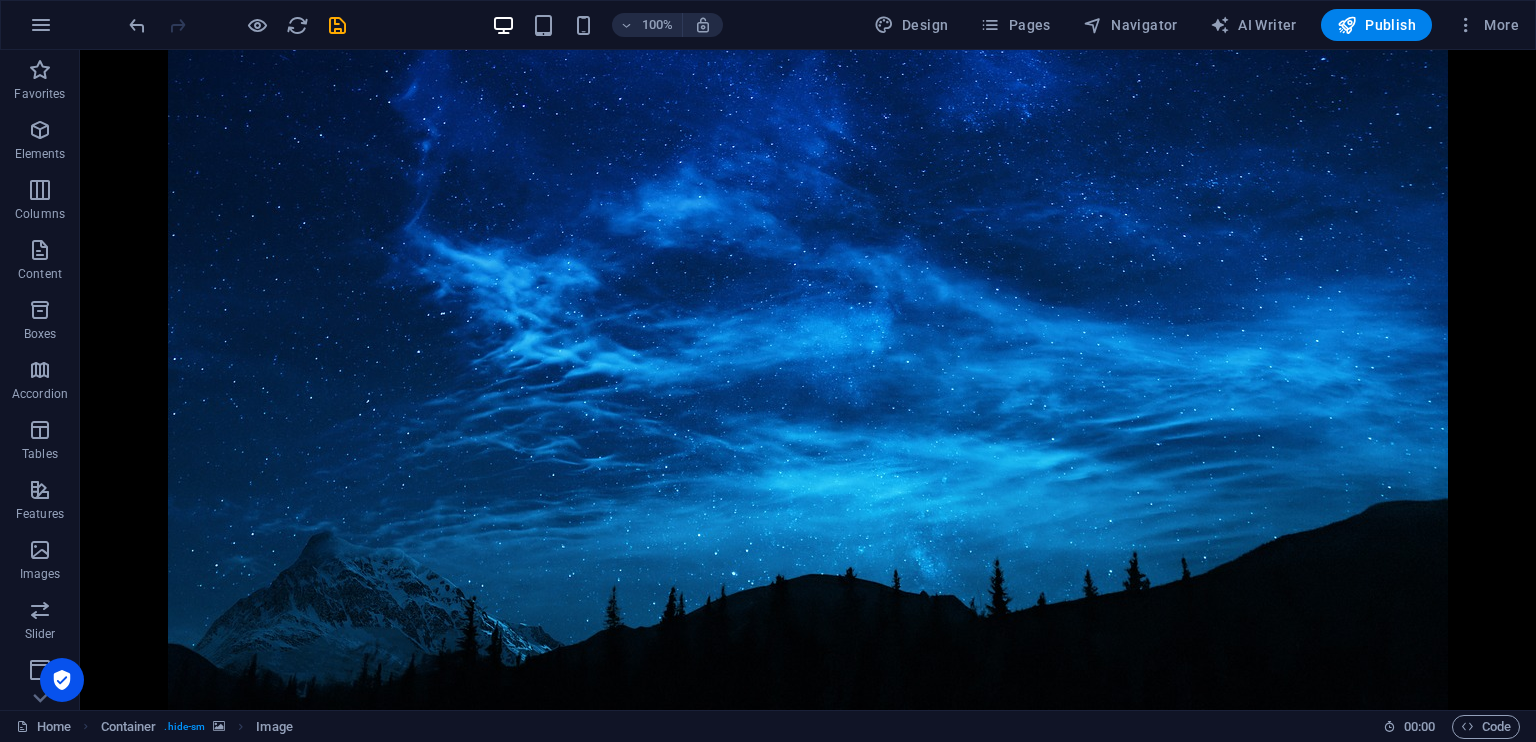 drag, startPoint x: 432, startPoint y: 597, endPoint x: 426, endPoint y: 411, distance: 186.09676 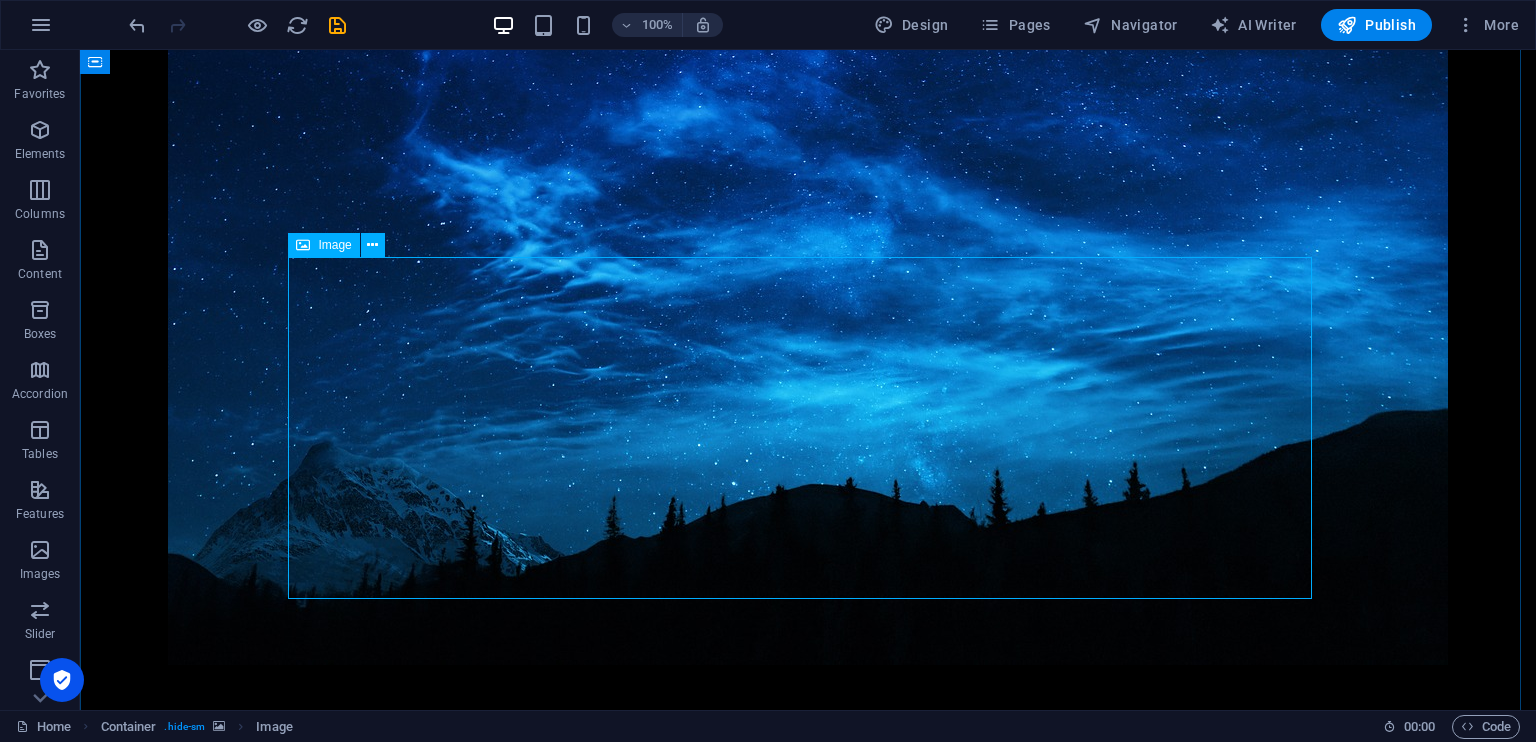 scroll, scrollTop: 2167, scrollLeft: 0, axis: vertical 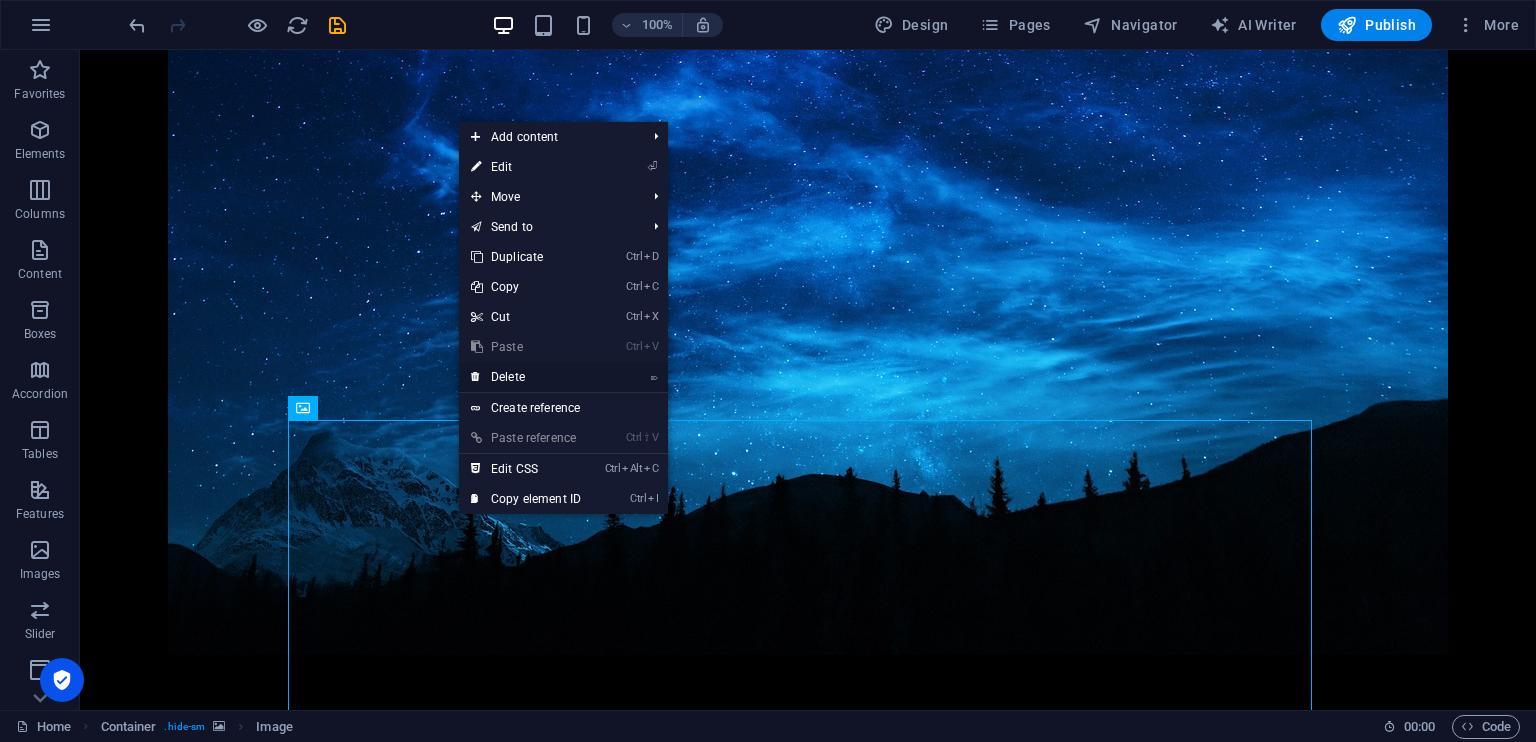 click on "⌦  Delete" at bounding box center [526, 377] 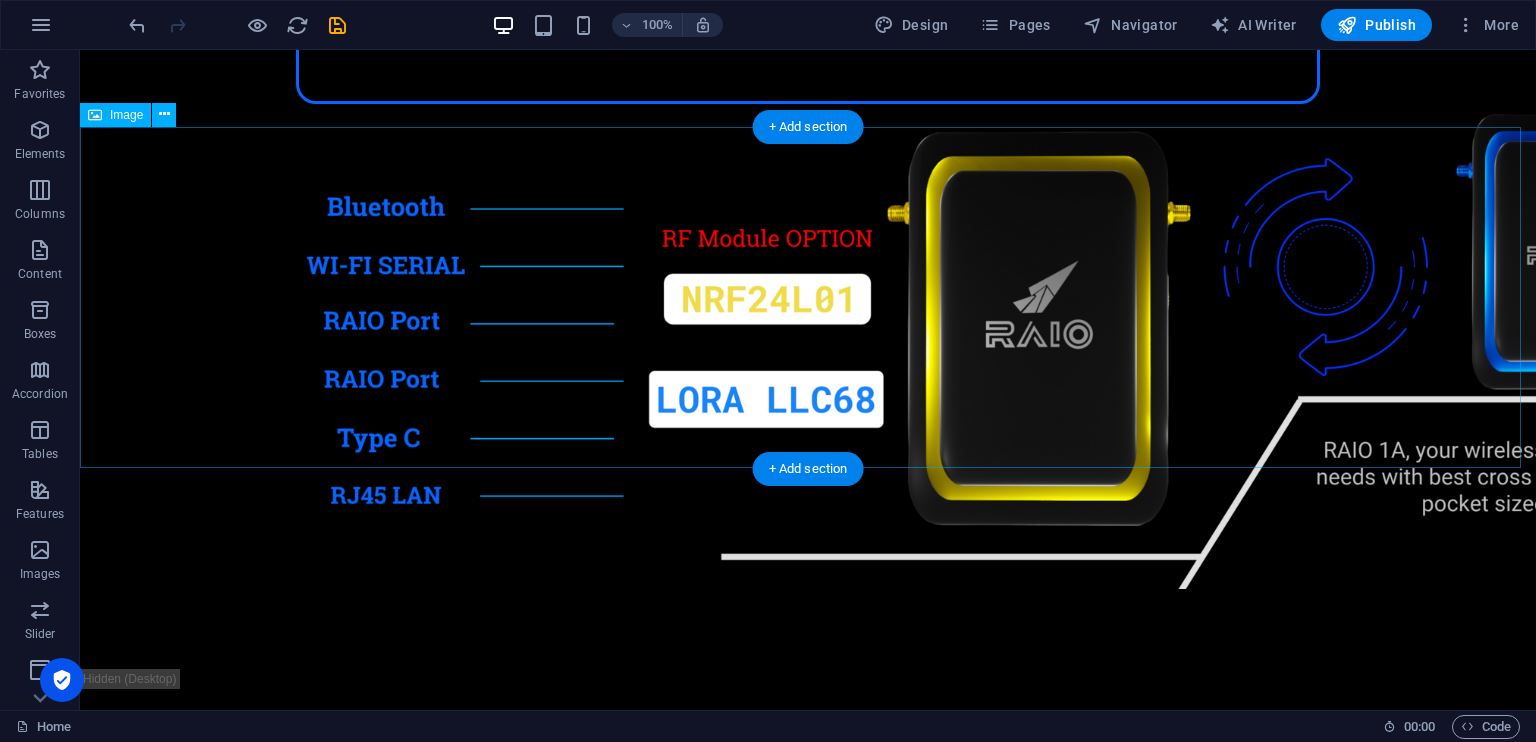 scroll, scrollTop: 3428, scrollLeft: 0, axis: vertical 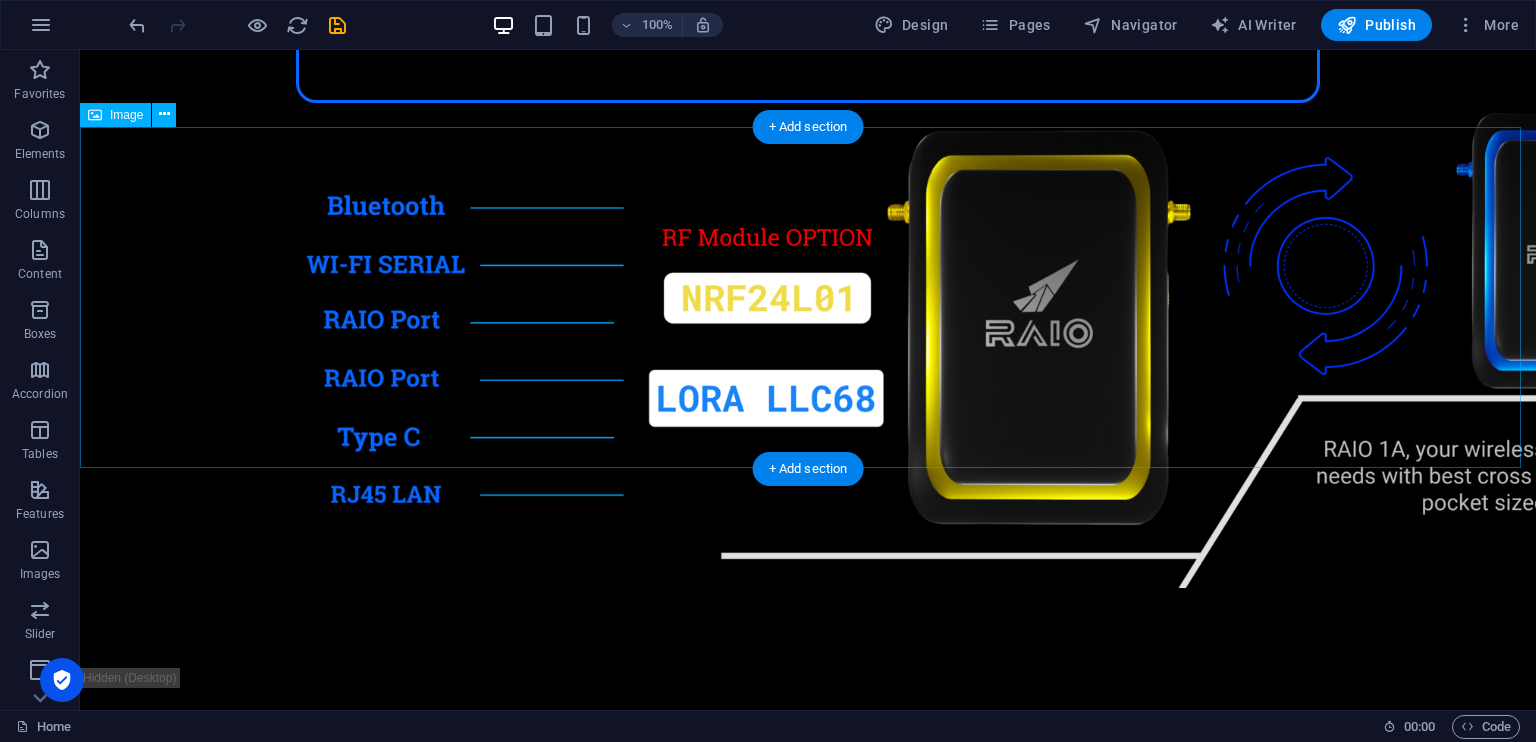 click at bounding box center (808, 3036) 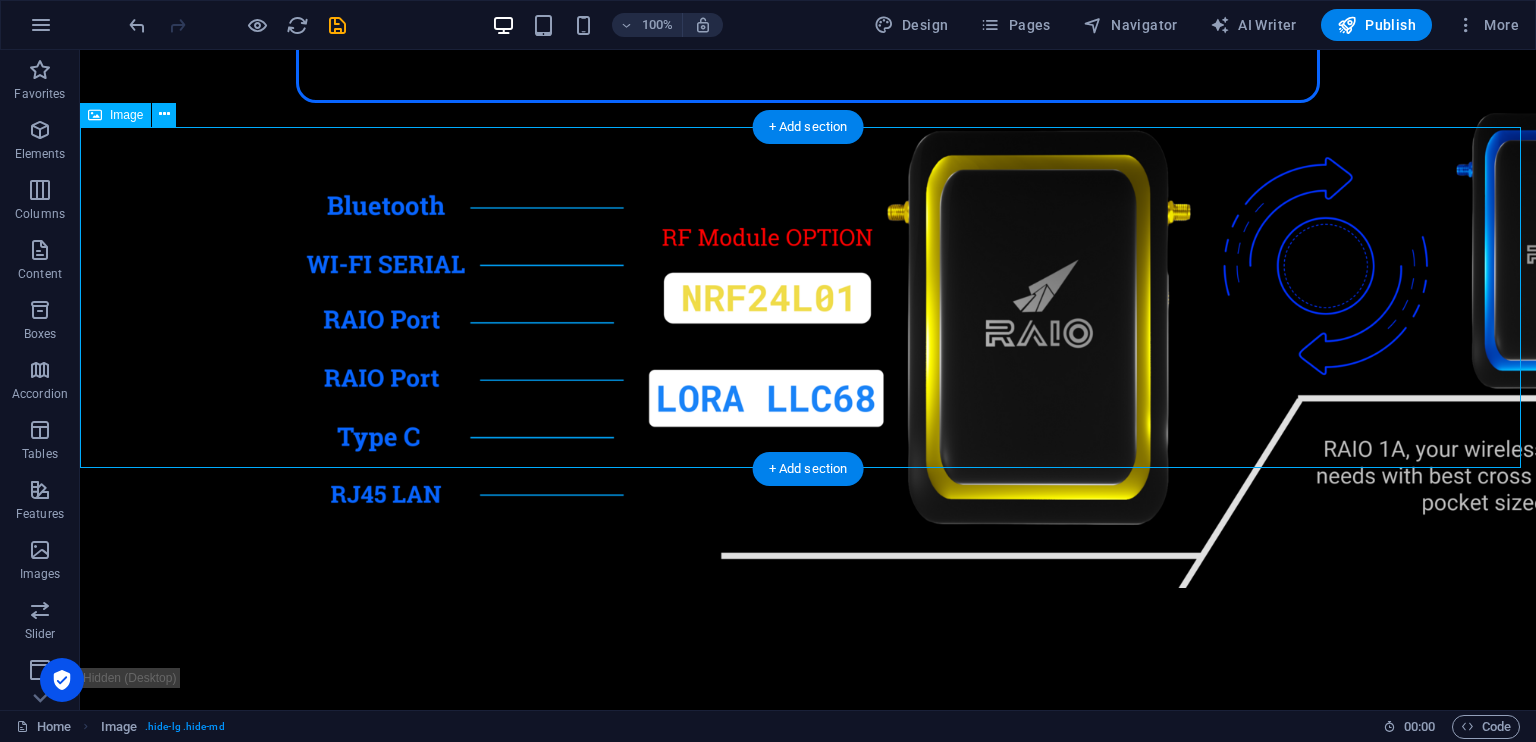 click at bounding box center (808, 3036) 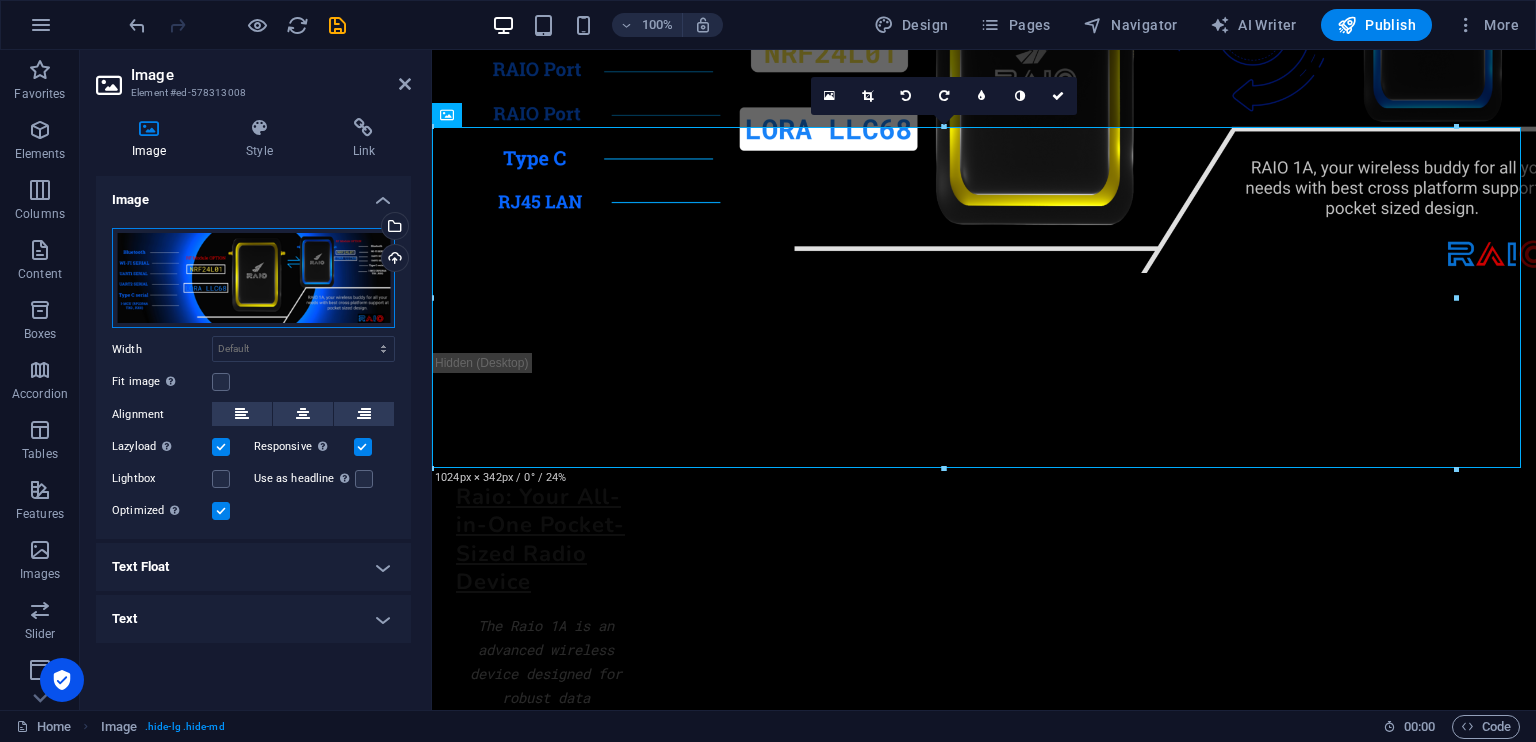 click on "Drag files here, click to choose files or select files from Files or our free stock photos & videos" at bounding box center (253, 278) 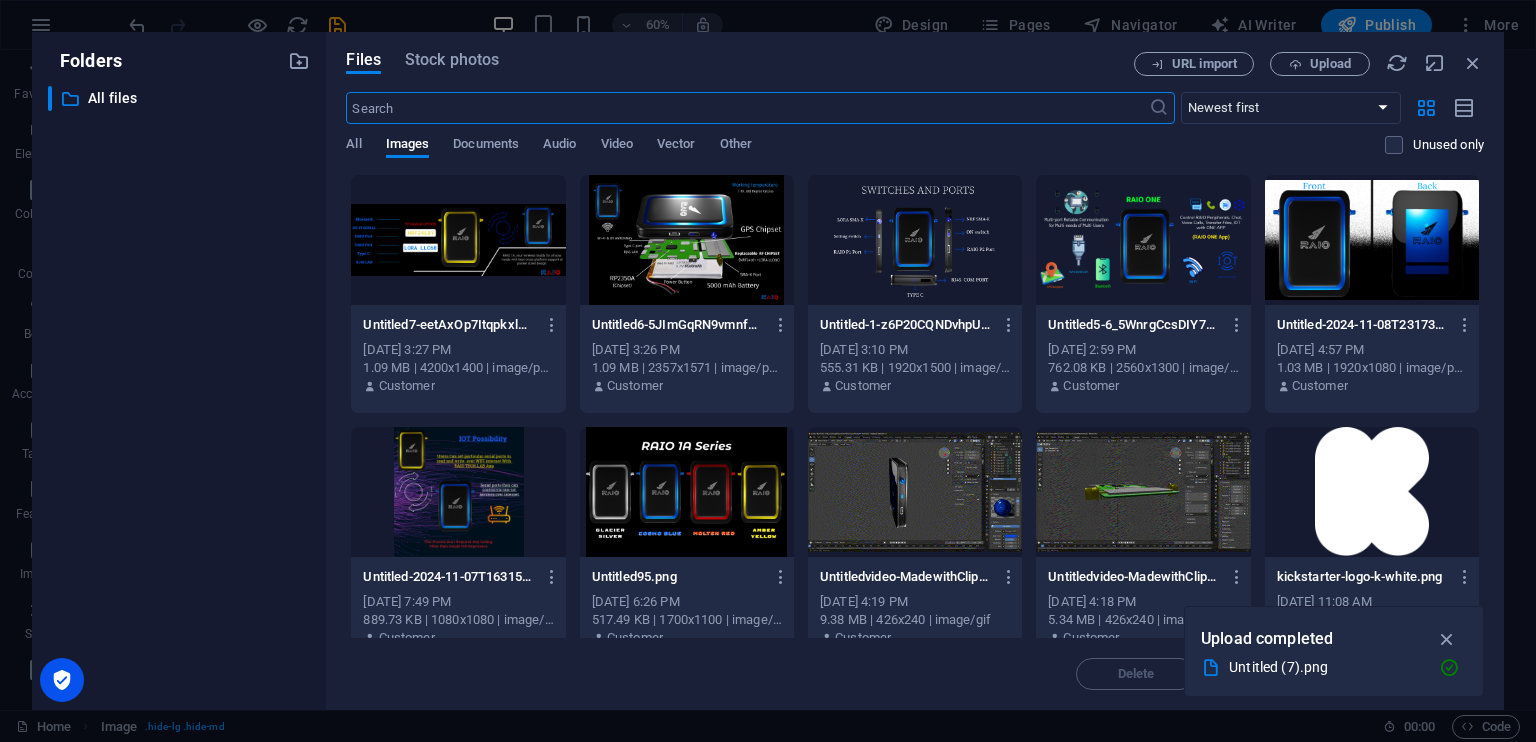 scroll, scrollTop: 3419, scrollLeft: 0, axis: vertical 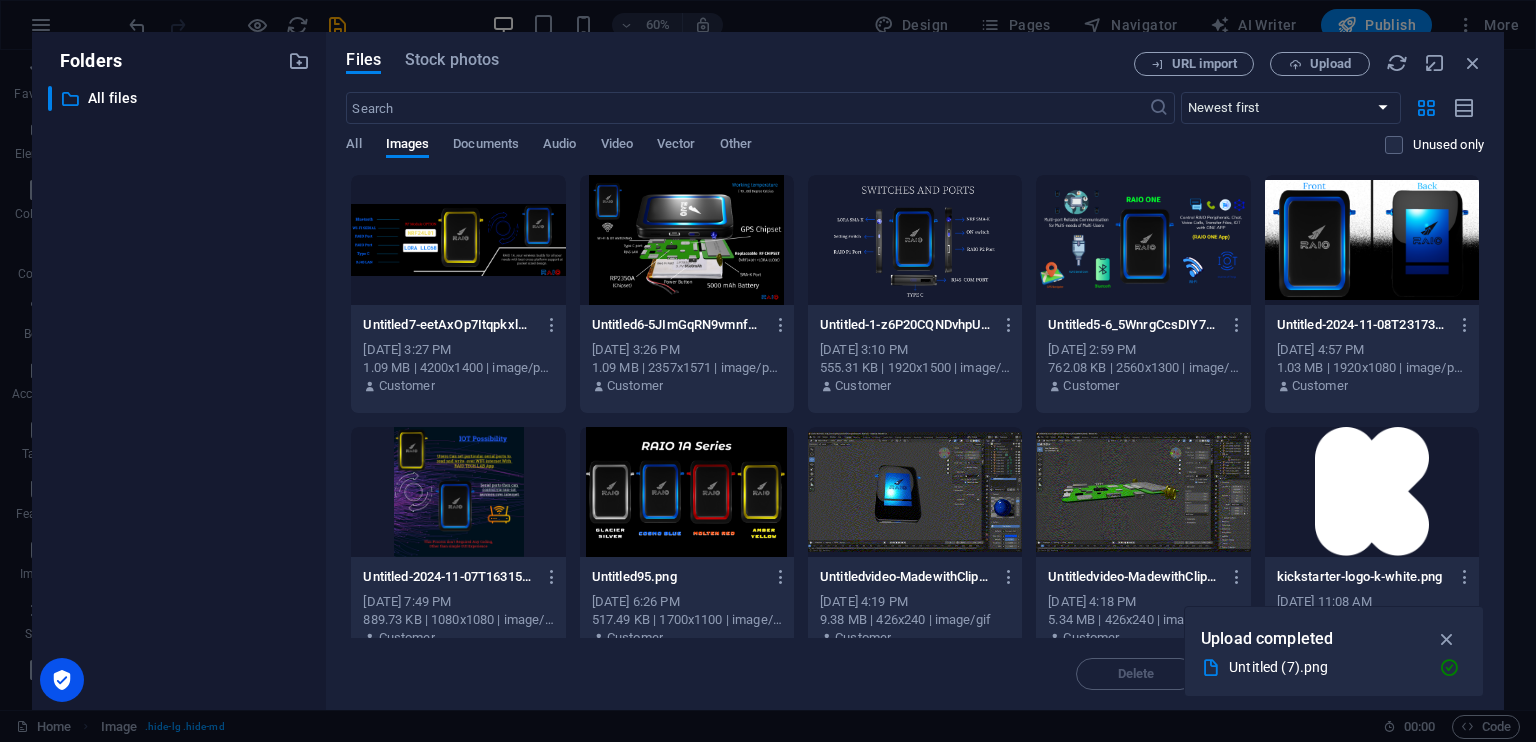 click at bounding box center [458, 240] 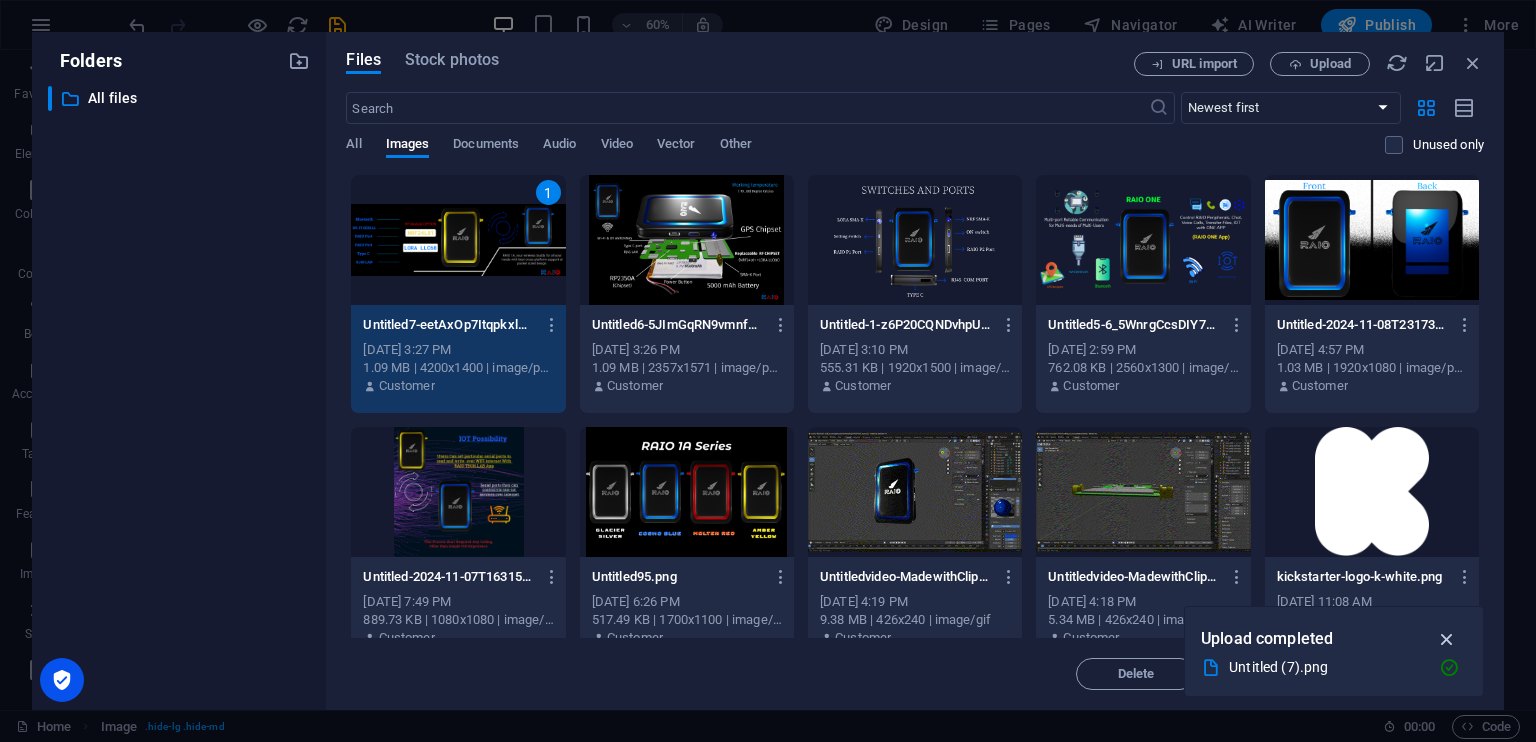 click at bounding box center (1447, 639) 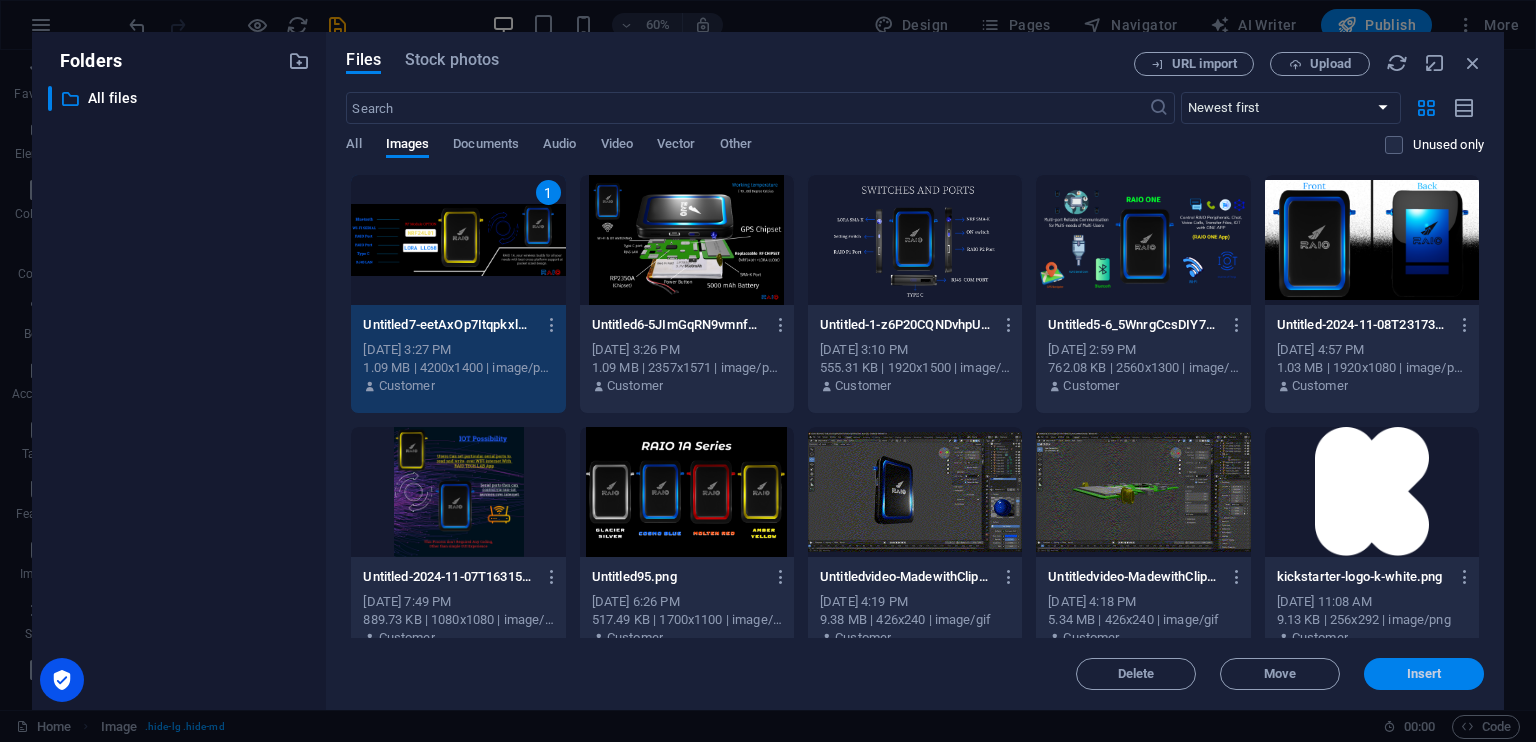 click on "Insert" at bounding box center [1424, 674] 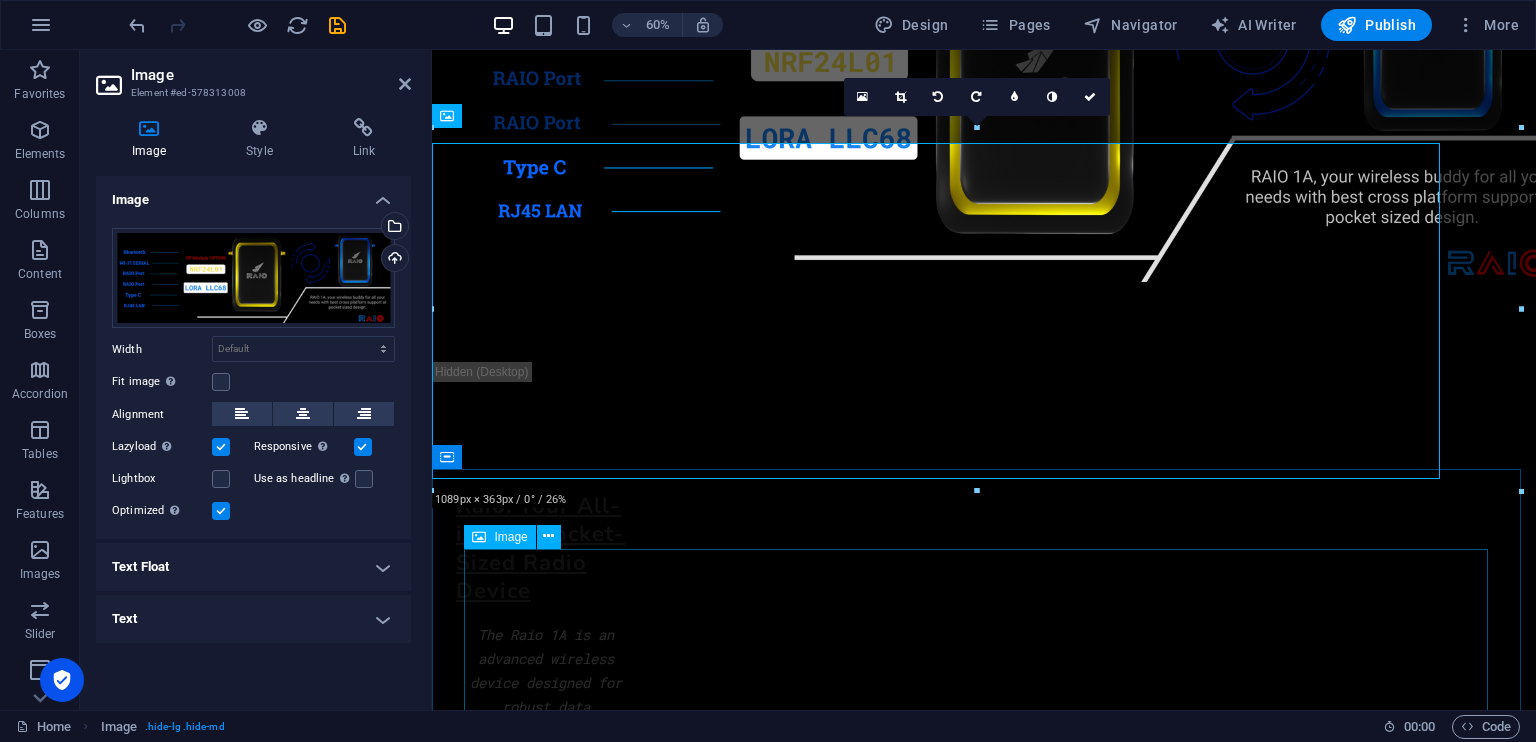 scroll, scrollTop: 3428, scrollLeft: 0, axis: vertical 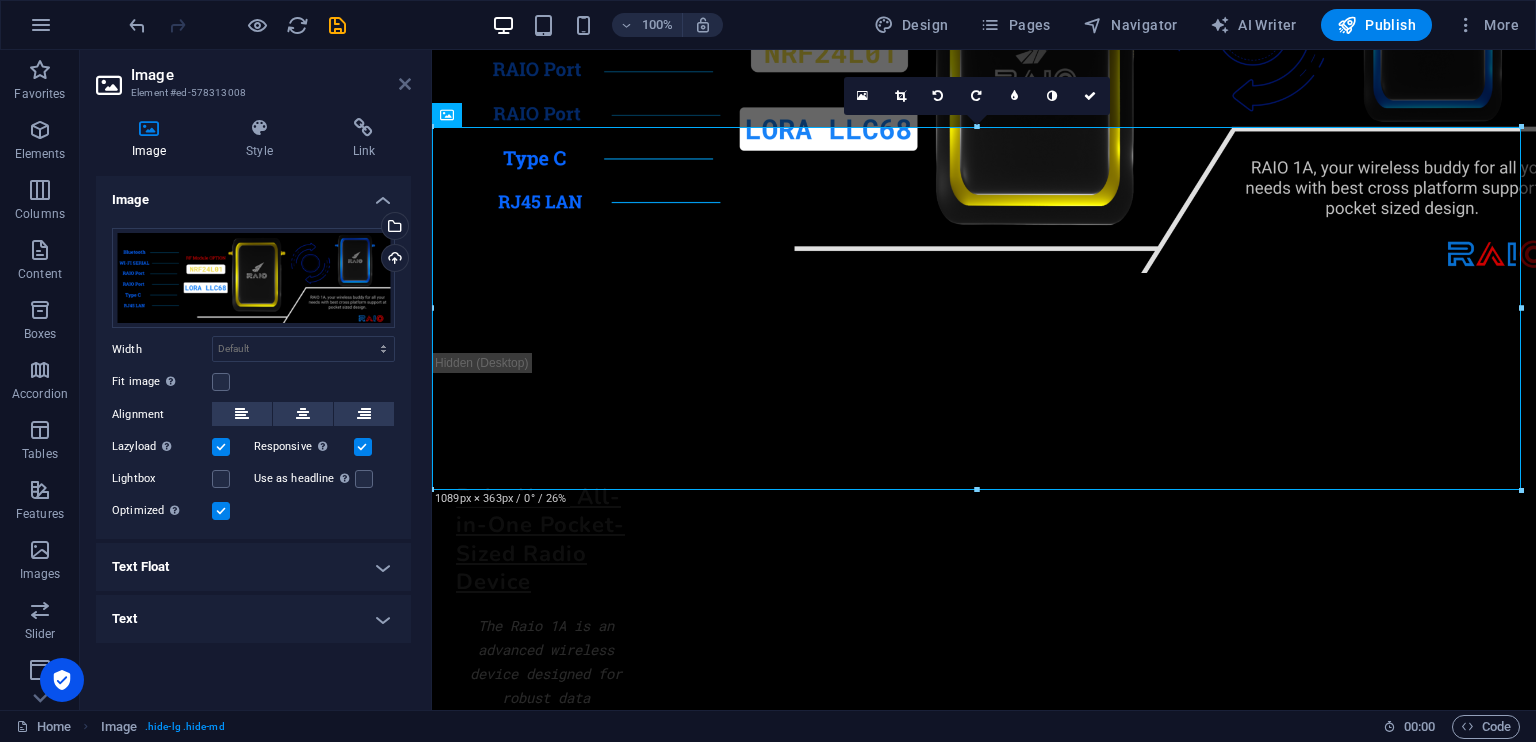 click at bounding box center [405, 84] 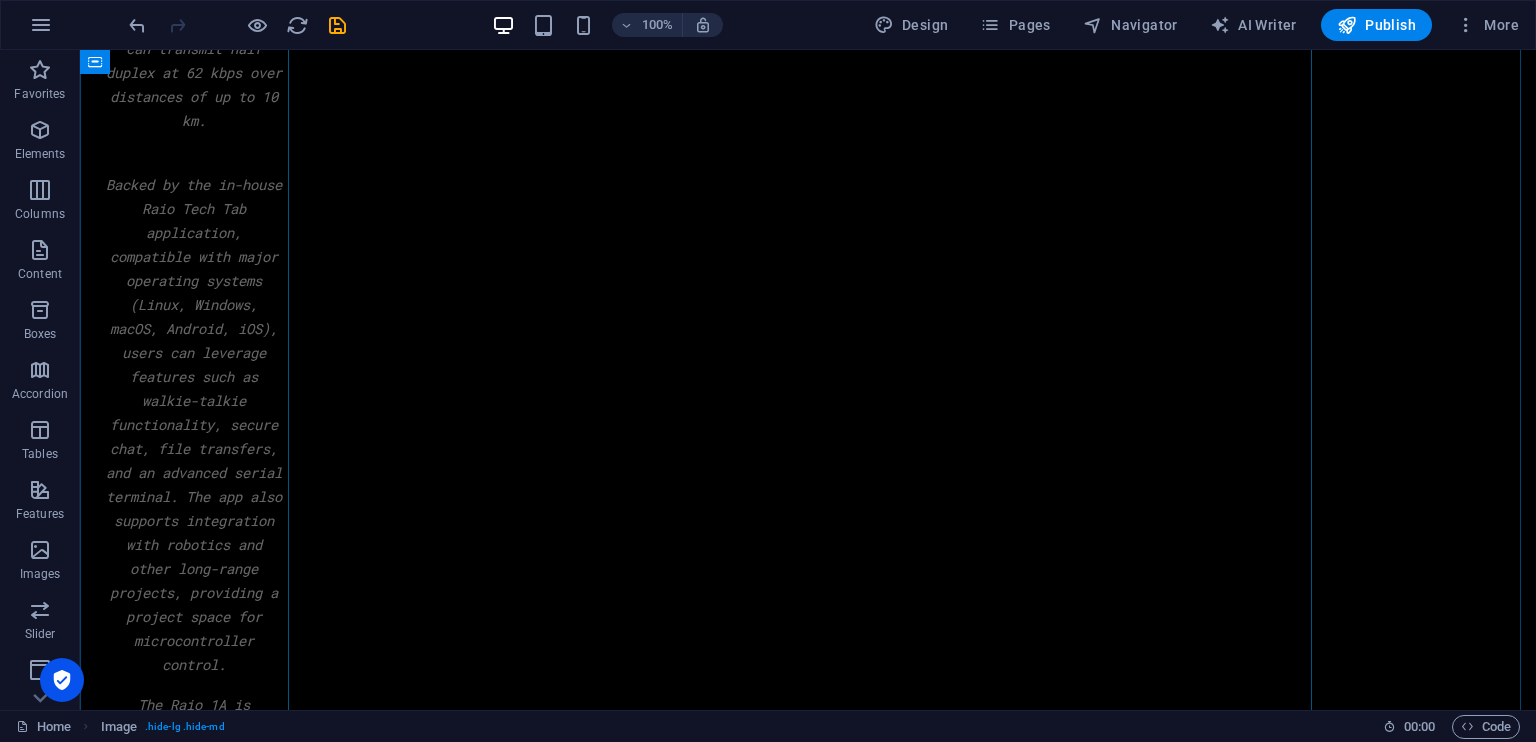 scroll, scrollTop: 4880, scrollLeft: 0, axis: vertical 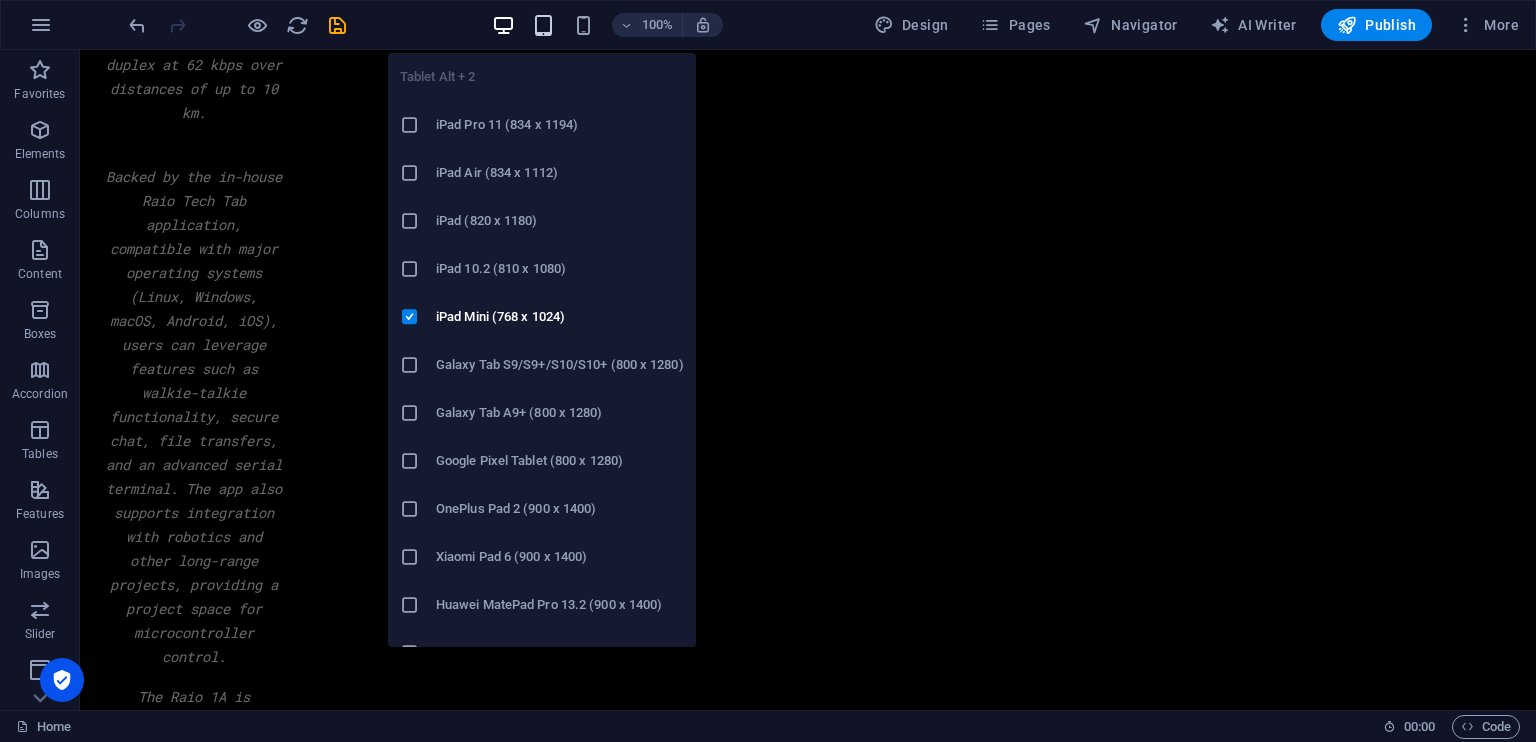 click at bounding box center [543, 25] 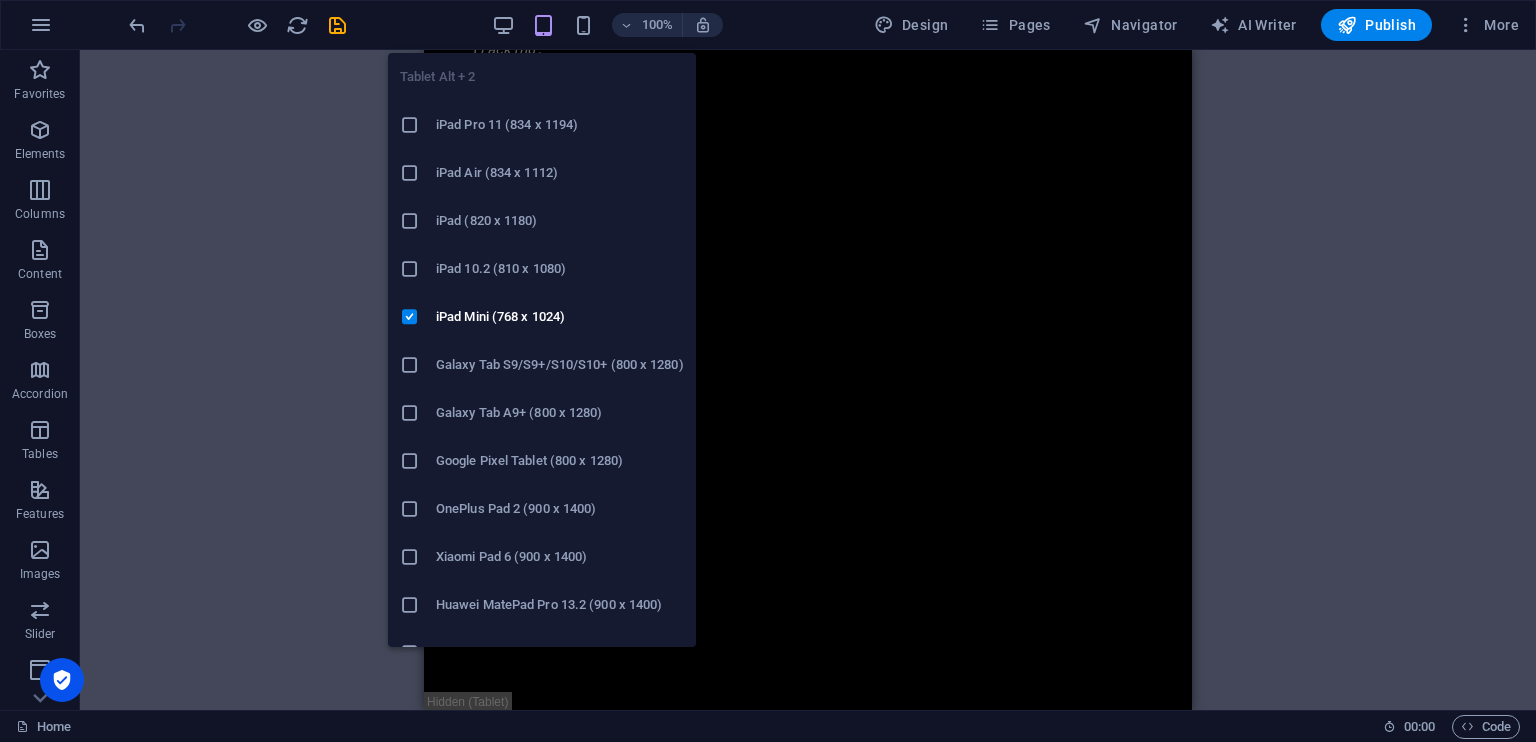 scroll, scrollTop: 4607, scrollLeft: 0, axis: vertical 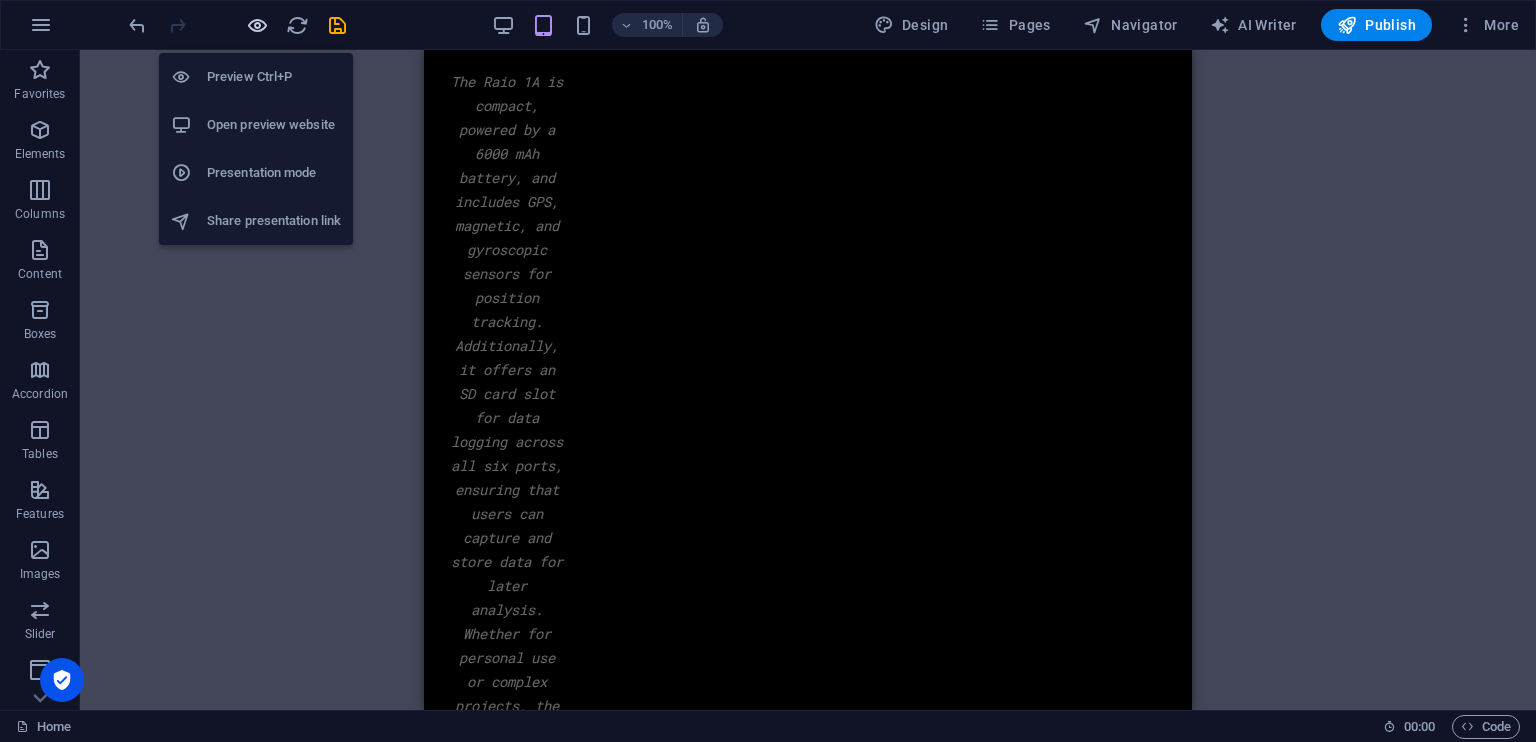 click at bounding box center [257, 25] 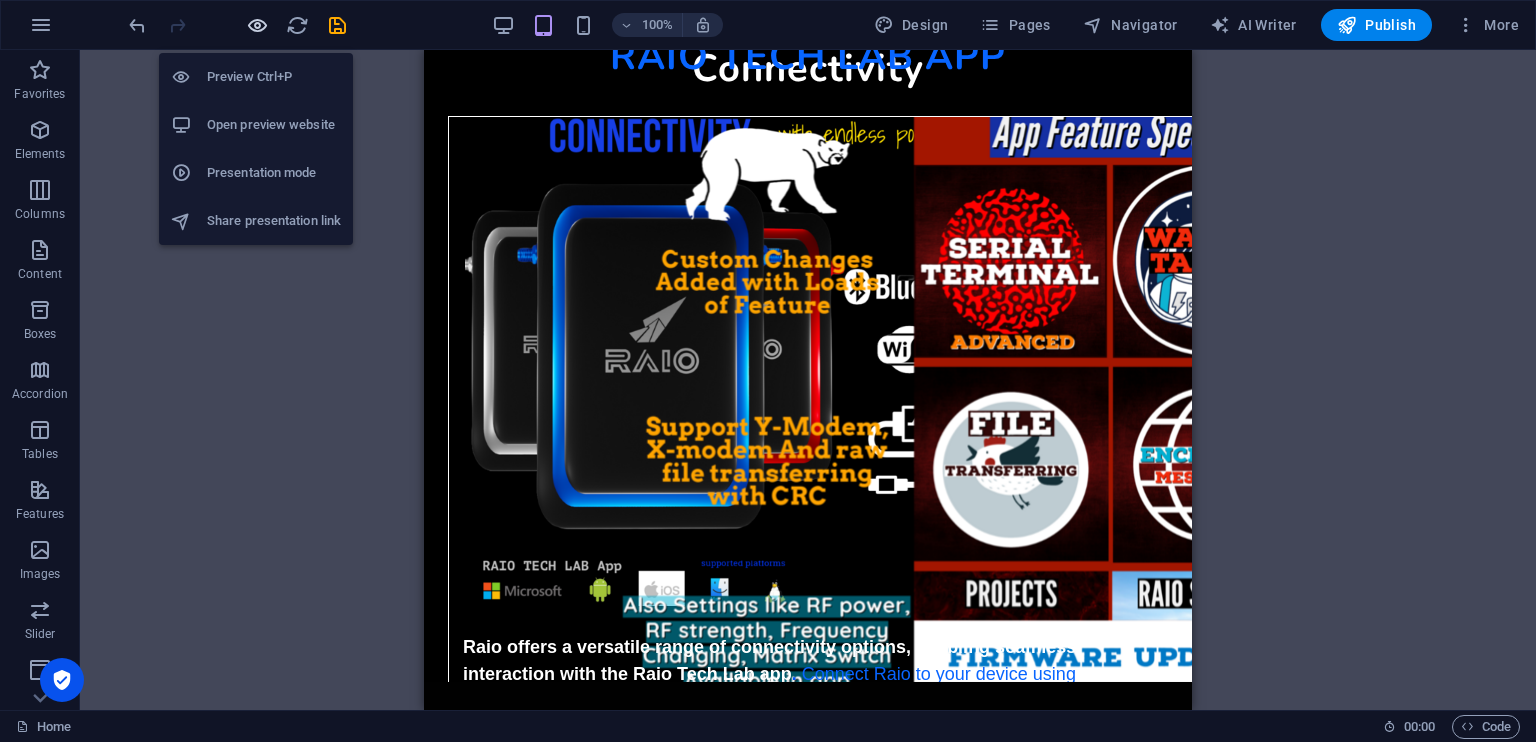 scroll, scrollTop: 2408, scrollLeft: 0, axis: vertical 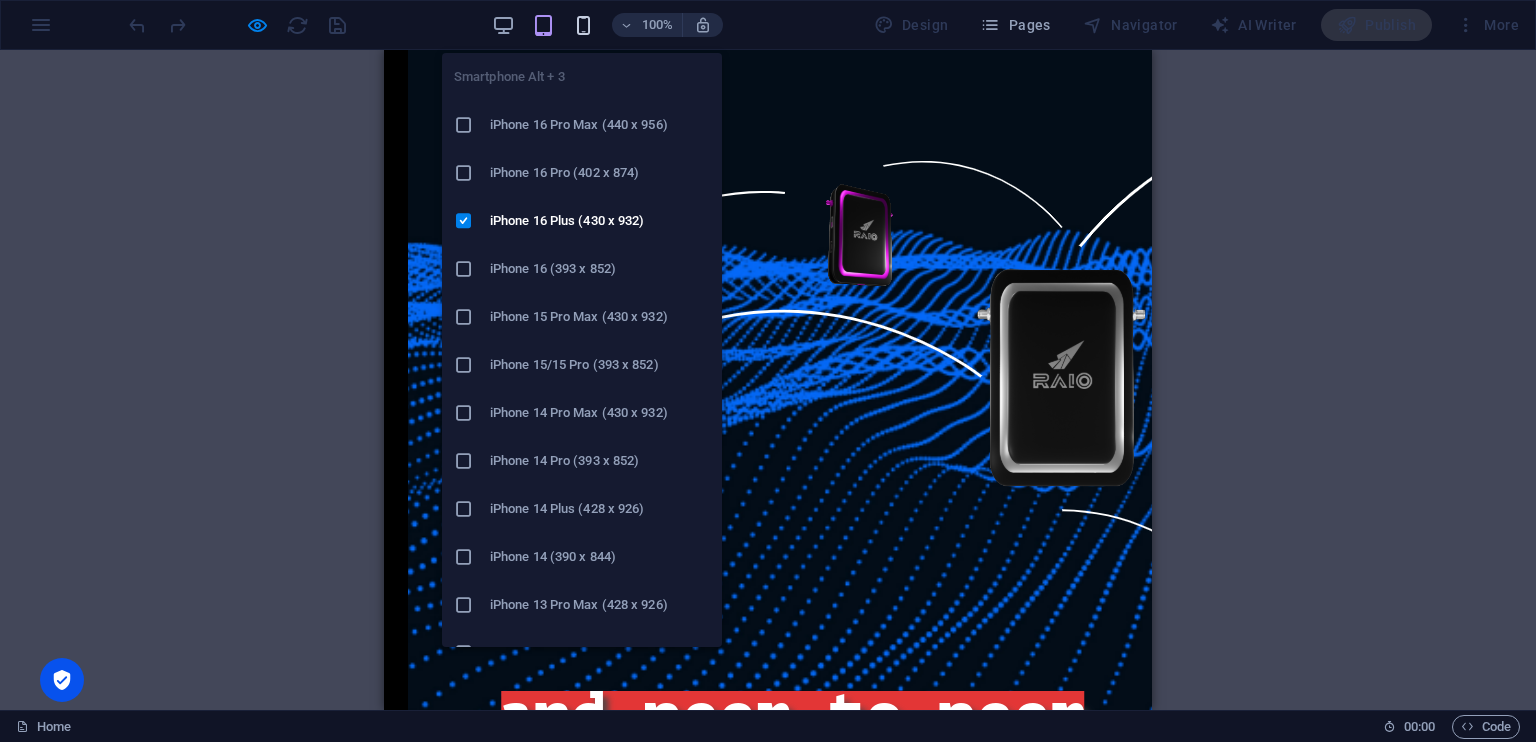 click at bounding box center (583, 25) 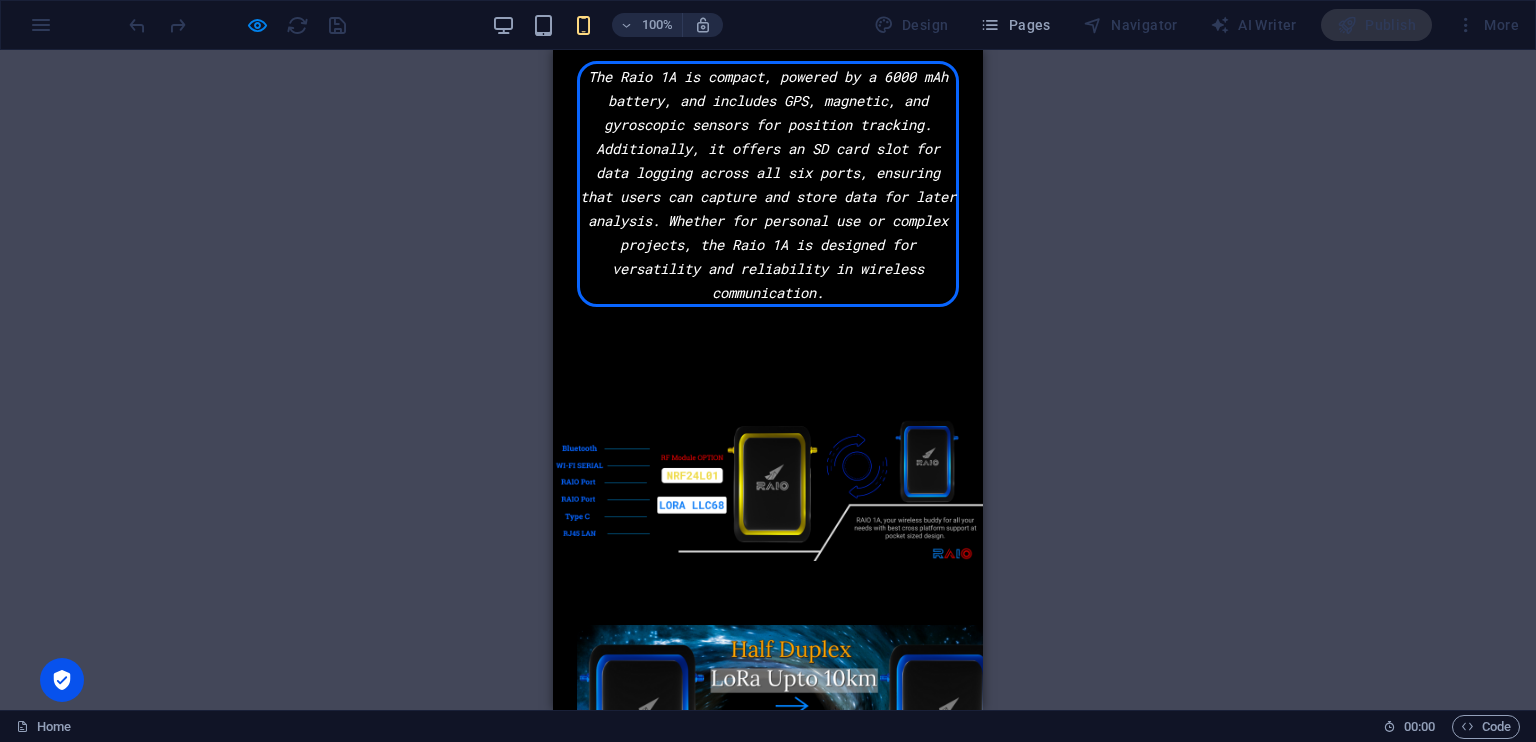 scroll, scrollTop: 1344, scrollLeft: 0, axis: vertical 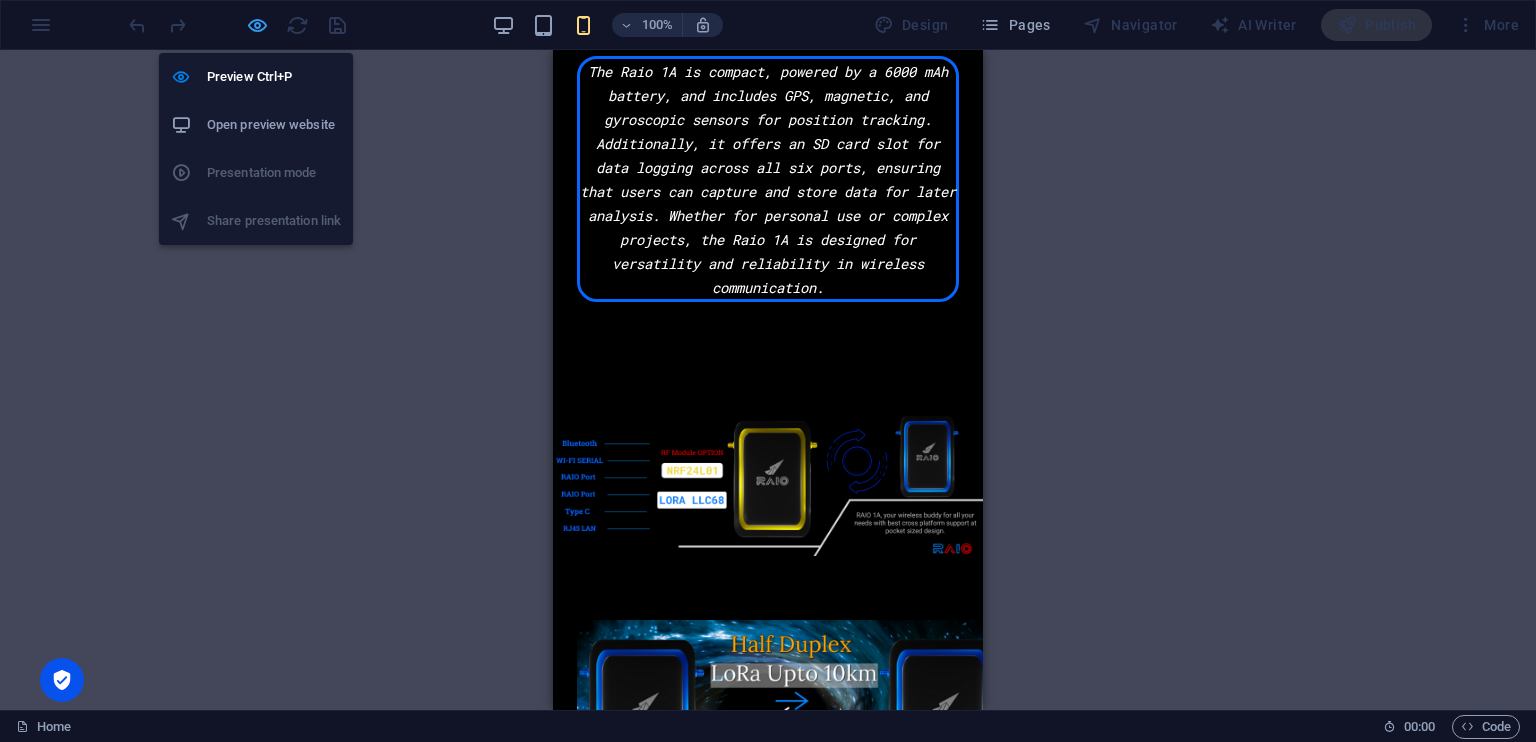 click at bounding box center [257, 25] 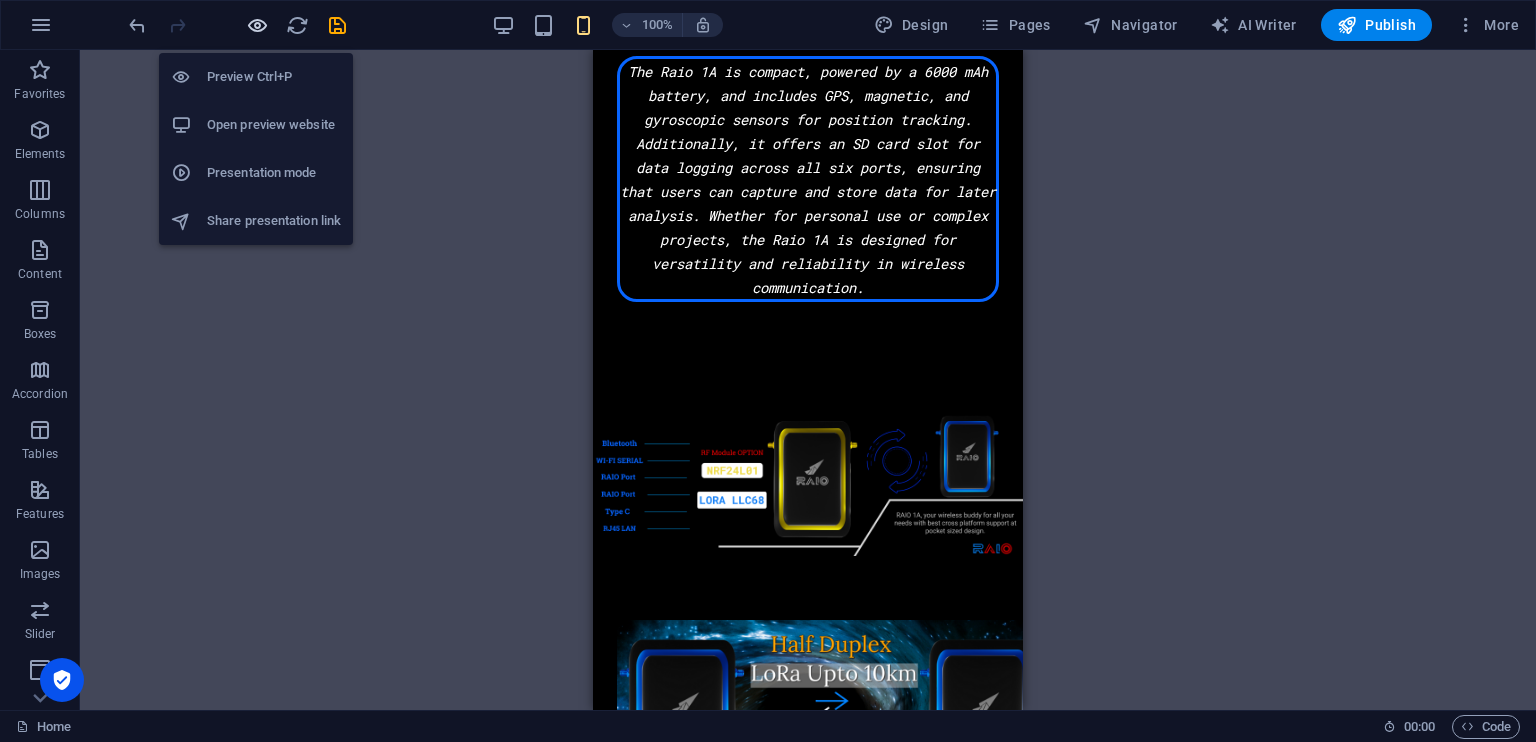 scroll, scrollTop: 3240, scrollLeft: 0, axis: vertical 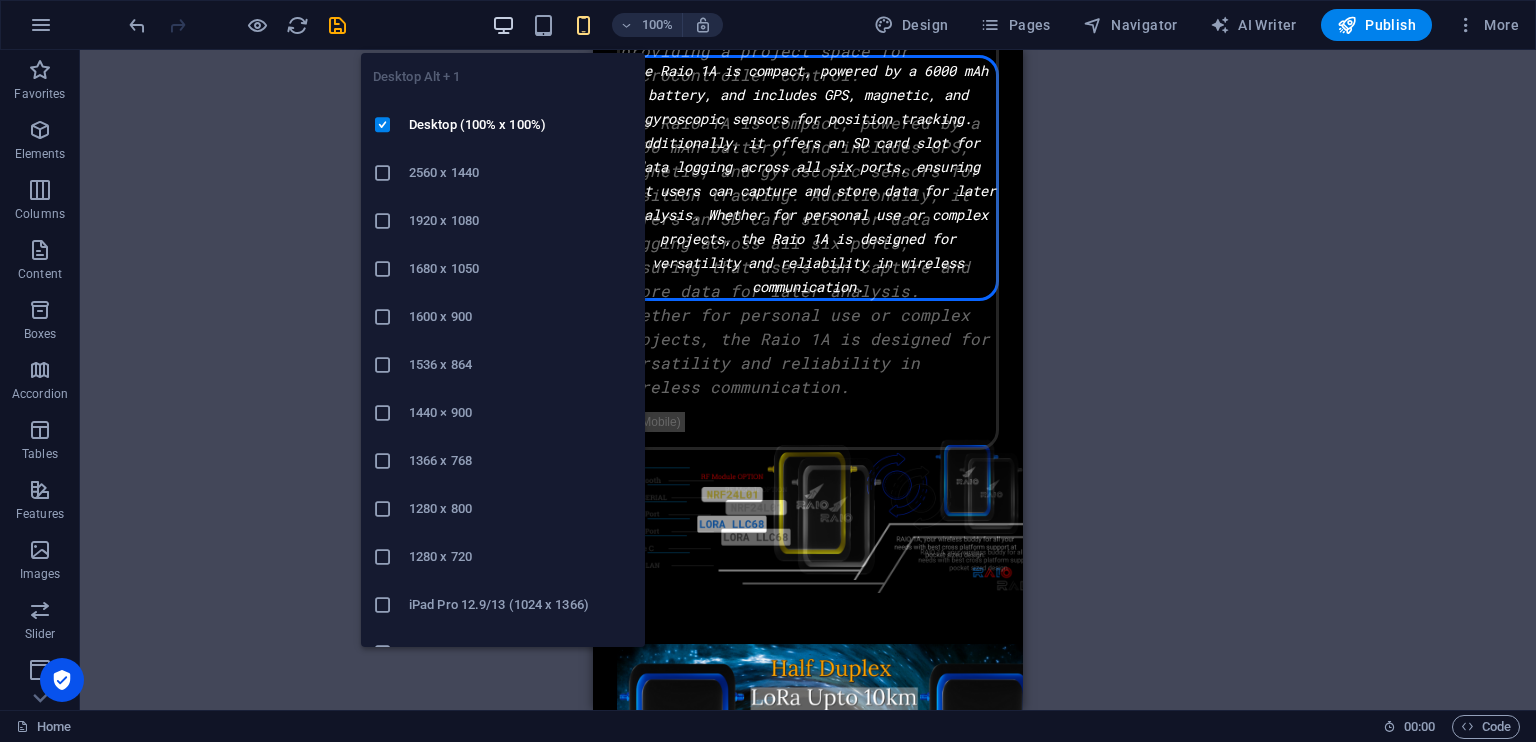click at bounding box center (503, 25) 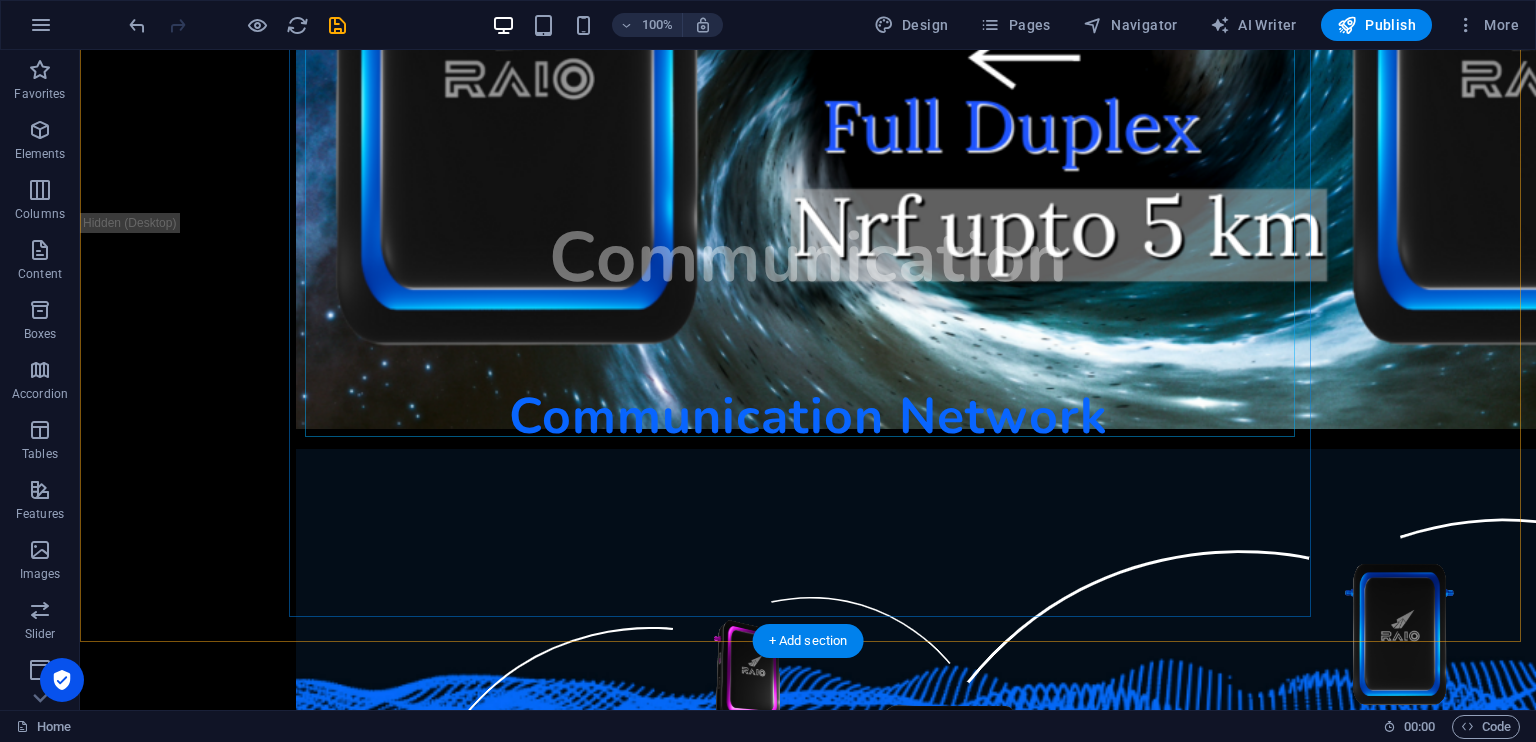 scroll, scrollTop: 7064, scrollLeft: 0, axis: vertical 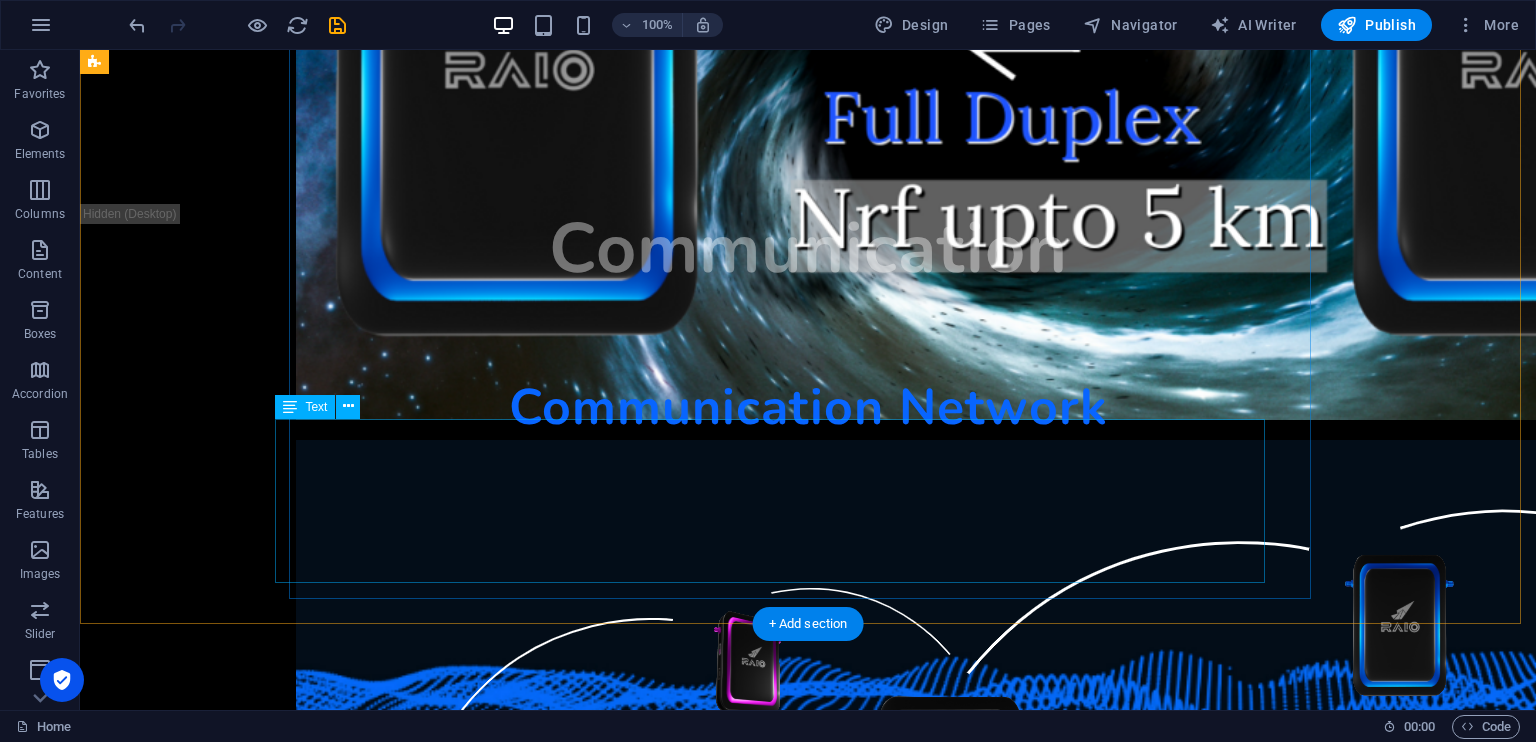 click on "Raio offers a versatile range of connectivity options, enabling seamless interaction with the Raio Tech Lab app .   Connect Raio to your device using USB Type-C, Wi-Fi, or Bluetooth to access and control features like file transfers, walkie-talkie, advanced serial terminal, encrypted messaging, and project controls, including managing the RP2354A MCU UART0 Controls." at bounding box center (586, 5120) 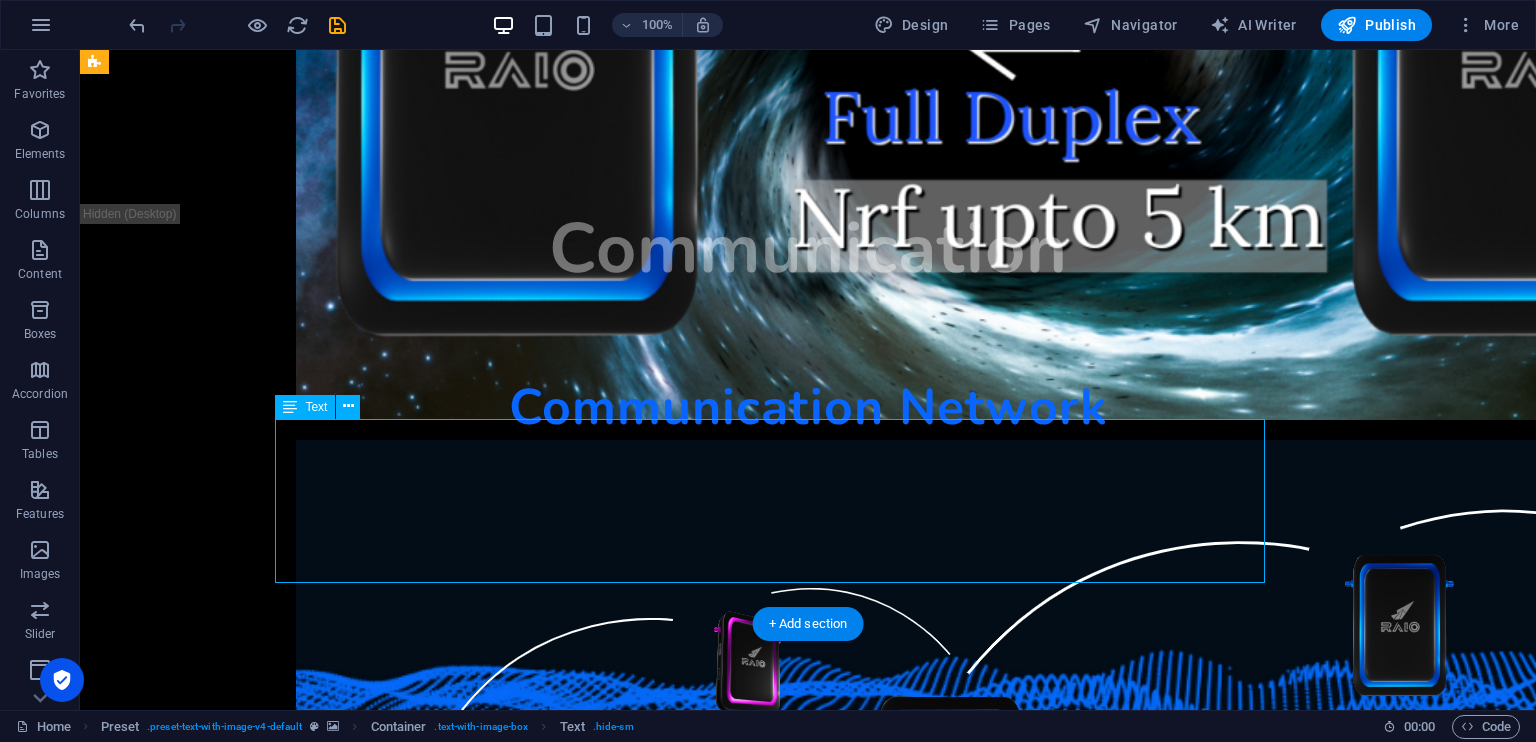 click on "Raio offers a versatile range of connectivity options, enabling seamless interaction with the Raio Tech Lab app .   Connect Raio to your device using USB Type-C, Wi-Fi, or Bluetooth to access and control features like file transfers, walkie-talkie, advanced serial terminal, encrypted messaging, and project controls, including managing the RP2354A MCU UART0 Controls." at bounding box center [586, 5120] 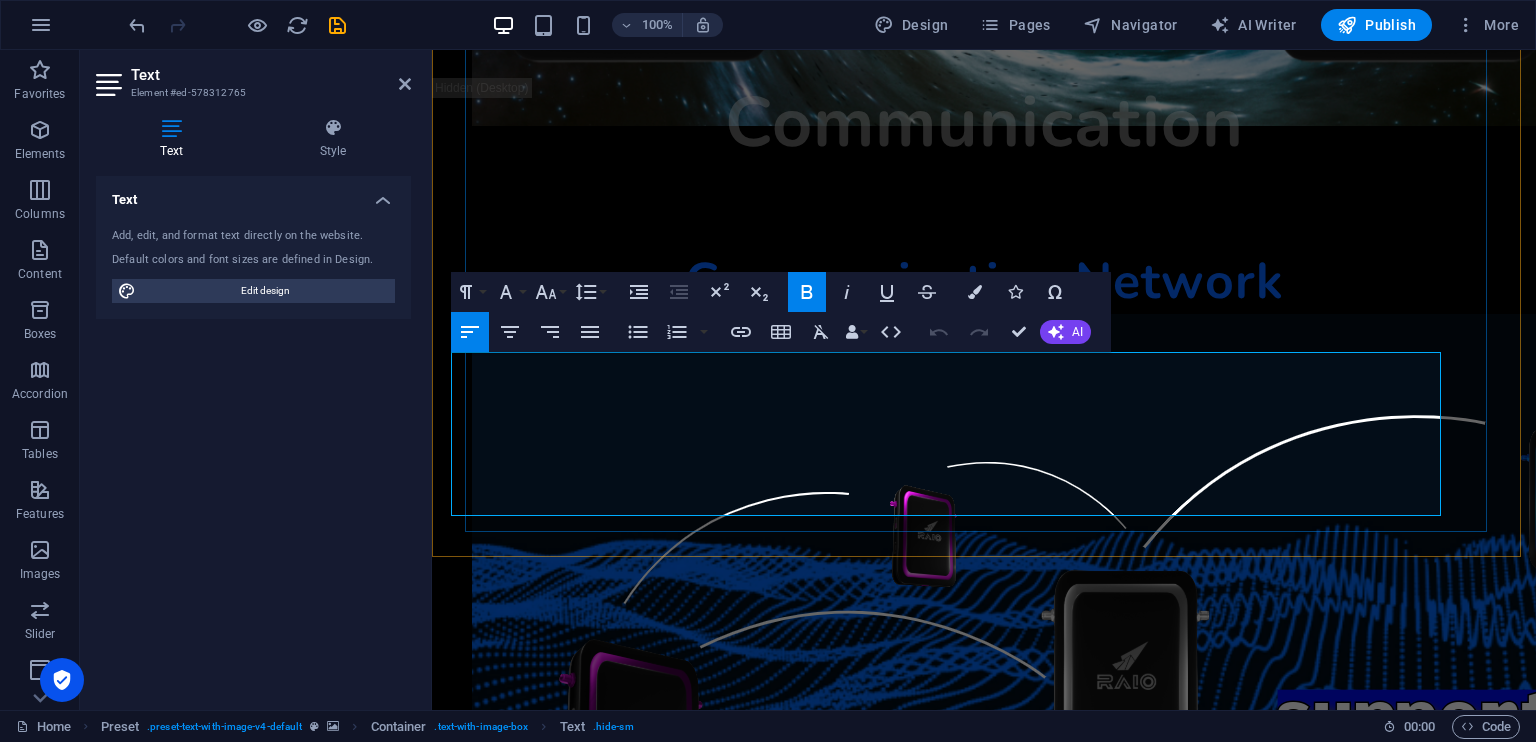 click on "Raio offers a versatile range of connectivity options, enabling seamless interaction with the Raio Tech Lab app" at bounding box center [926, 4367] 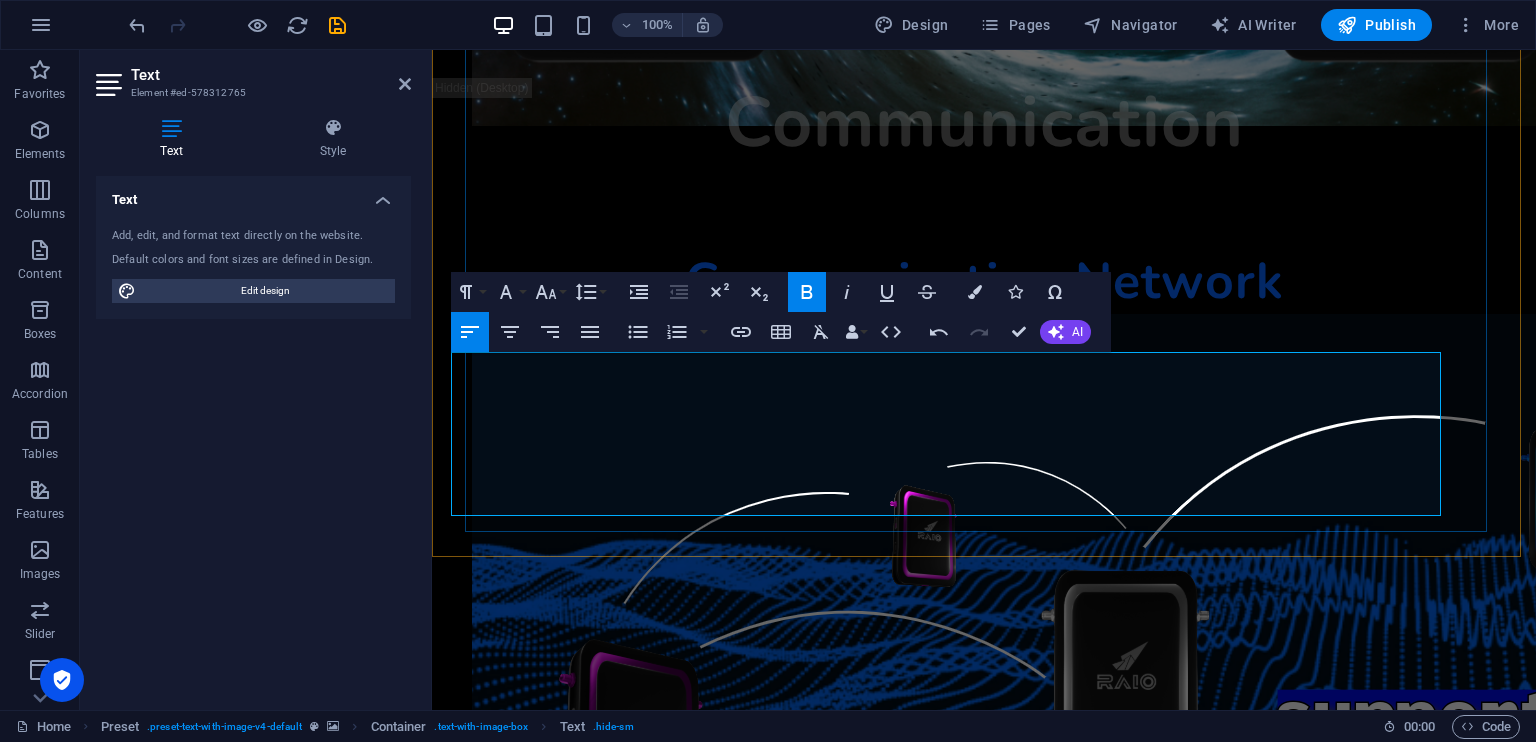 click on "Raio ONE  offers a versatile range of connectivity options, enabling seamless interaction with the Raio Tech Lab app" at bounding box center (927, 4475) 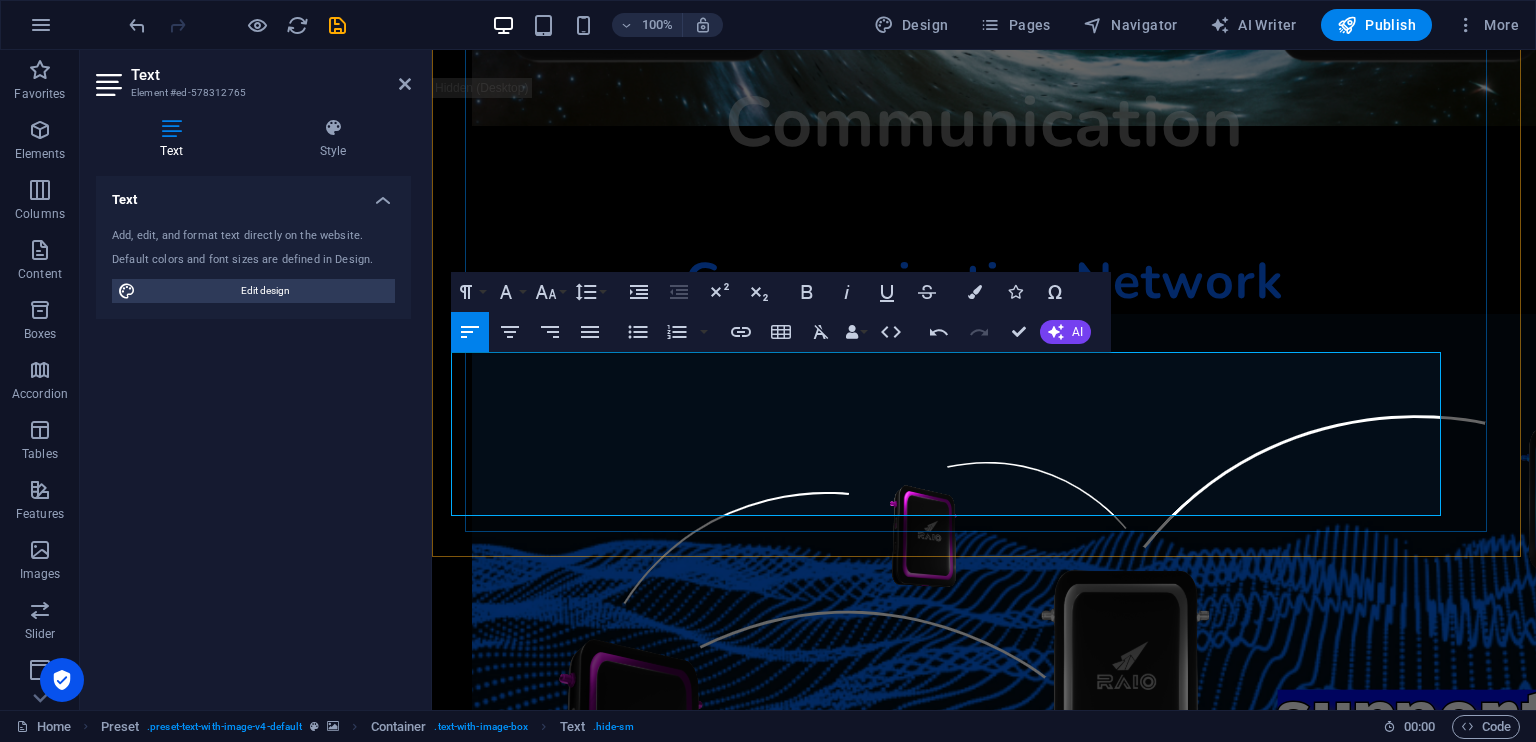 click on "Connect RAIO ONE  to your device using USB Type-C, Wi-Fi, or Bluetooth to access and control features like file transfers, walkie-talkie, advanced serial terminal, encrypted messaging, and project controls, including managing the RP2354A MCU UART0 Controls." at bounding box center (925, 4516) 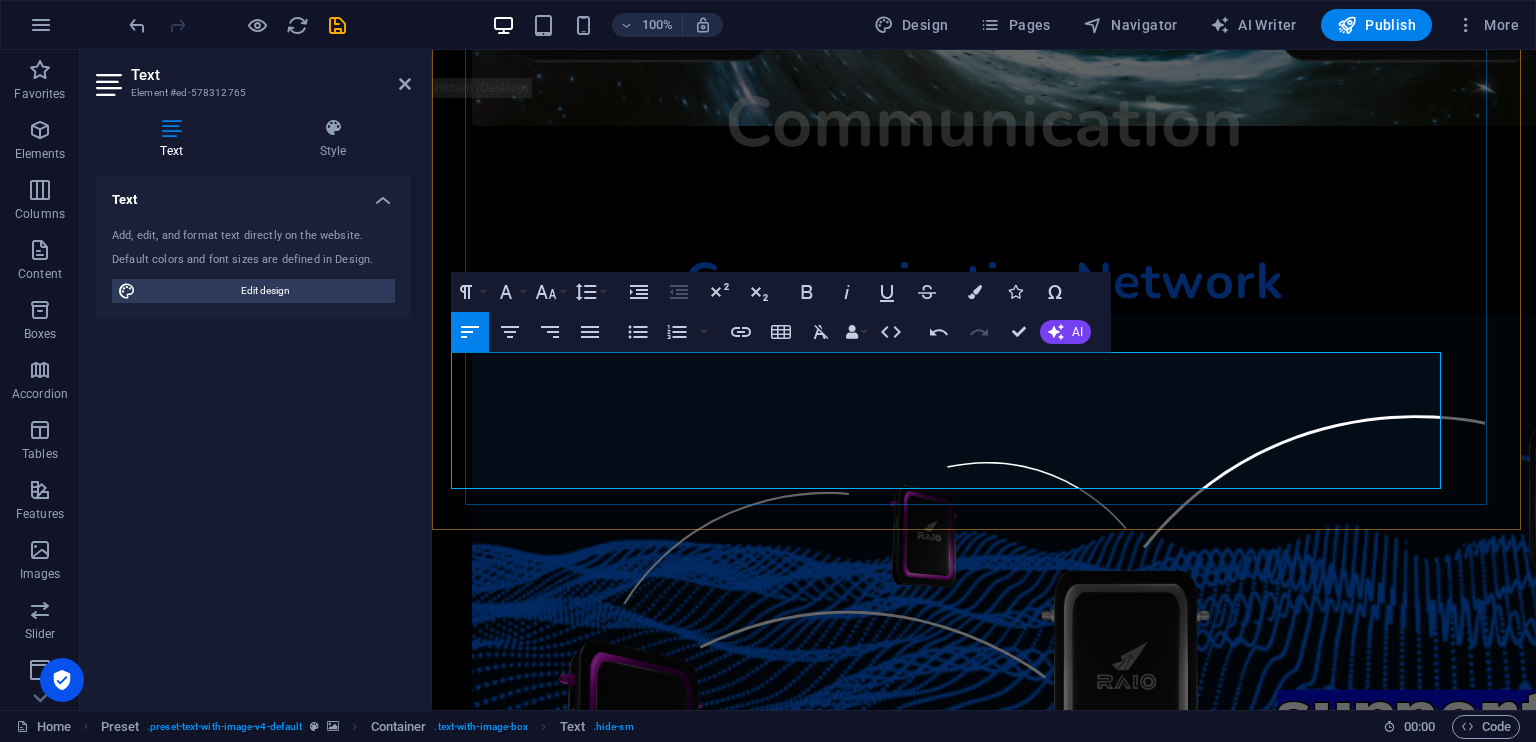 click on "Connect RAIO ONE to your device using USB Type-C, Wi-Fi, or Bluetooth, RJ45 COM to access and control features like file transfers, walkie-talkie, advanced serial terminal, encrypted messaging, and pr" at bounding box center [912, 4475] 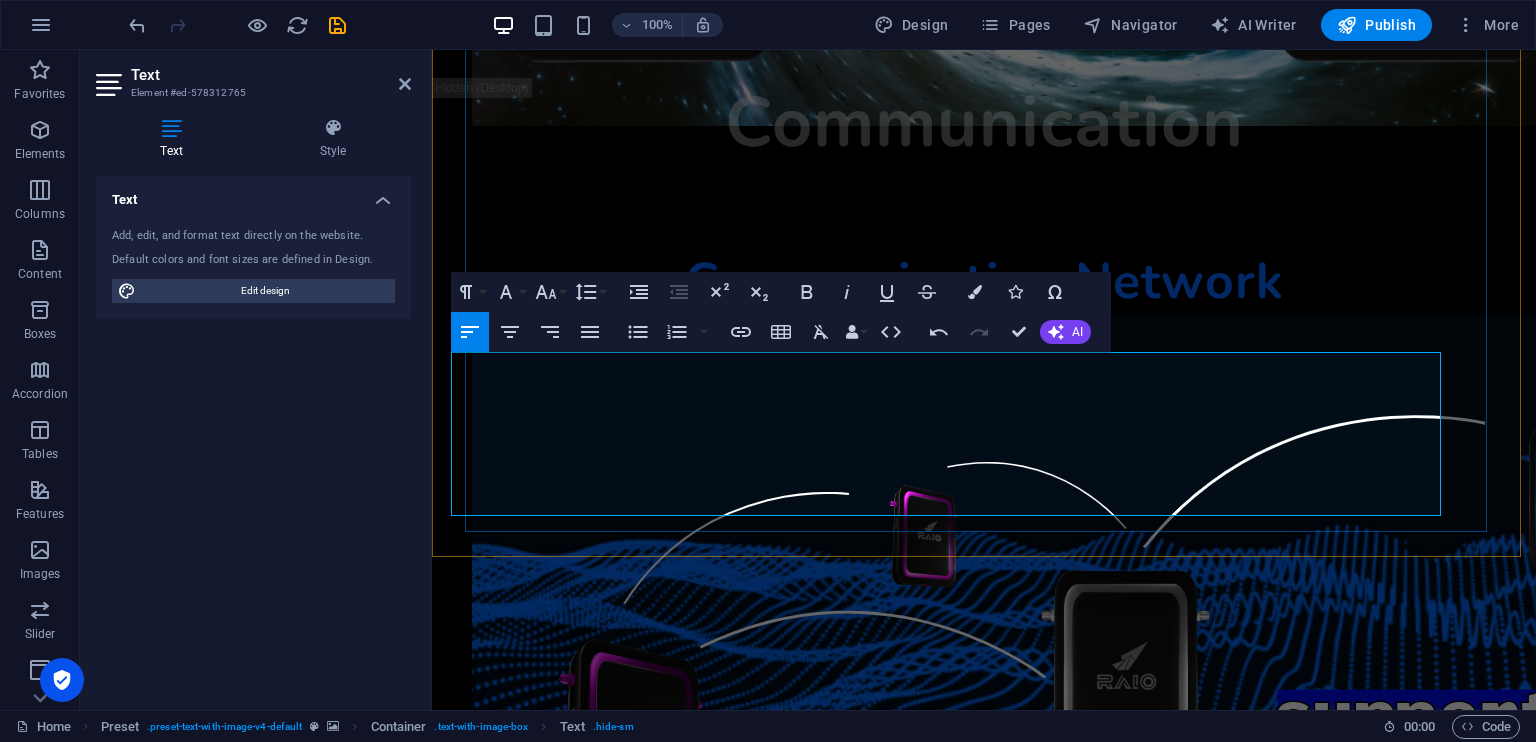 click on "Connect RAIO ONE to your device using USB Type-C, Wi-Fi, or Bluetooth, RJ45 COM to access and control features like file transfers, high quality voice calls, encrypted chats, and many more via RAIO Peripherals and IOT." at bounding box center [935, 4516] 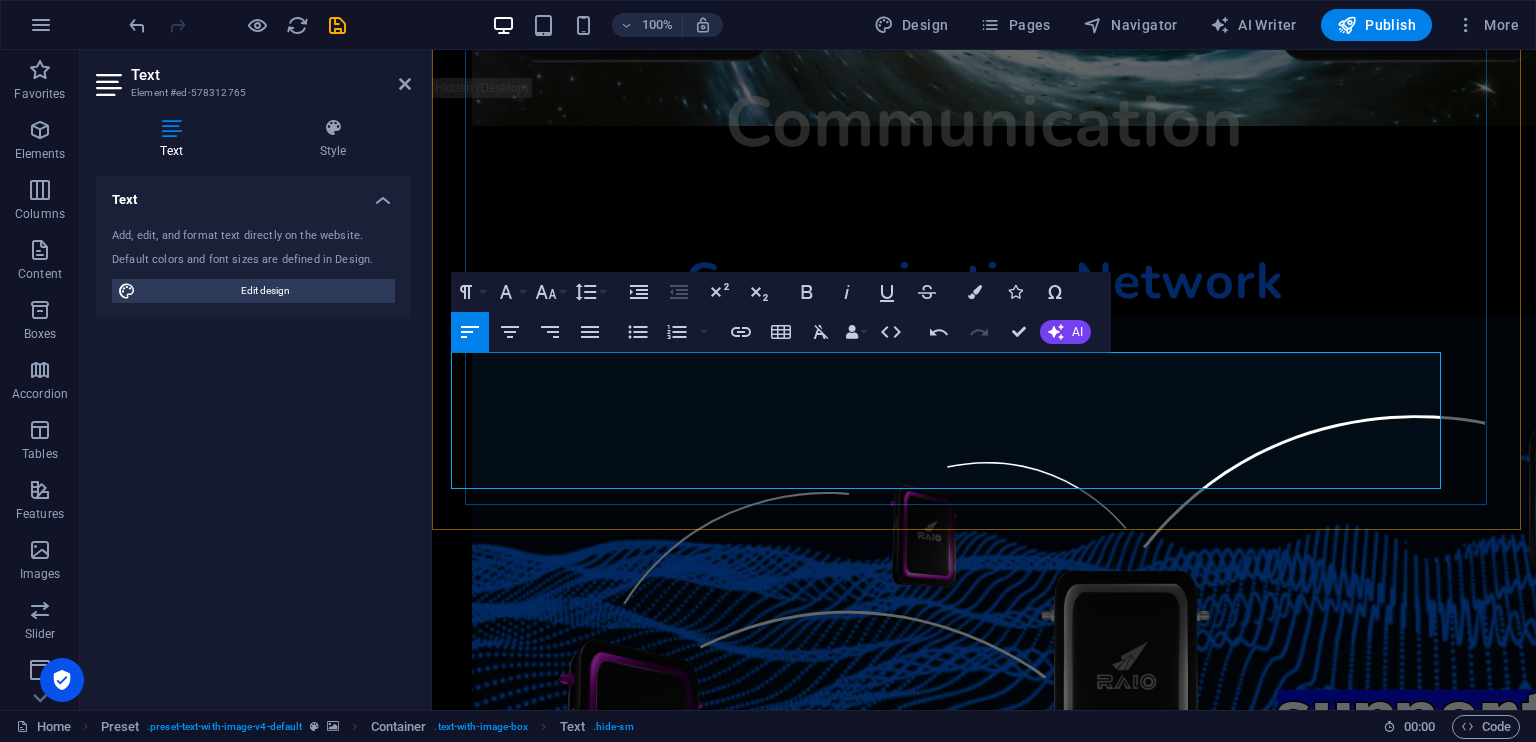 click on "Connect RAIO ONE to your device using USB Type-C, Wi-Fi, or Bluetooth, RJ45 COM to access and control features like file transfers, high quality voice calls, encrypted chats, and many more via RAIO Peripherals IOT." at bounding box center (936, 4475) 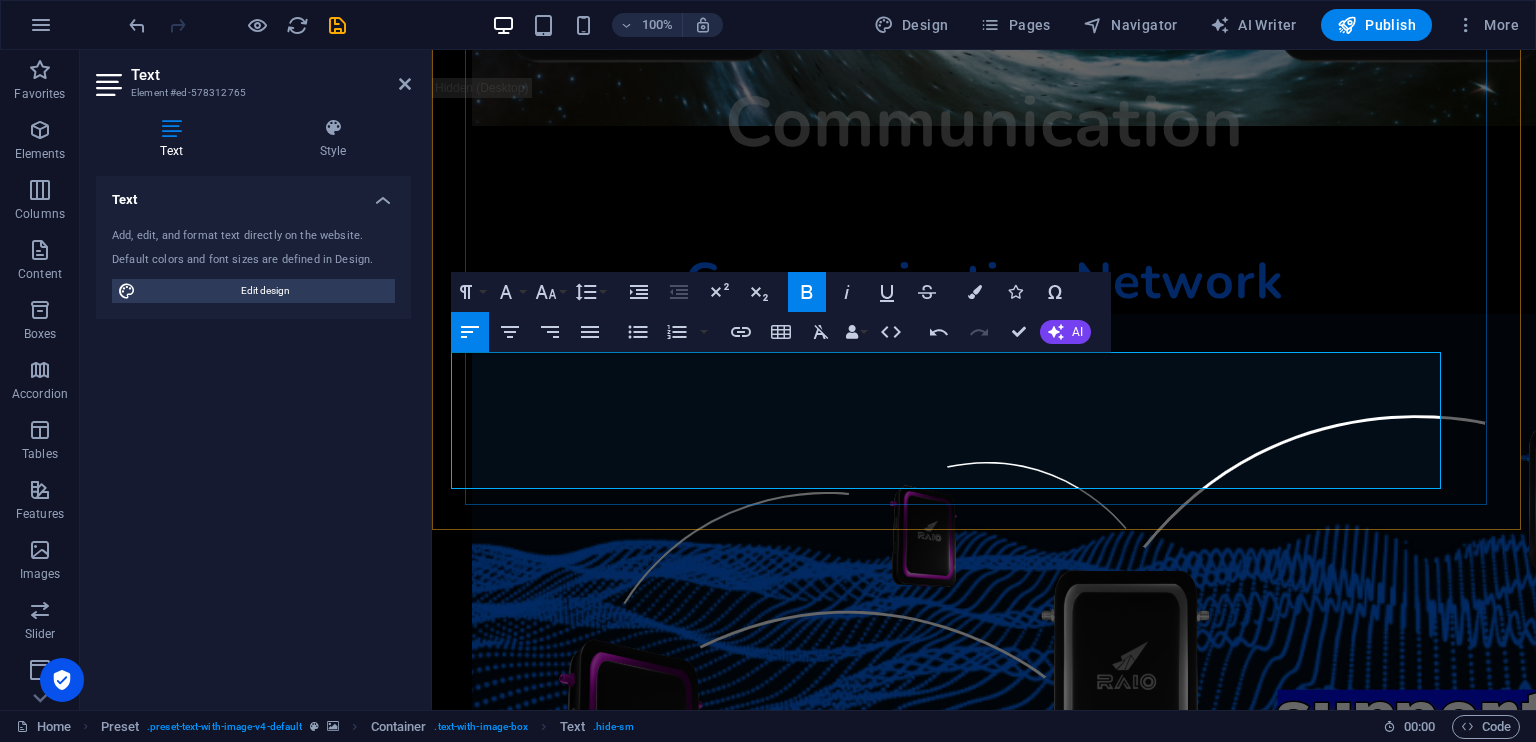click on "RAIO ONE offers a versatile range of connectivity  , enabling seamless interaction with the Raio Tech Lab app" at bounding box center (915, 4448) 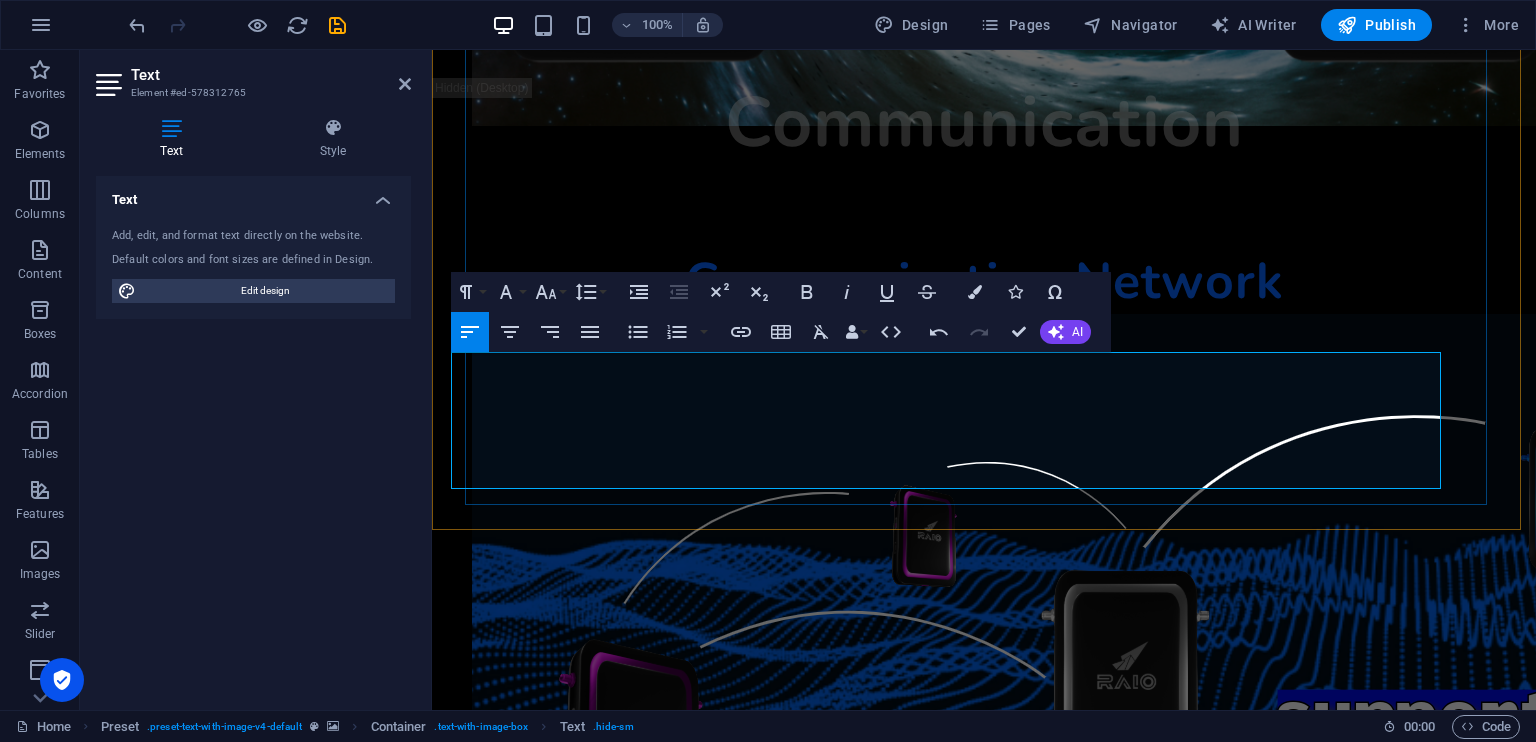 click on "Connect to your device using USB Type-C, Wi-Fi, or Bluetooth, RJ45 COM to access and control features like file transfers,  voice calls, encrypted chats,and many more via RAIO Peripherals IOT." at bounding box center [928, 4475] 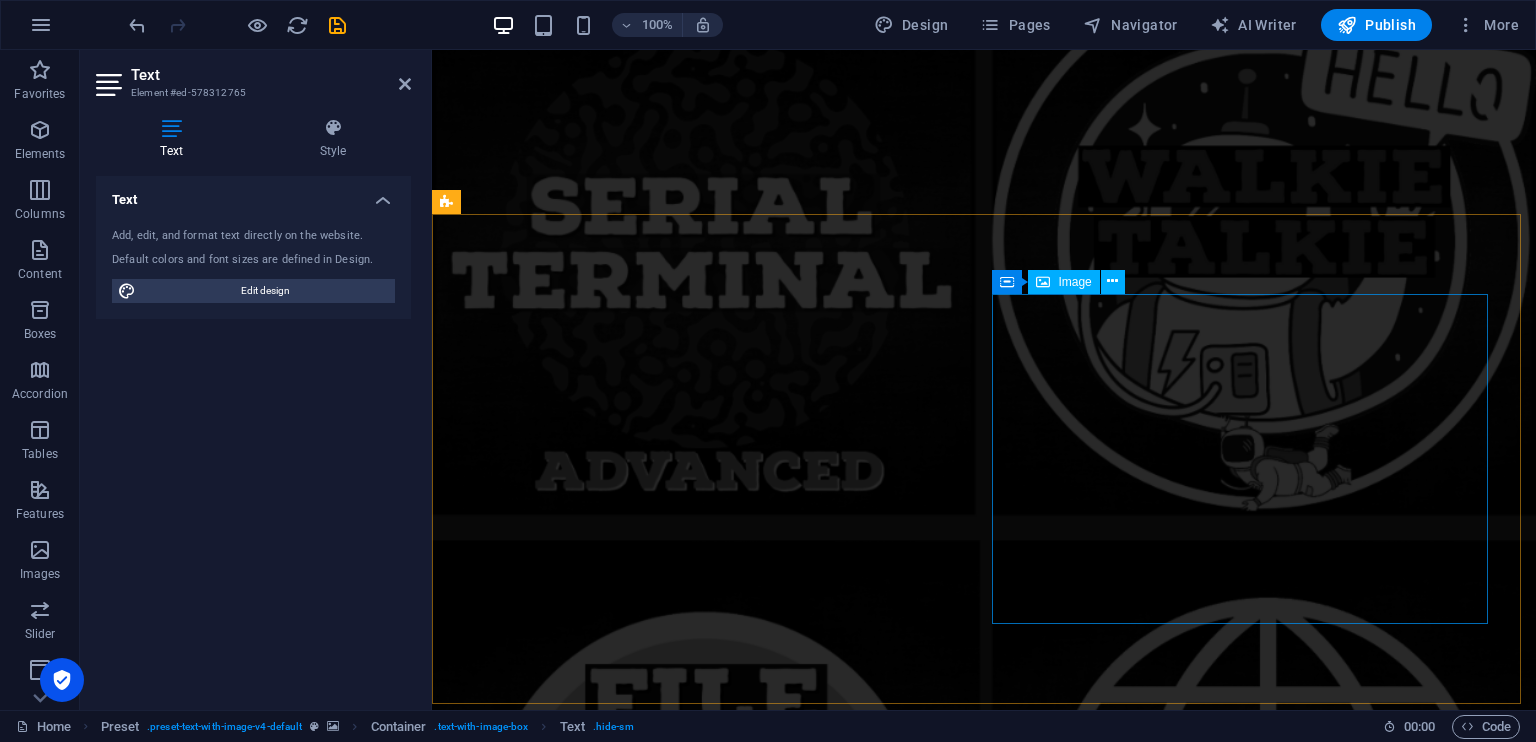 scroll, scrollTop: 12889, scrollLeft: 0, axis: vertical 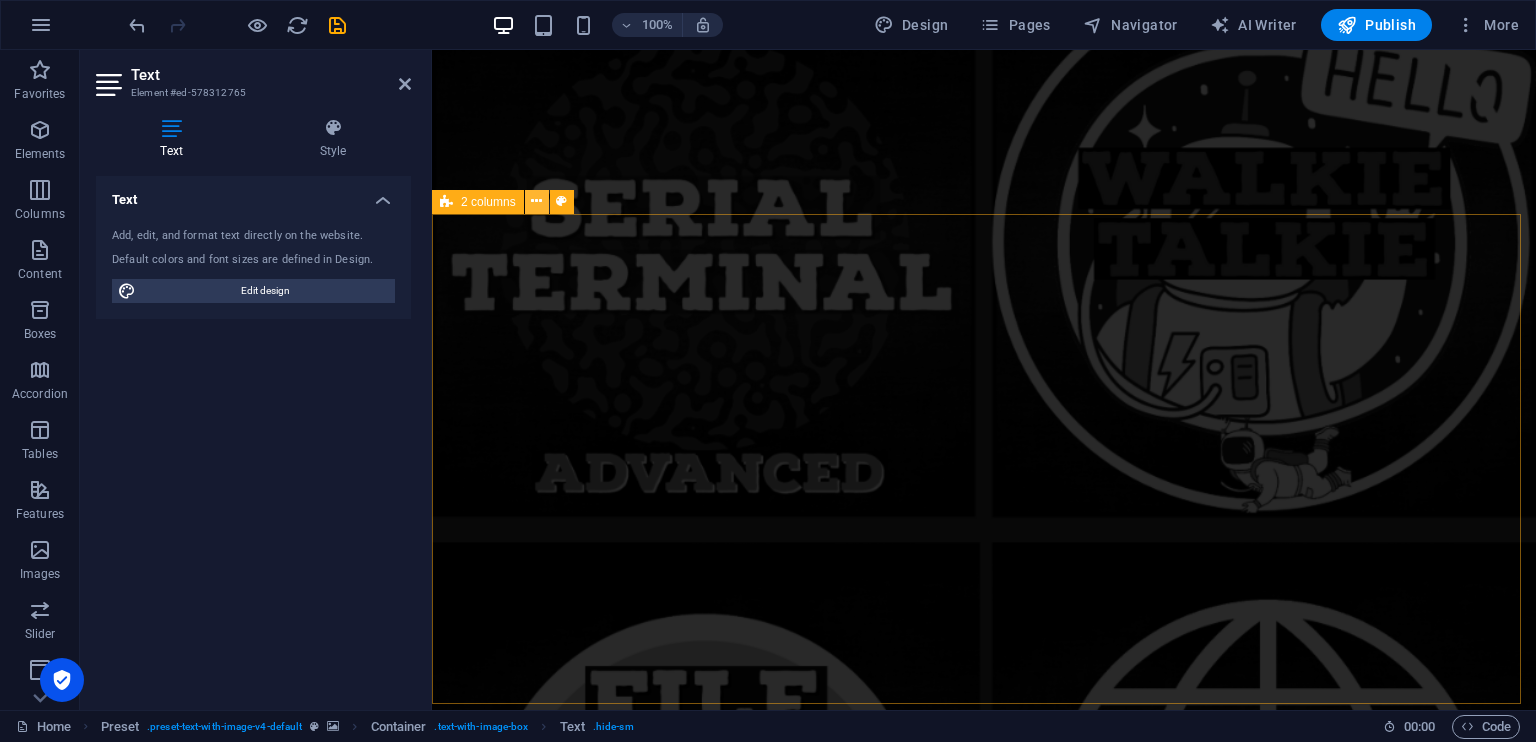 click at bounding box center (536, 201) 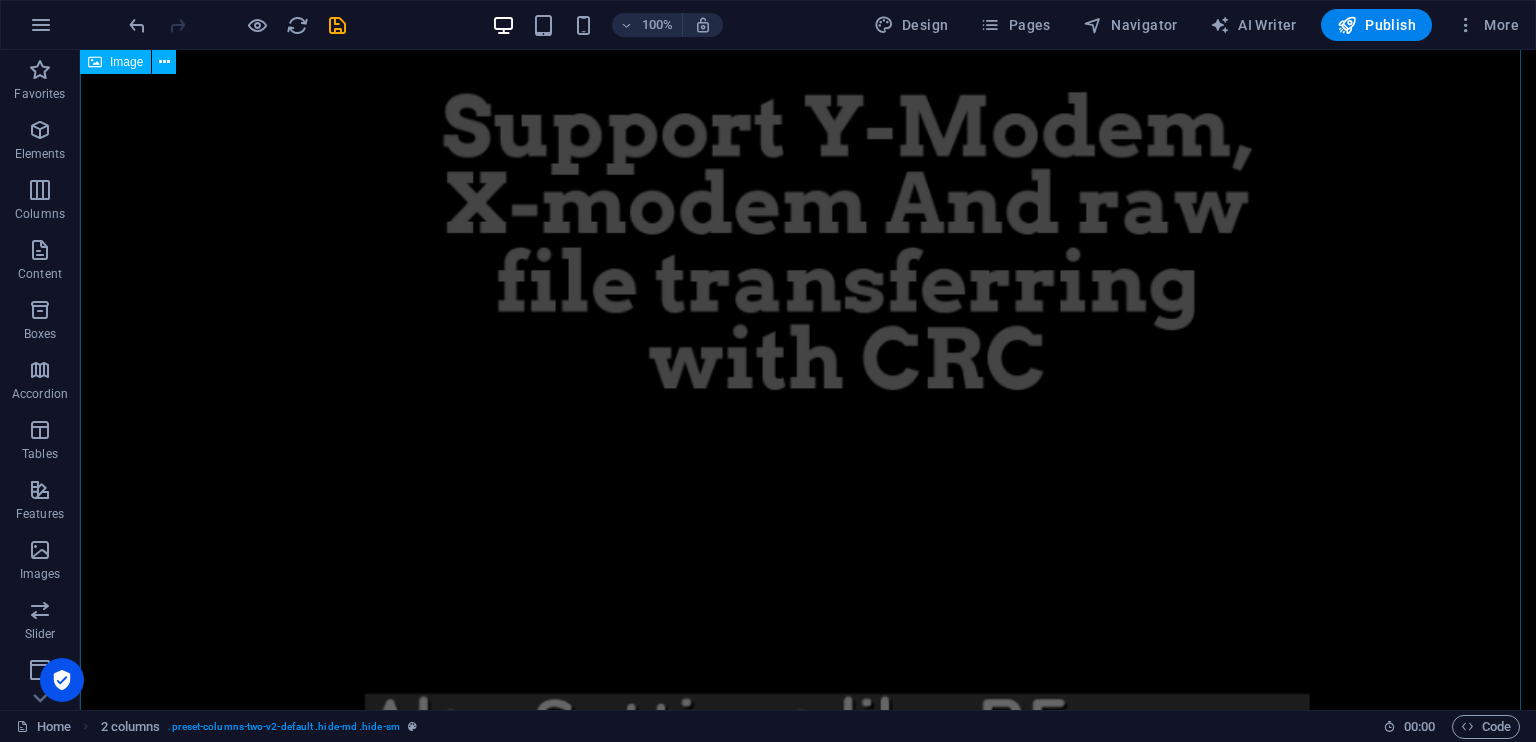 scroll, scrollTop: 14789, scrollLeft: 0, axis: vertical 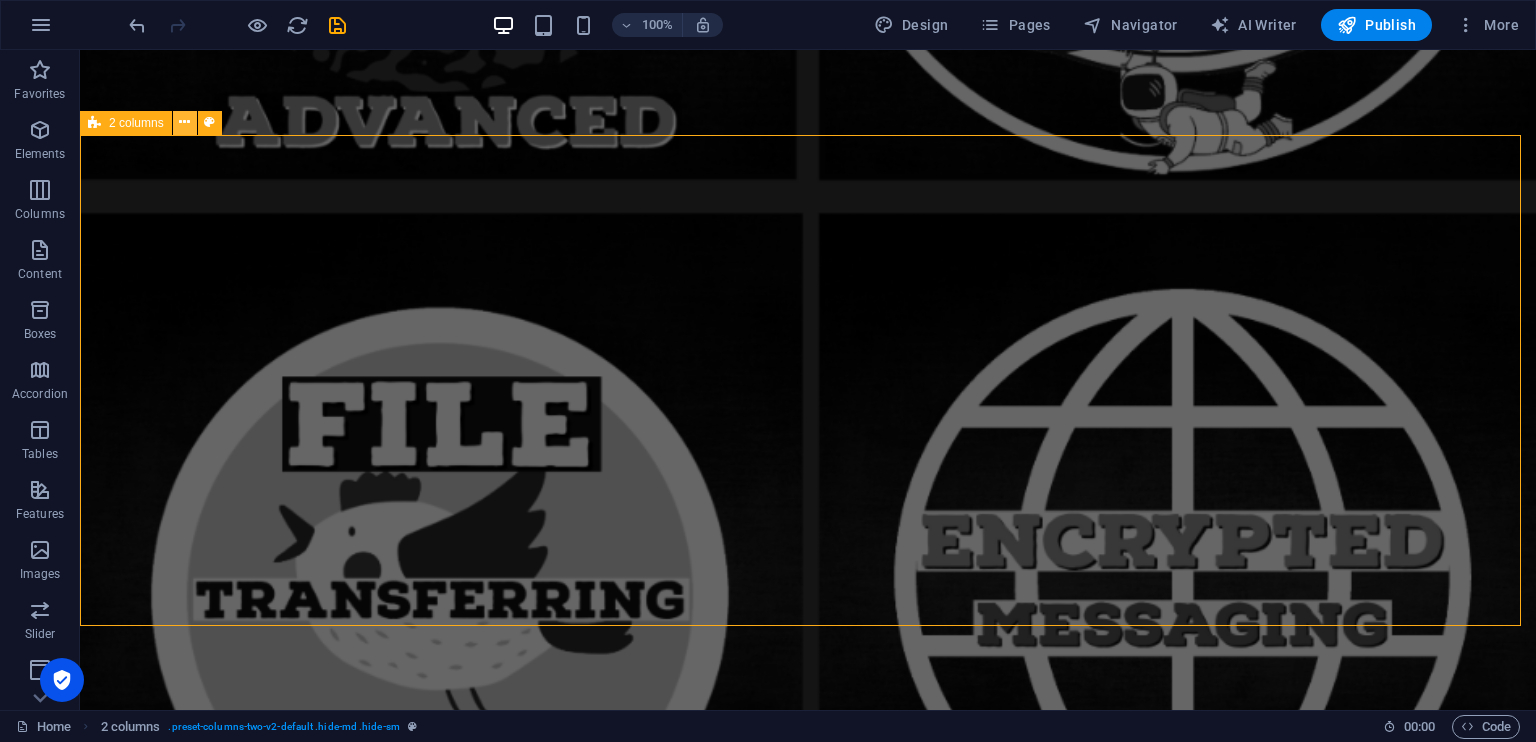 click at bounding box center (184, 122) 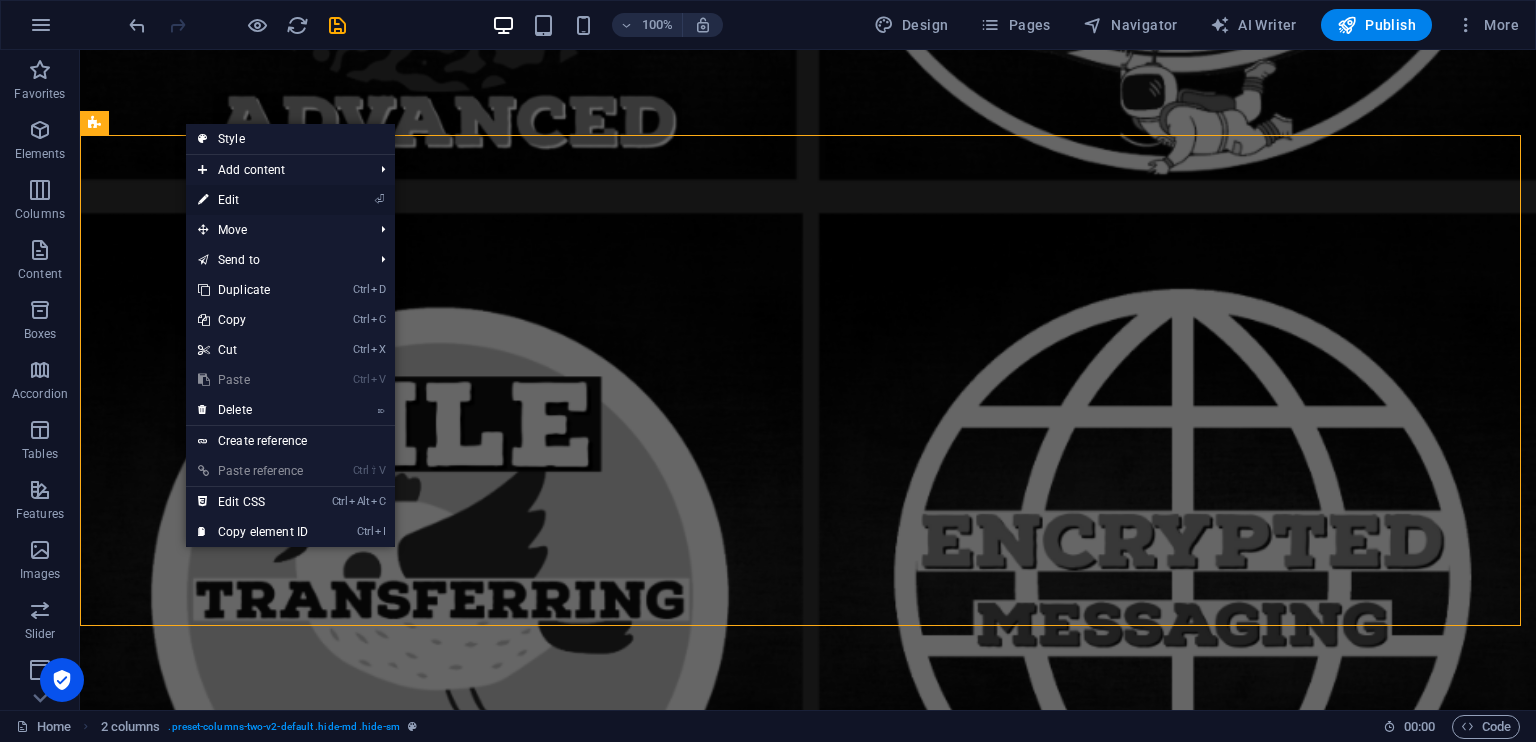 click on "⏎  Edit" at bounding box center [290, 200] 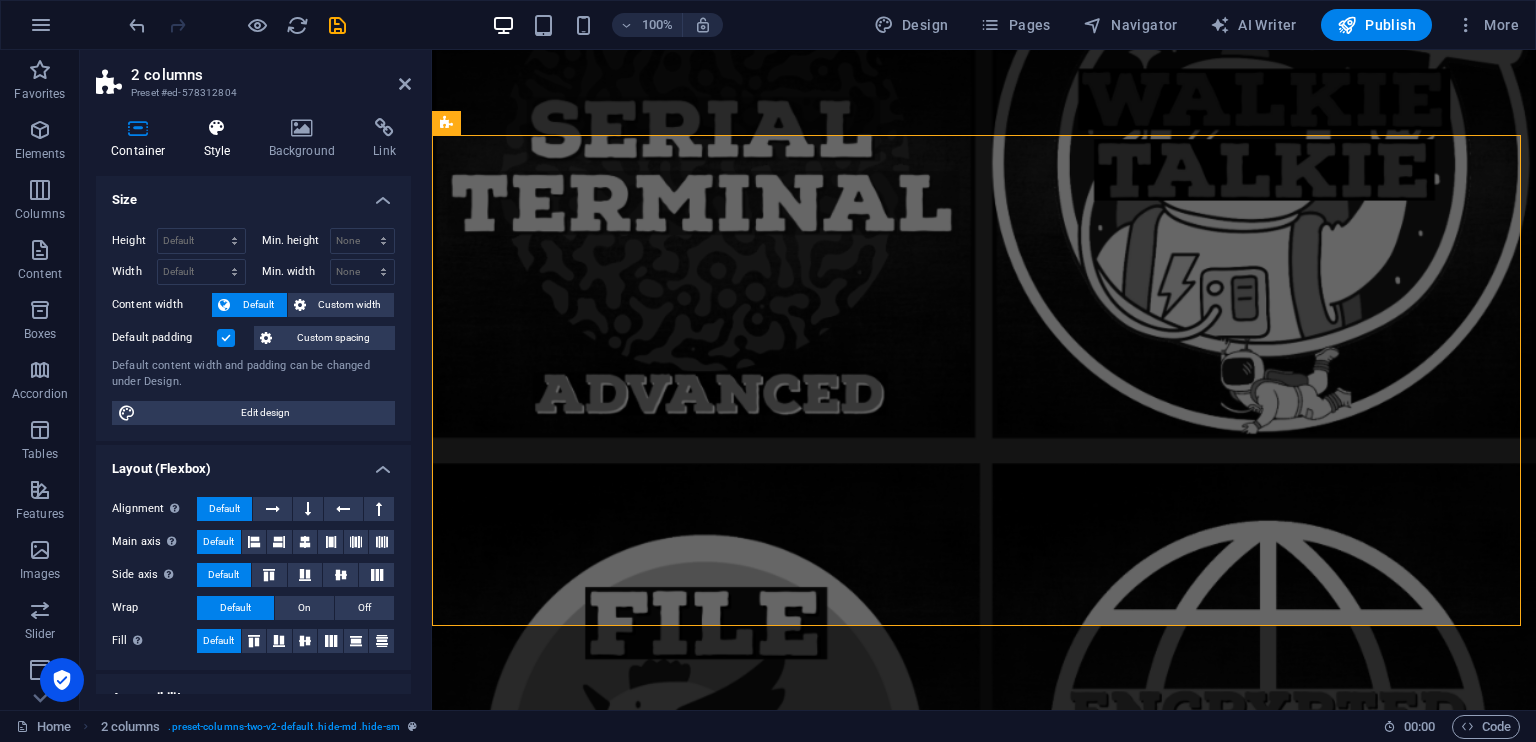 click at bounding box center (217, 128) 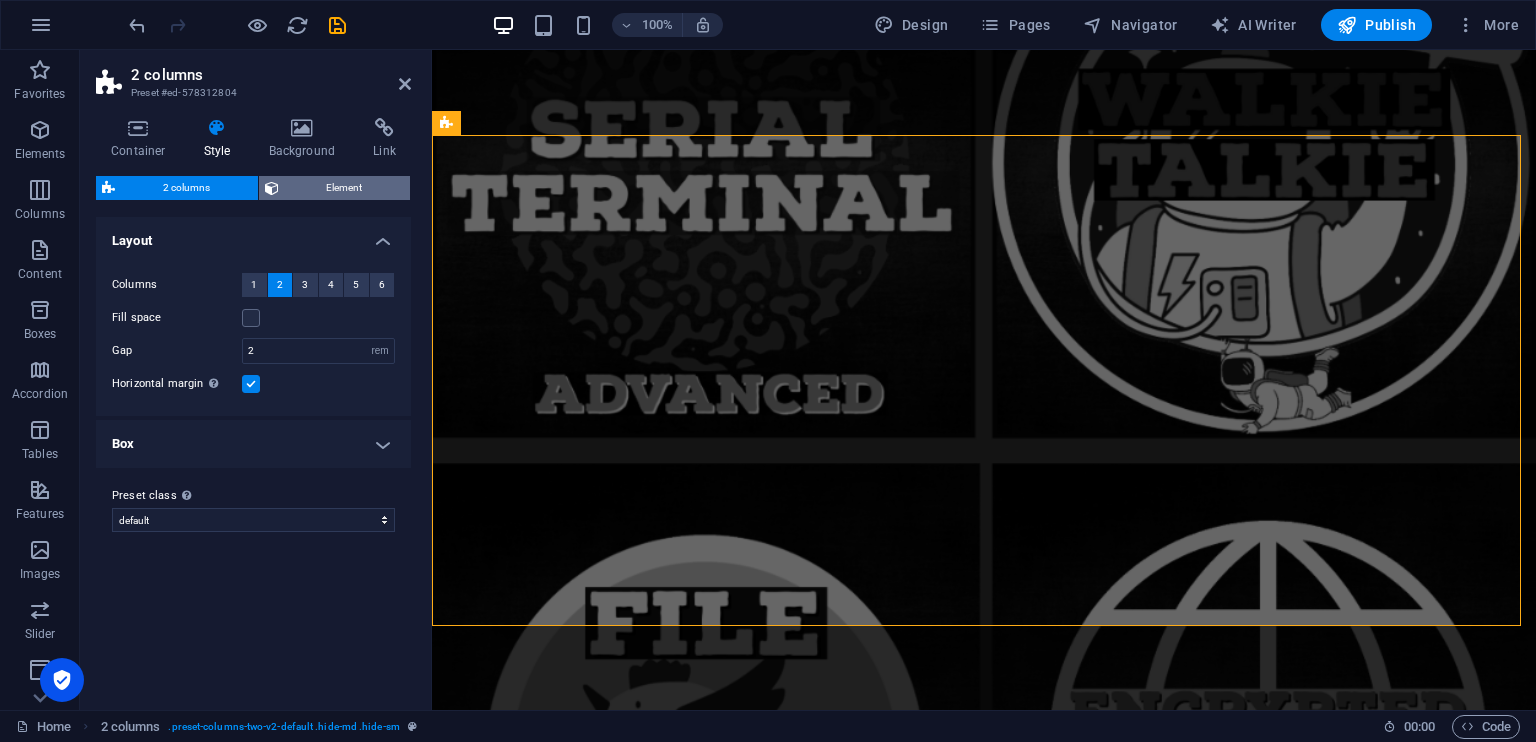click on "Element" at bounding box center [345, 188] 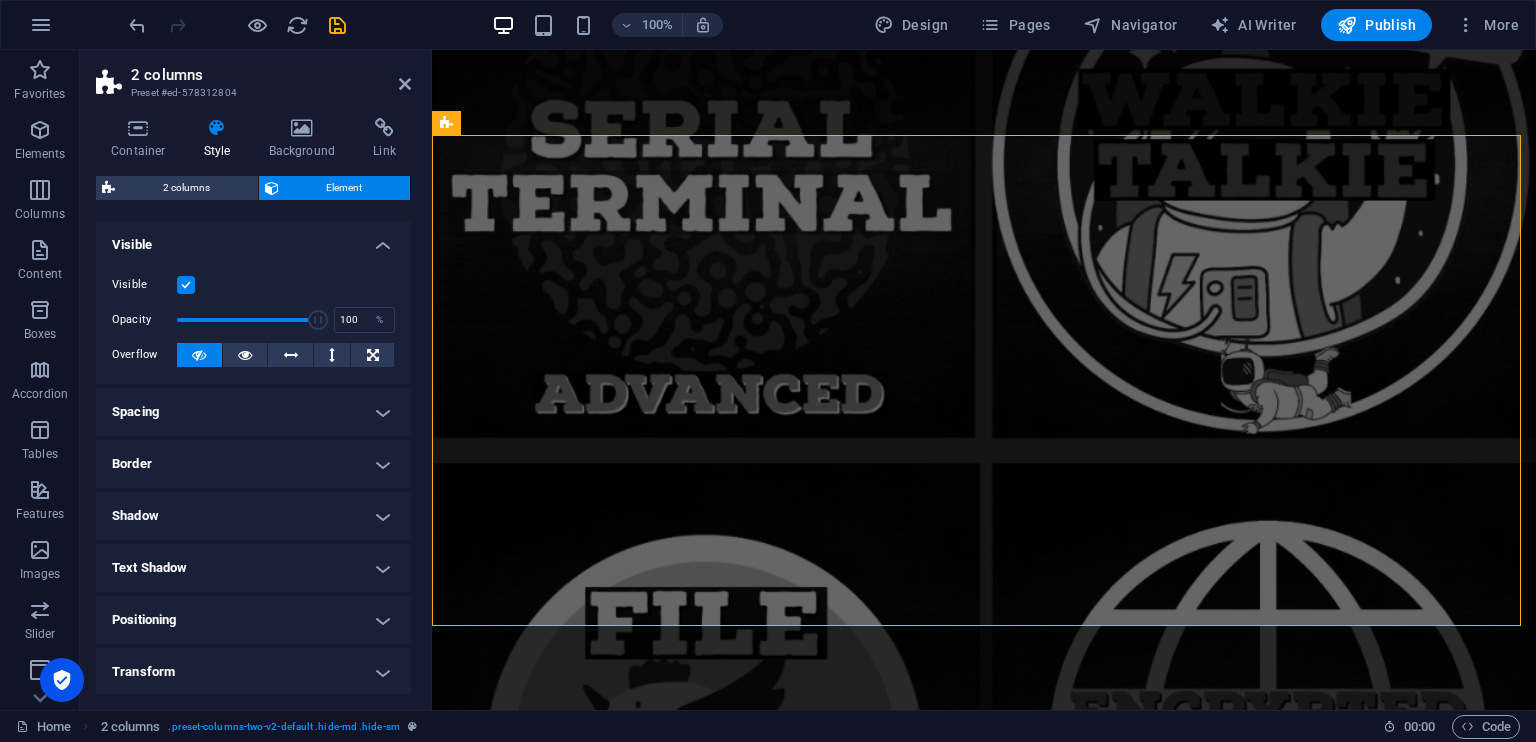 click at bounding box center (186, 285) 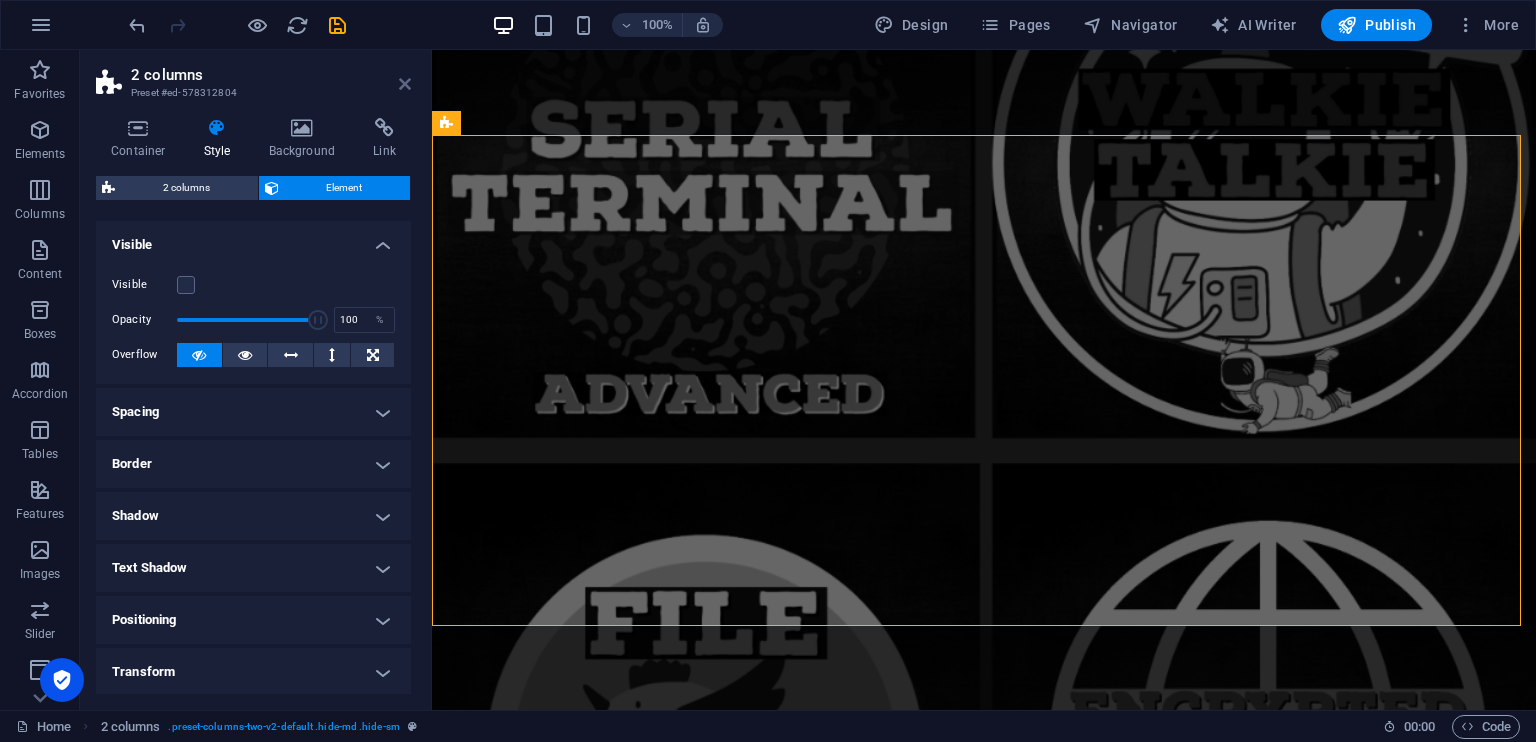 click at bounding box center (405, 84) 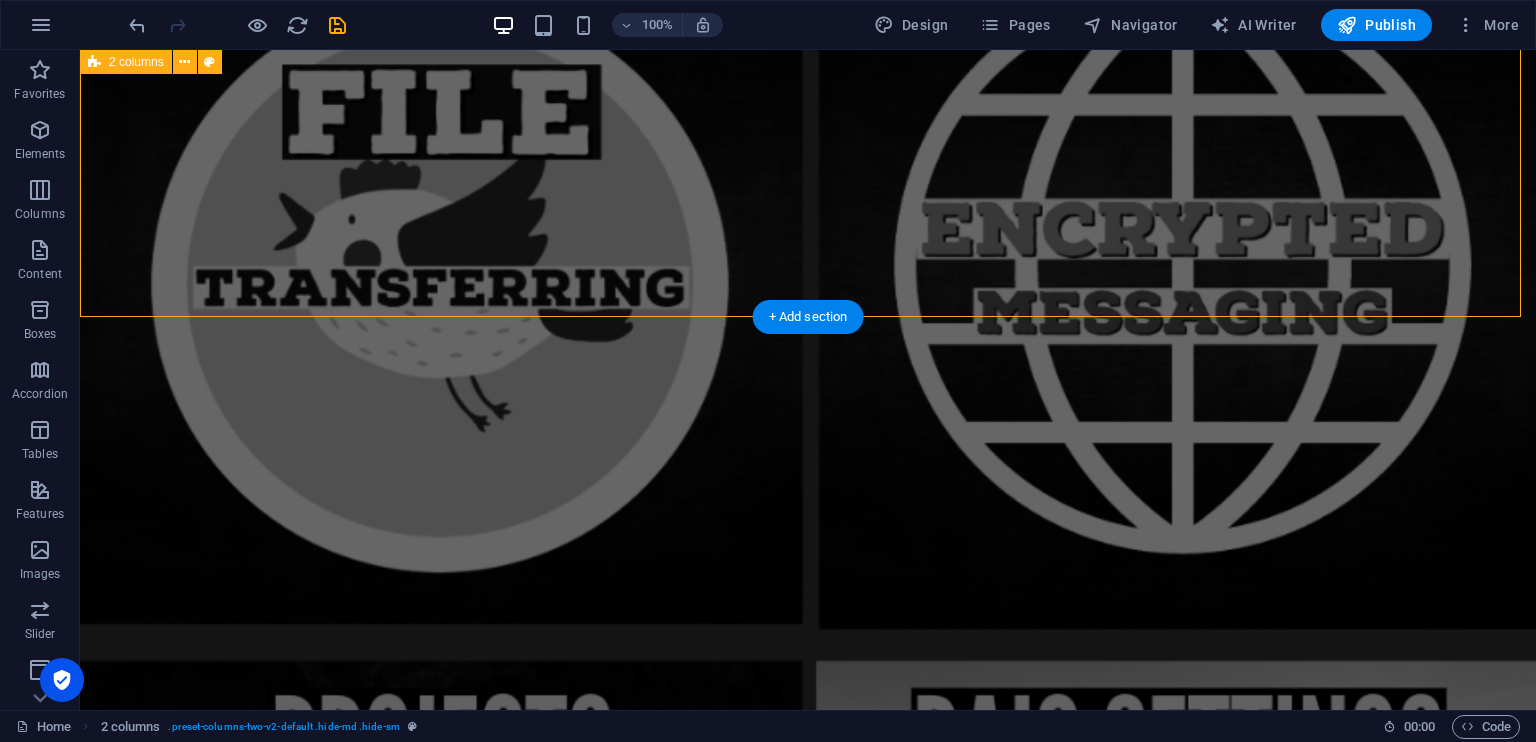 scroll, scrollTop: 15102, scrollLeft: 0, axis: vertical 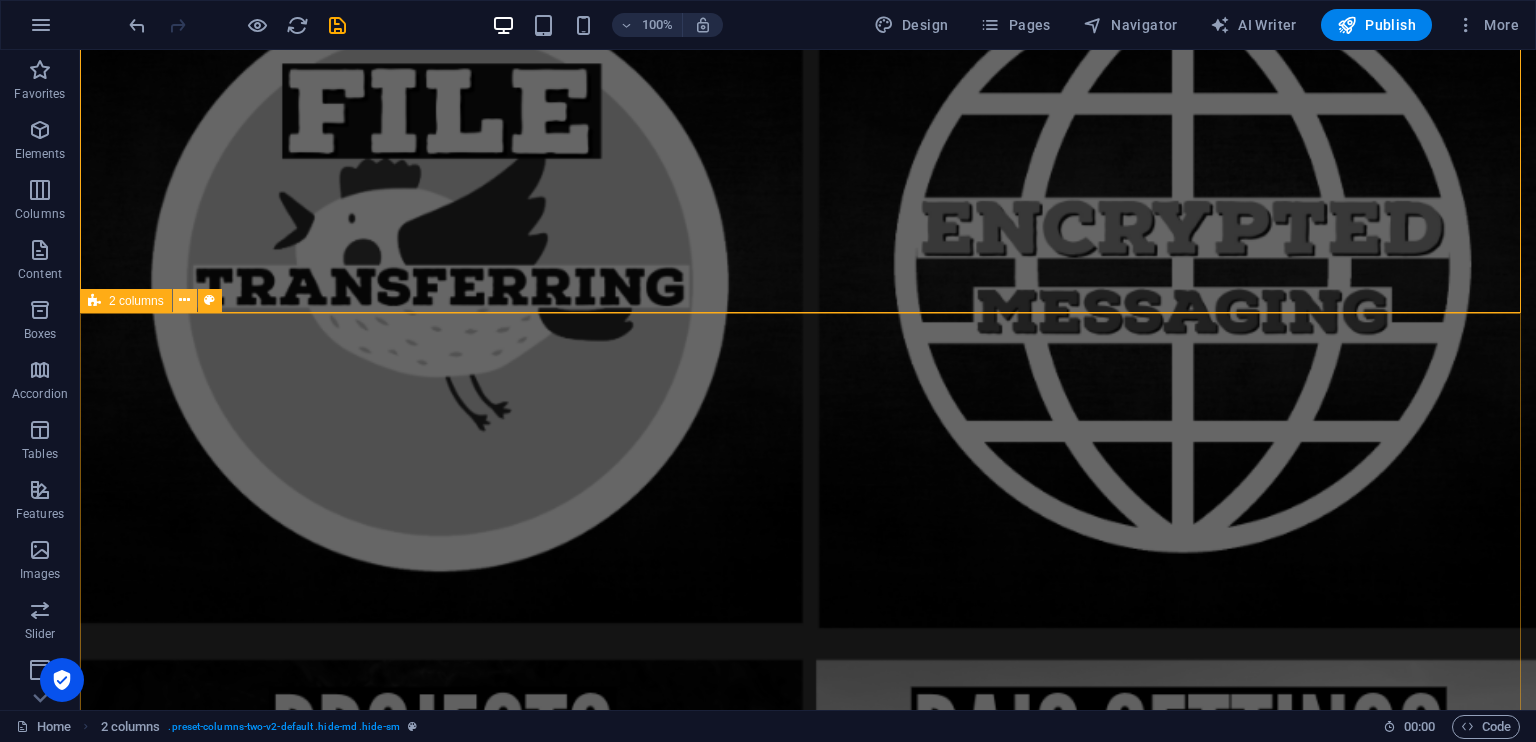click at bounding box center [184, 300] 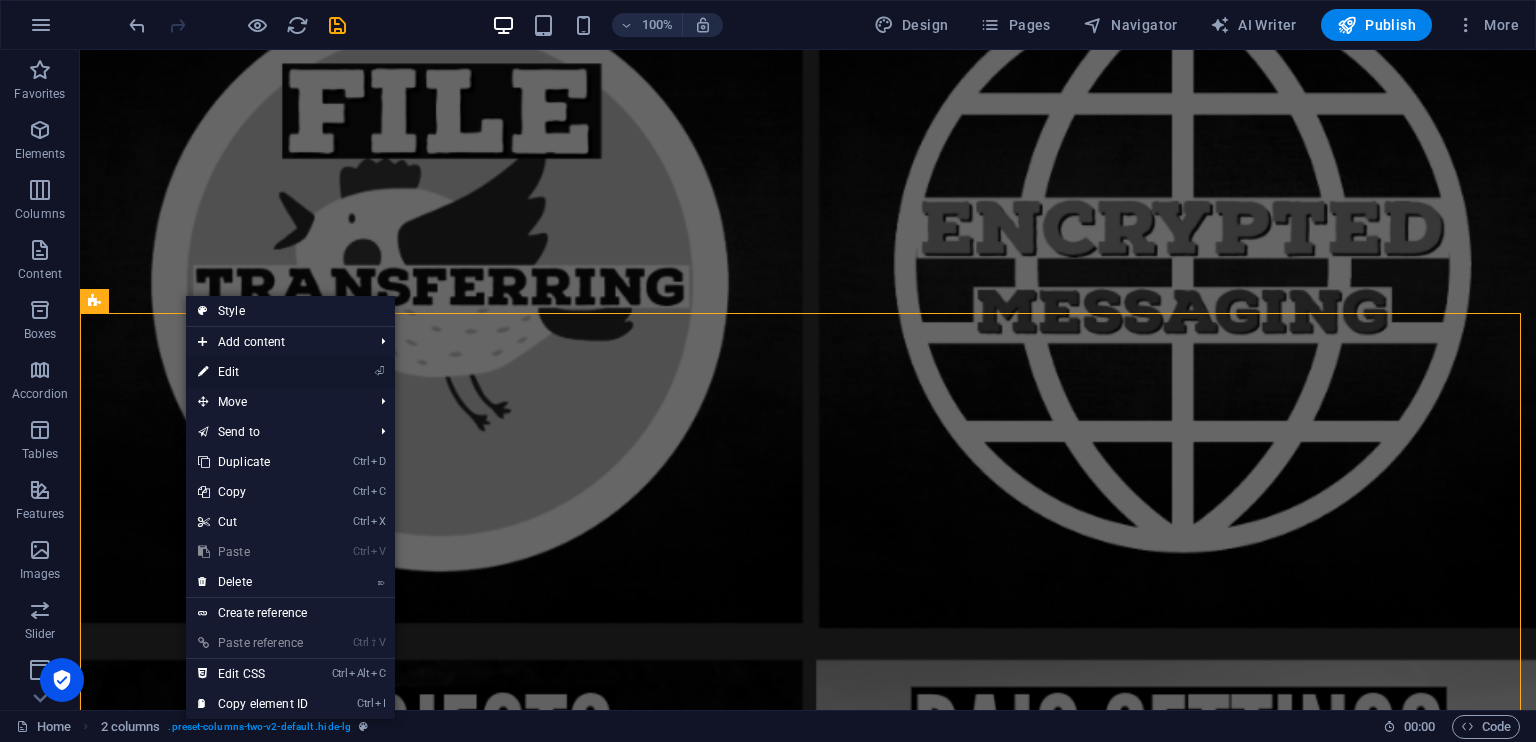 click on "⏎  Edit" at bounding box center [253, 372] 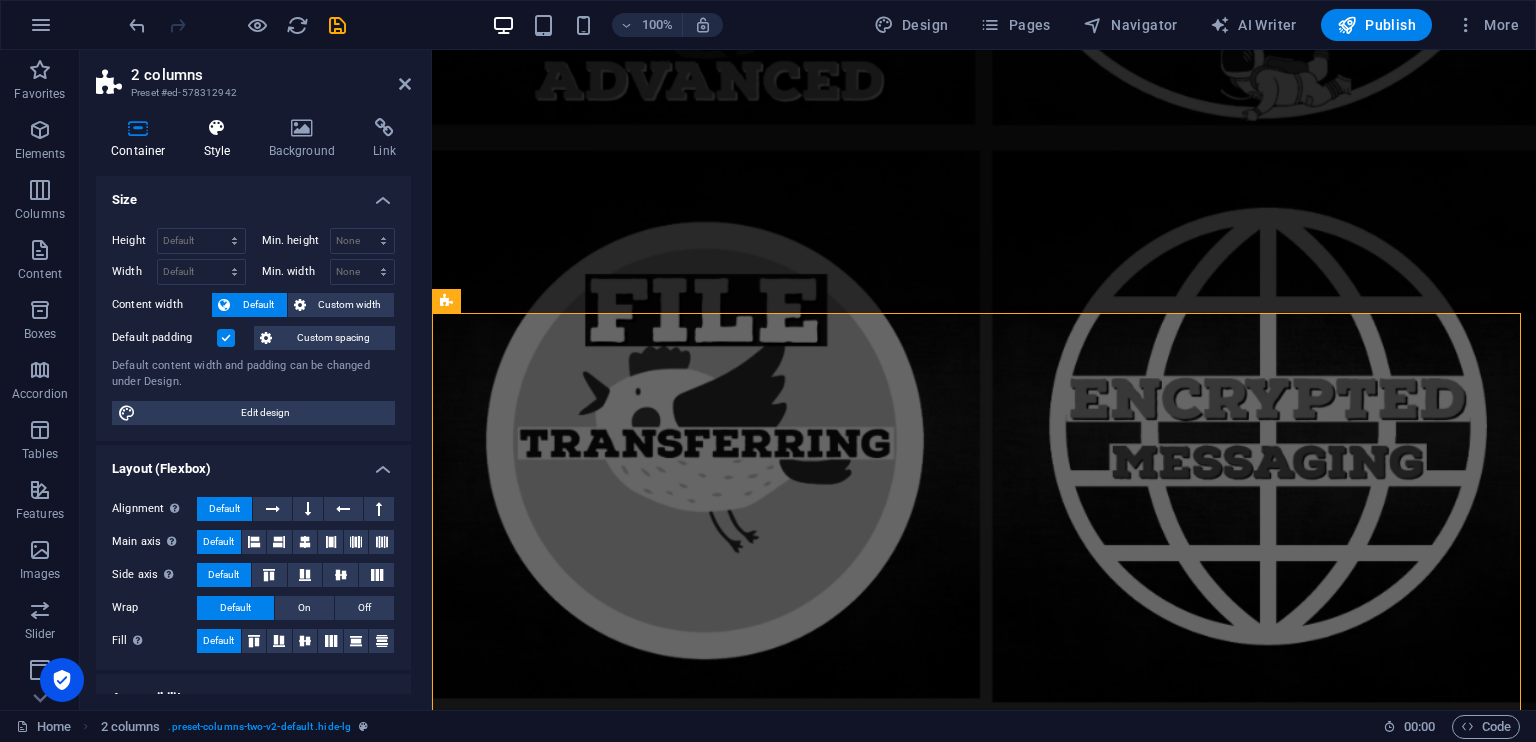 click on "Style" at bounding box center (221, 139) 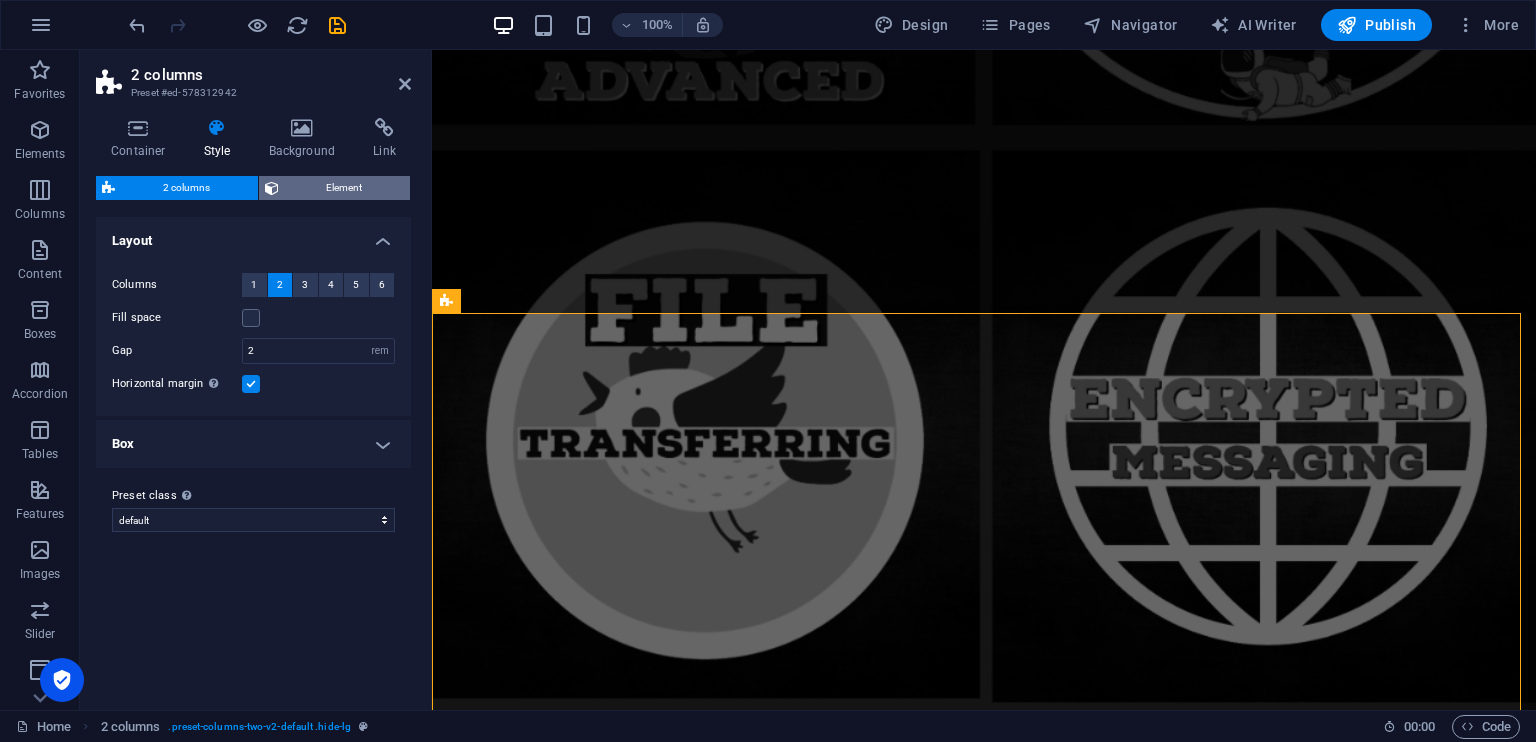 click on "Element" at bounding box center [345, 188] 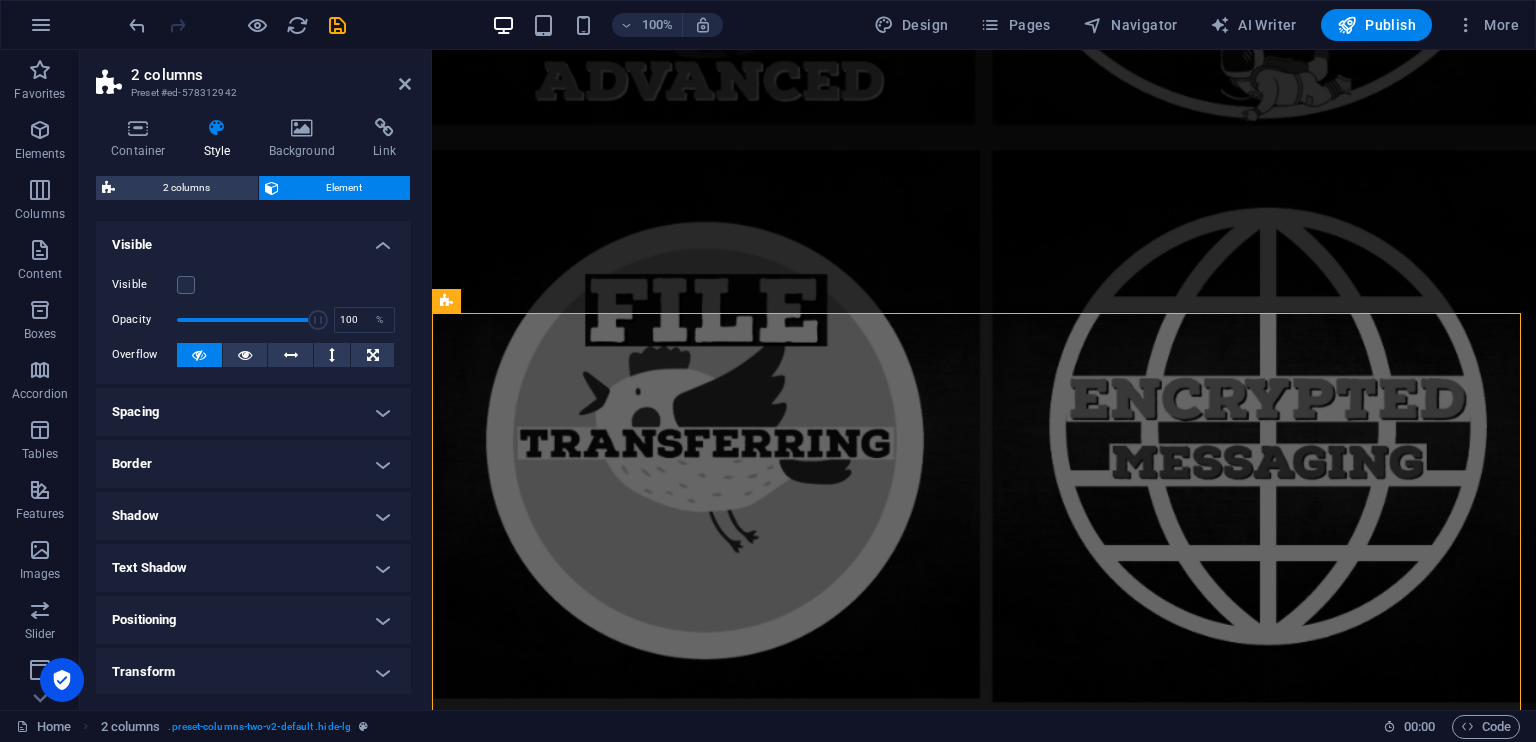 click on "Visible" at bounding box center [144, 285] 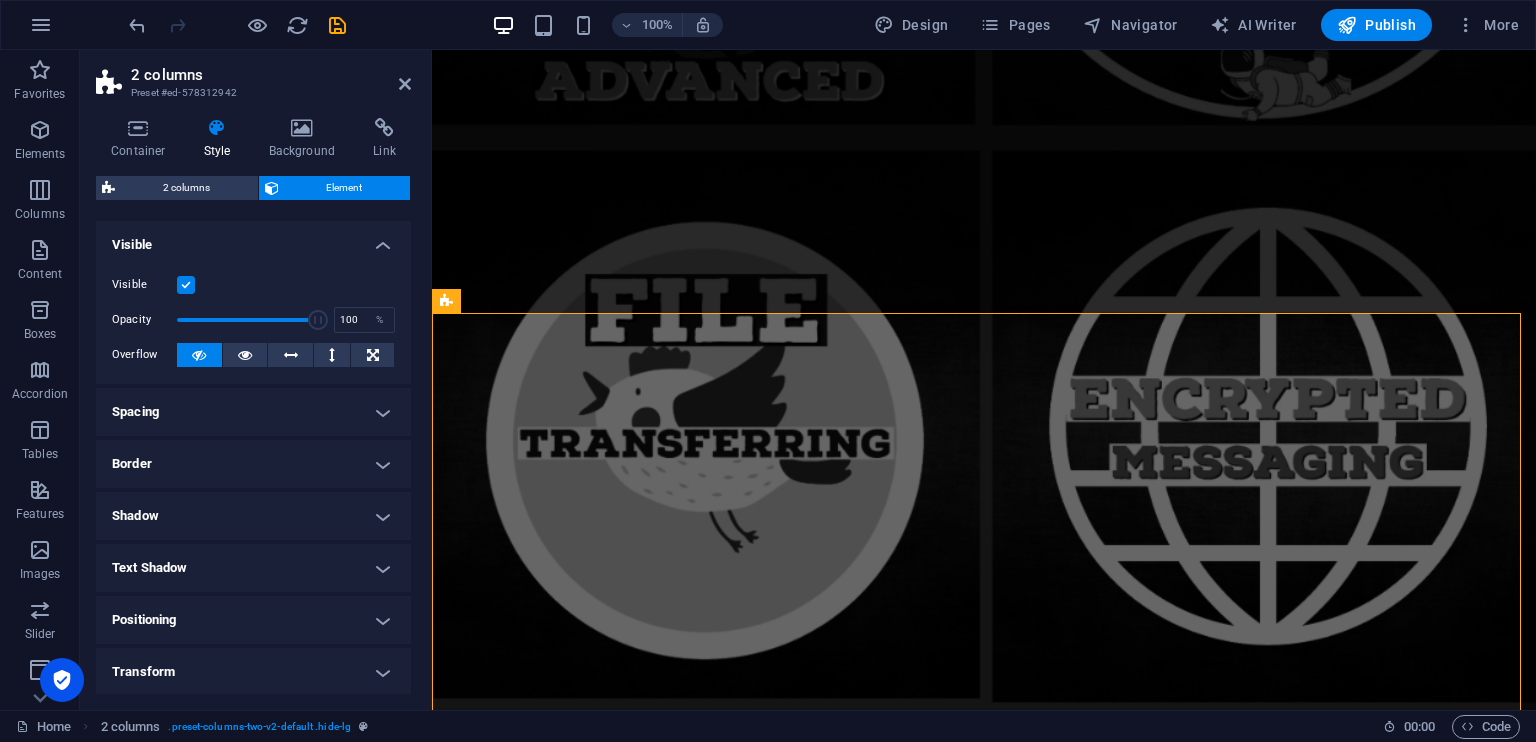 click at bounding box center (186, 285) 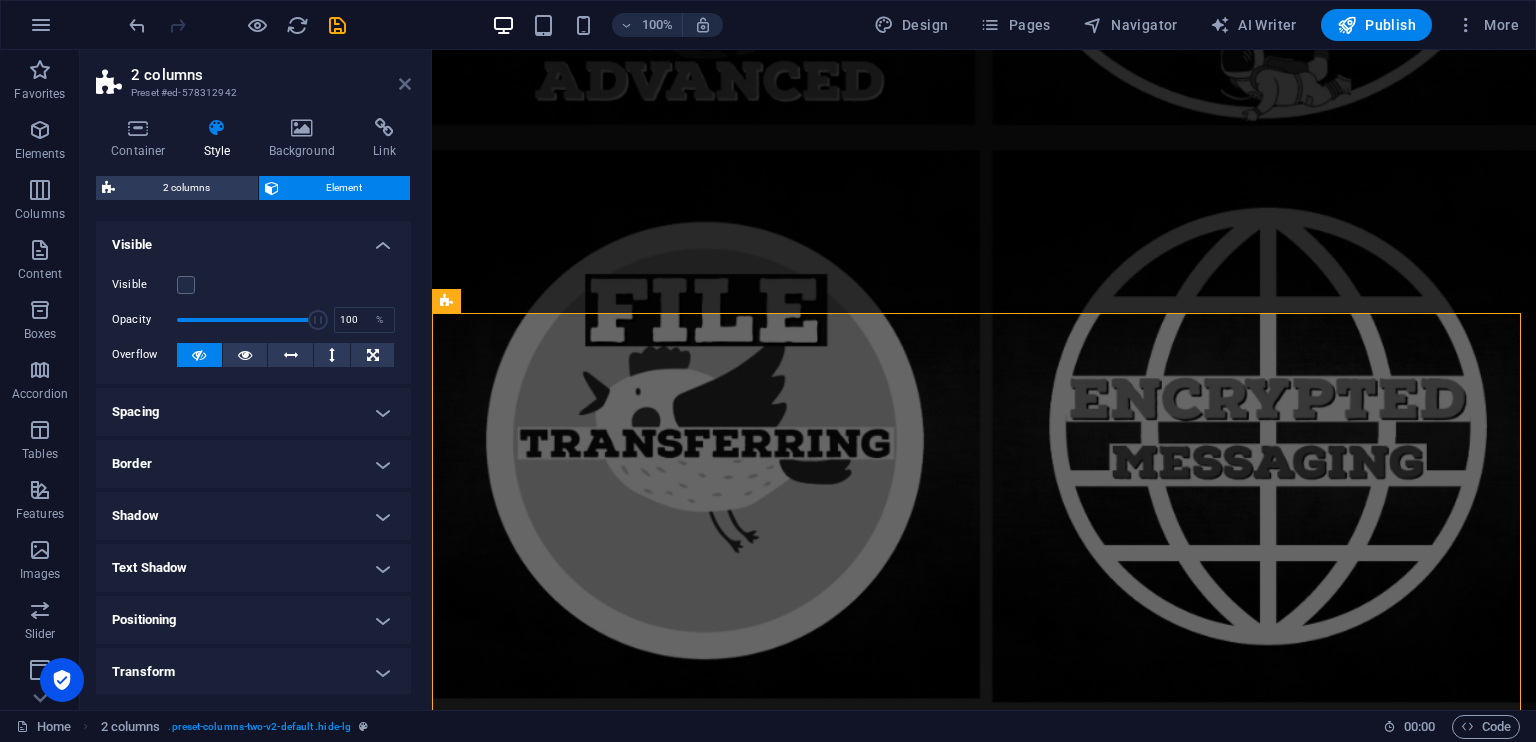 click at bounding box center [405, 84] 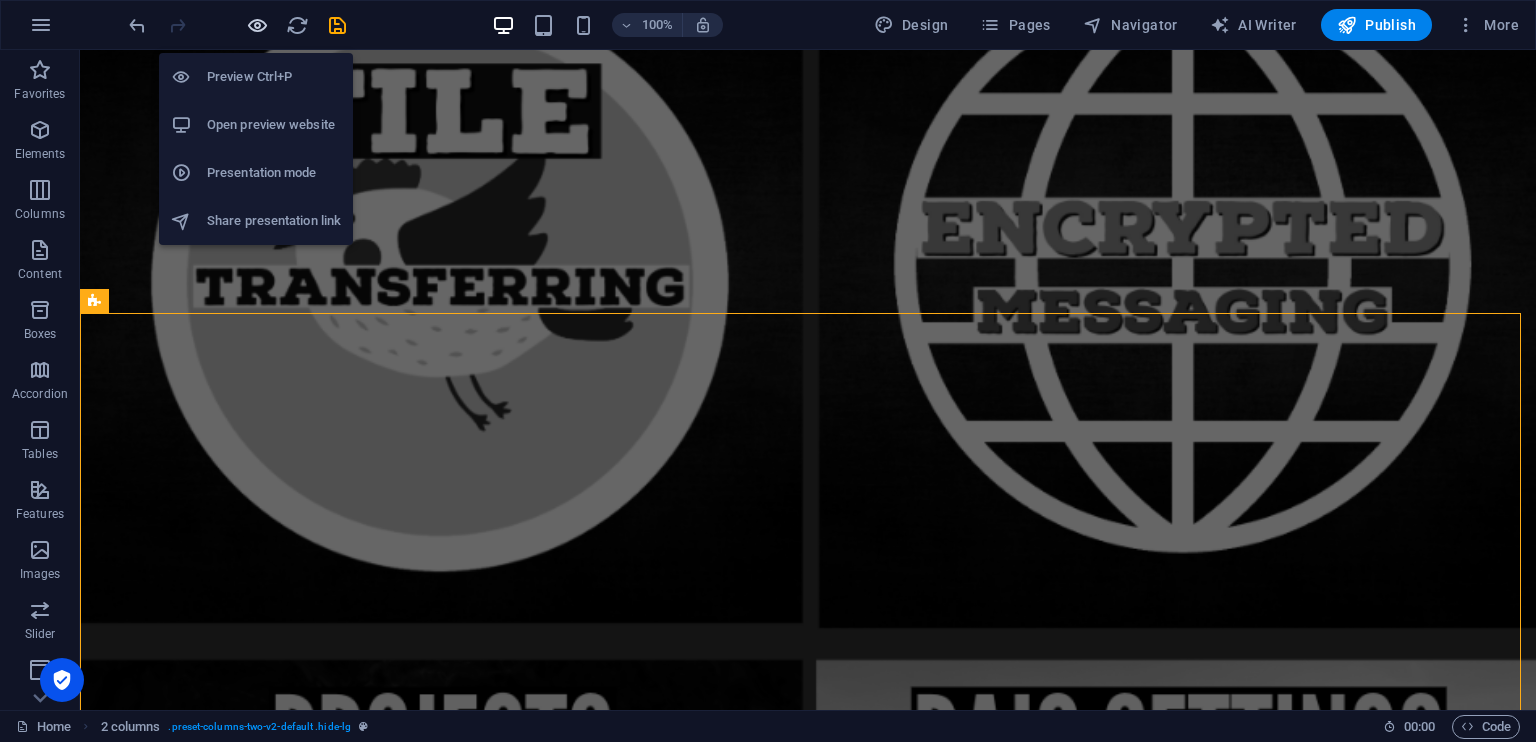 click at bounding box center (257, 25) 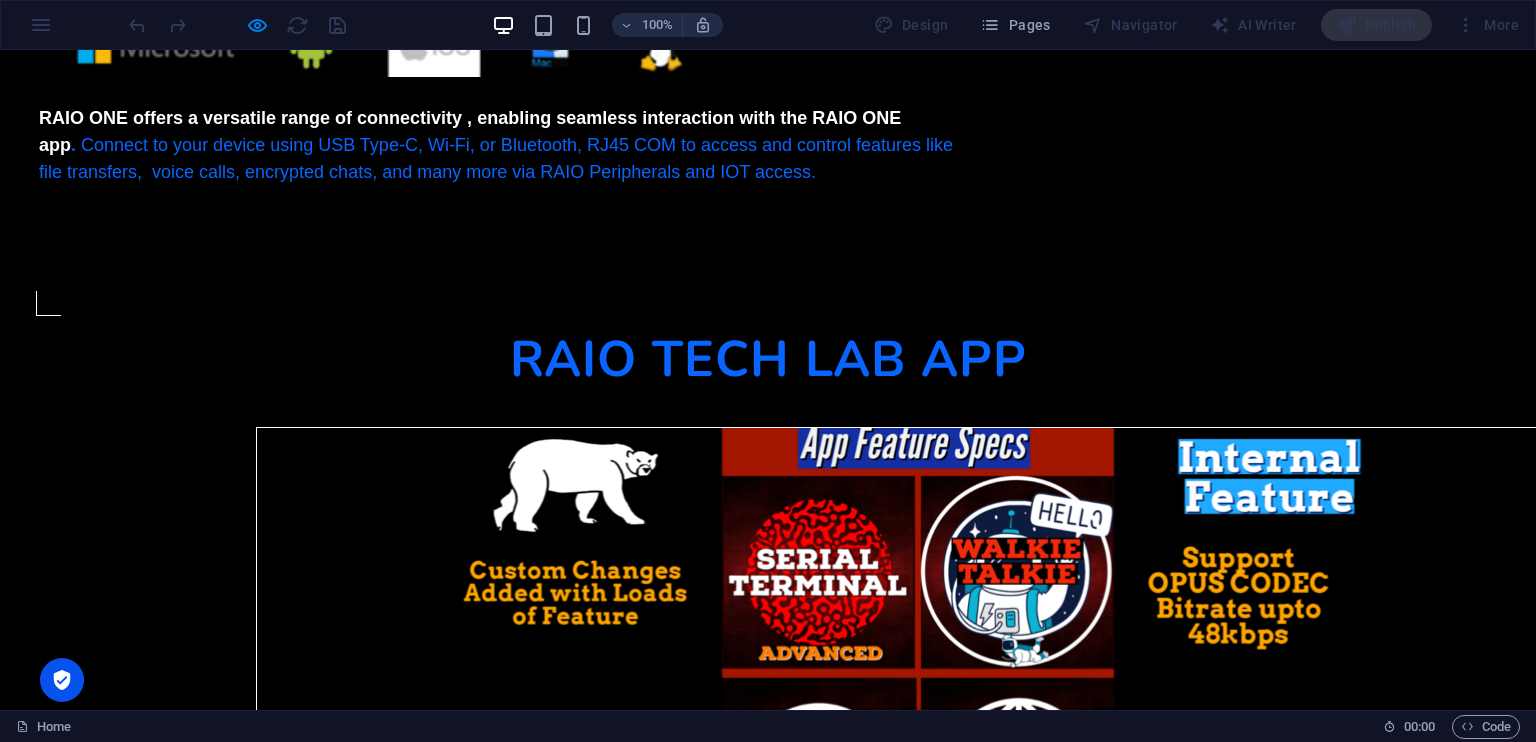 scroll, scrollTop: 7012, scrollLeft: 0, axis: vertical 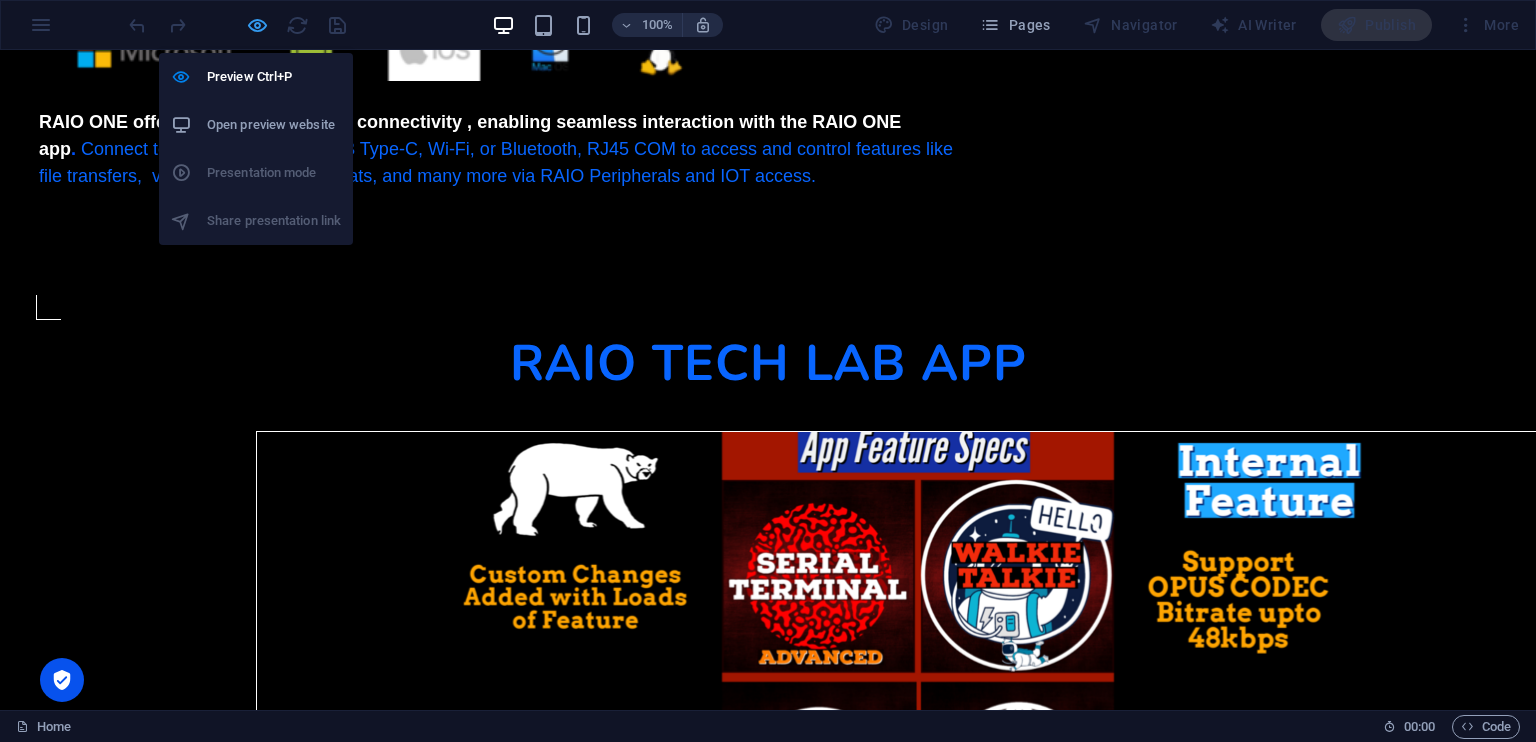 click at bounding box center (257, 25) 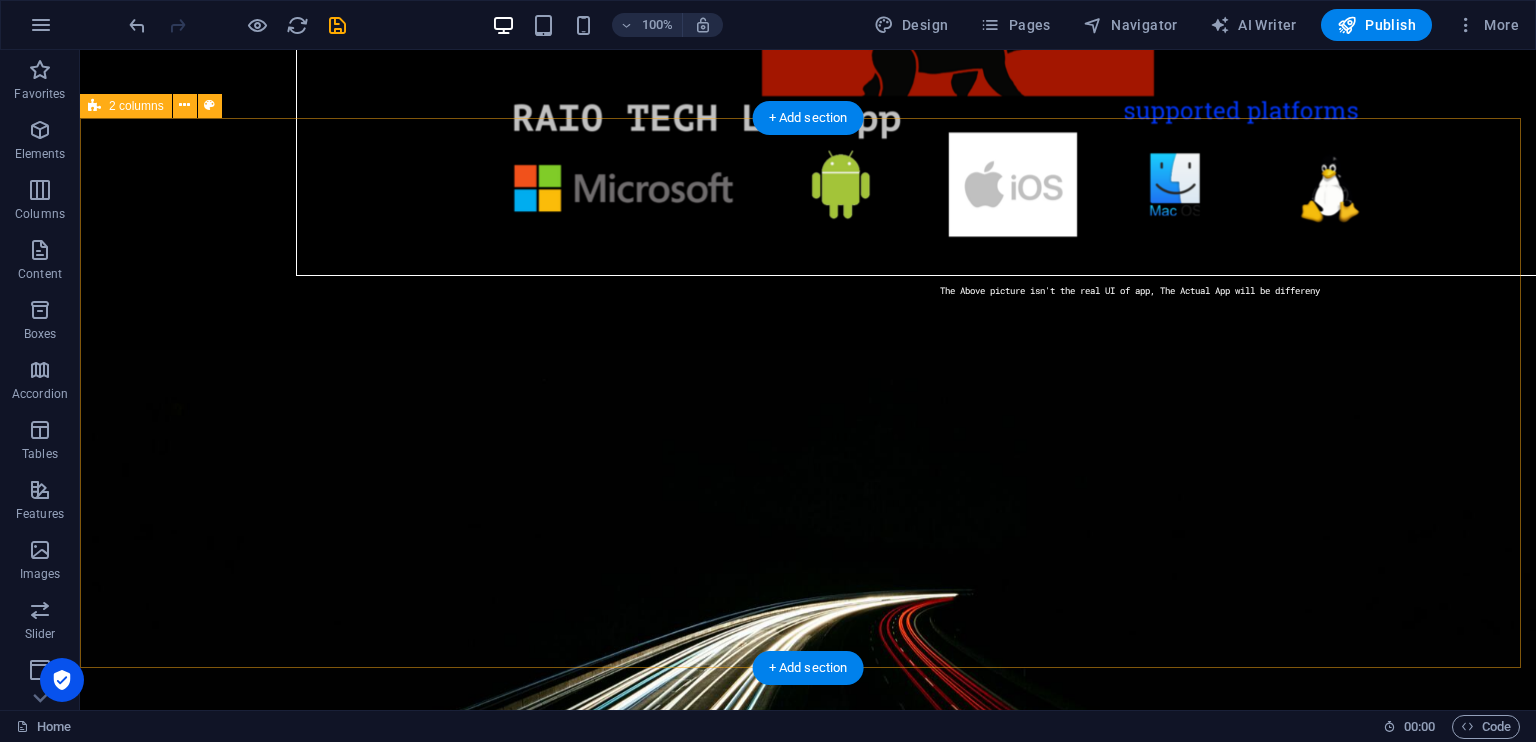 scroll, scrollTop: 18985, scrollLeft: 0, axis: vertical 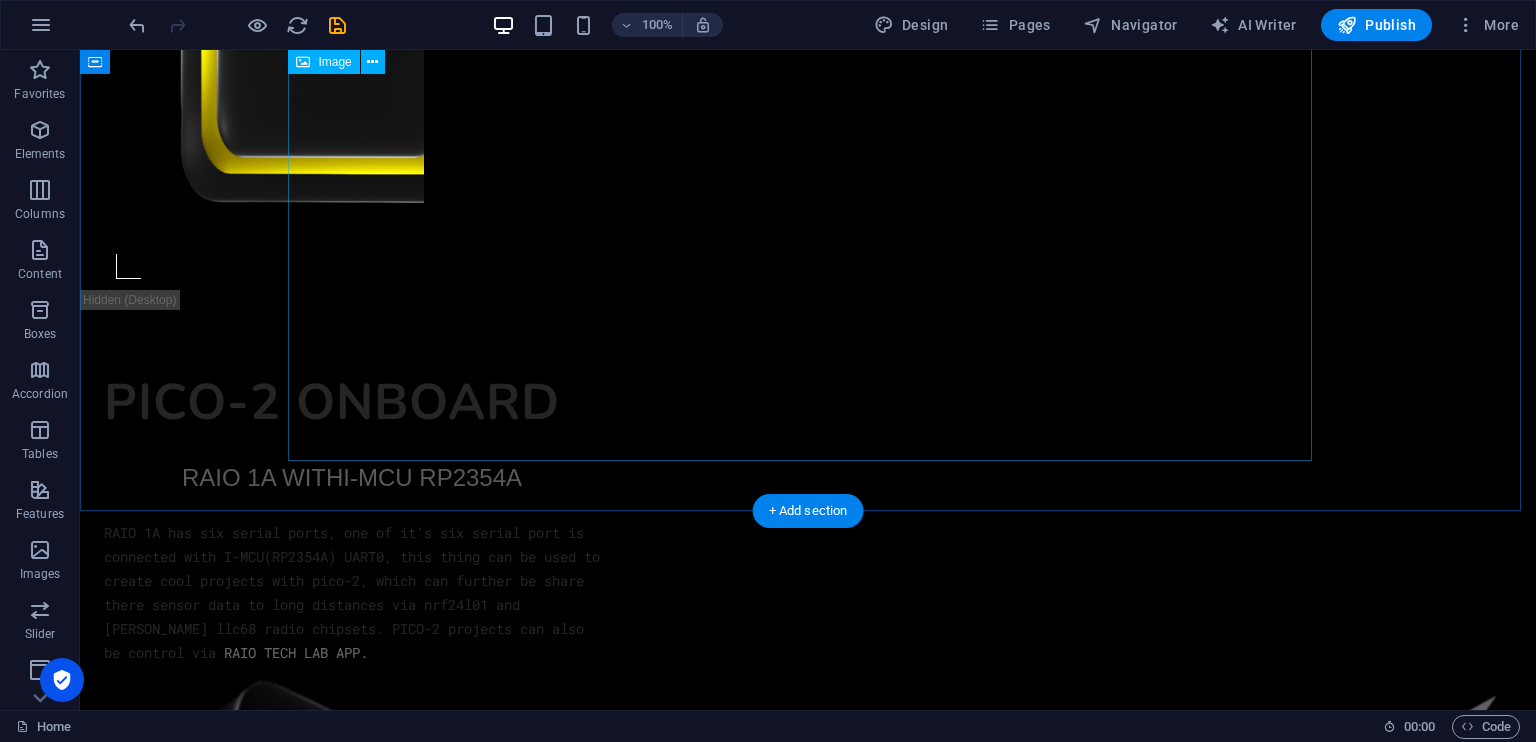 click at bounding box center (808, 11236) 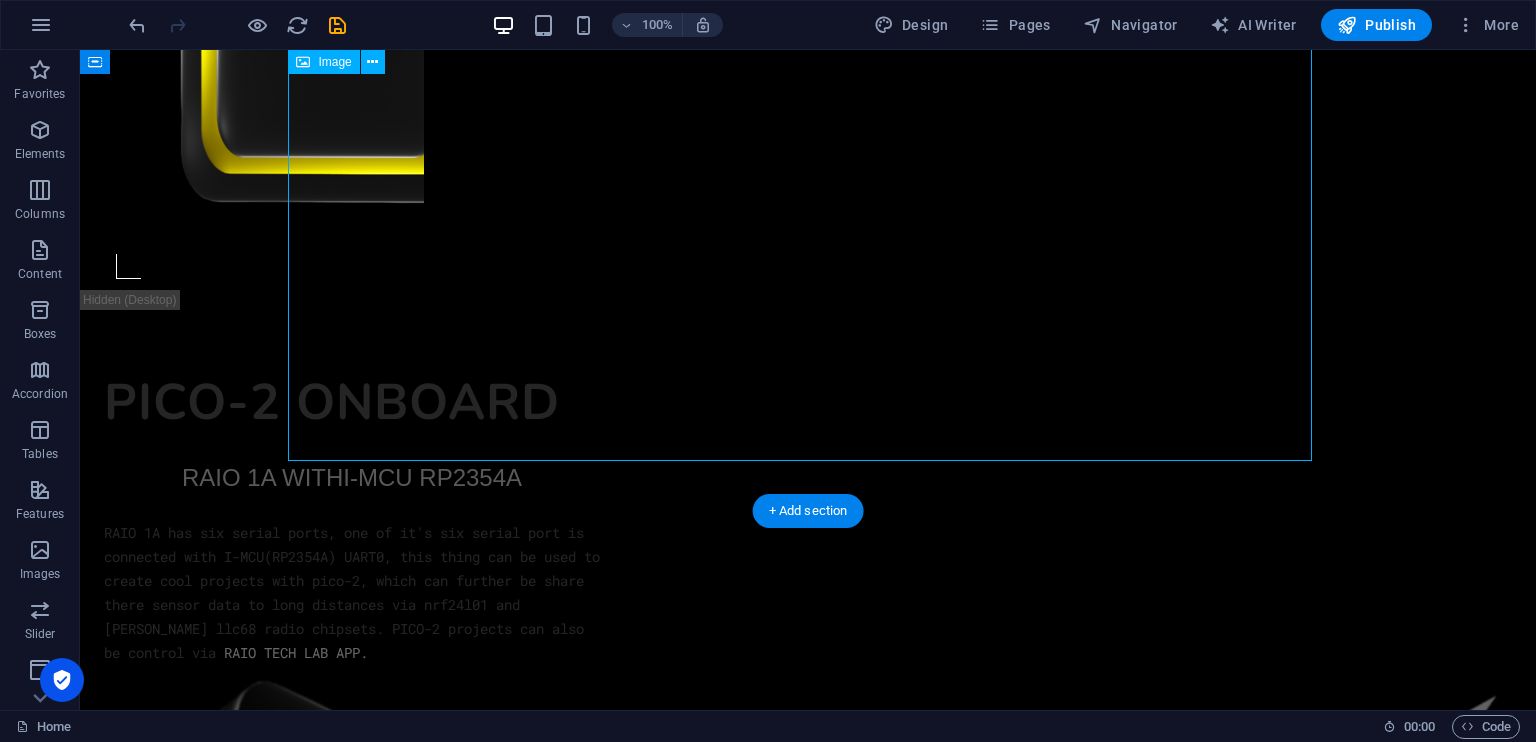 click at bounding box center [808, 11236] 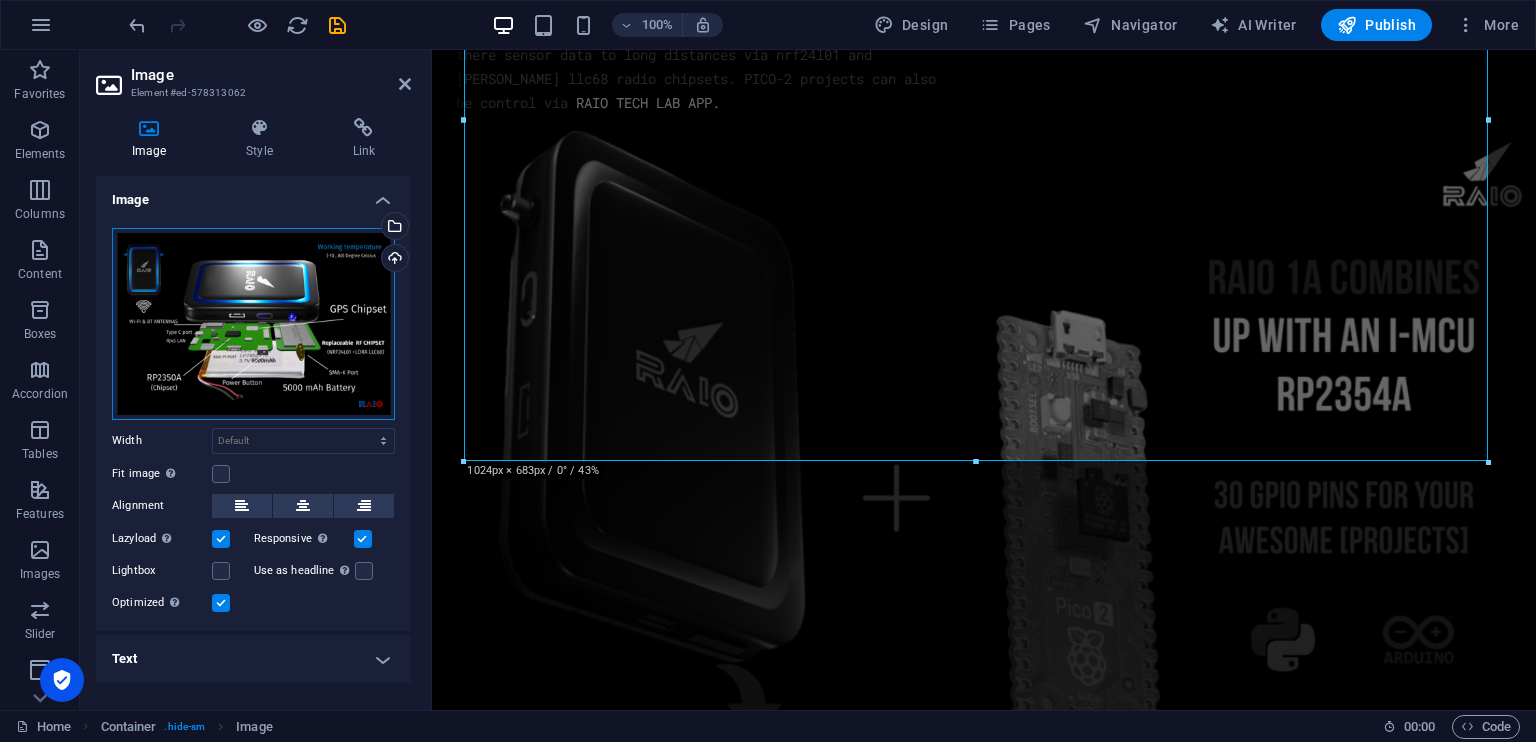 click on "Drag files here, click to choose files or select files from Files or our free stock photos & videos" at bounding box center (253, 324) 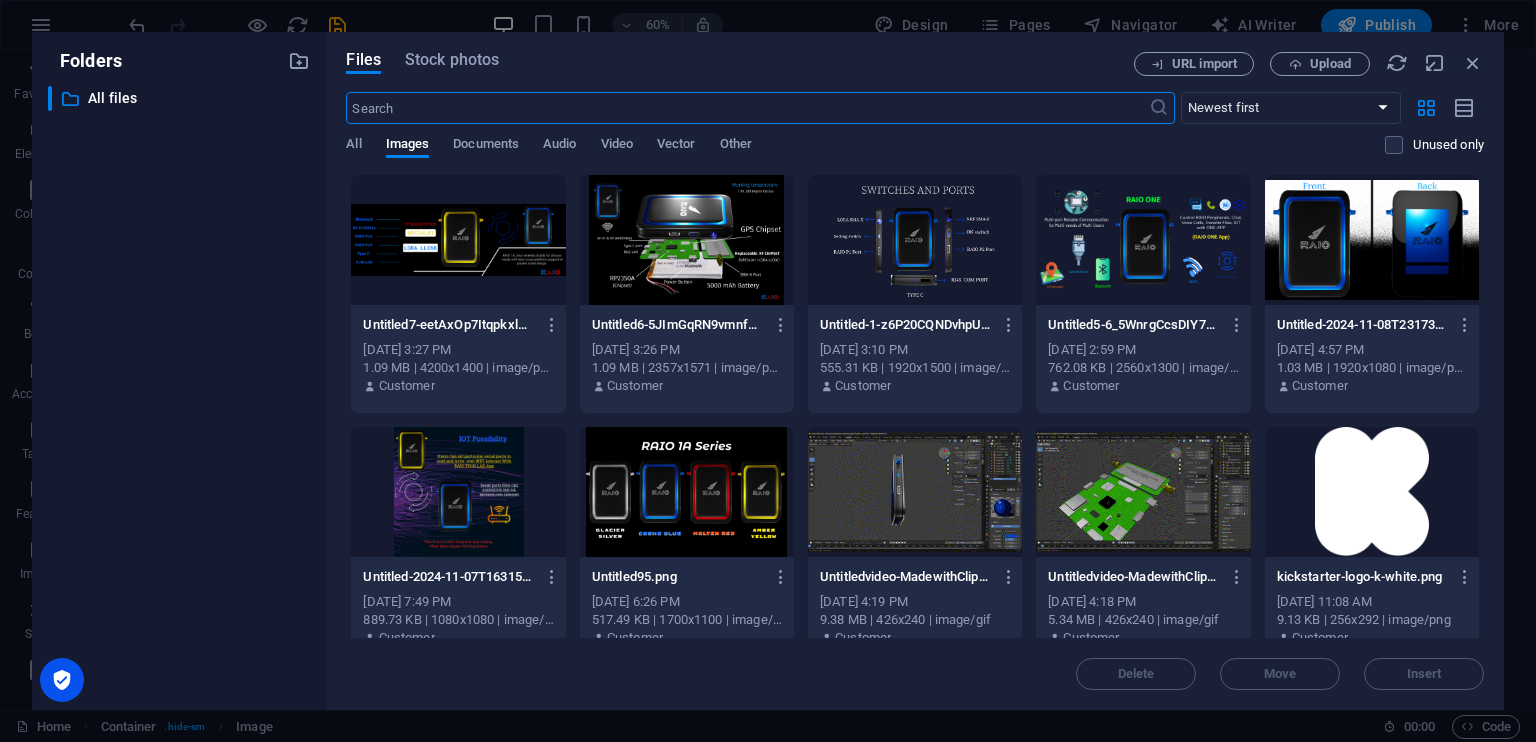 scroll, scrollTop: 18480, scrollLeft: 0, axis: vertical 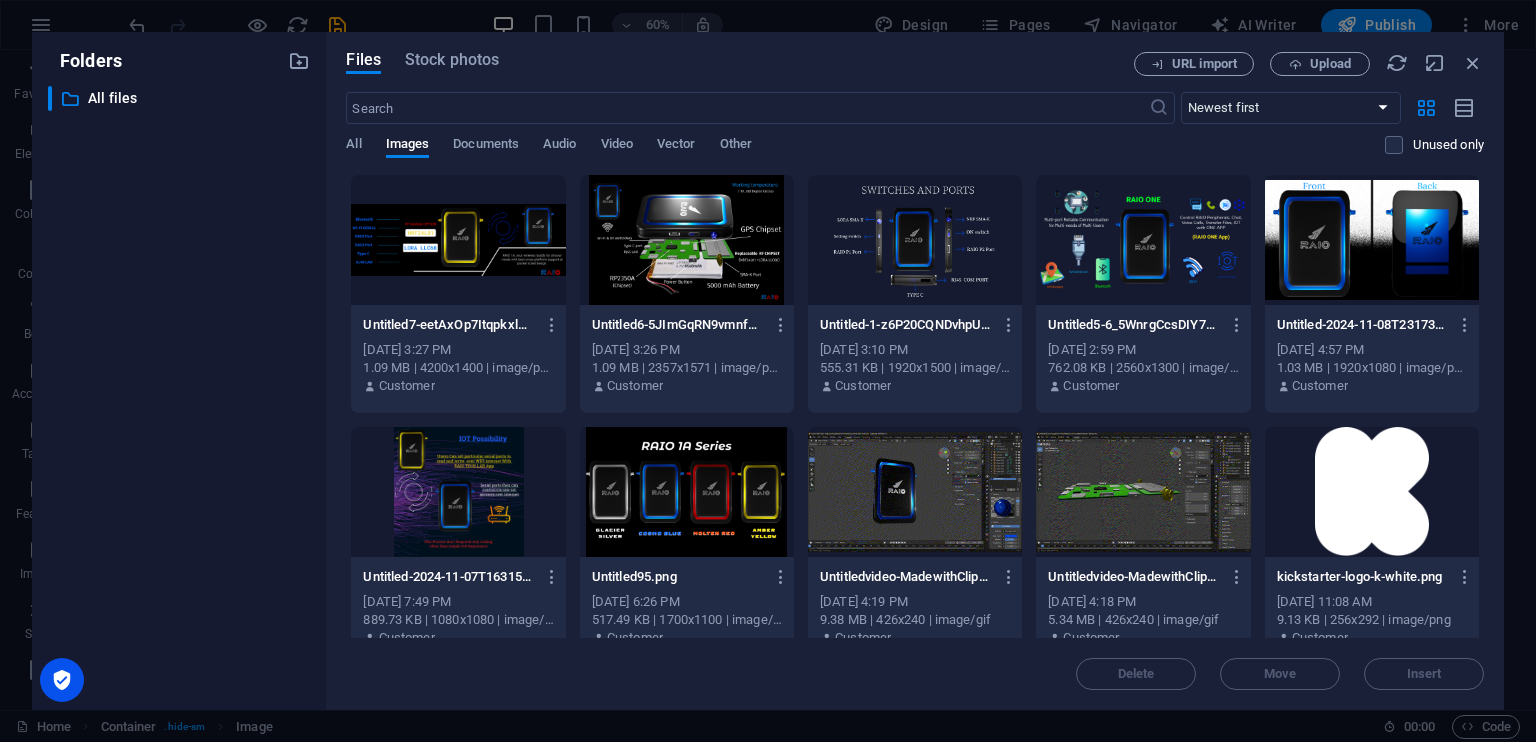 click at bounding box center [687, 240] 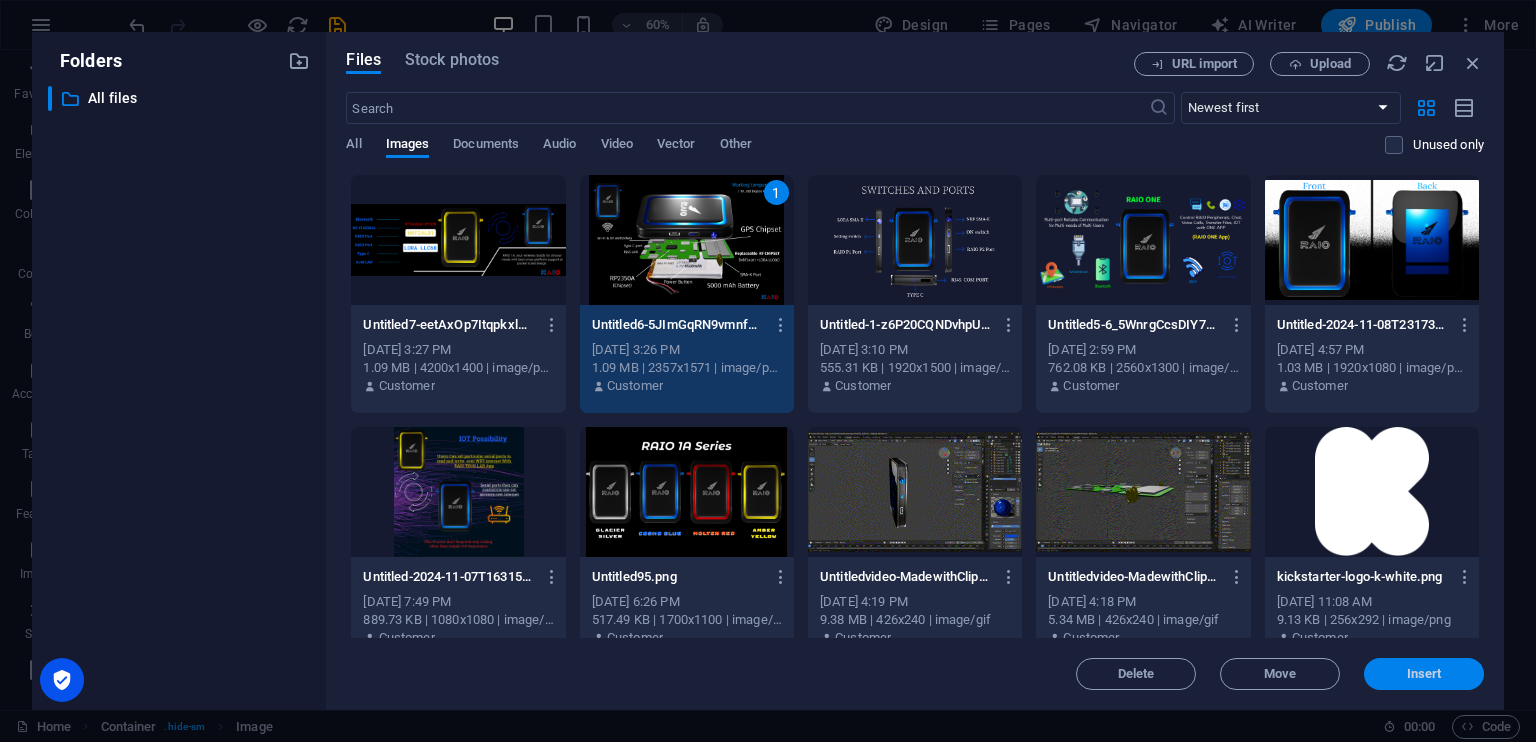click on "Insert" at bounding box center (1424, 674) 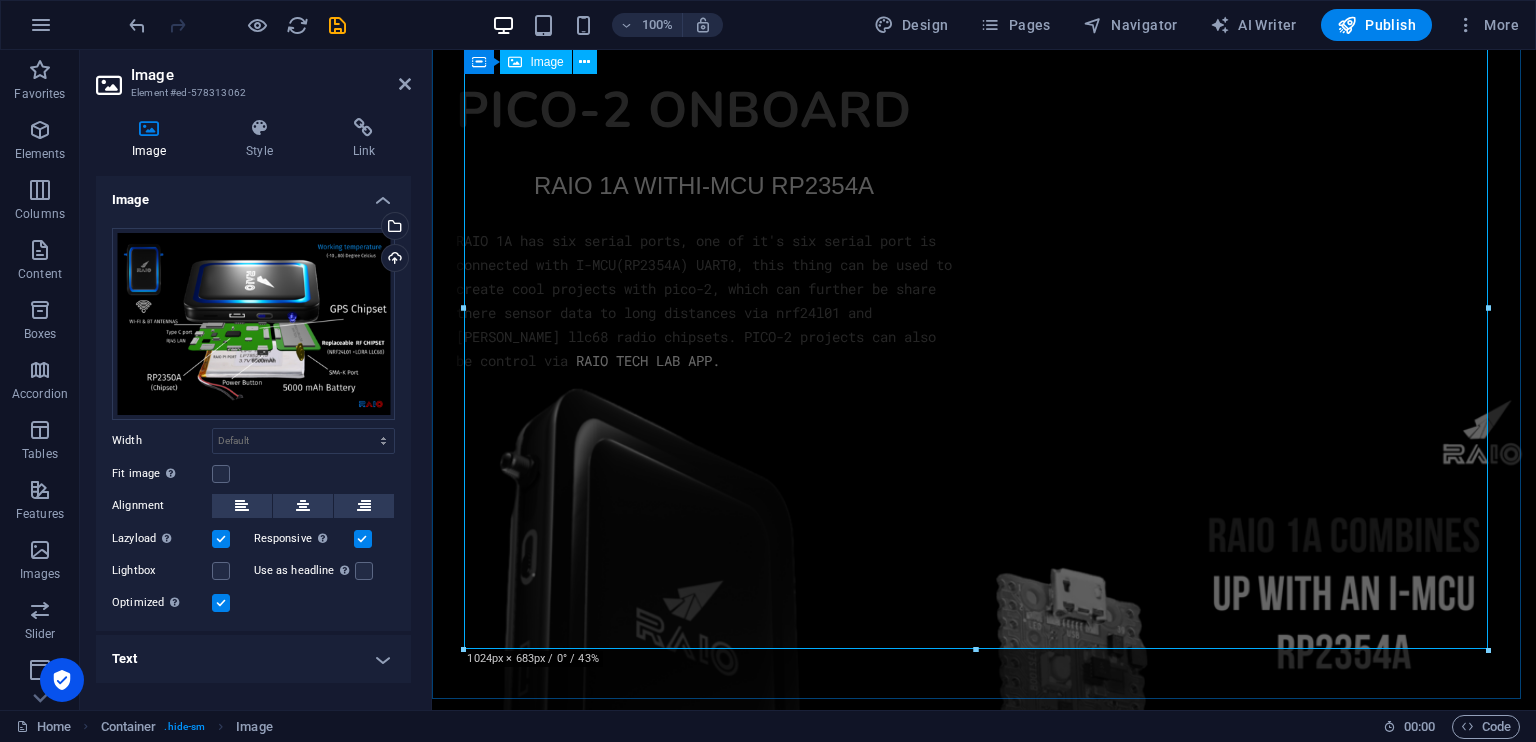 scroll, scrollTop: 18792, scrollLeft: 0, axis: vertical 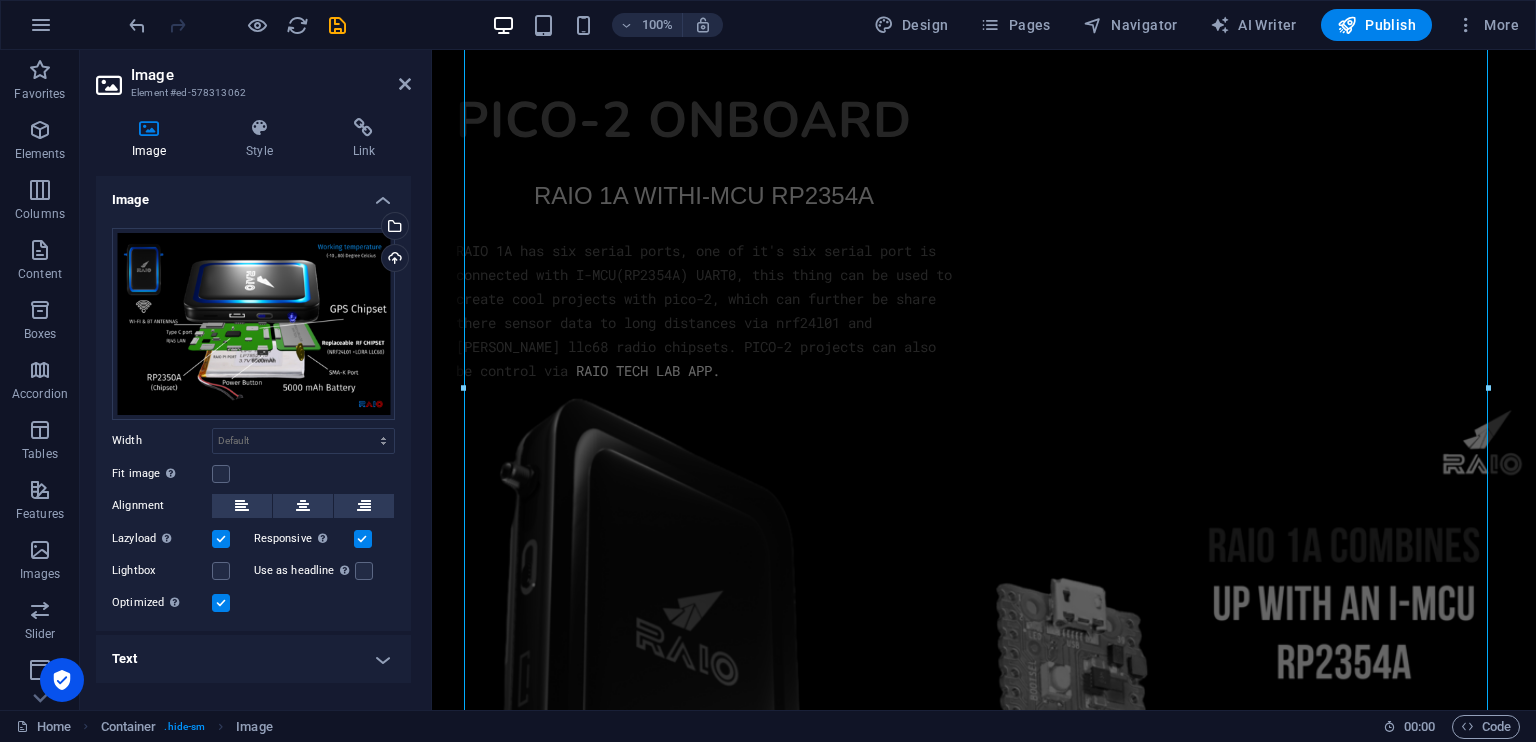 click on "Text" at bounding box center (253, 659) 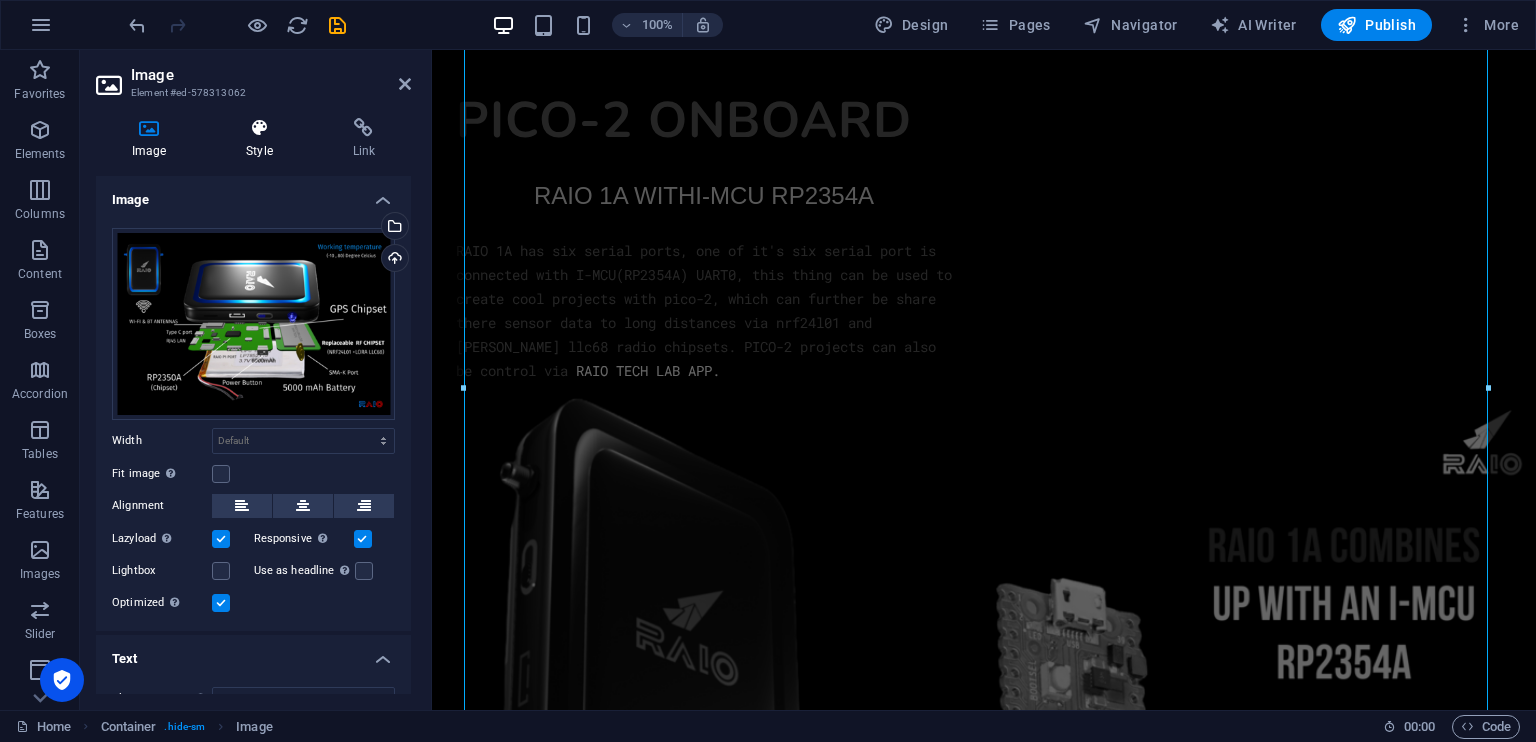 drag, startPoint x: 218, startPoint y: 654, endPoint x: 250, endPoint y: 122, distance: 532.96155 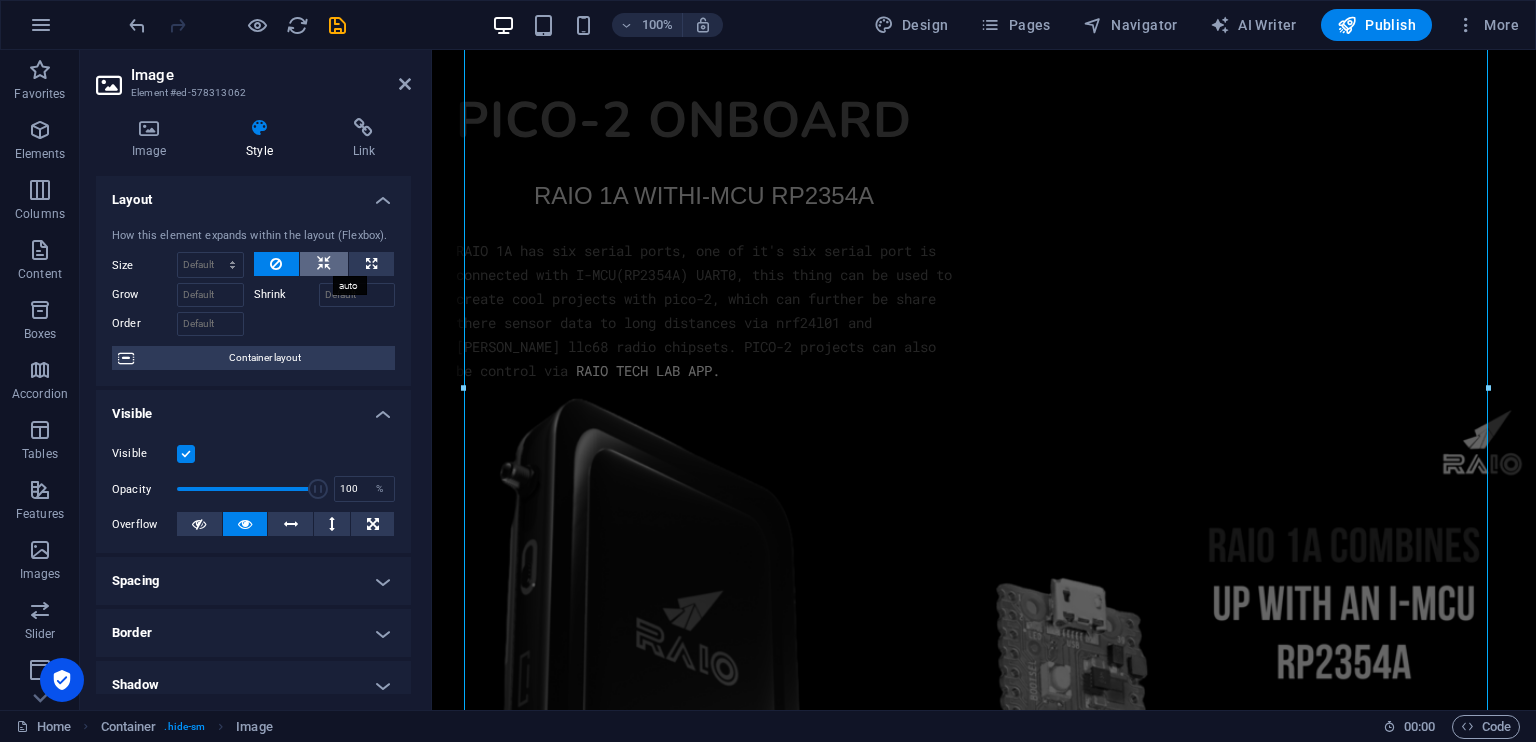click at bounding box center (324, 264) 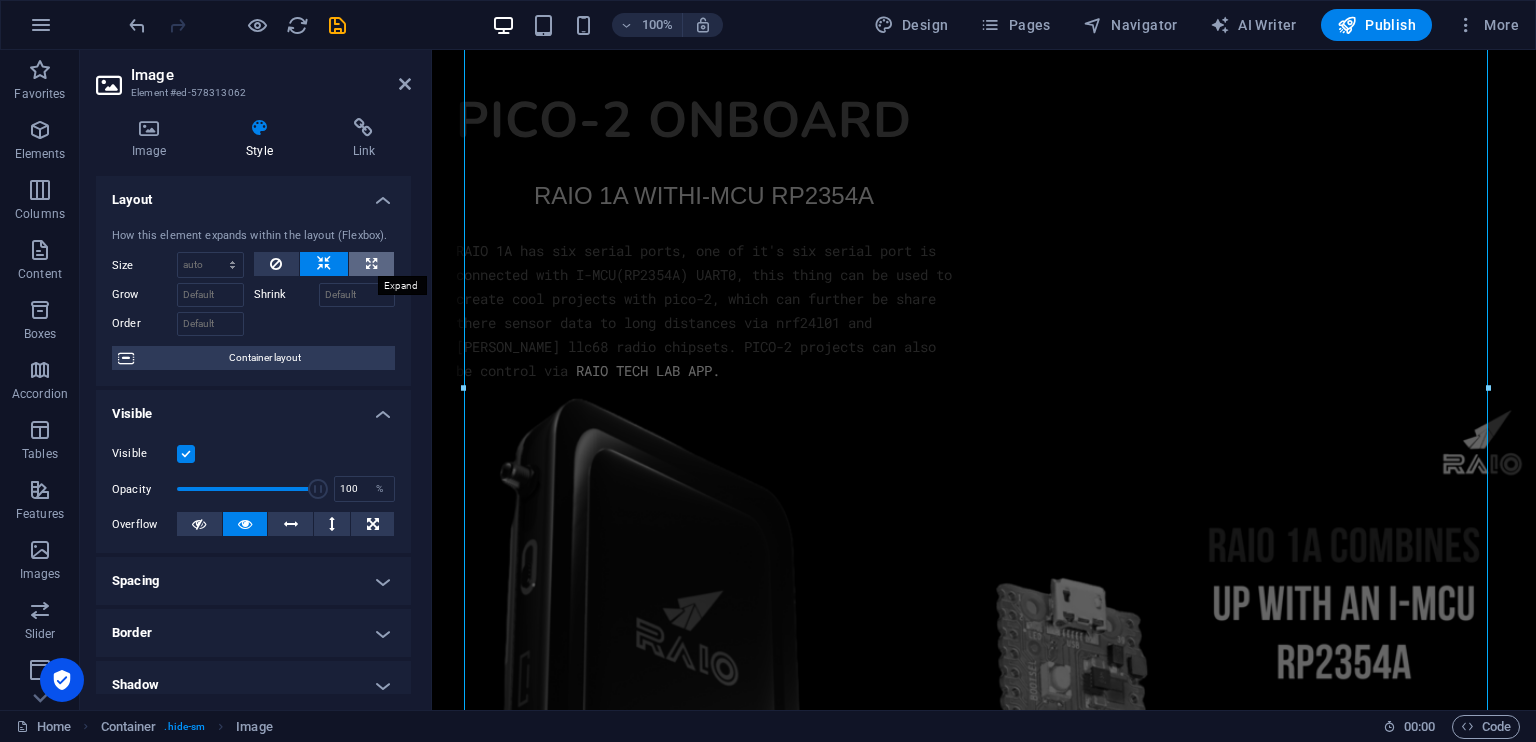 click at bounding box center [371, 264] 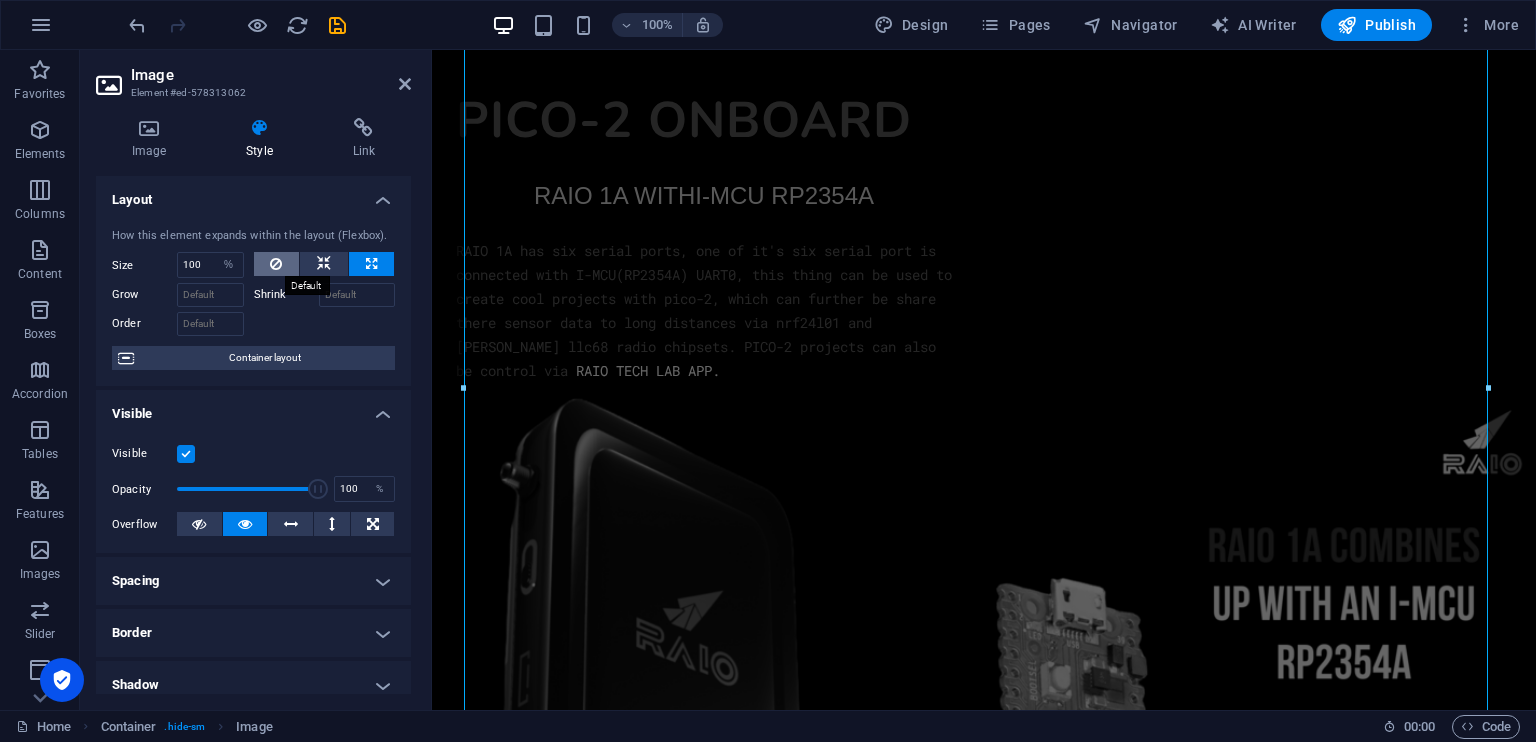 click at bounding box center (277, 264) 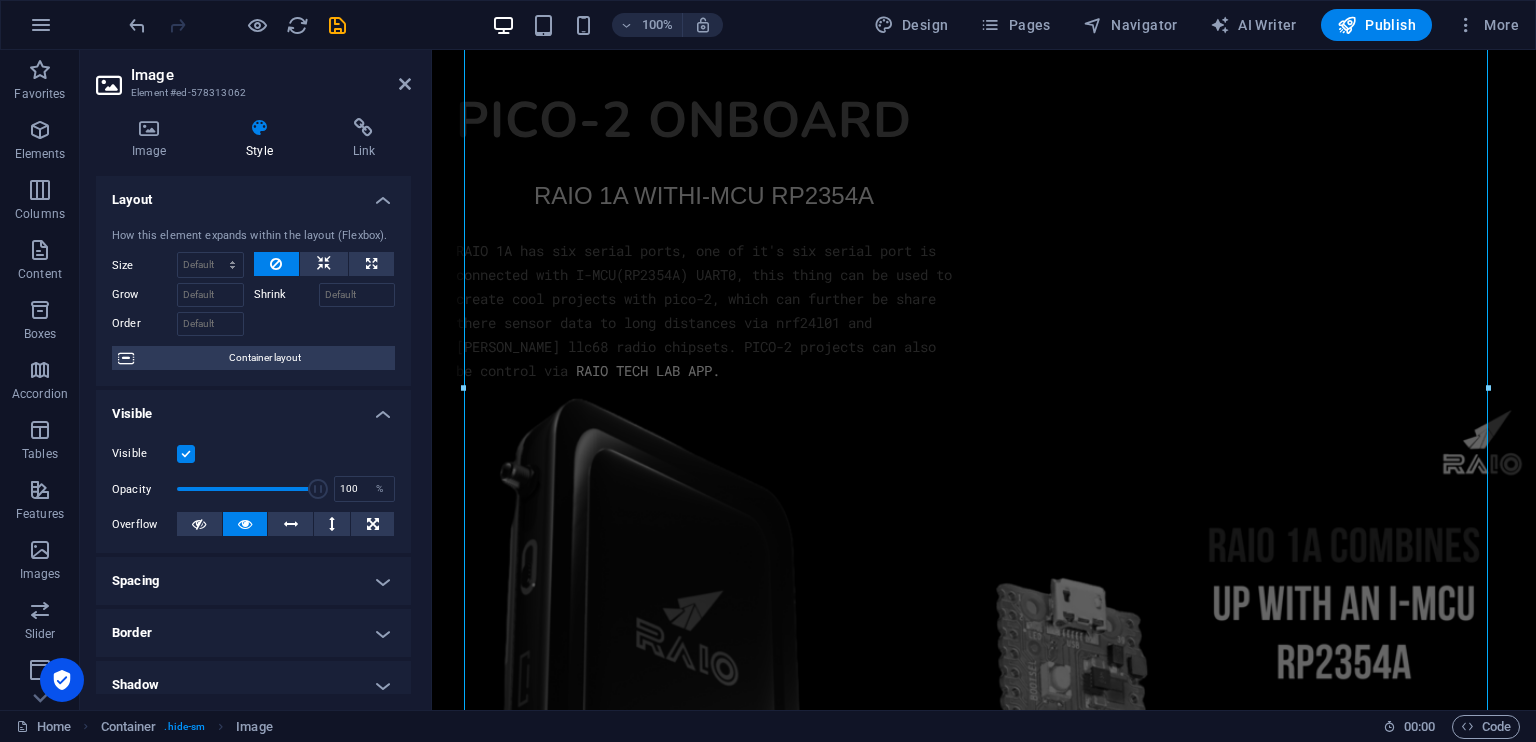 click at bounding box center (186, 454) 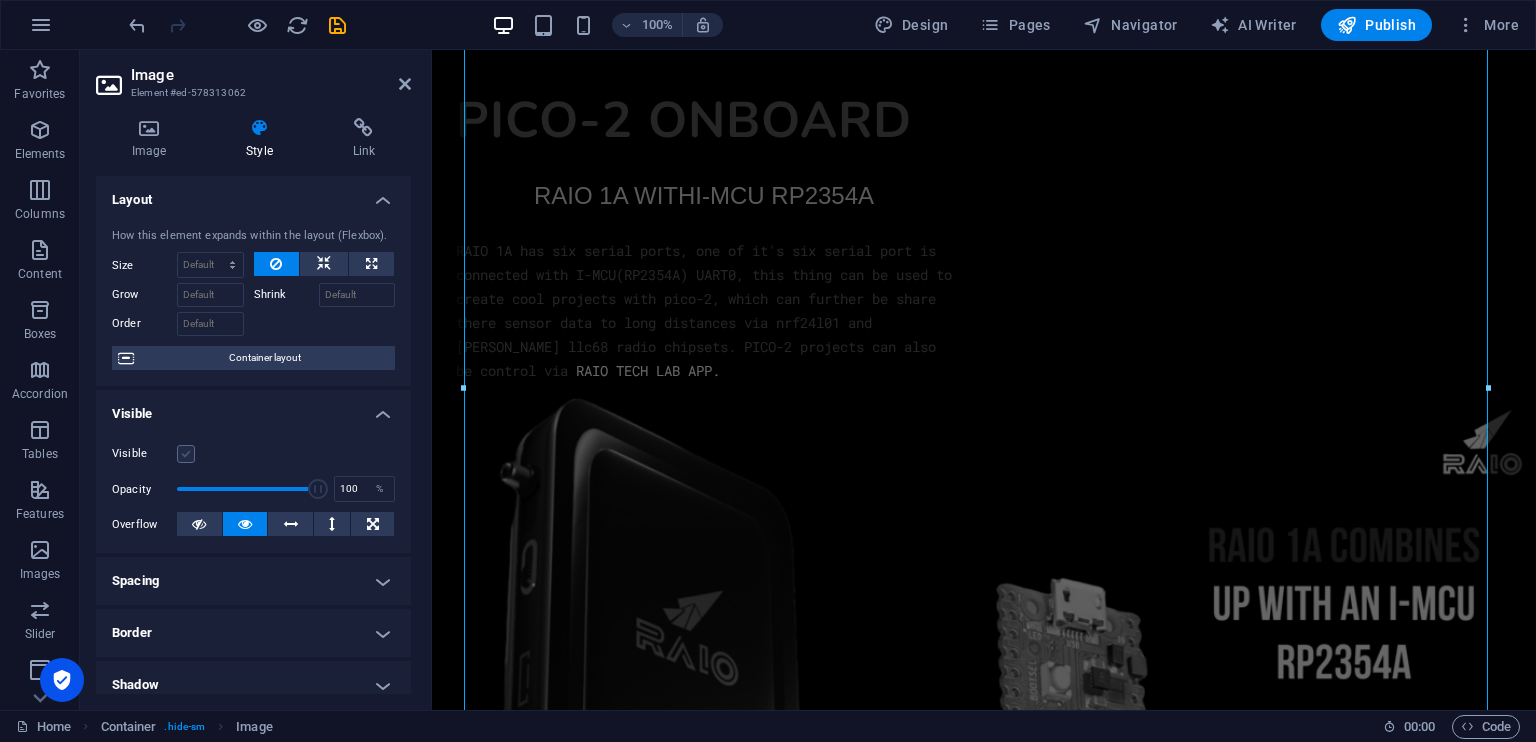 click at bounding box center (186, 454) 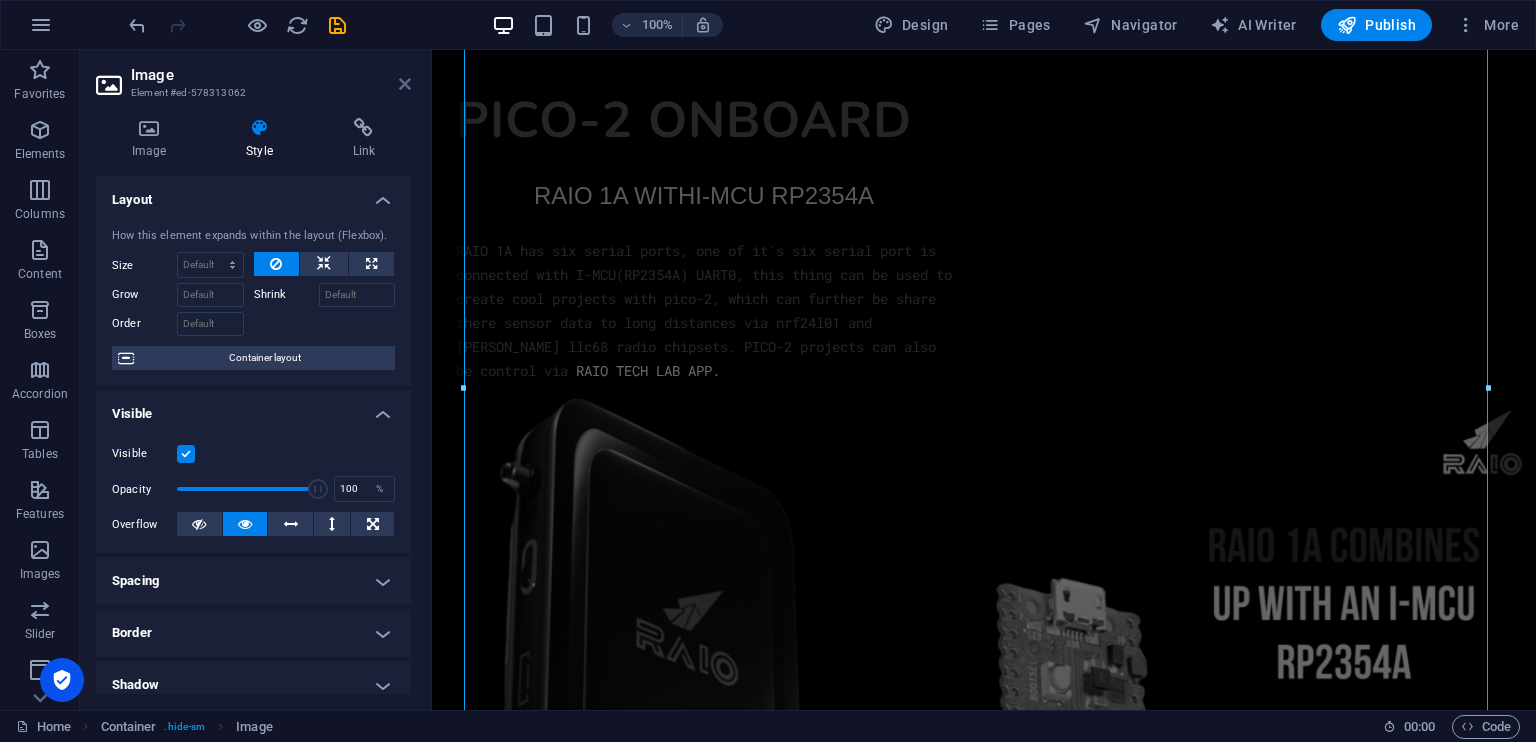 click at bounding box center [405, 84] 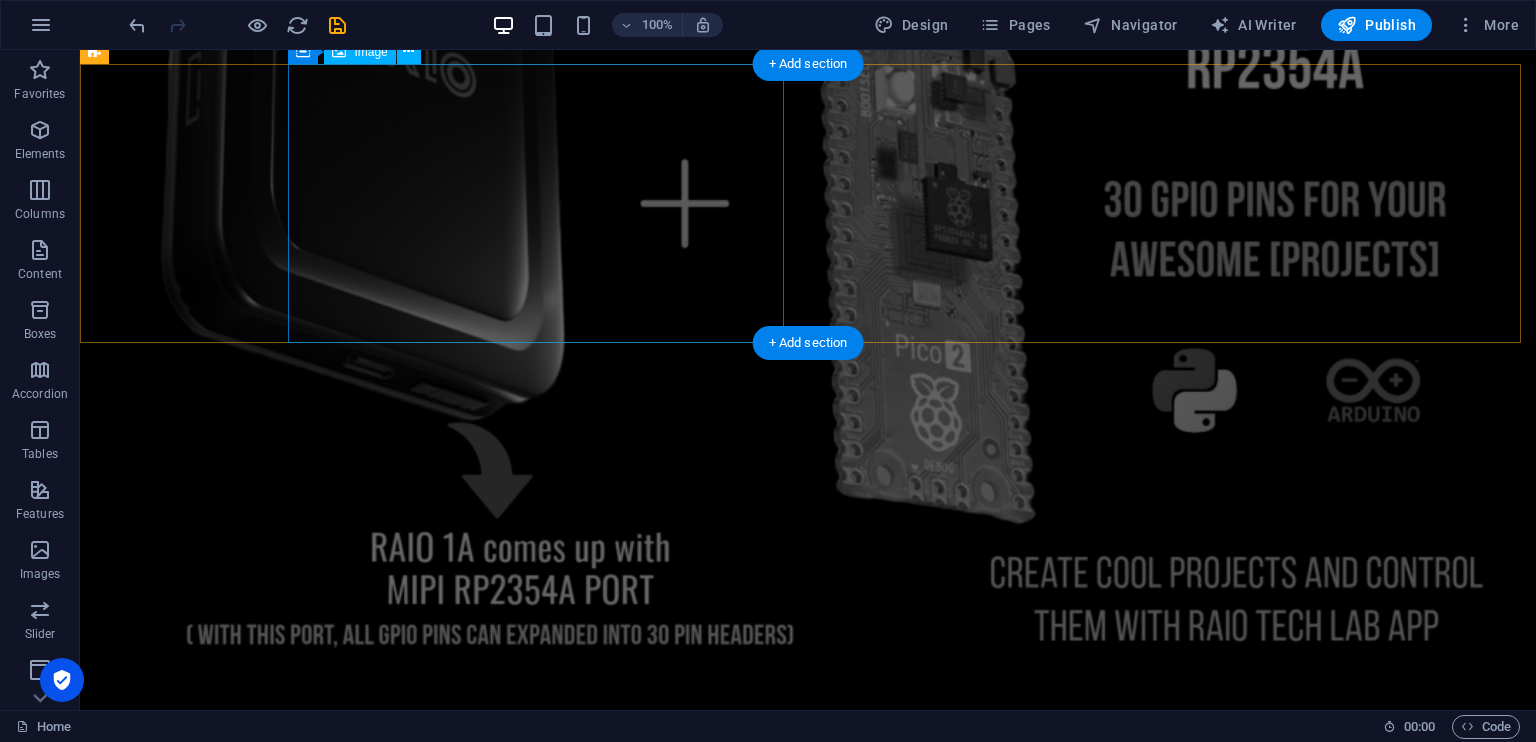 scroll, scrollTop: 23740, scrollLeft: 0, axis: vertical 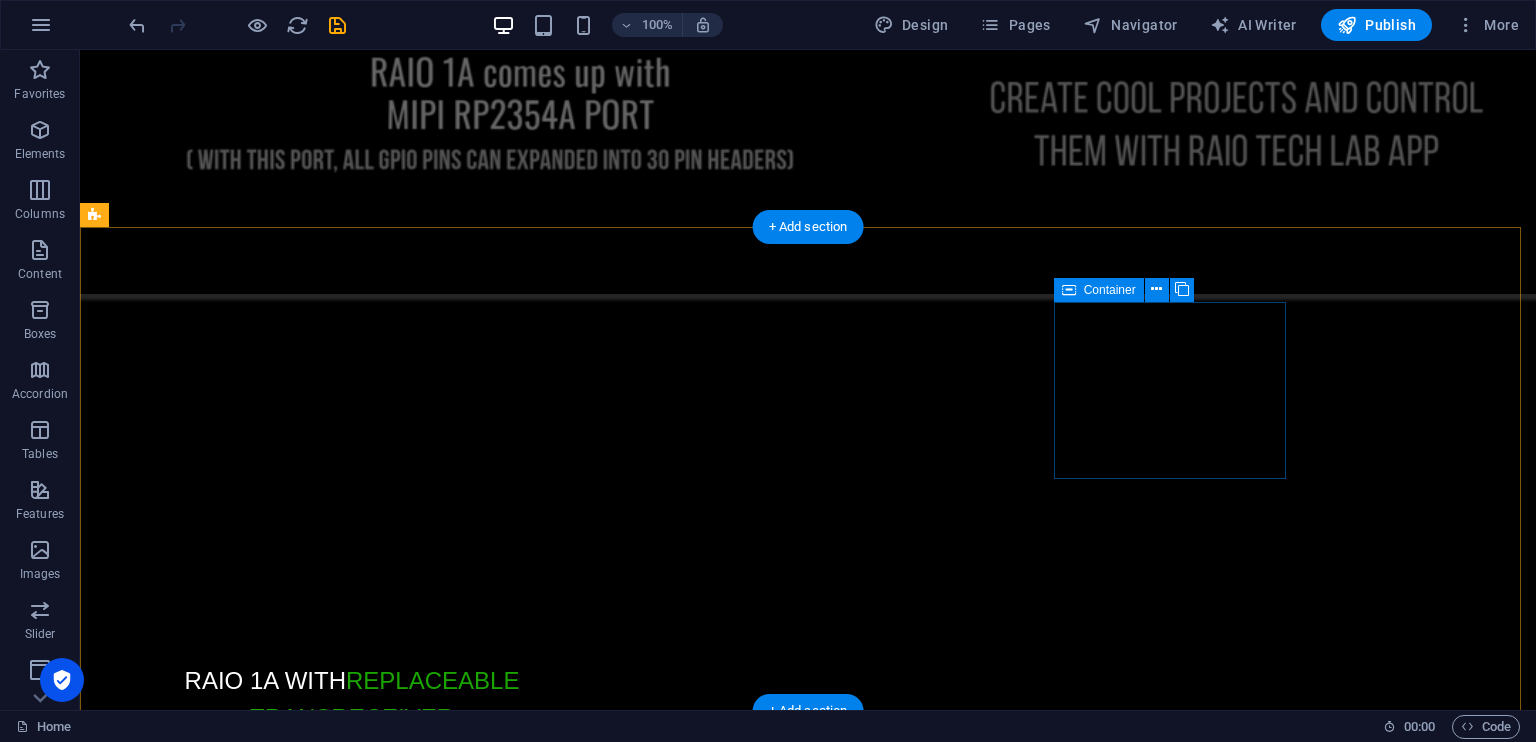 click on "1209, MOUNTAIN ROAD PL NE STE N ,  Albuquerque , 87110 query@raiotech.one" at bounding box center [220, 13050] 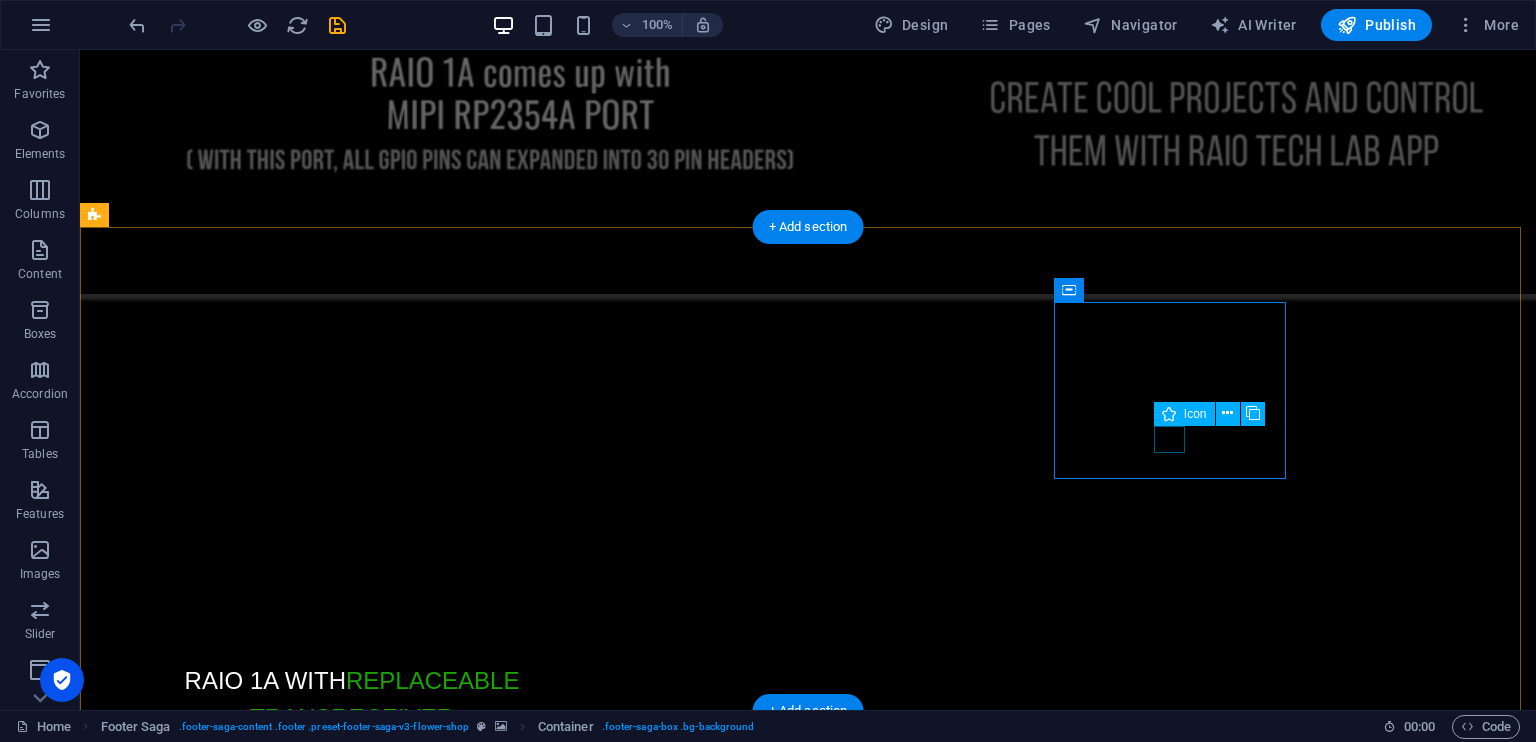 click at bounding box center [220, 13138] 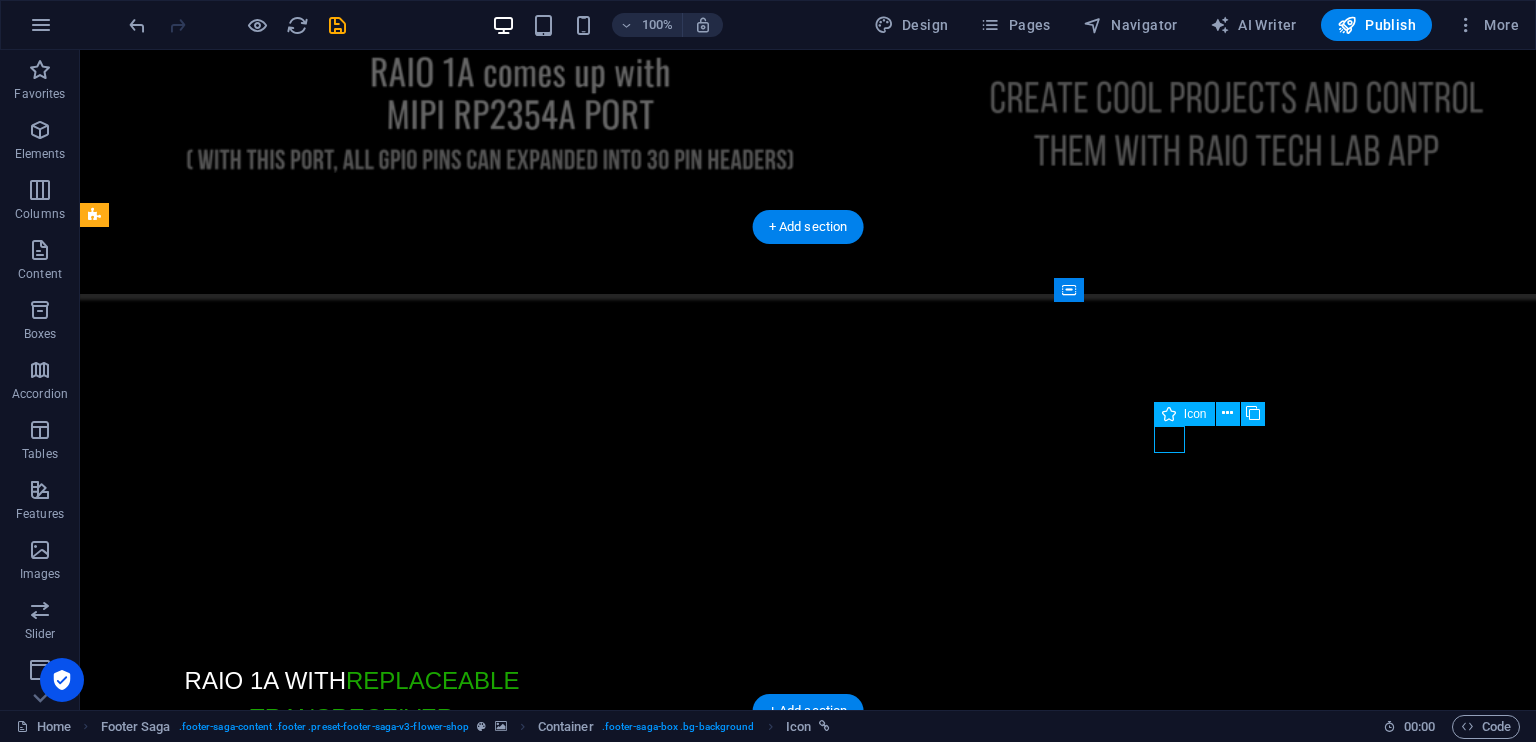 click at bounding box center [220, 13138] 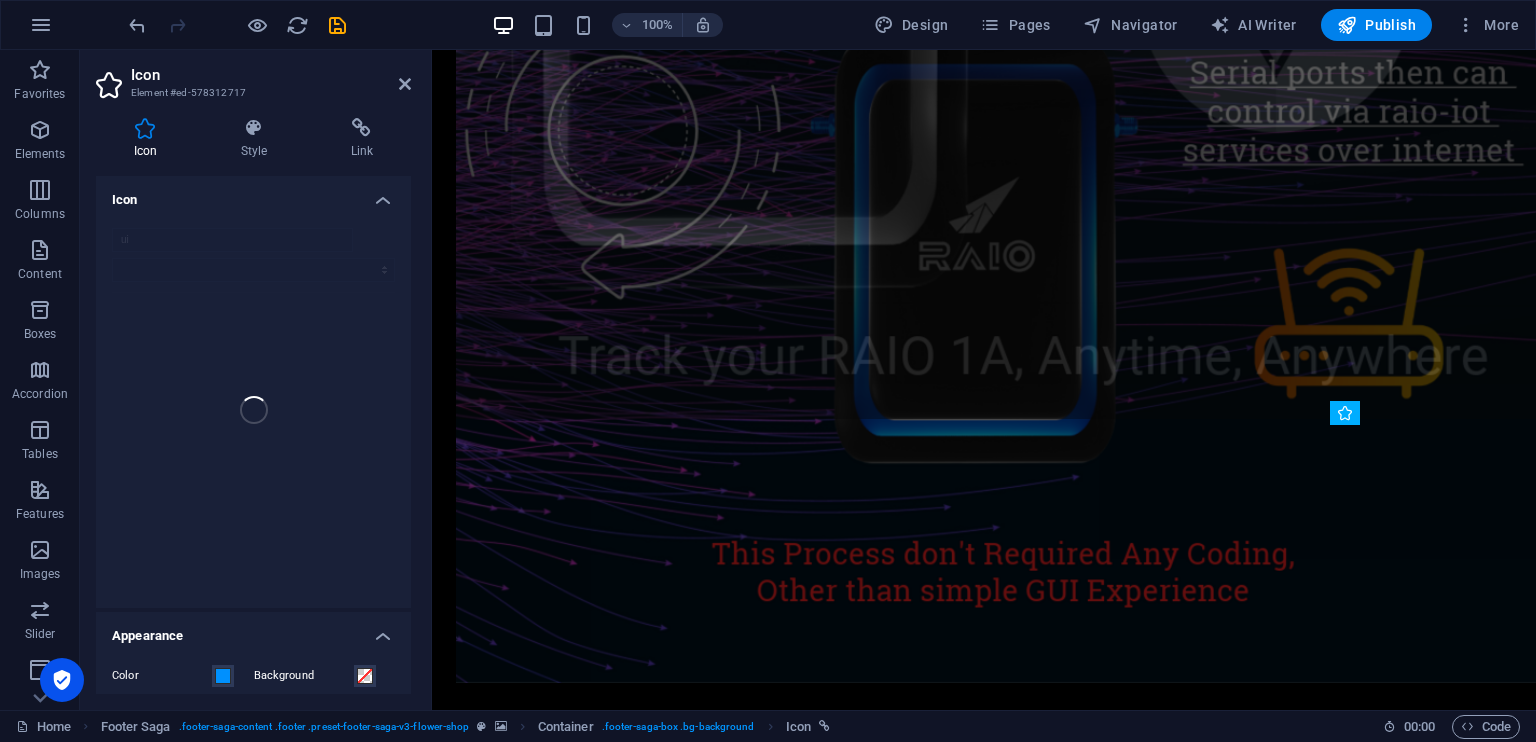 scroll, scrollTop: 21741, scrollLeft: 0, axis: vertical 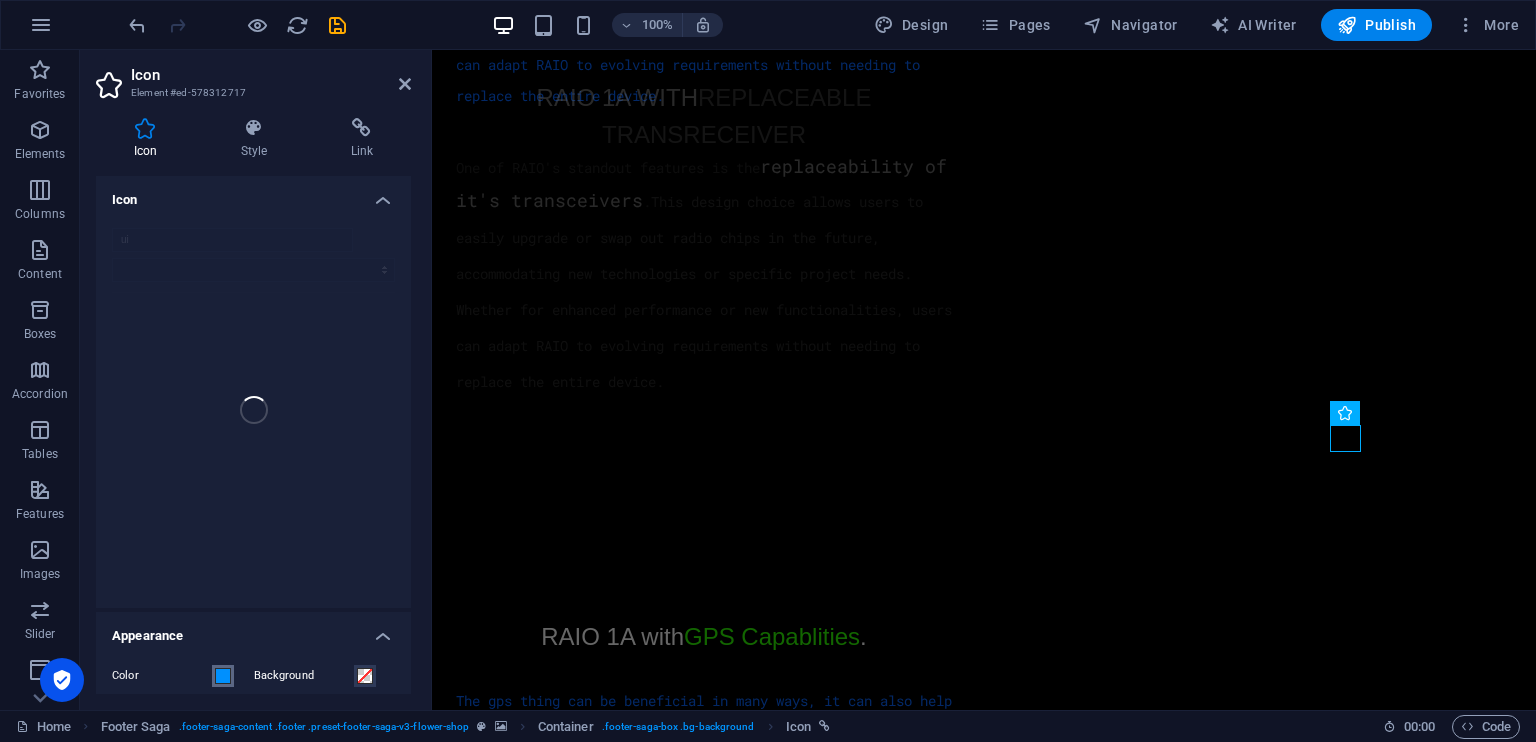 click at bounding box center [223, 676] 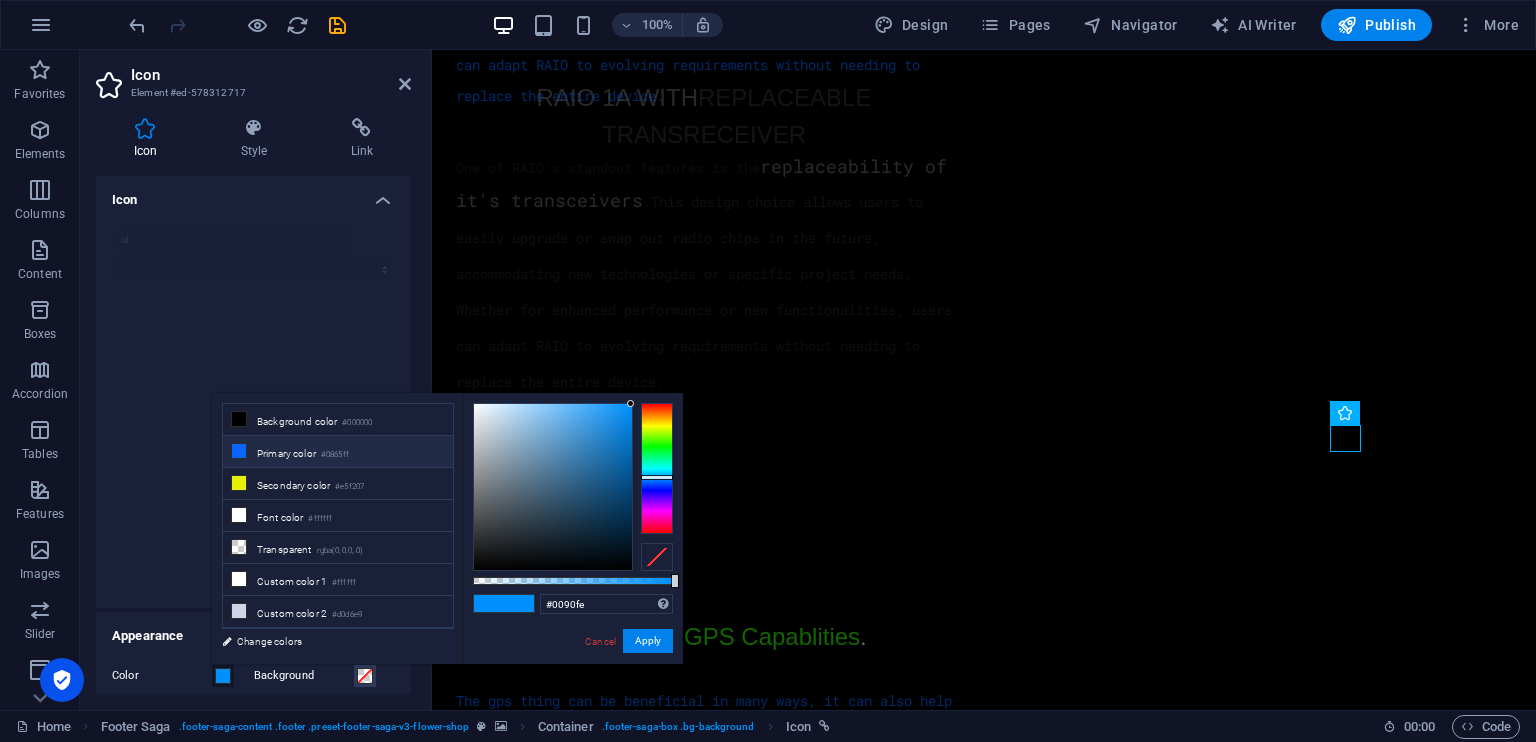 click on "#0865ff" at bounding box center (335, 455) 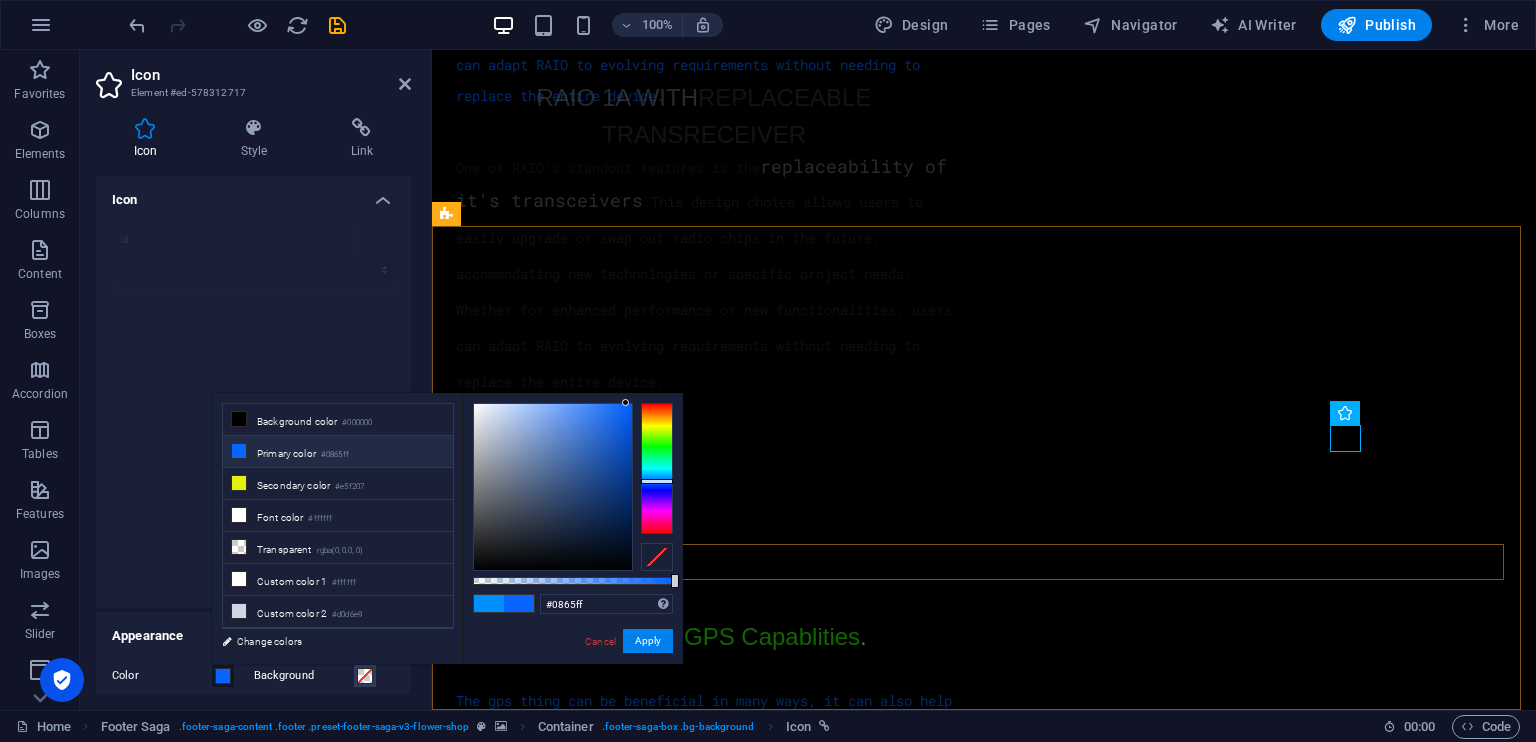 click at bounding box center [968, 11328] 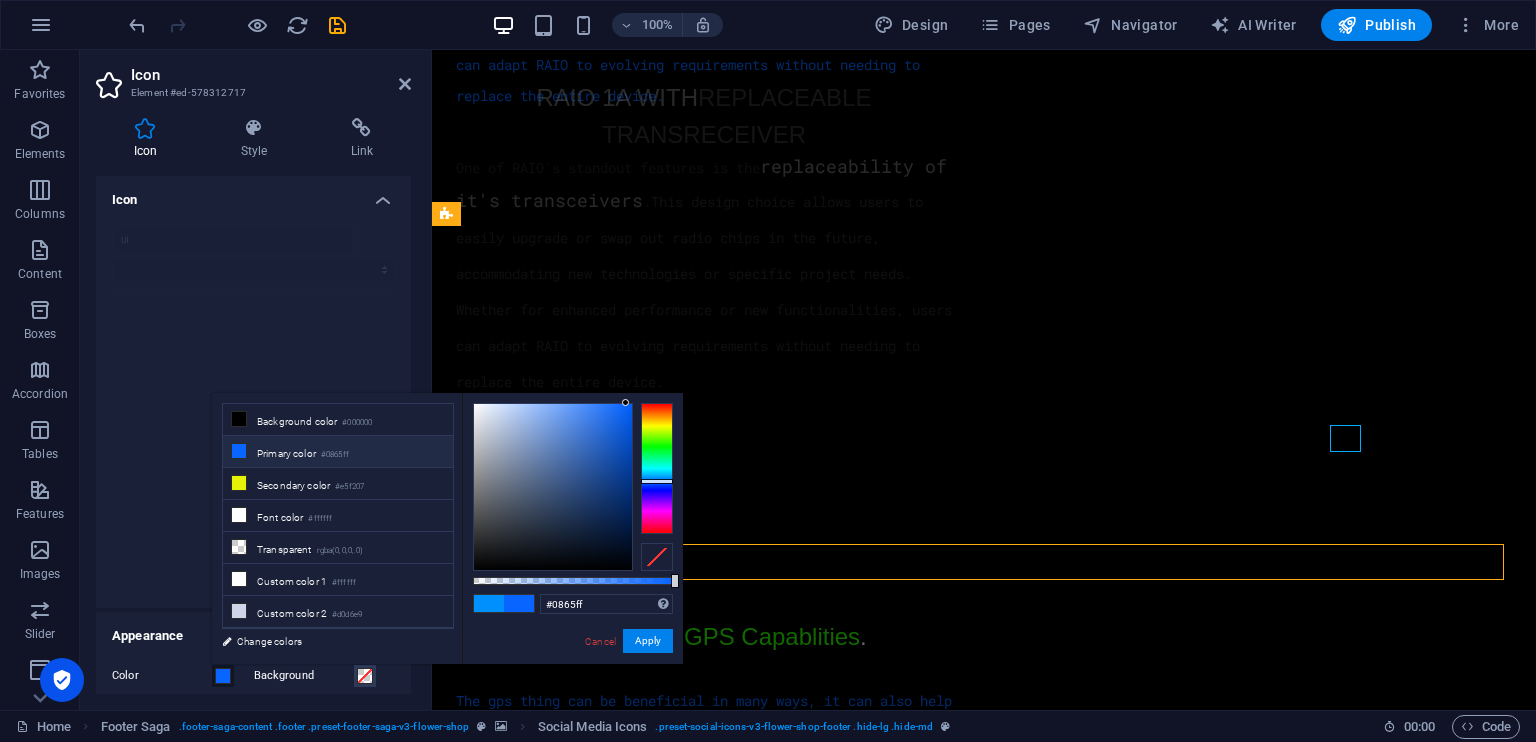 scroll, scrollTop: 23740, scrollLeft: 0, axis: vertical 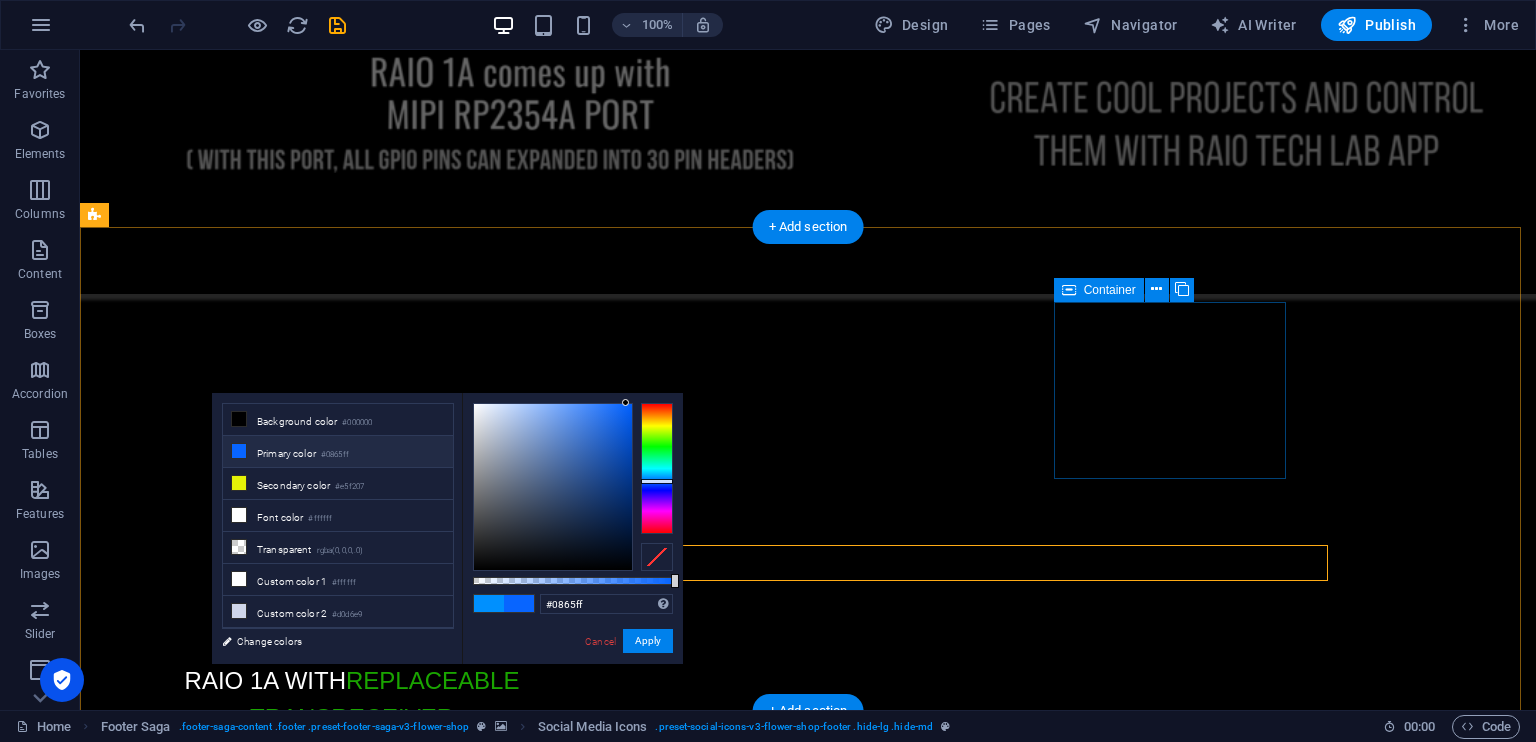 click on "1209, MOUNTAIN ROAD PL NE STE N ,  Albuquerque , 87110 query@raiotech.one" at bounding box center (220, 13050) 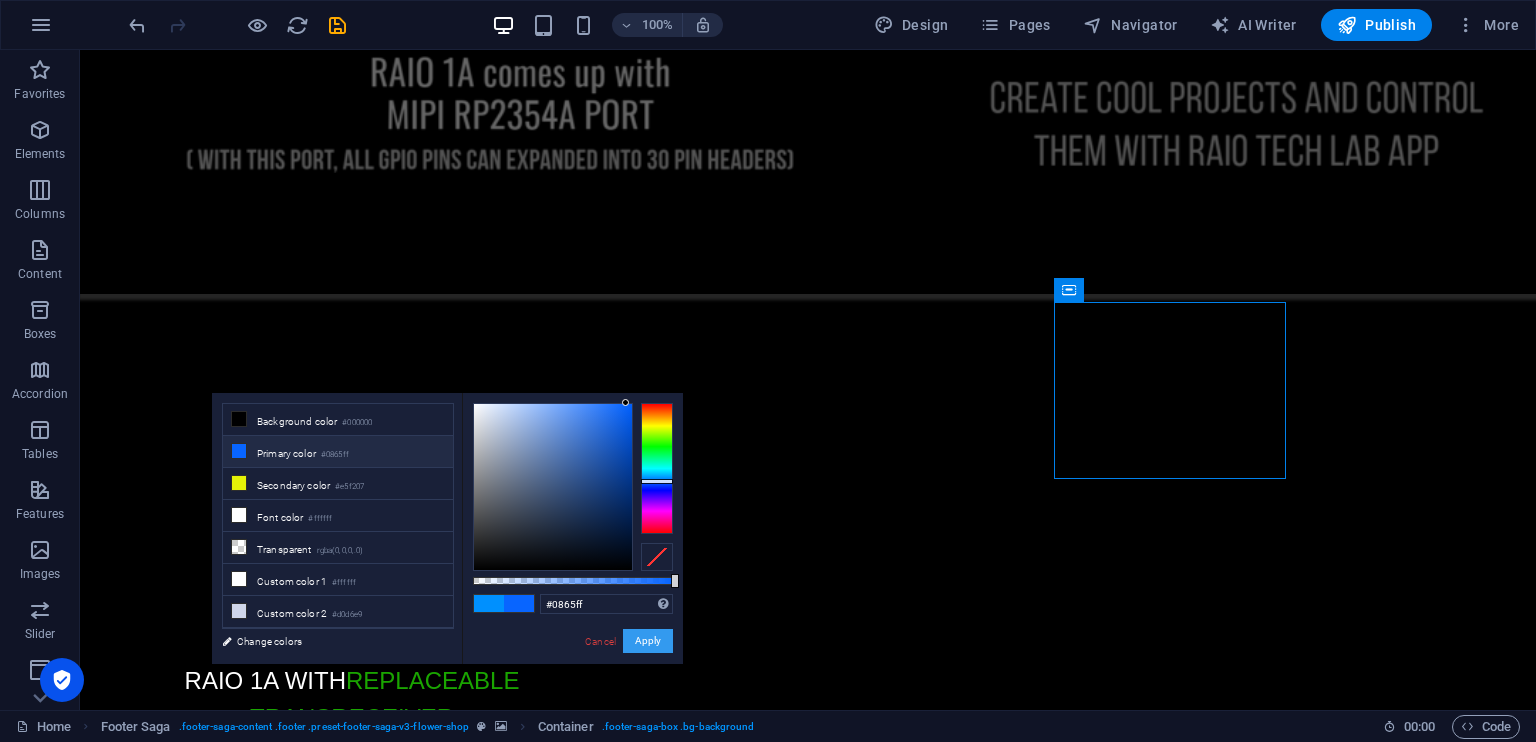 click on "Apply" at bounding box center [648, 641] 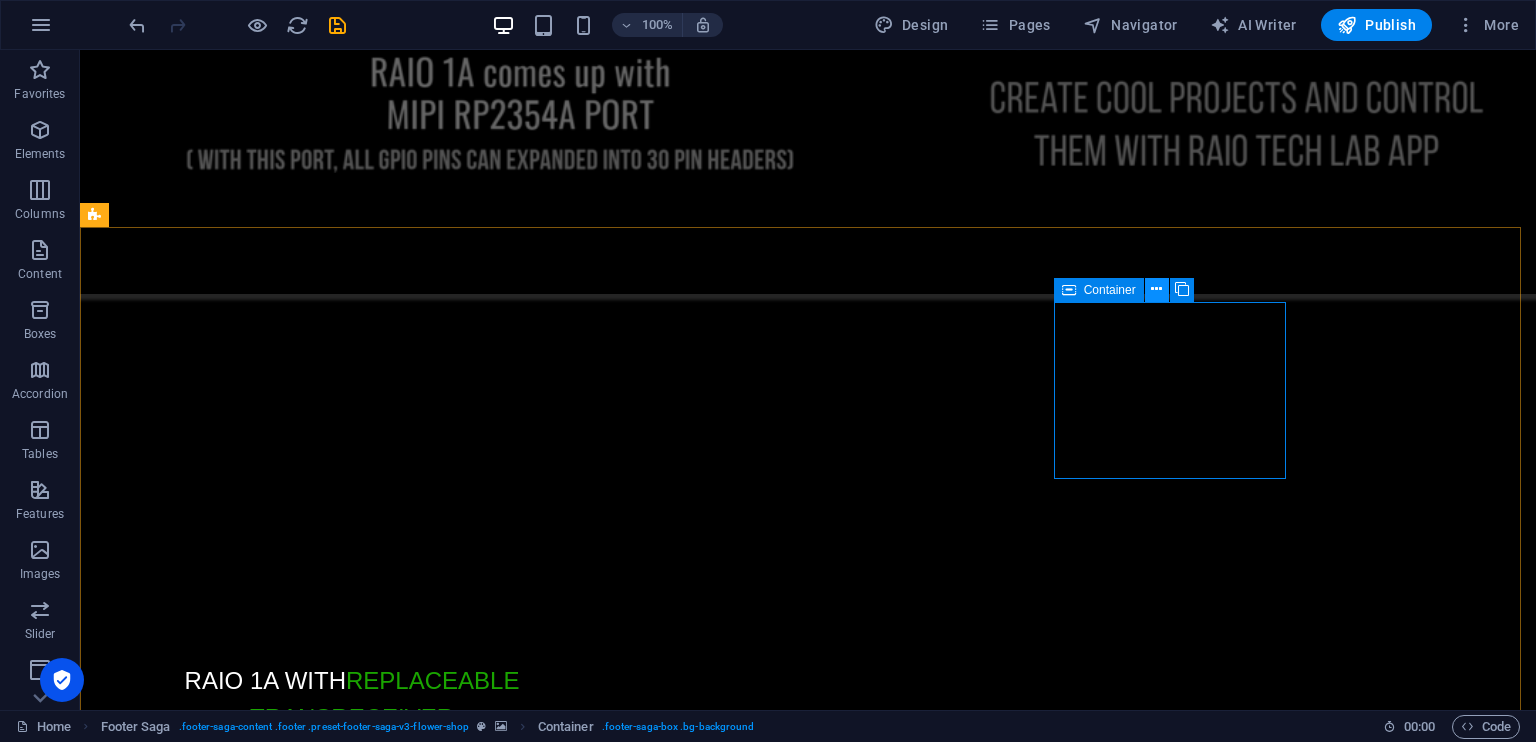 click at bounding box center [1156, 289] 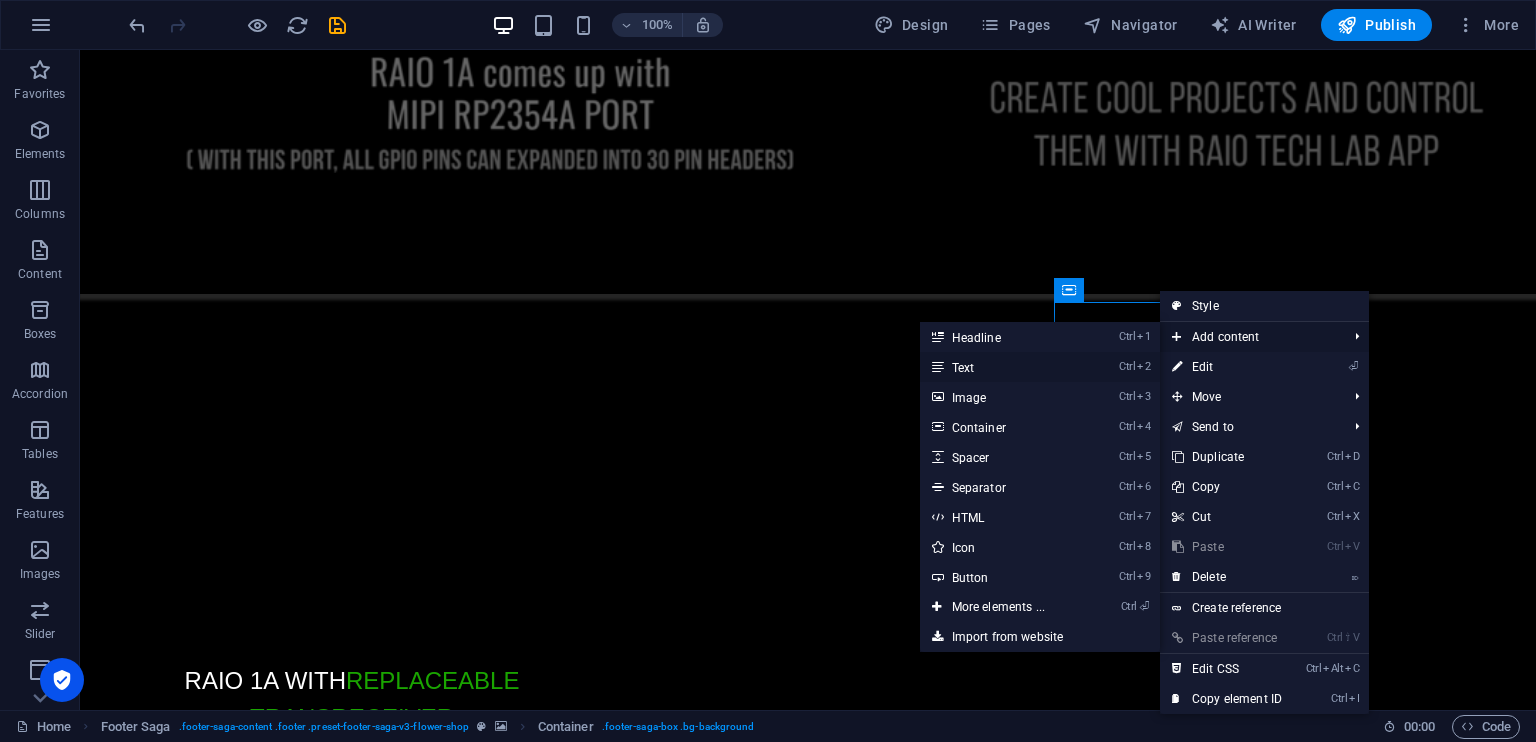 click on "Ctrl 2  Text" at bounding box center [1002, 367] 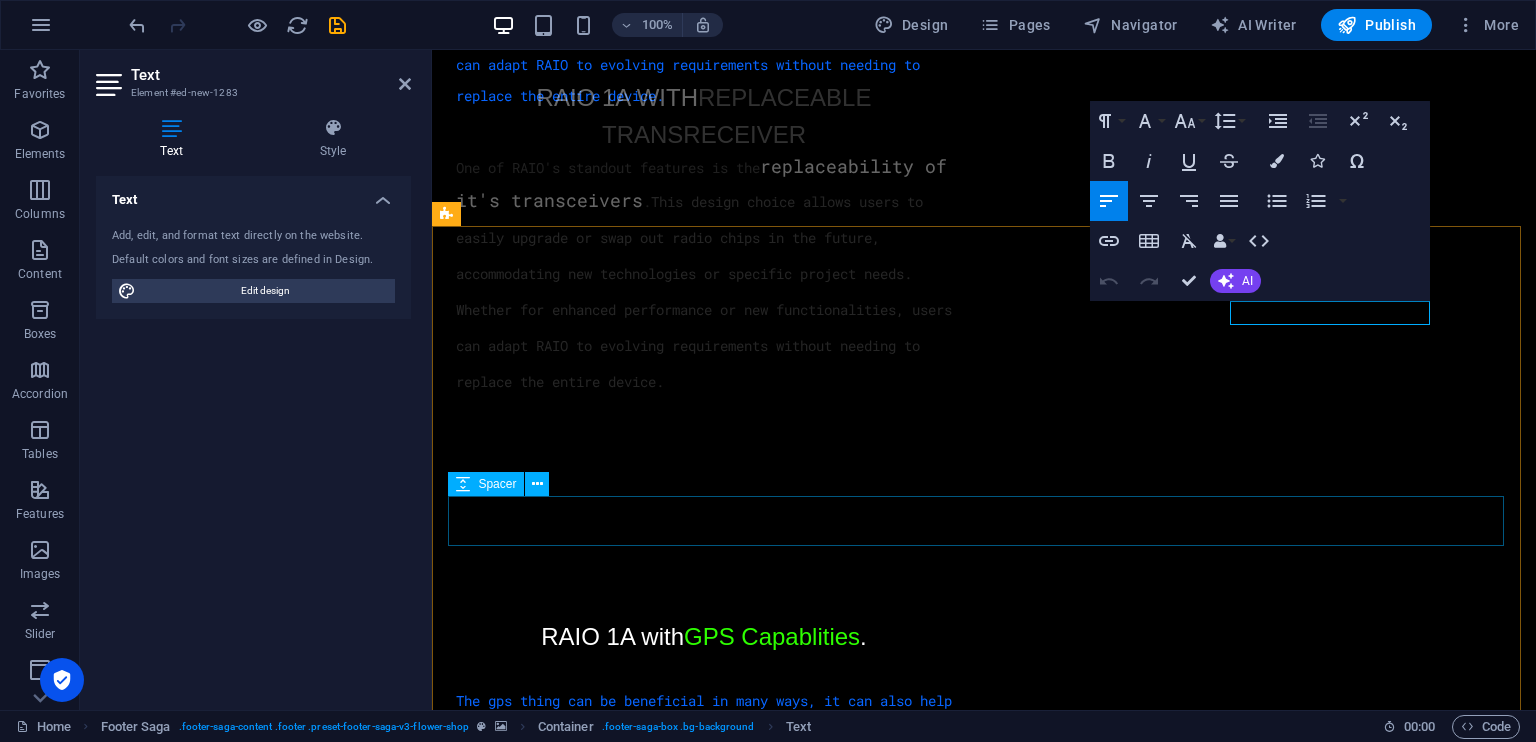 click at bounding box center [968, 10957] 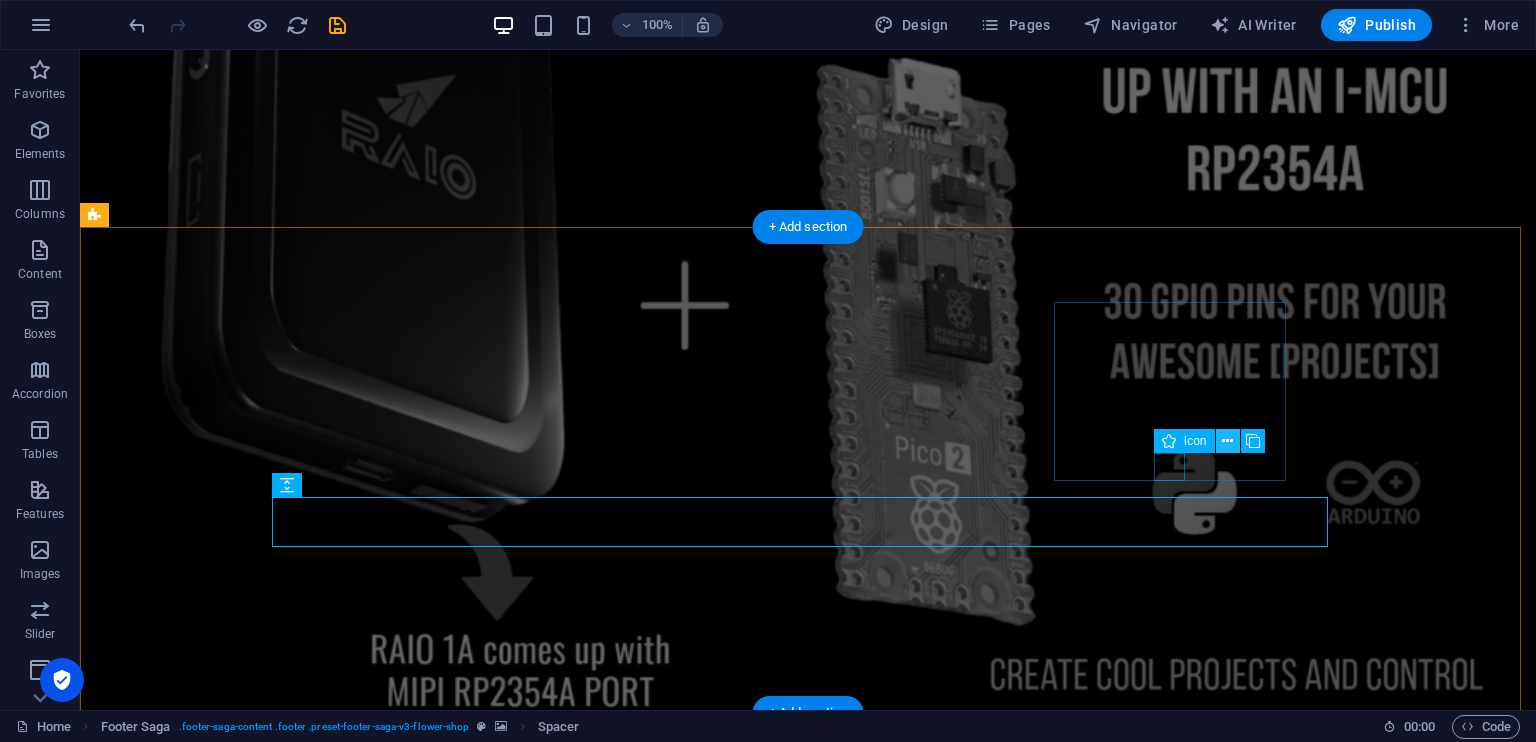 scroll, scrollTop: 23740, scrollLeft: 0, axis: vertical 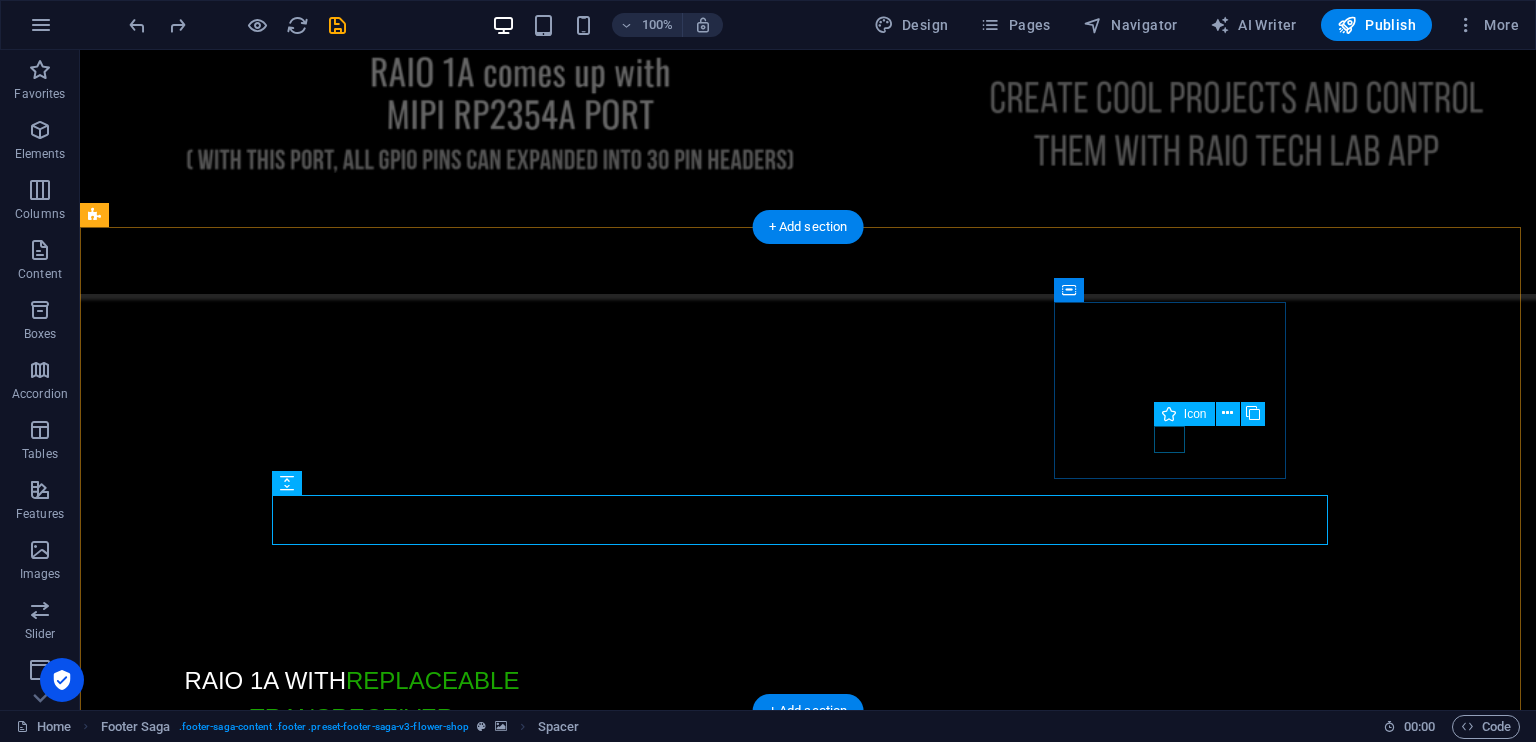 click at bounding box center (220, 13138) 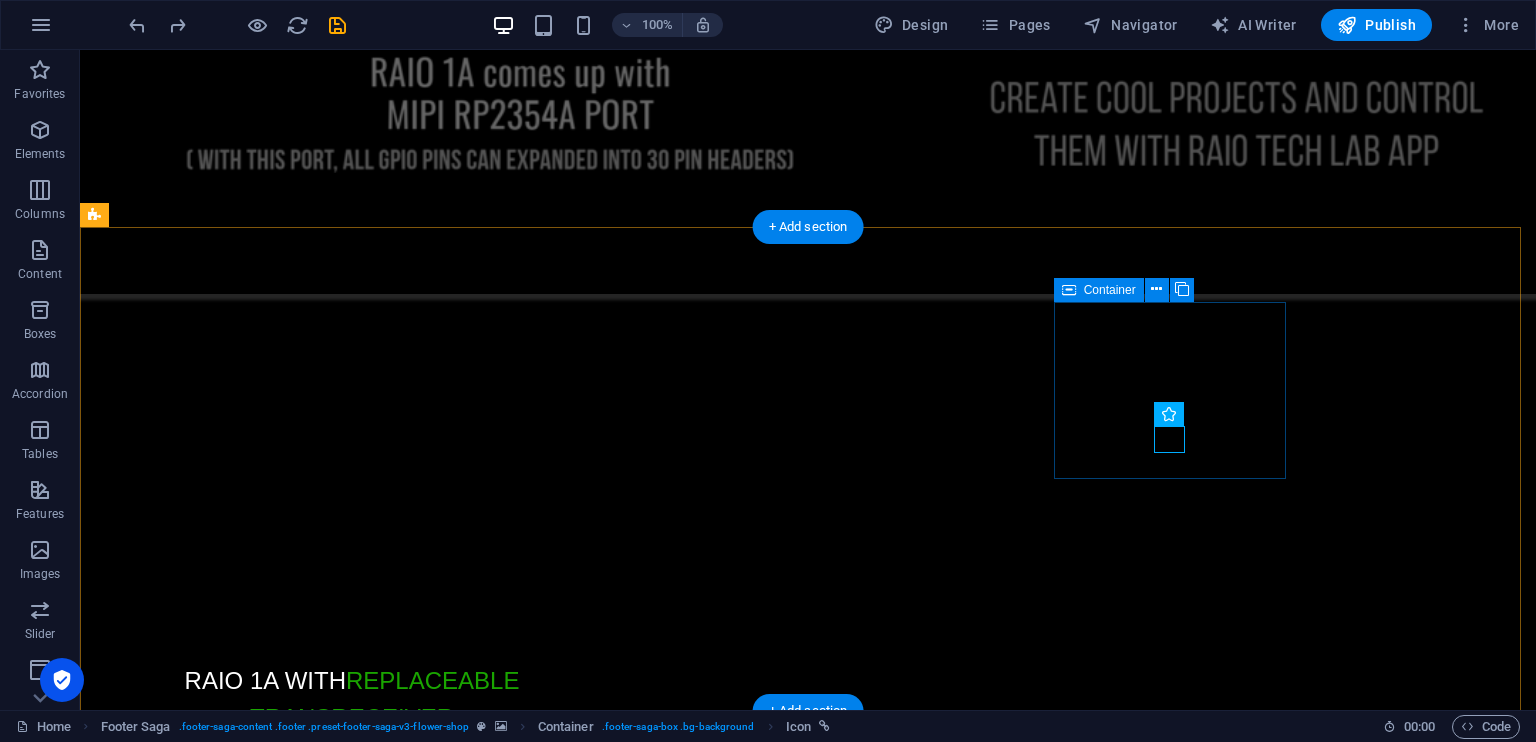 click on "1209, MOUNTAIN ROAD PL NE STE N ,  Albuquerque , 87110 query@raiotech.one" at bounding box center [220, 13050] 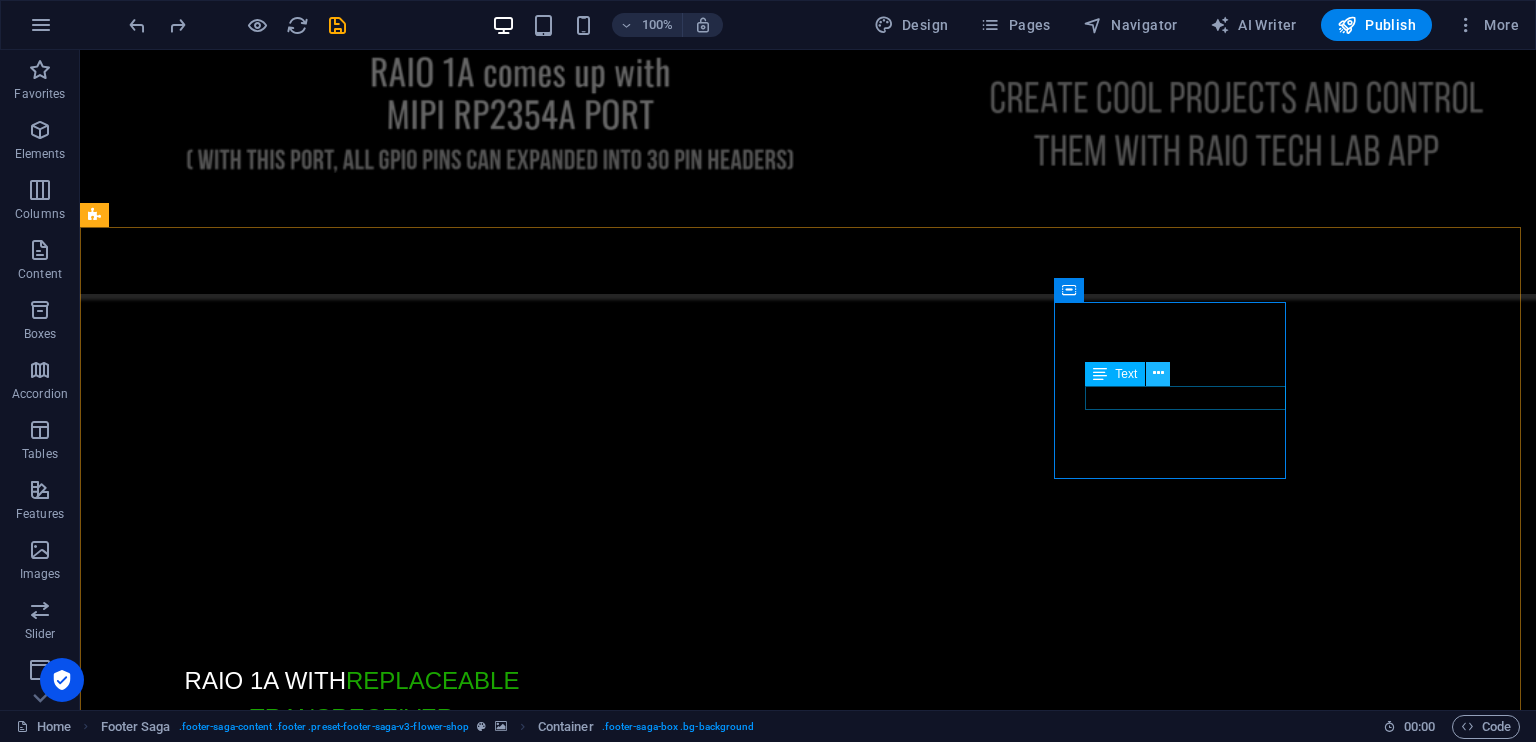 click at bounding box center (1158, 374) 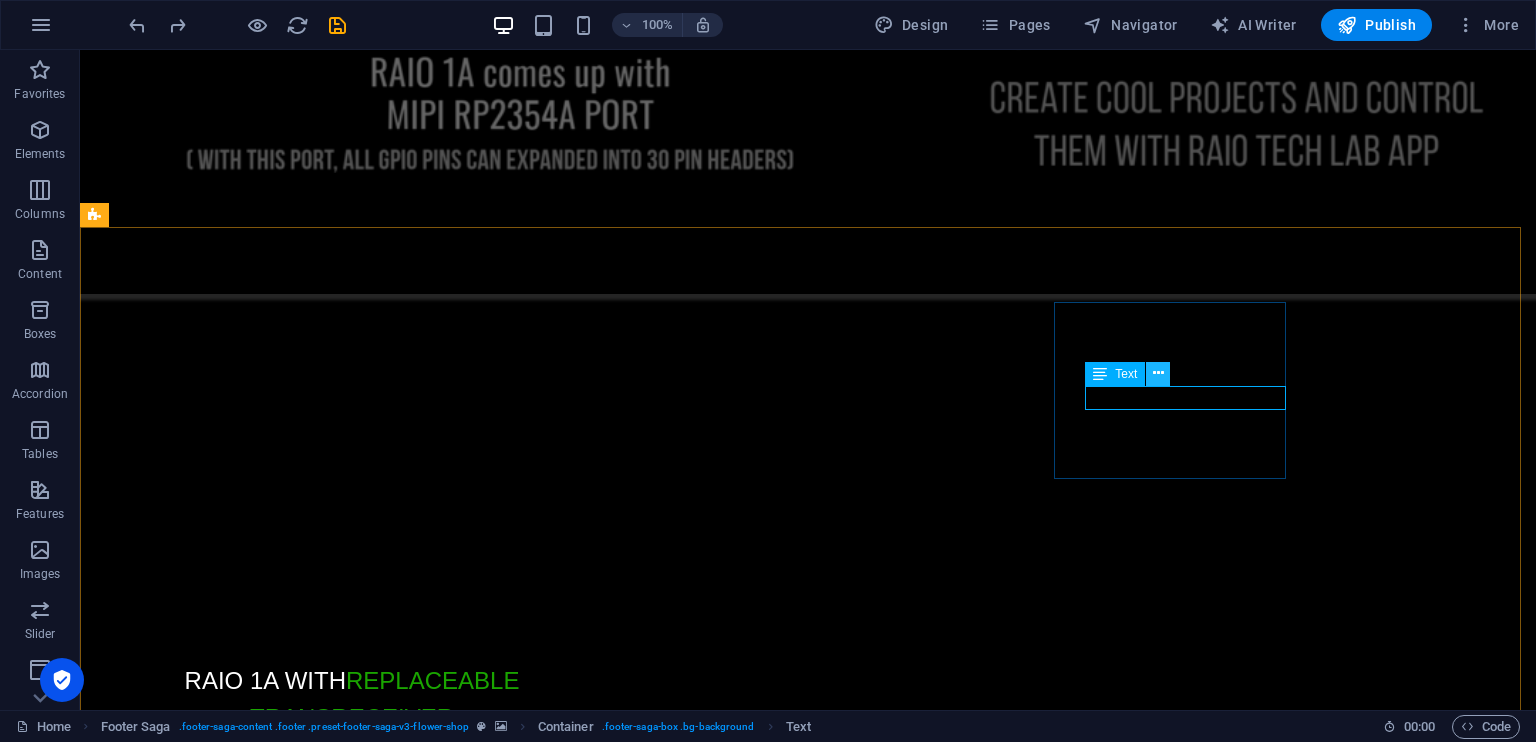 click at bounding box center (1158, 373) 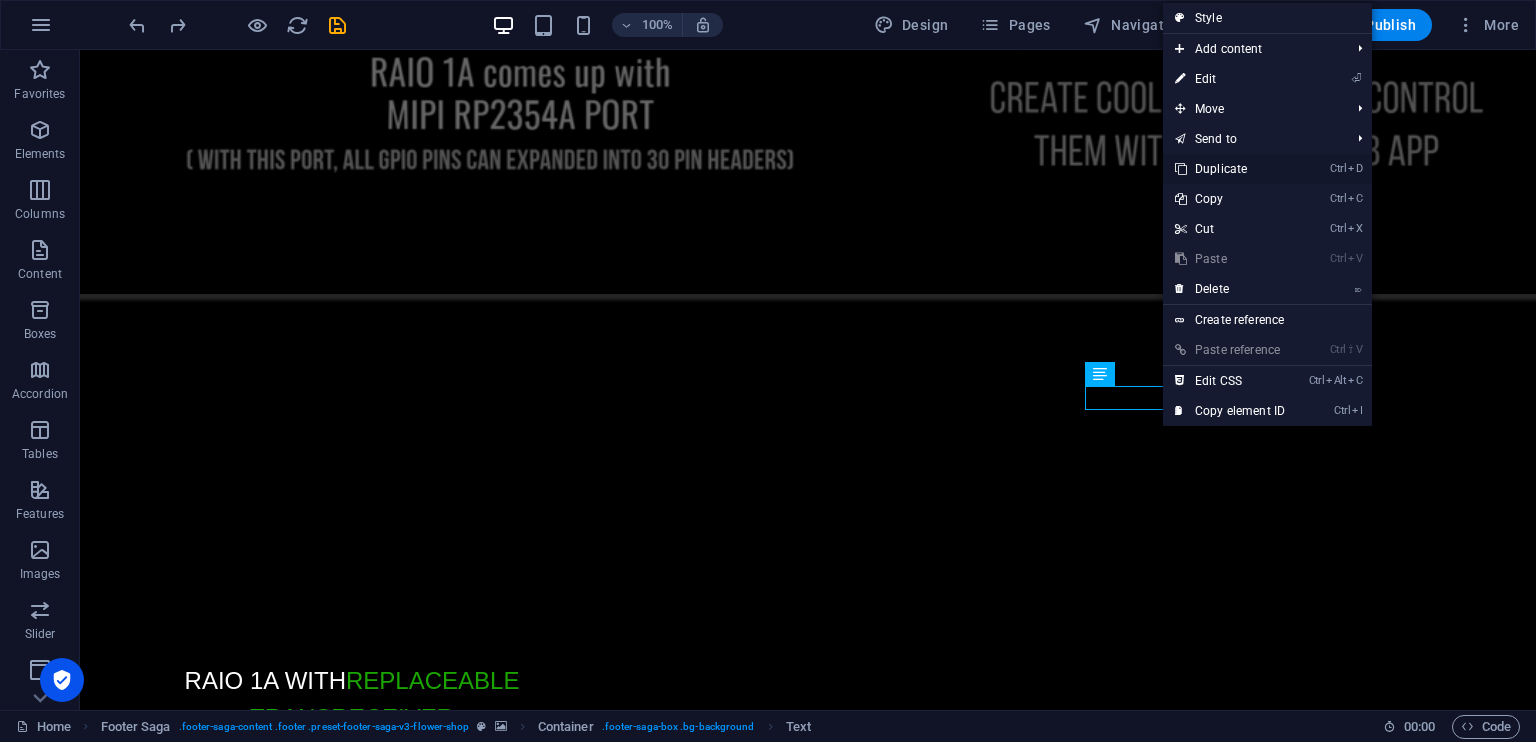 click on "Ctrl D  Duplicate" at bounding box center (1230, 169) 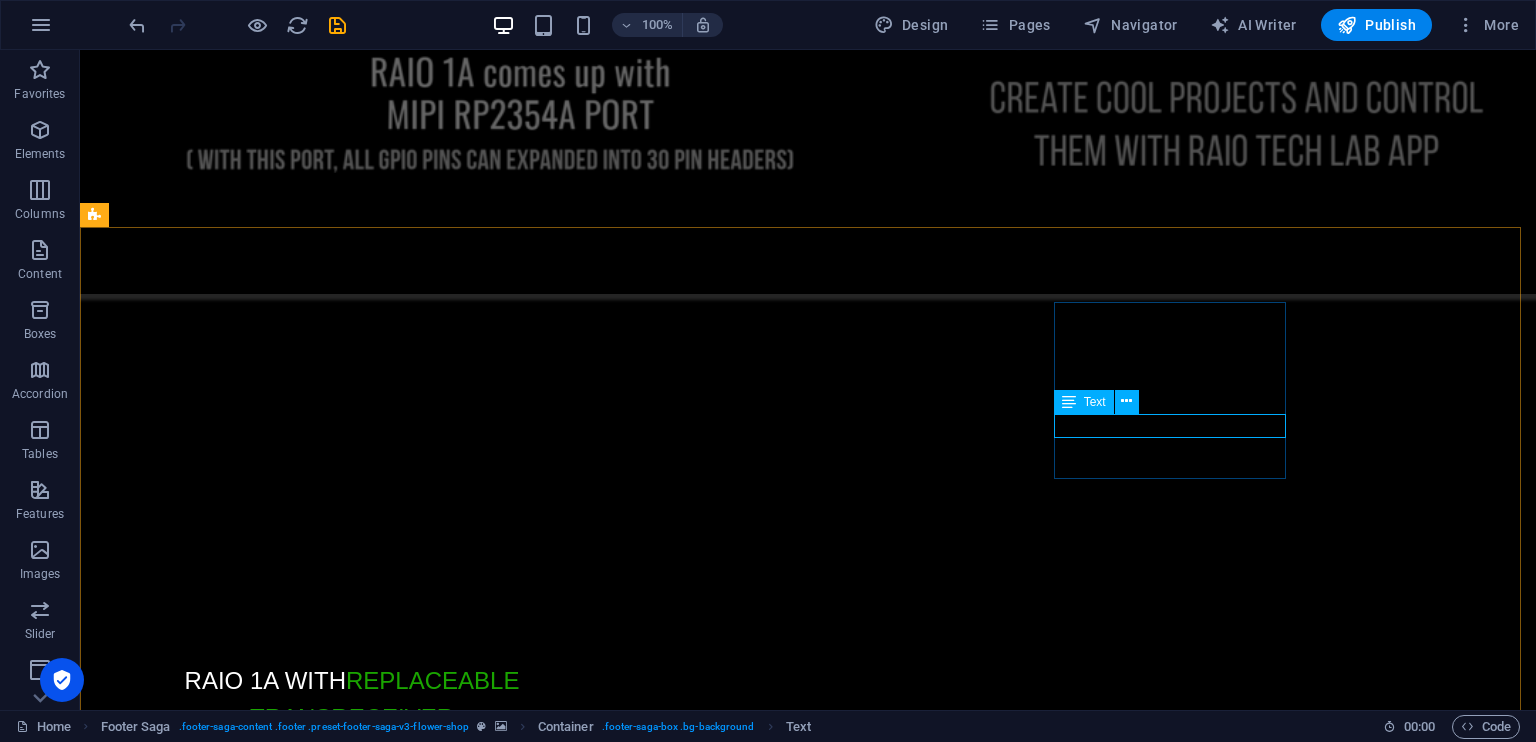 click at bounding box center [1069, 402] 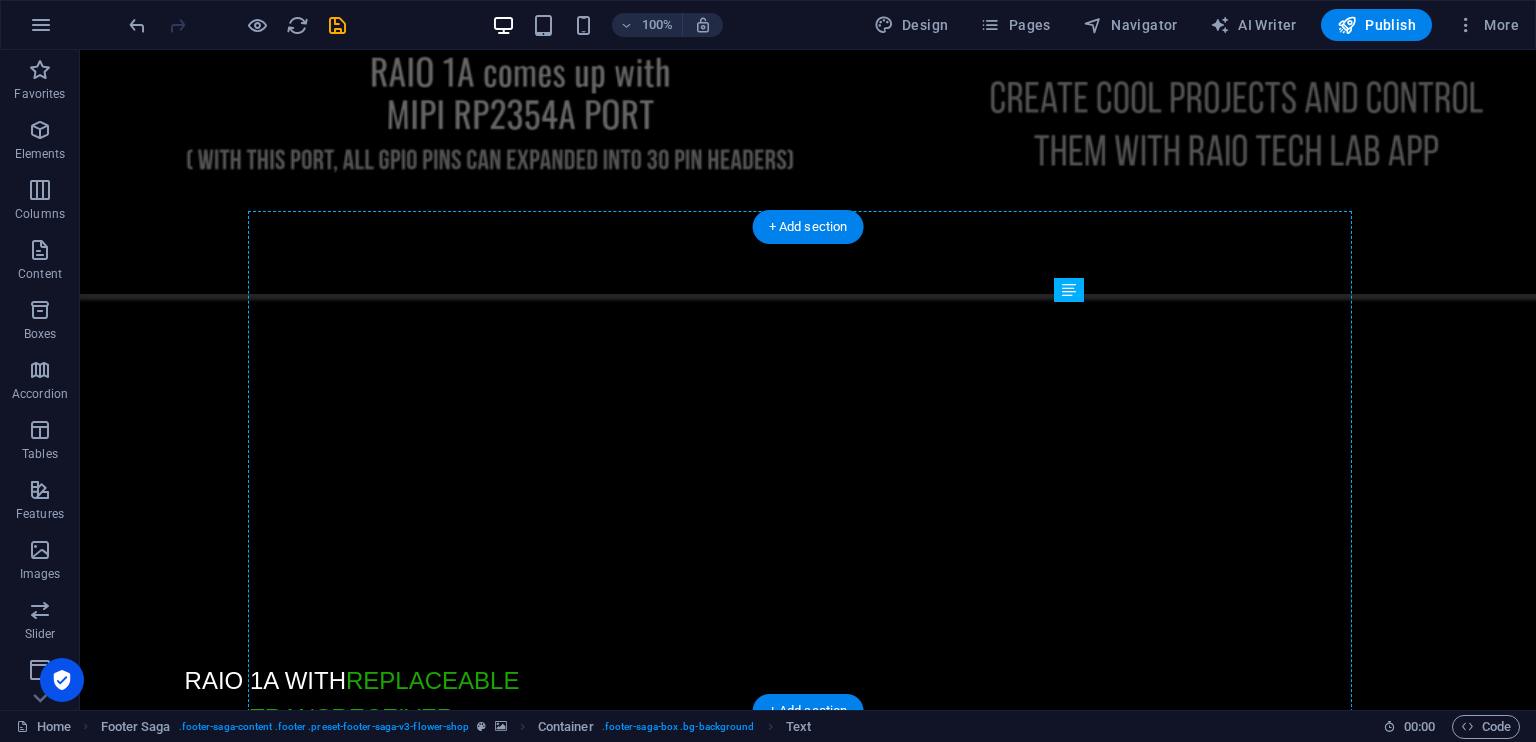 drag, startPoint x: 1172, startPoint y: 450, endPoint x: 1159, endPoint y: 453, distance: 13.341664 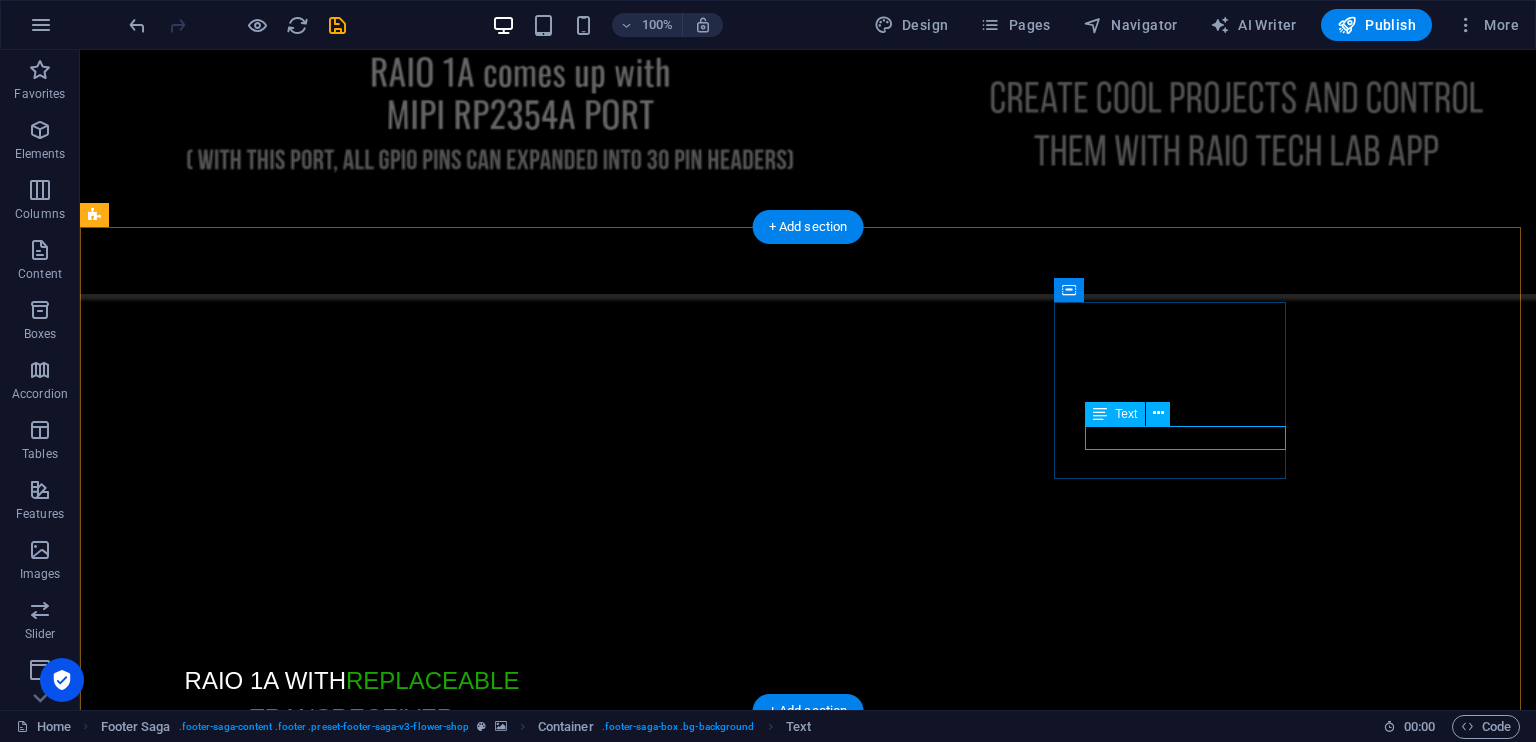 click on "[EMAIL_ADDRESS][DOMAIN_NAME]" at bounding box center (220, 13176) 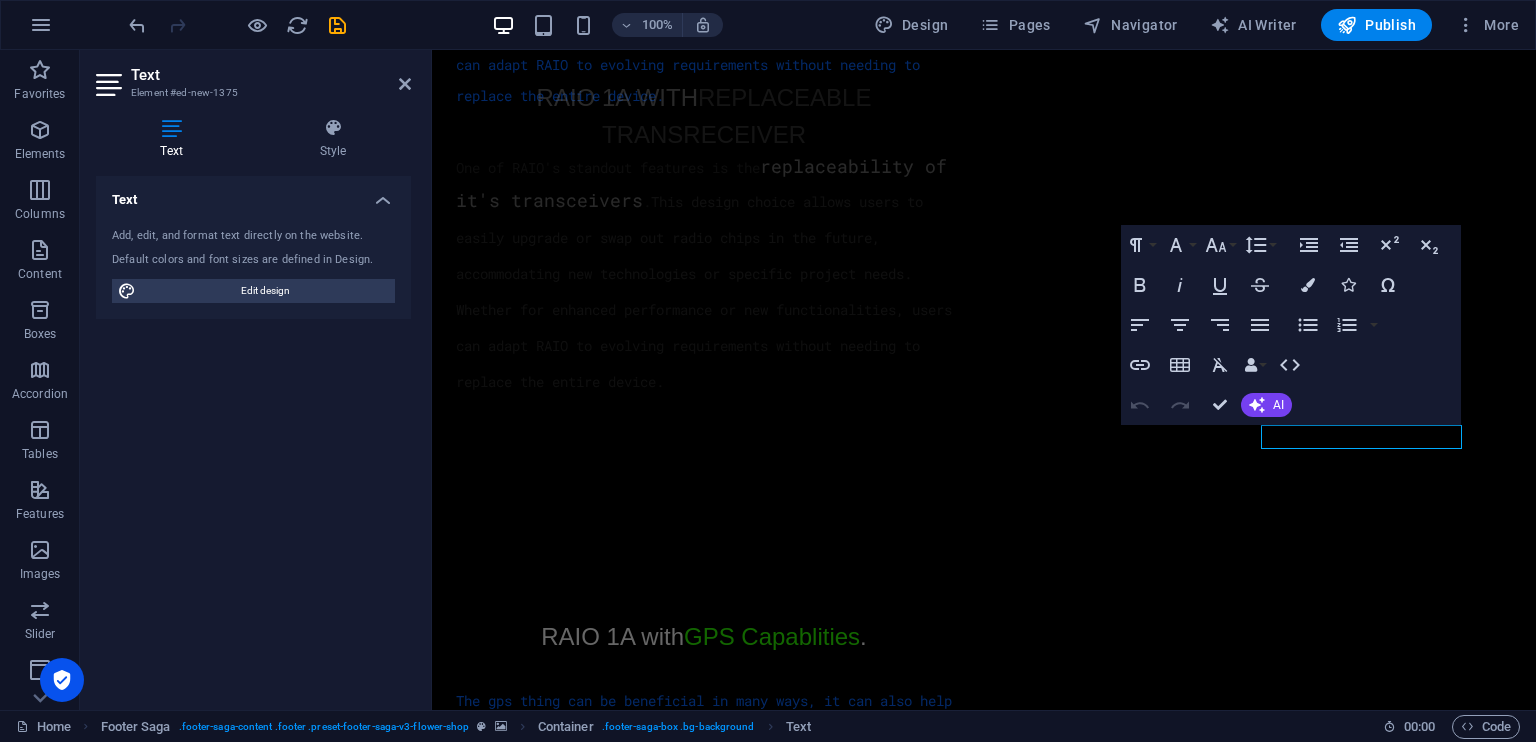 click at bounding box center [984, 10213] 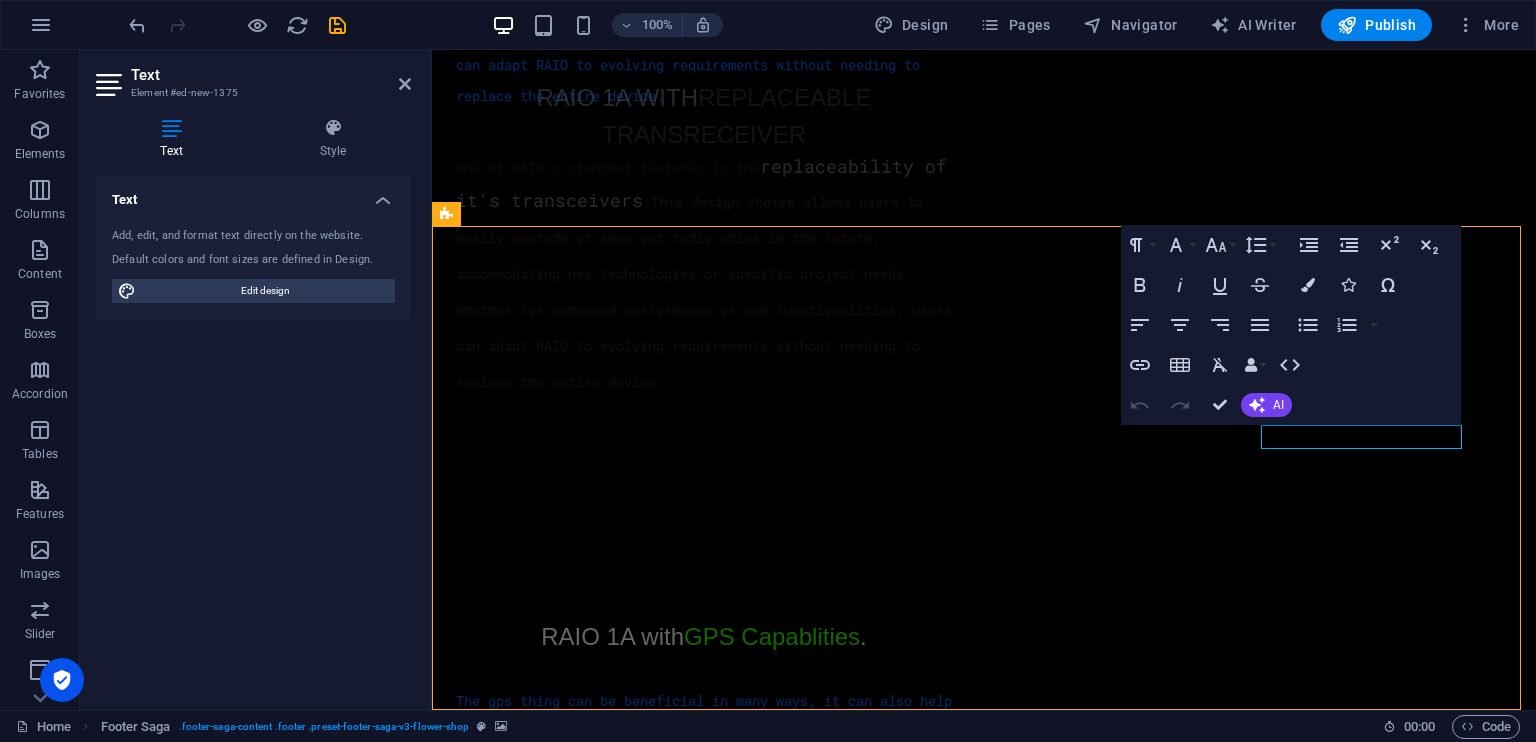 scroll, scrollTop: 23740, scrollLeft: 0, axis: vertical 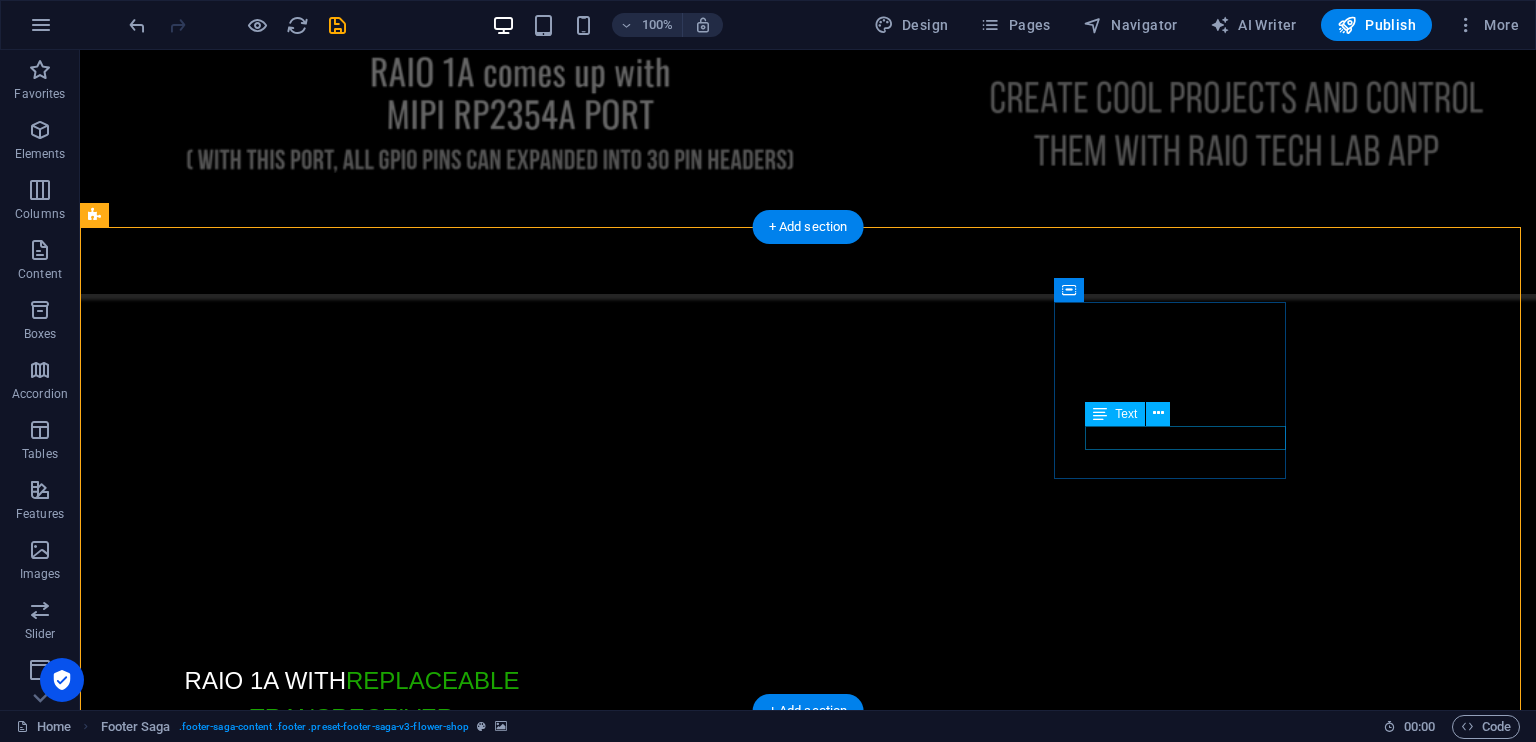click on "[EMAIL_ADDRESS][DOMAIN_NAME]" at bounding box center (220, 13176) 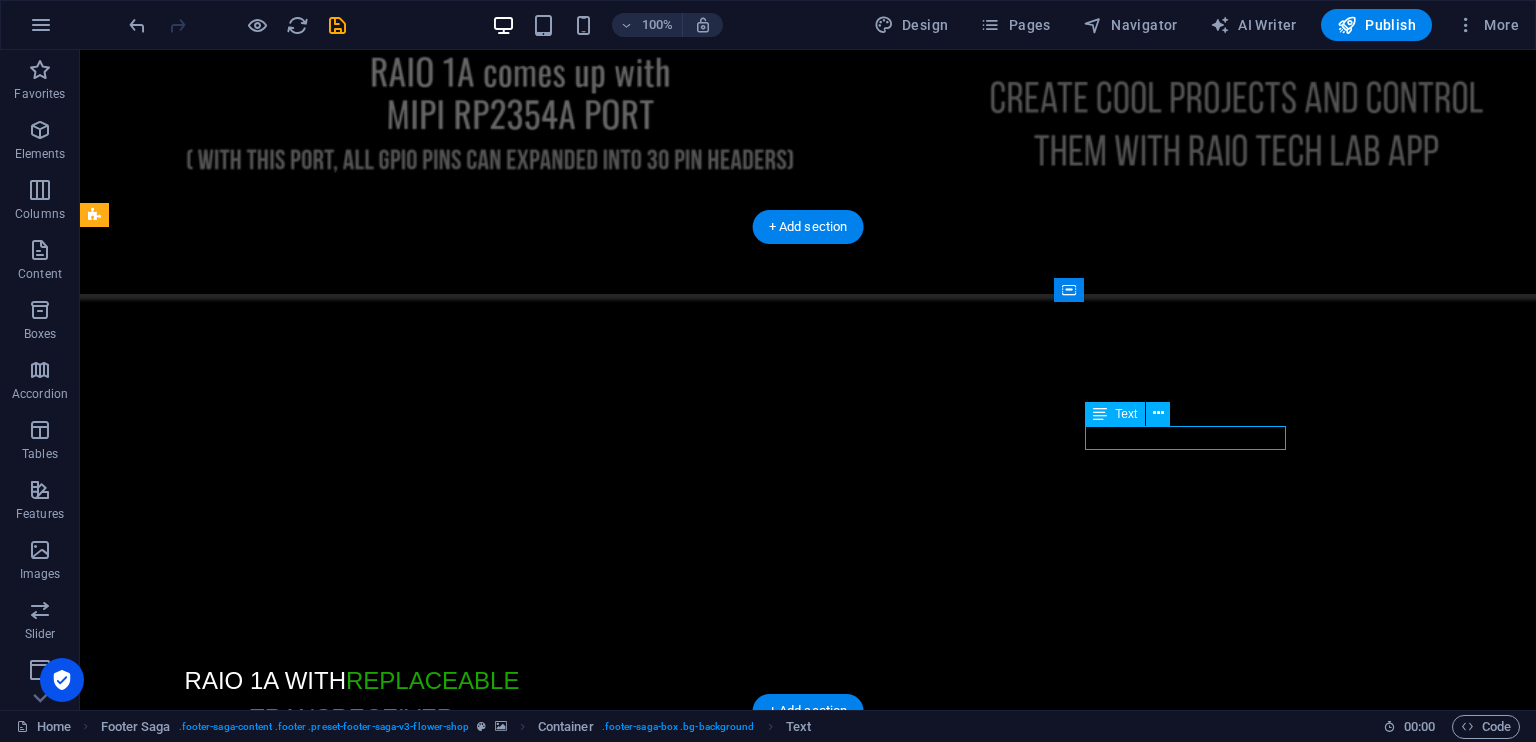 click on "[EMAIL_ADDRESS][DOMAIN_NAME]" at bounding box center [220, 13176] 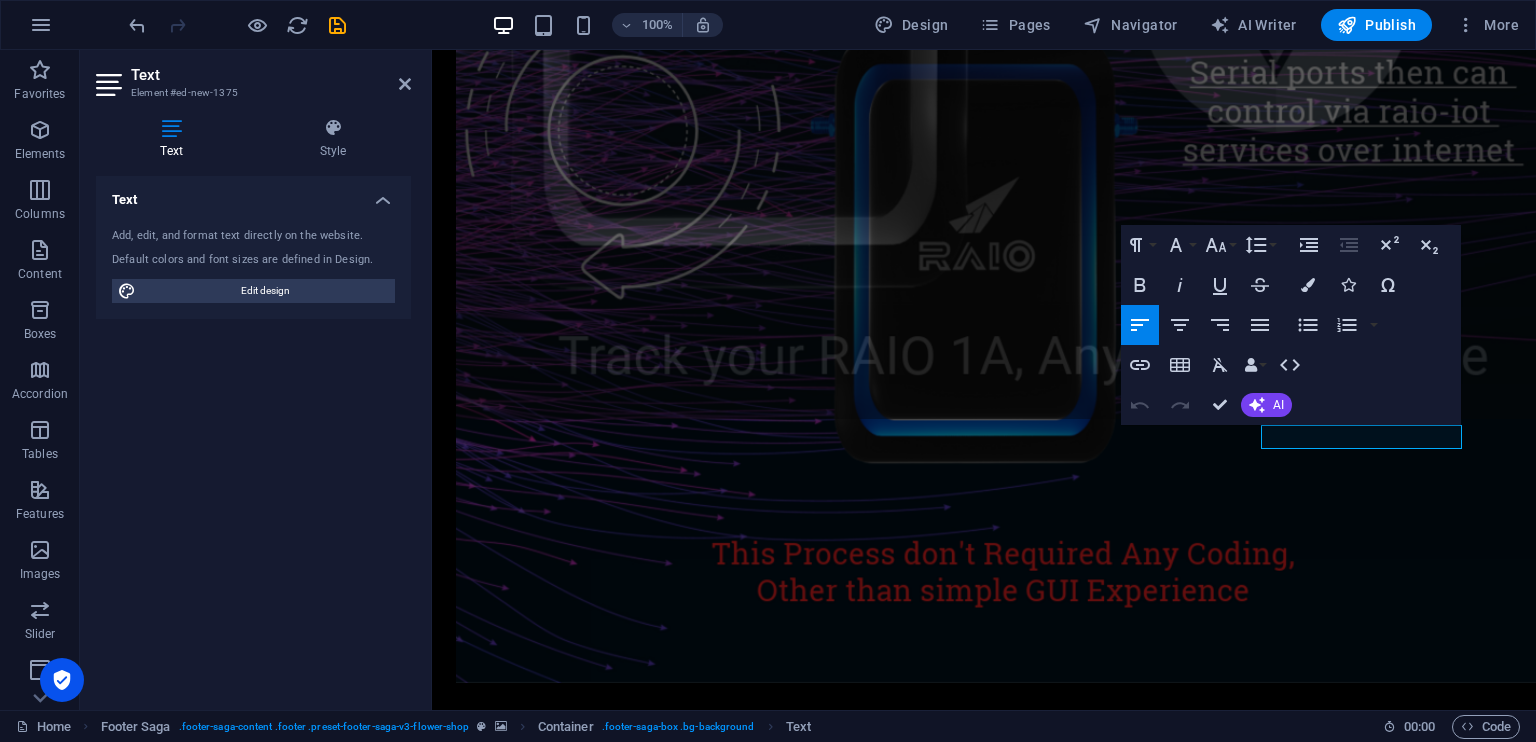 scroll, scrollTop: 21741, scrollLeft: 0, axis: vertical 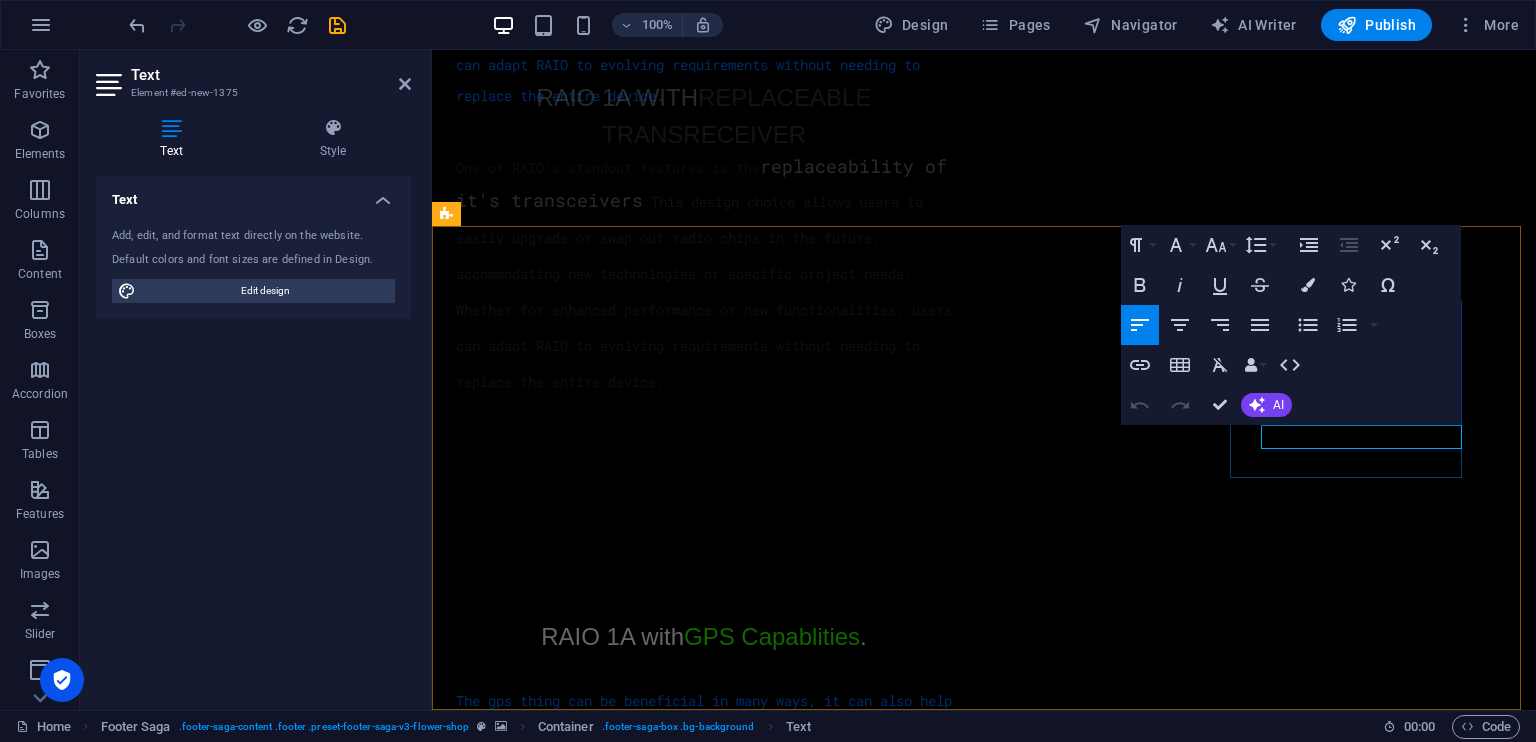 click on "[EMAIL_ADDRESS][DOMAIN_NAME]" at bounding box center [531, 11223] 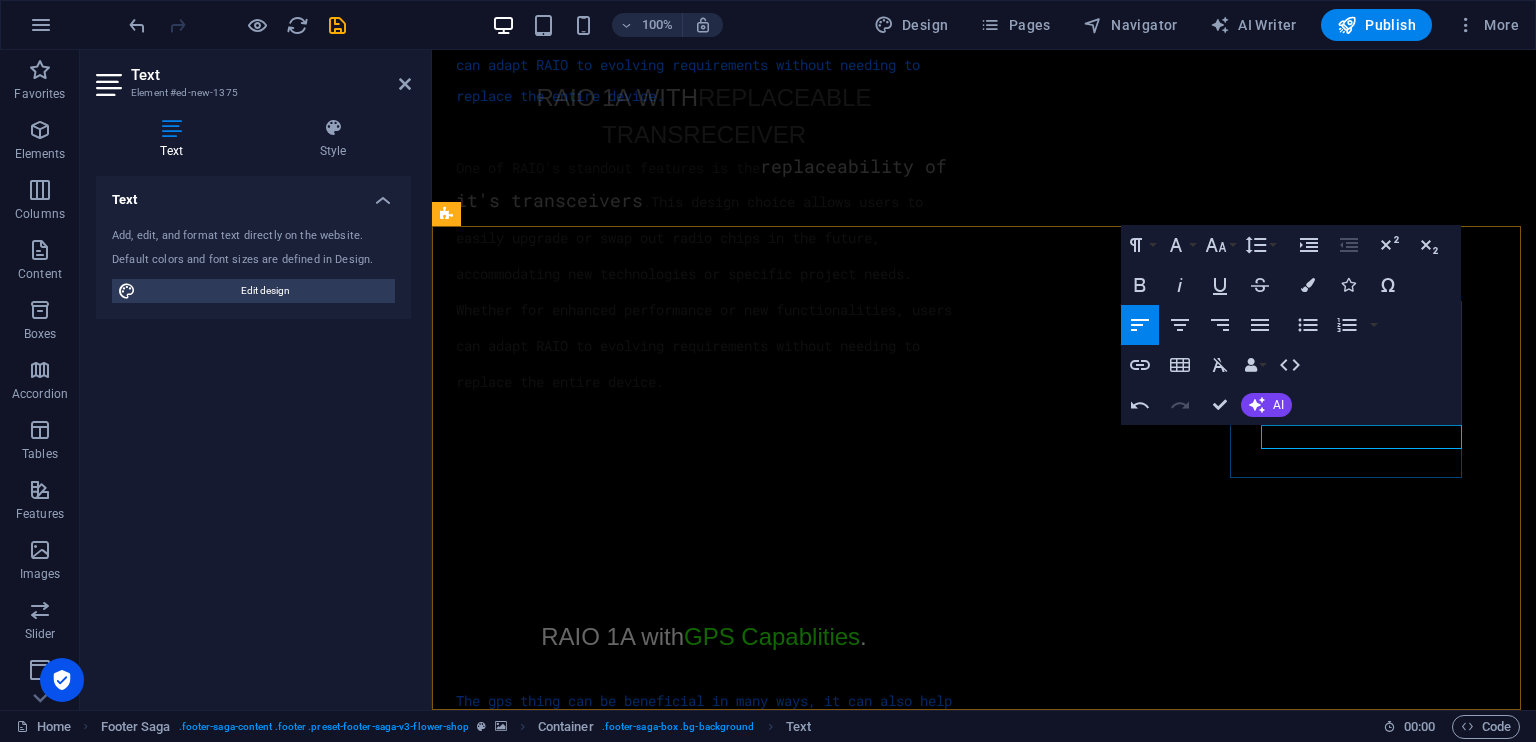 type 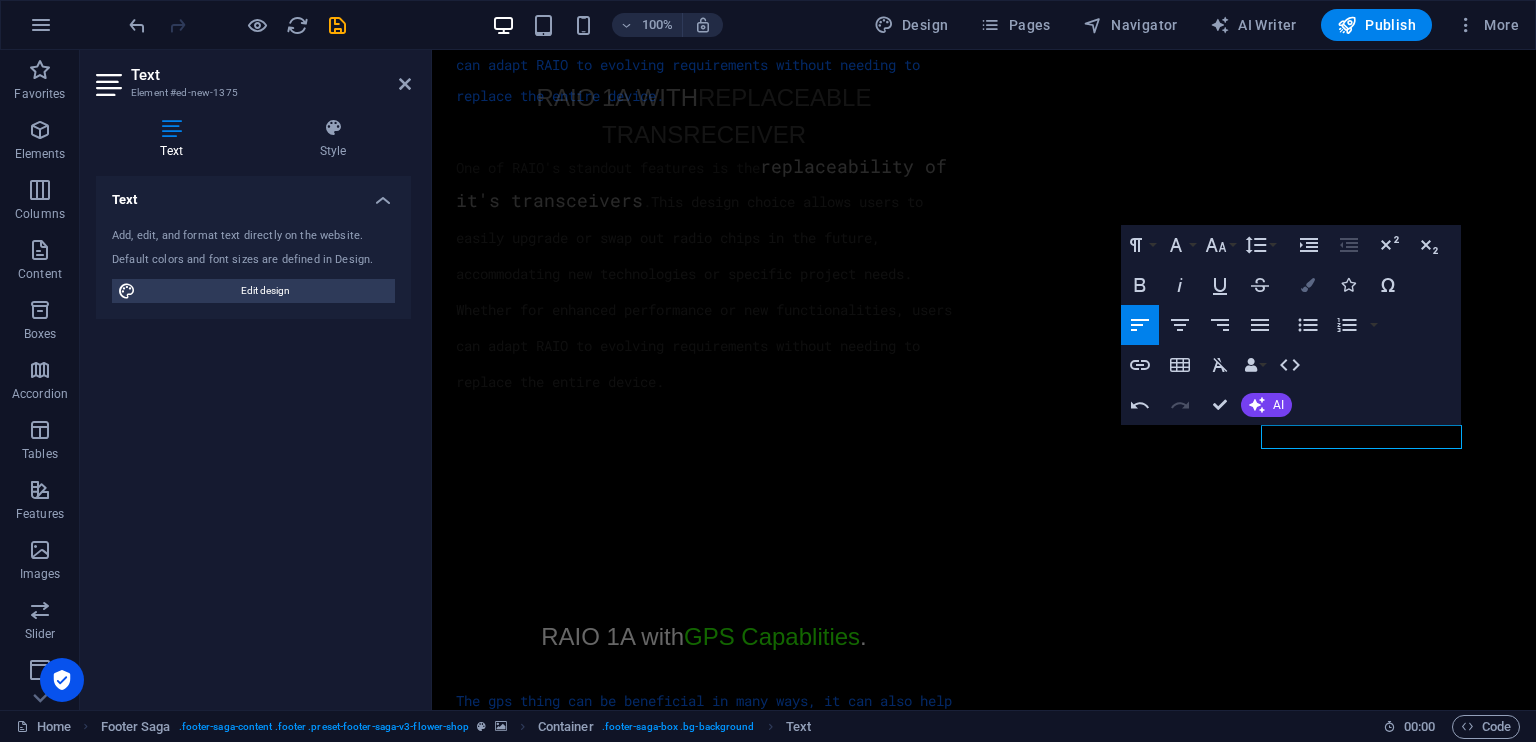 click at bounding box center (1308, 285) 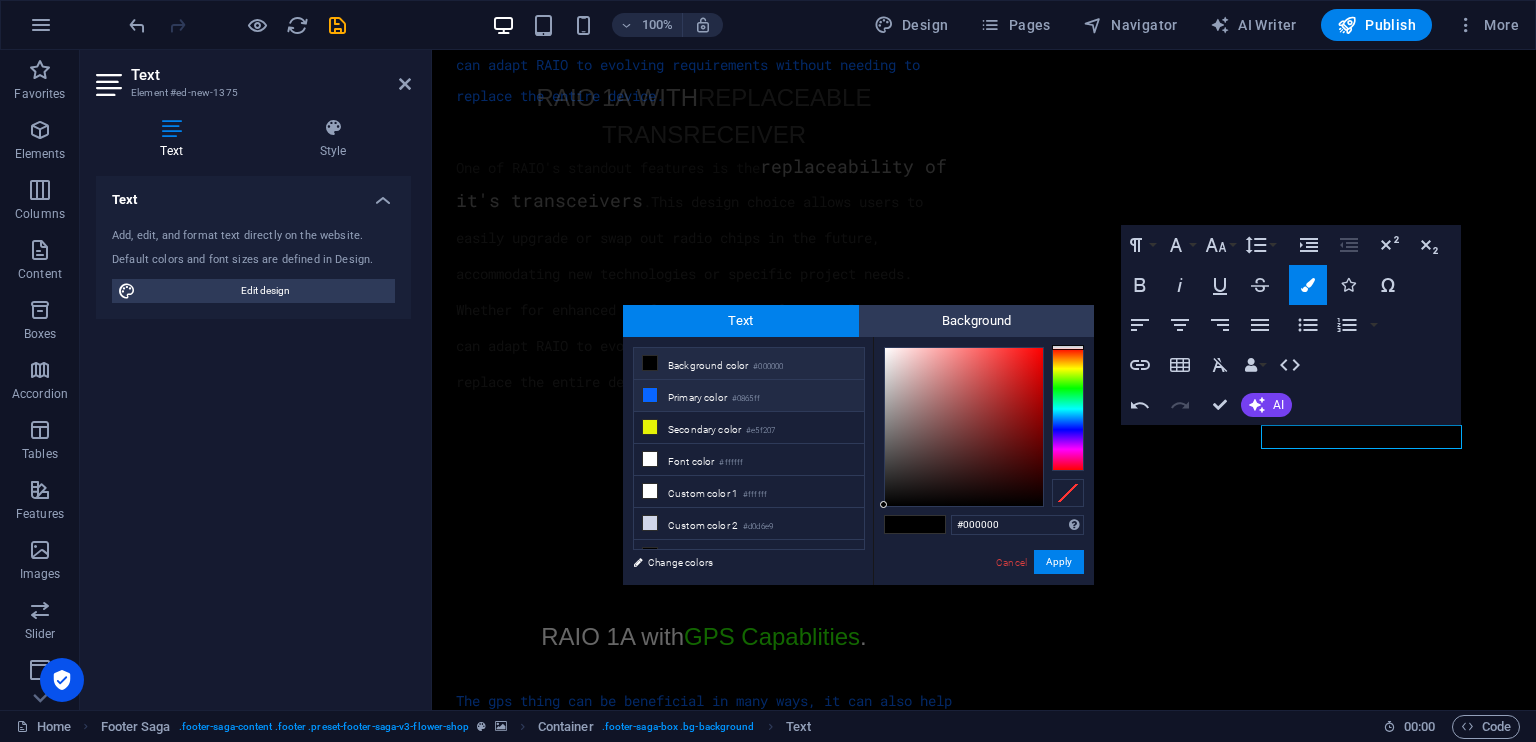 click on "Primary color
#0865ff" at bounding box center (749, 396) 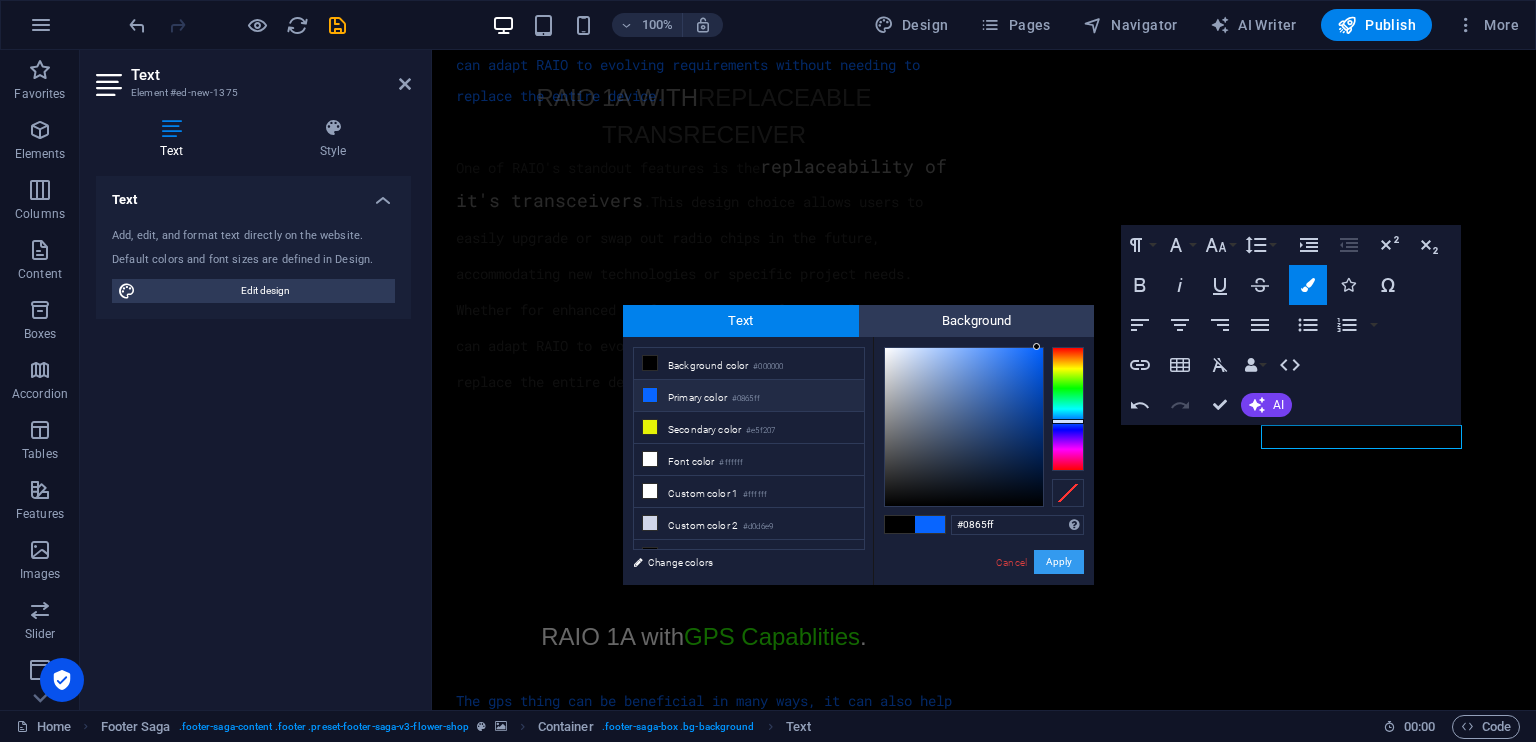 click on "Apply" at bounding box center [1059, 562] 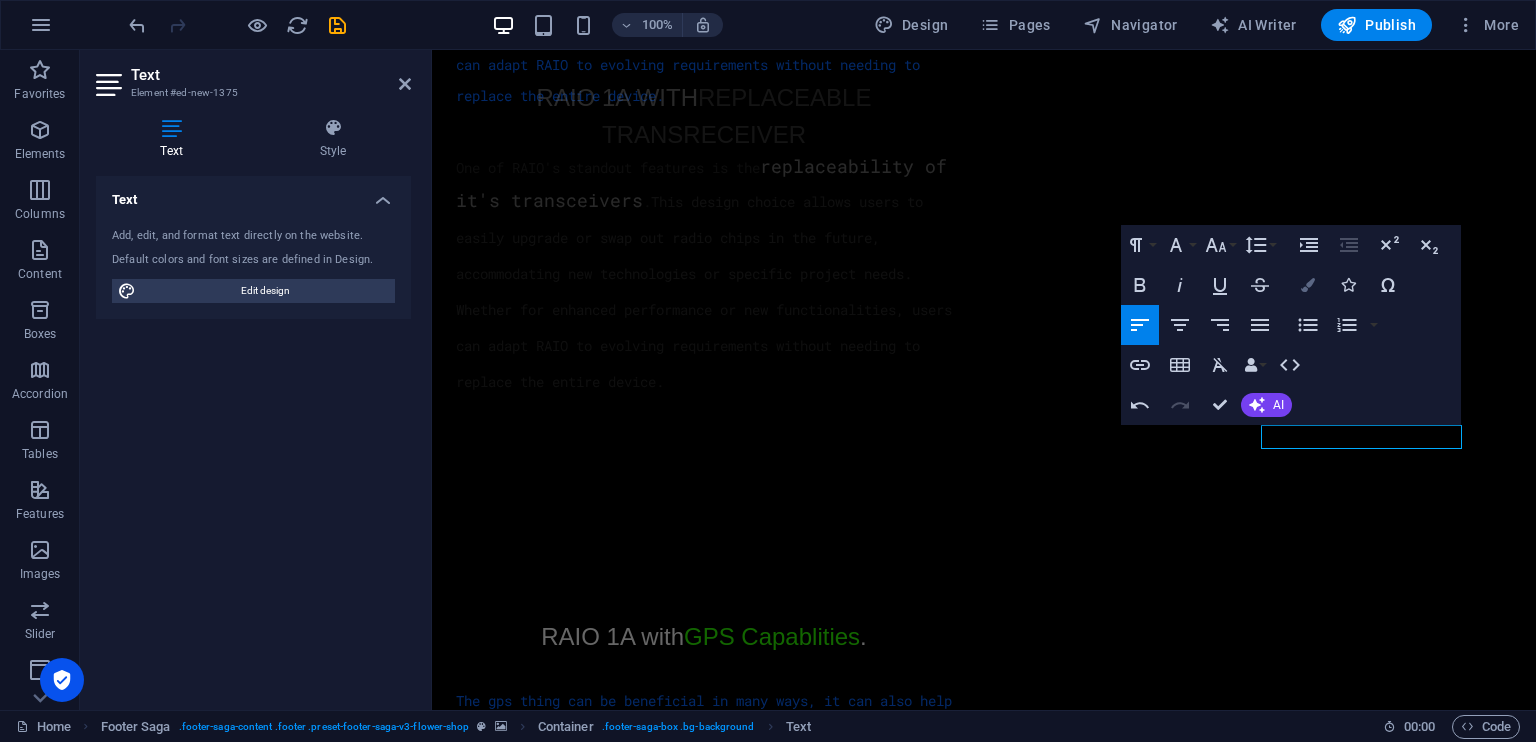 click on "Colors" at bounding box center [1308, 285] 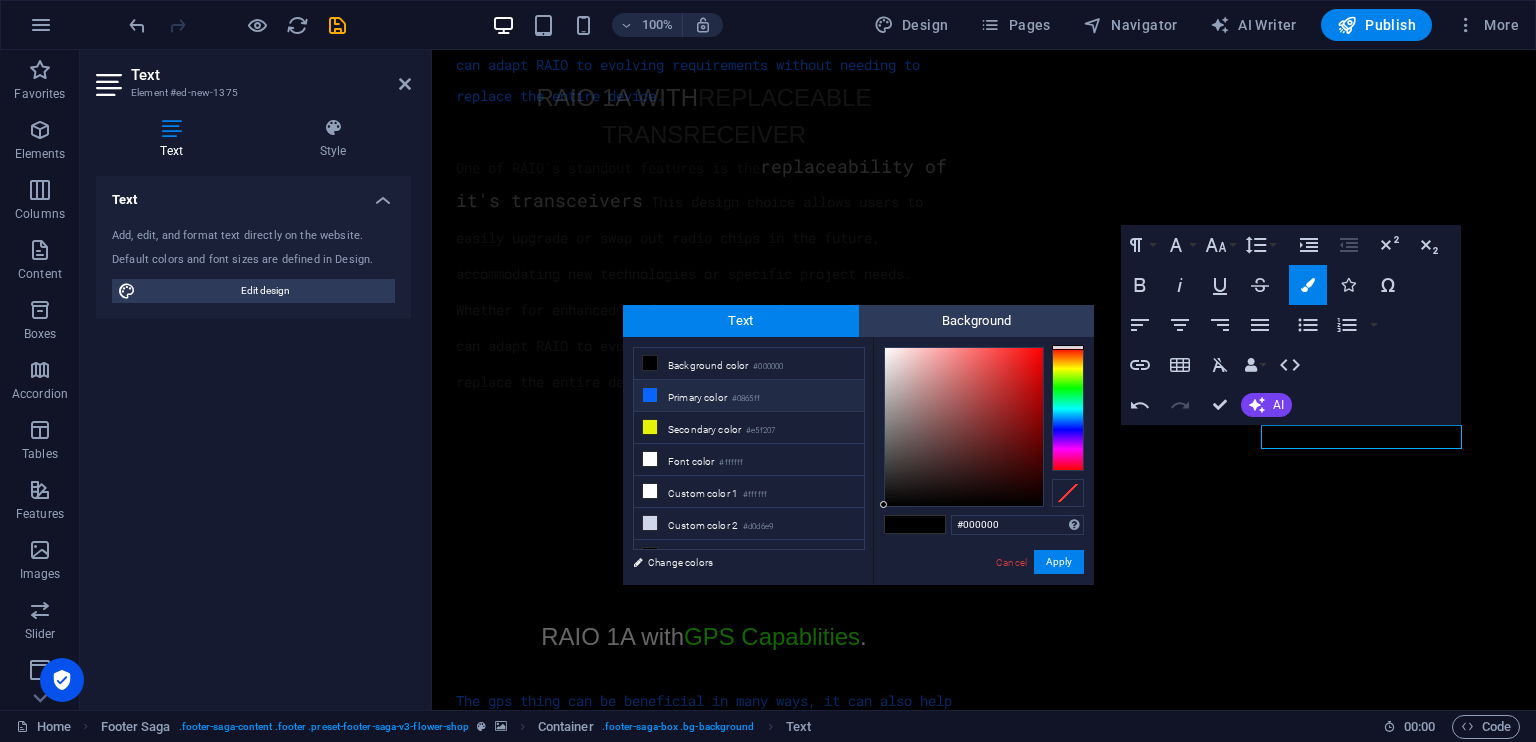 drag, startPoint x: 795, startPoint y: 398, endPoint x: 708, endPoint y: 398, distance: 87 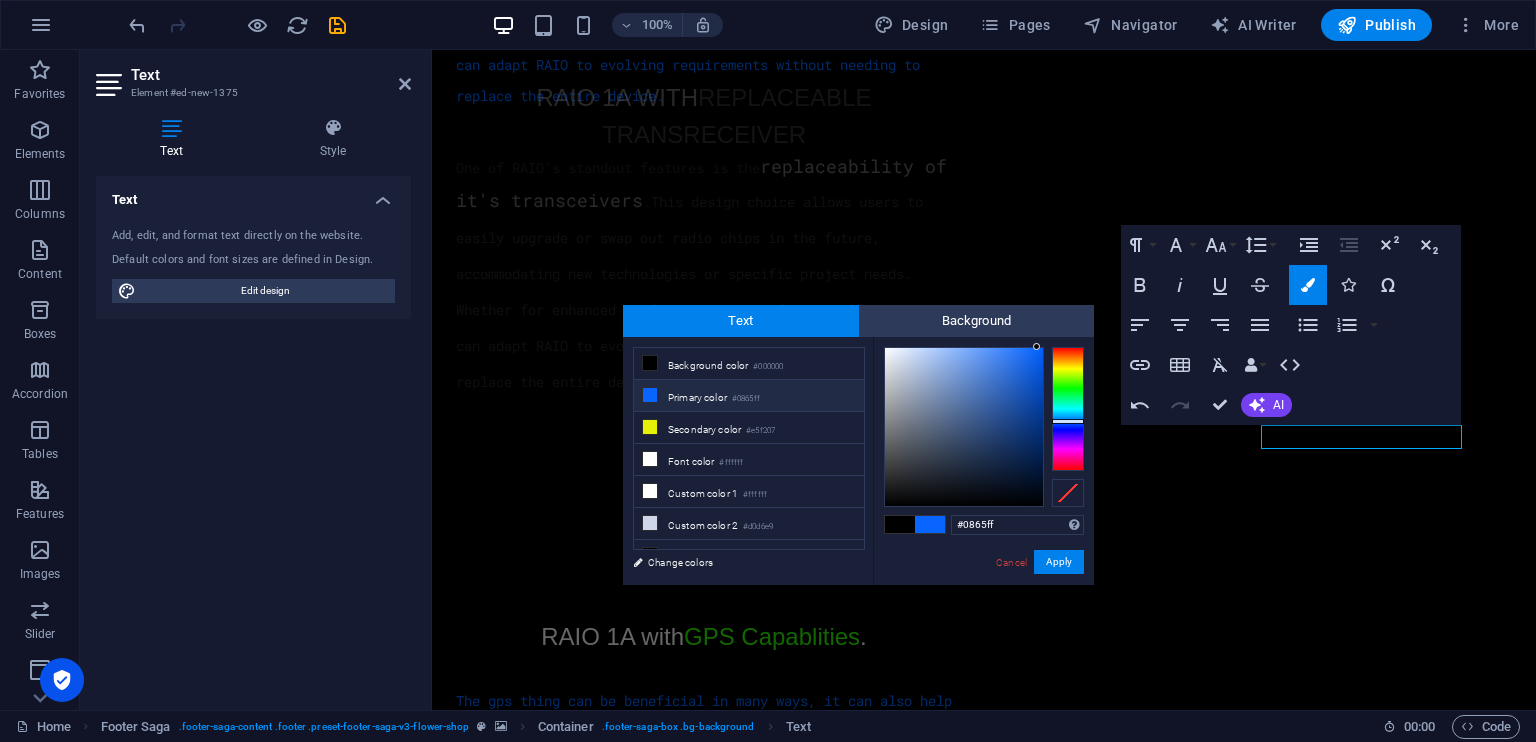 click on "Primary color
#0865ff" at bounding box center [749, 396] 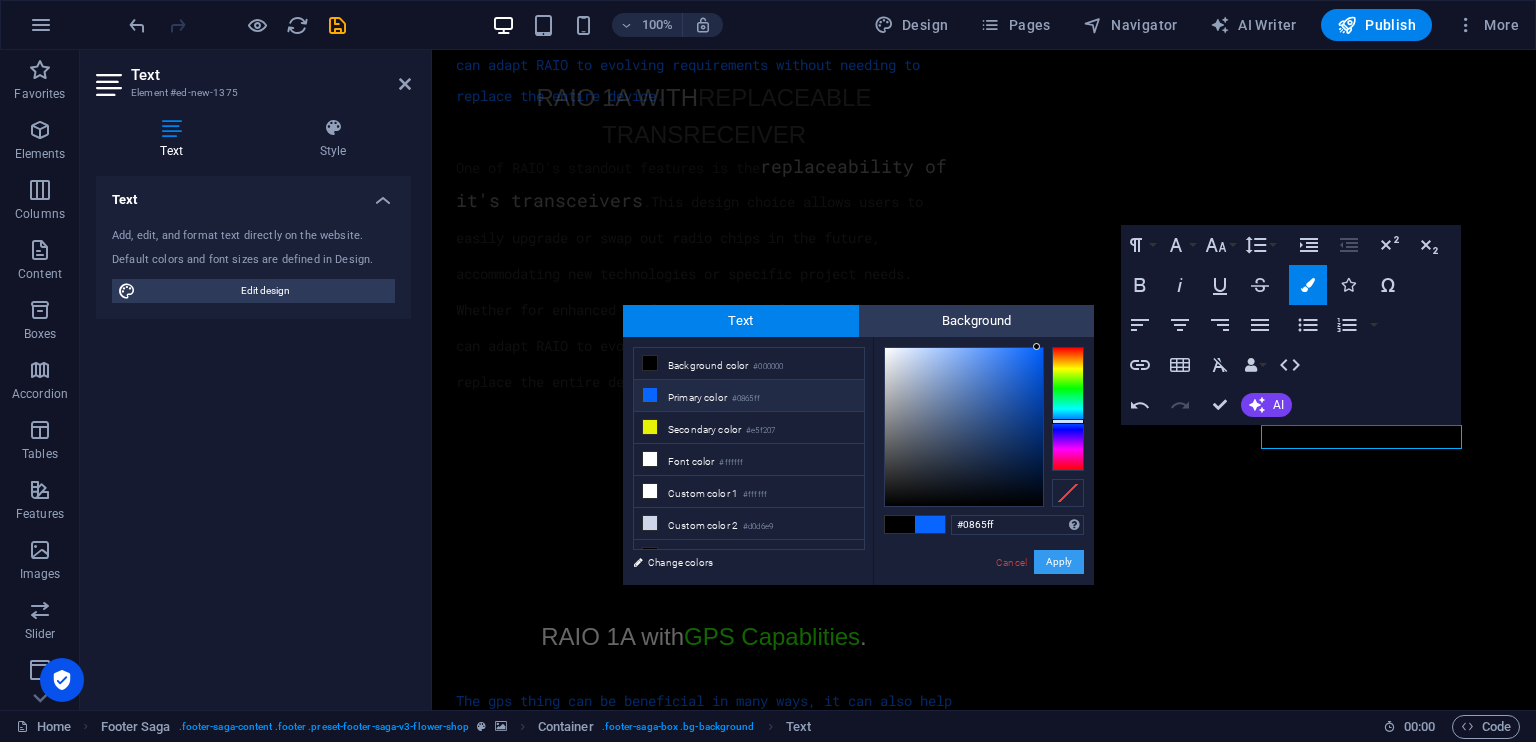 click on "Apply" at bounding box center [1059, 562] 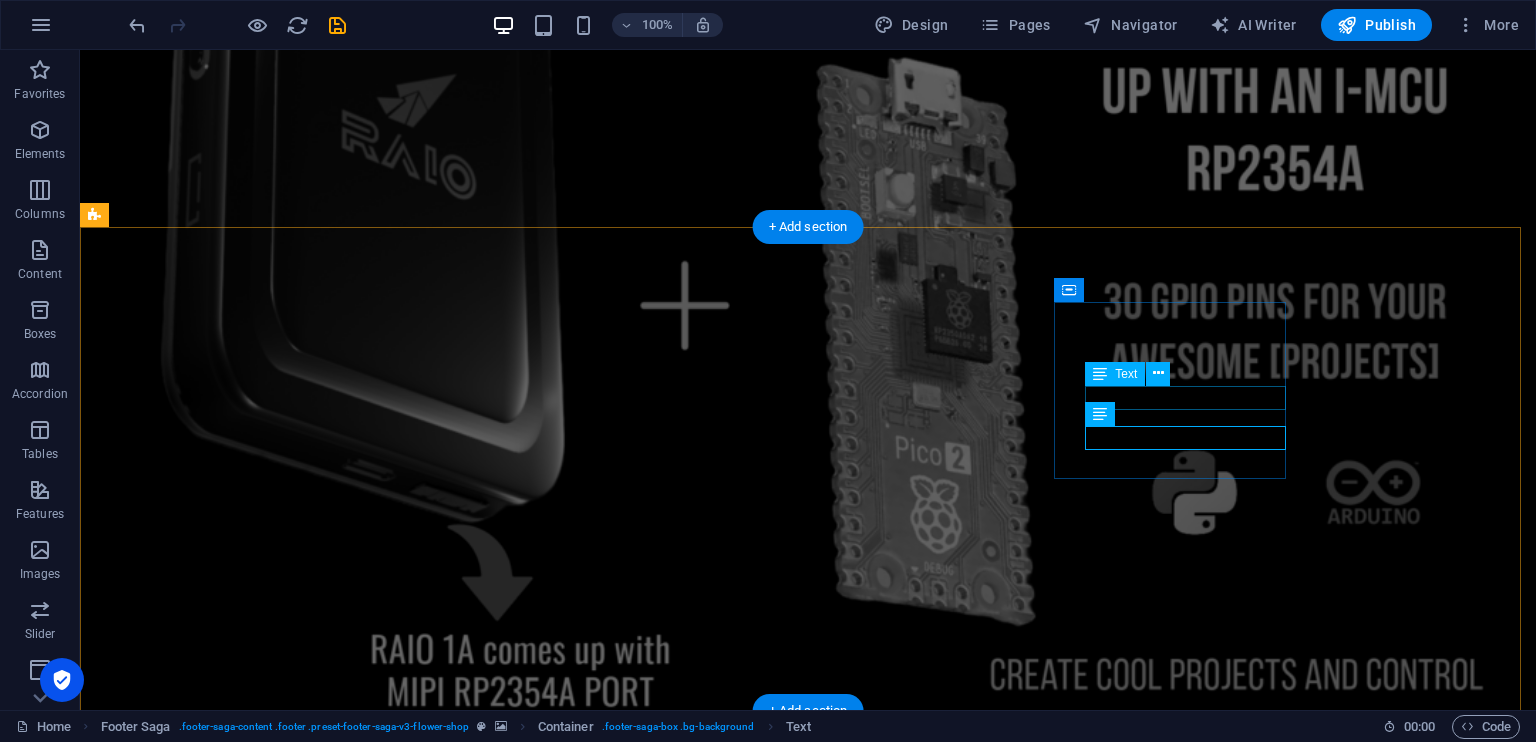 scroll, scrollTop: 23740, scrollLeft: 0, axis: vertical 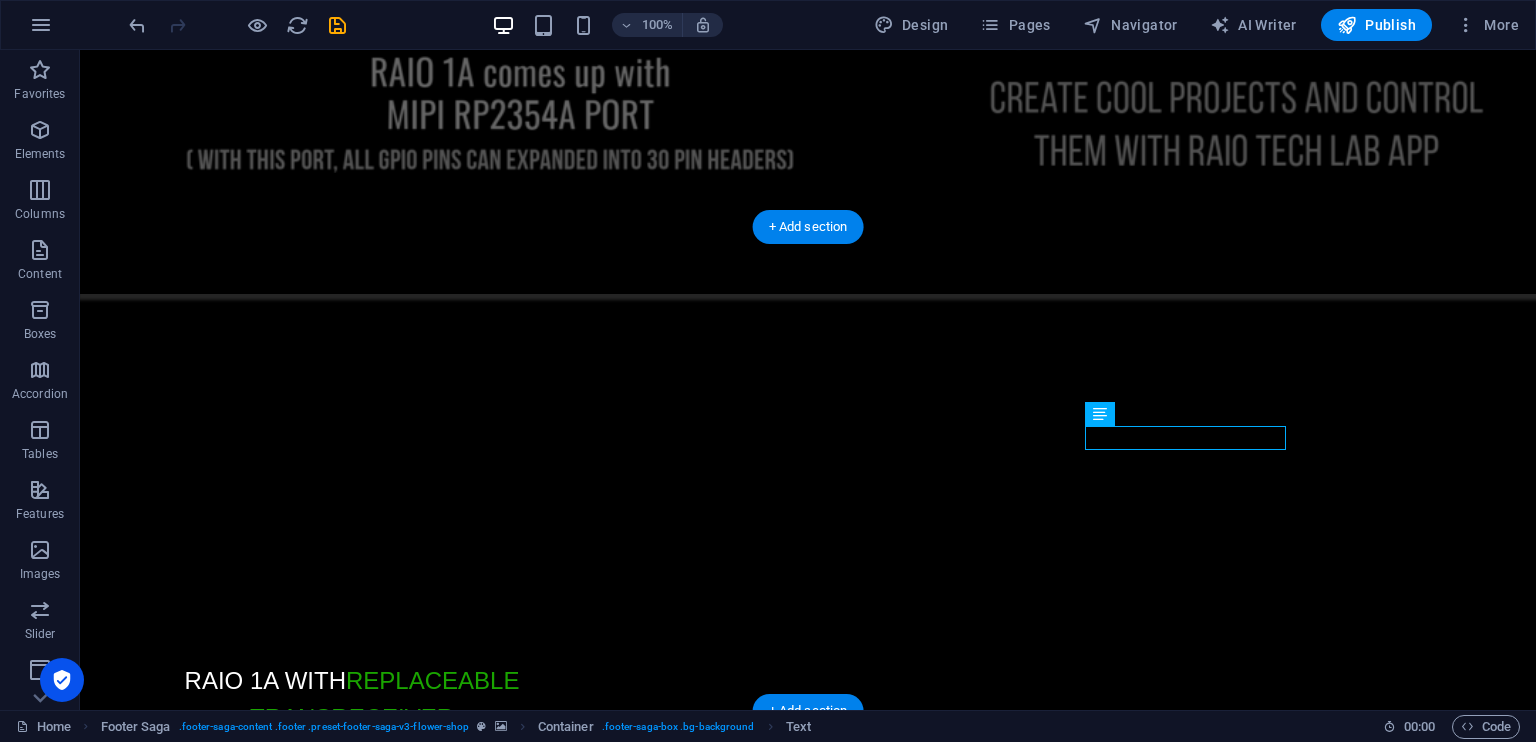 click at bounding box center [808, 12165] 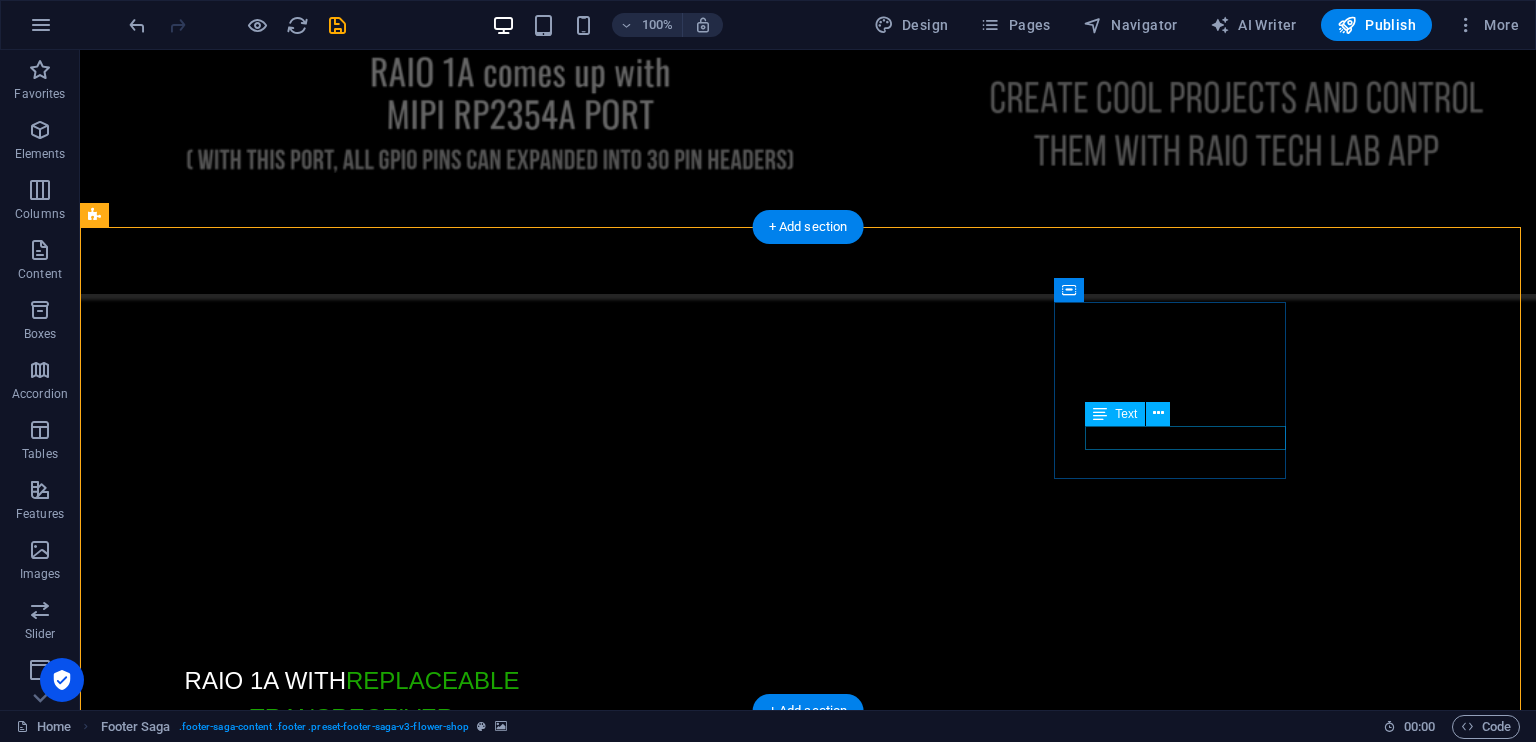 click on "++ +918178948985" at bounding box center (220, 13164) 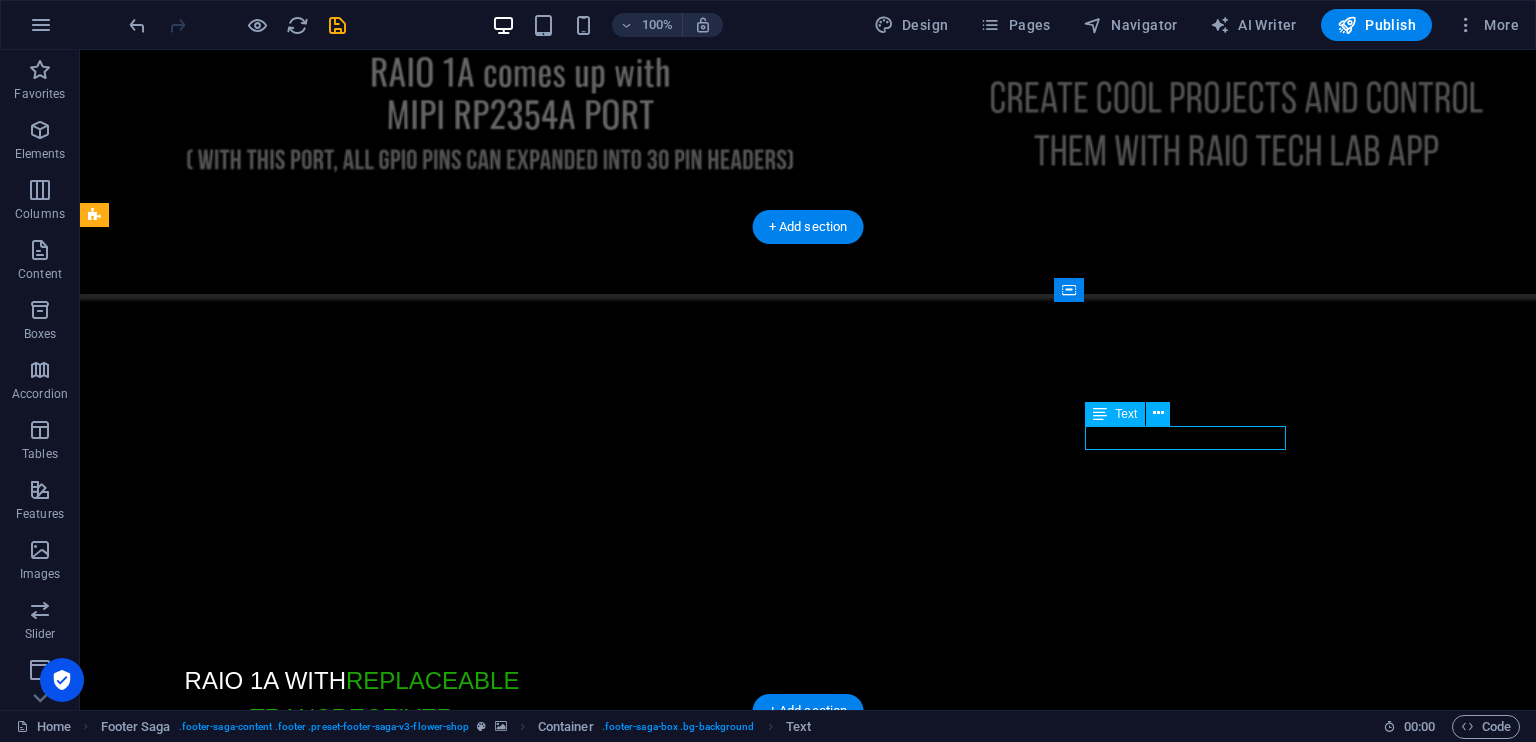 click on "++ +918178948985" at bounding box center (220, 13164) 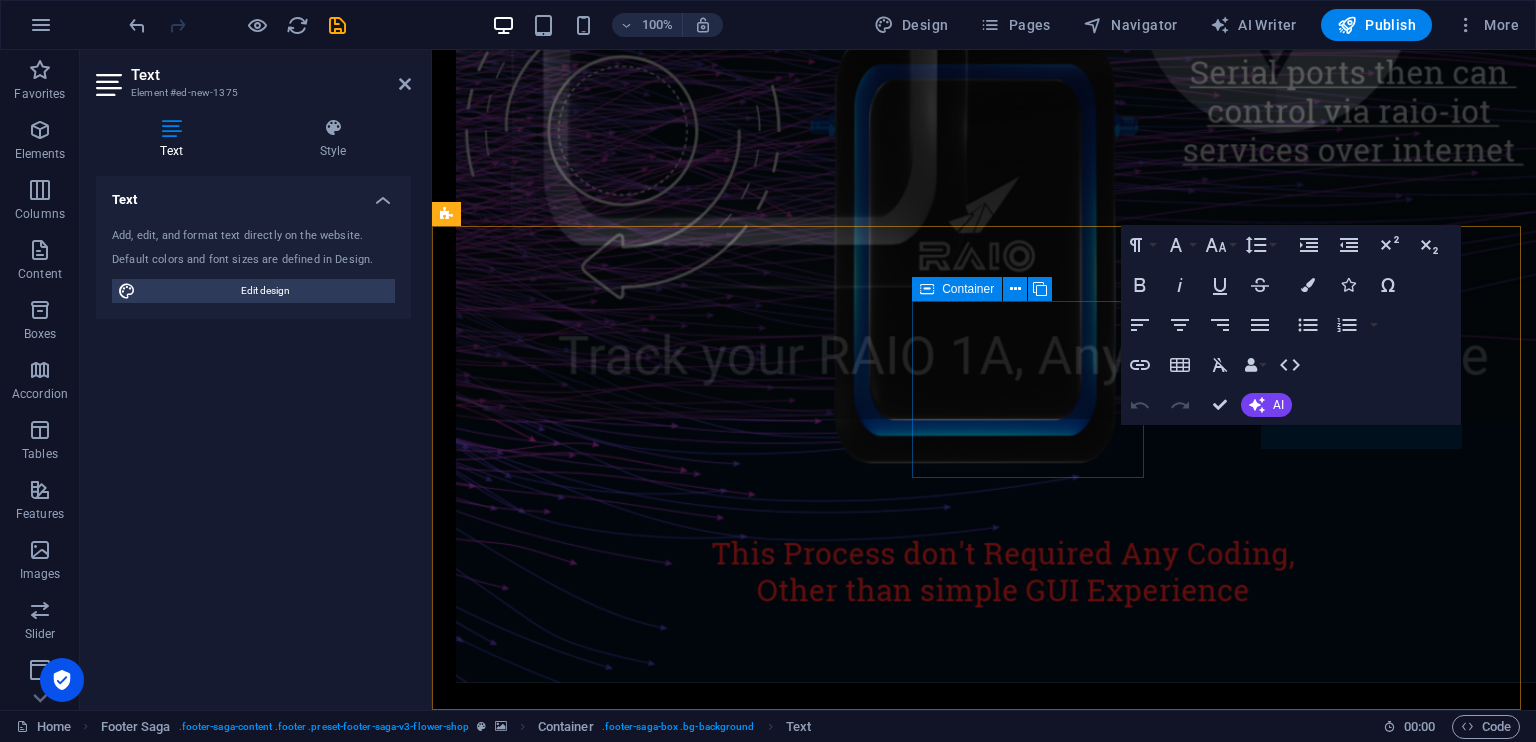 scroll, scrollTop: 21741, scrollLeft: 0, axis: vertical 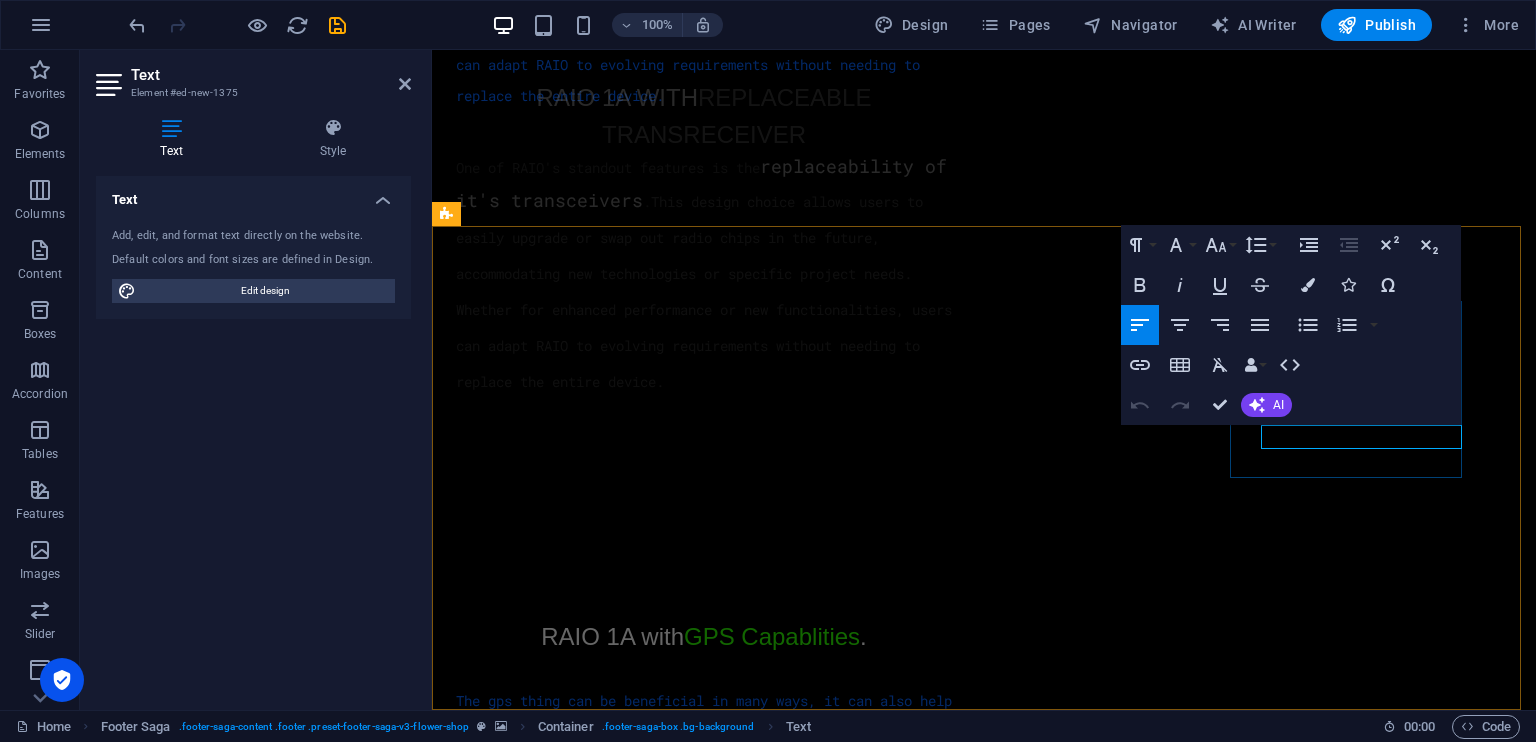 click on "[PHONE_NUMBER]" 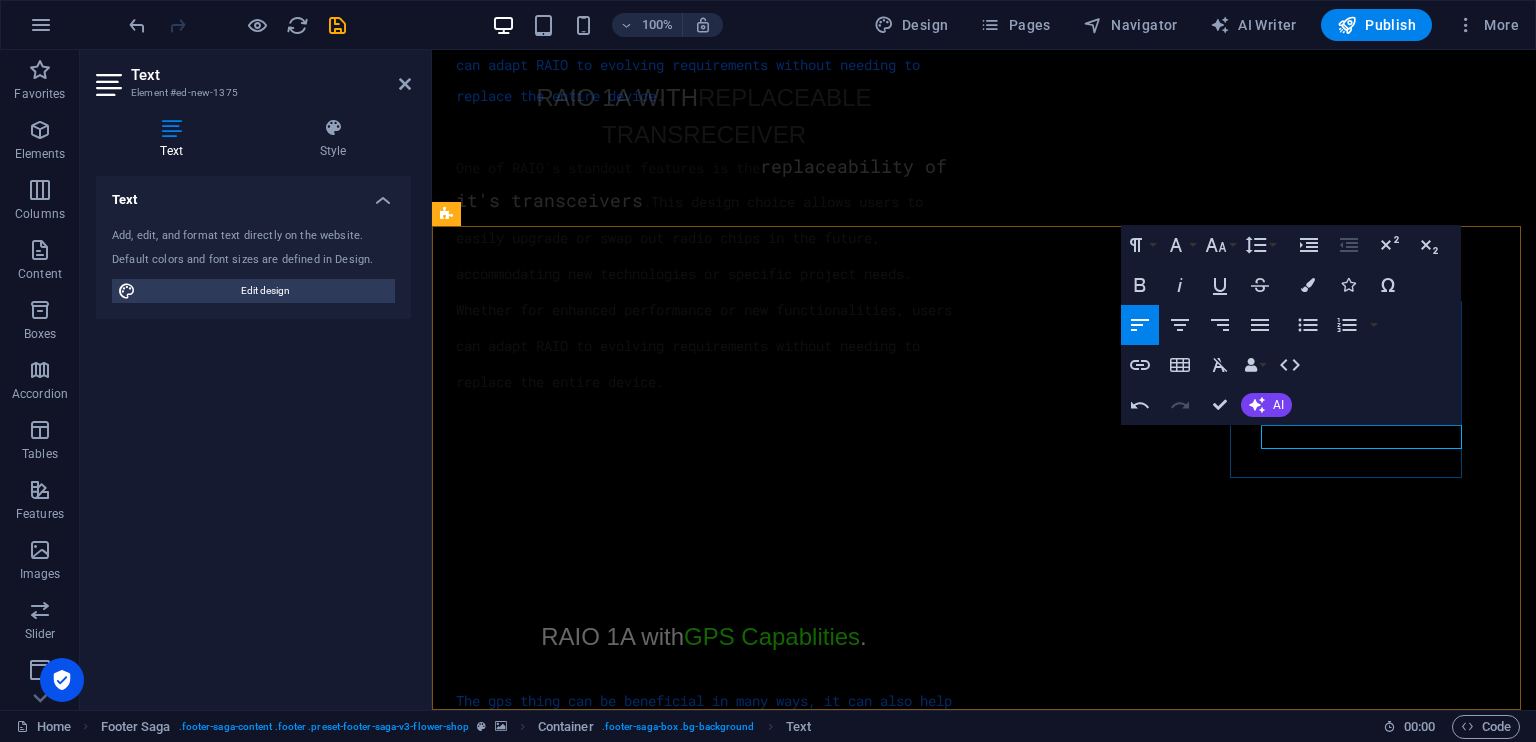 click on "[PHONE_NUMBER]" at bounding box center [536, 11211] 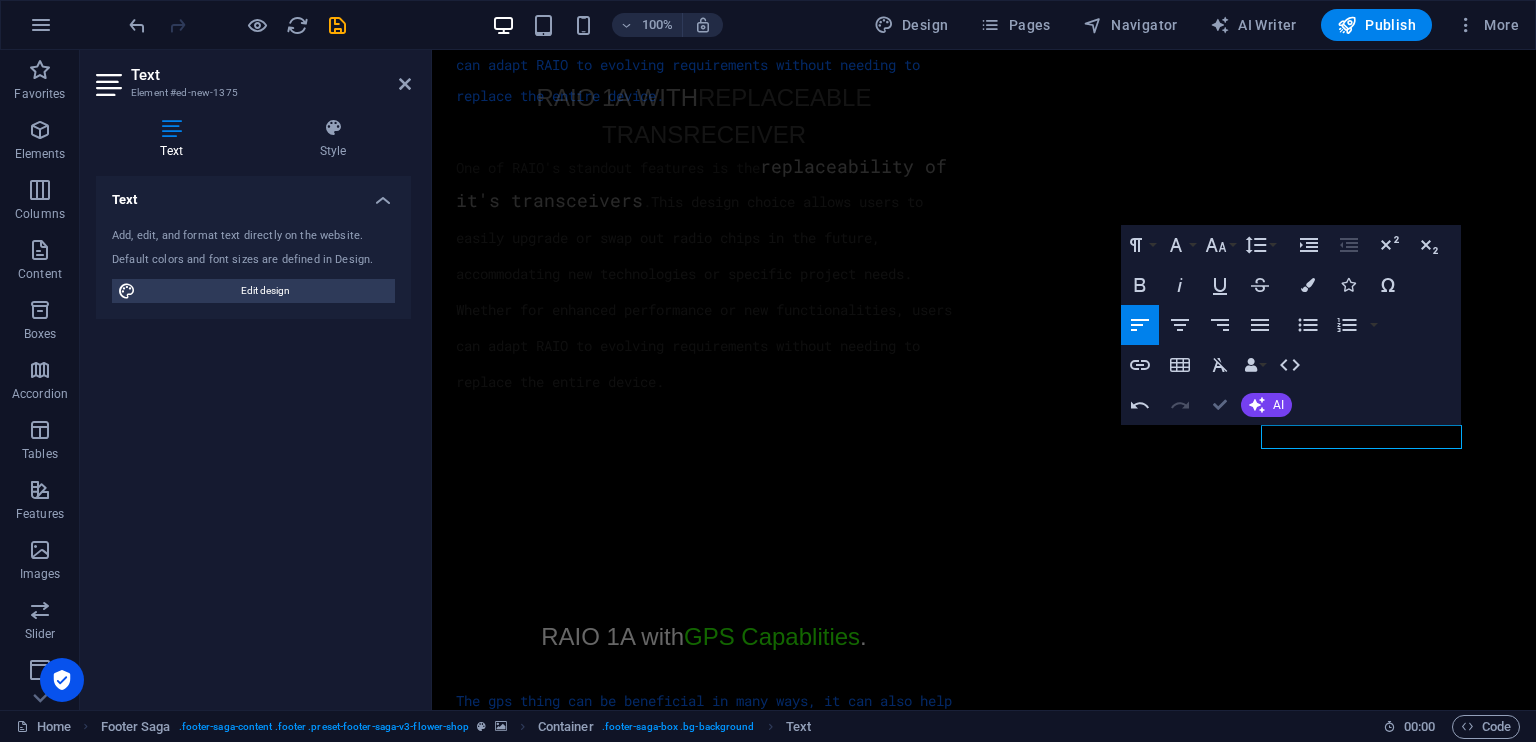 scroll, scrollTop: 23740, scrollLeft: 0, axis: vertical 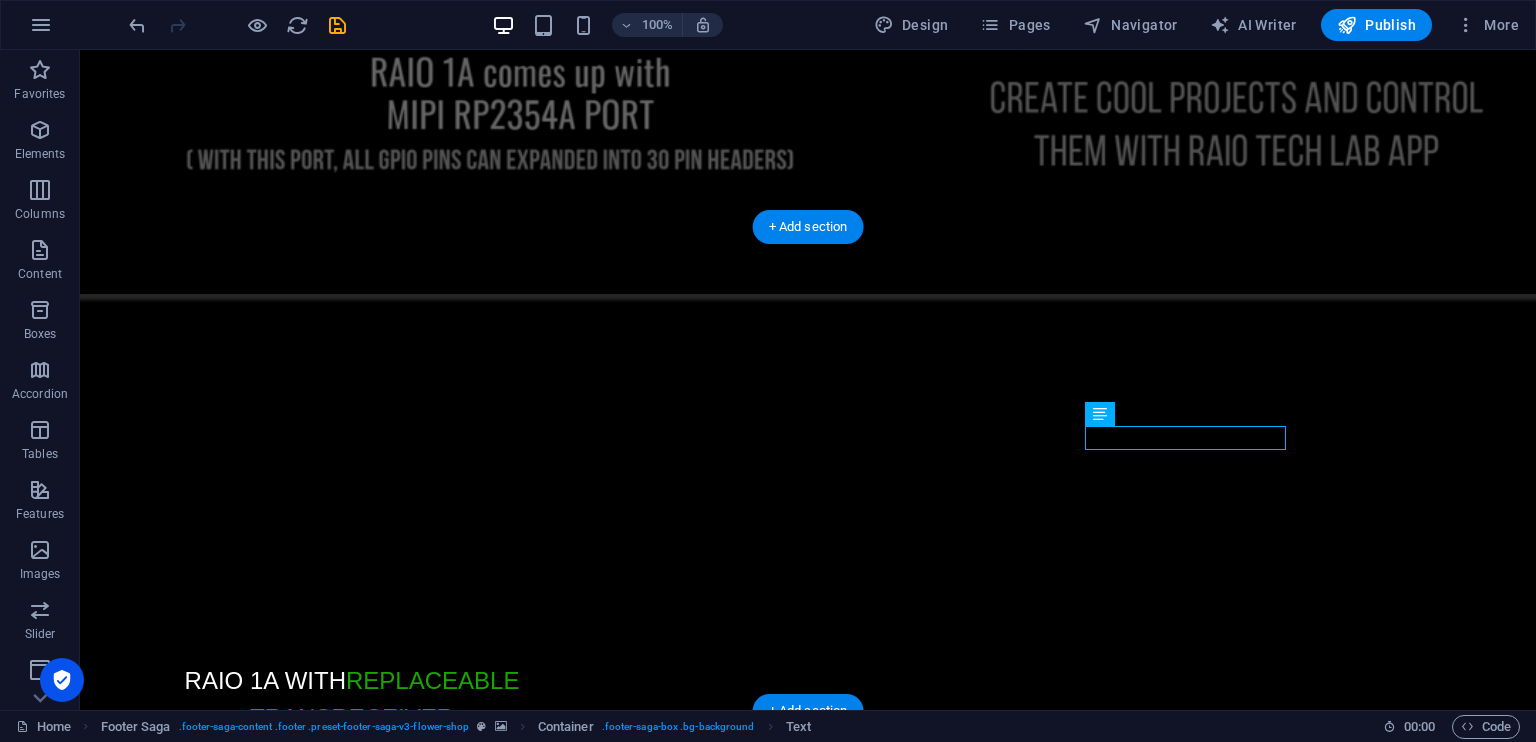 click at bounding box center (808, 12165) 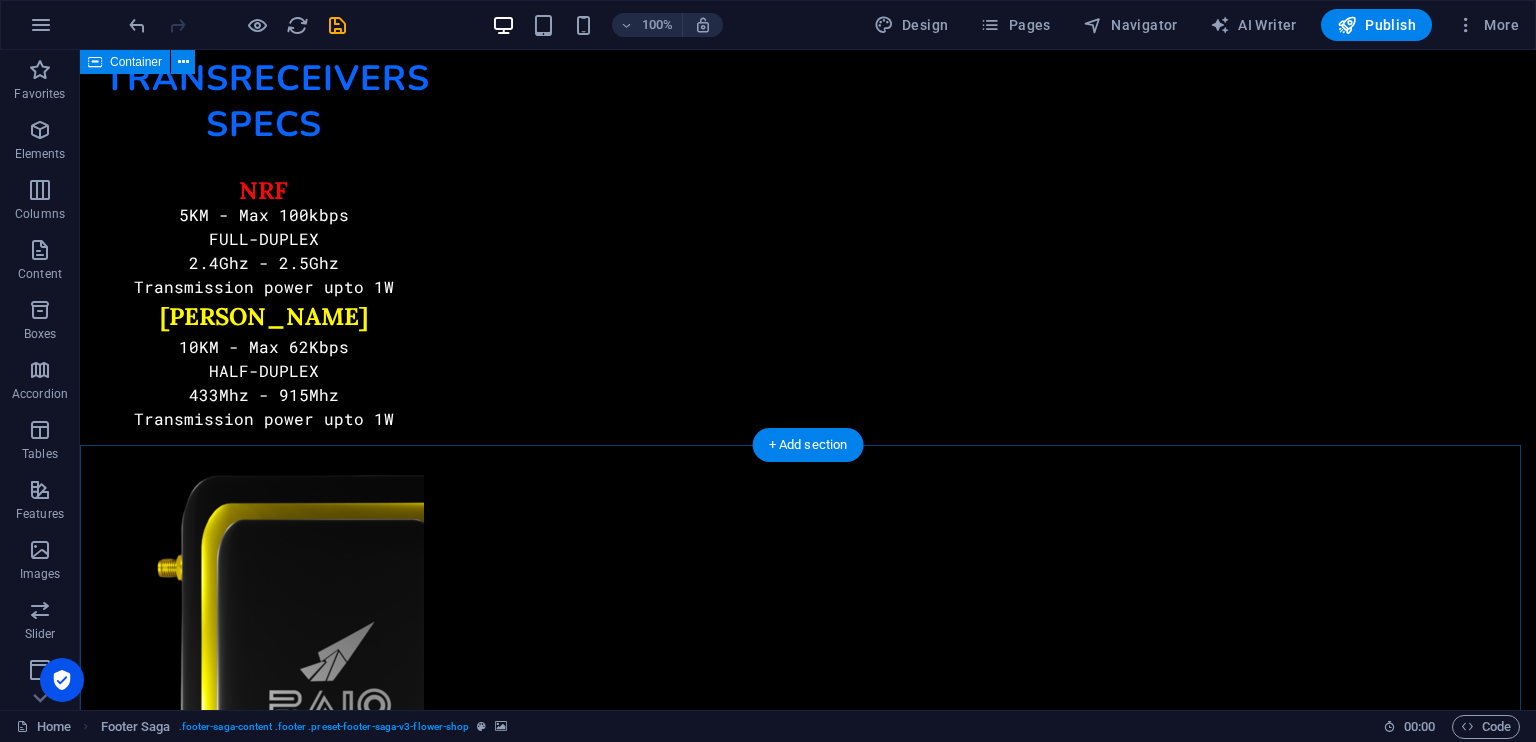 scroll, scrollTop: 20100, scrollLeft: 0, axis: vertical 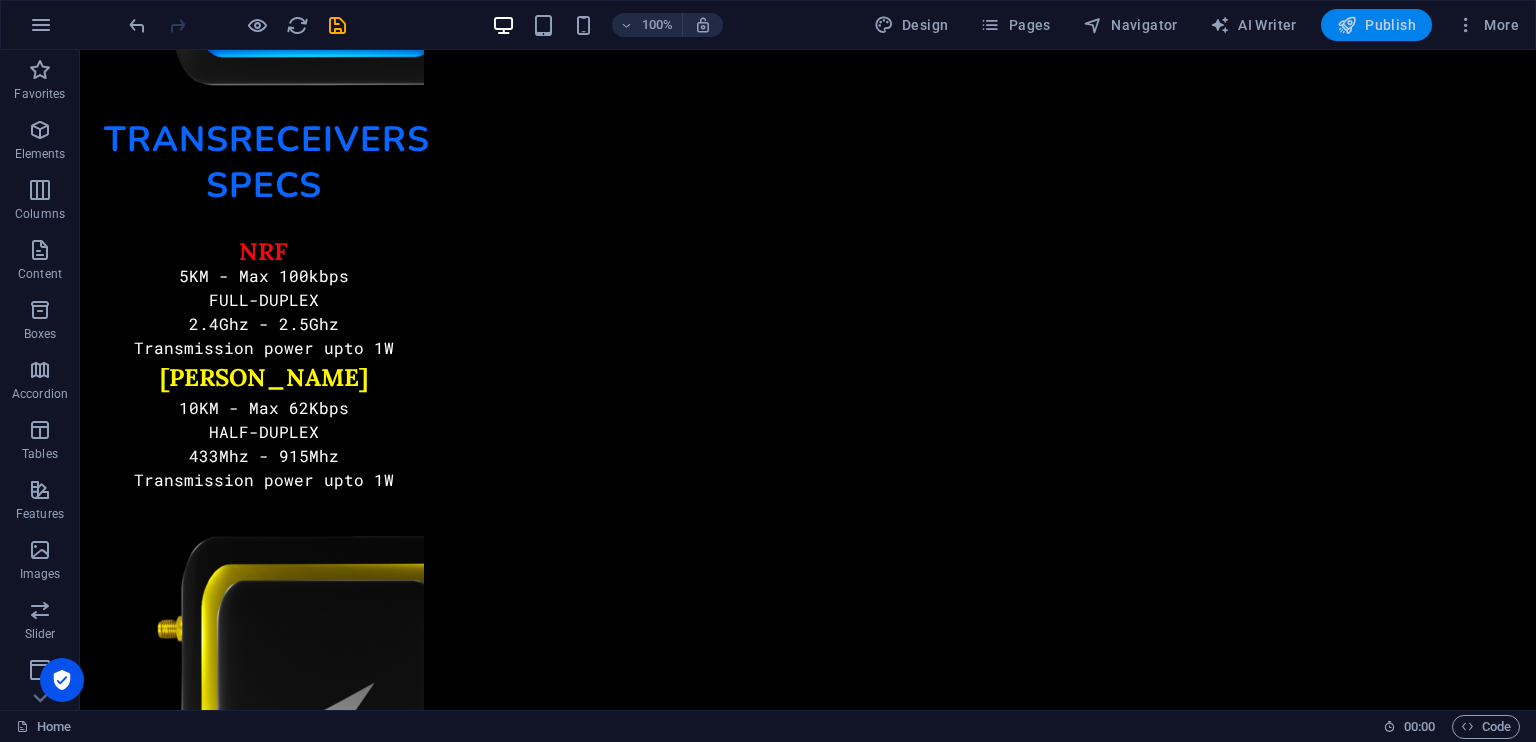 click on "Publish" at bounding box center (1376, 25) 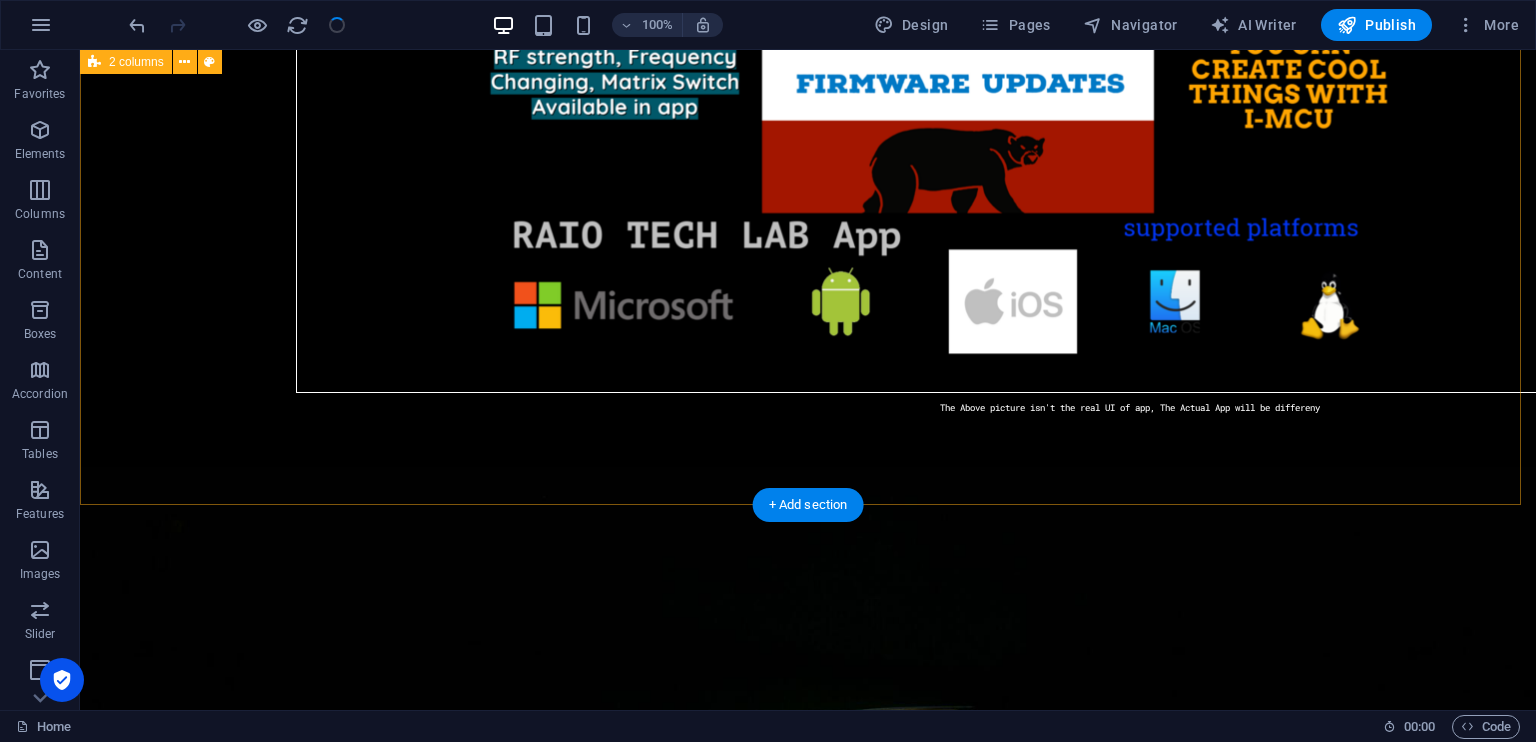 scroll, scrollTop: 18839, scrollLeft: 0, axis: vertical 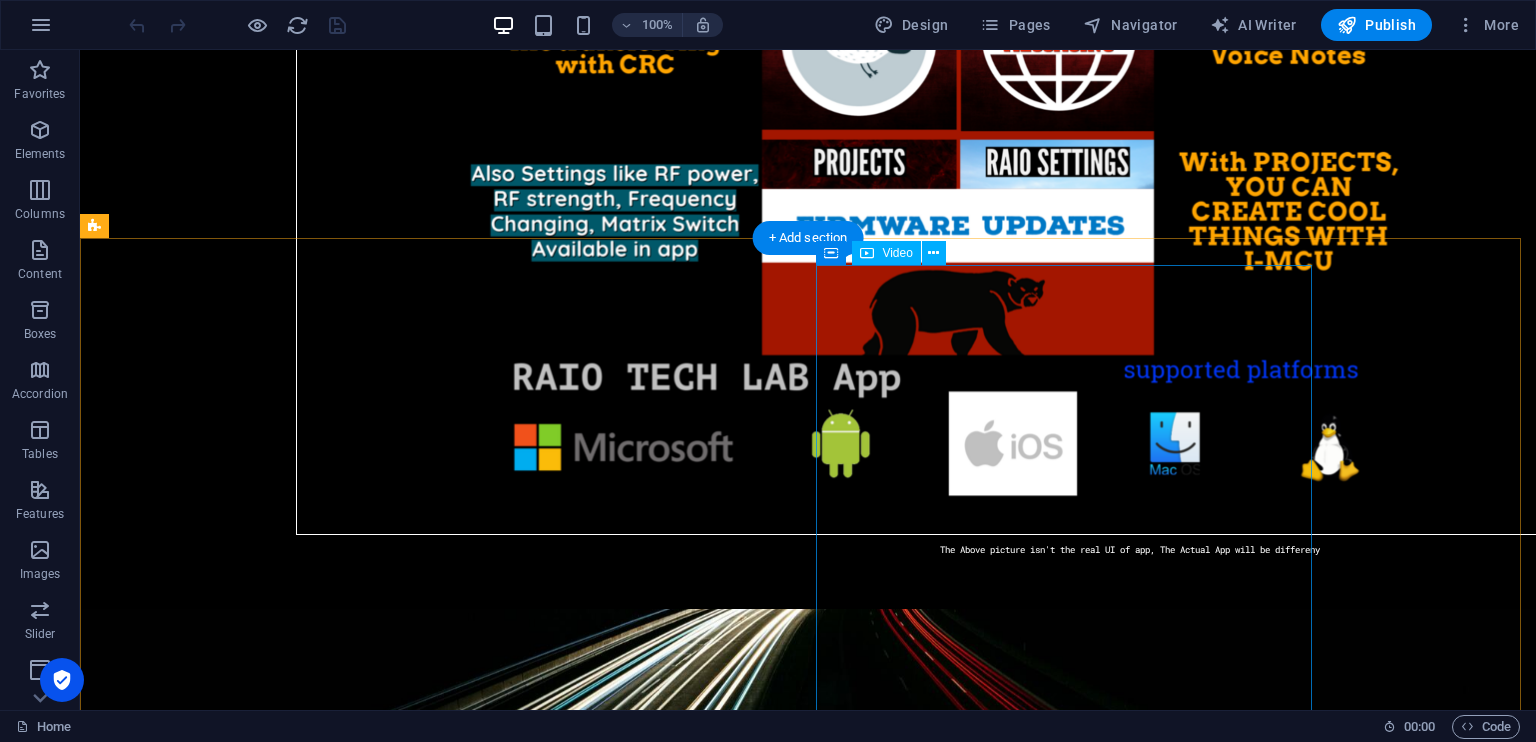 click at bounding box center [352, 11534] 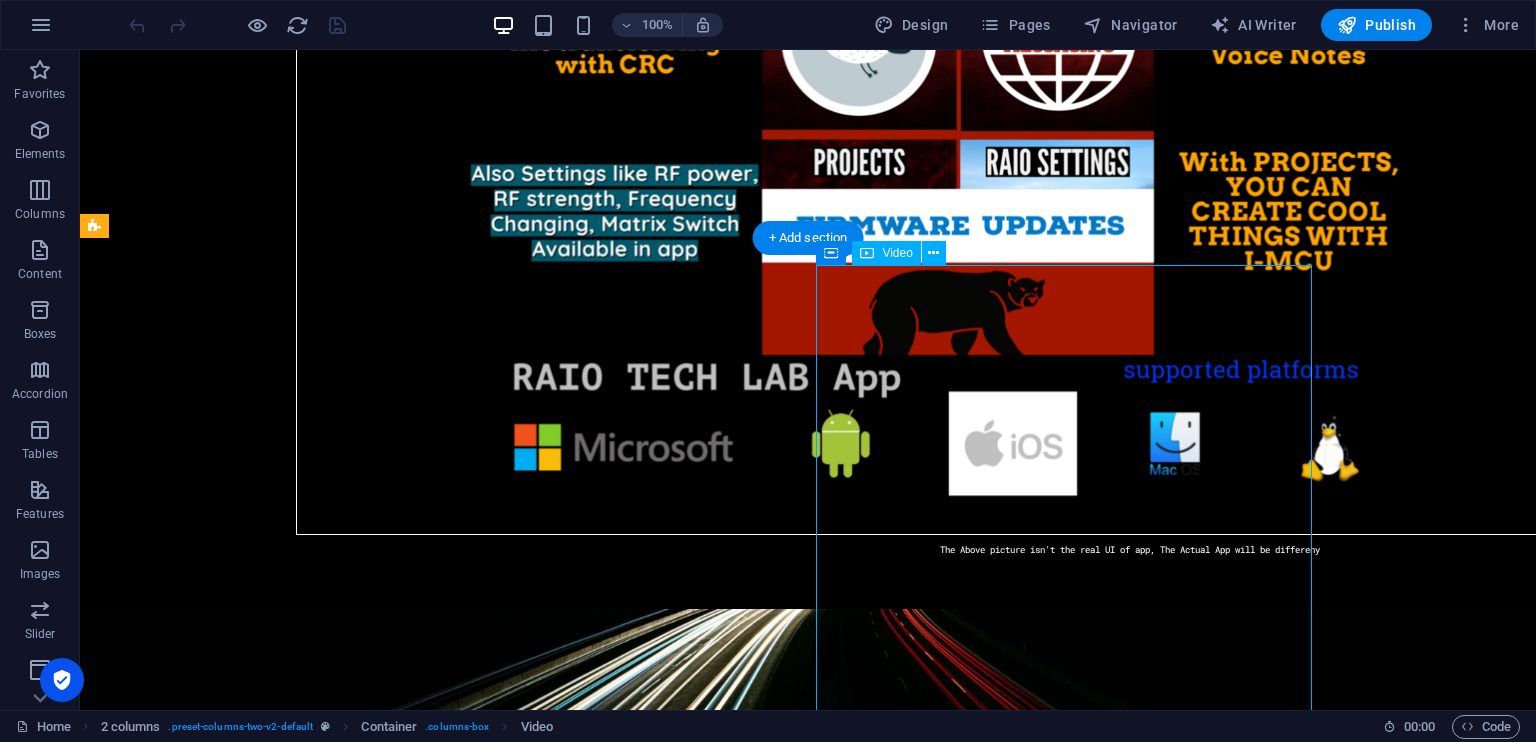 click at bounding box center [352, 11534] 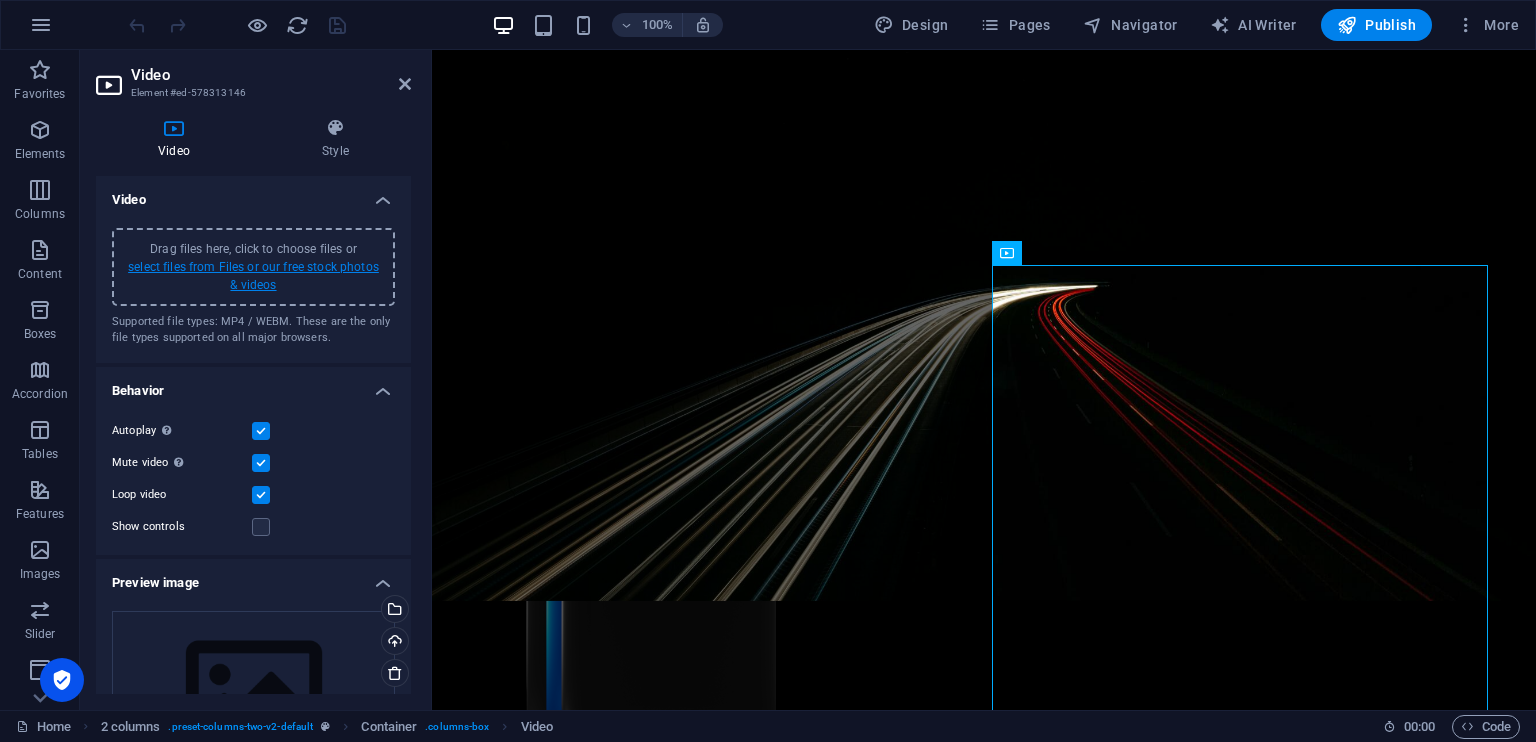 click on "select files from Files or our free stock photos & videos" at bounding box center [253, 276] 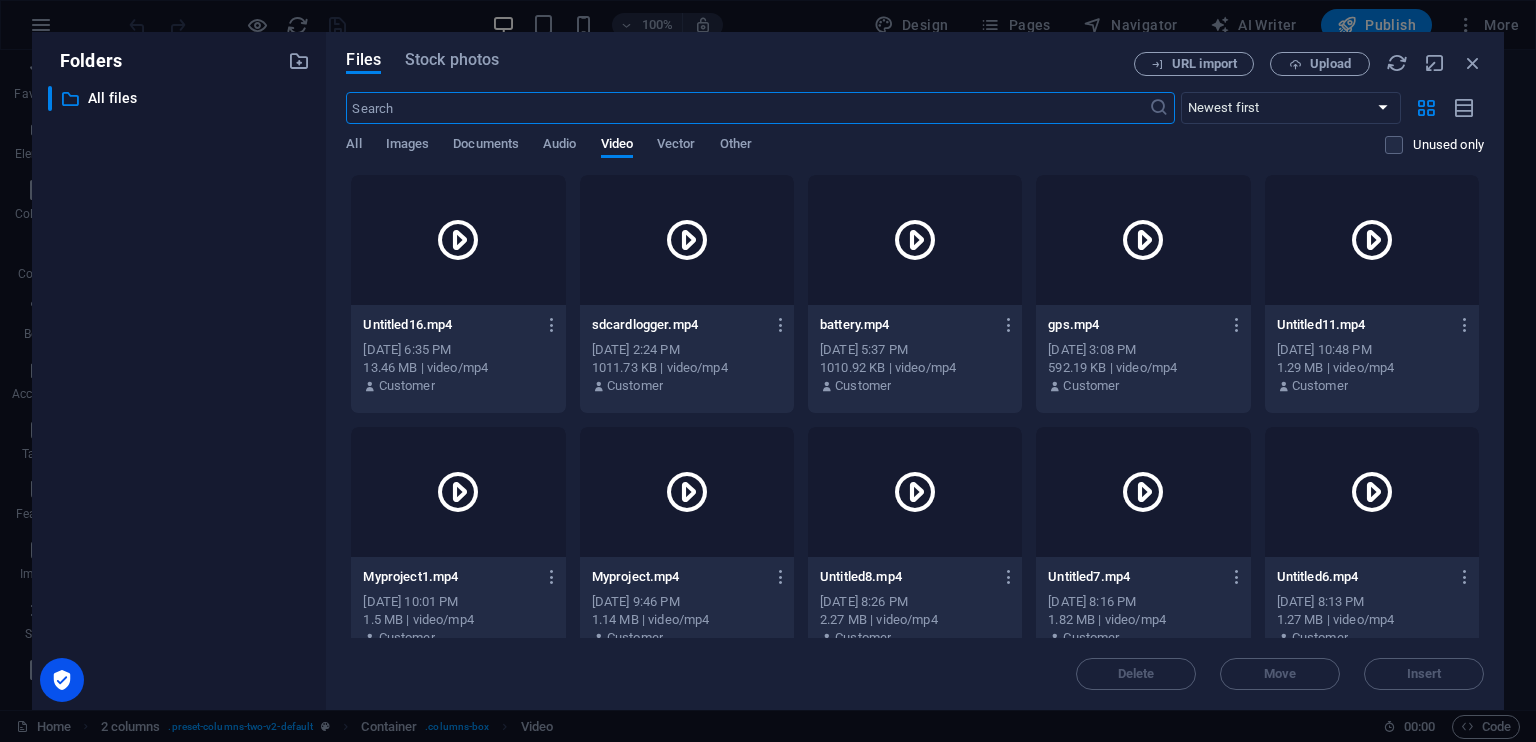 scroll, scrollTop: 16473, scrollLeft: 0, axis: vertical 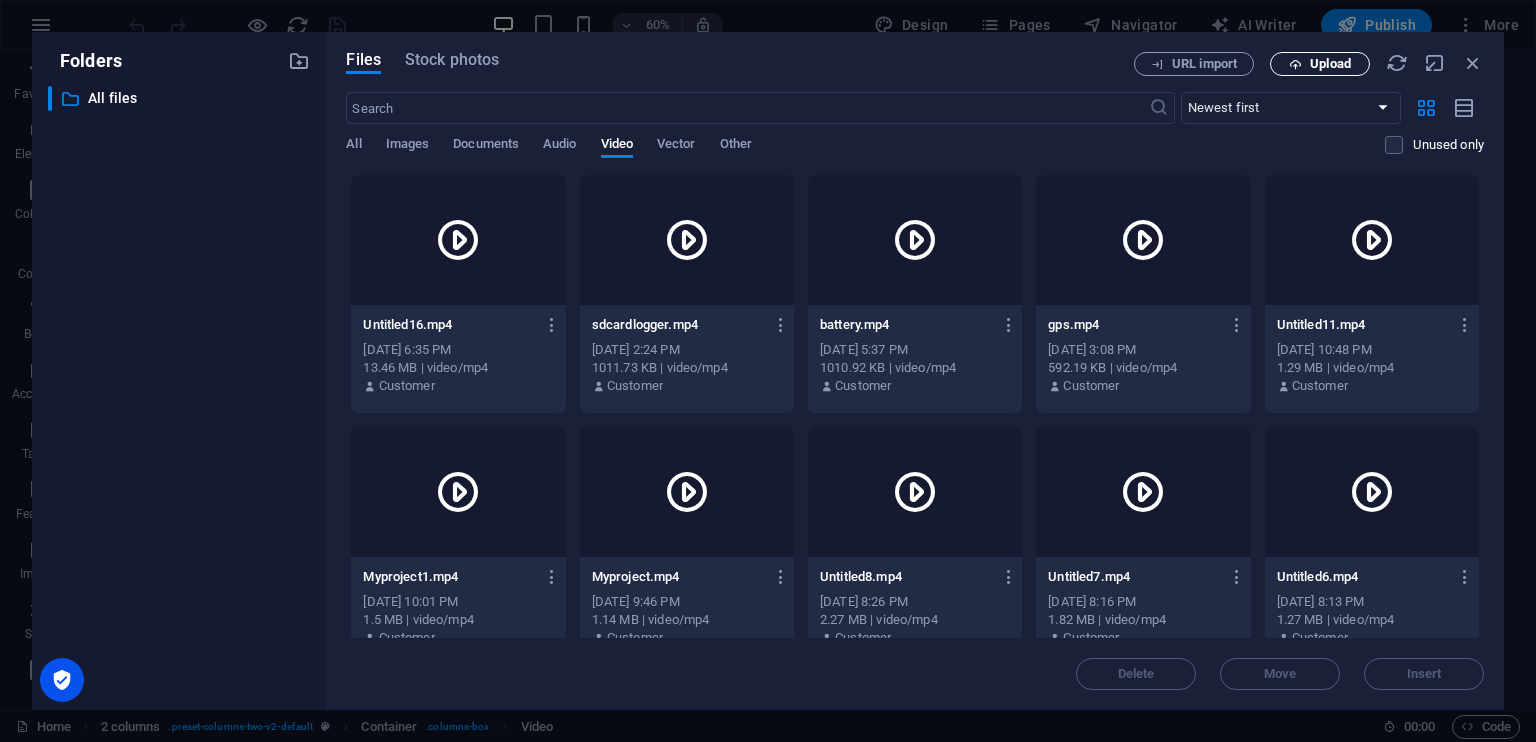 click on "Upload" at bounding box center [1320, 64] 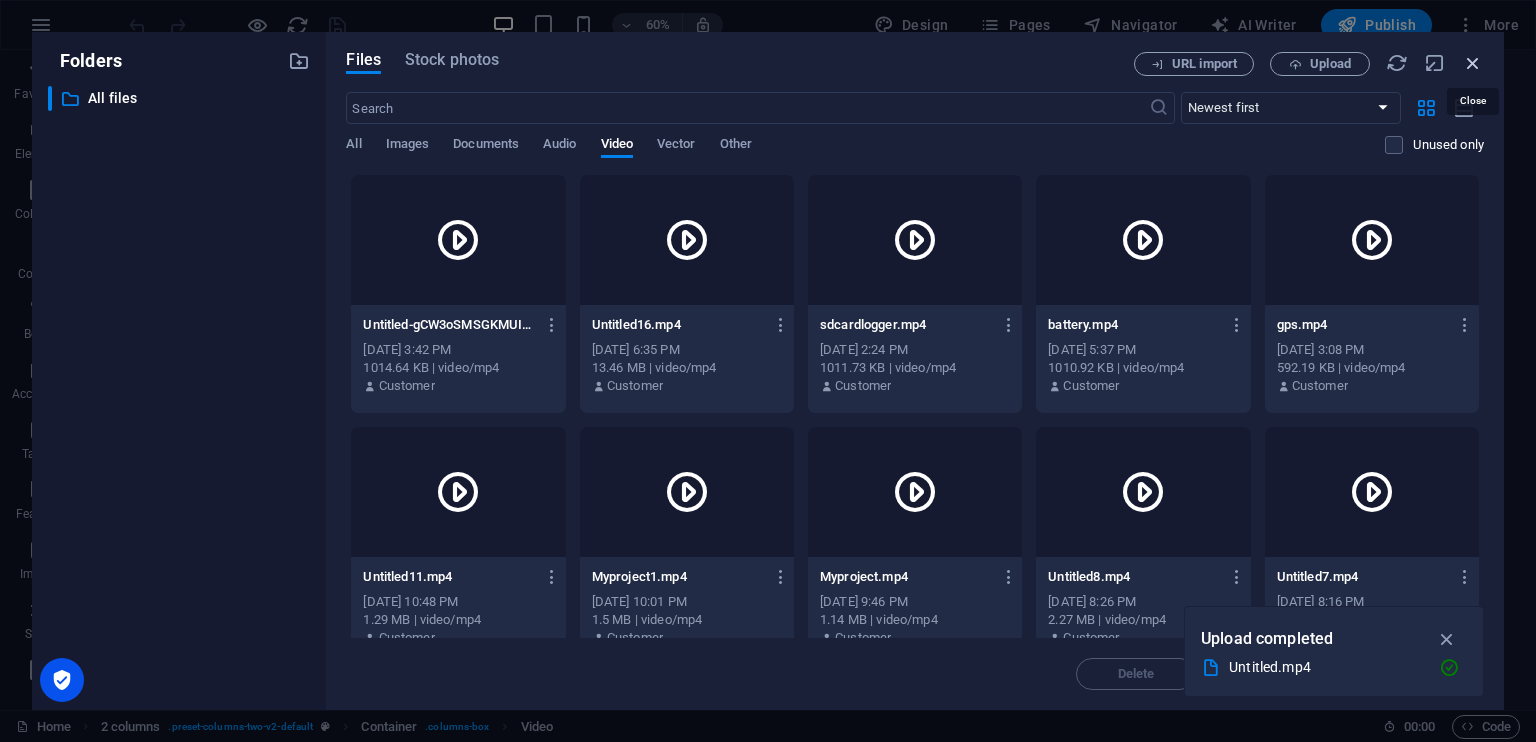 click at bounding box center [1473, 63] 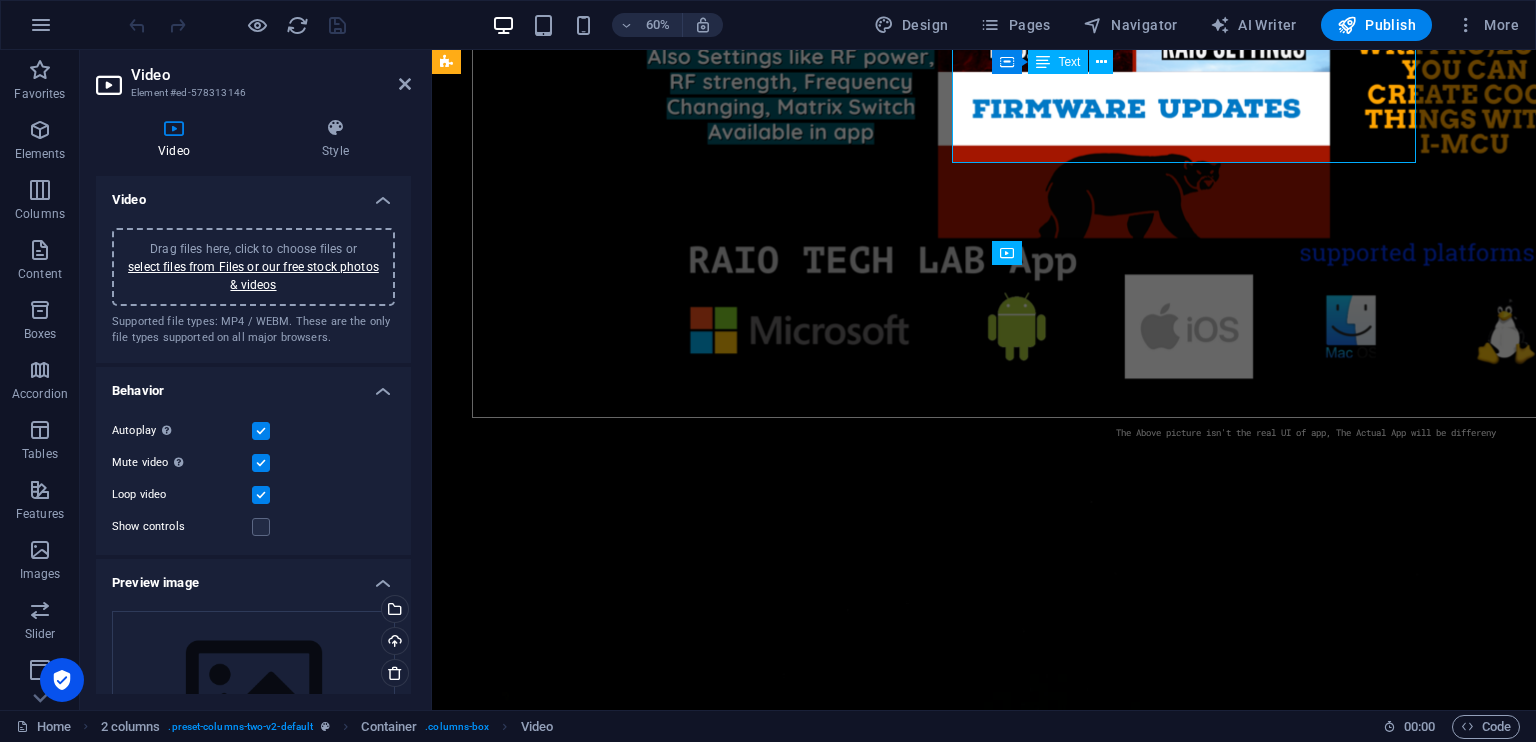 scroll, scrollTop: 17024, scrollLeft: 0, axis: vertical 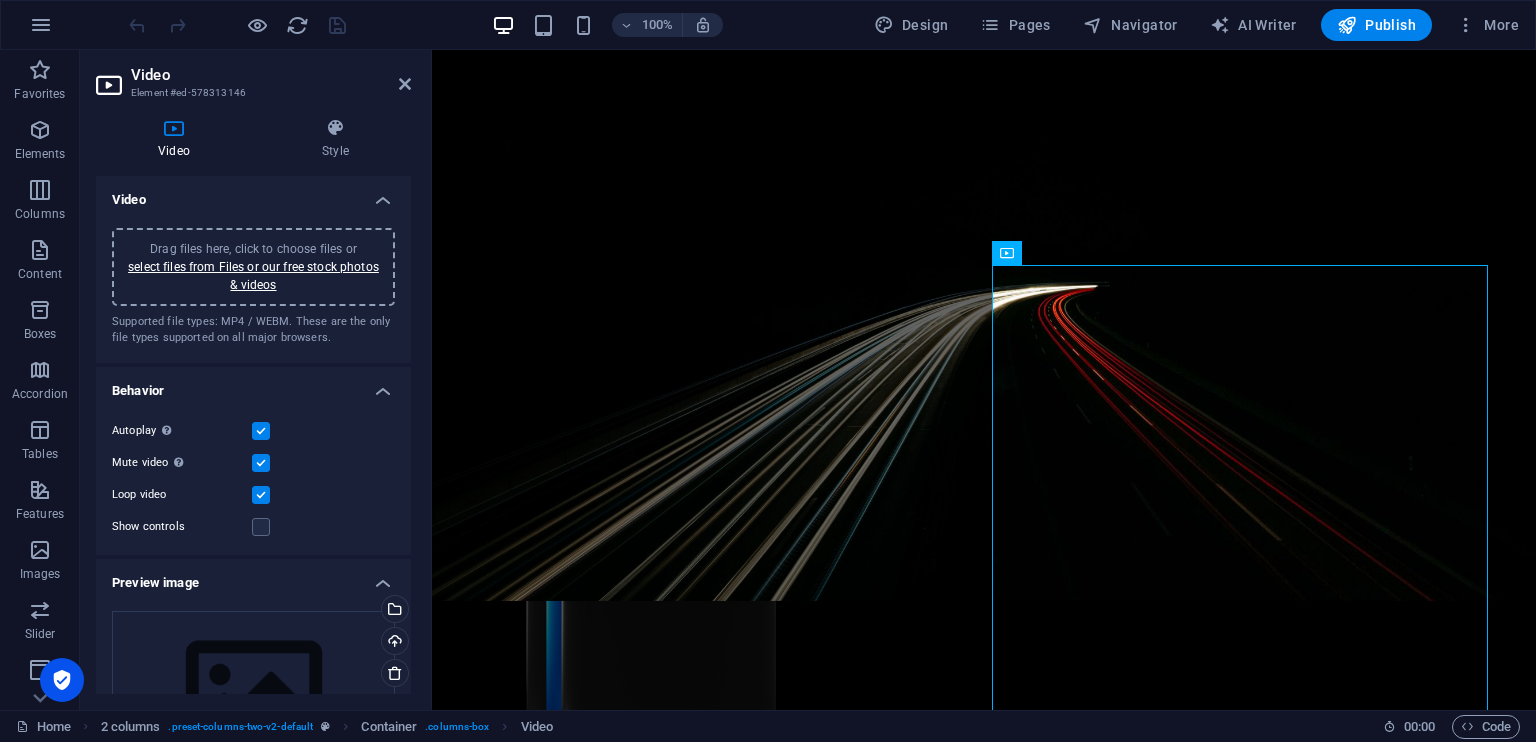 click on "Drag files here, click to choose files or select files from Files or our free stock photos & videos" at bounding box center [253, 267] 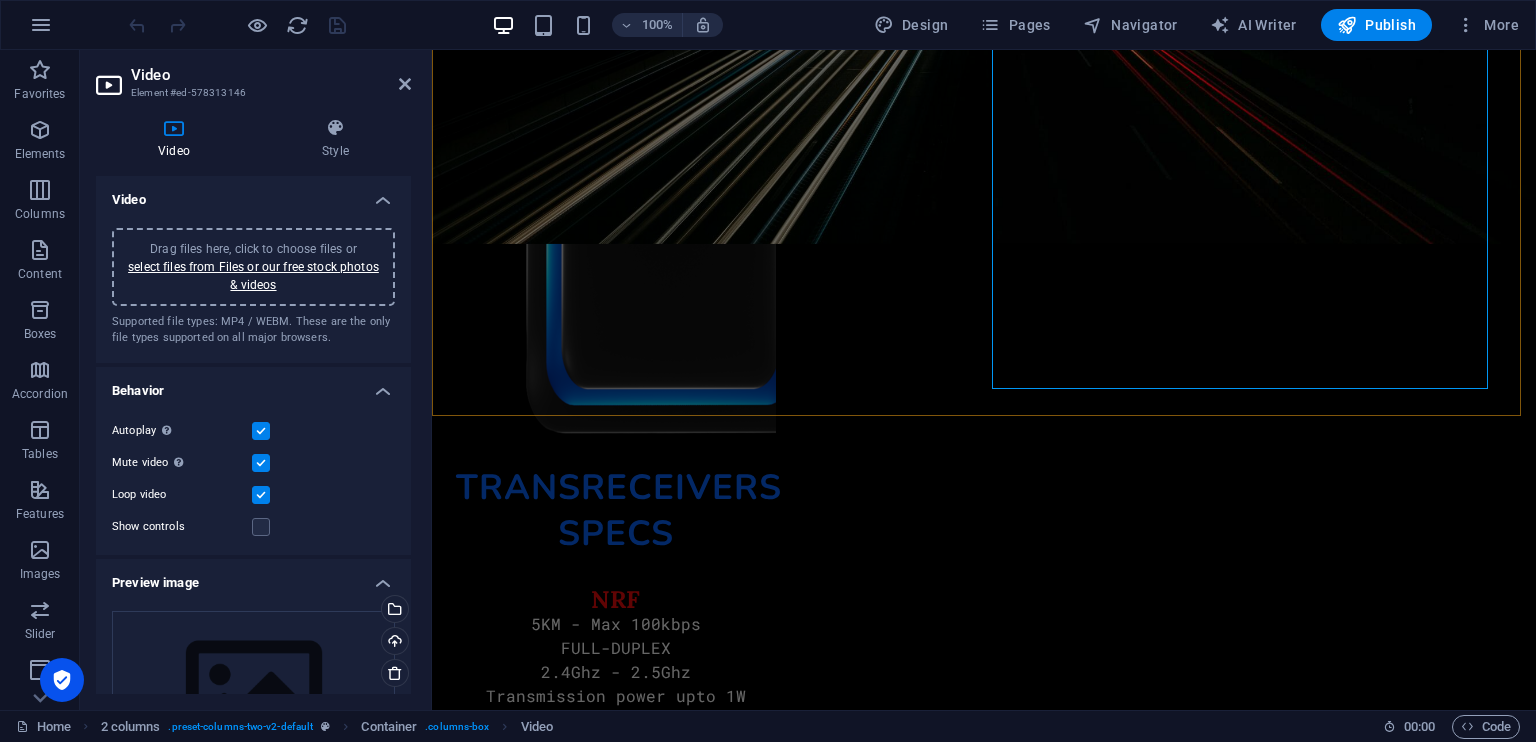 scroll, scrollTop: 17396, scrollLeft: 0, axis: vertical 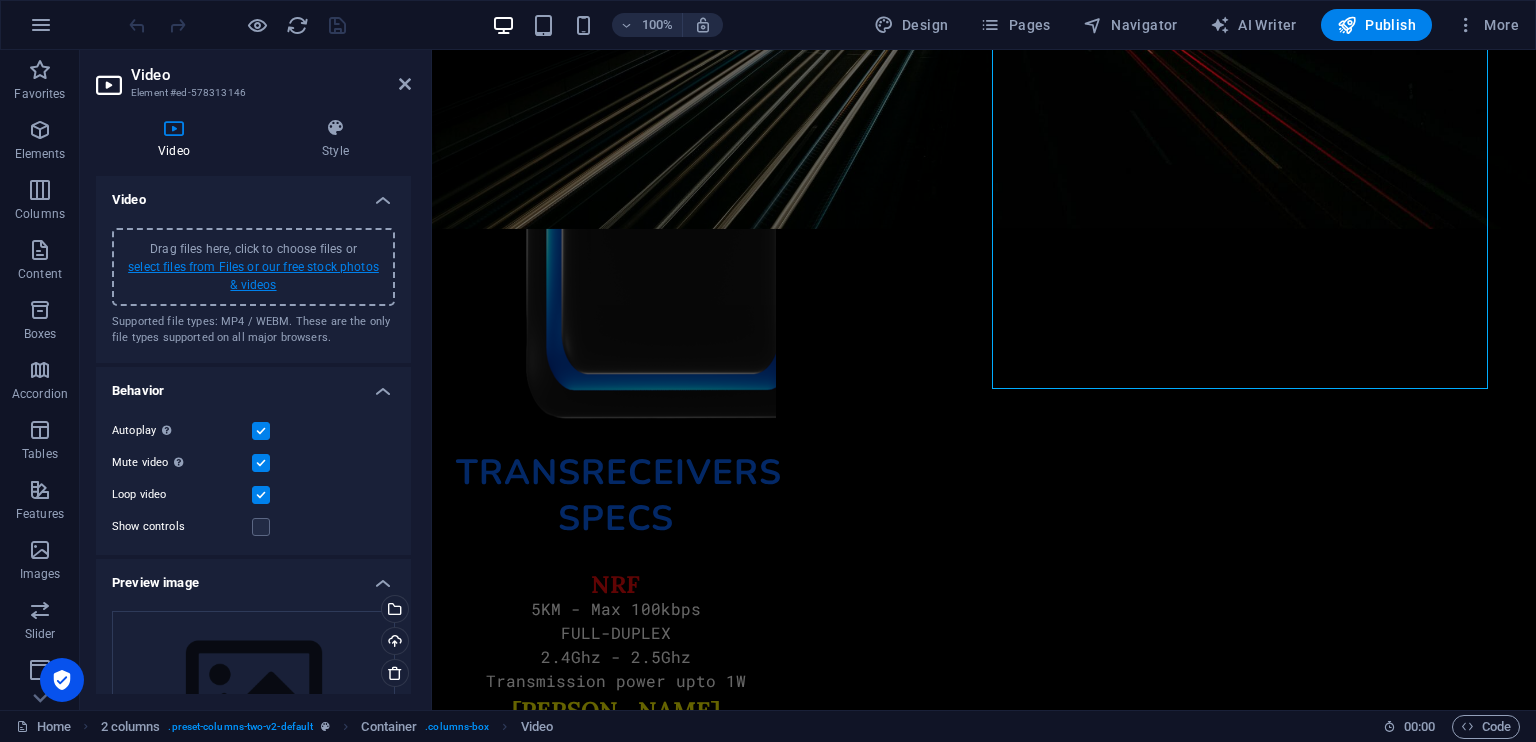 click on "select files from Files or our free stock photos & videos" at bounding box center [253, 276] 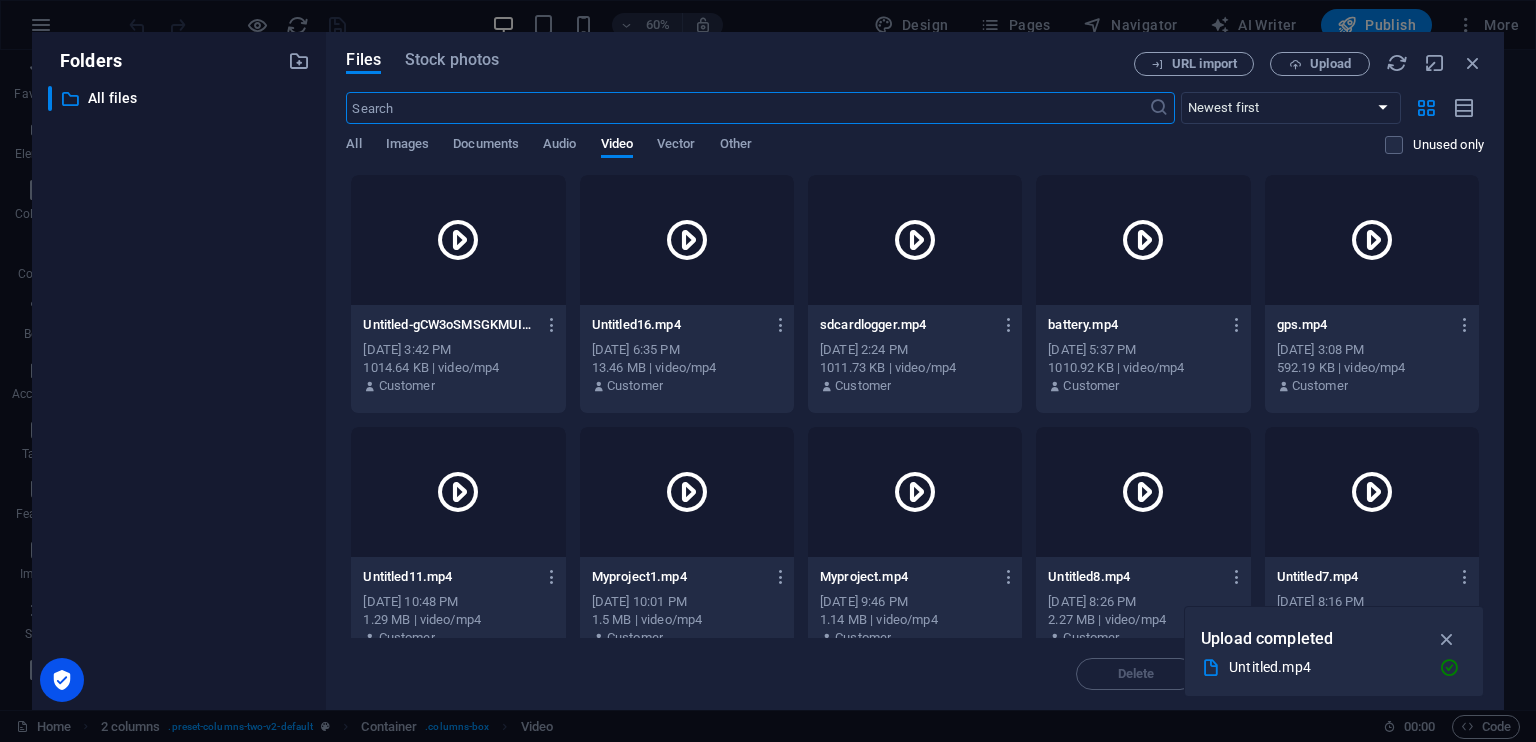 scroll, scrollTop: 16830, scrollLeft: 0, axis: vertical 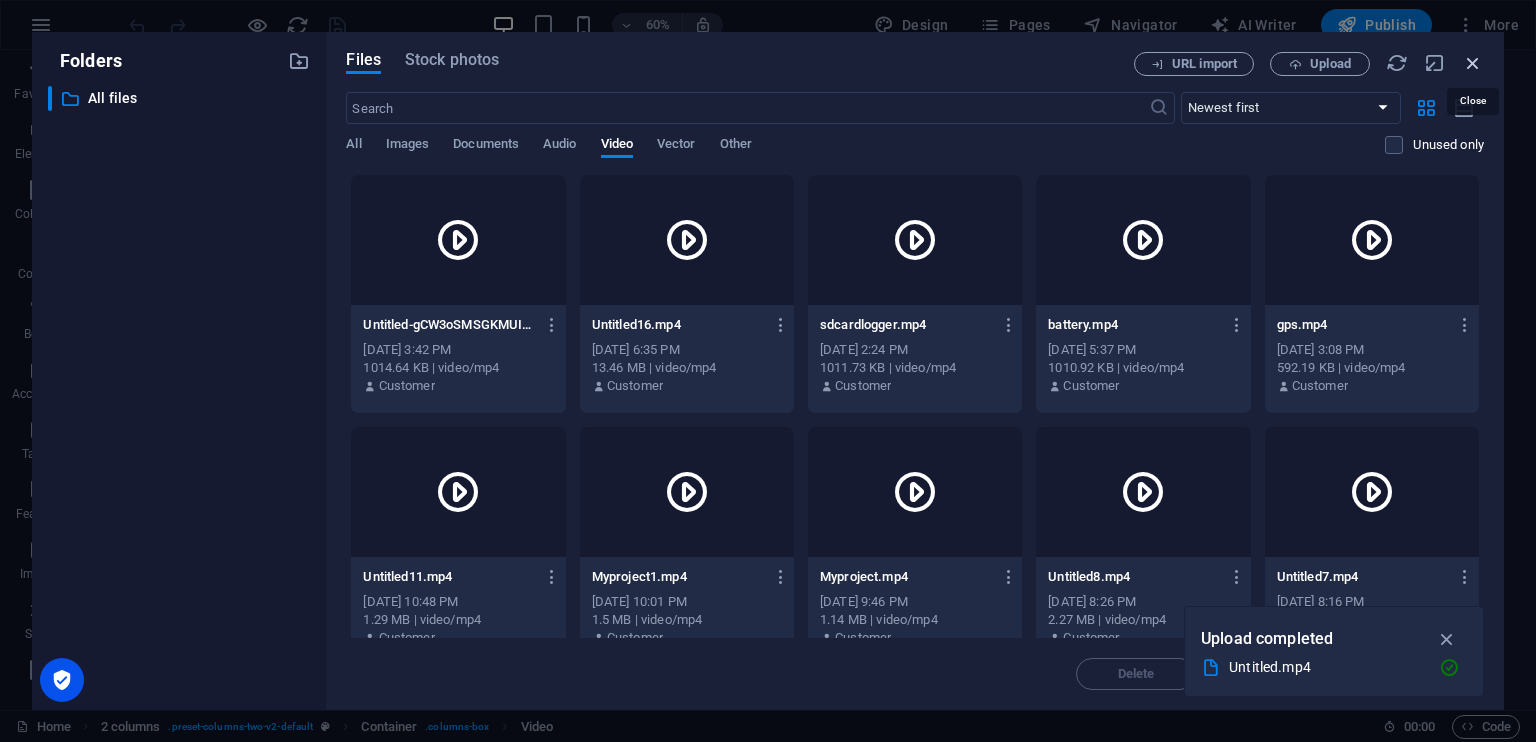 click at bounding box center (1473, 63) 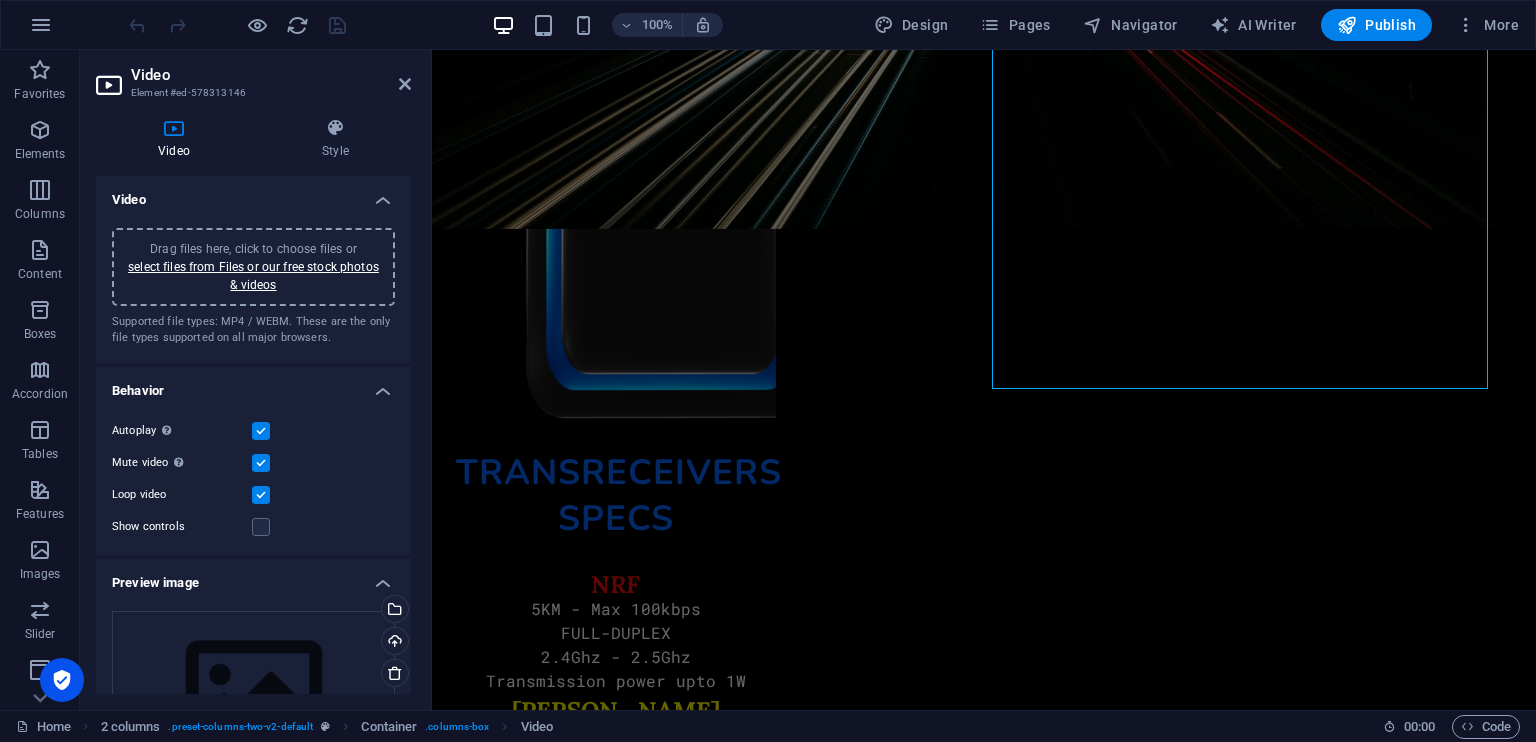 click on "Drag files here, click to choose files or select files from Files or our free stock photos & videos" at bounding box center [253, 267] 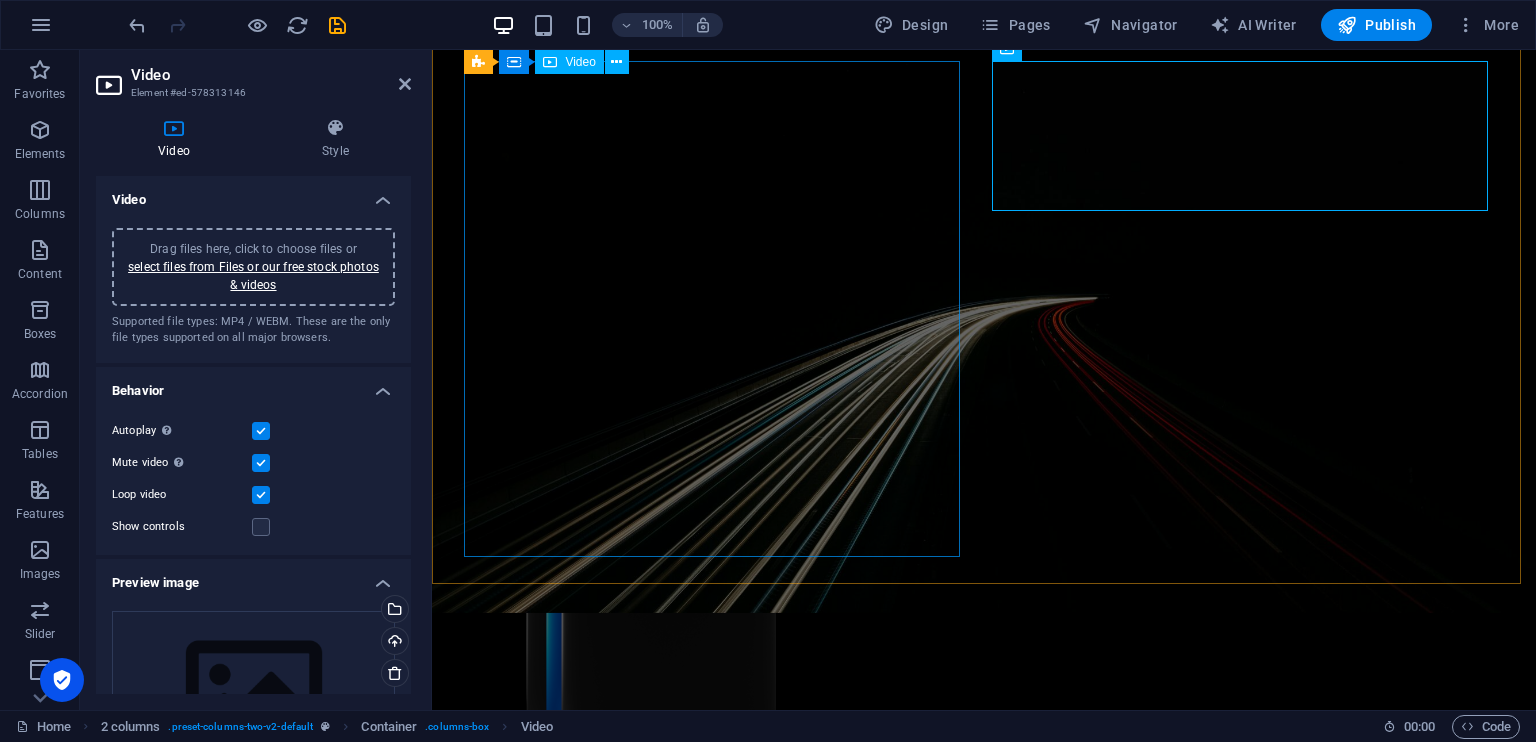 scroll, scrollTop: 16983, scrollLeft: 0, axis: vertical 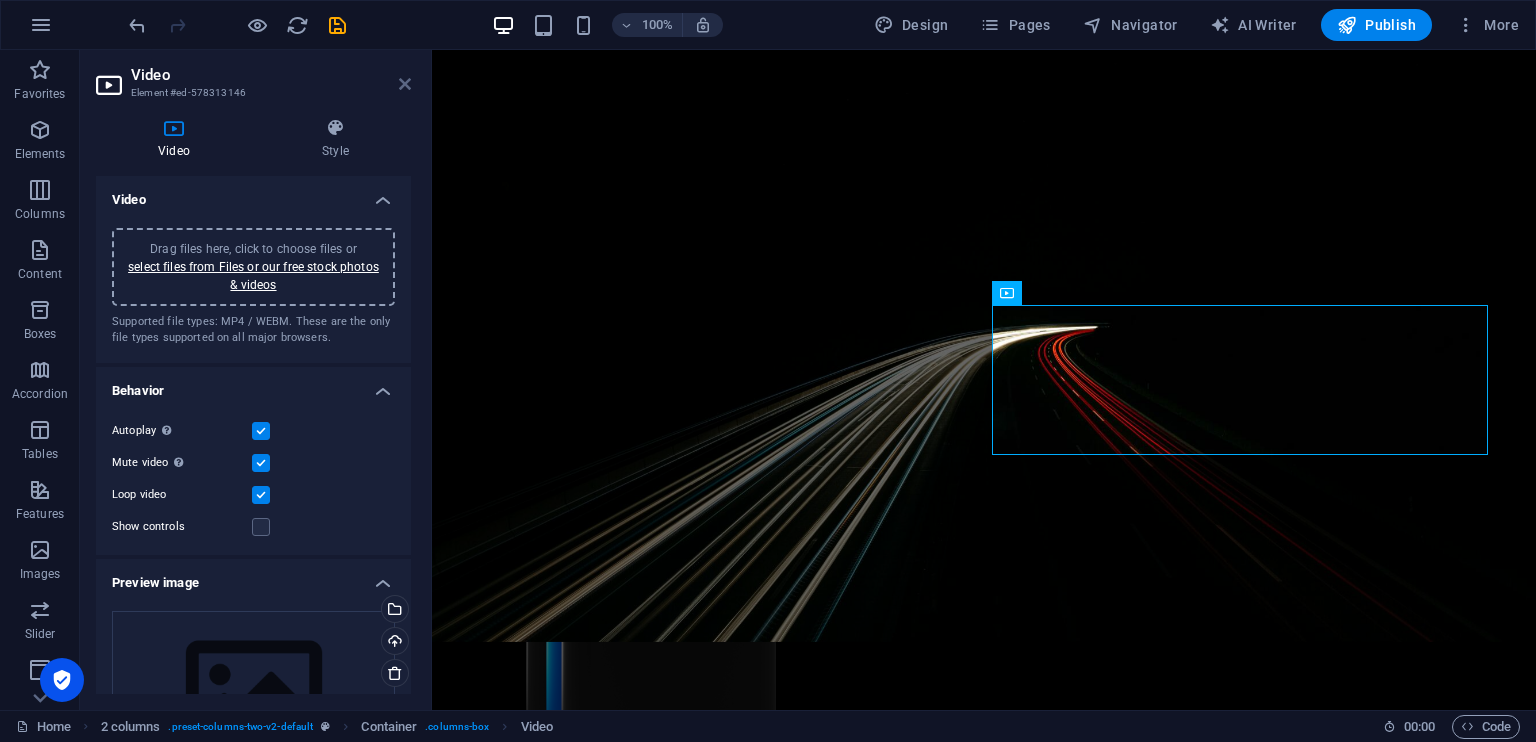 click at bounding box center [405, 84] 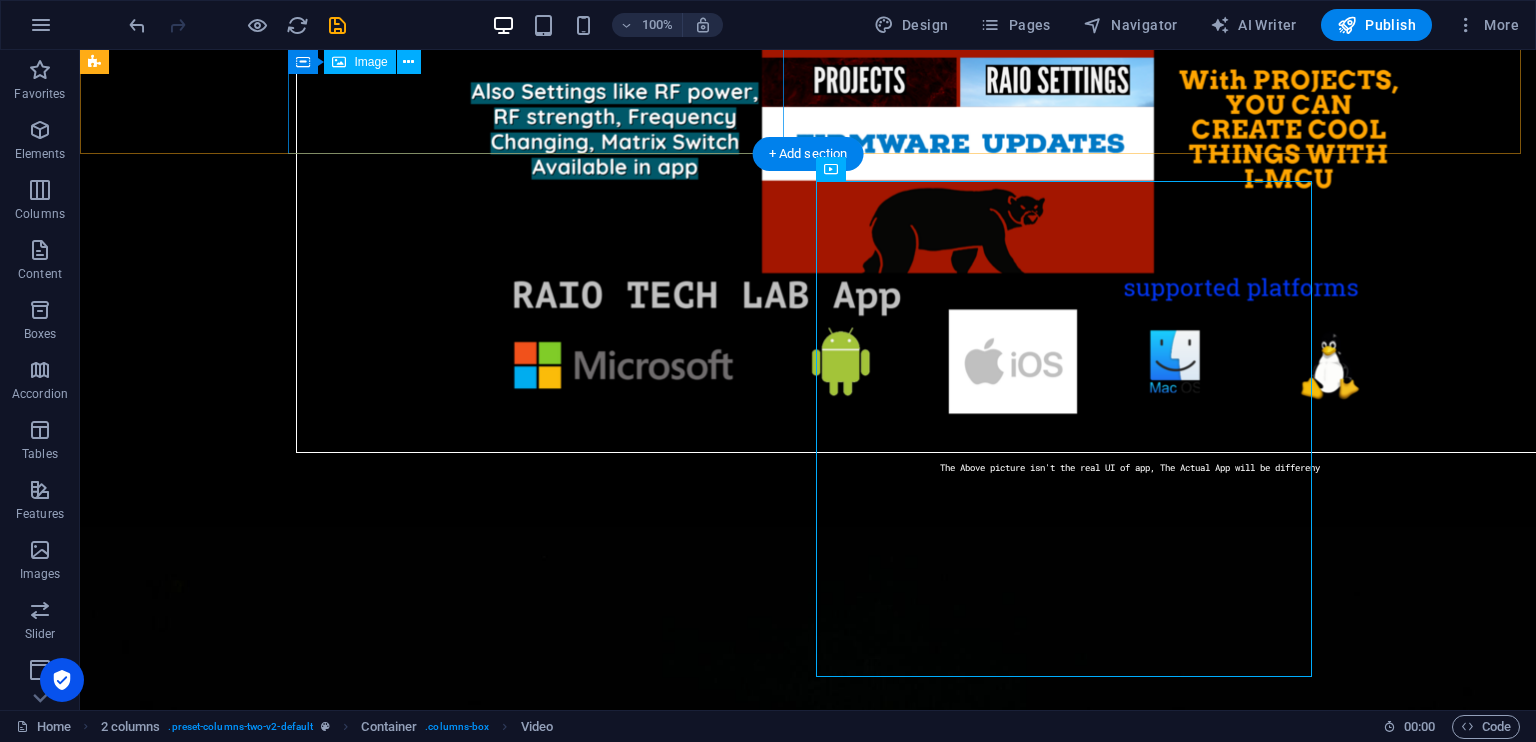scroll, scrollTop: 18808, scrollLeft: 0, axis: vertical 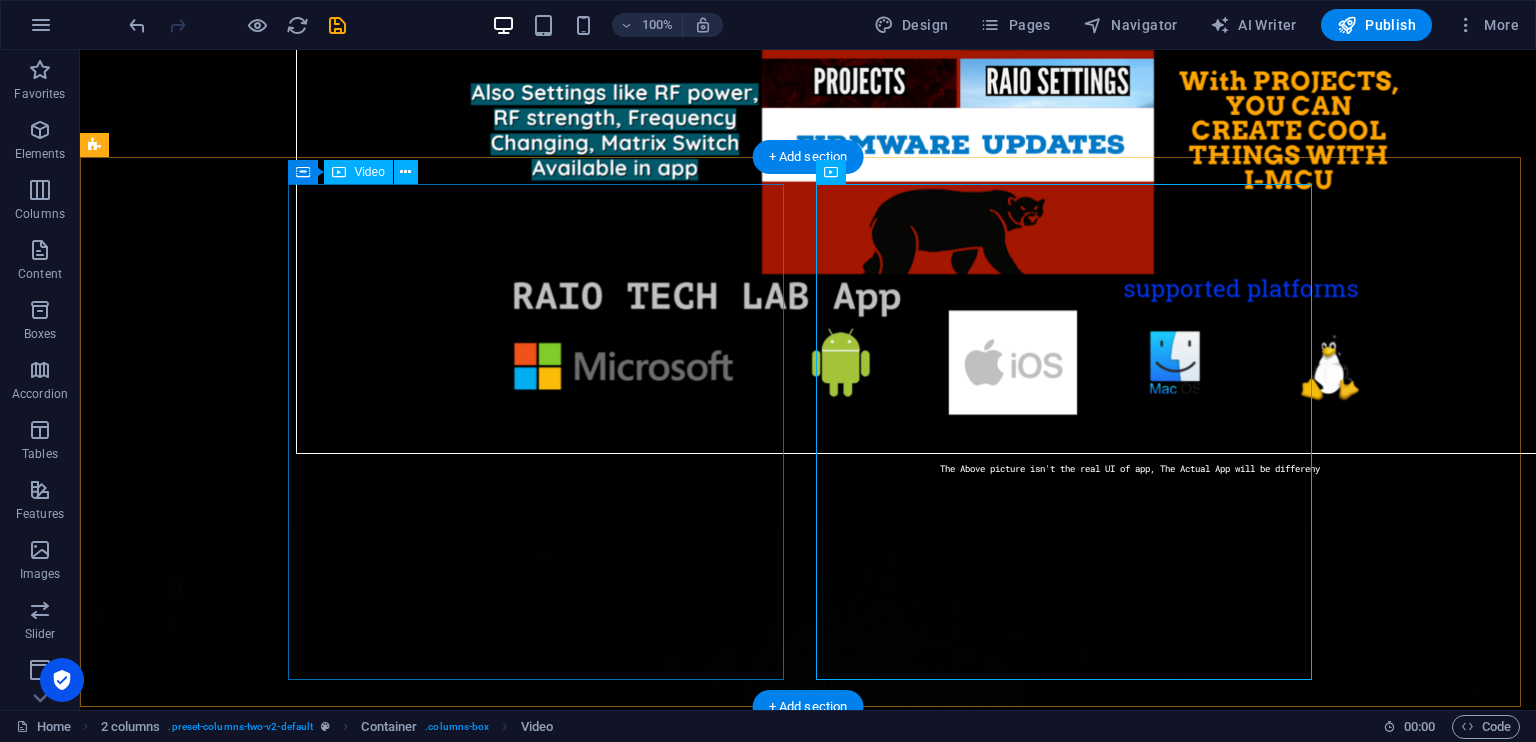 click at bounding box center (404, 11287) 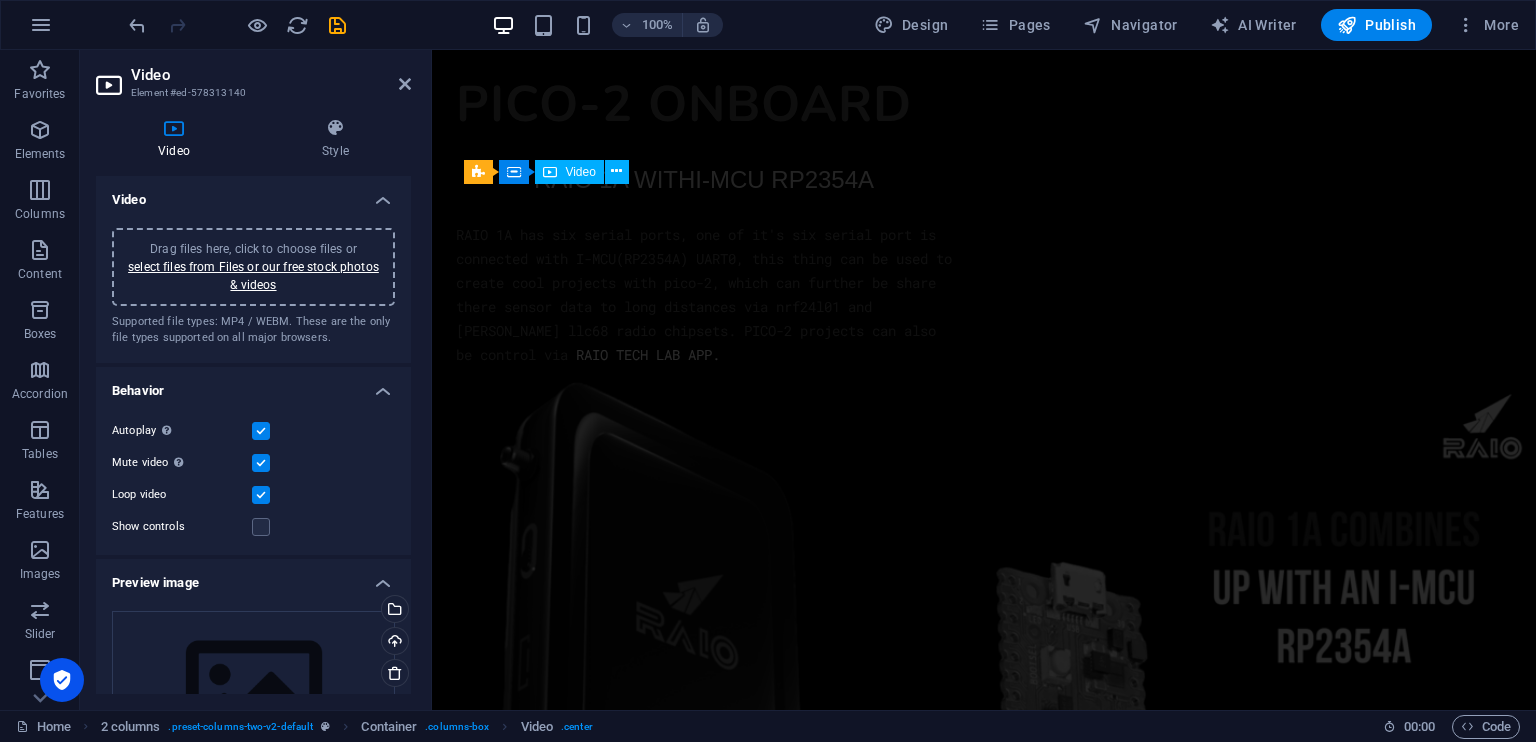 scroll, scrollTop: 17104, scrollLeft: 0, axis: vertical 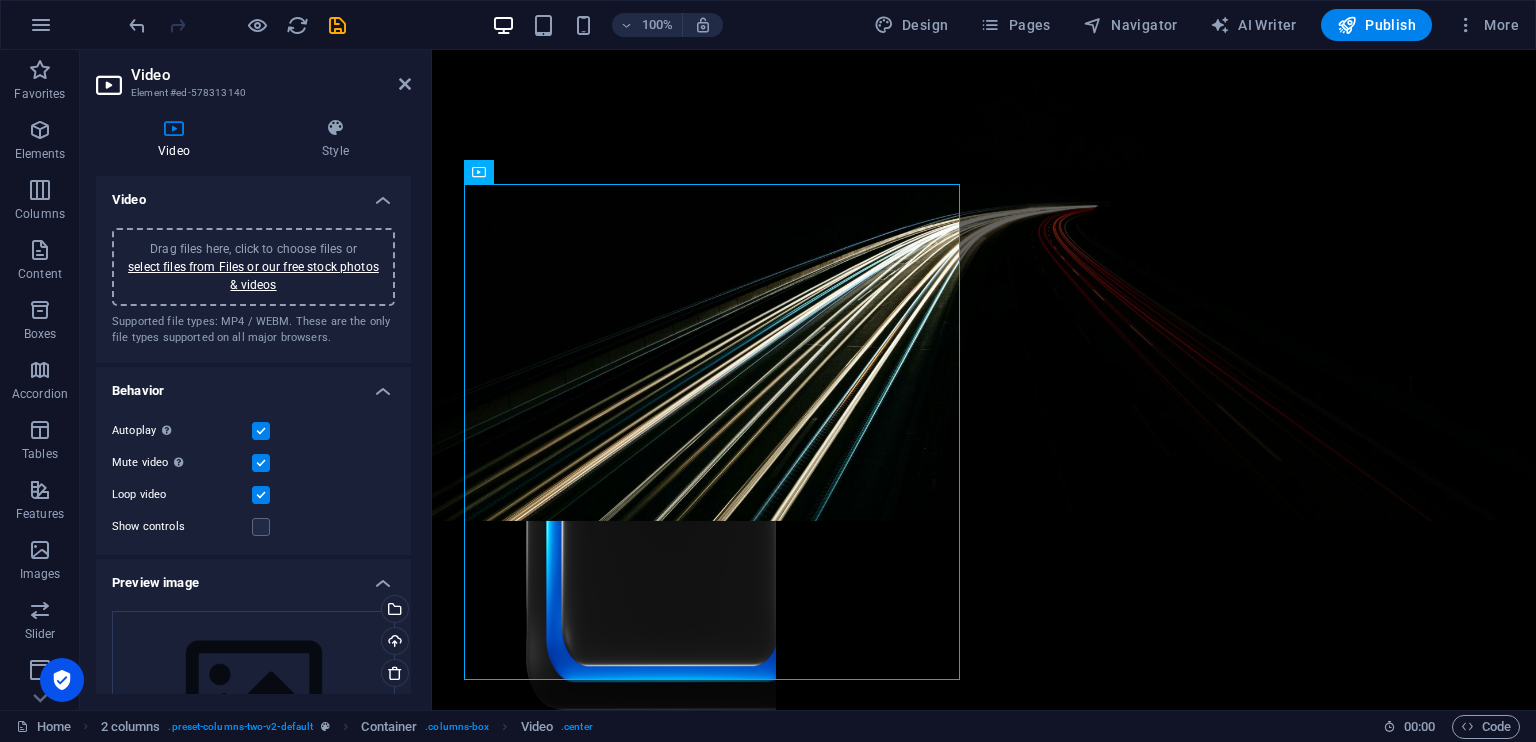 click on "Drag files here, click to choose files or select files from Files or our free stock photos & videos" at bounding box center (253, 267) 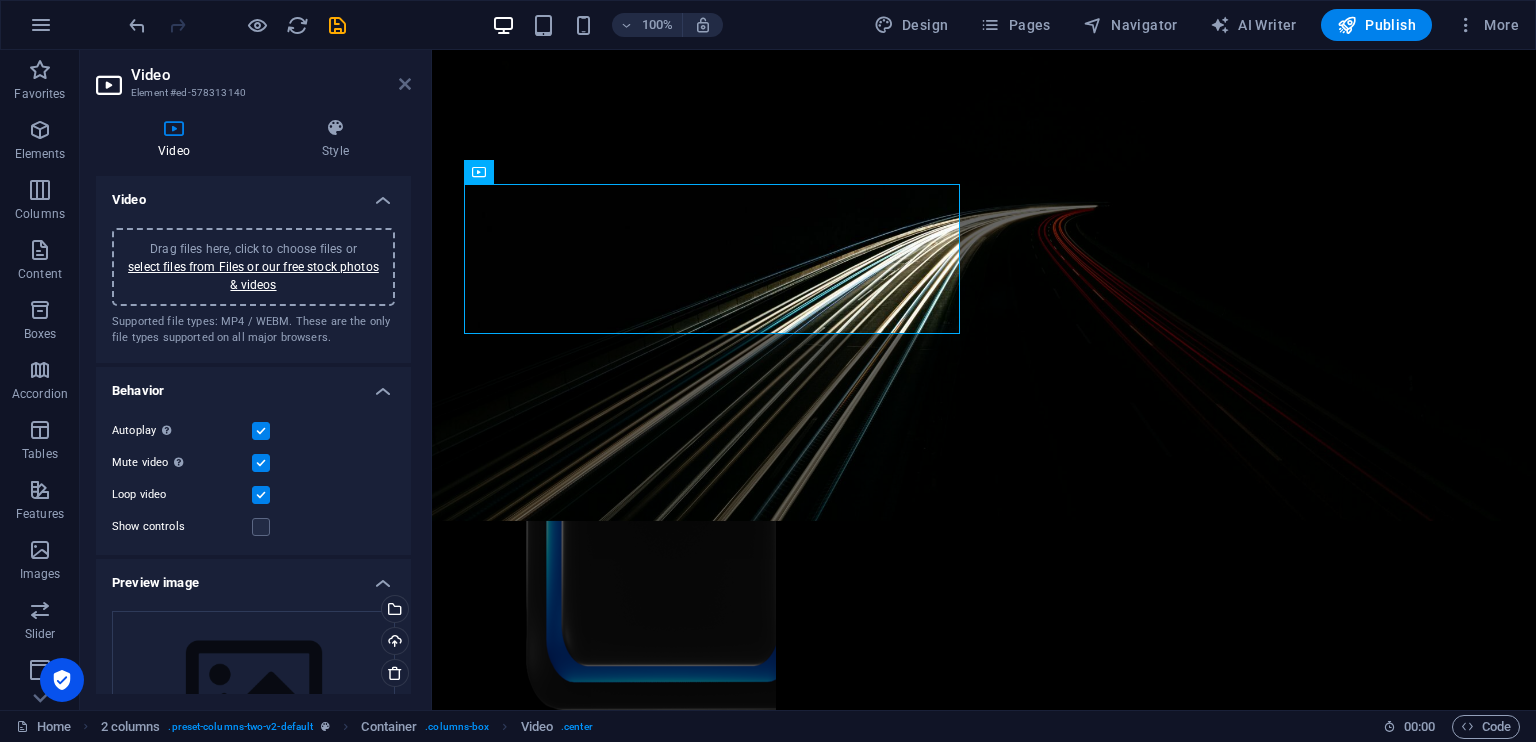 click at bounding box center (405, 84) 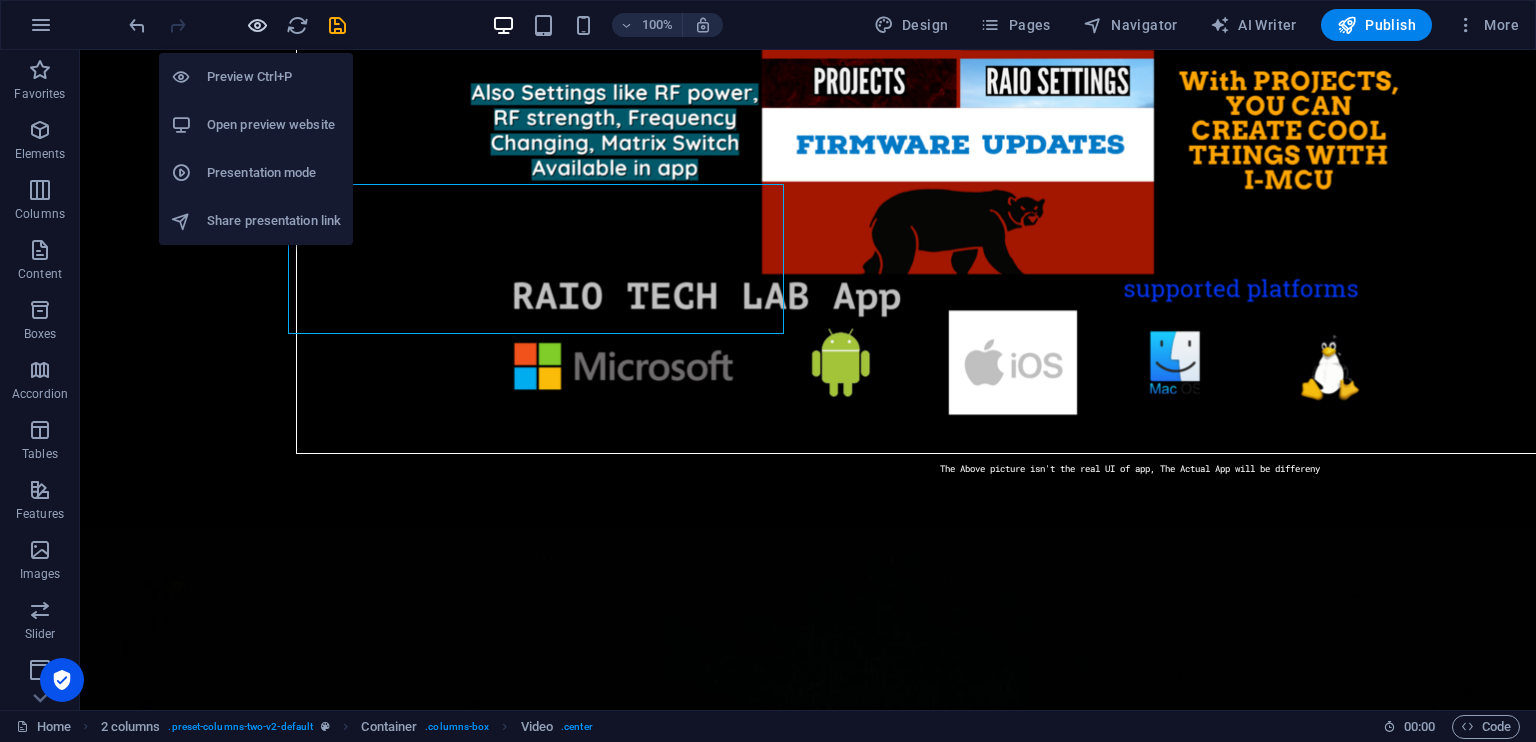 click at bounding box center (257, 25) 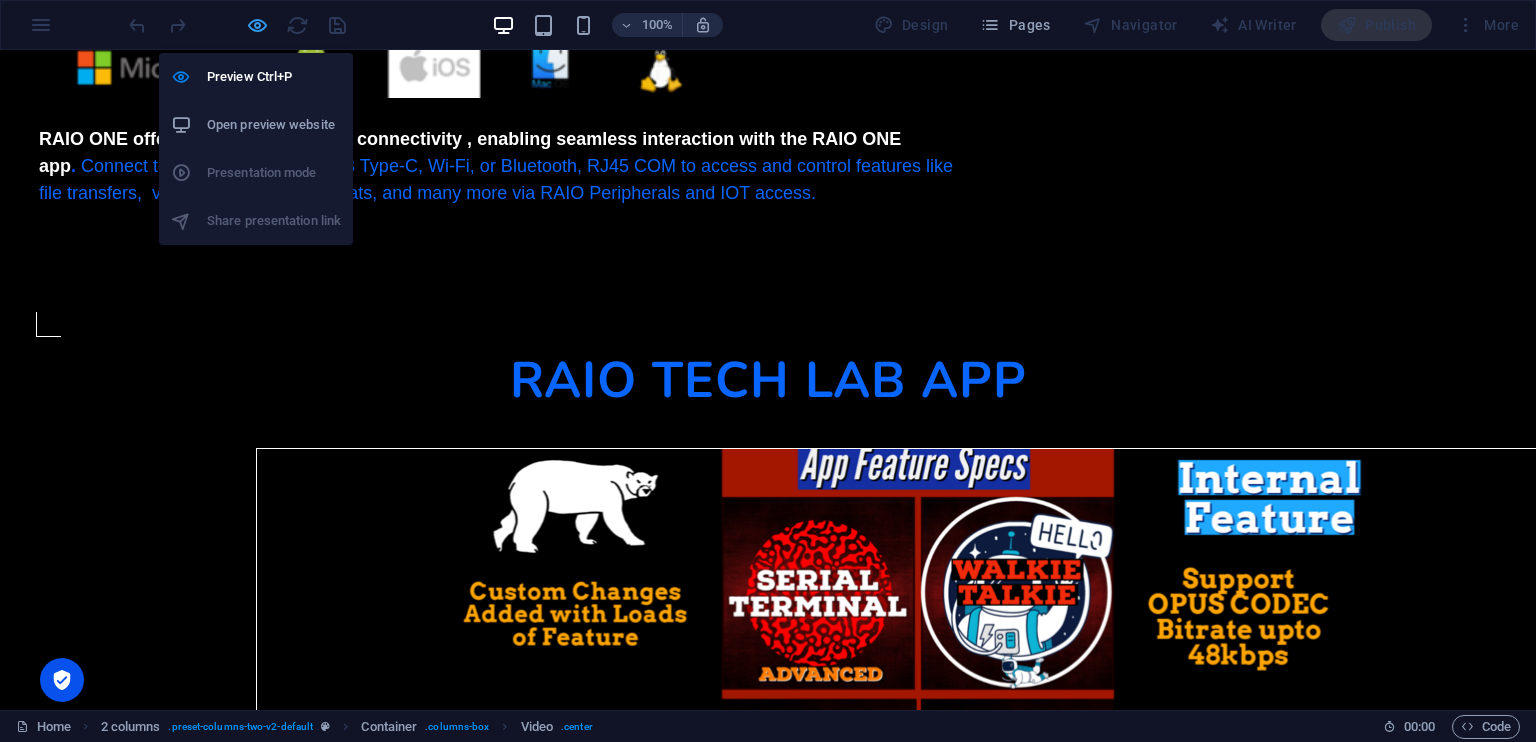 click at bounding box center [257, 25] 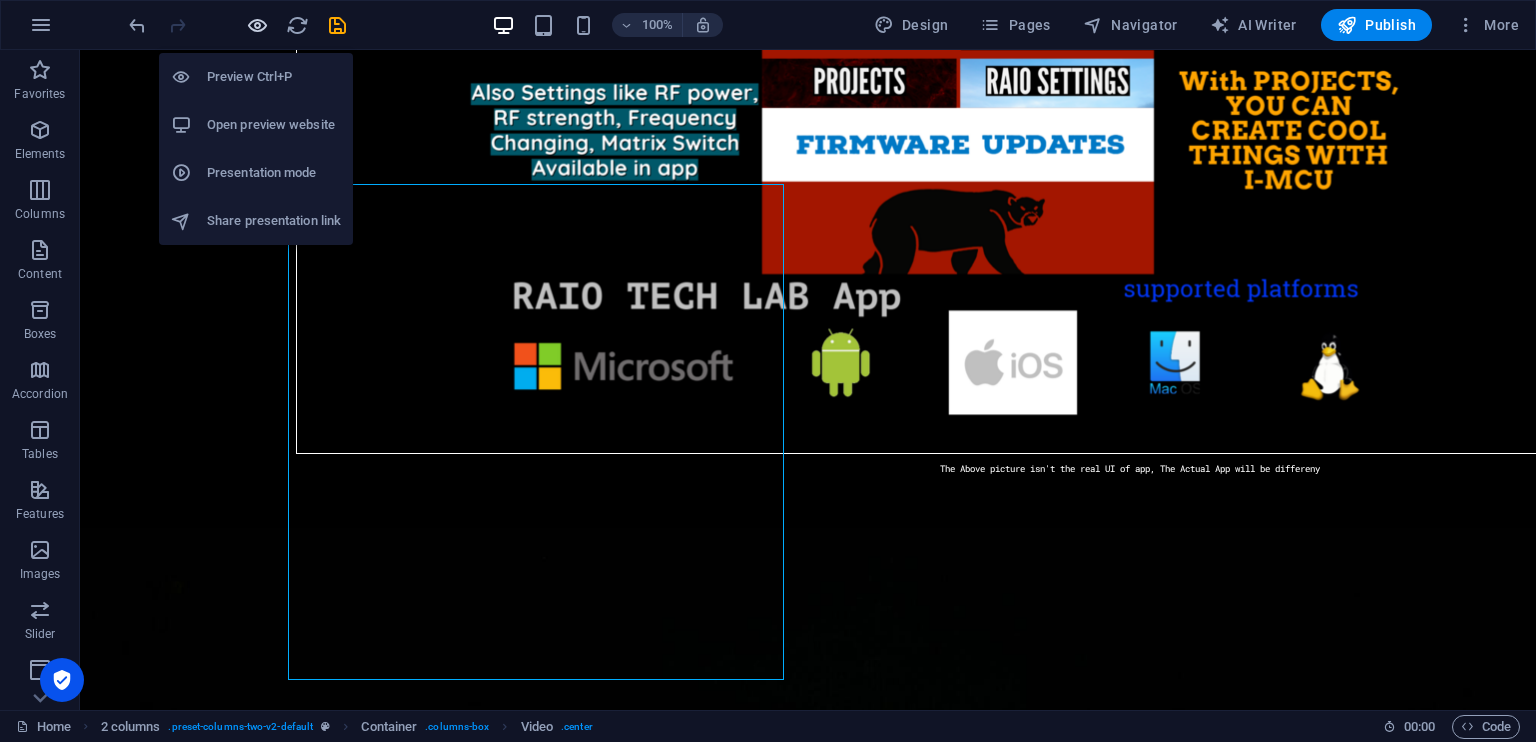 click at bounding box center [257, 25] 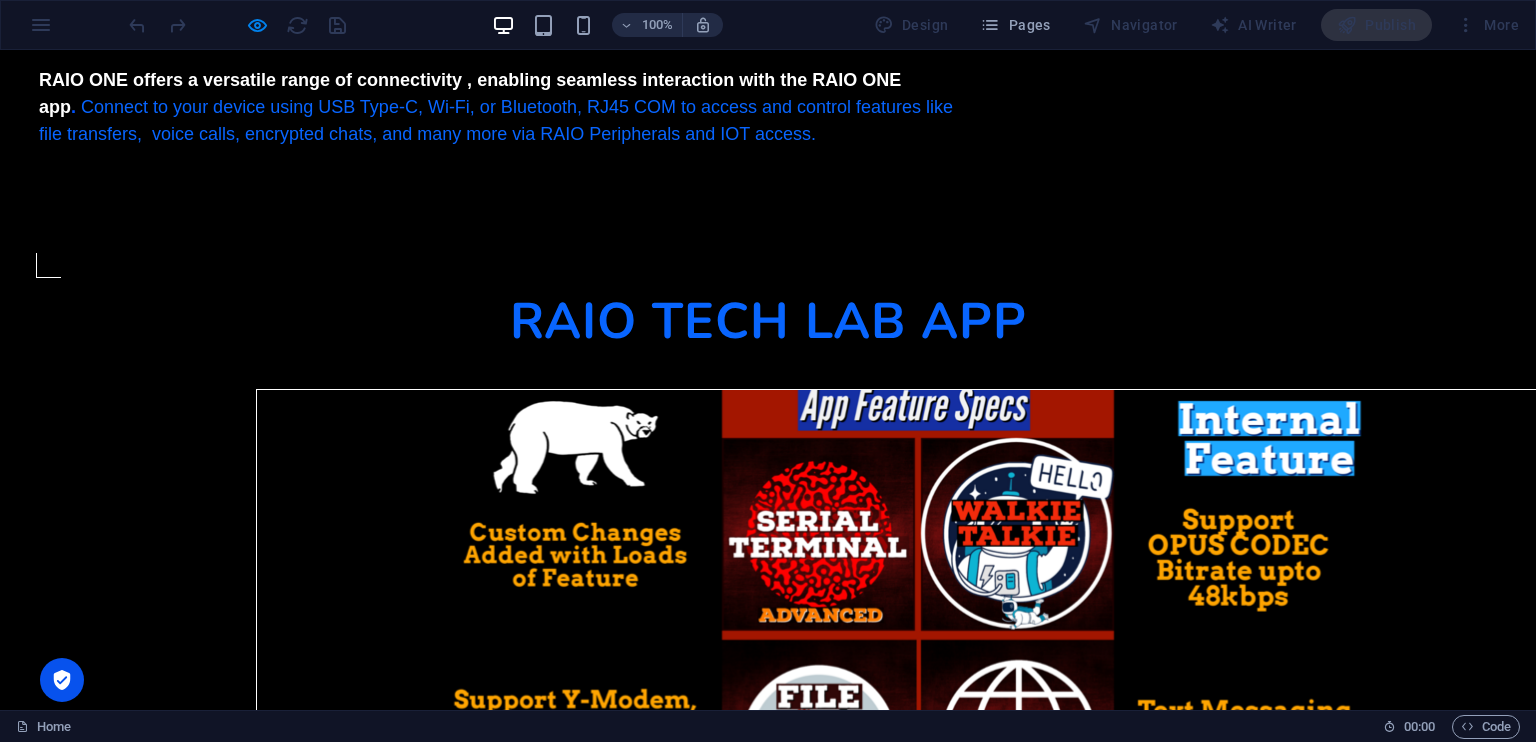 scroll, scrollTop: 7051, scrollLeft: 0, axis: vertical 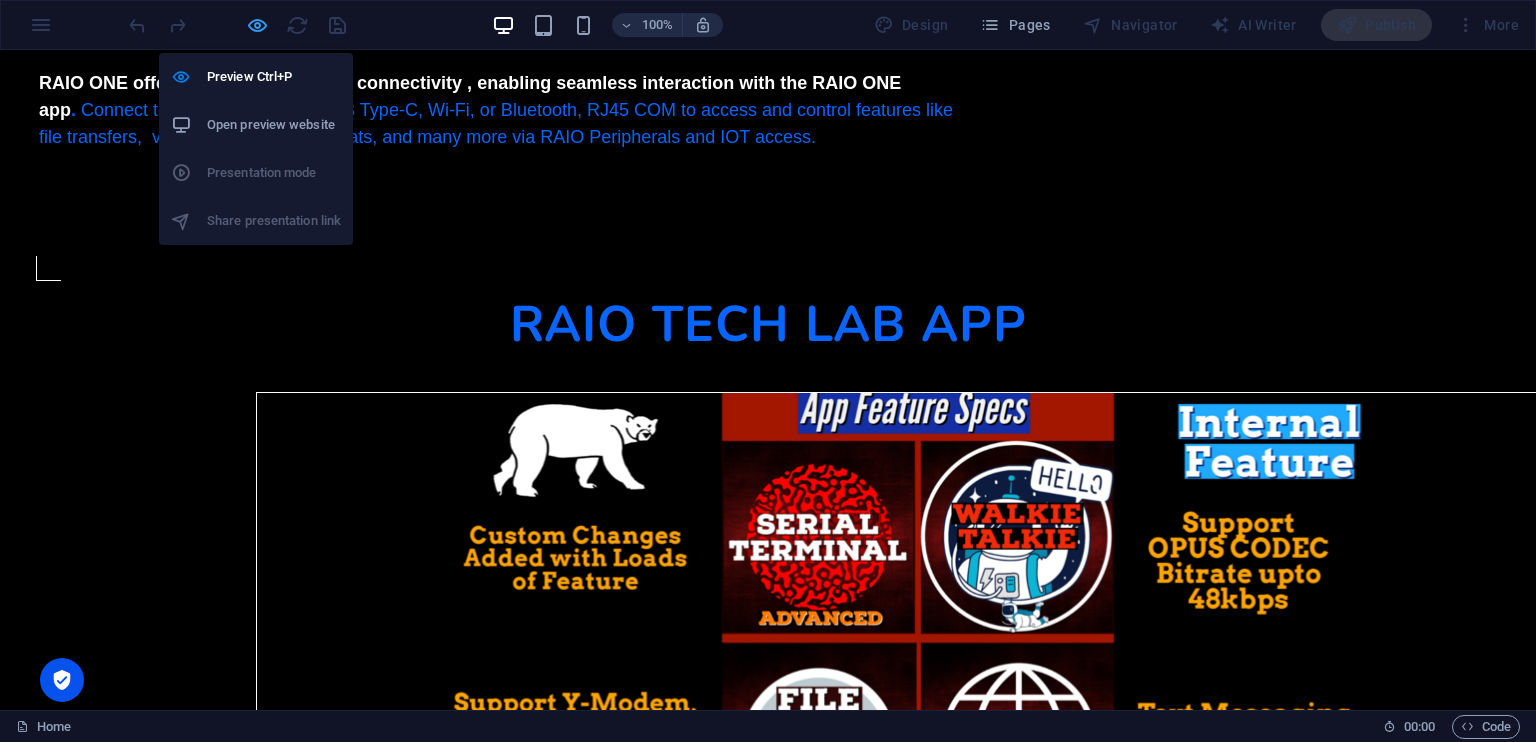 click at bounding box center (257, 25) 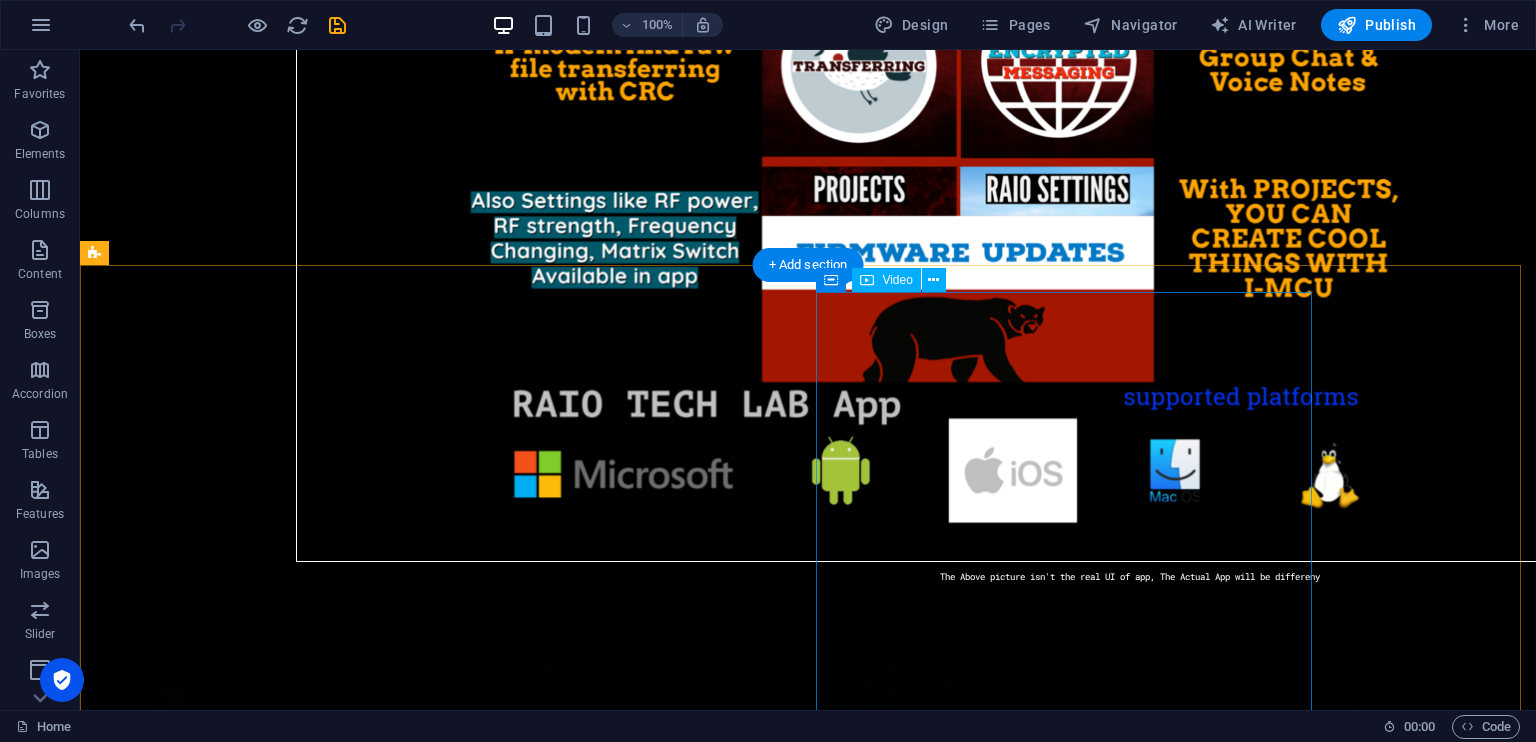 click at bounding box center [352, 11561] 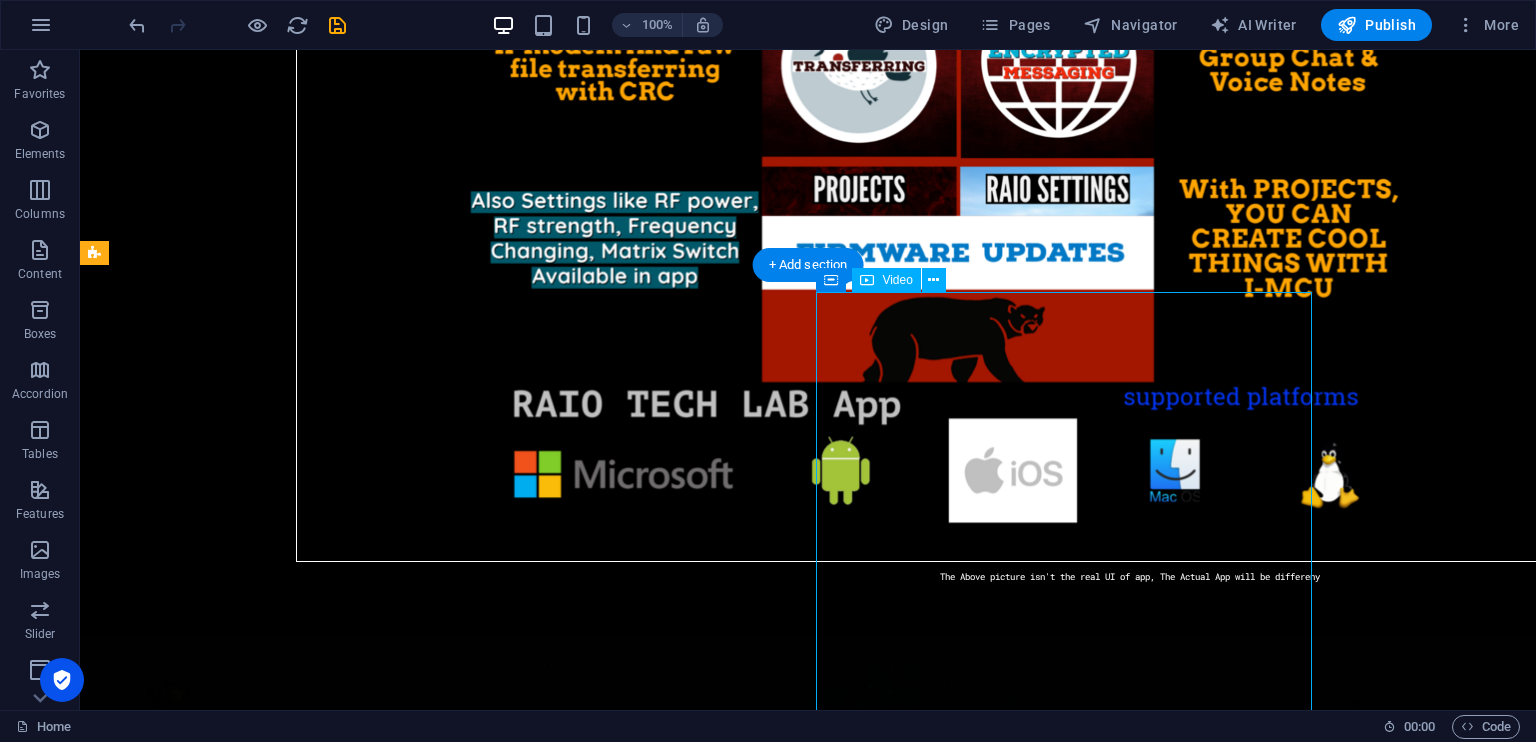 click at bounding box center [352, 11561] 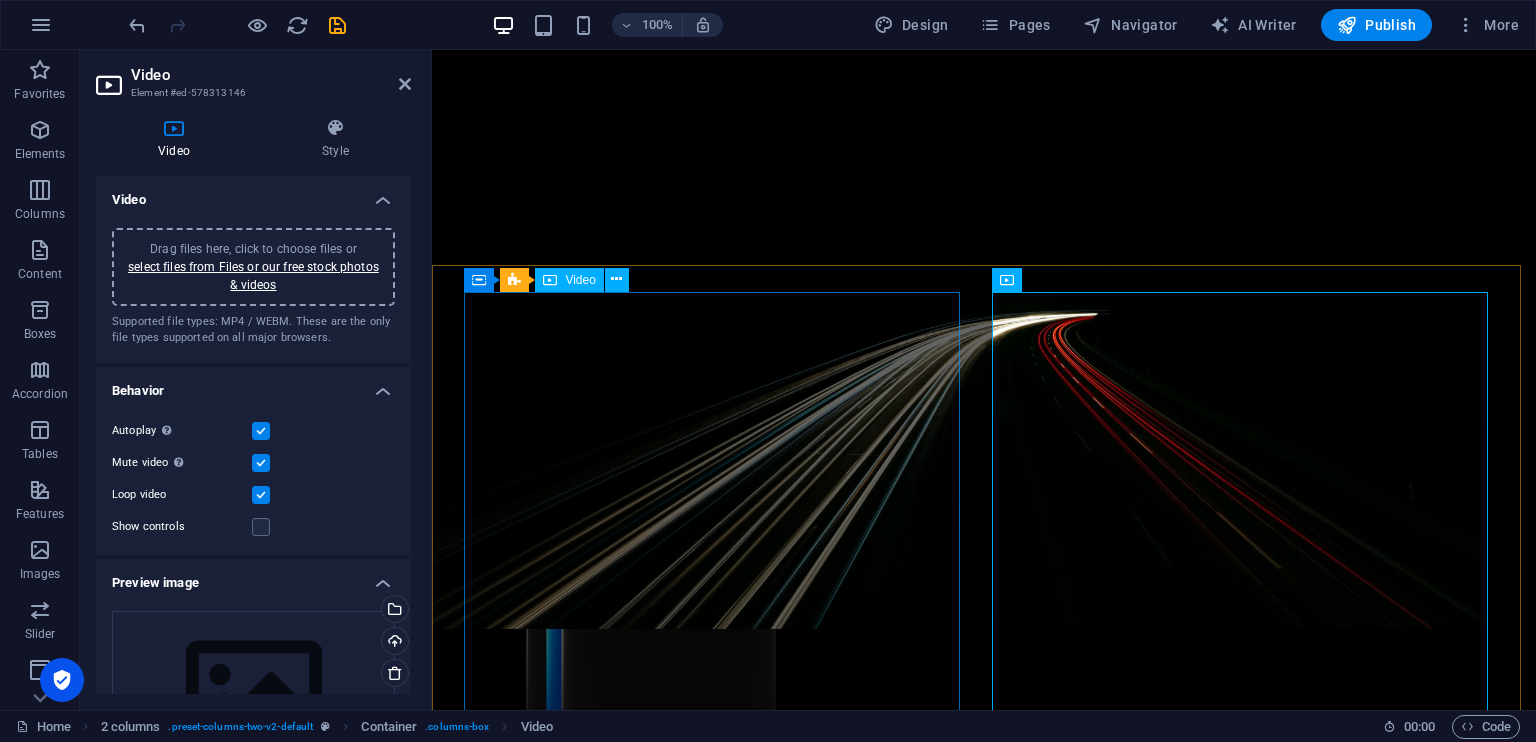 click at bounding box center (756, 9555) 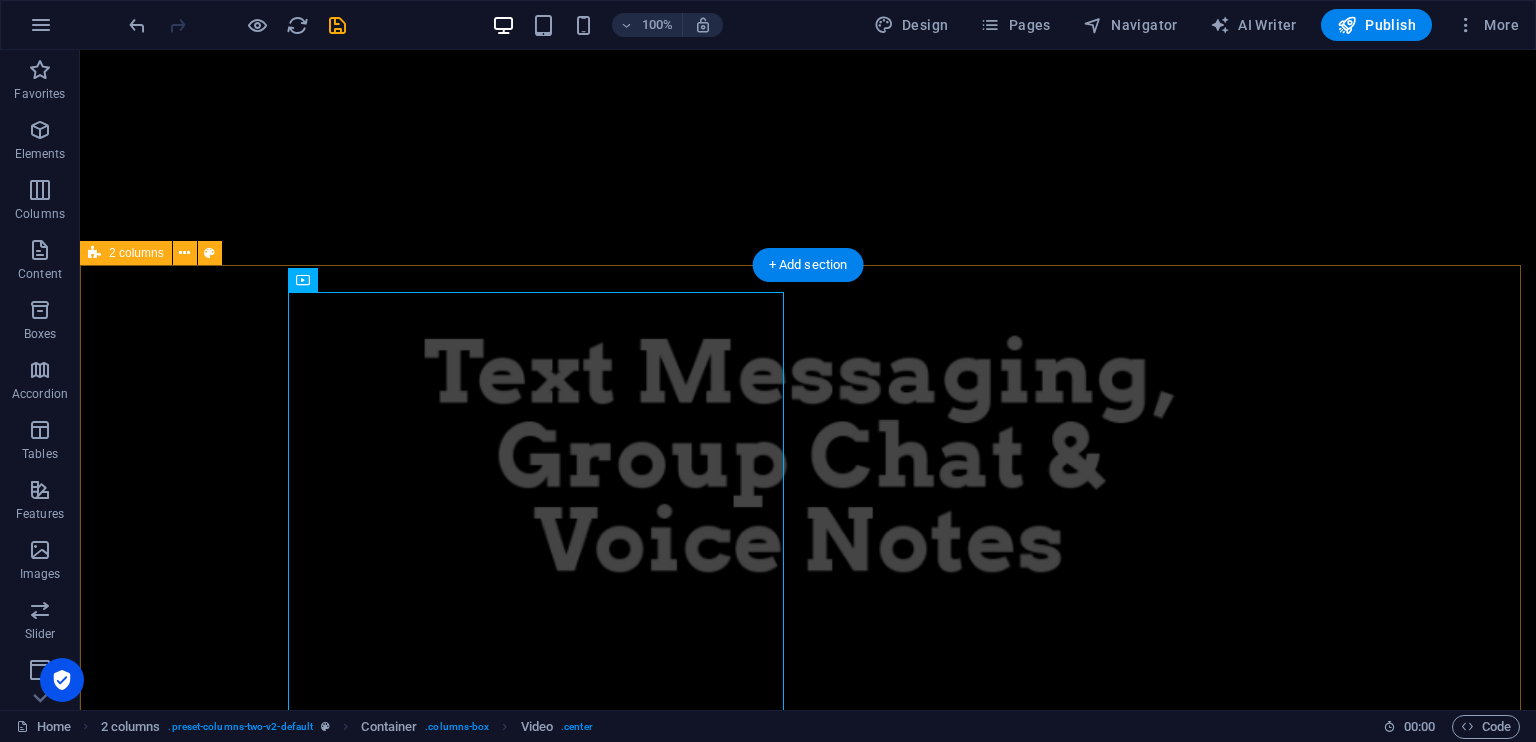 scroll, scrollTop: 18700, scrollLeft: 0, axis: vertical 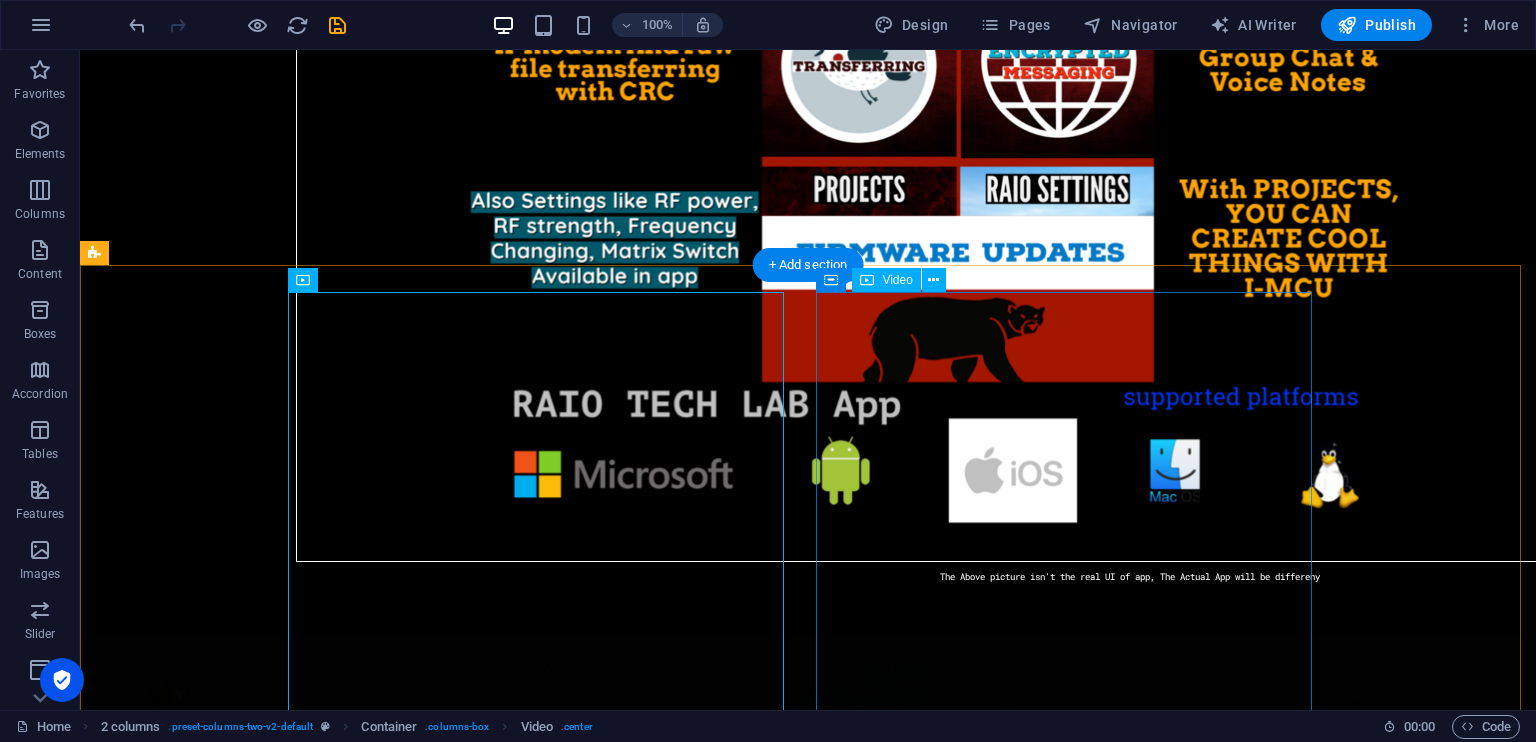 click at bounding box center [352, 11561] 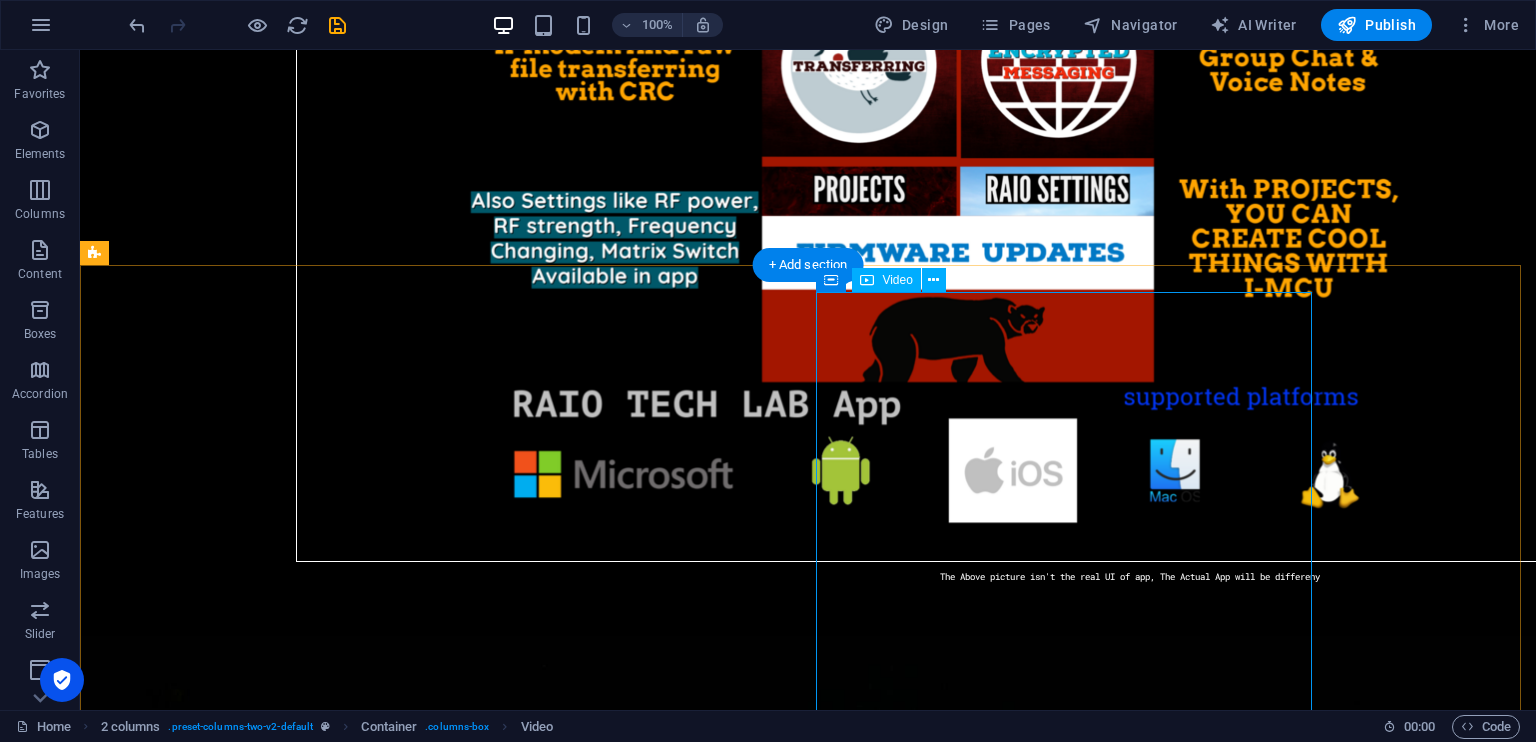 click at bounding box center [352, 11561] 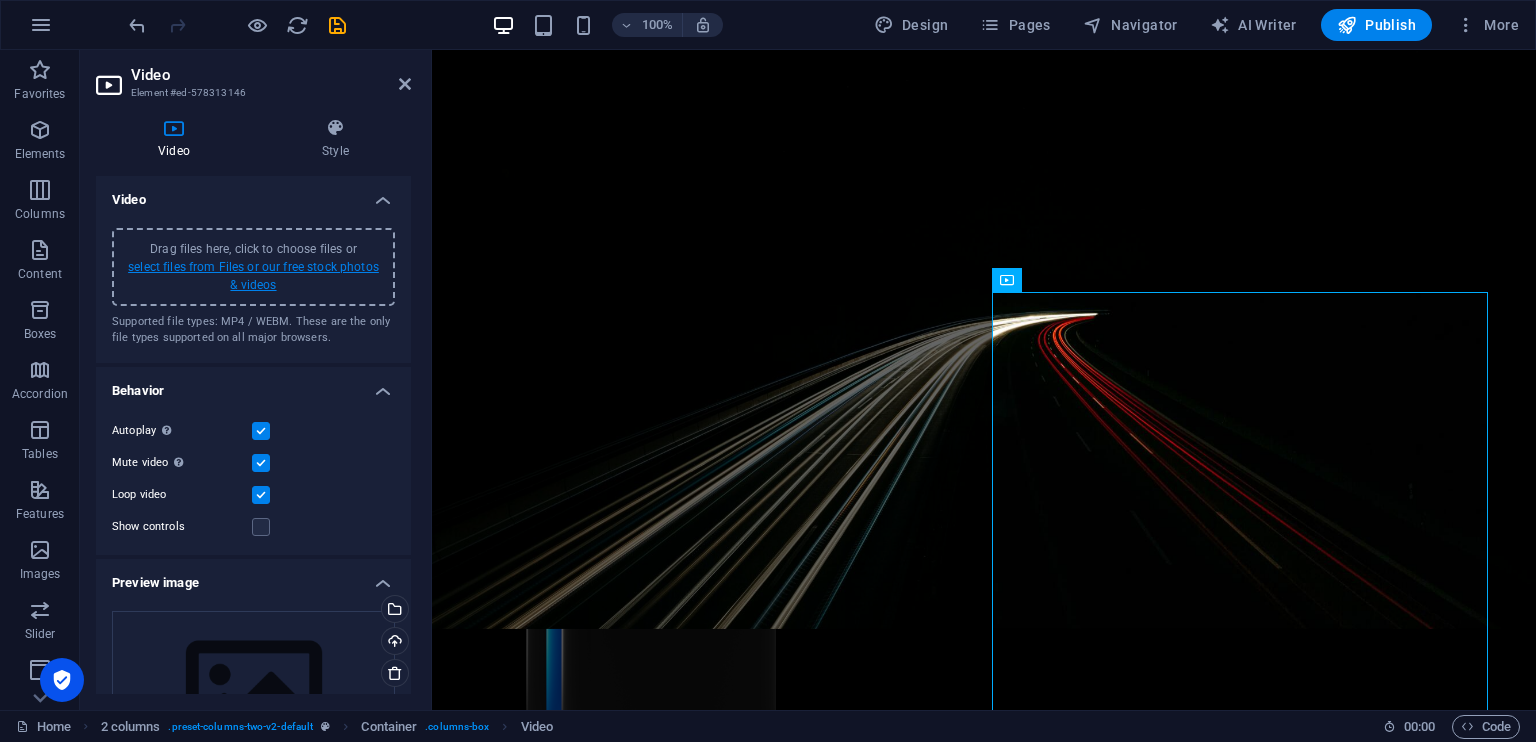 click on "select files from Files or our free stock photos & videos" at bounding box center [253, 276] 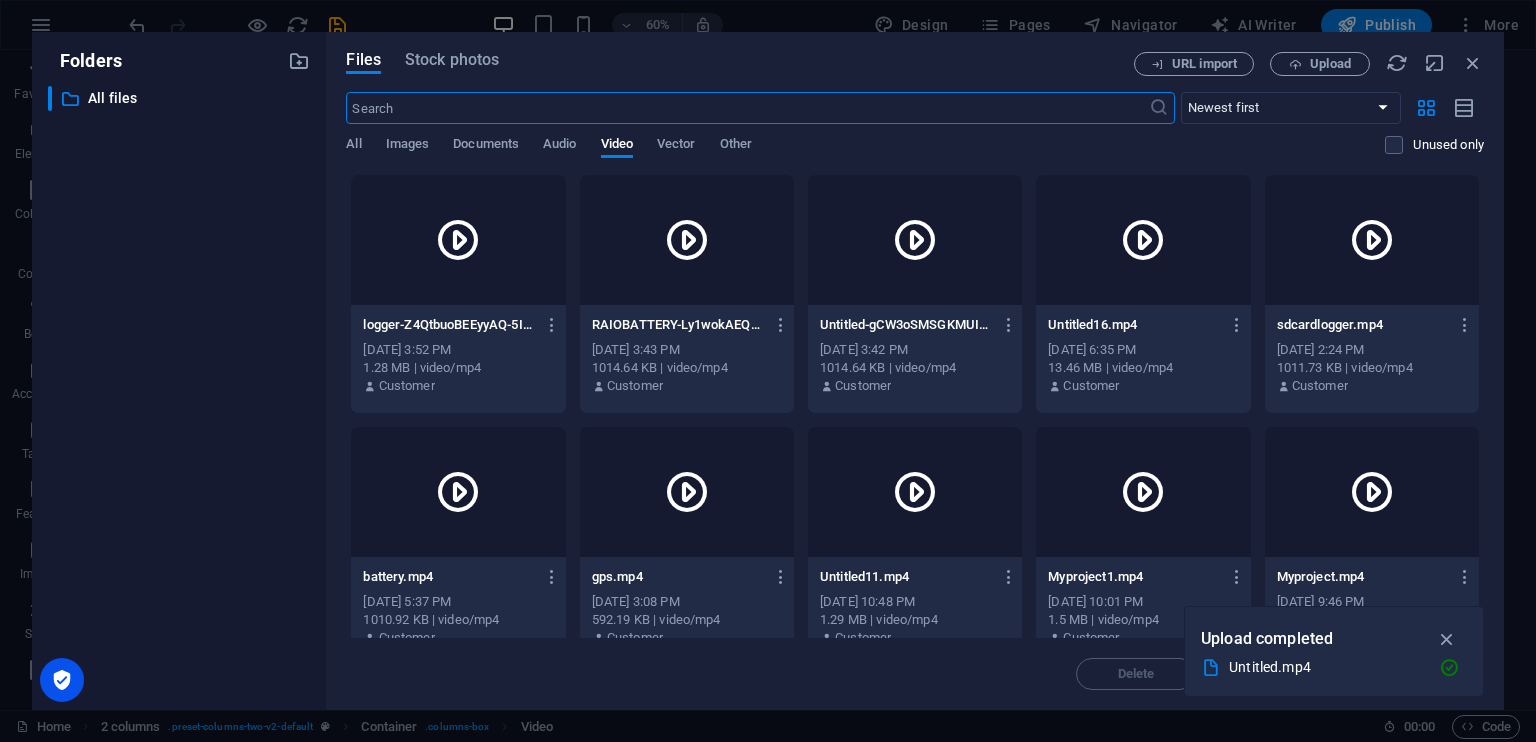 scroll, scrollTop: 16446, scrollLeft: 0, axis: vertical 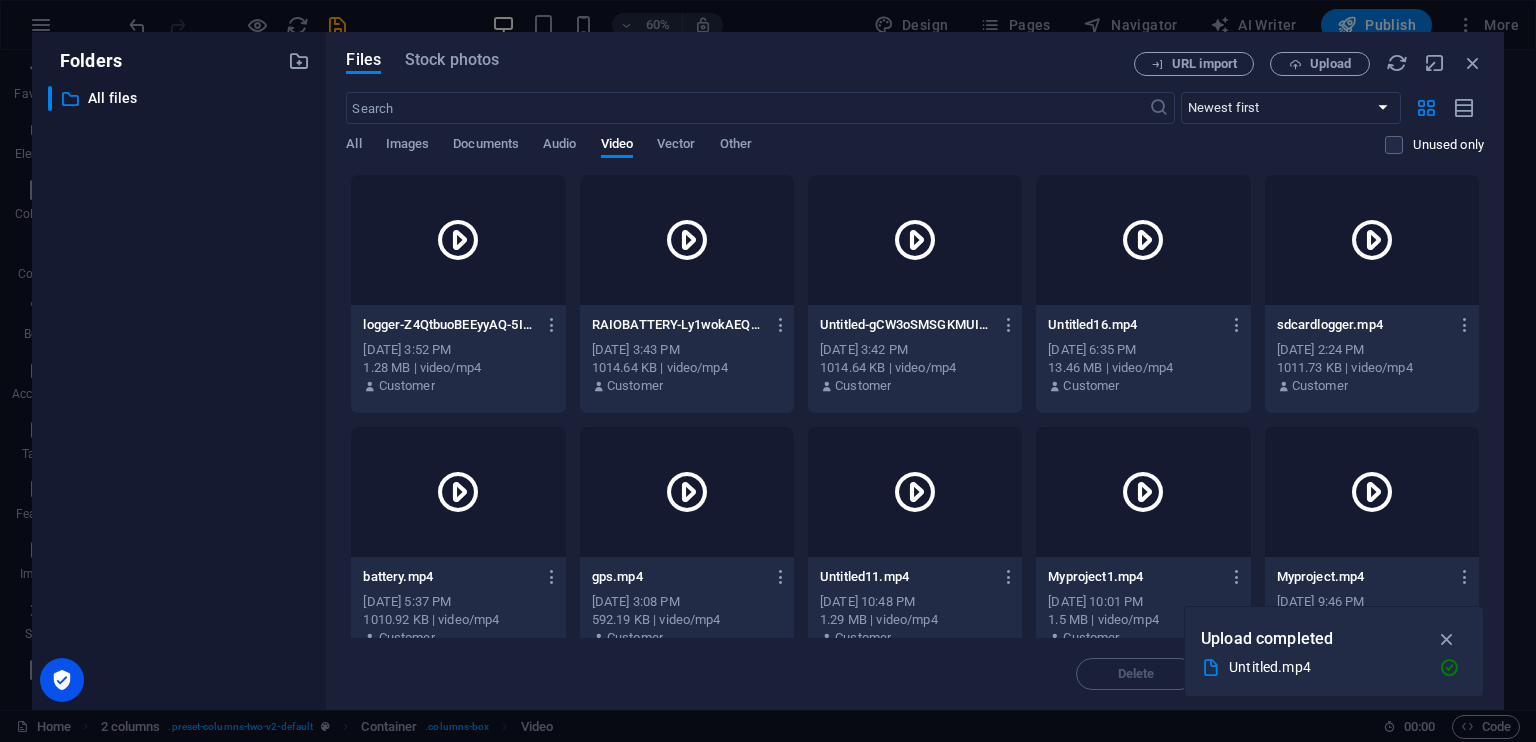 click on "Files Stock photos URL import Upload ​ Newest first Oldest first Name (A-Z) Name (Z-A) Size (0-9) Size (9-0) Resolution (0-9) Resolution (9-0) All Images Documents Audio Video Vector Other Unused only Drop files here to upload them instantly logger-Z4QtbuoBEEyyAQ-5IWc4PQ.mp4 logger-Z4QtbuoBEEyyAQ-5IWc4PQ.mp4 Jul 13, 2025 3:52 PM 1.28 MB | video/mp4 Customer RAIOBATTERY-Ly1wokAEQ3cAPRW9txkIDA.mp4 RAIOBATTERY-Ly1wokAEQ3cAPRW9txkIDA.mp4 Jul 13, 2025 3:43 PM 1014.64 KB | video/mp4 Customer Untitled-gCW3oSMSGKMUIKpCCSOSHA.mp4 Untitled-gCW3oSMSGKMUIKpCCSOSHA.mp4 Jul 13, 2025 3:42 PM 1014.64 KB | video/mp4 Customer Untitled16.mp4 Untitled16.mp4 Oct 28, 2024 6:35 PM 13.46 MB | video/mp4 Customer sdcardlogger.mp4 sdcardlogger.mp4 Oct 26, 2024 2:24 PM 1011.73 KB | video/mp4 Customer battery.mp4 battery.mp4 Oct 25, 2024 5:37 PM 1010.92 KB | video/mp4 Customer gps.mp4 gps.mp4 Oct 25, 2024 3:08 PM 592.19 KB | video/mp4 Customer Untitled11.mp4 Untitled11.mp4 Oct 23, 2024 10:48 PM 1.29 MB | video/mp4 Customer Customer" at bounding box center [915, 371] 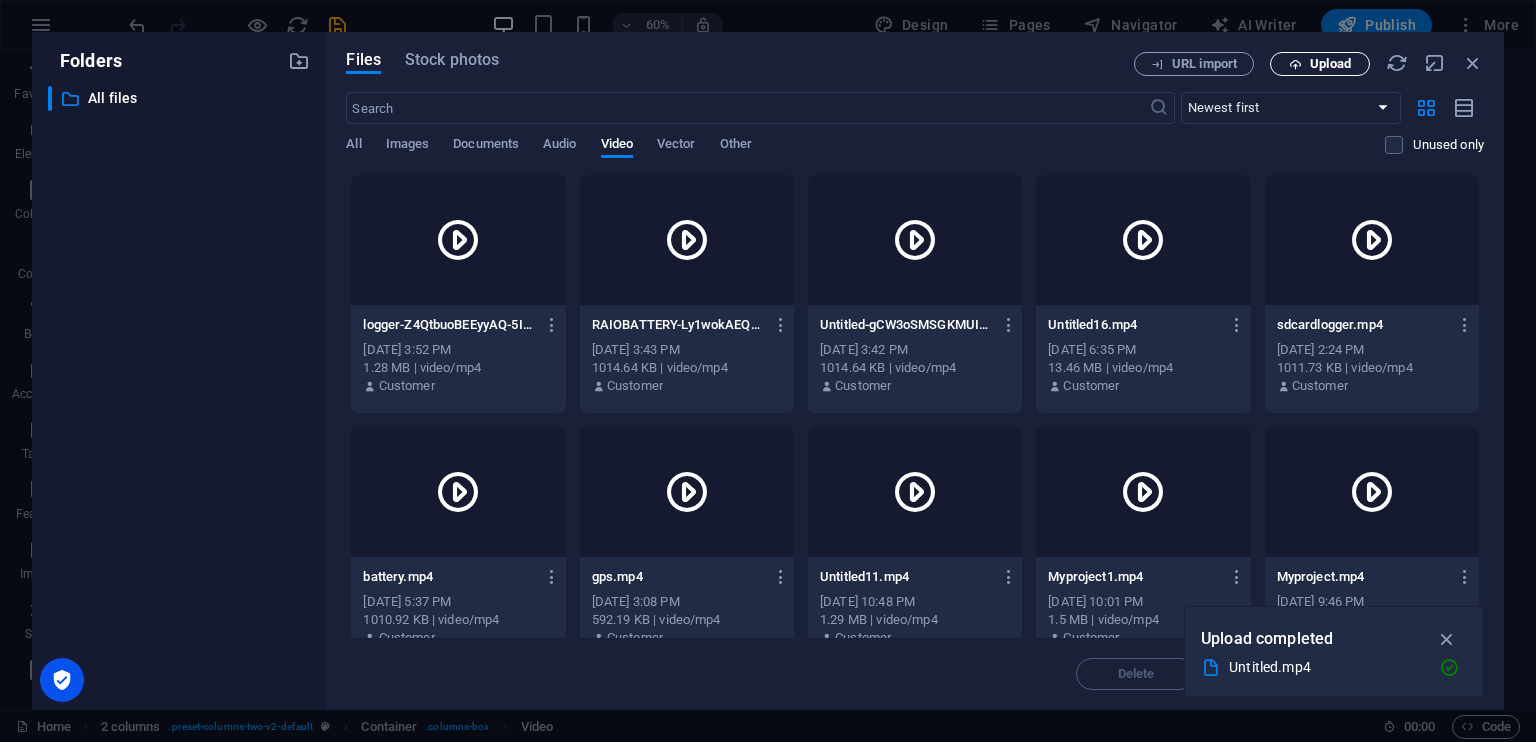 click on "Upload" at bounding box center (1320, 64) 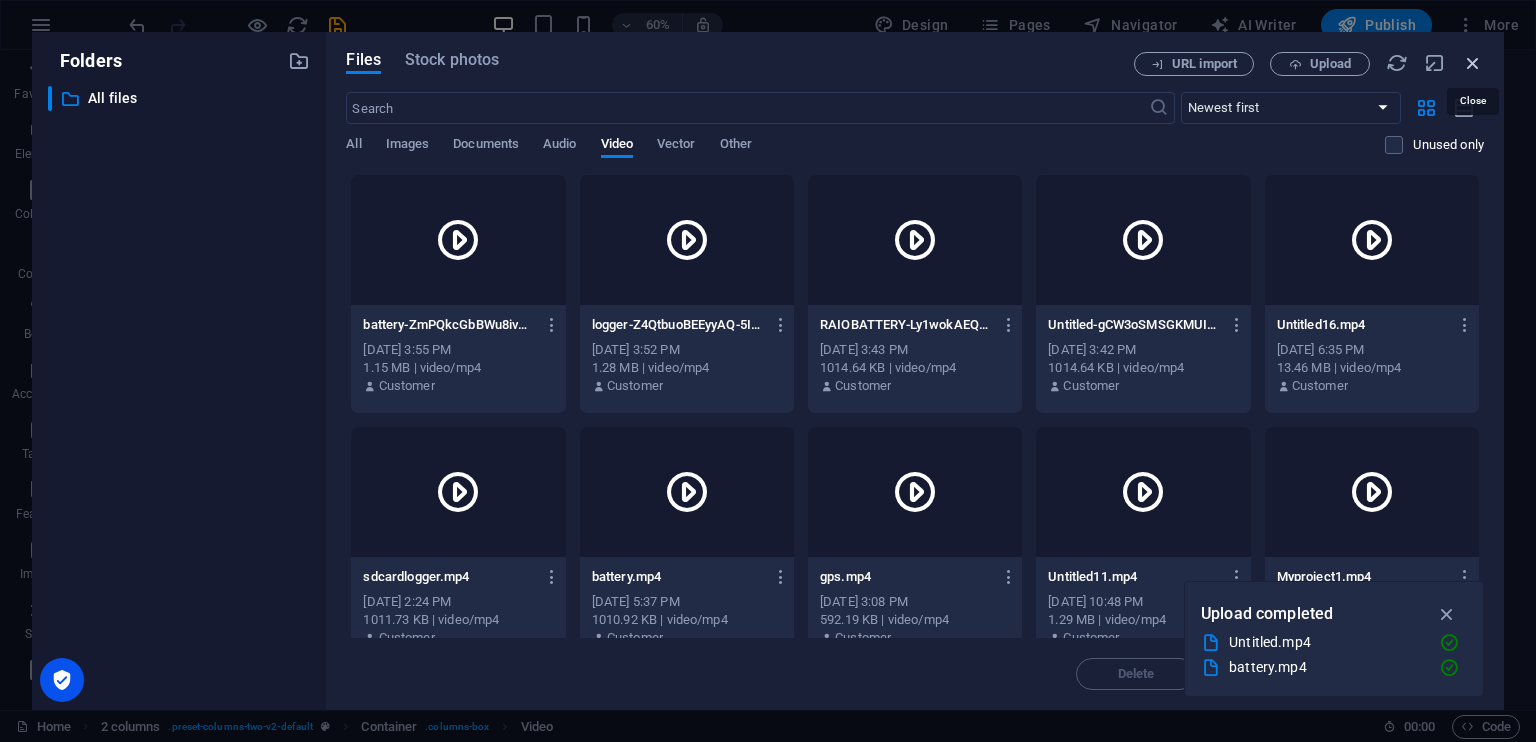 click at bounding box center [1473, 63] 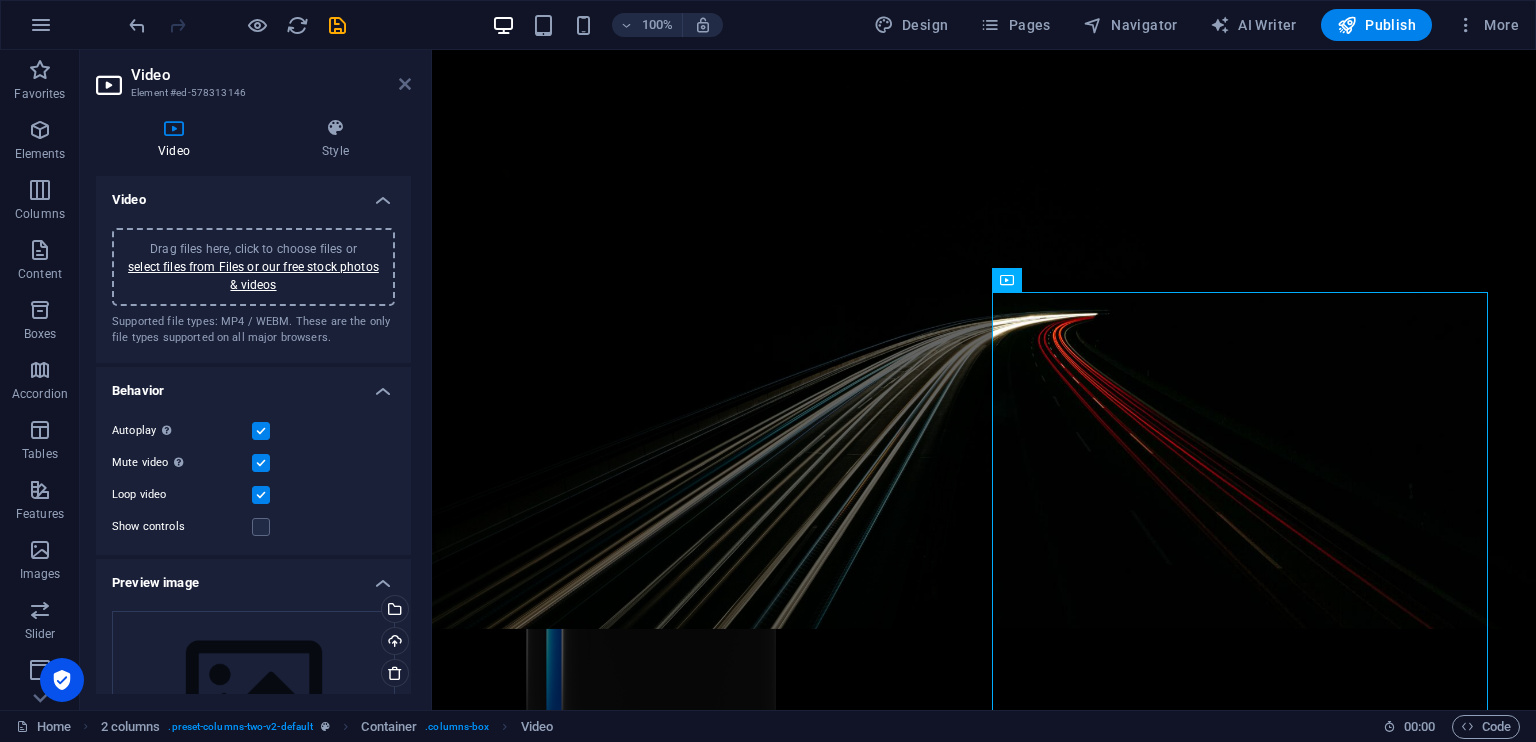 click at bounding box center [405, 84] 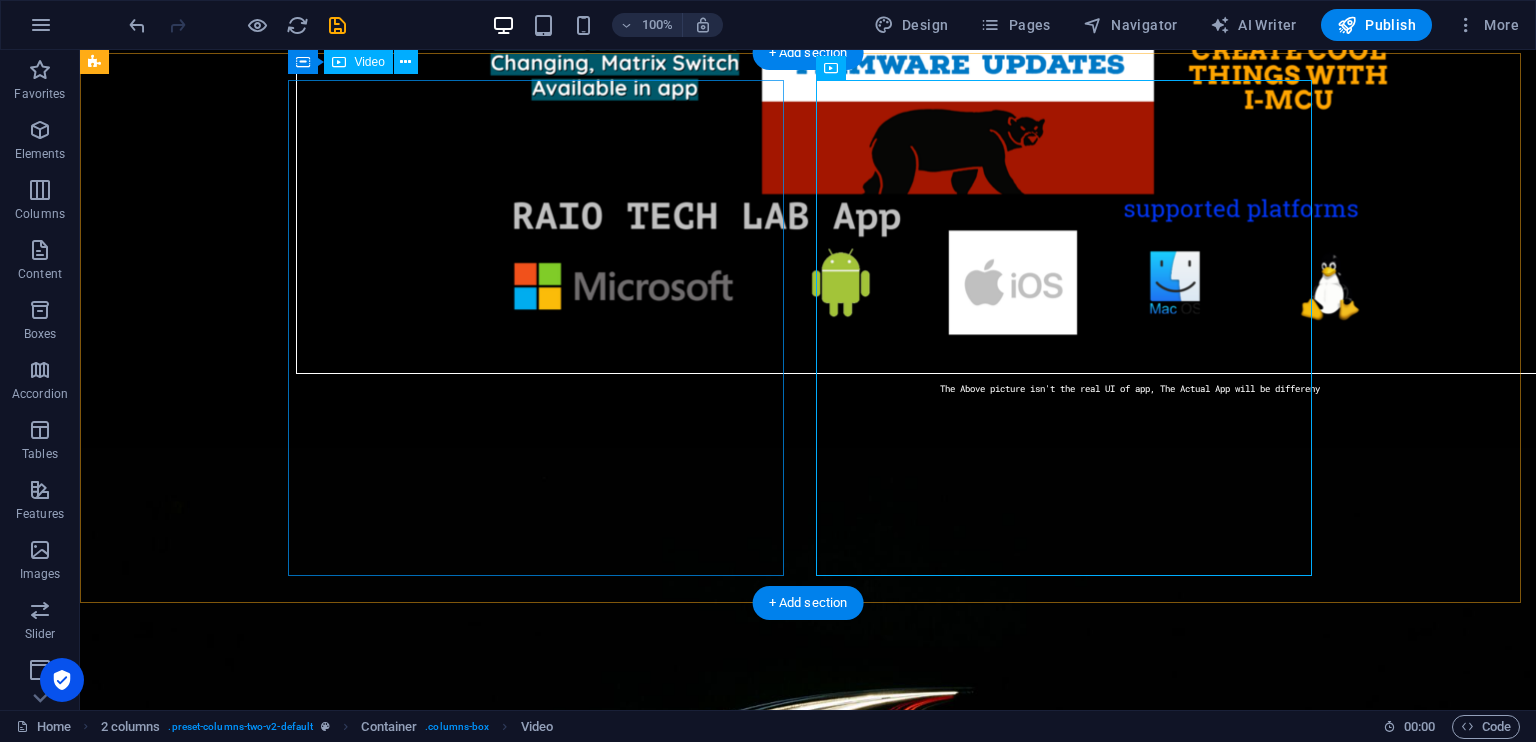 scroll, scrollTop: 18885, scrollLeft: 0, axis: vertical 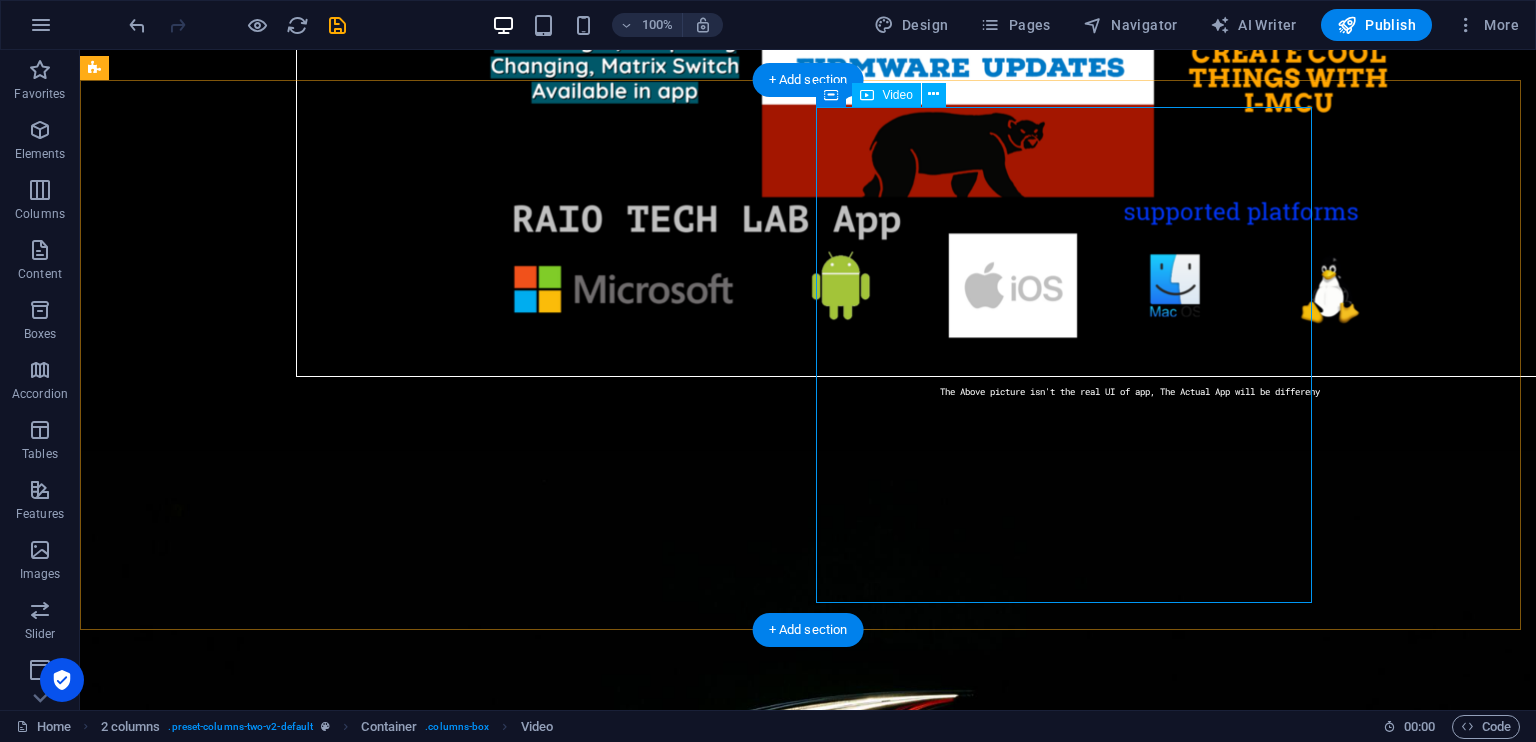 click at bounding box center [352, 11376] 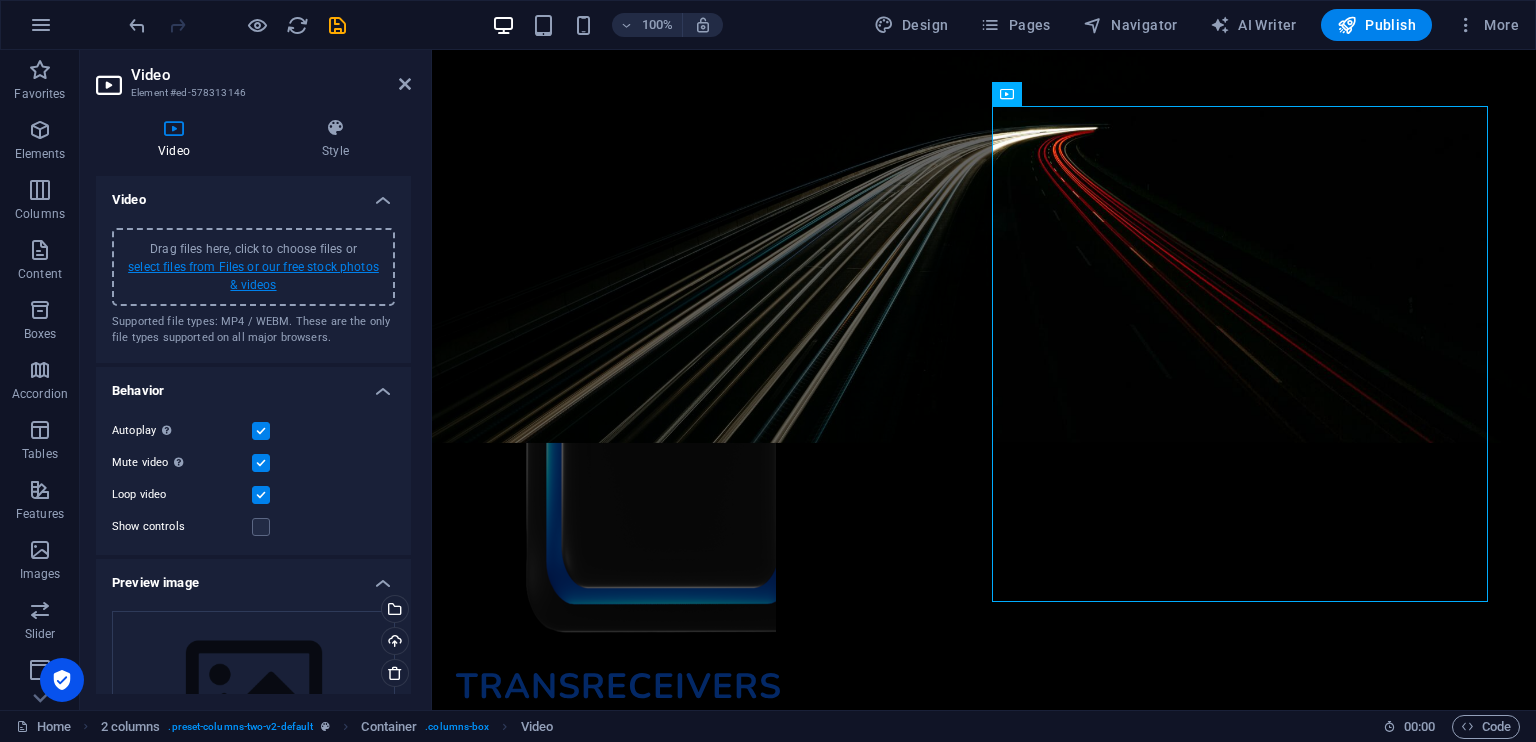 click on "select files from Files or our free stock photos & videos" at bounding box center (253, 276) 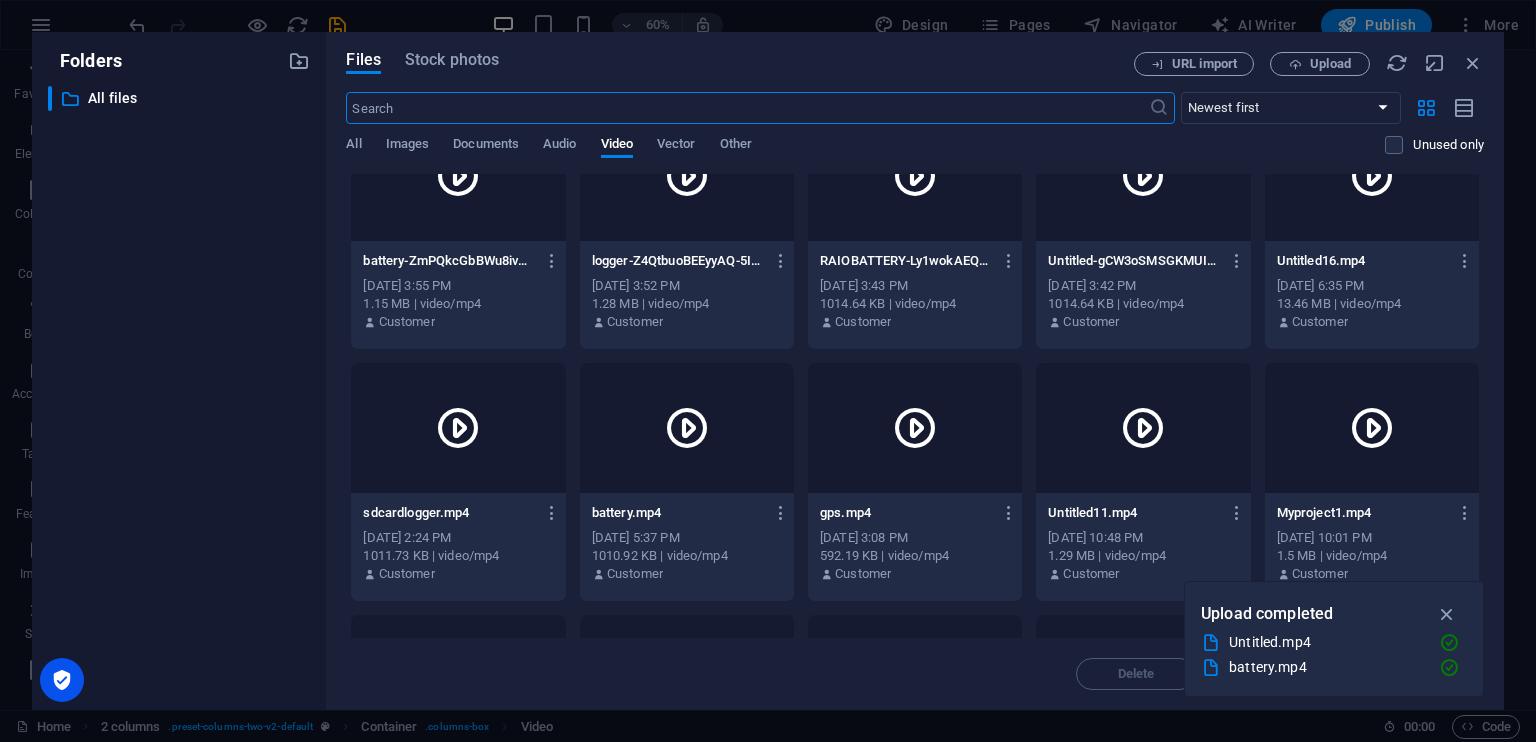 scroll, scrollTop: 0, scrollLeft: 0, axis: both 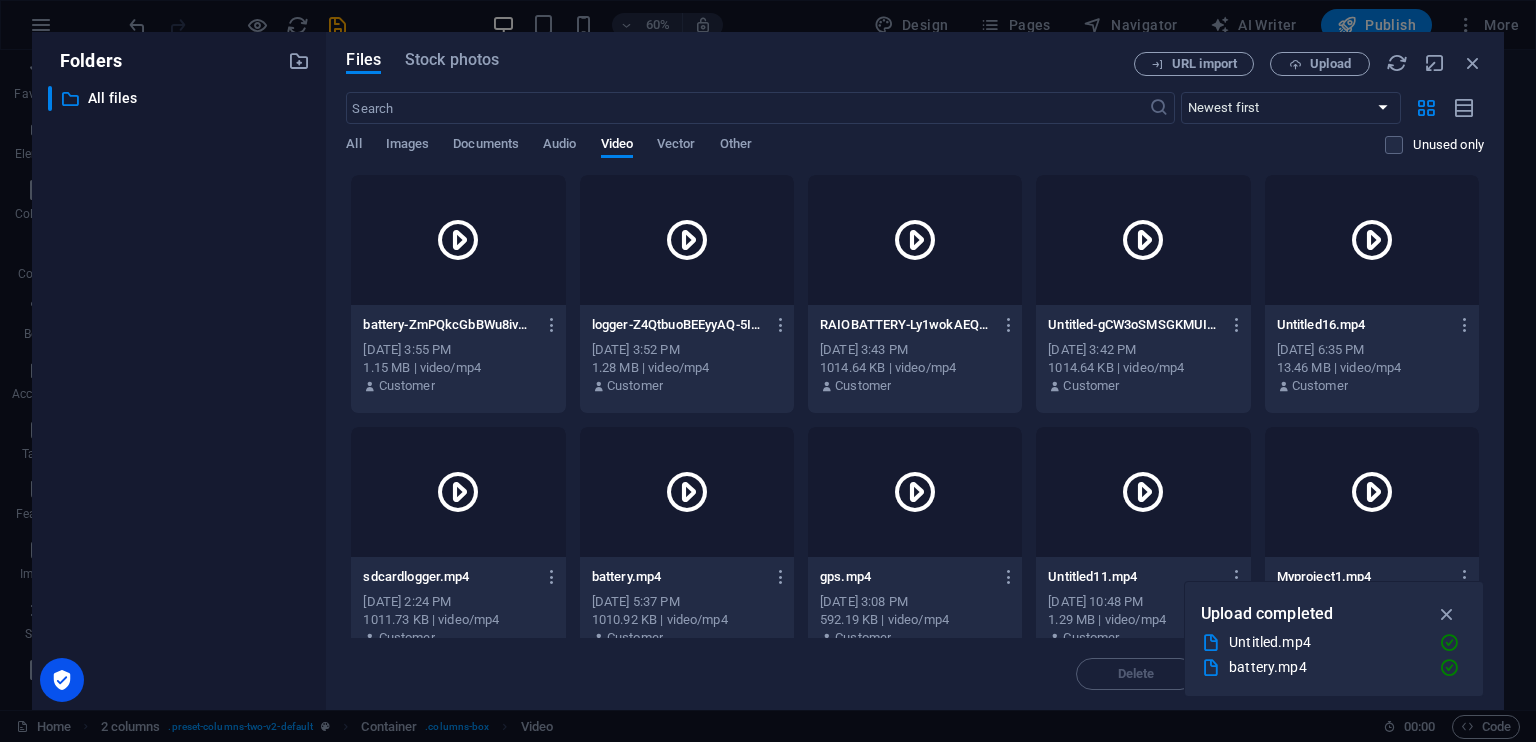 click at bounding box center (458, 240) 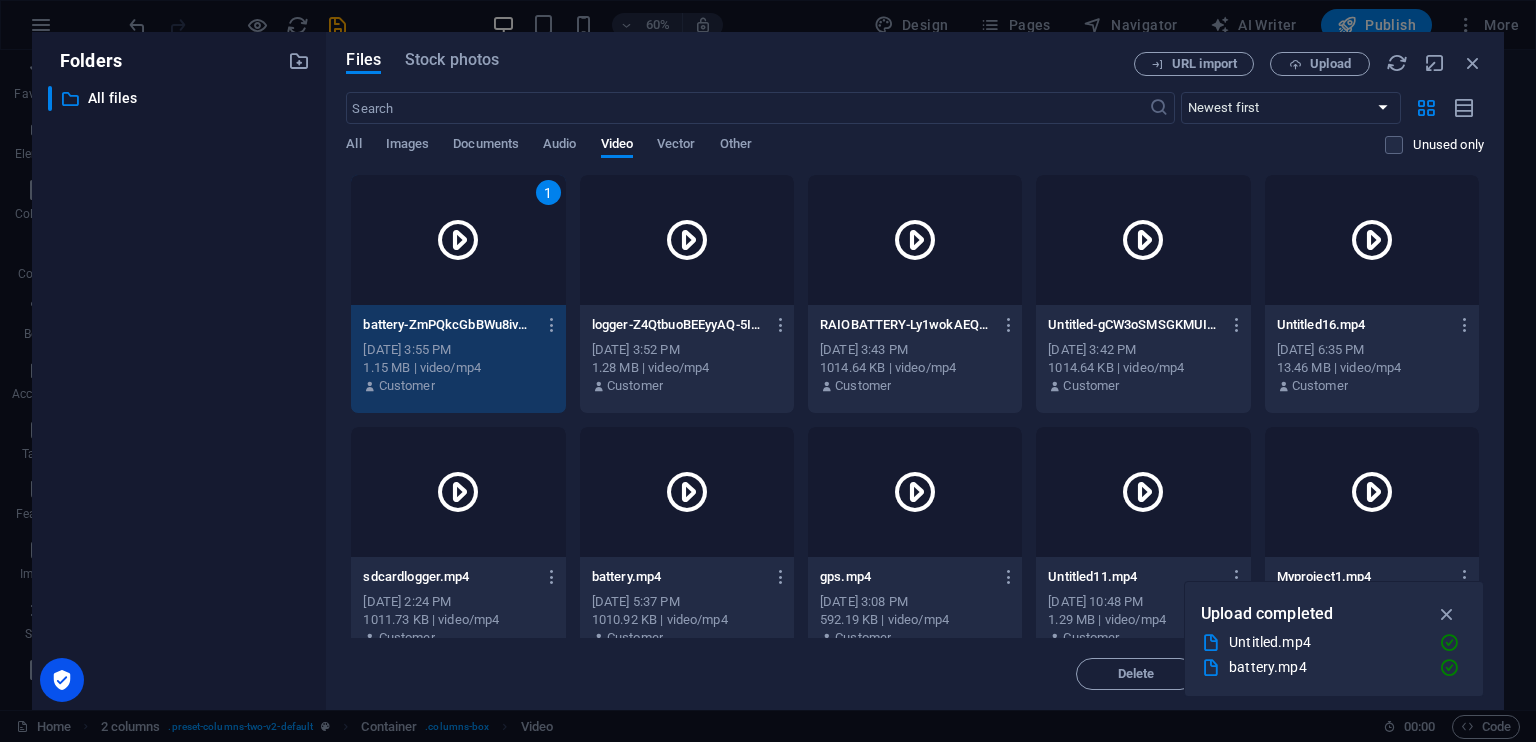 click at bounding box center (458, 240) 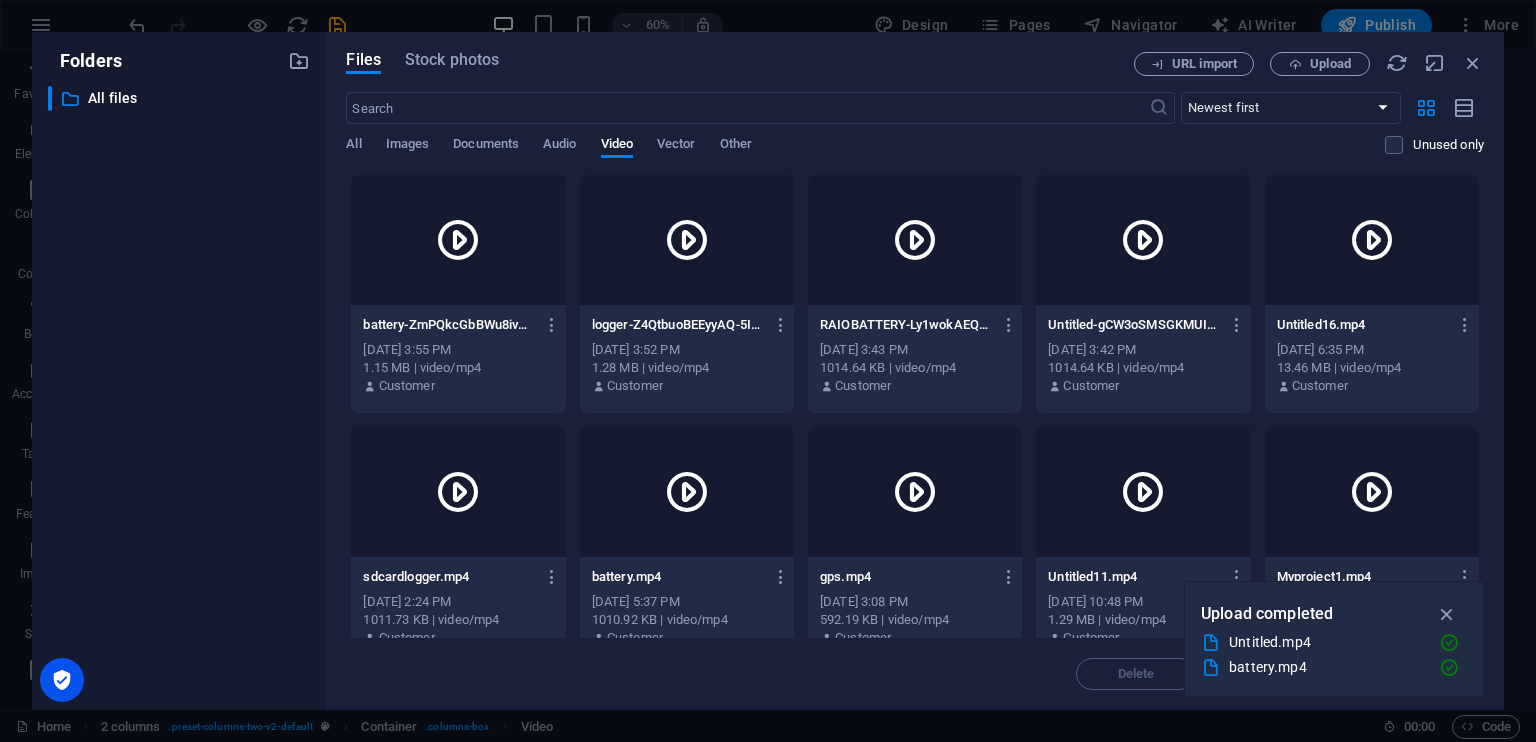 click at bounding box center [458, 240] 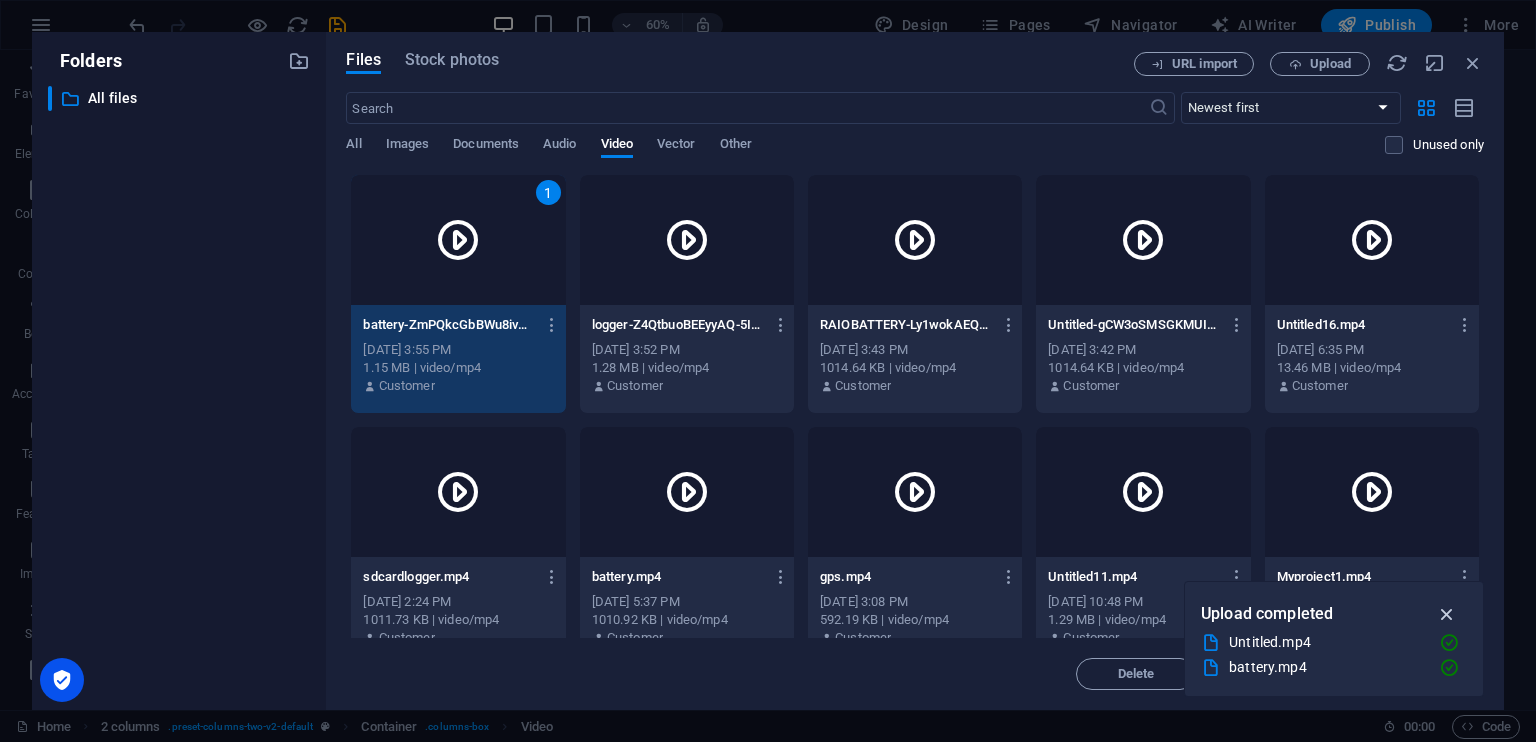 click at bounding box center (1447, 614) 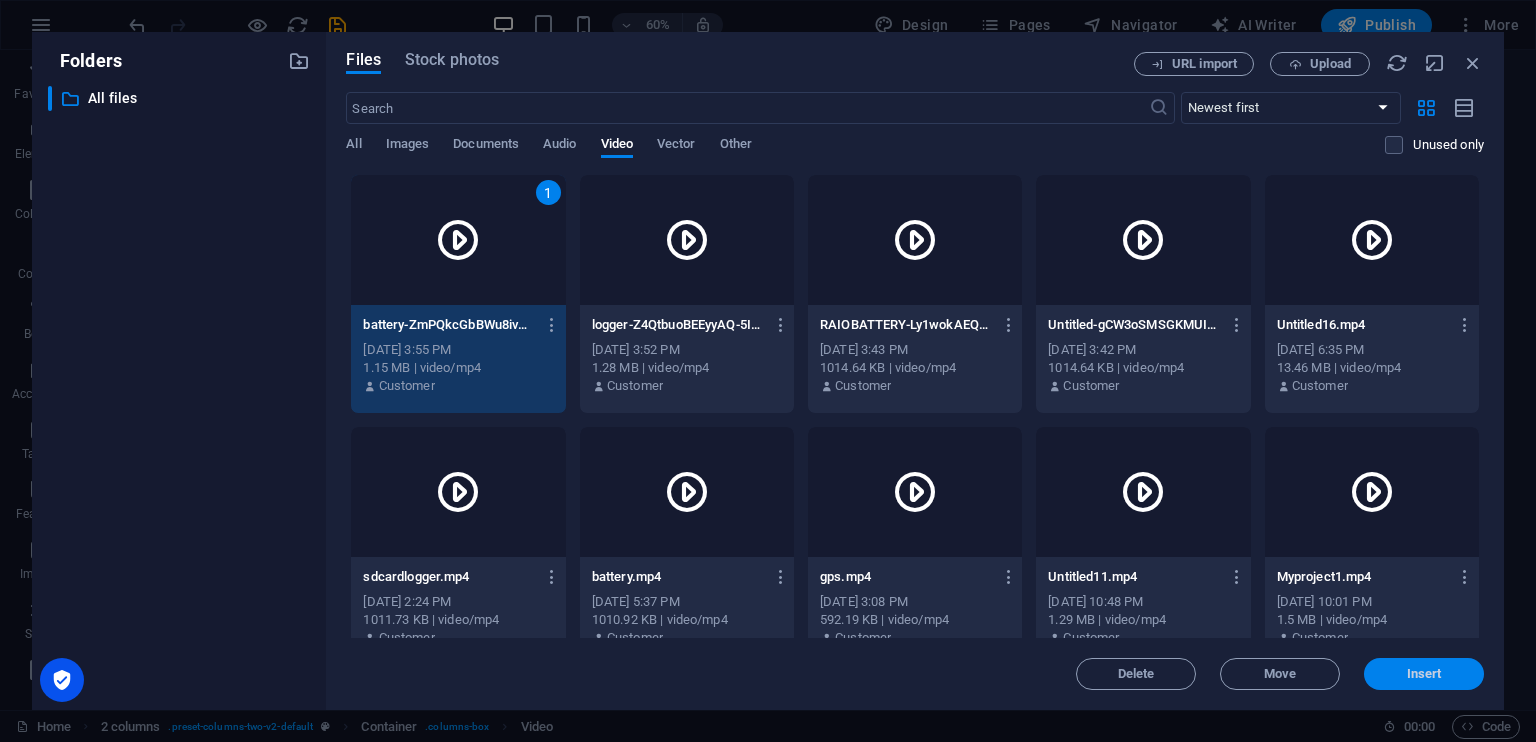 click on "Insert" at bounding box center (1424, 674) 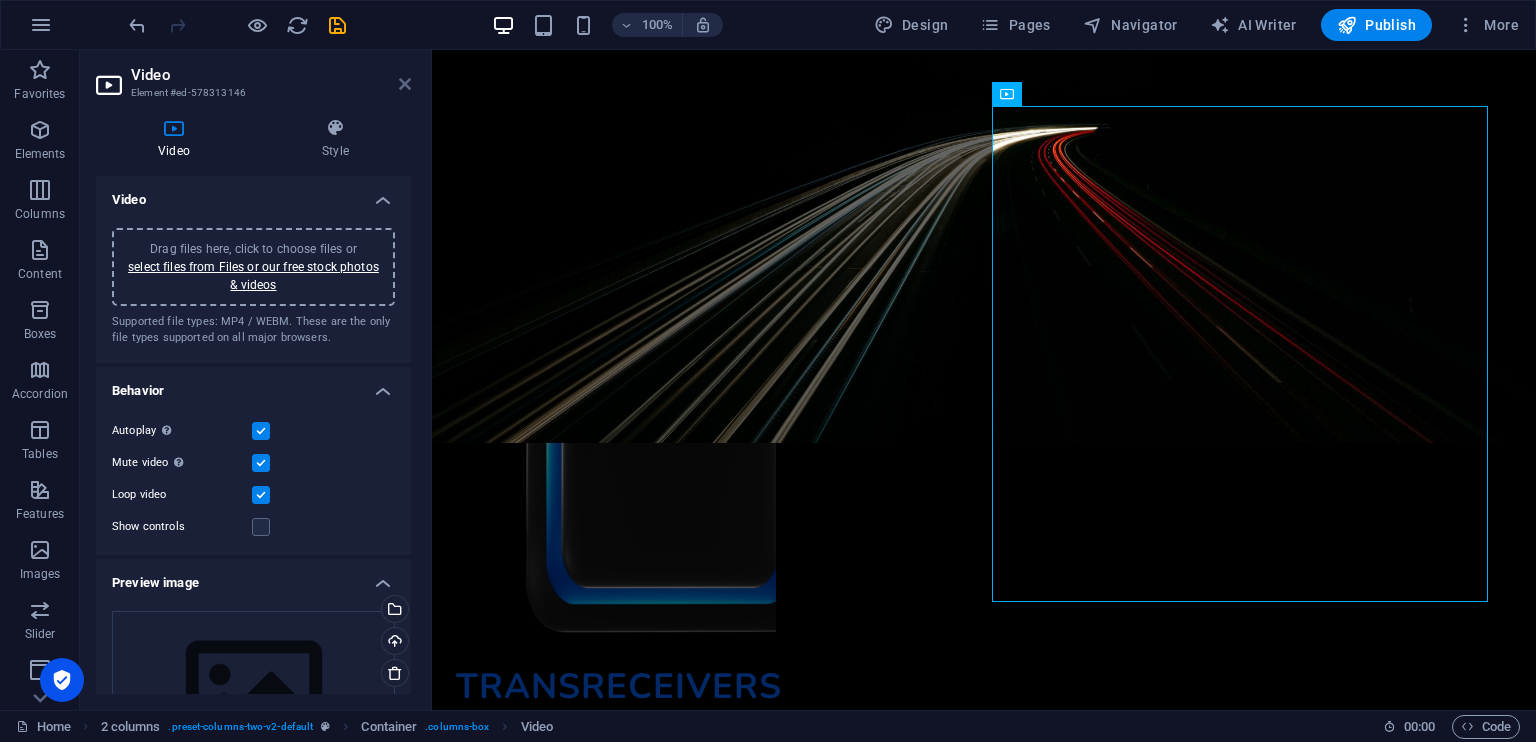 click at bounding box center (405, 84) 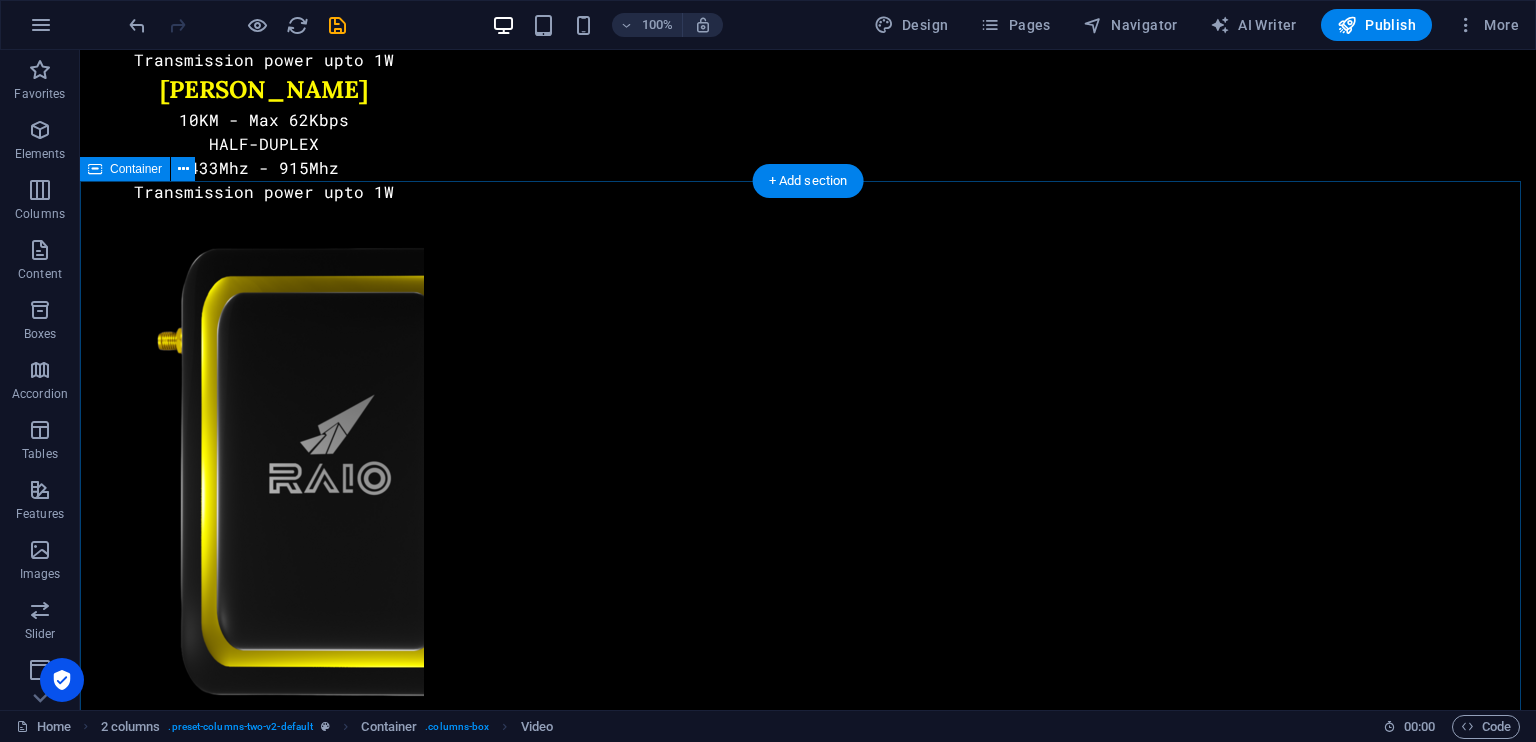 scroll, scrollTop: 20395, scrollLeft: 0, axis: vertical 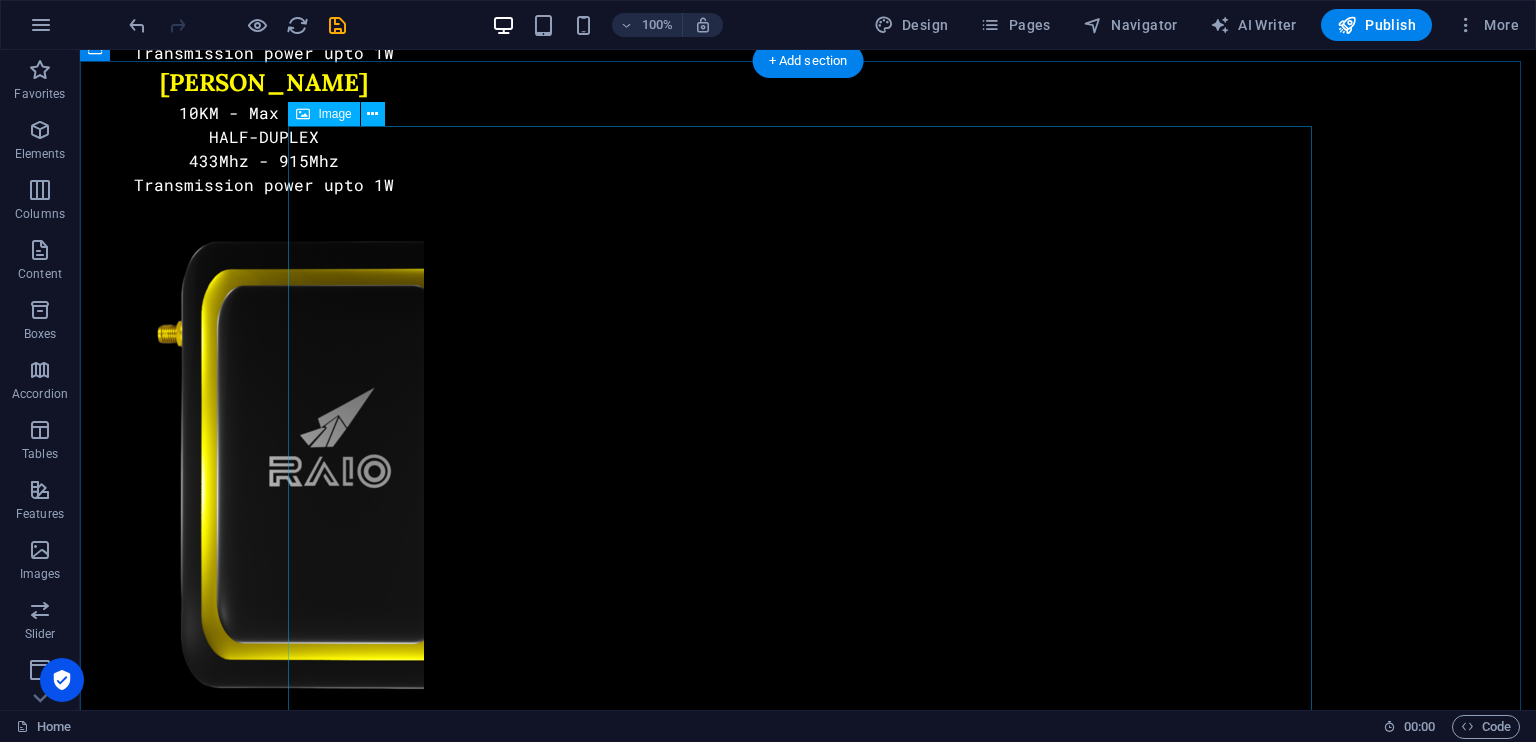 click at bounding box center [808, 11722] 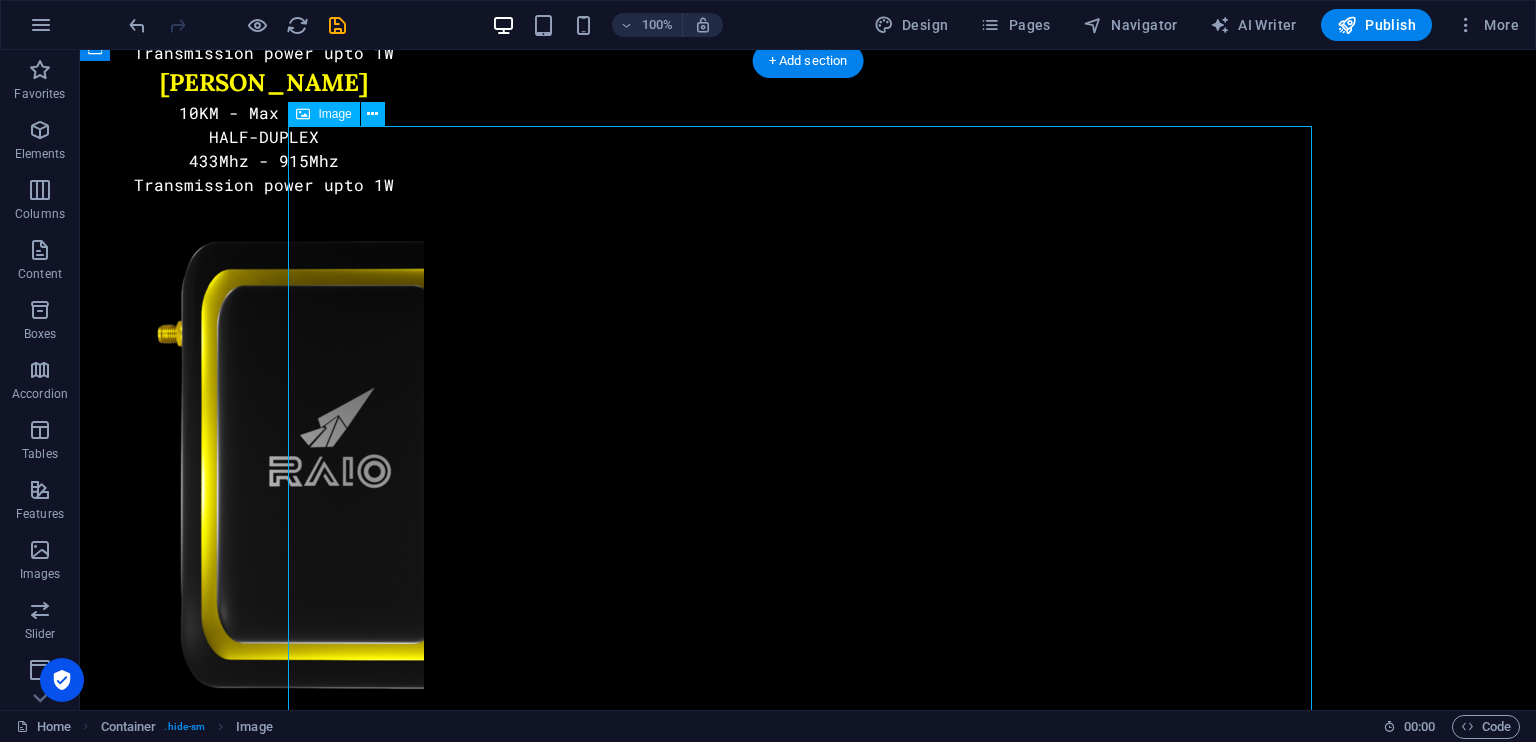 click at bounding box center [808, 11722] 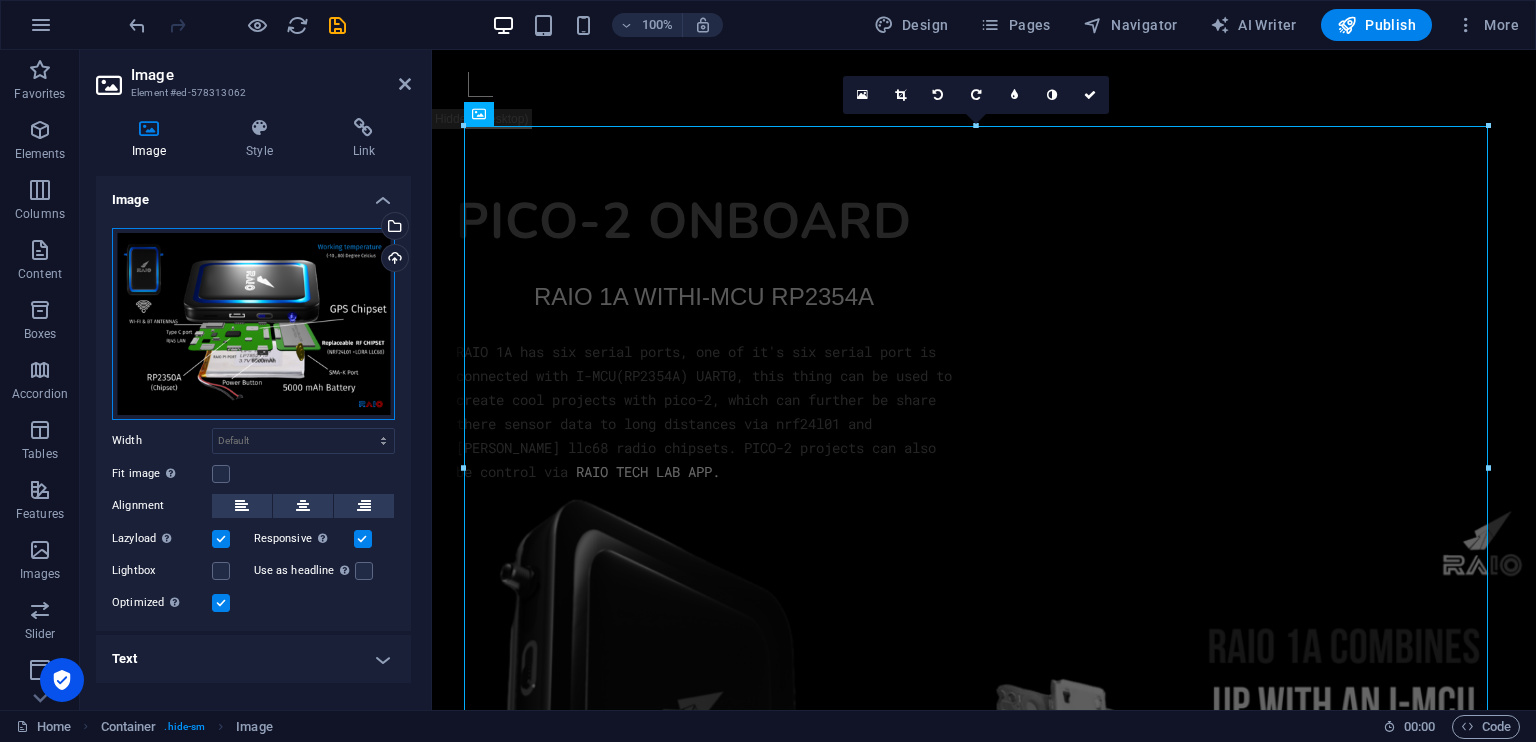 click on "Drag files here, click to choose files or select files from Files or our free stock photos & videos" at bounding box center (253, 324) 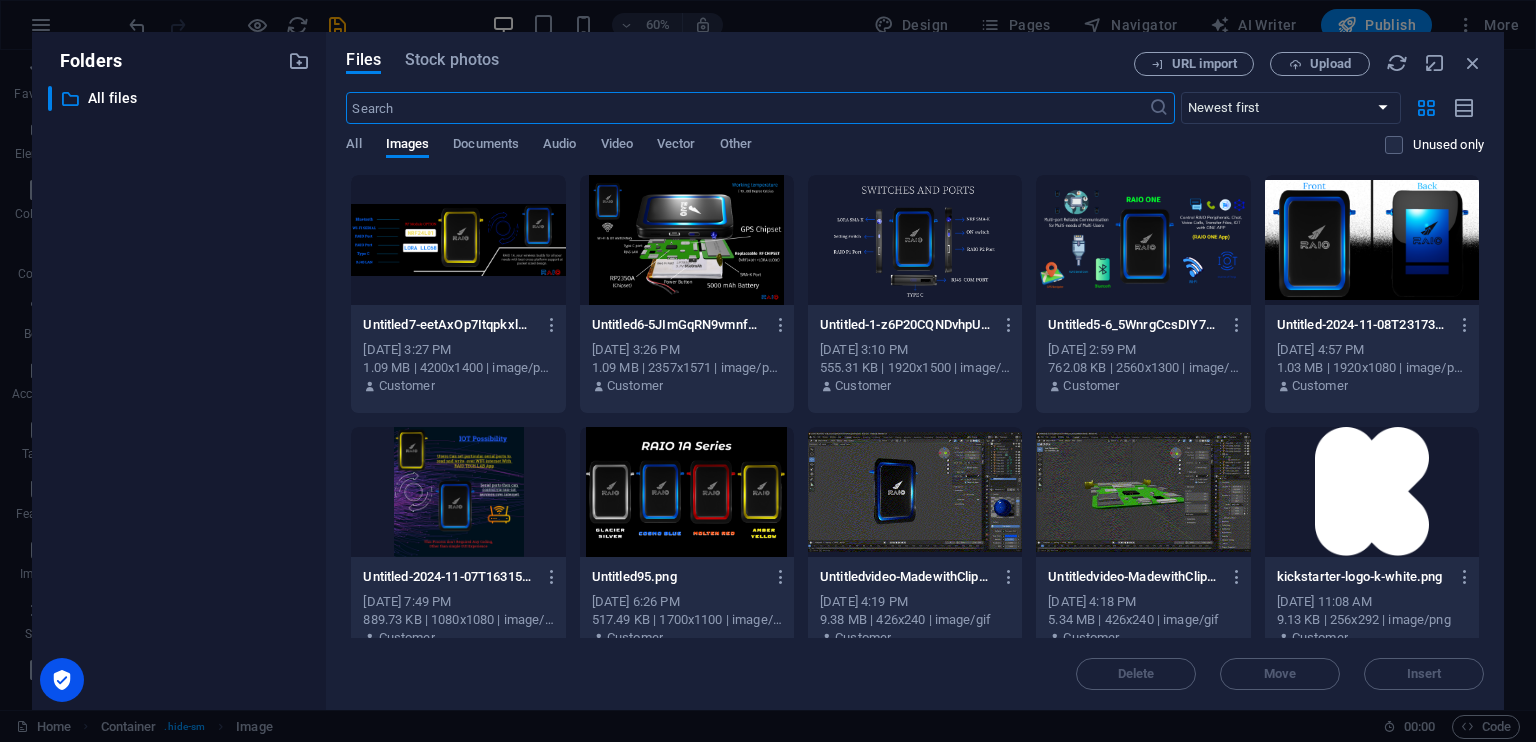 scroll, scrollTop: 18109, scrollLeft: 0, axis: vertical 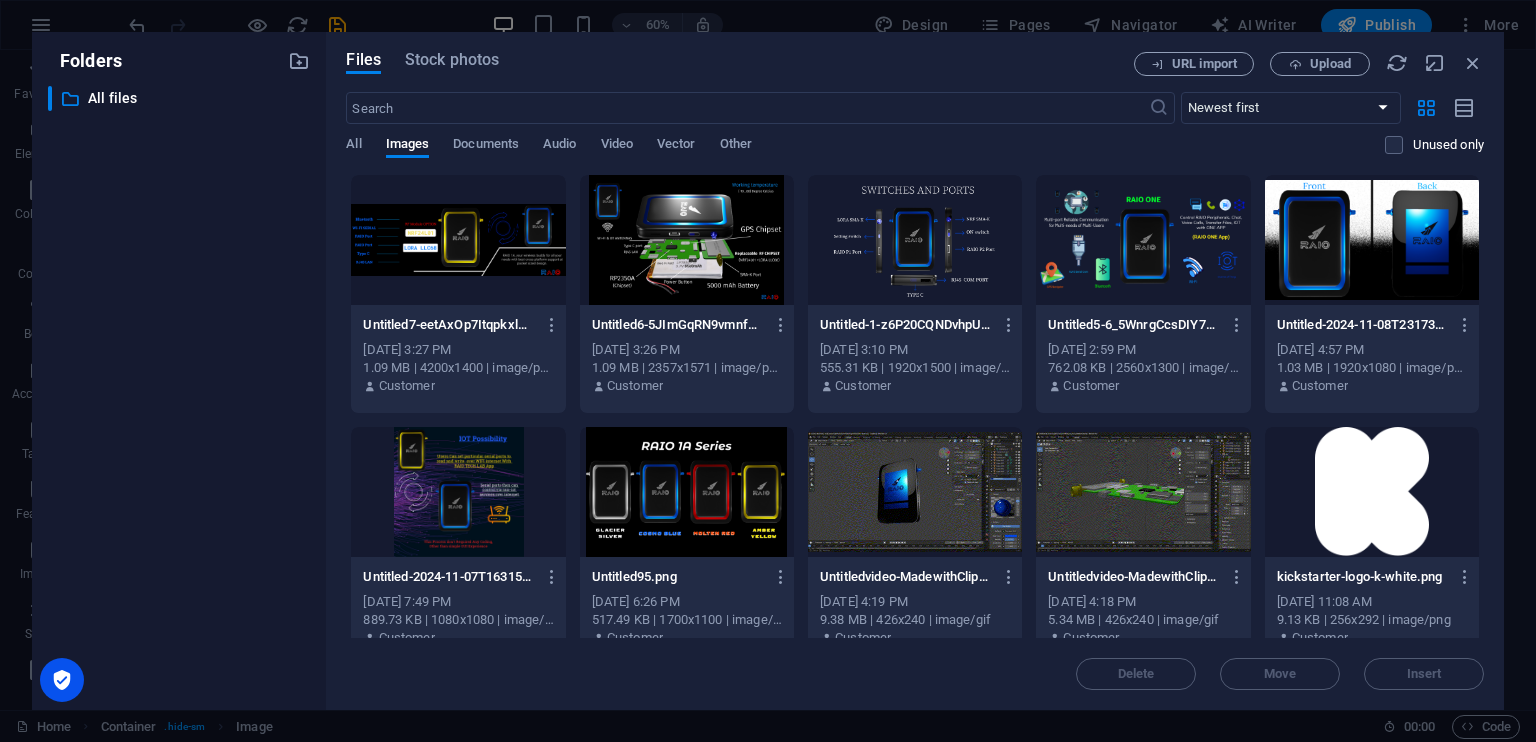 click at bounding box center [687, 240] 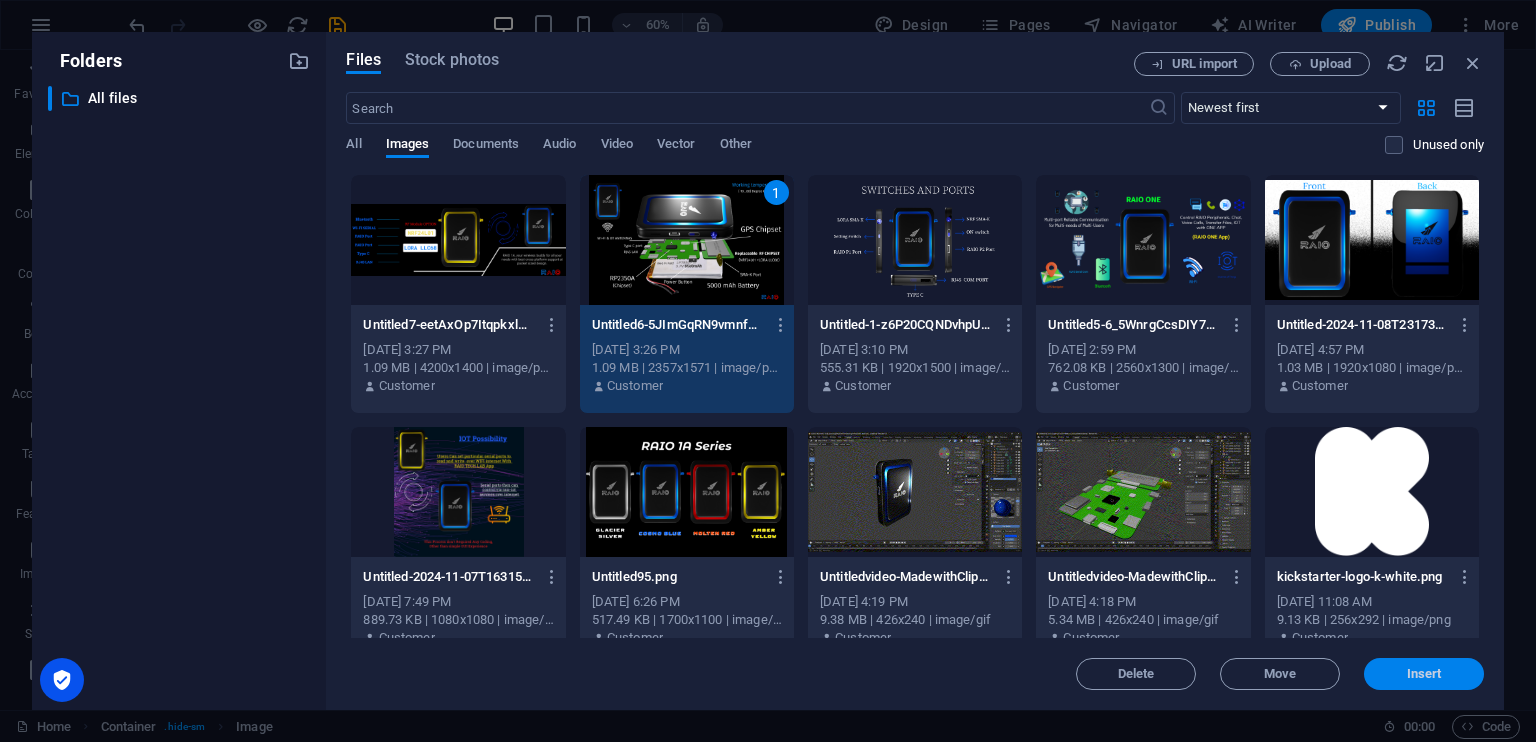 click on "Insert" at bounding box center (1424, 674) 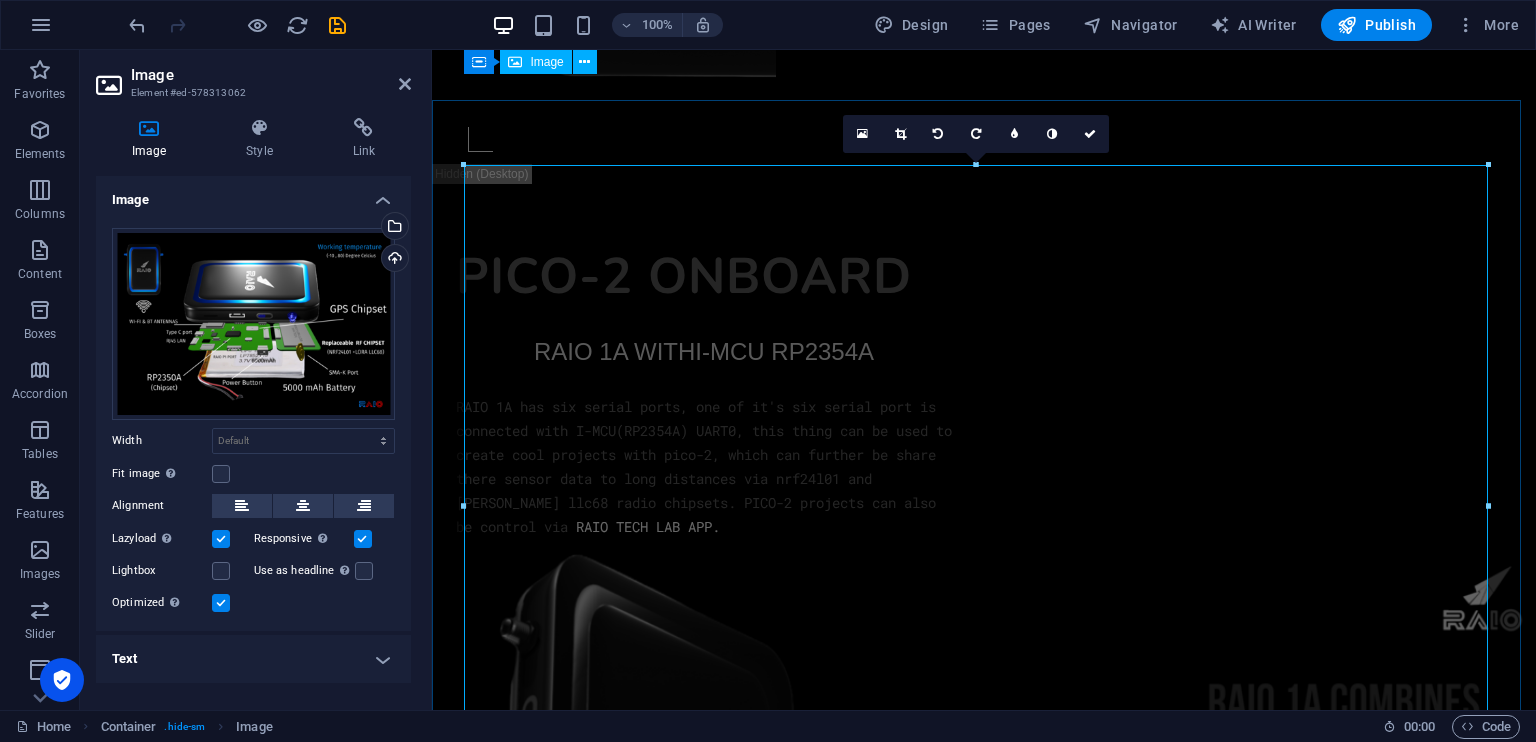 scroll, scrollTop: 18633, scrollLeft: 0, axis: vertical 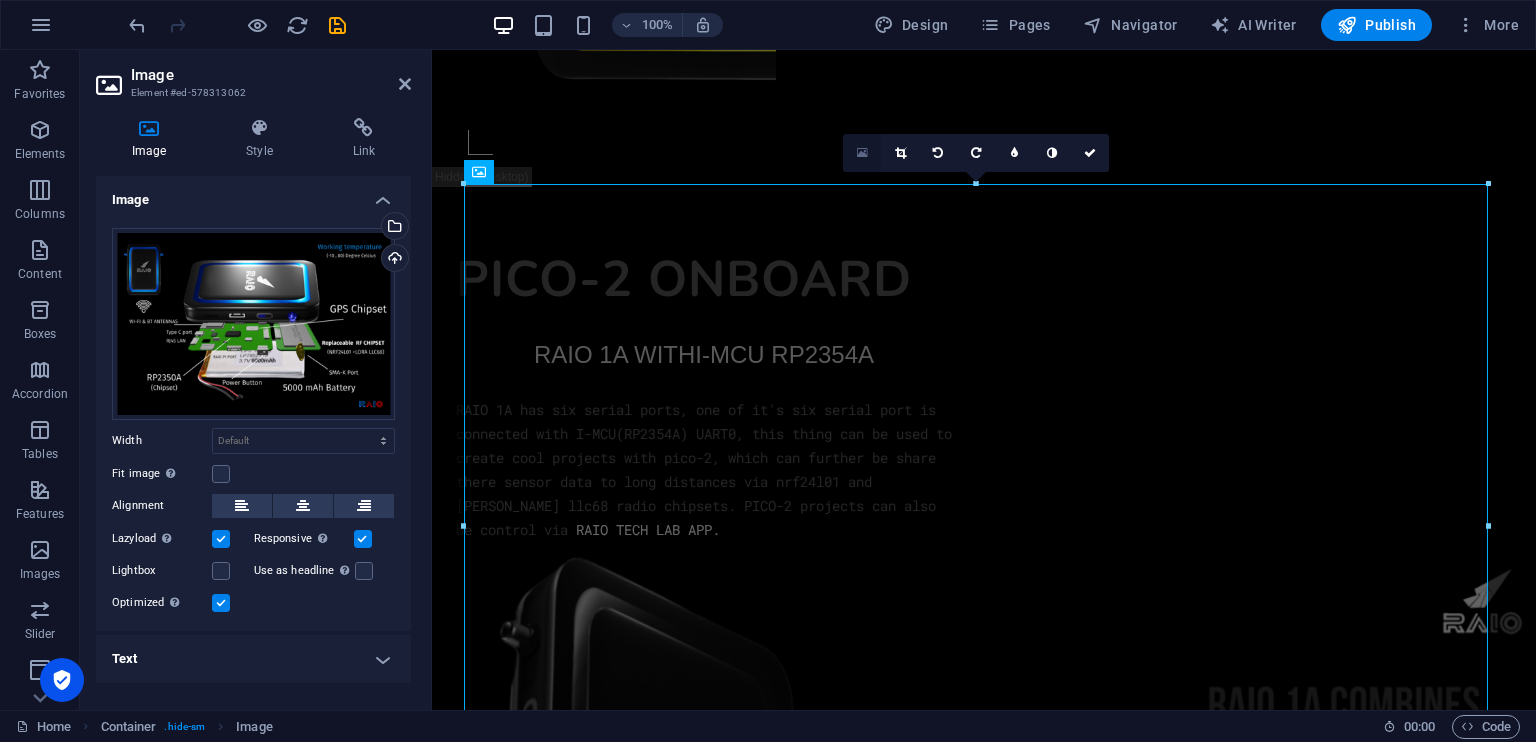 click at bounding box center (862, 153) 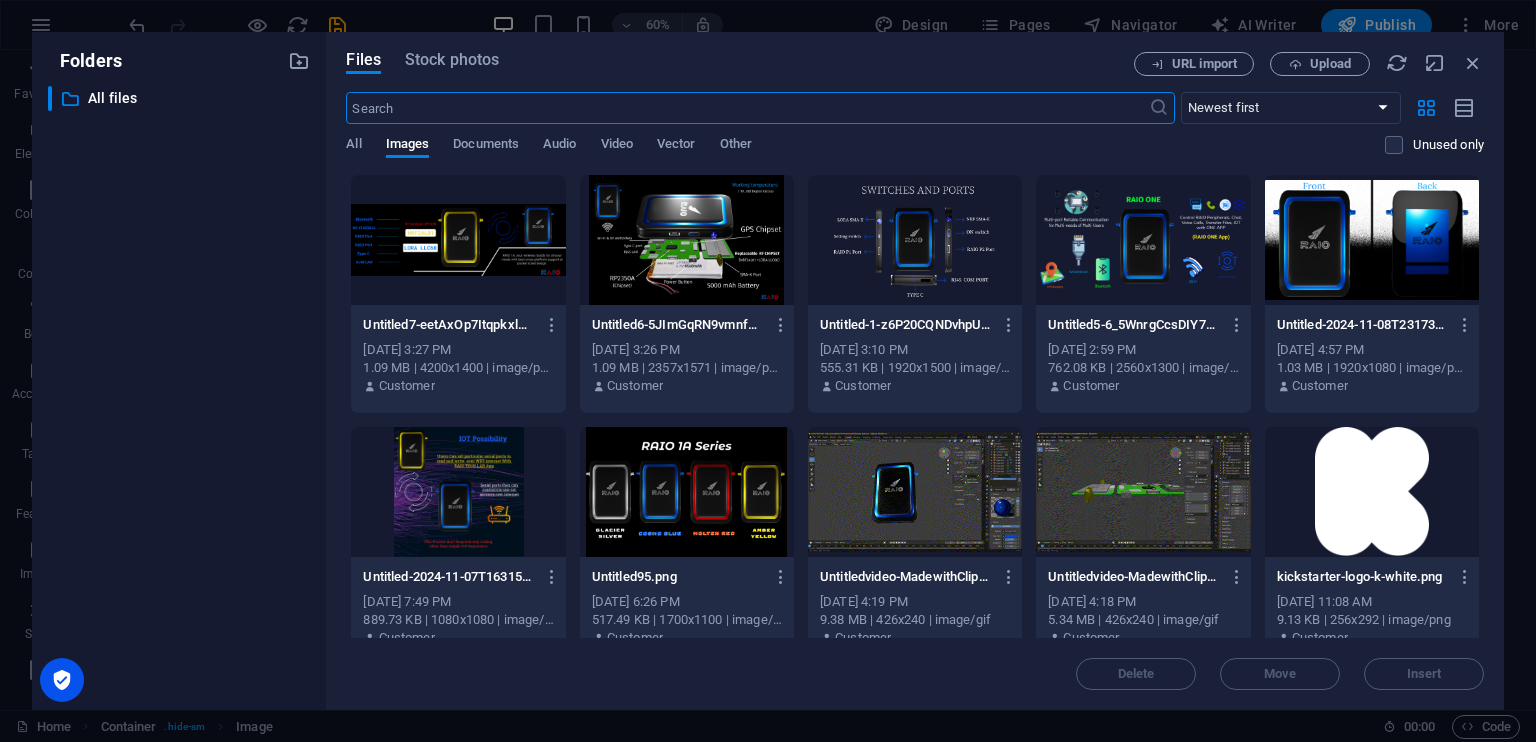scroll, scrollTop: 18052, scrollLeft: 0, axis: vertical 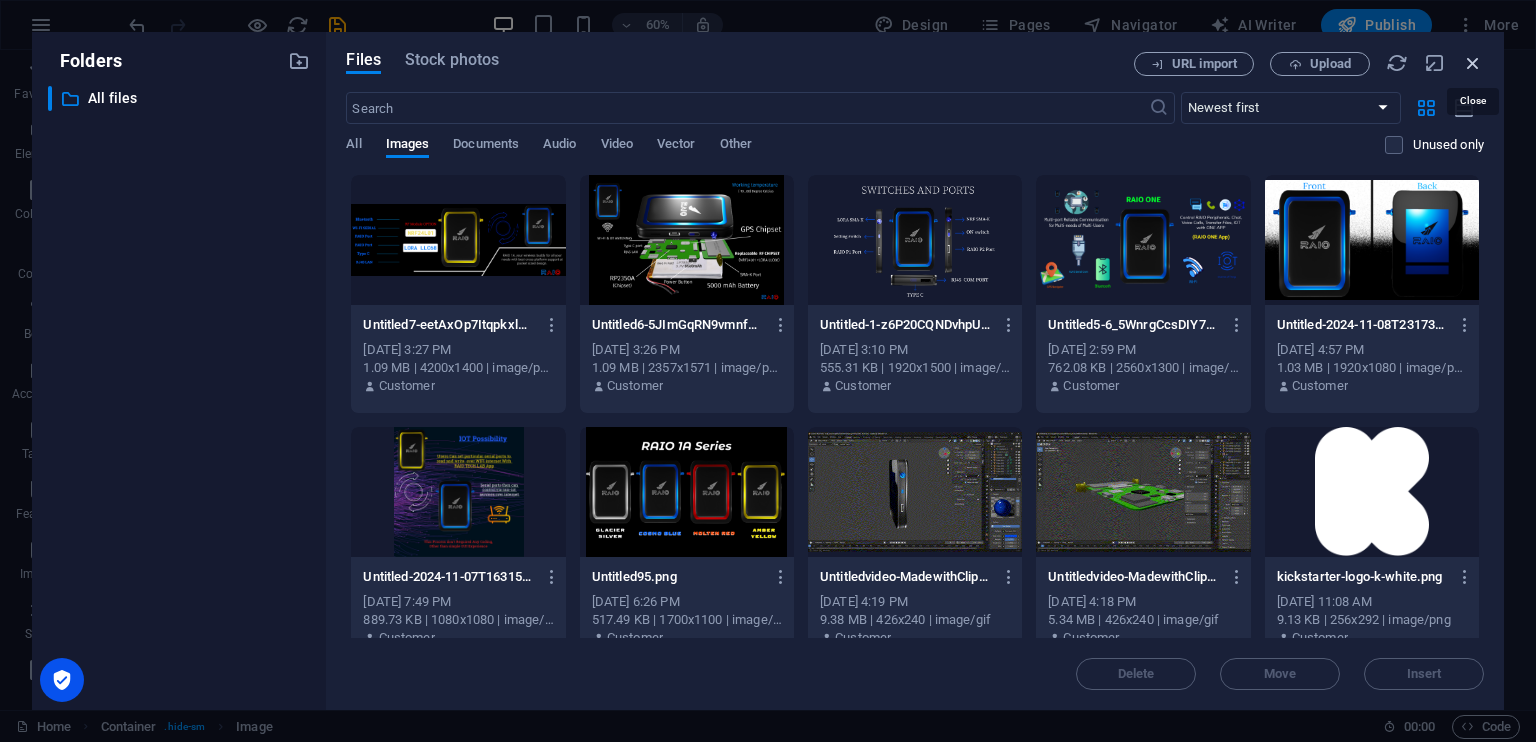 click at bounding box center (1473, 63) 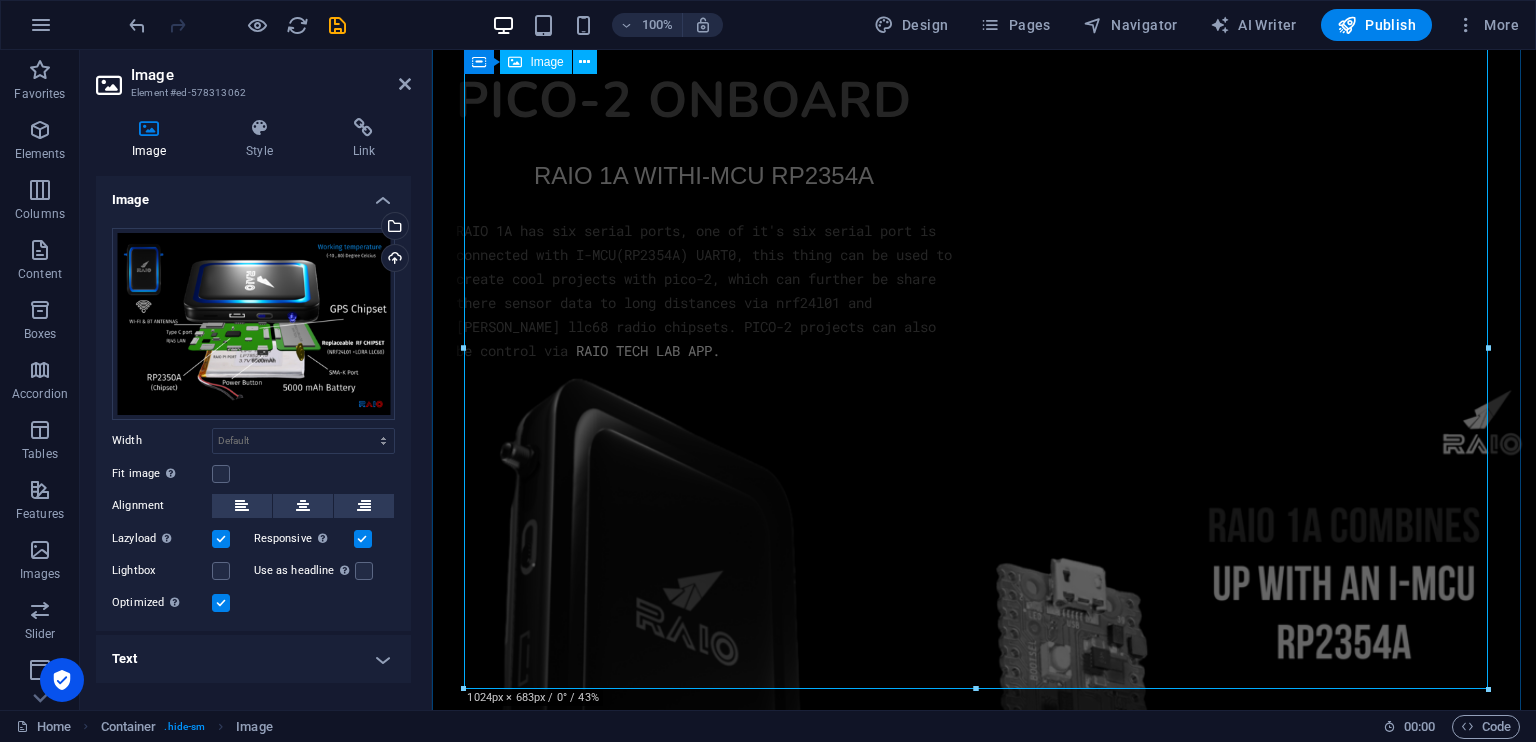 scroll, scrollTop: 18811, scrollLeft: 0, axis: vertical 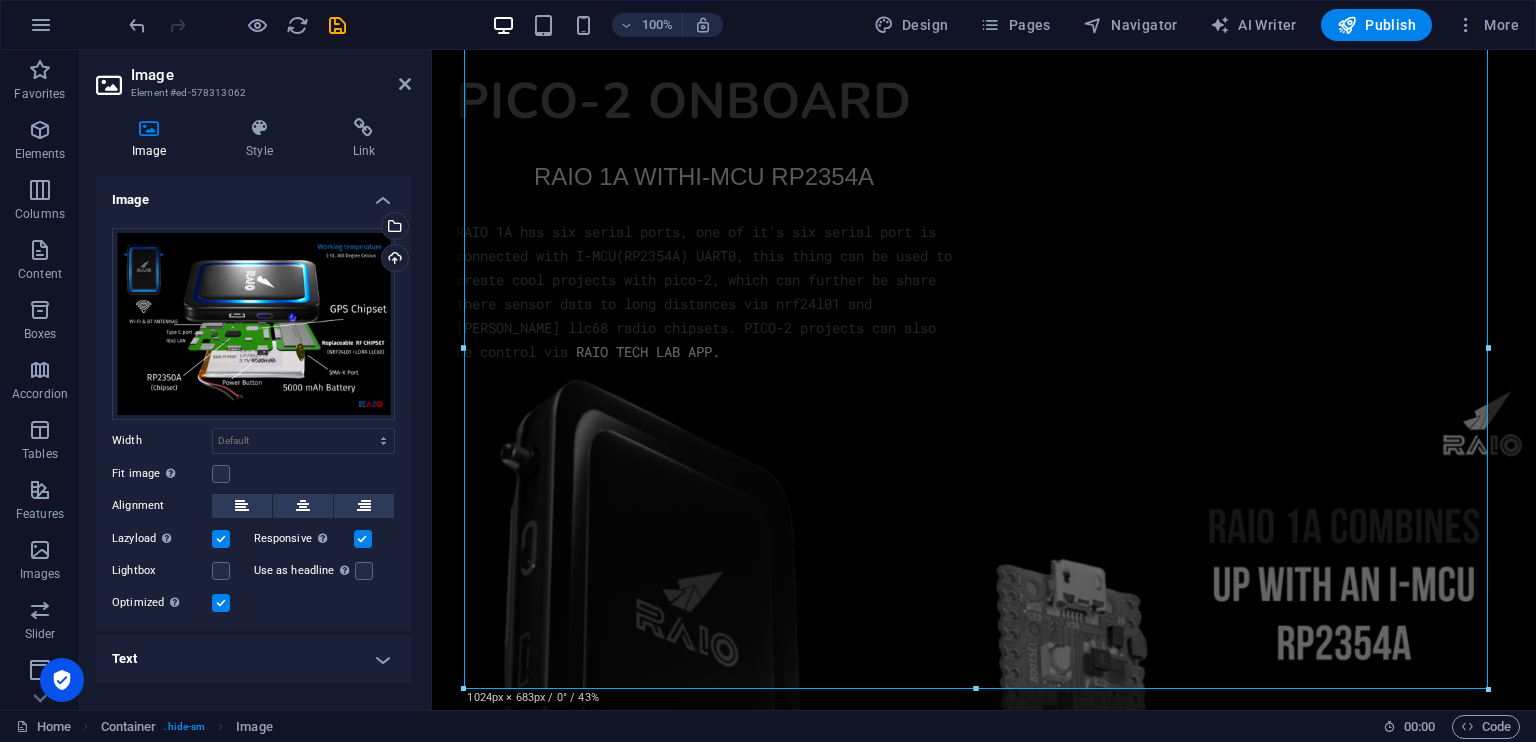click at bounding box center (221, 539) 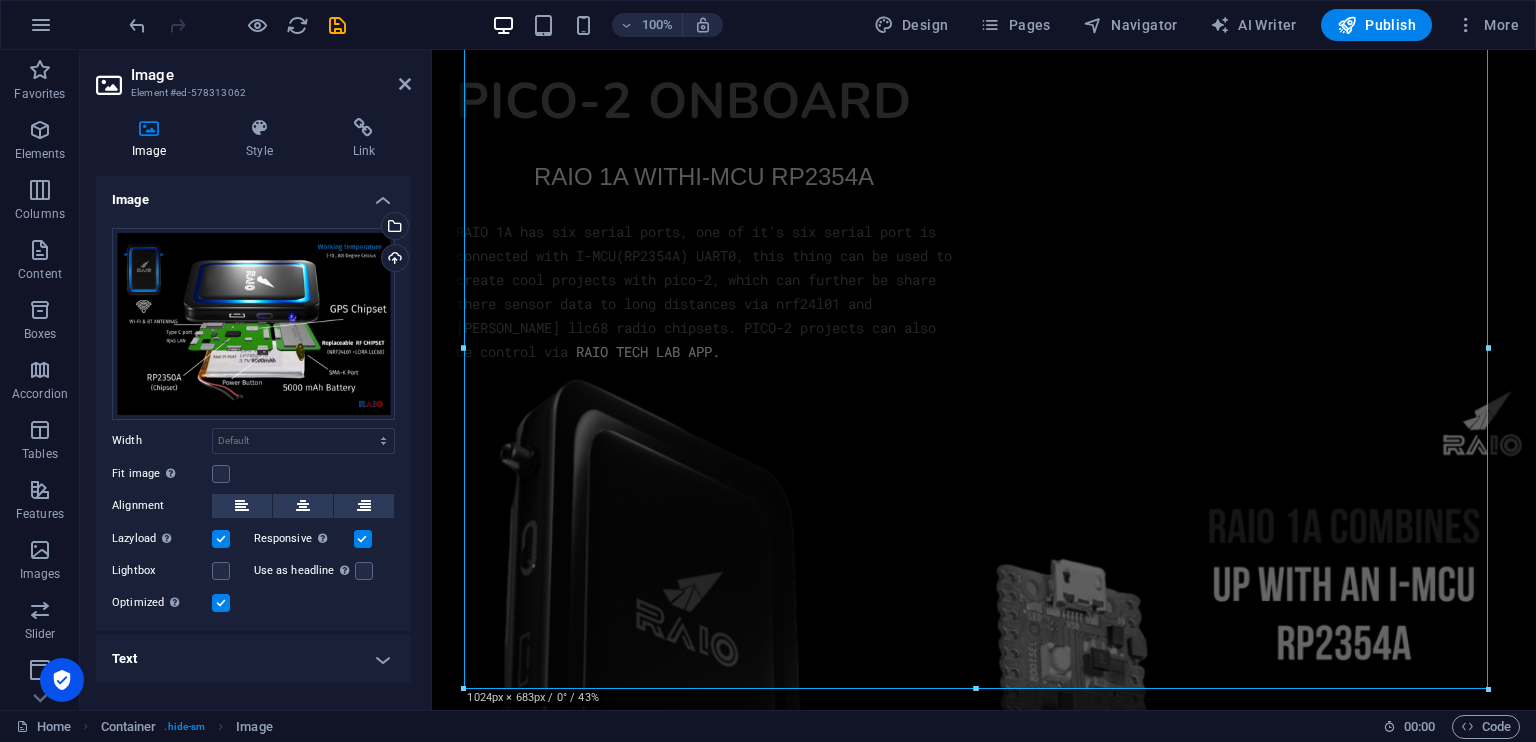 click on "Lazyload Loading images after the page loads improves page speed." at bounding box center (0, 0) 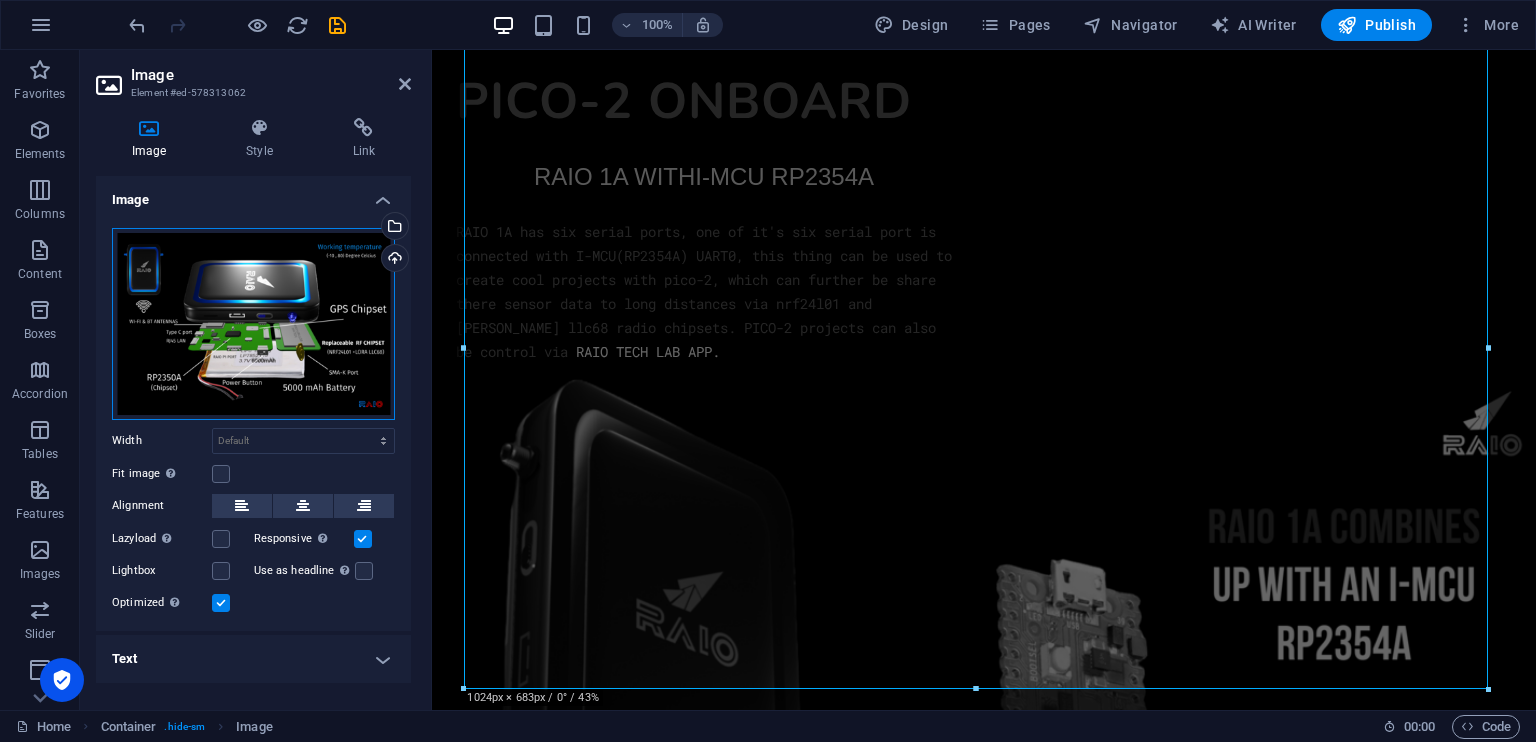 click on "Drag files here, click to choose files or select files from Files or our free stock photos & videos" at bounding box center (253, 324) 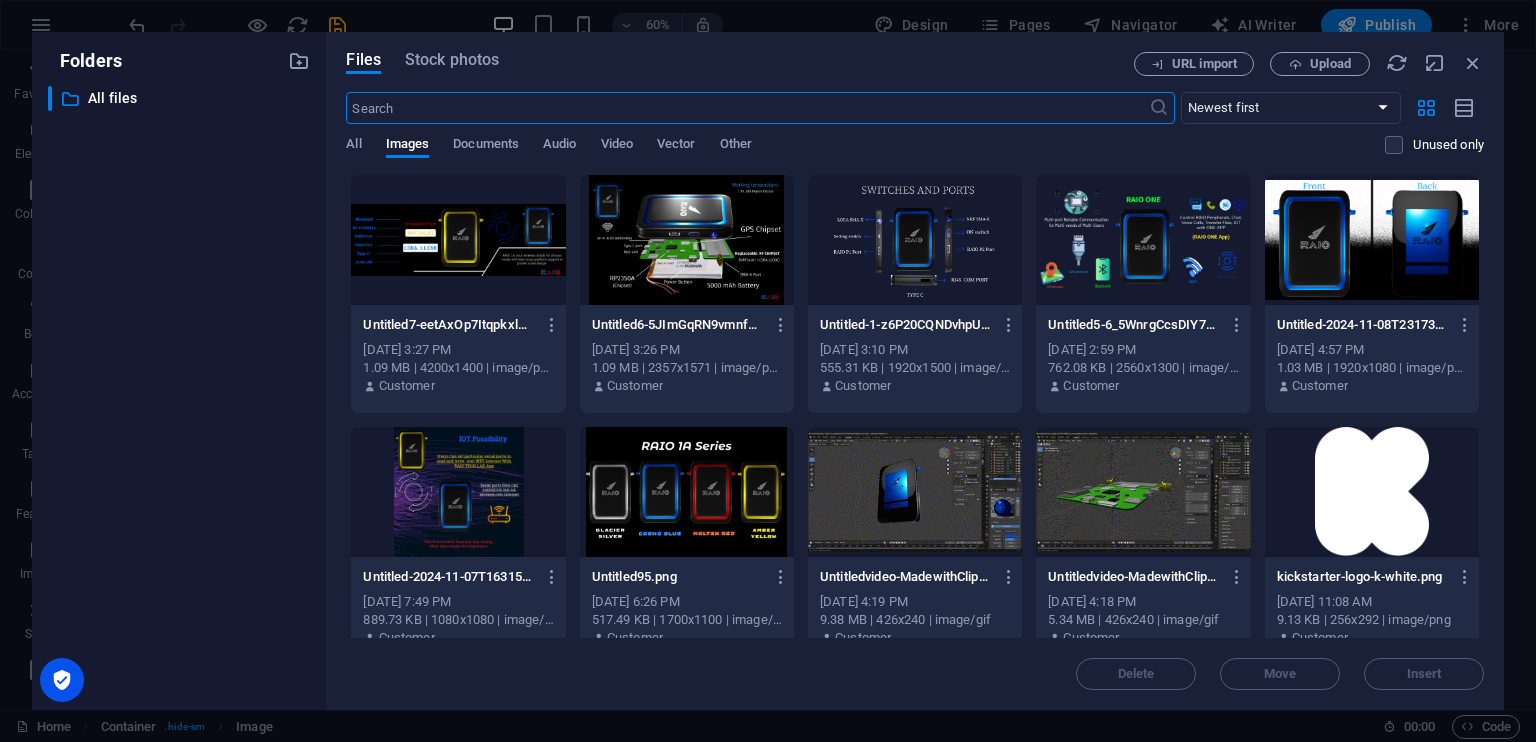 scroll, scrollTop: 18252, scrollLeft: 0, axis: vertical 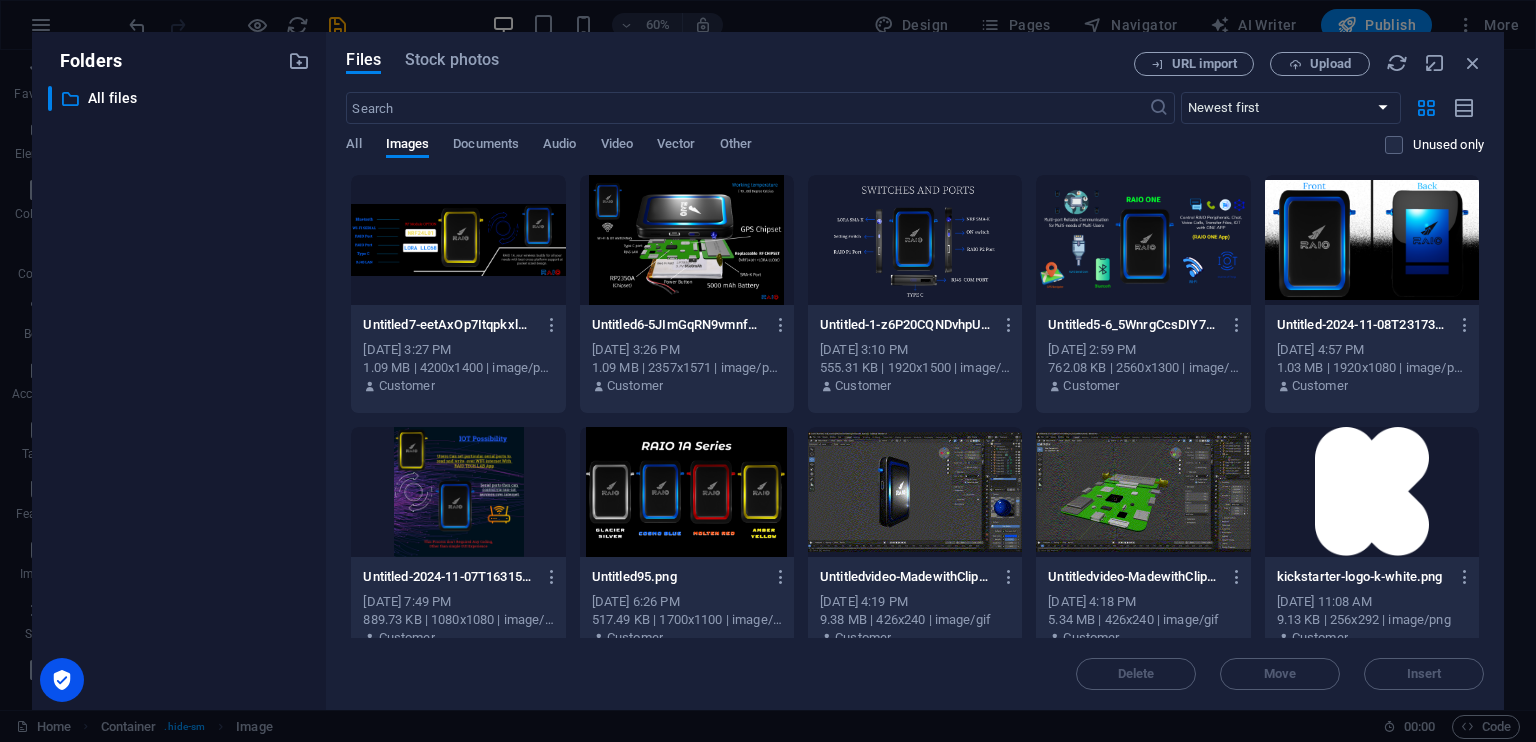 click at bounding box center [687, 240] 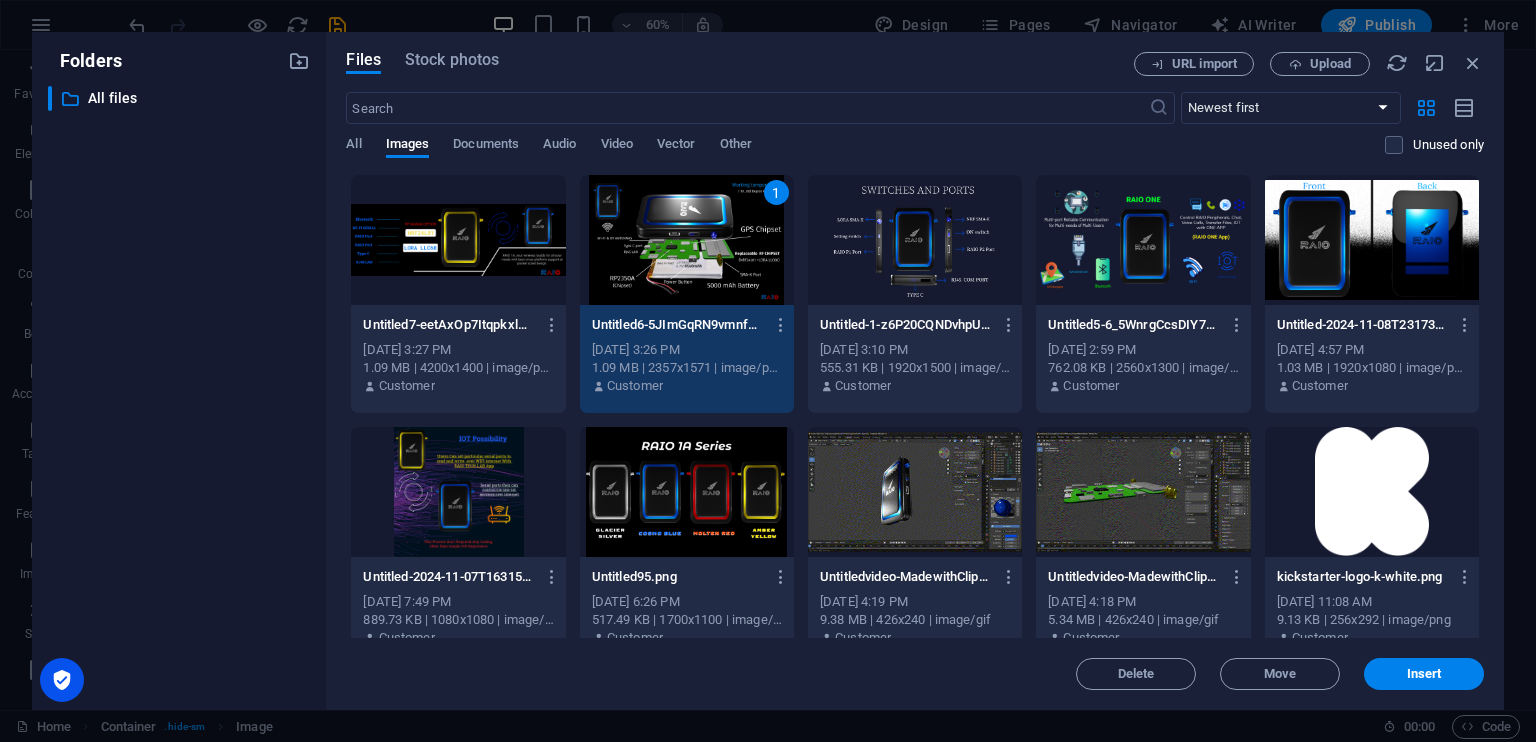 click on "1" at bounding box center (687, 240) 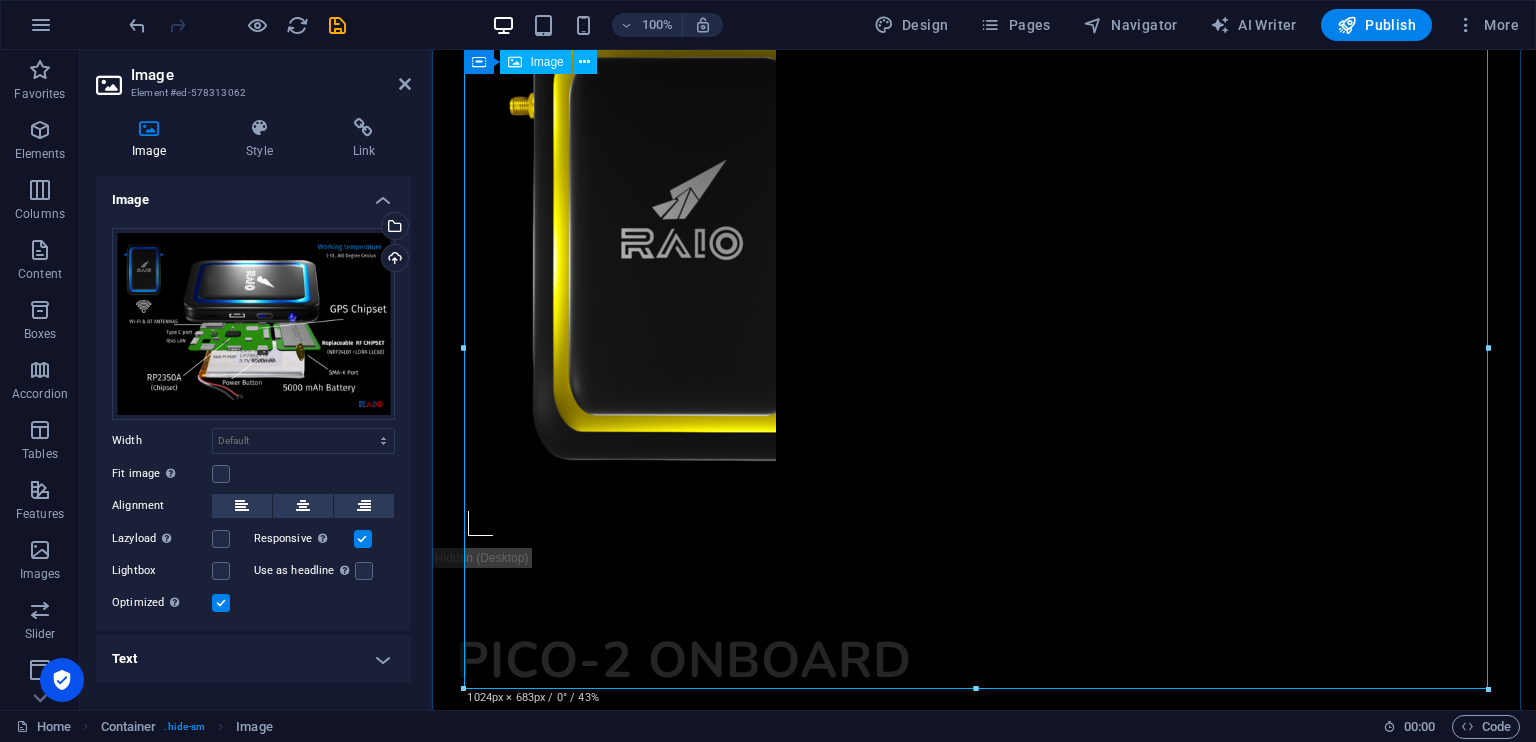 scroll, scrollTop: 18811, scrollLeft: 0, axis: vertical 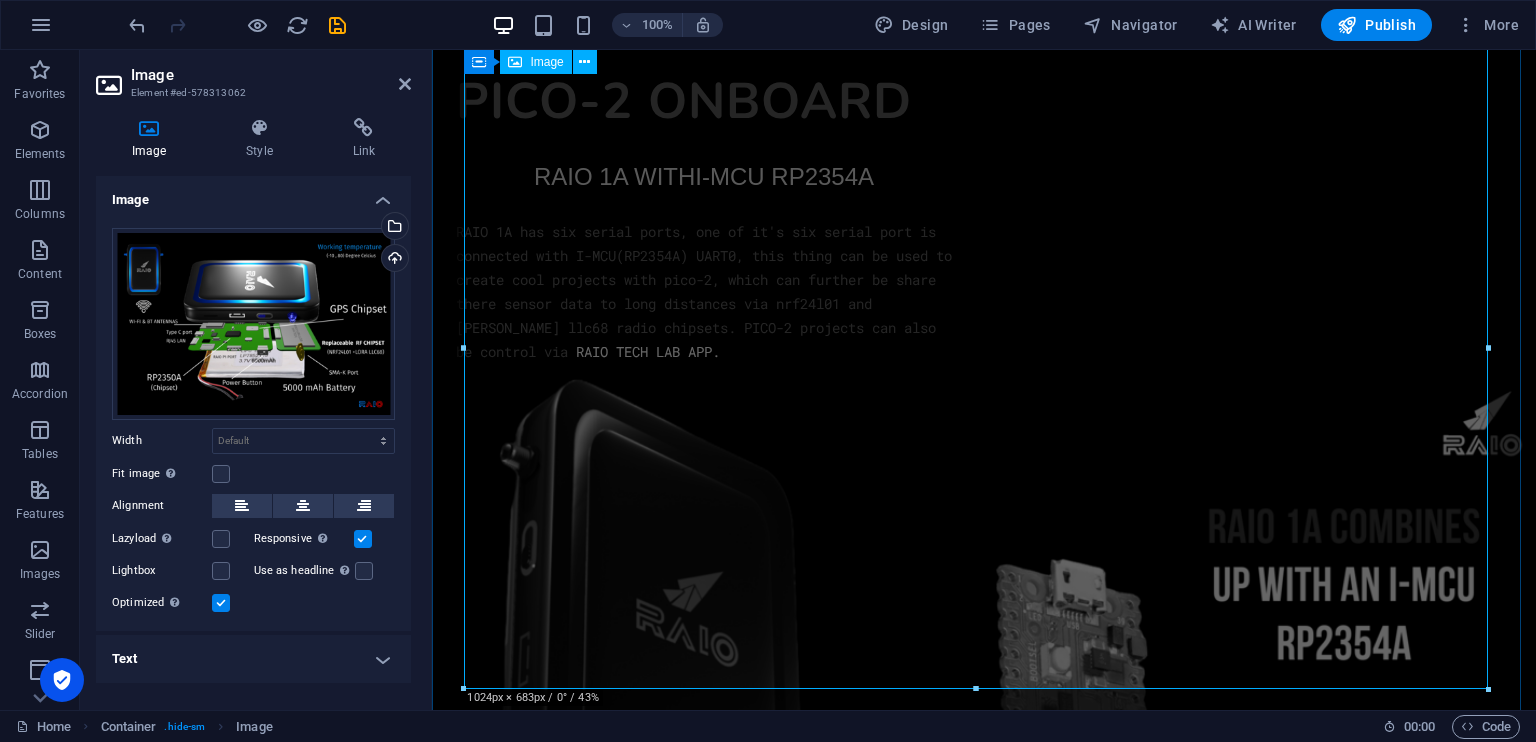 click at bounding box center [984, 9761] 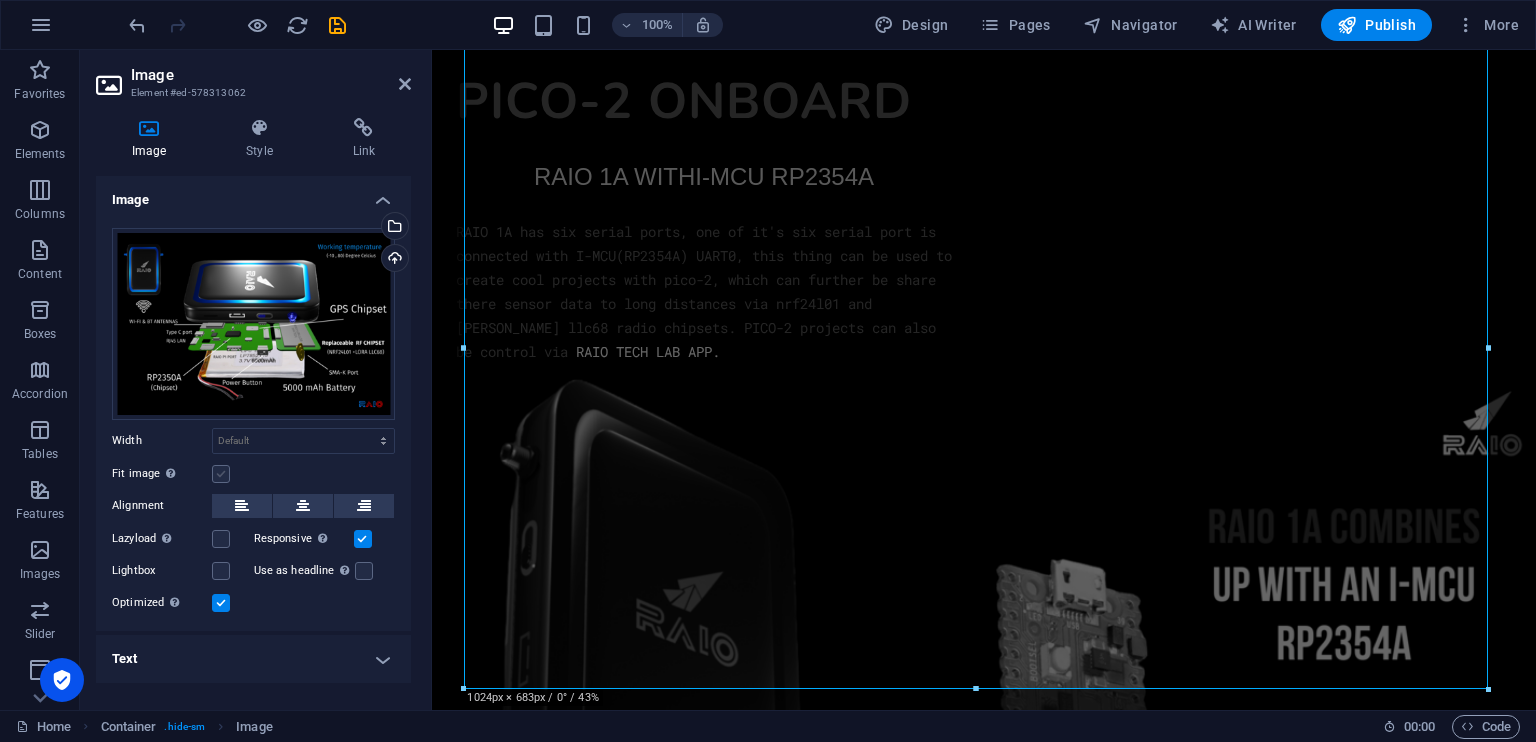 click at bounding box center (221, 474) 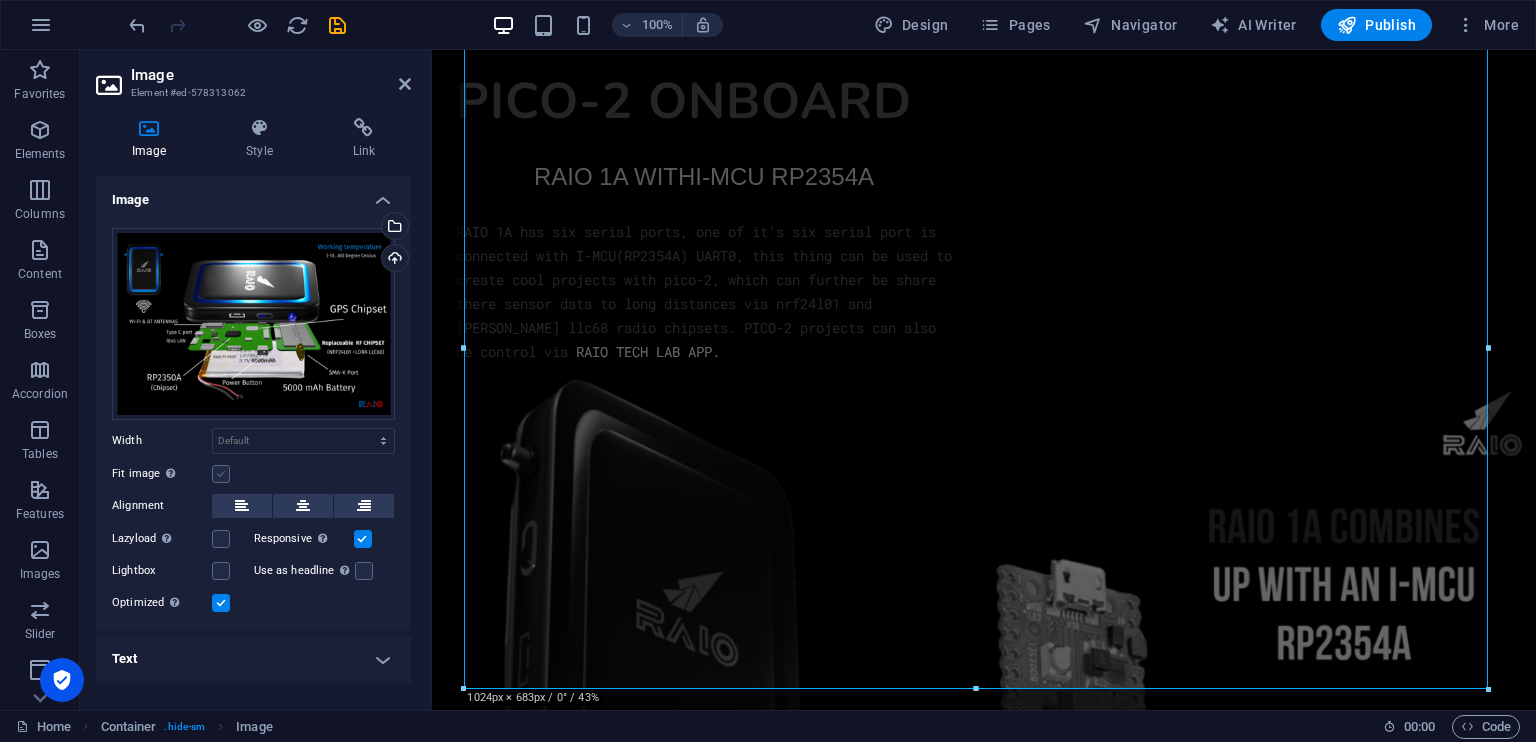 click on "Fit image Automatically fit image to a fixed width and height" at bounding box center [0, 0] 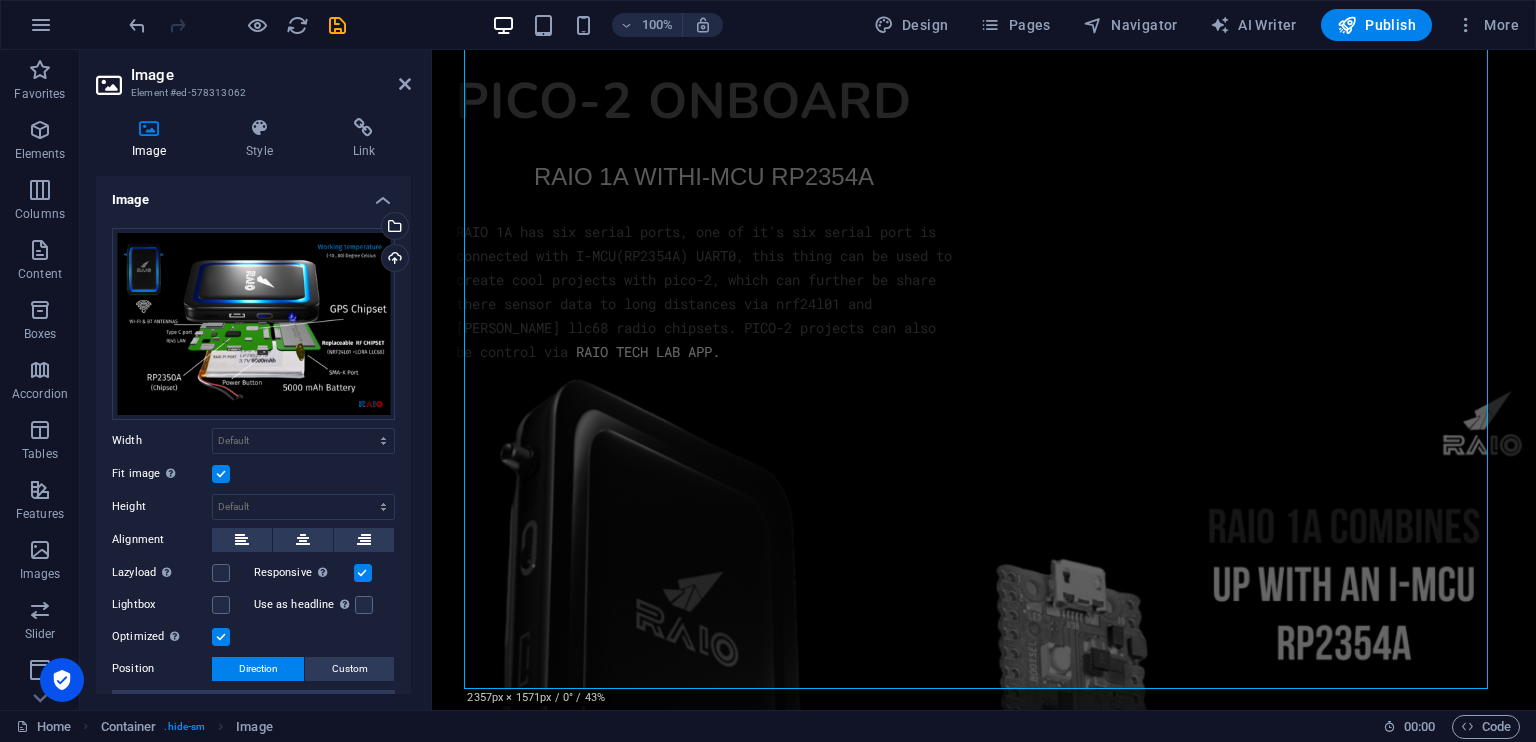 click at bounding box center (221, 474) 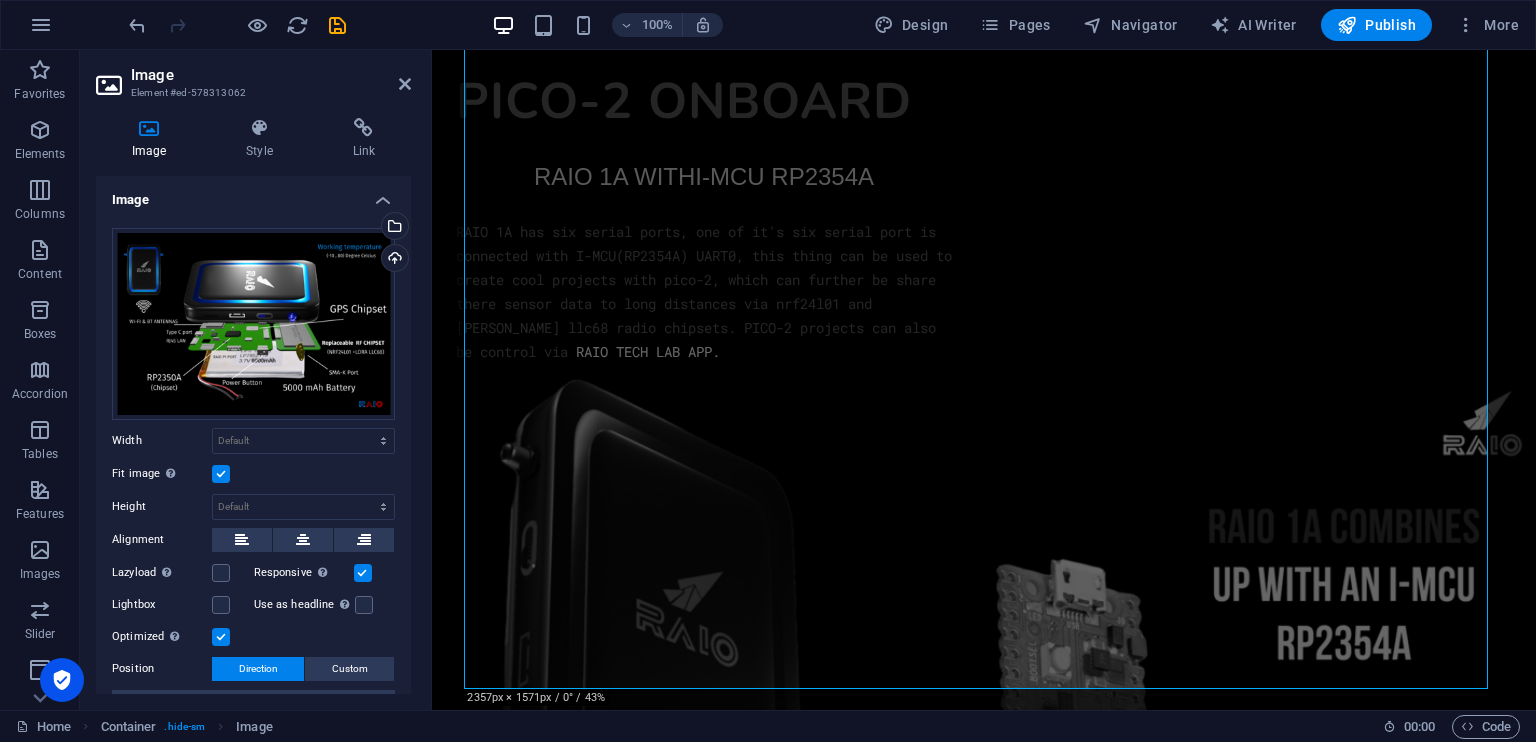 click on "Fit image Automatically fit image to a fixed width and height" at bounding box center (0, 0) 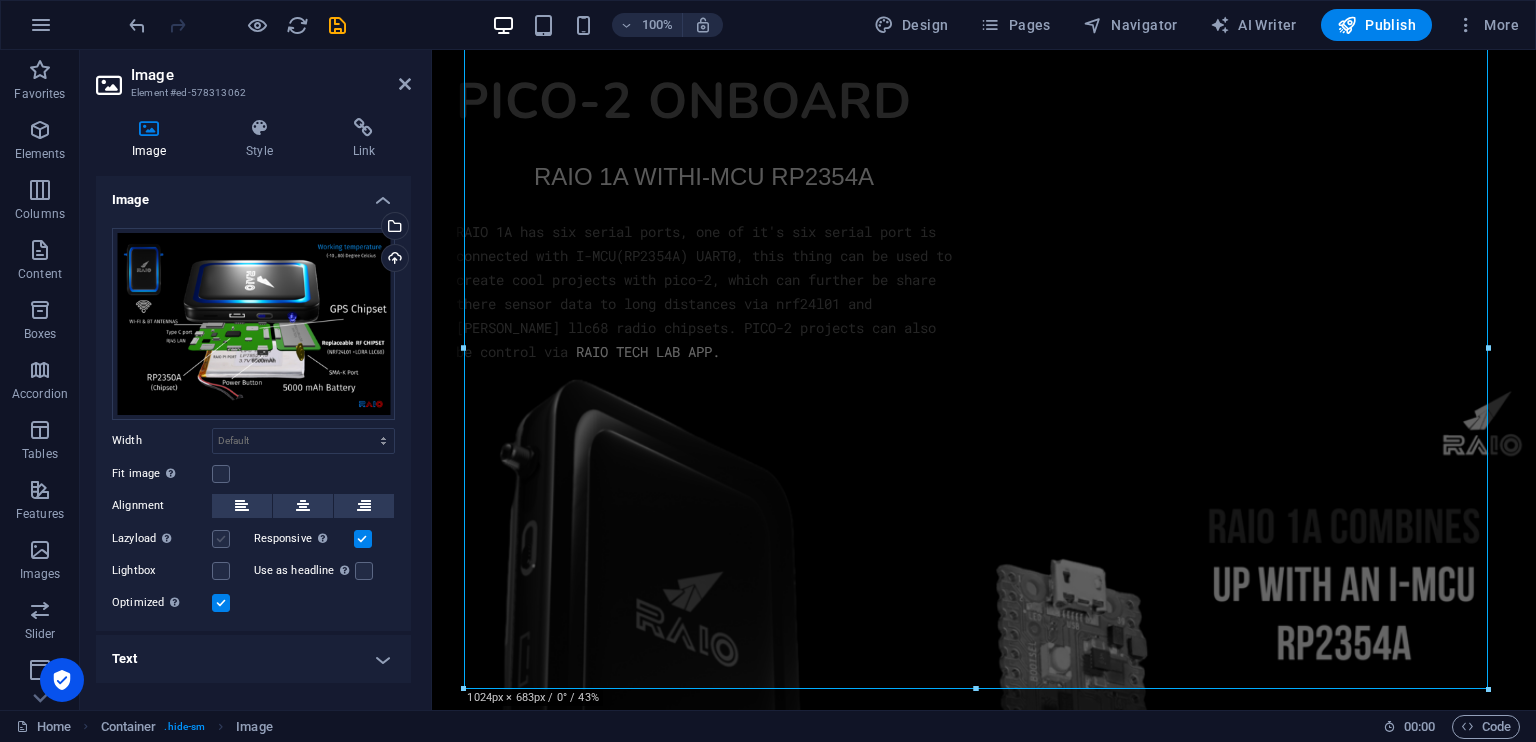 click at bounding box center [221, 539] 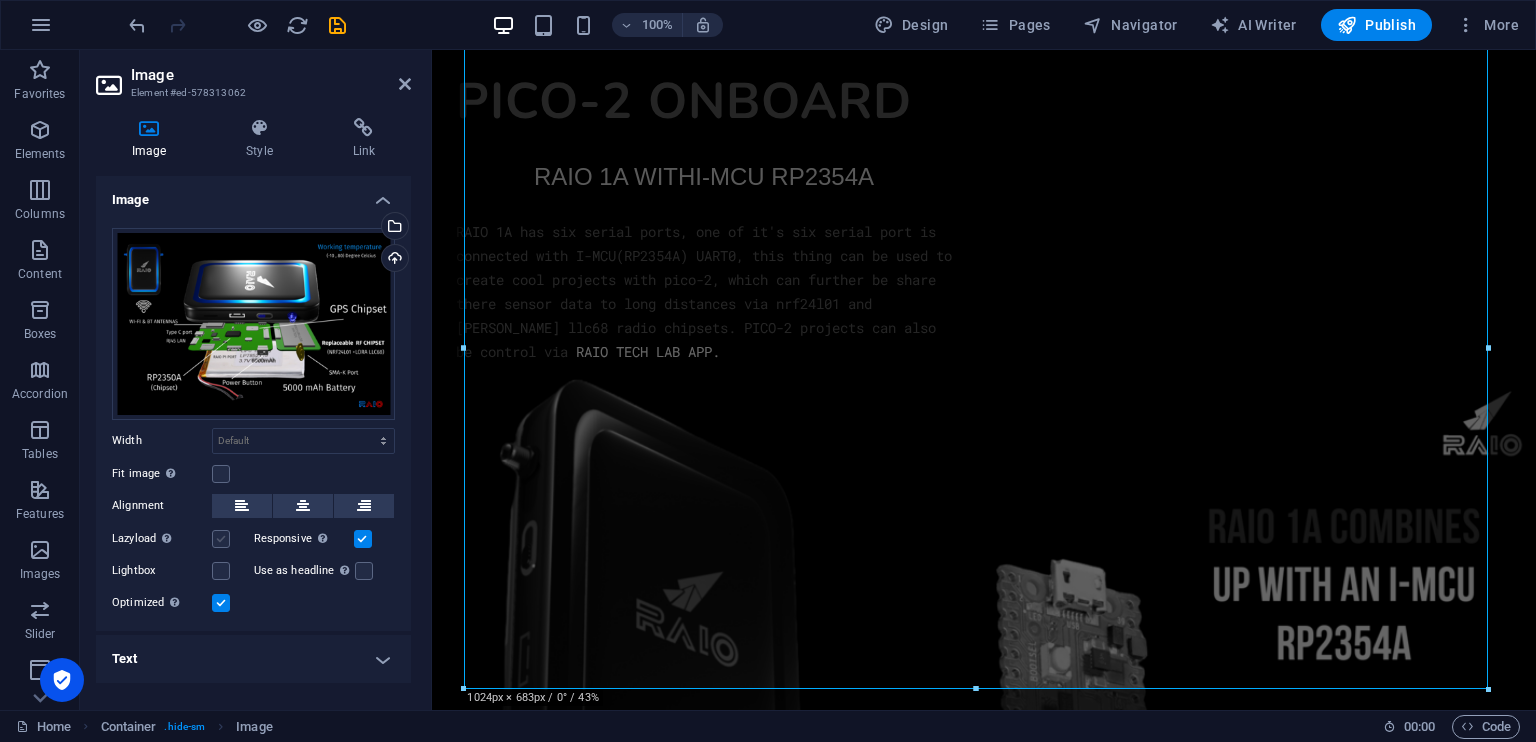 click on "Lazyload Loading images after the page loads improves page speed." at bounding box center (0, 0) 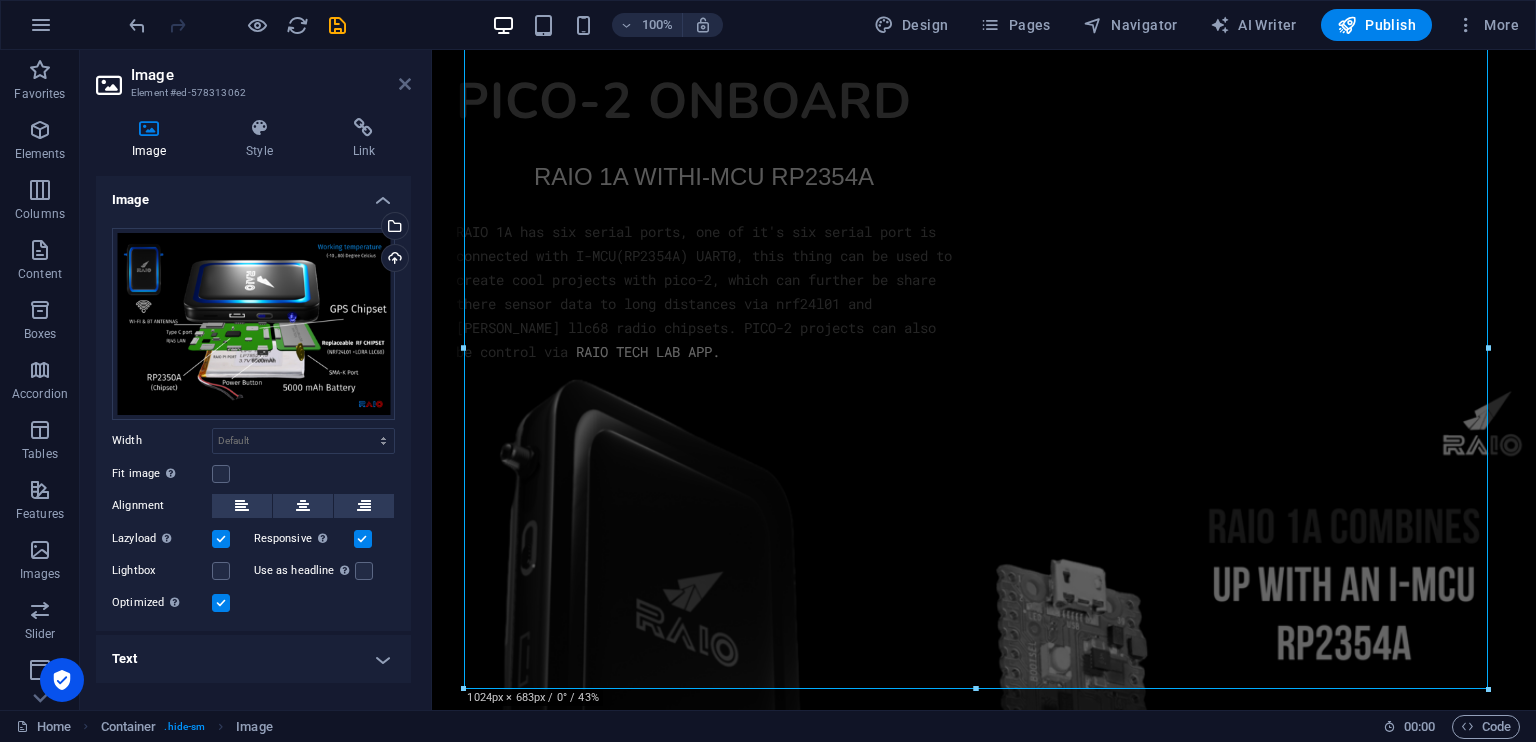 click at bounding box center (405, 84) 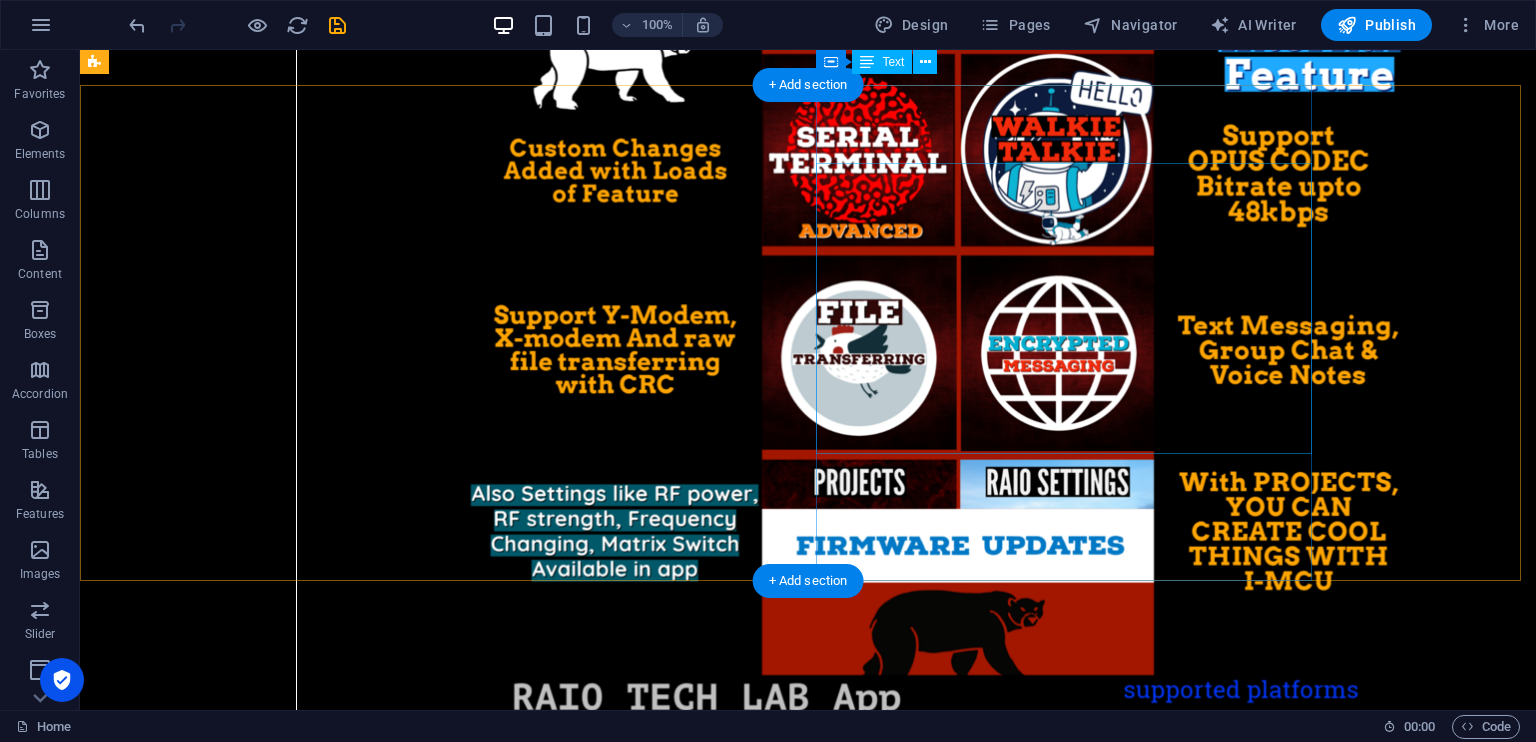 scroll, scrollTop: 18384, scrollLeft: 0, axis: vertical 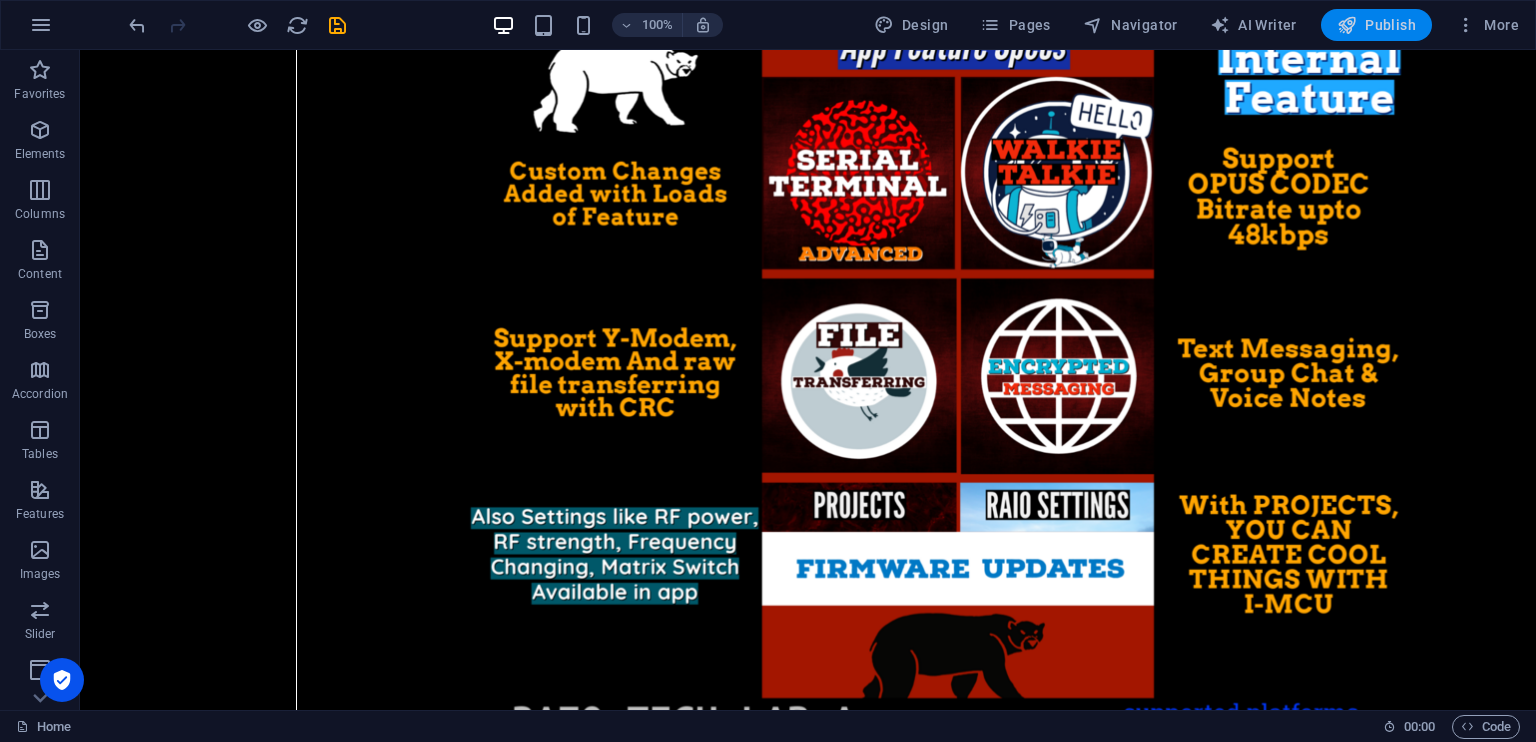 click at bounding box center [1347, 25] 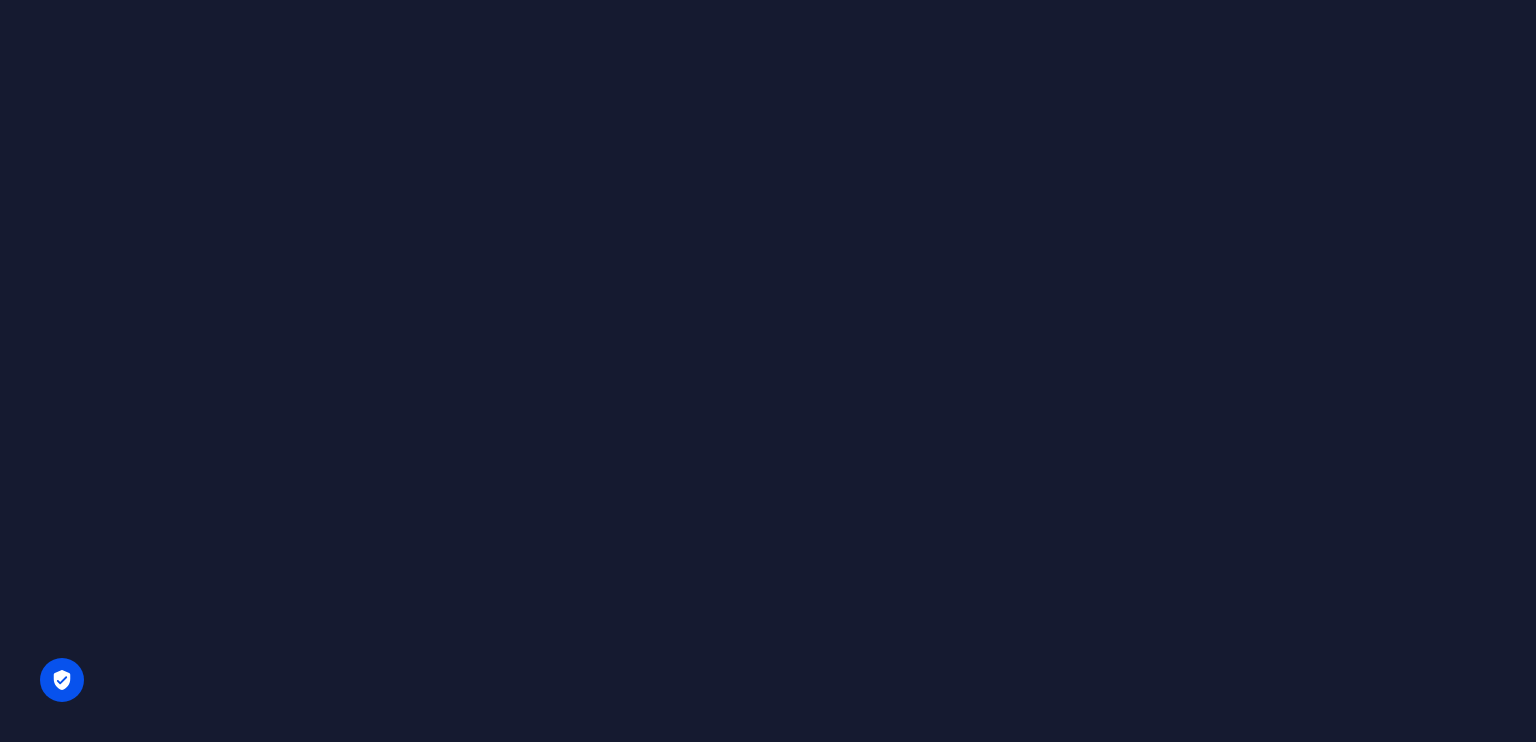 scroll, scrollTop: 0, scrollLeft: 0, axis: both 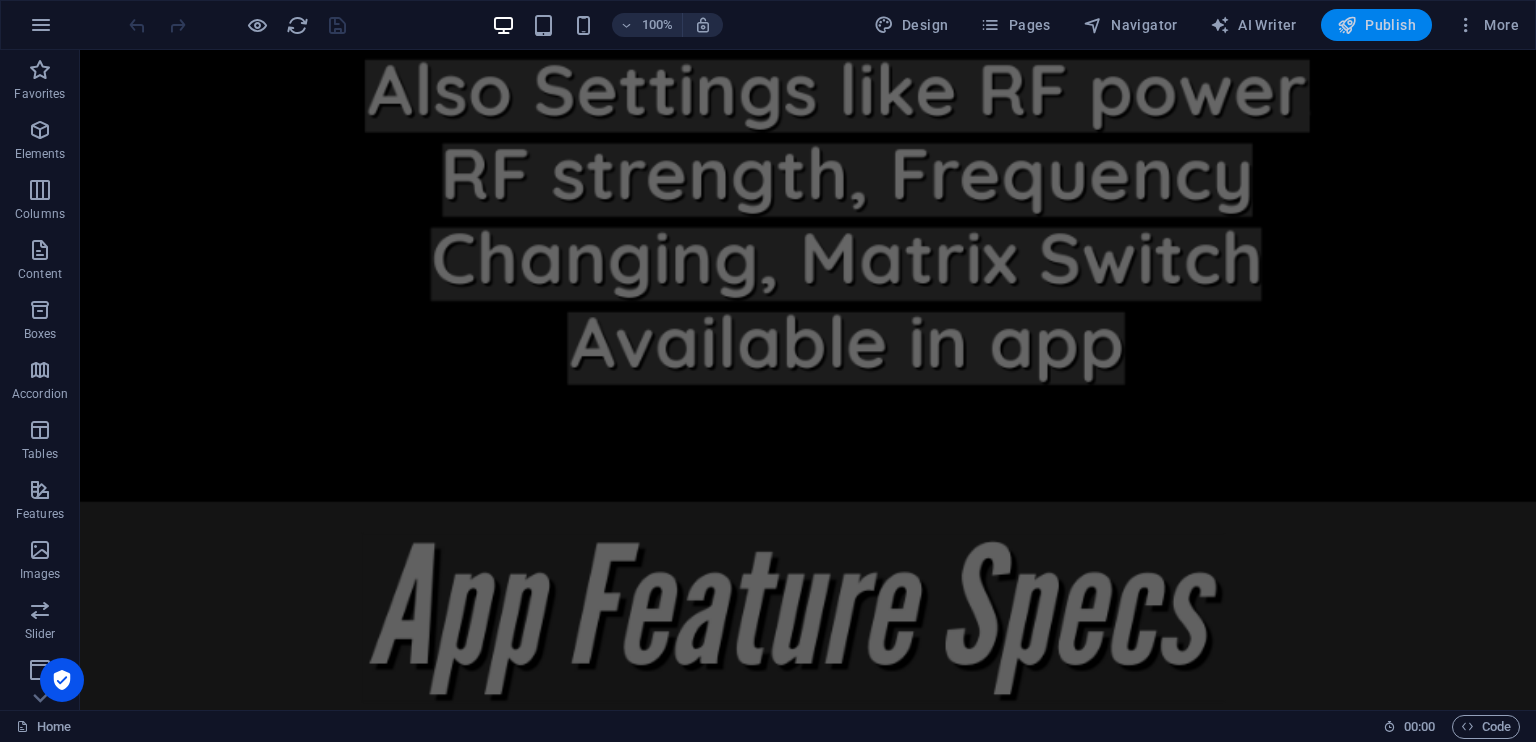 click on "Publish" at bounding box center [1376, 25] 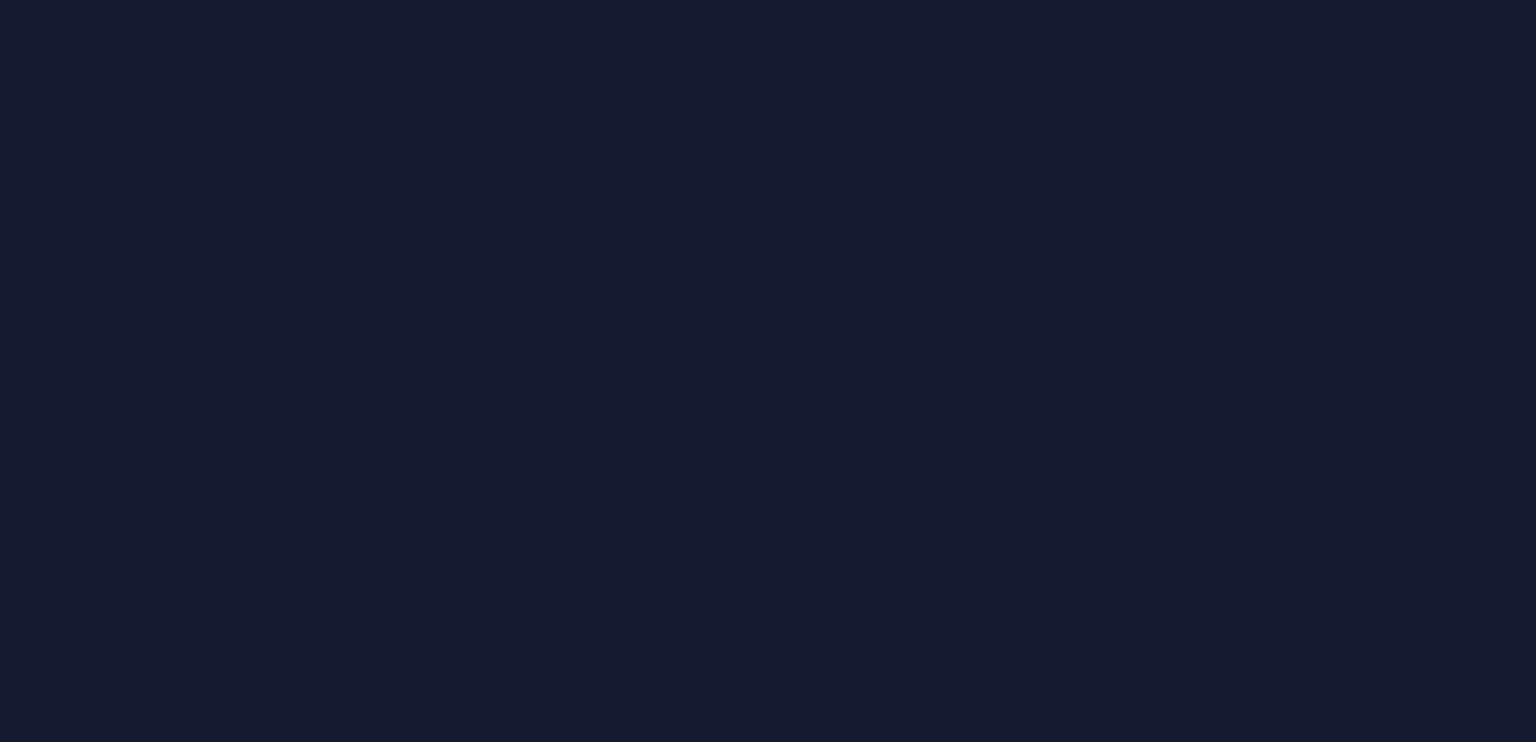 scroll, scrollTop: 0, scrollLeft: 0, axis: both 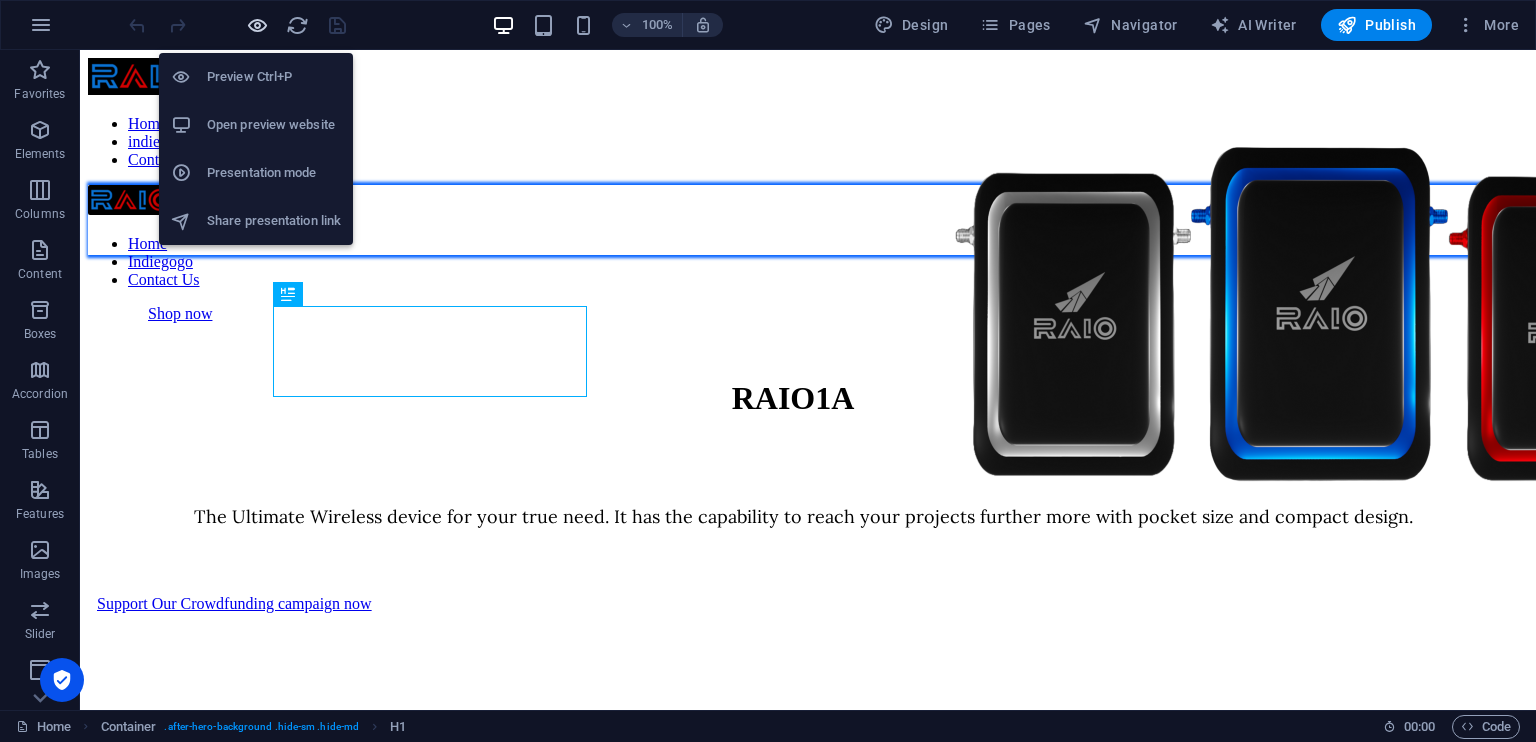 click at bounding box center [257, 25] 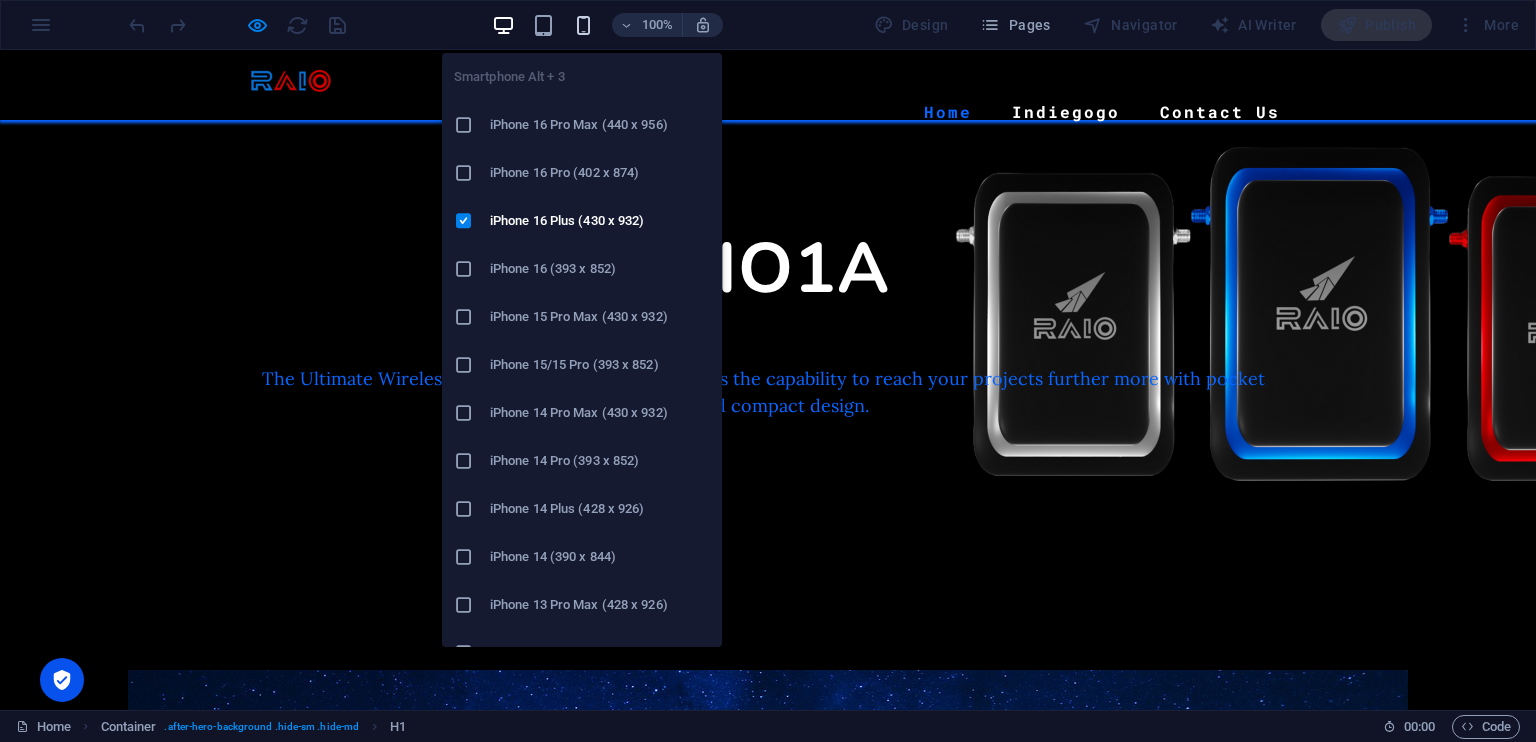 click at bounding box center (583, 25) 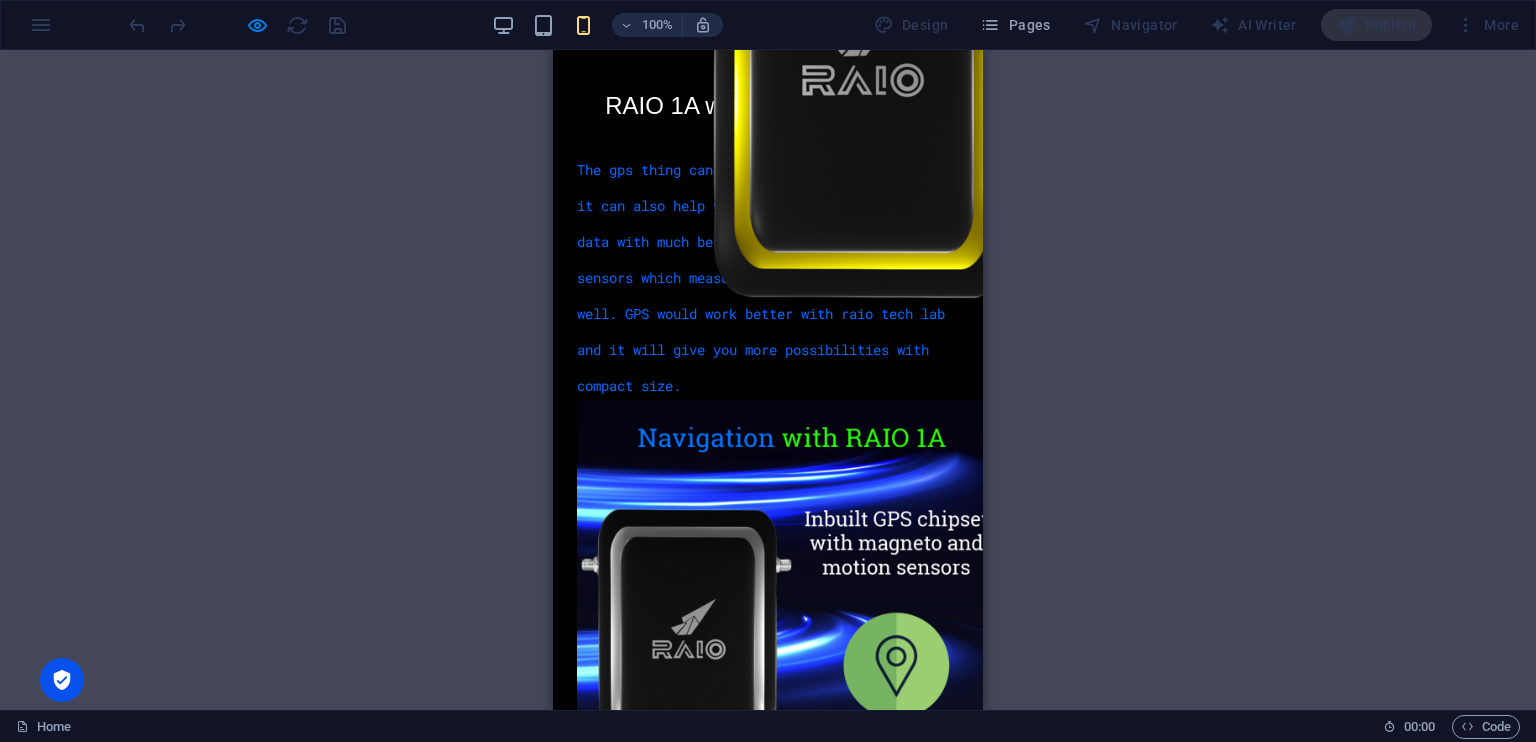 scroll, scrollTop: 7416, scrollLeft: 0, axis: vertical 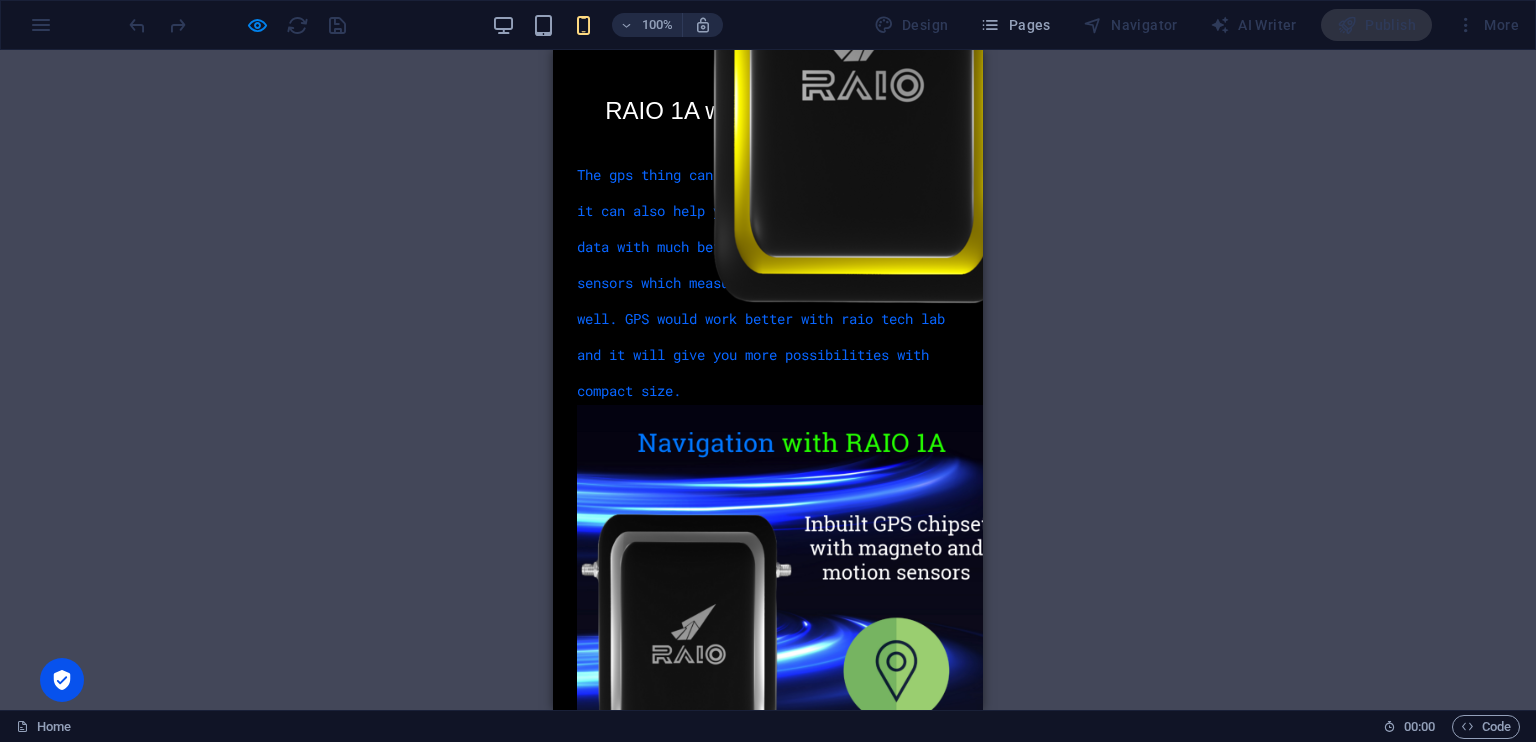 click at bounding box center [237, 25] 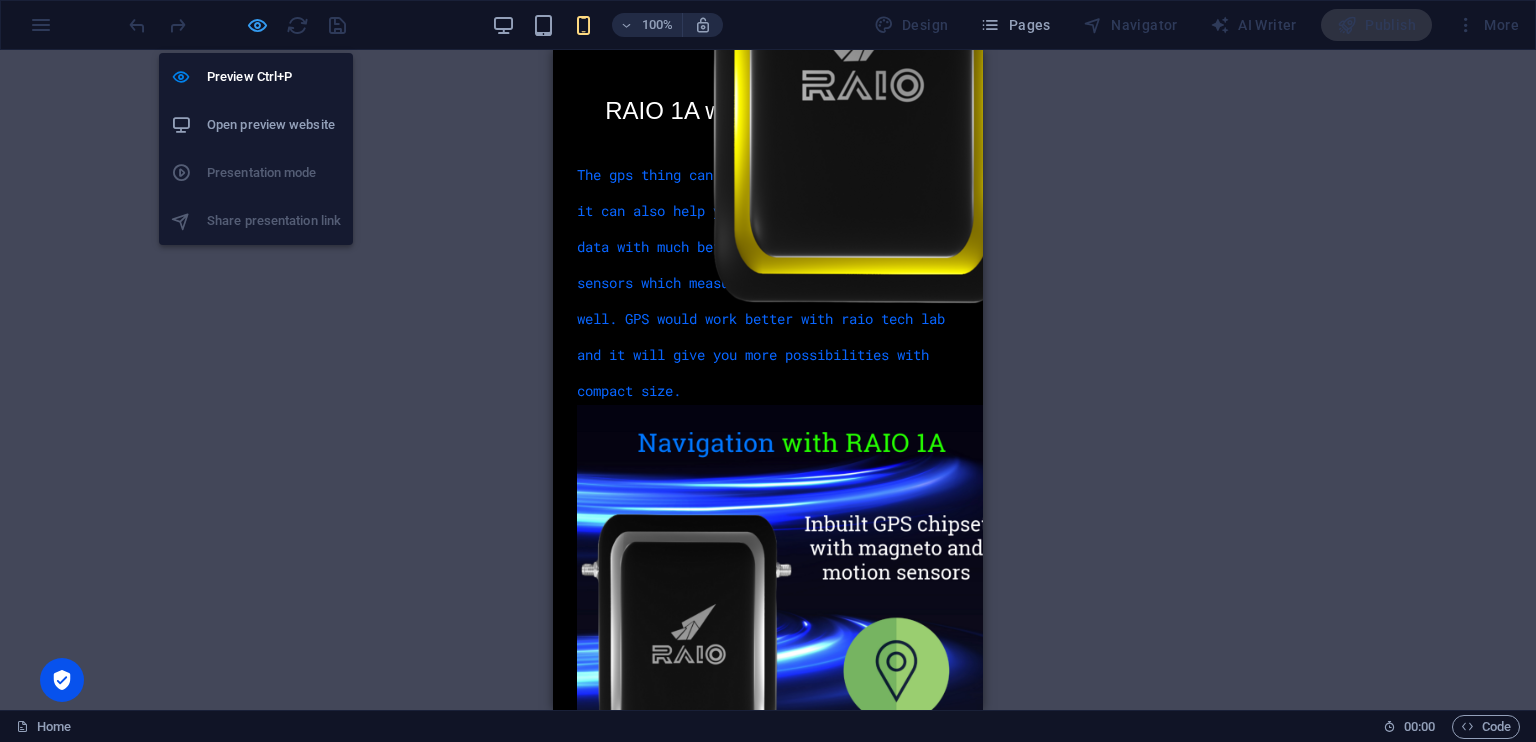 click at bounding box center [257, 25] 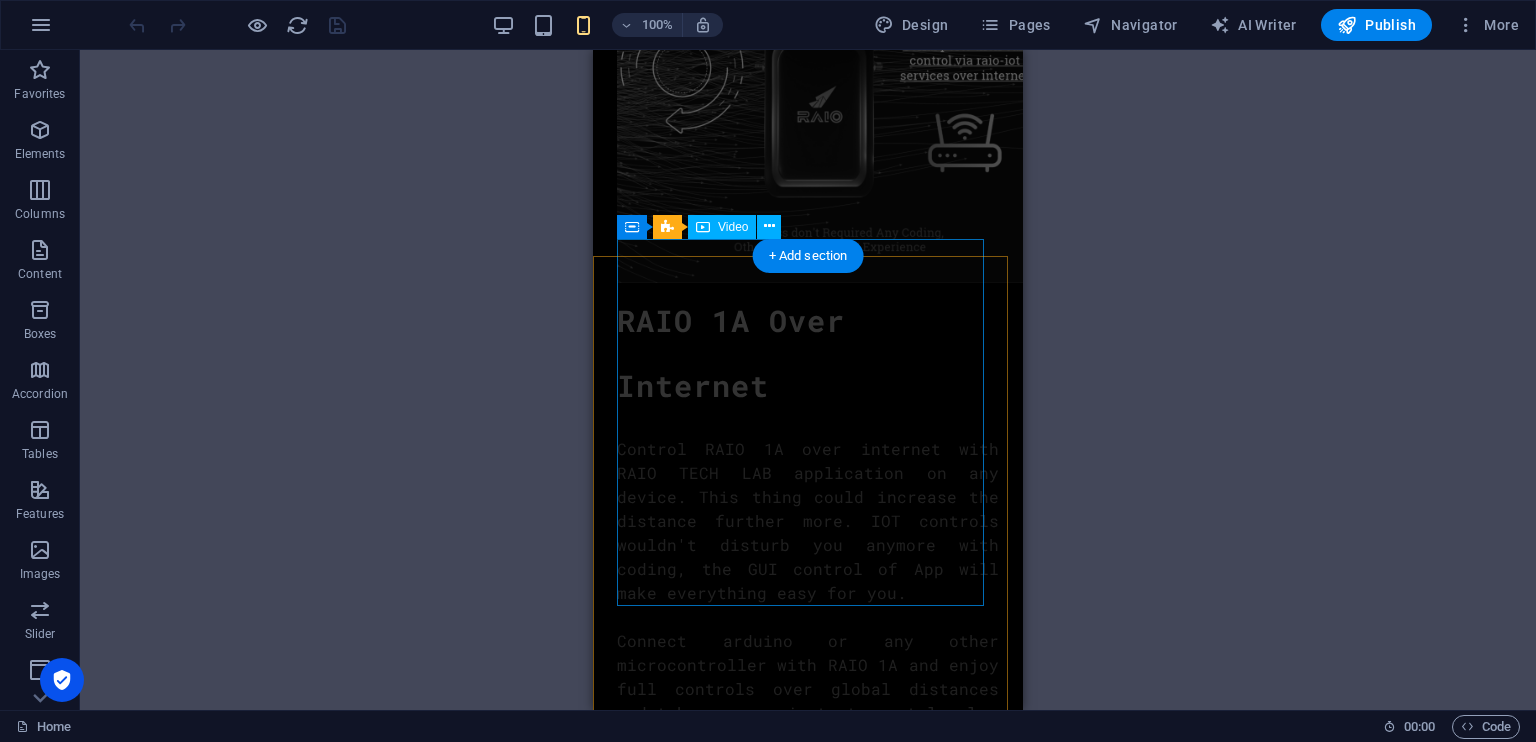 scroll, scrollTop: 14226, scrollLeft: 0, axis: vertical 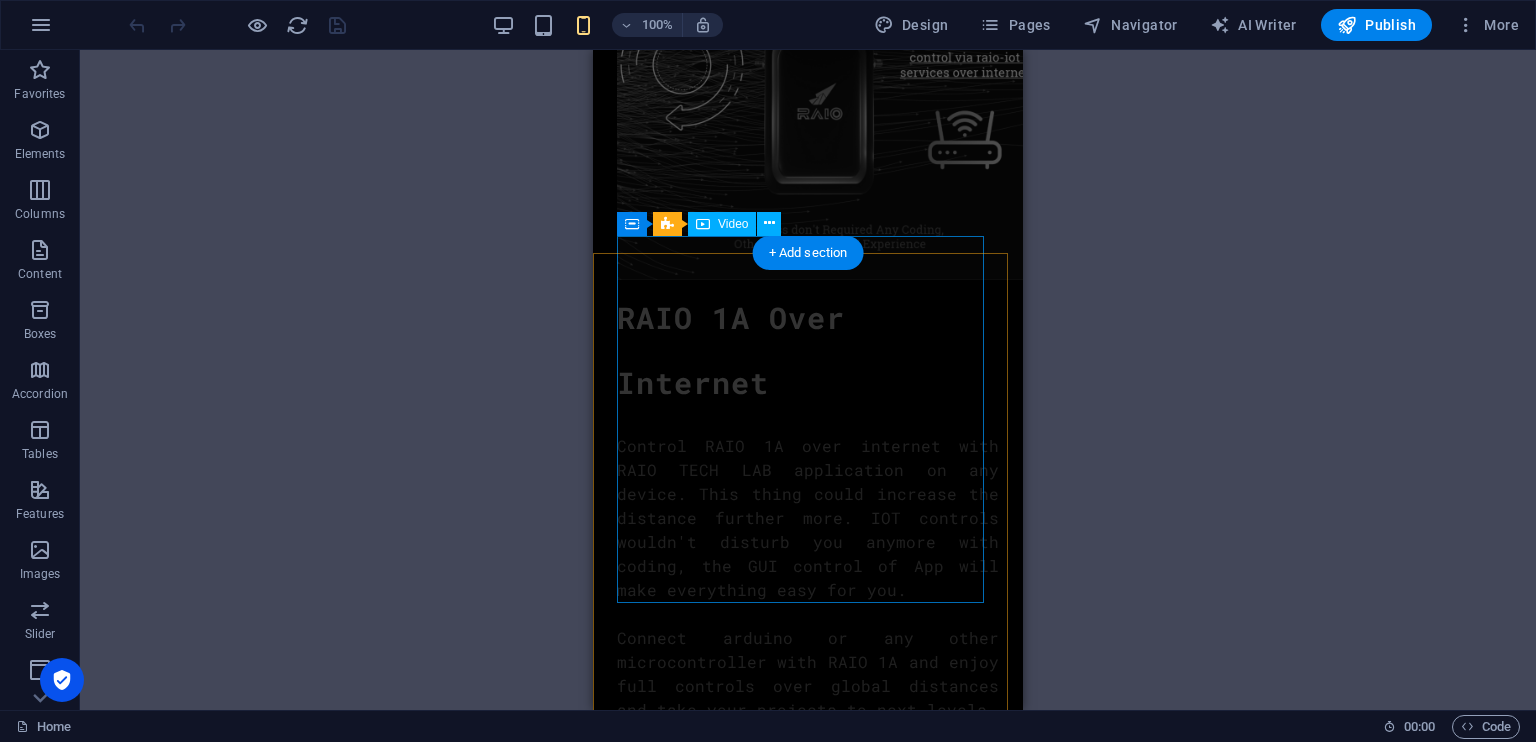 click at bounding box center (808, 1952) 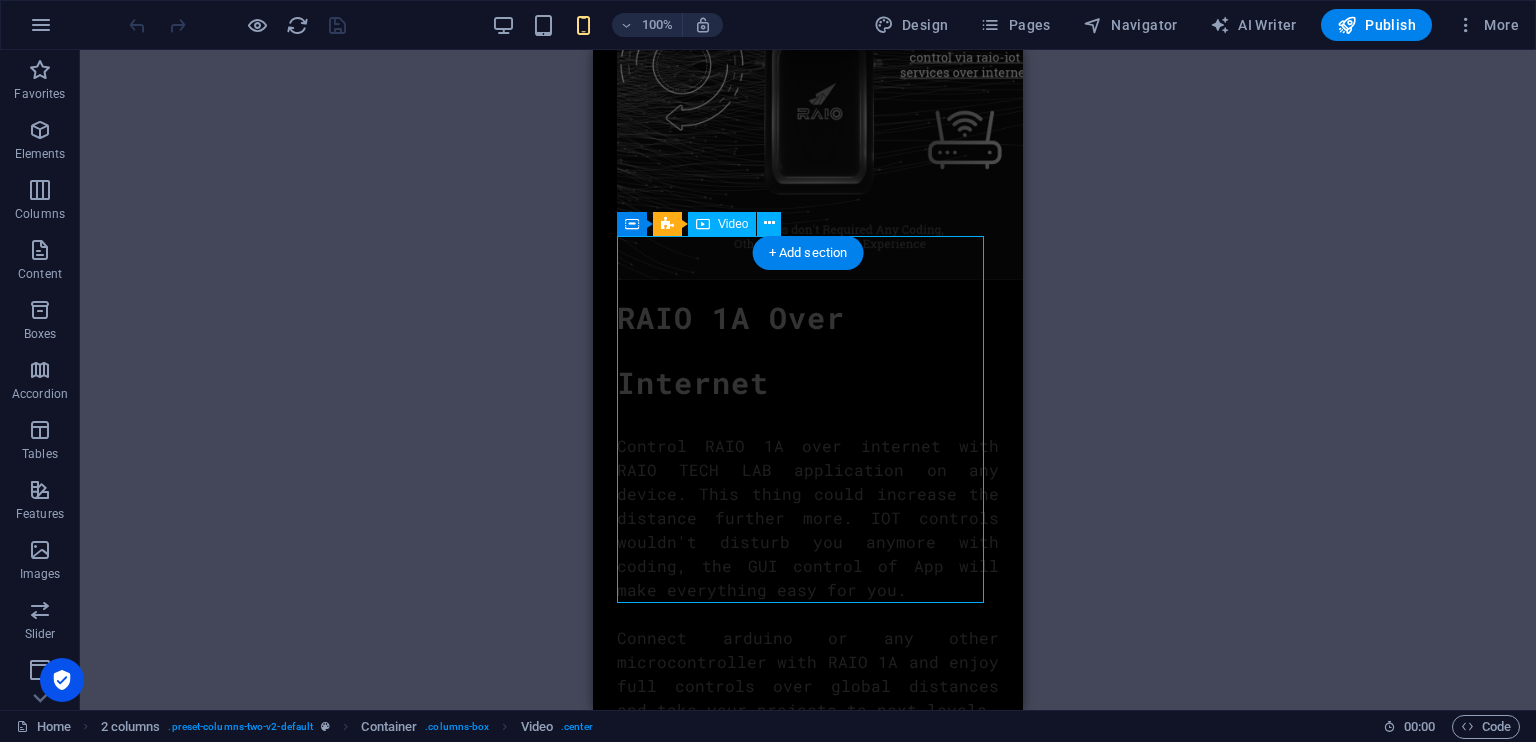 click at bounding box center [808, 1952] 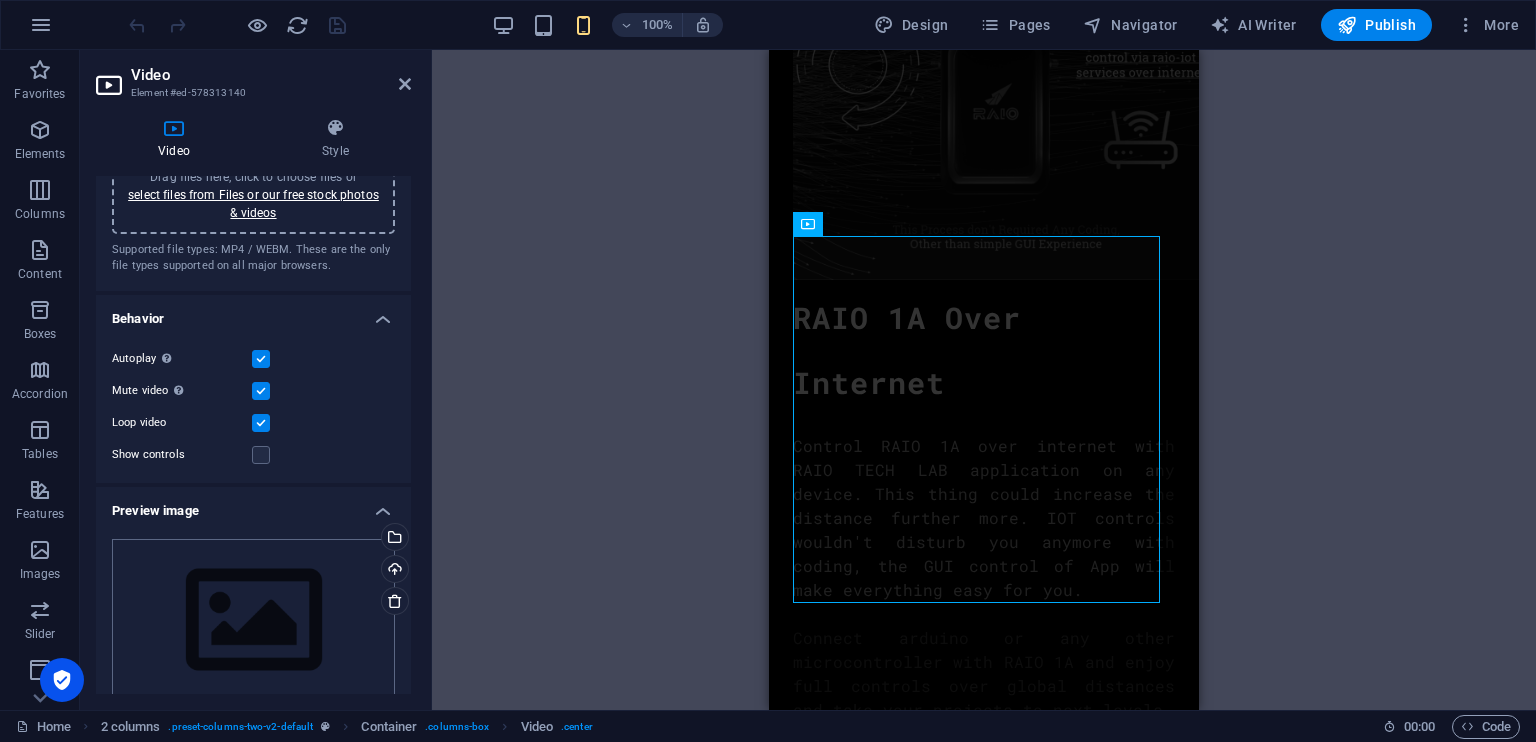 scroll, scrollTop: 0, scrollLeft: 0, axis: both 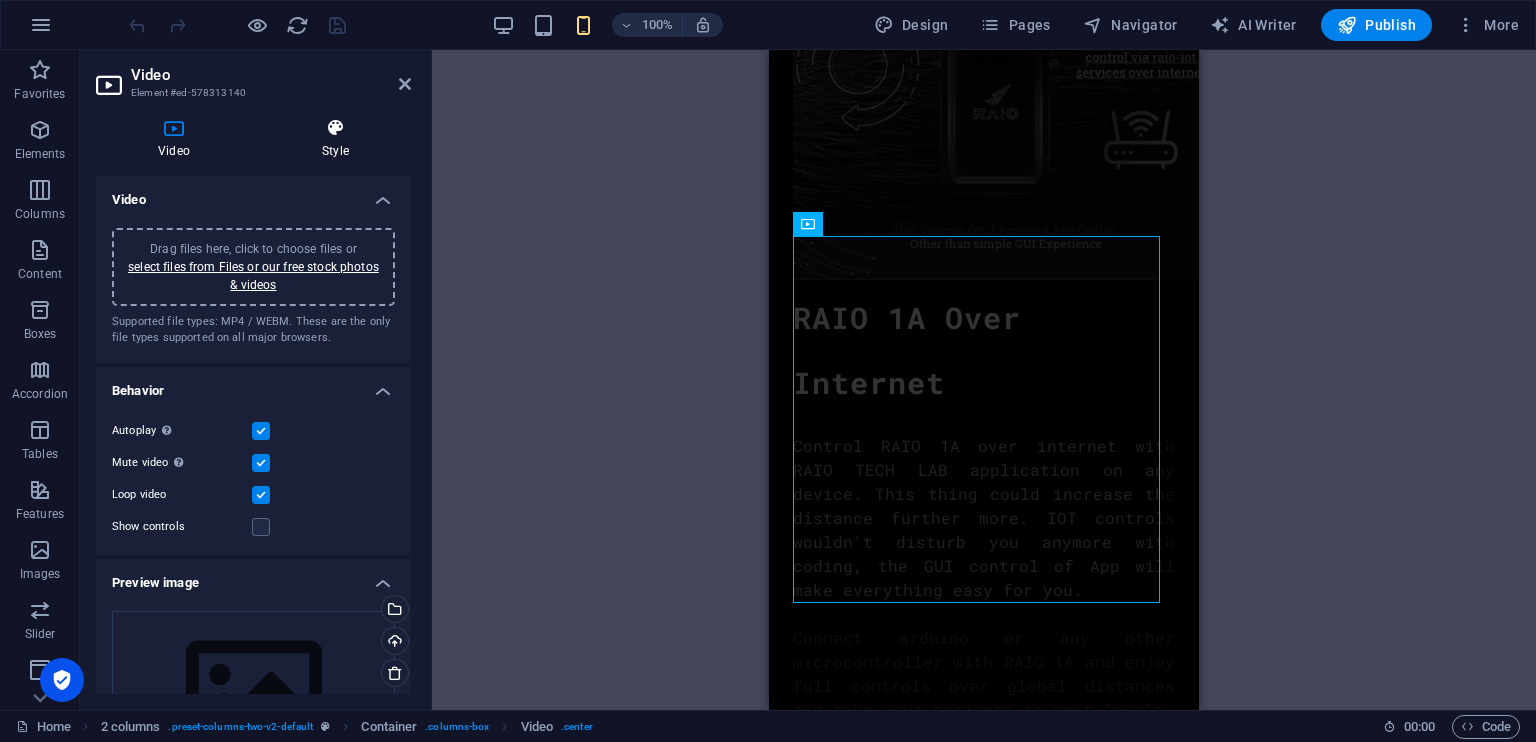 click on "Style" at bounding box center [335, 139] 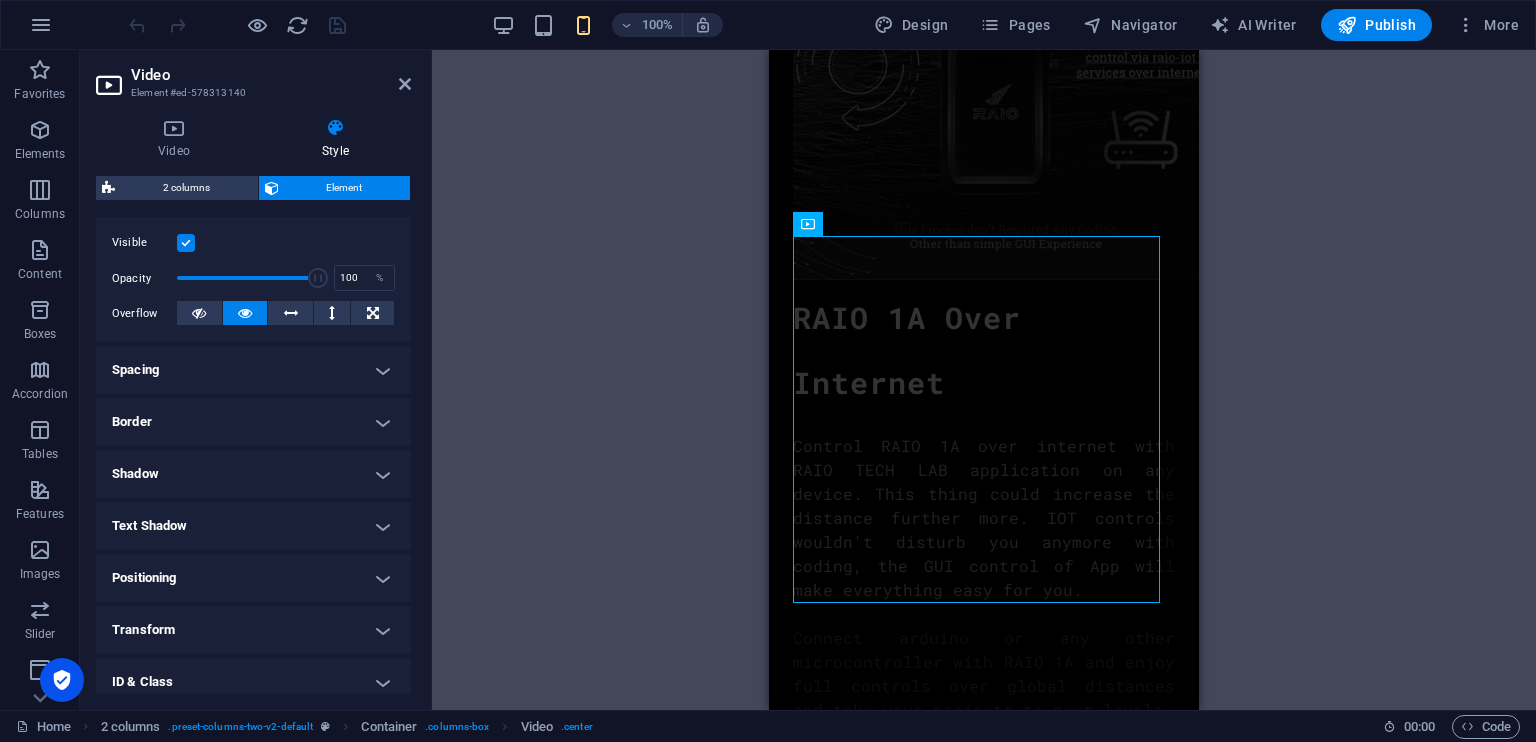 scroll, scrollTop: 266, scrollLeft: 0, axis: vertical 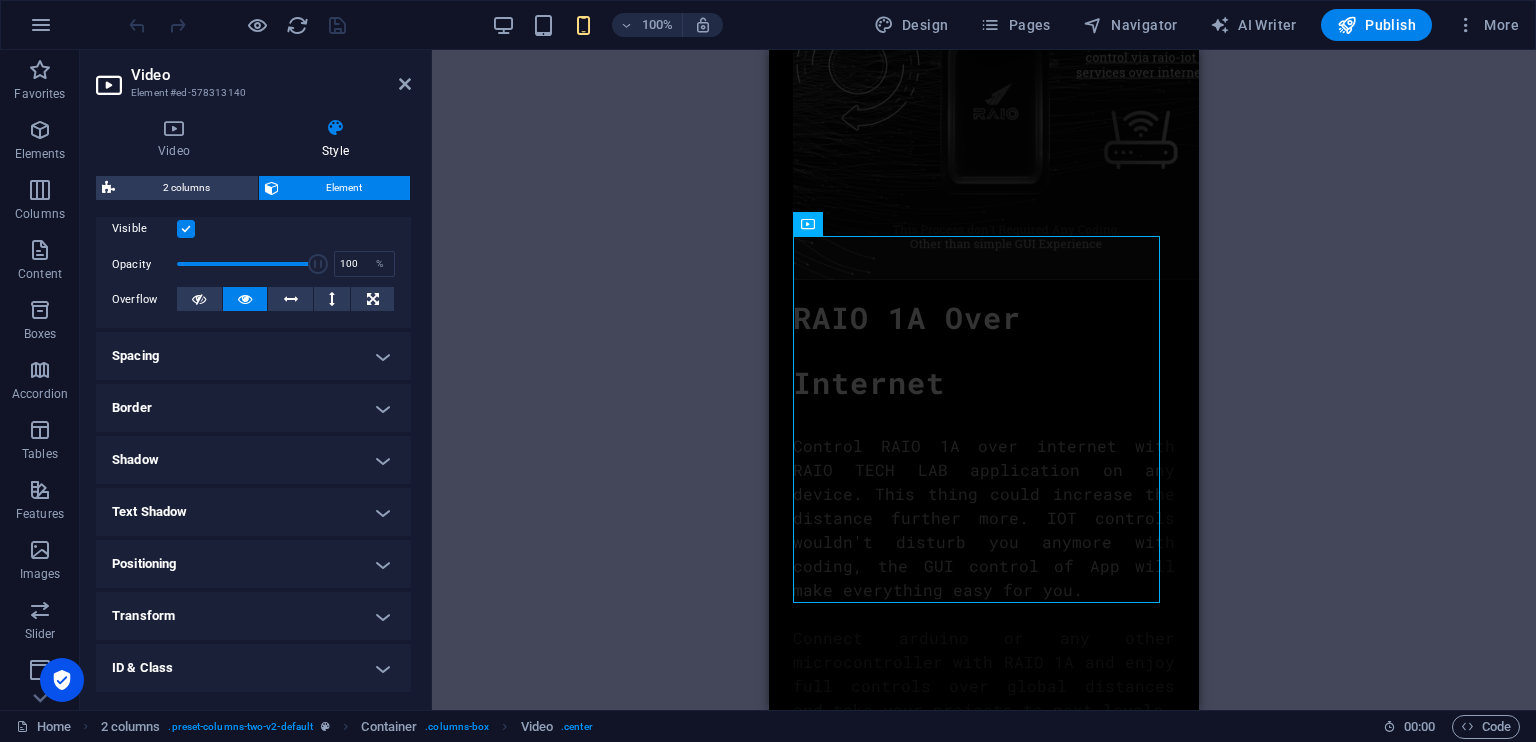 click on "Spacing" at bounding box center (253, 356) 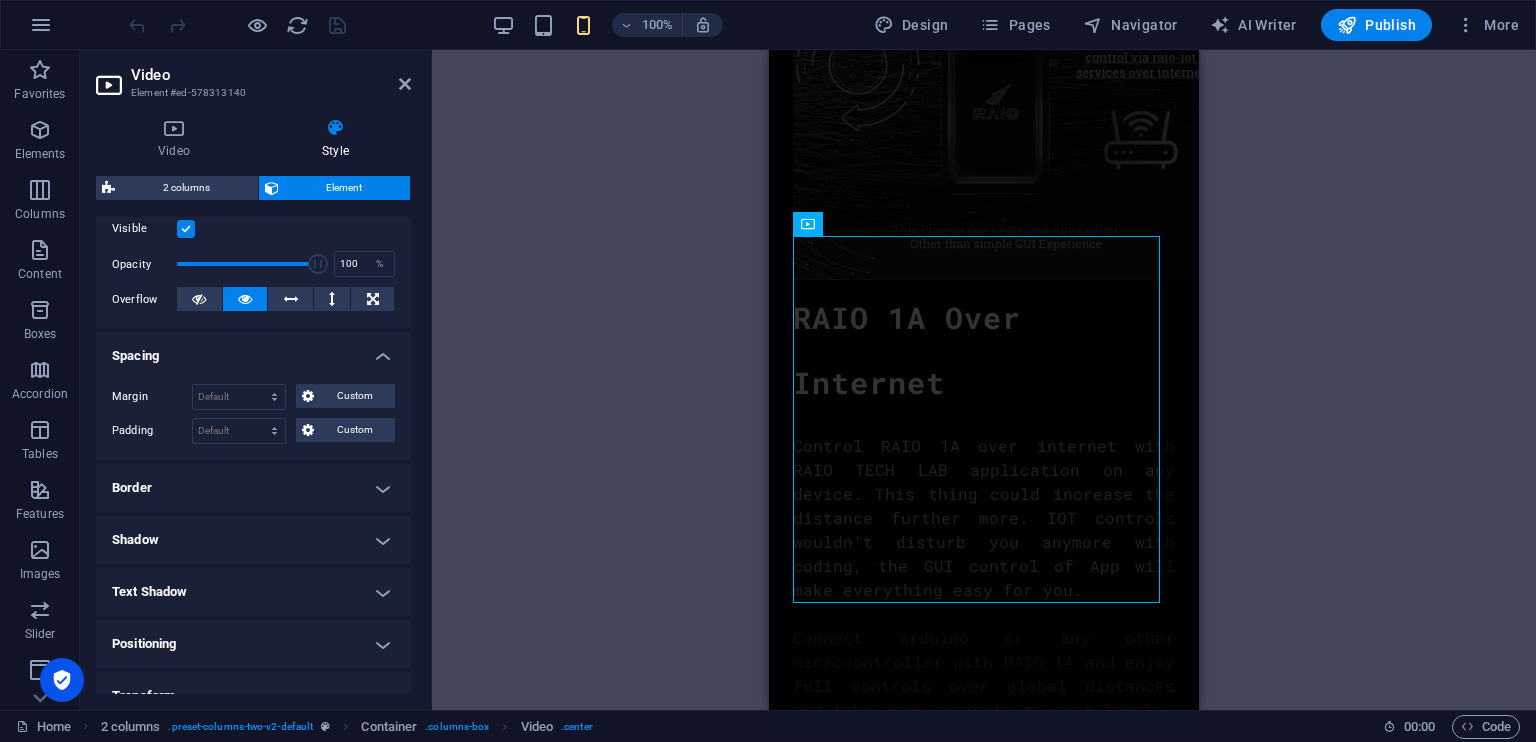 click on "Border" at bounding box center [253, 488] 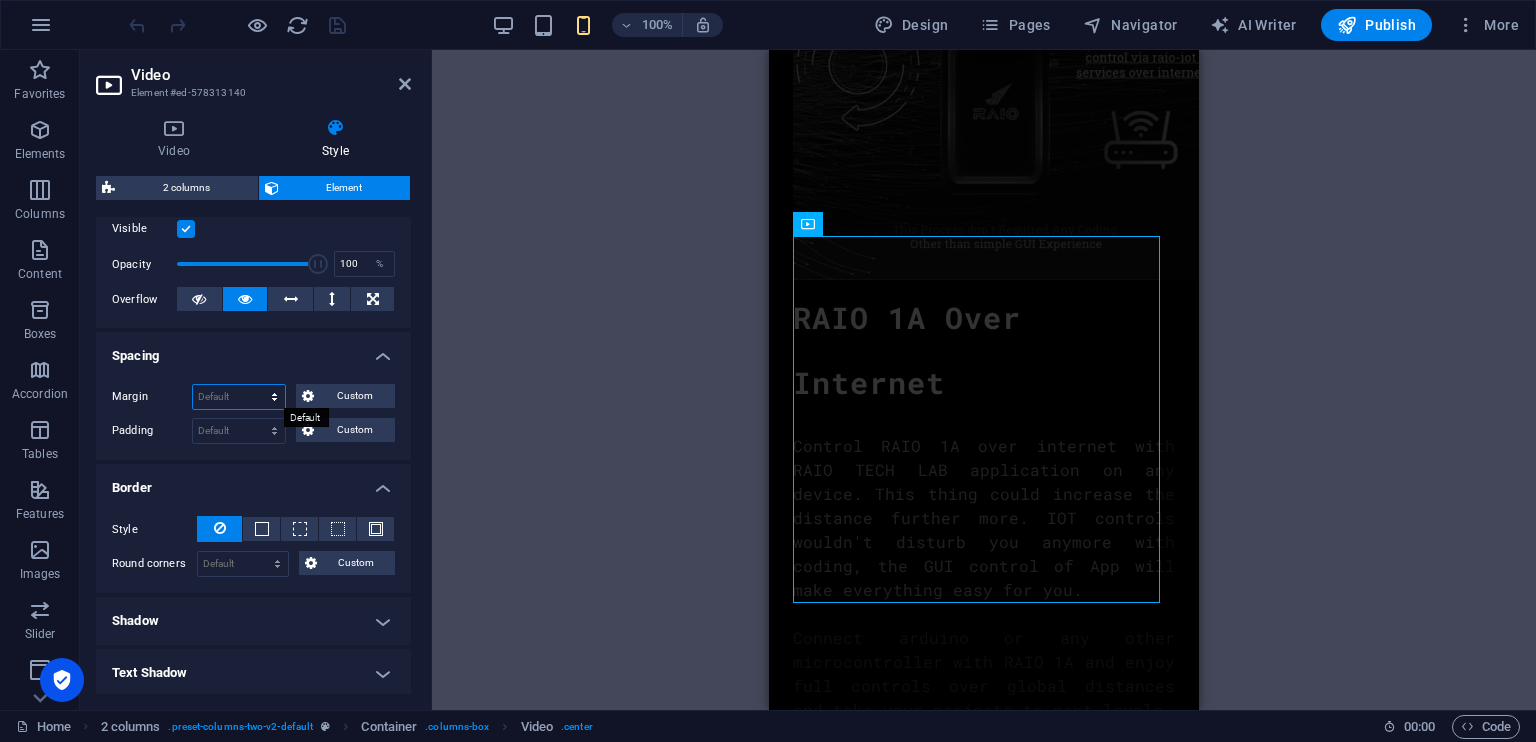 click on "Default auto px % rem vw vh Custom" at bounding box center (239, 397) 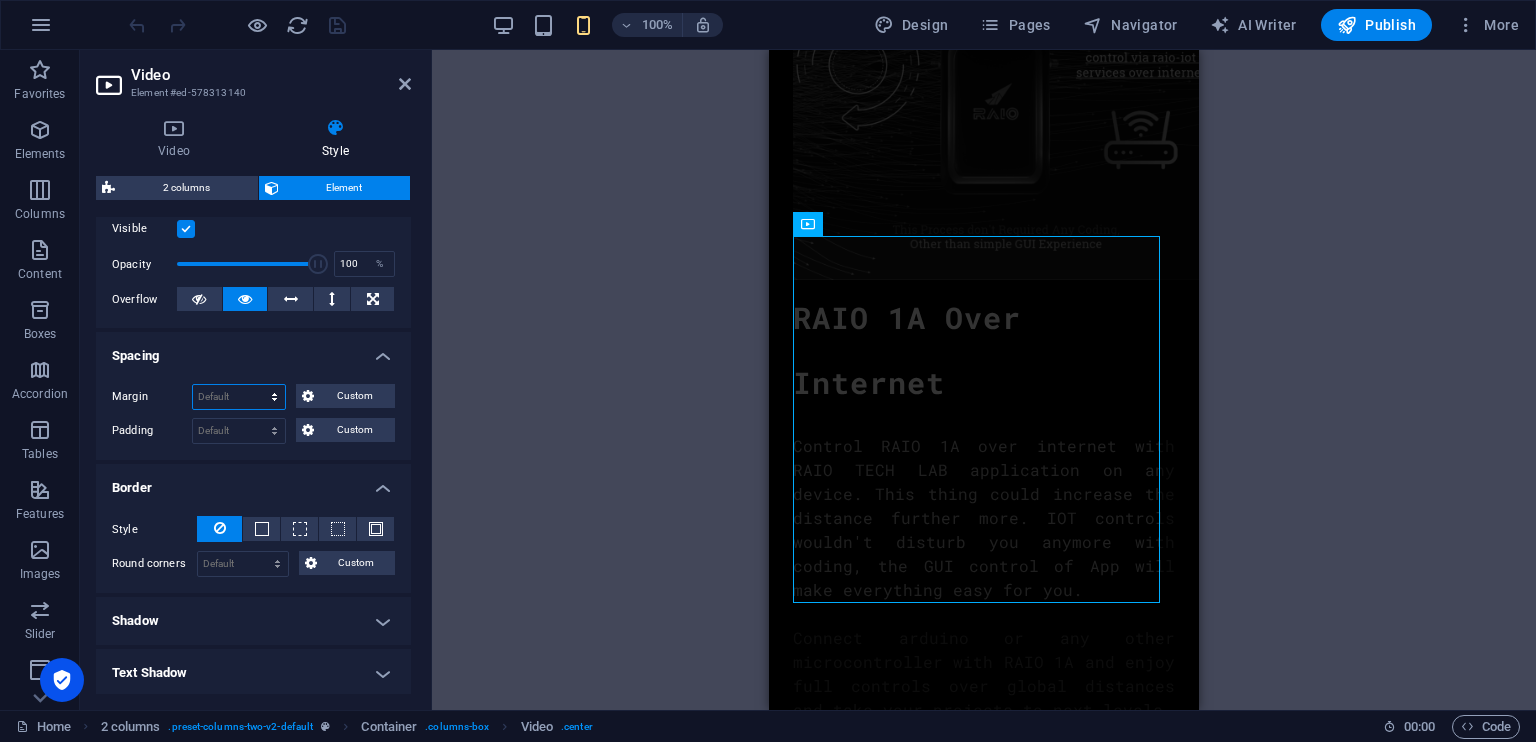 select on "px" 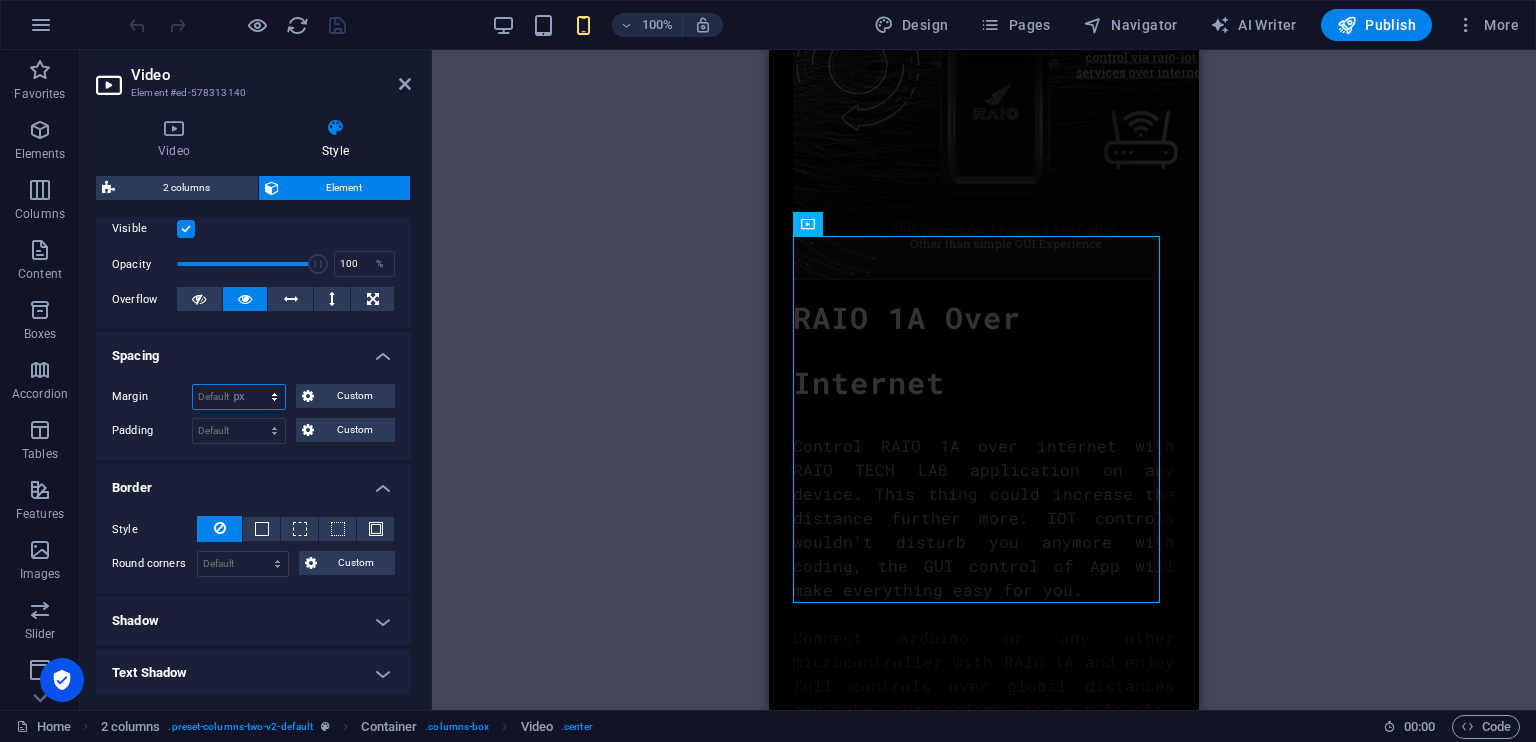 click on "Default auto px % rem vw vh Custom" at bounding box center (239, 397) 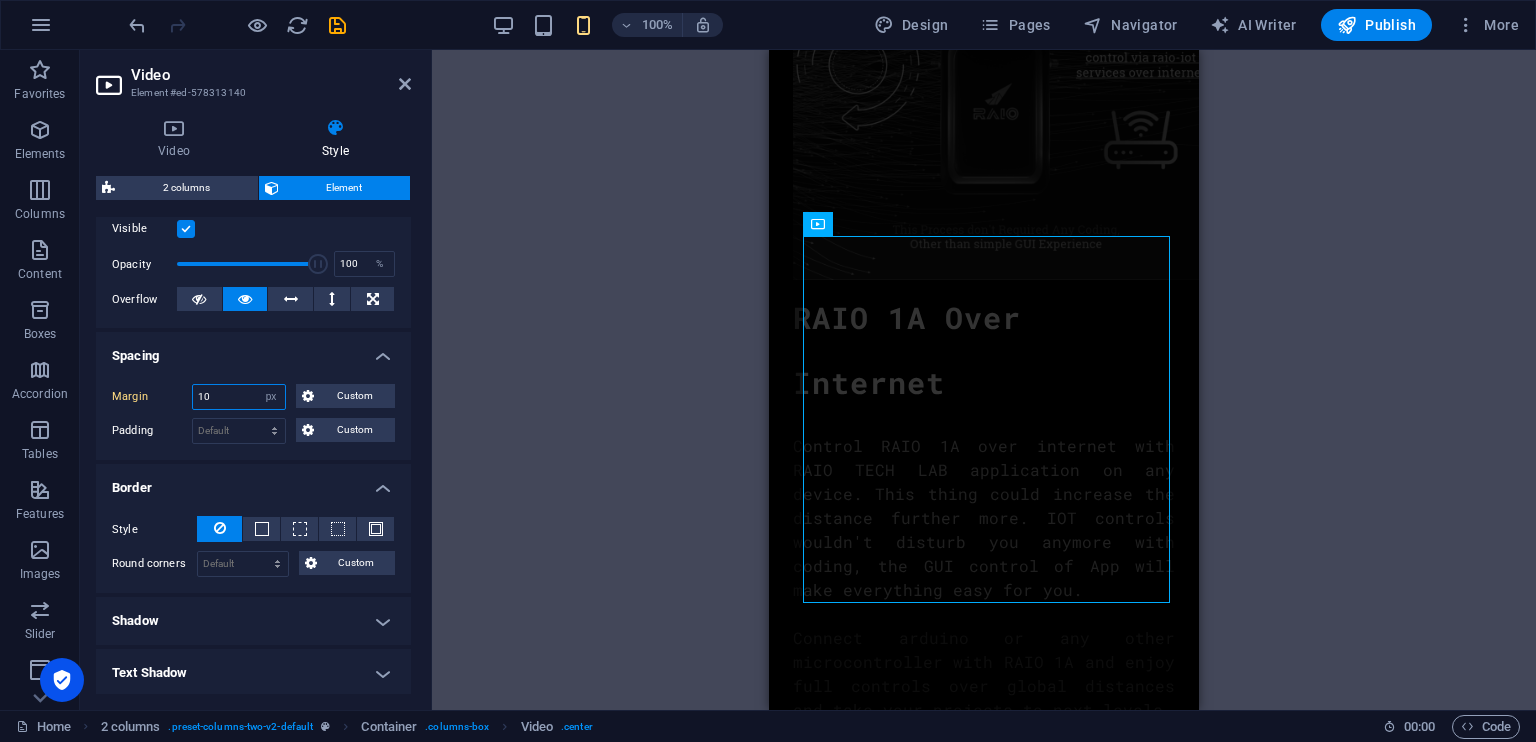 type on "1" 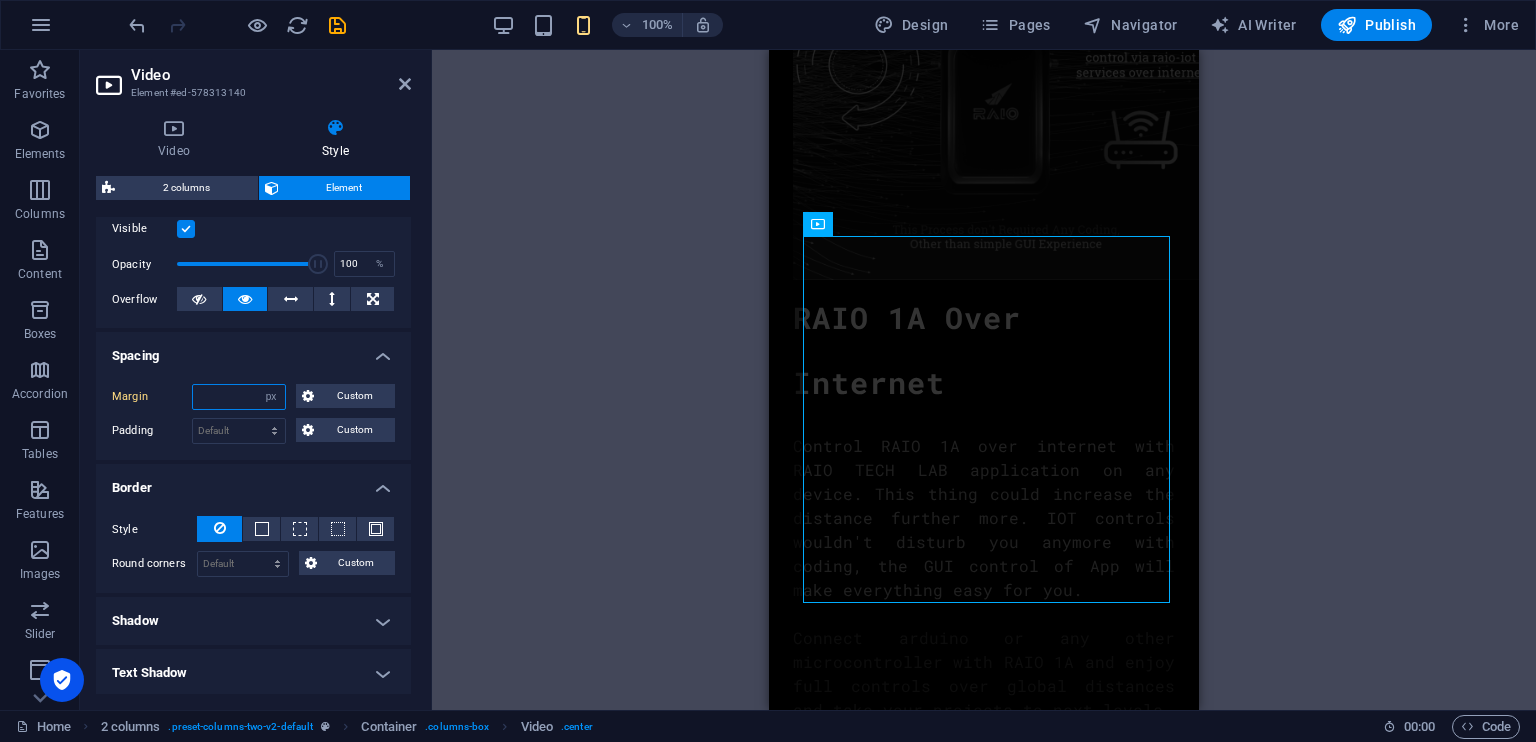 type on "0" 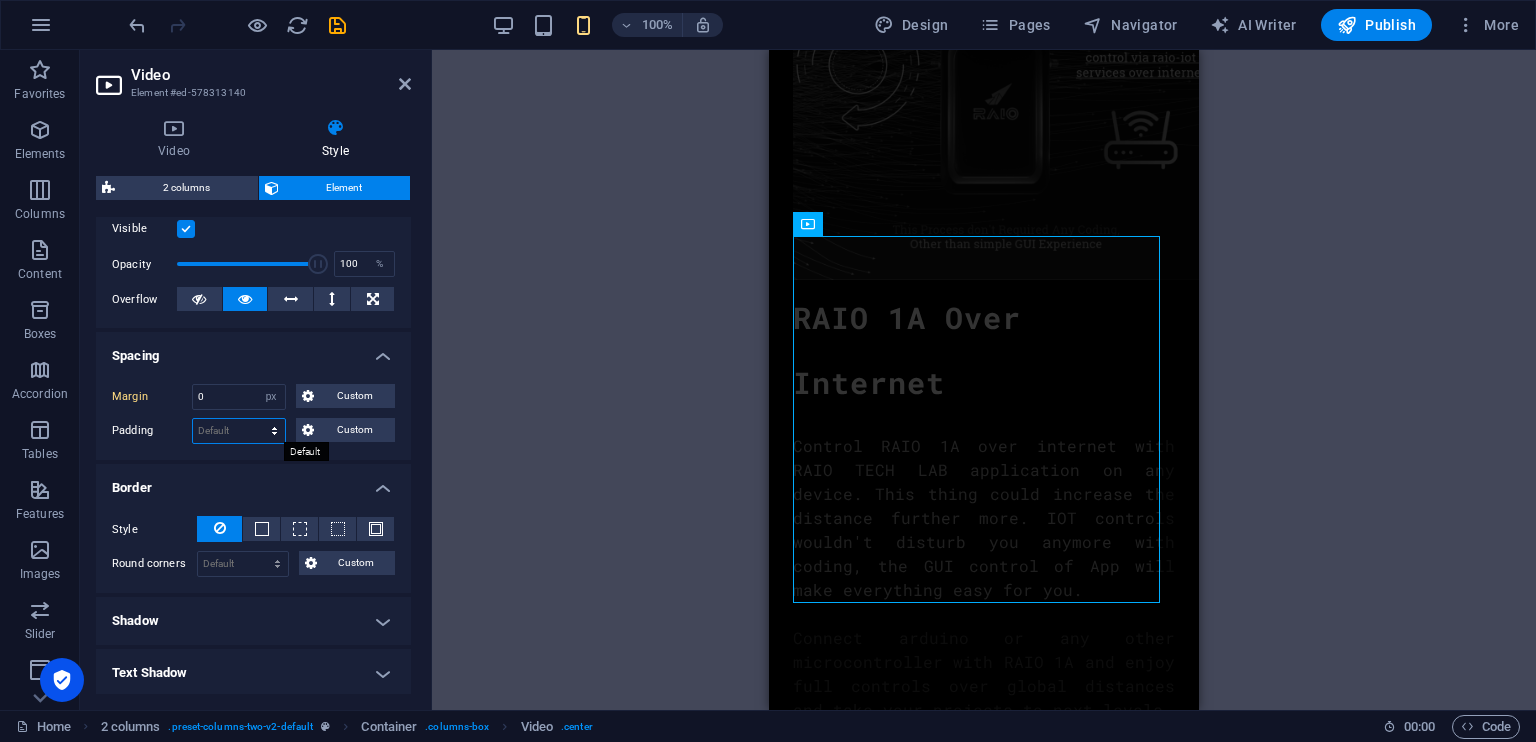 click on "Default px rem % vh vw Custom" at bounding box center [239, 431] 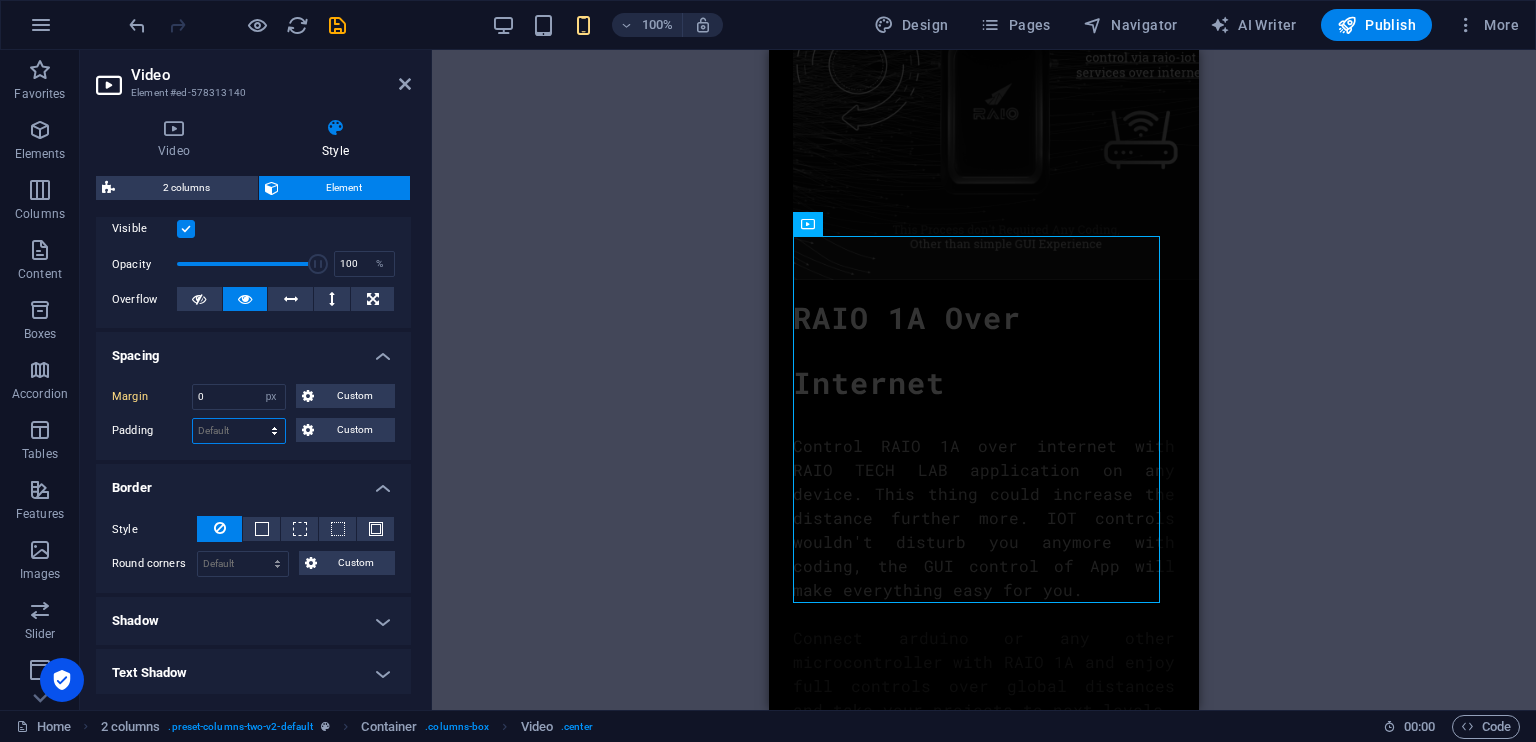select on "px" 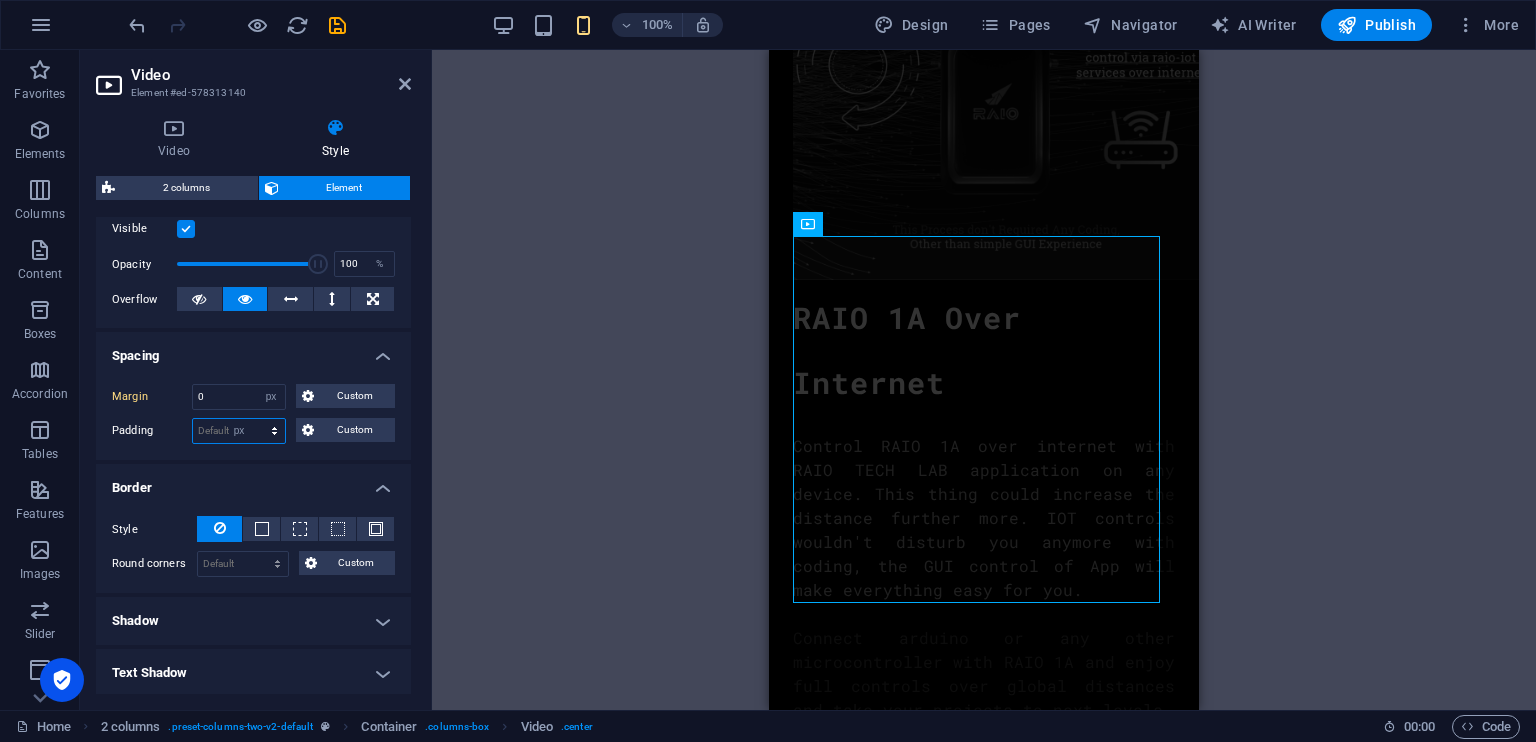 click on "Default px rem % vh vw Custom" at bounding box center (239, 431) 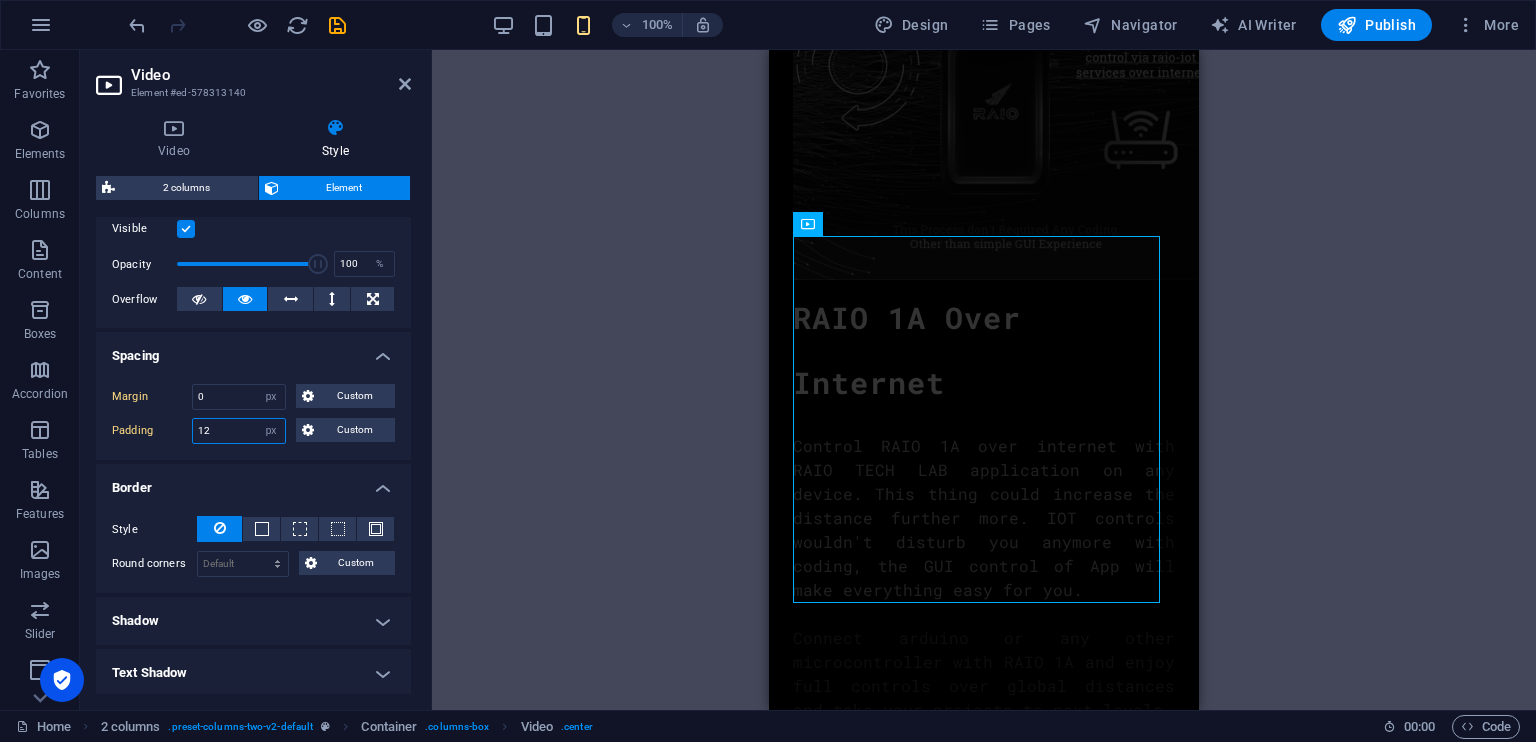 type on "1" 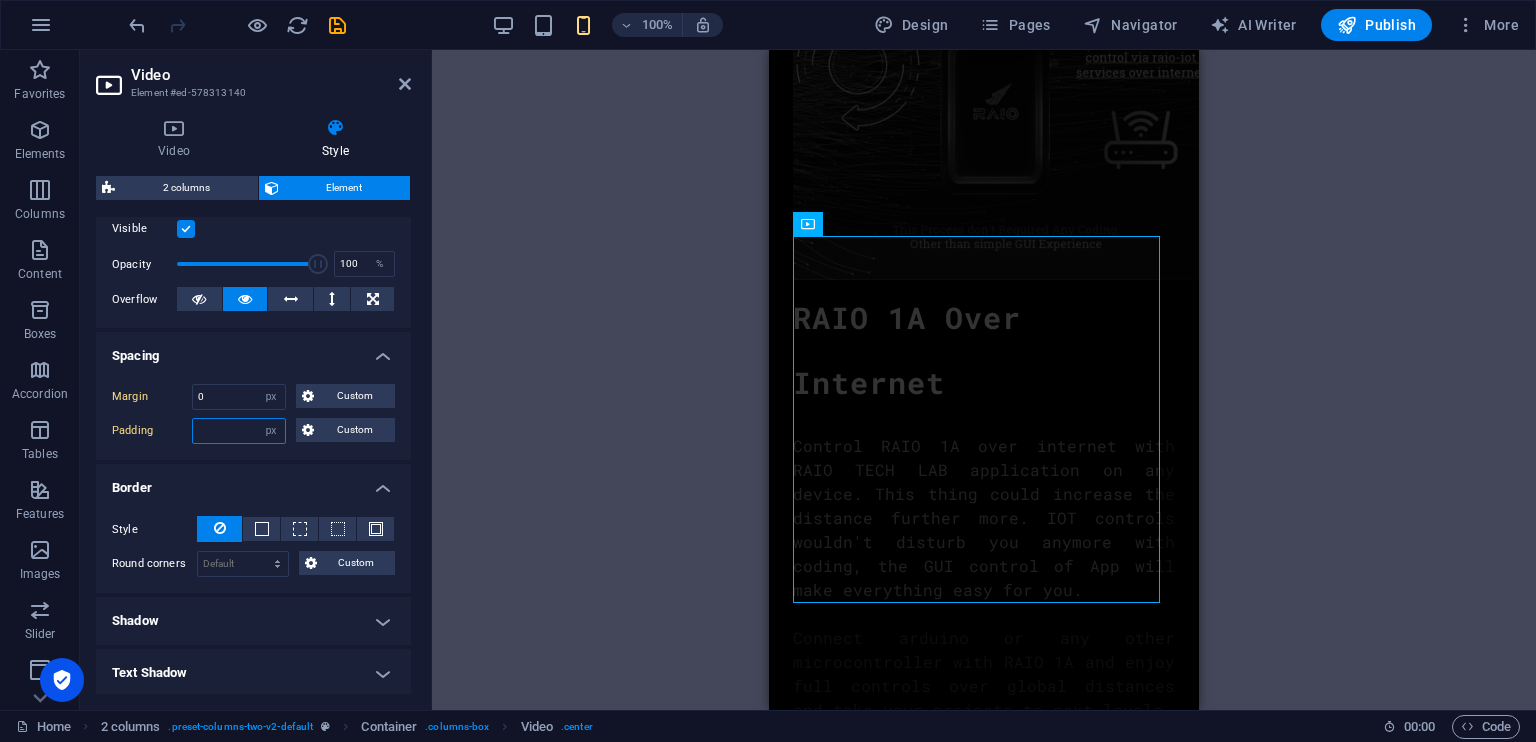 type on "2" 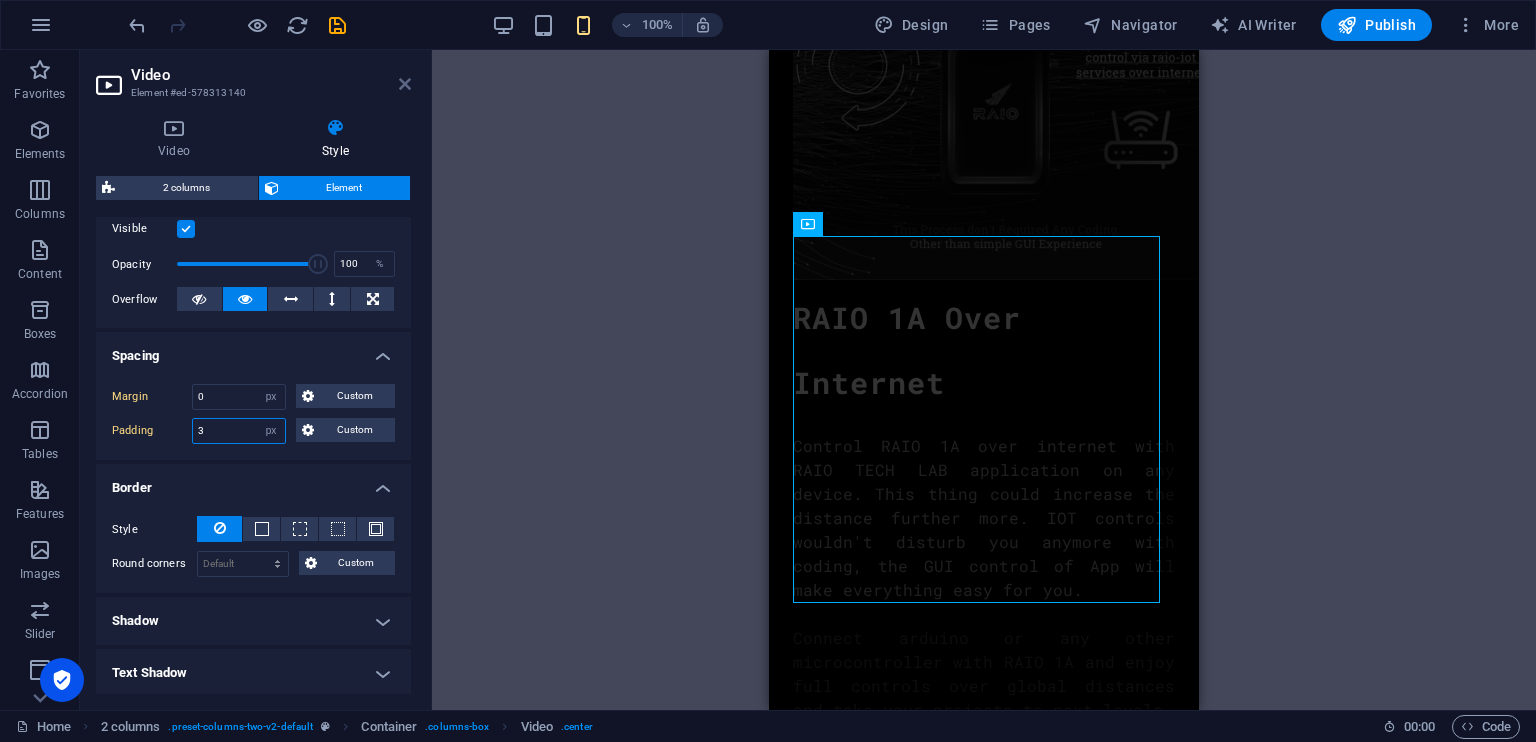 type on "3" 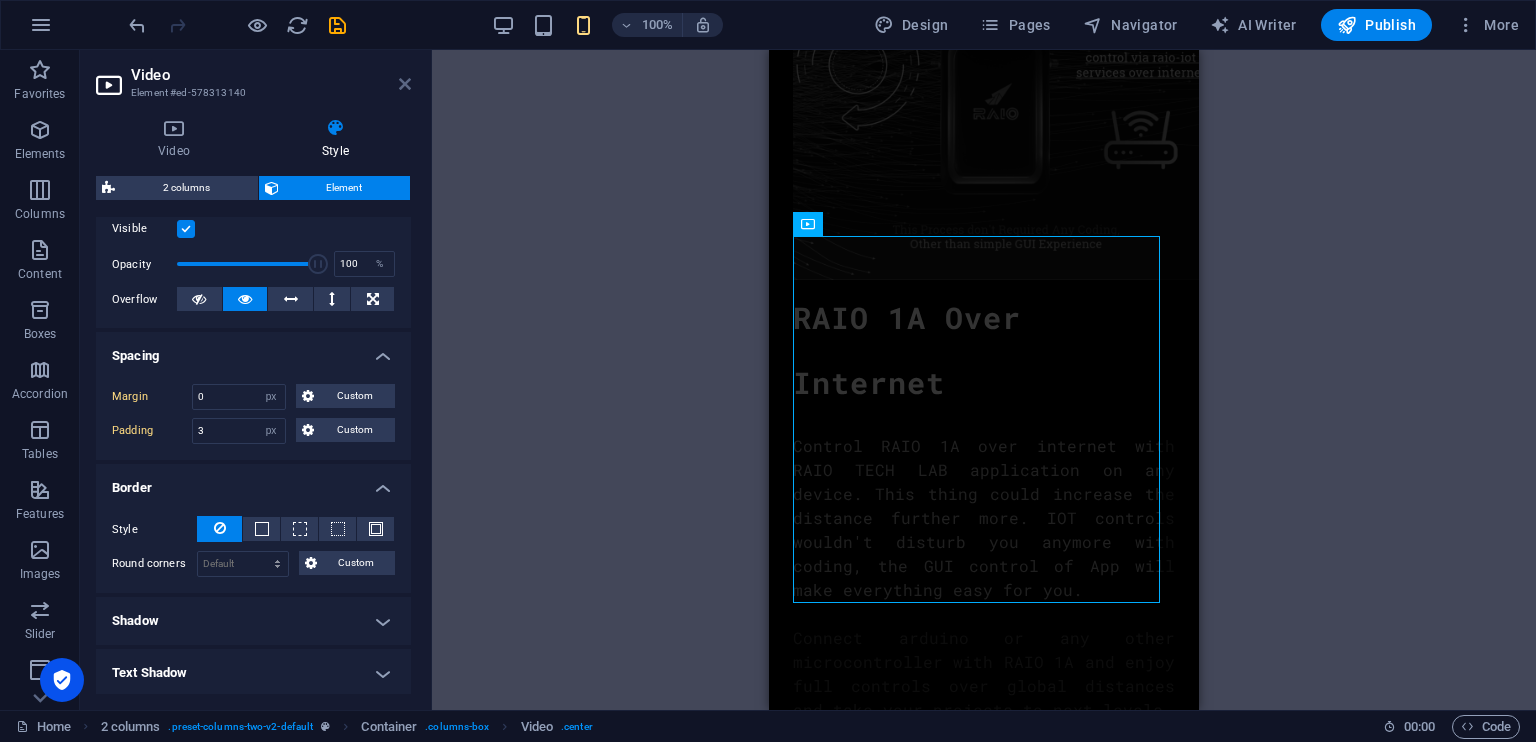 click at bounding box center (405, 84) 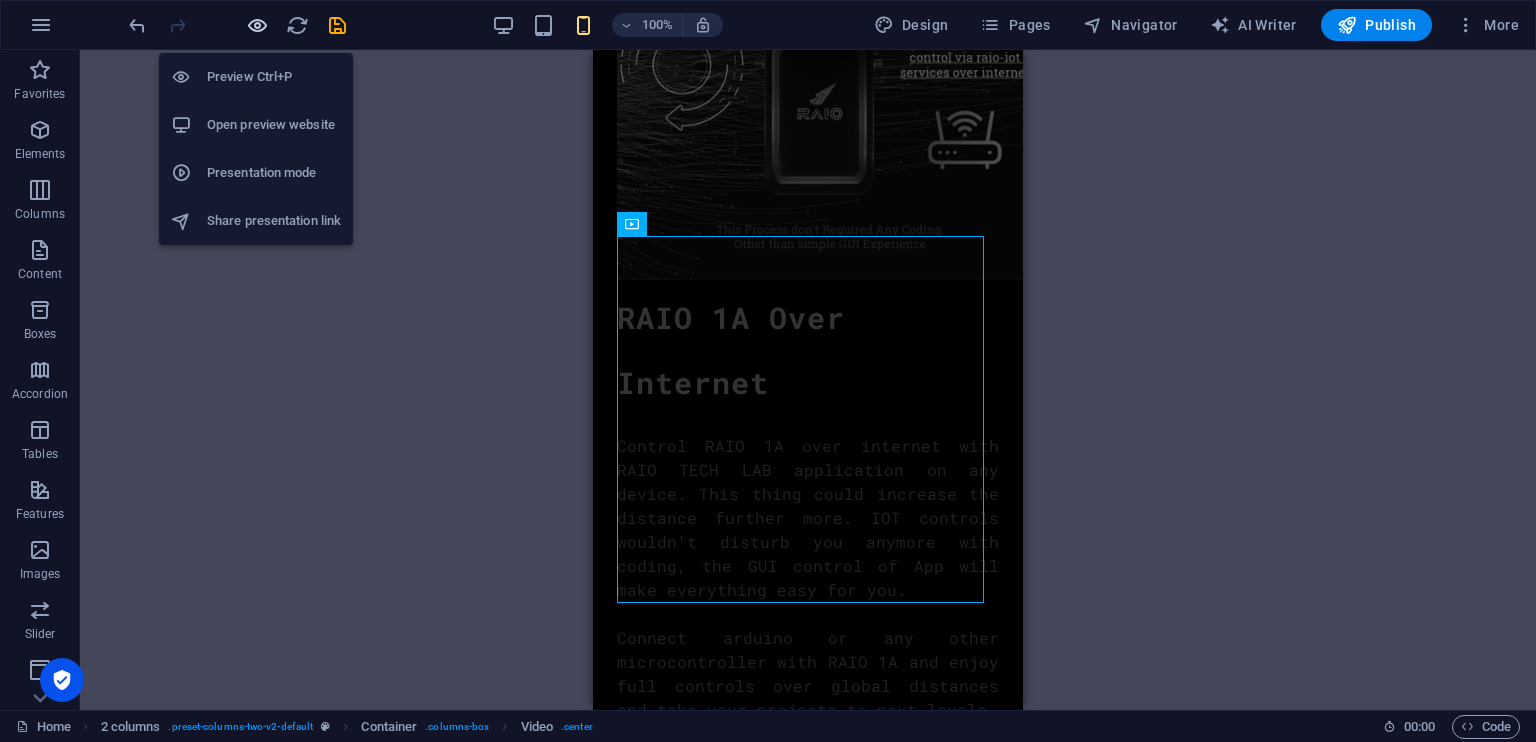 click at bounding box center [257, 25] 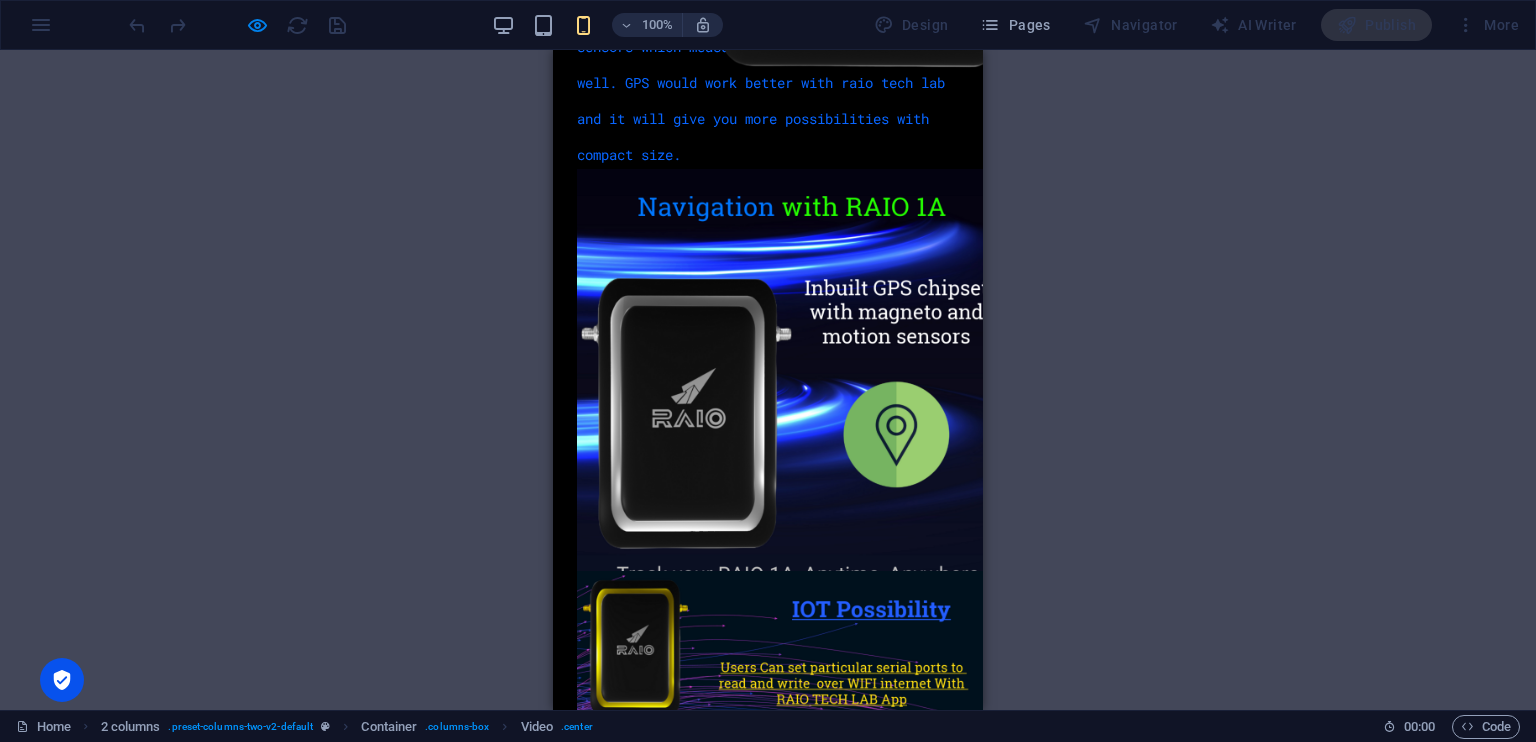 scroll, scrollTop: 7640, scrollLeft: 0, axis: vertical 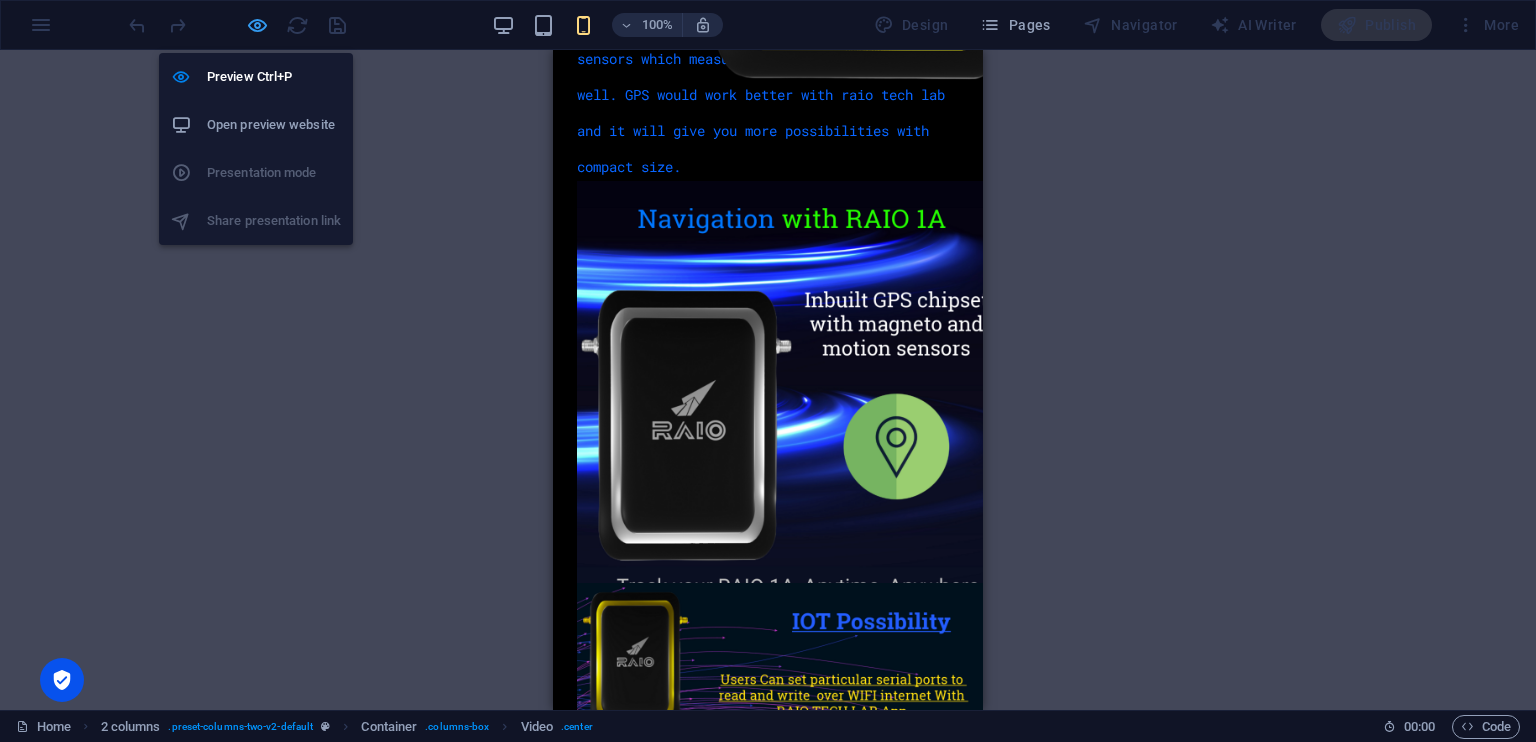 click at bounding box center (257, 25) 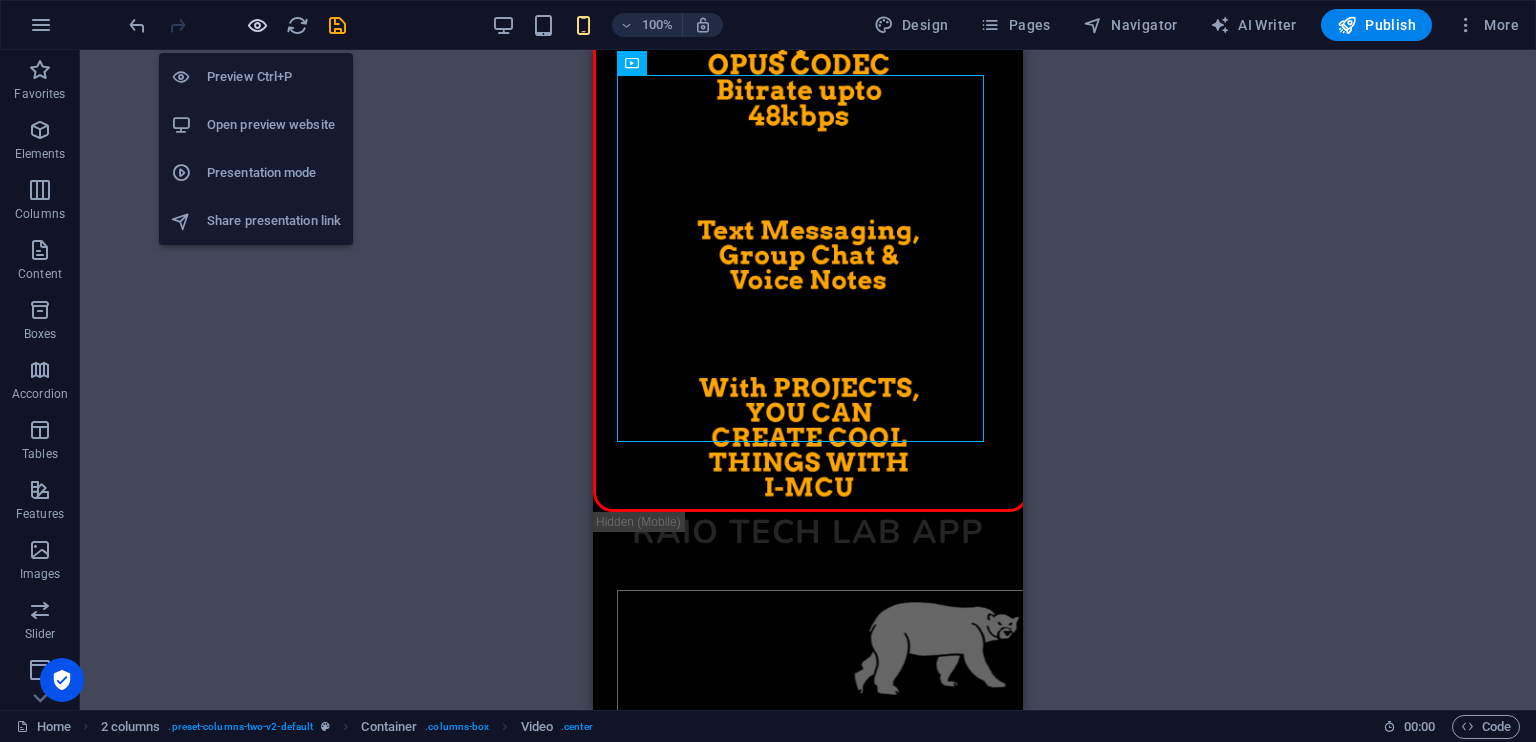 scroll, scrollTop: 14387, scrollLeft: 0, axis: vertical 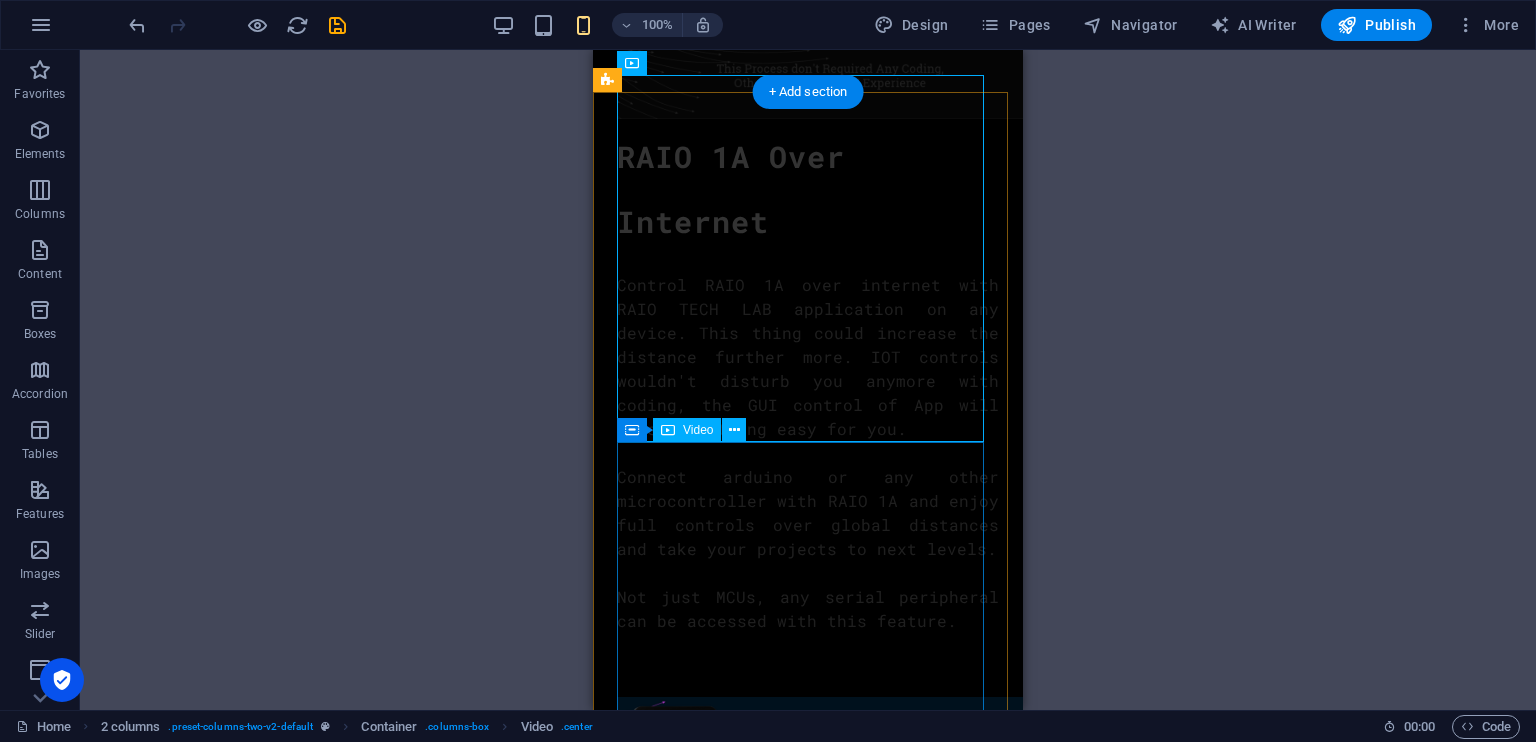 click at bounding box center (808, 1944) 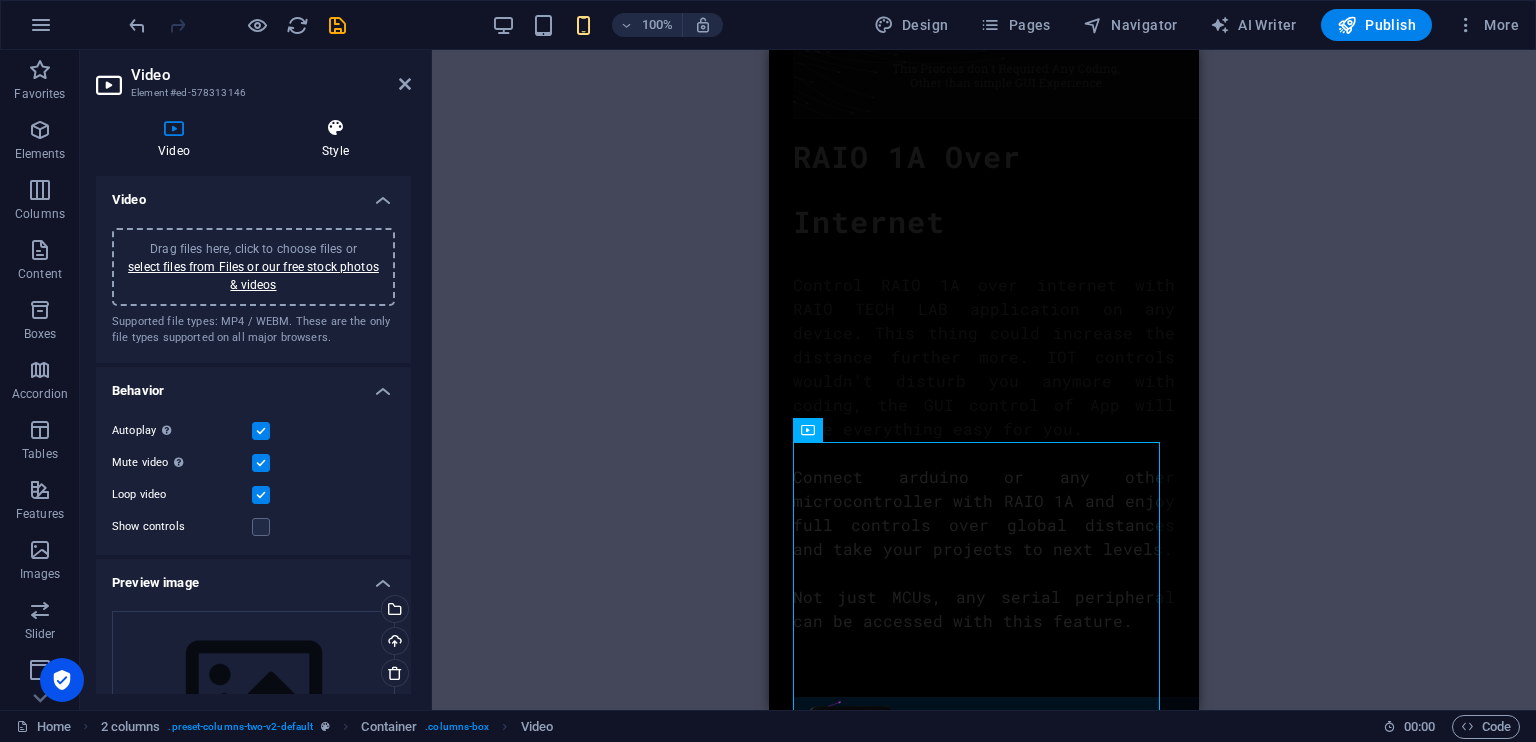 click on "Style" at bounding box center (335, 139) 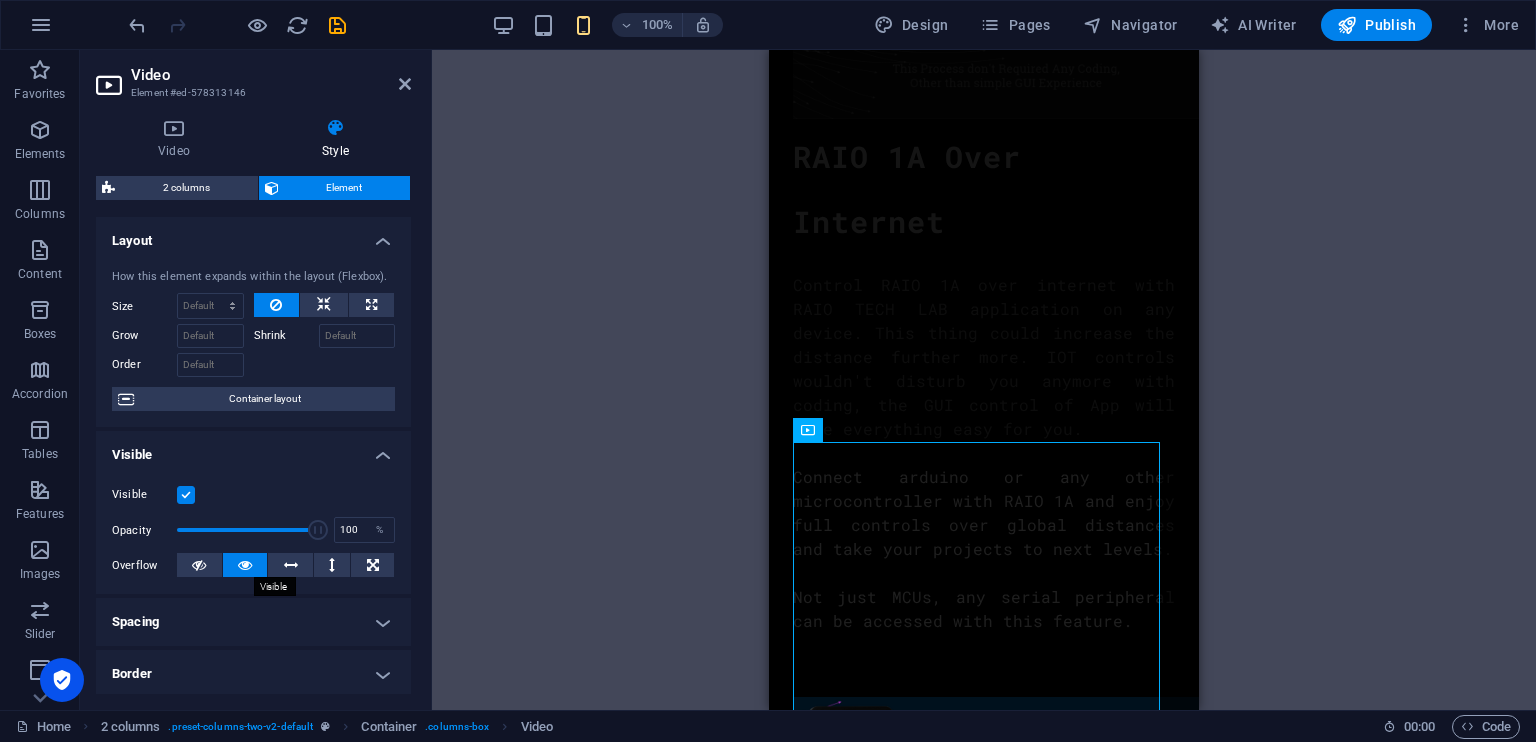 scroll, scrollTop: 192, scrollLeft: 0, axis: vertical 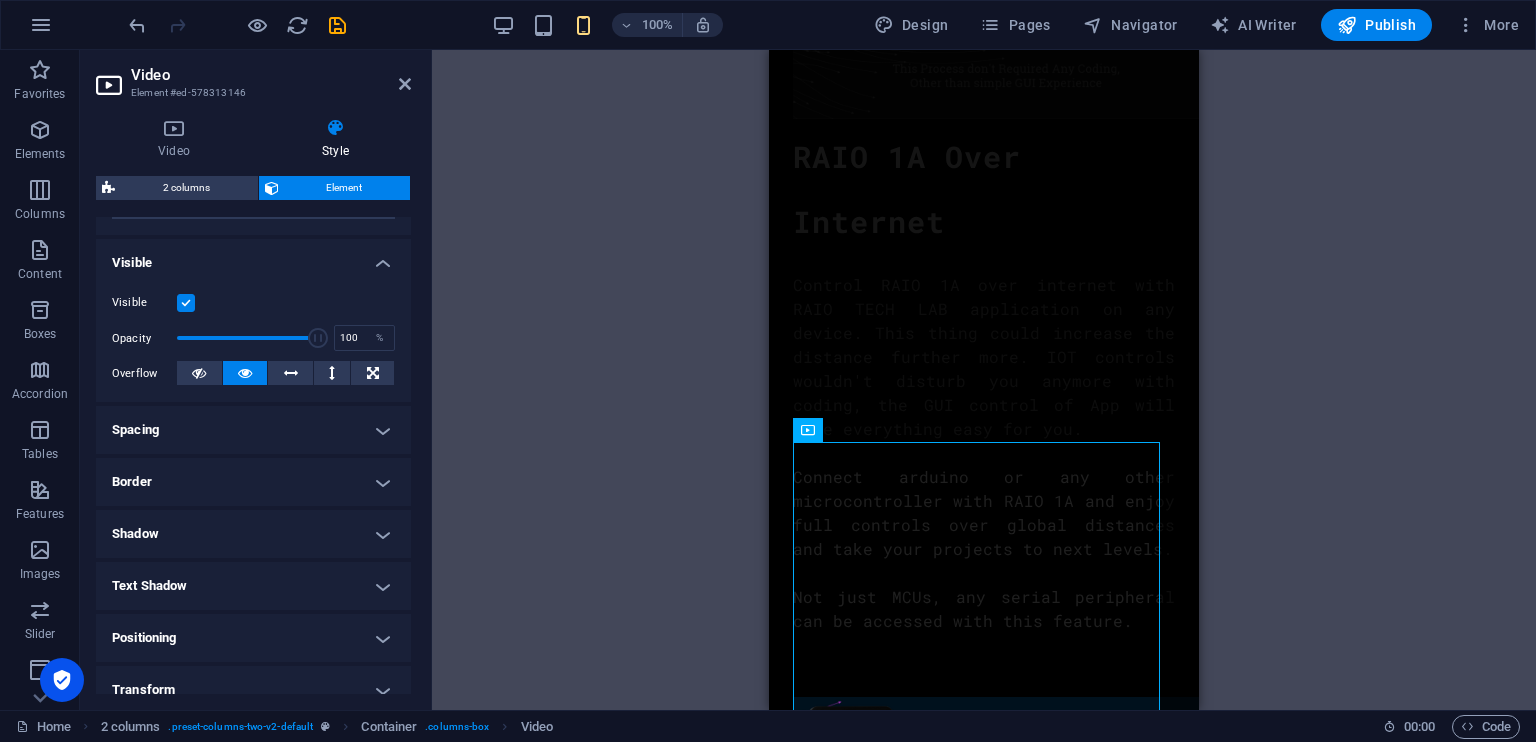 click on "Spacing" at bounding box center (253, 430) 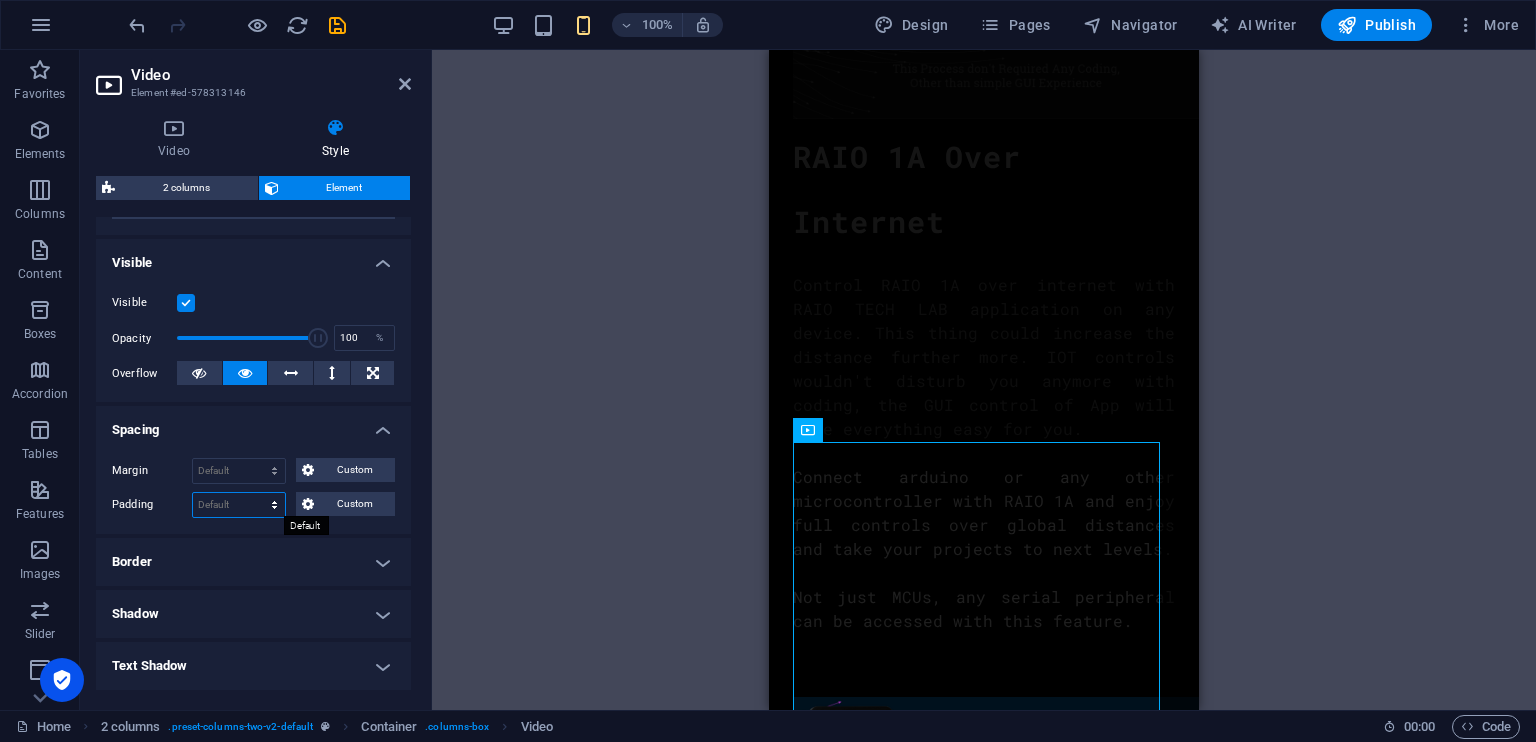 click on "Default px rem % vh vw Custom" at bounding box center (239, 505) 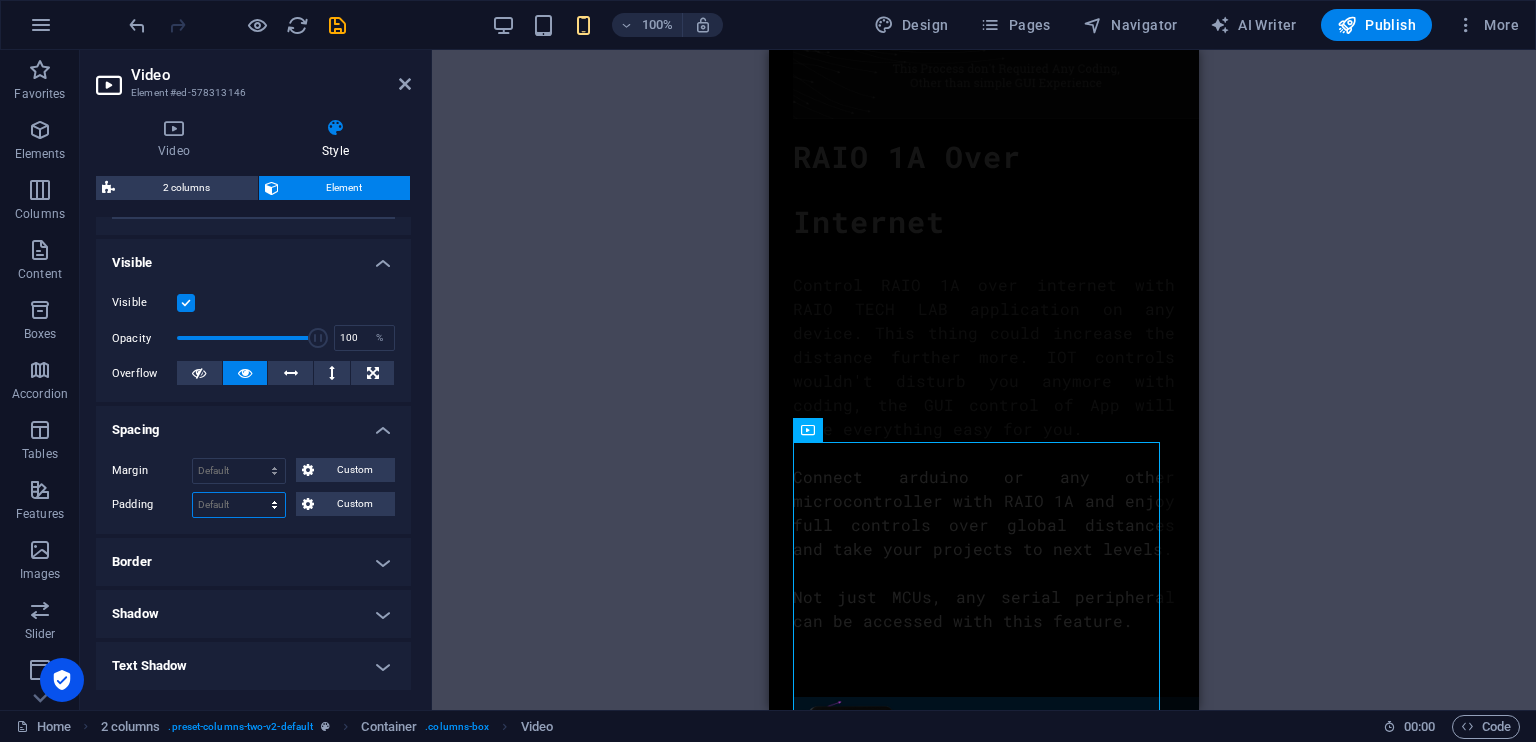 select on "px" 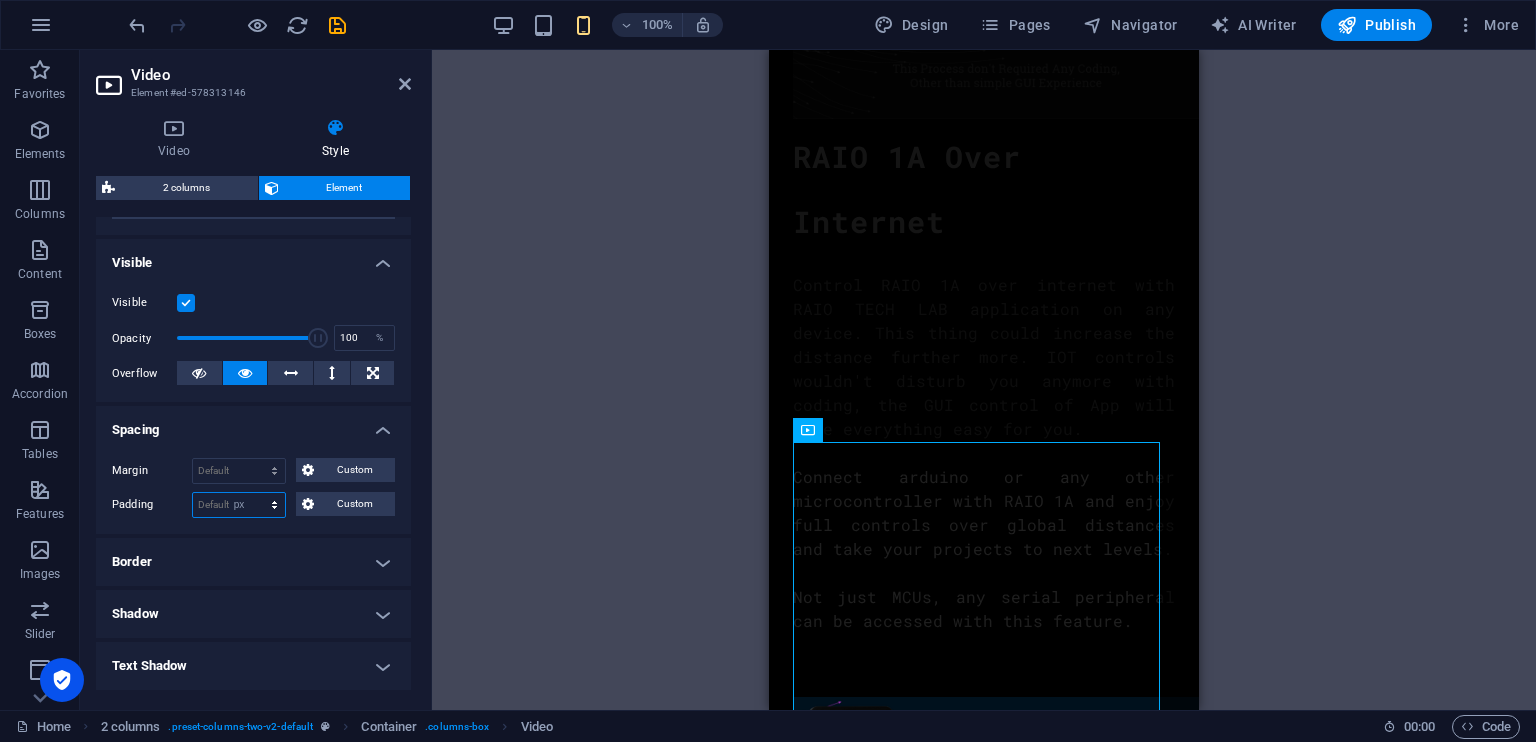 click on "Default px rem % vh vw Custom" at bounding box center (239, 505) 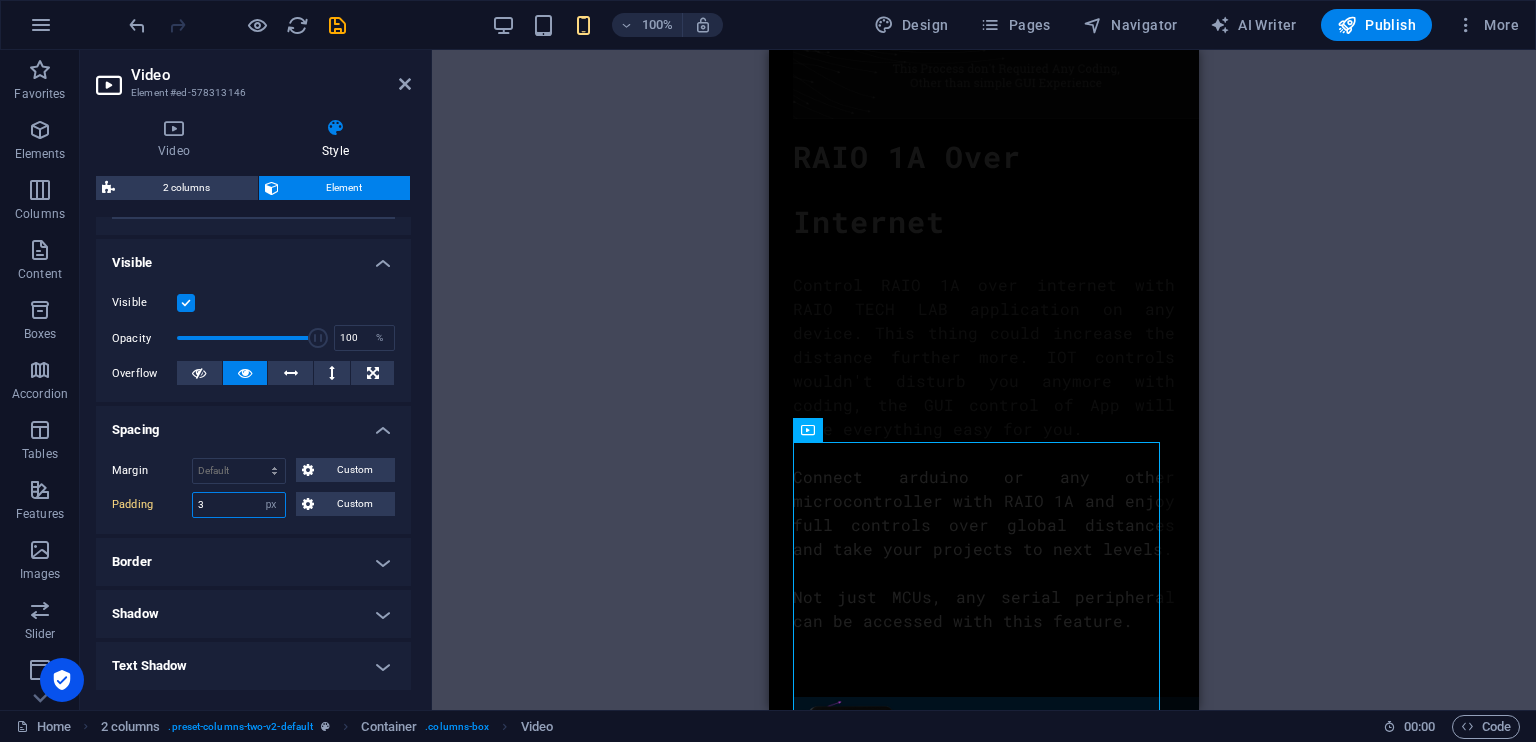 type on "3" 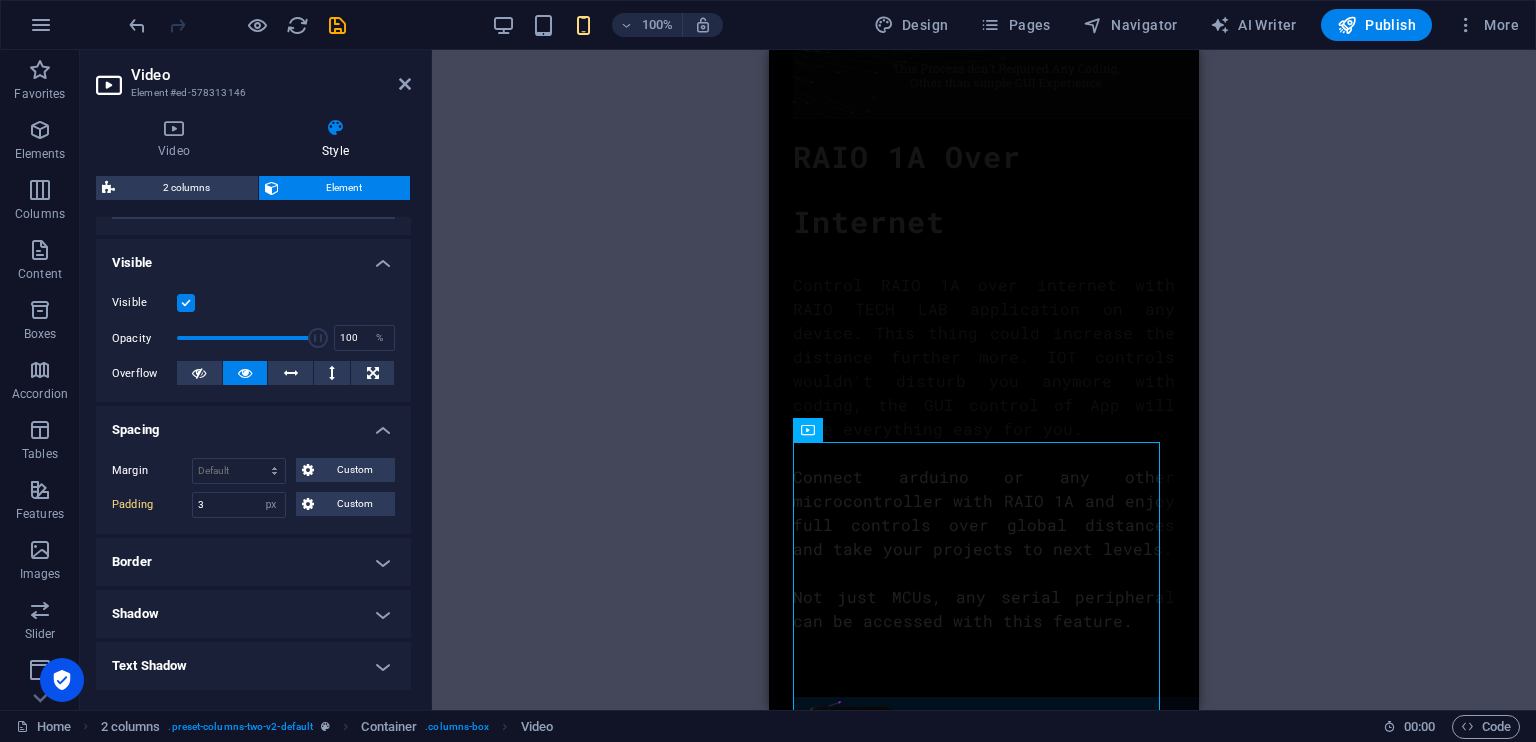 click on "Drag here to replace the existing content. Press “Ctrl” if you want to create a new element.
Container   H1   Container   Image   Spacer   Menu Bar   Menu Bar   Image   Container   2 columns   Text   2 columns   Container   Container   Video   2 columns   2 columns   Container   Container   Video   Container" at bounding box center (984, 380) 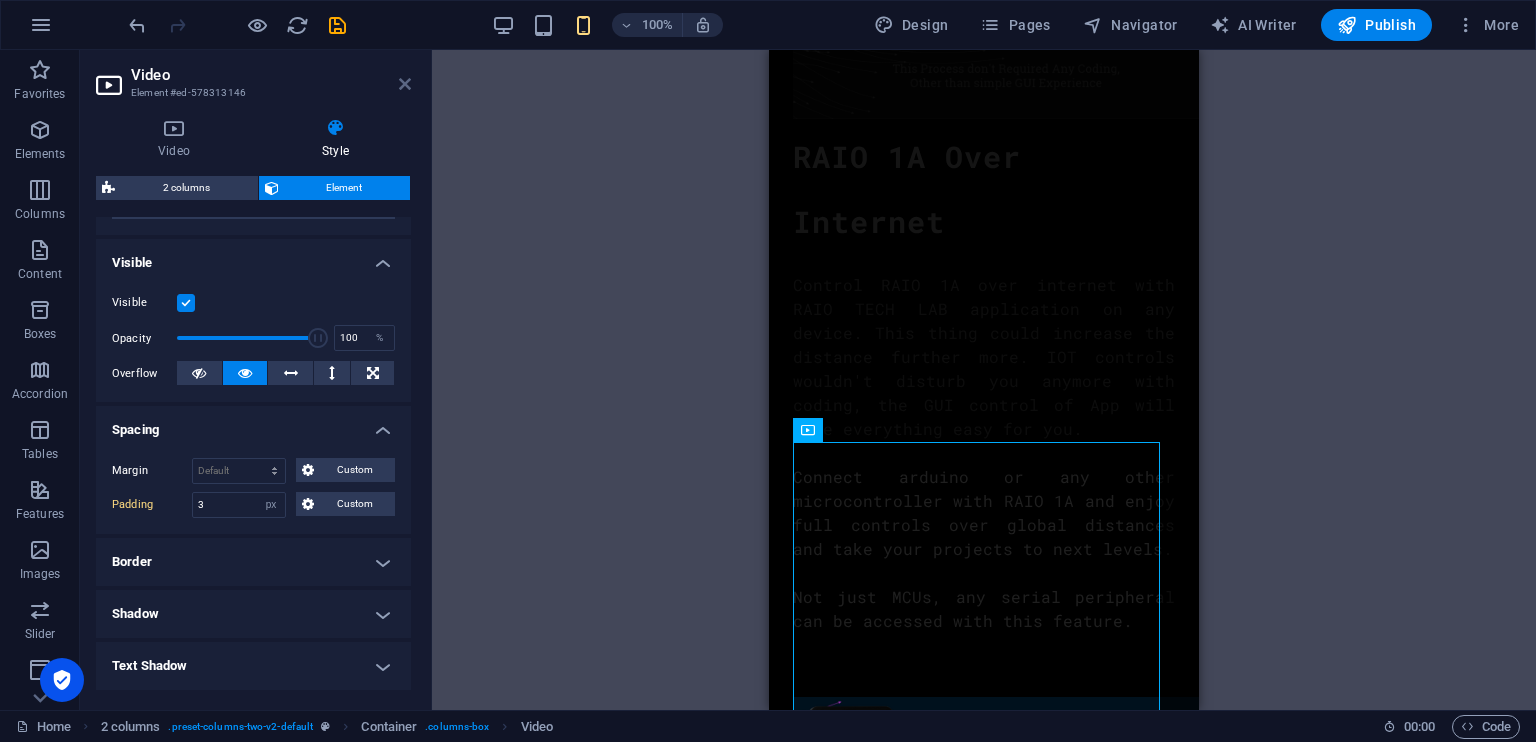click at bounding box center [405, 84] 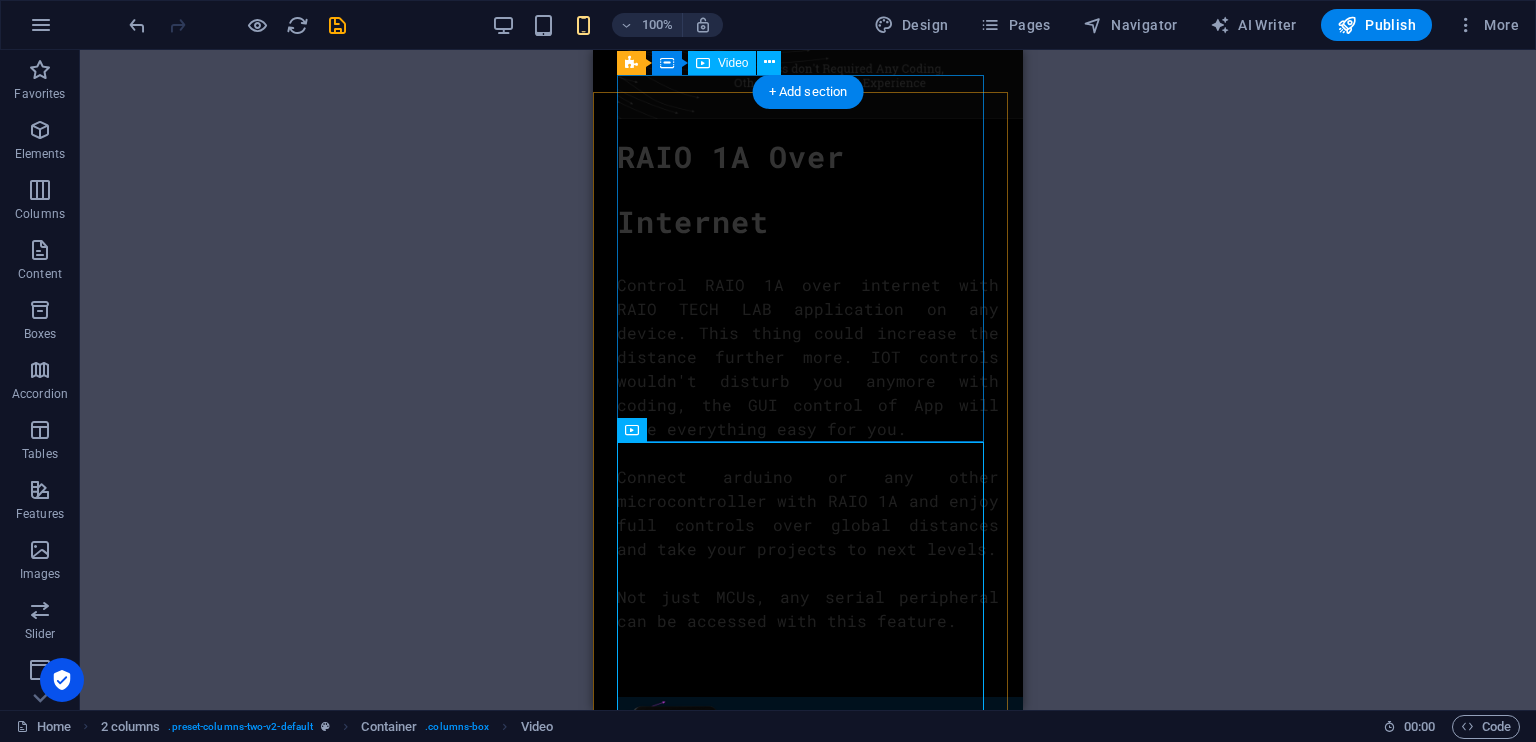 click at bounding box center (808, 1788) 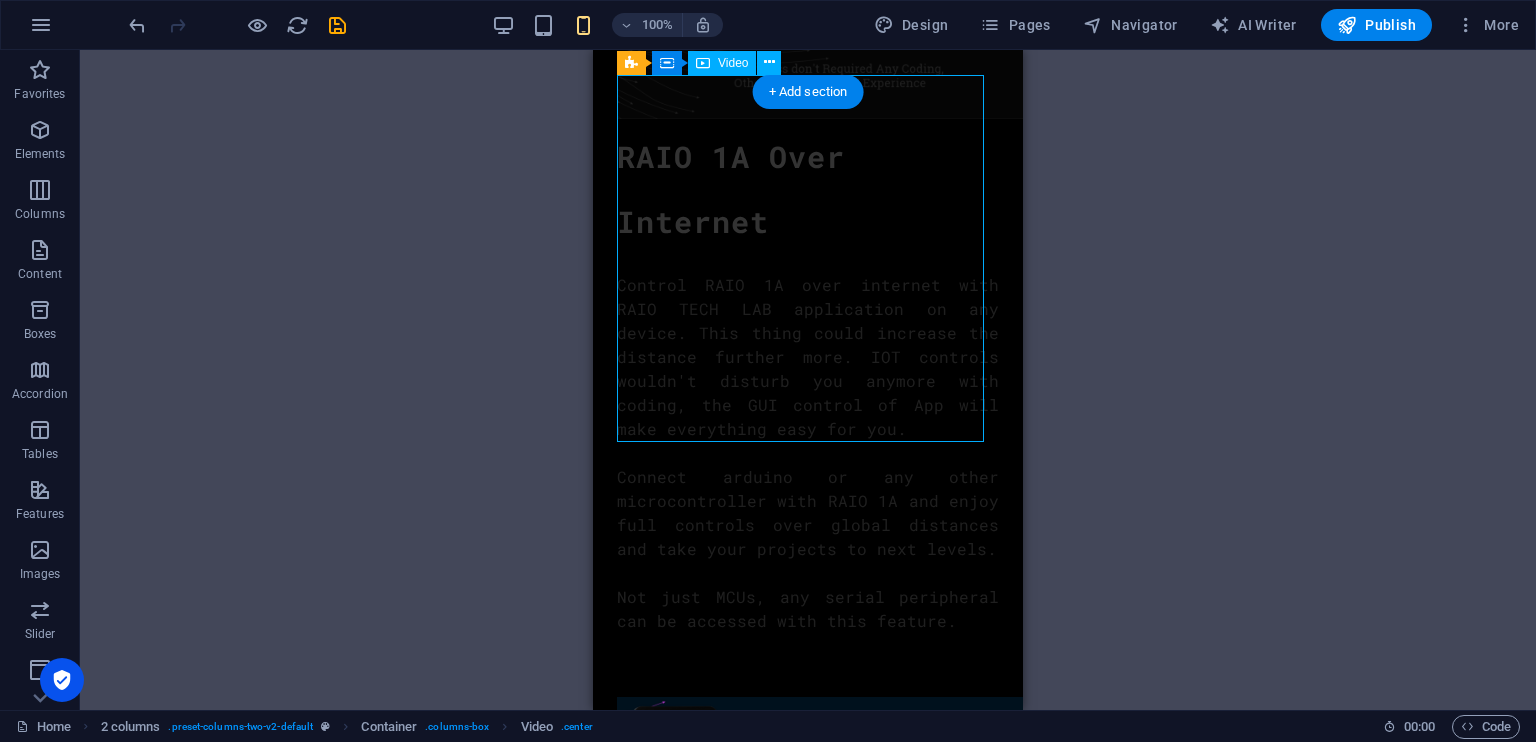 click at bounding box center [808, 1788] 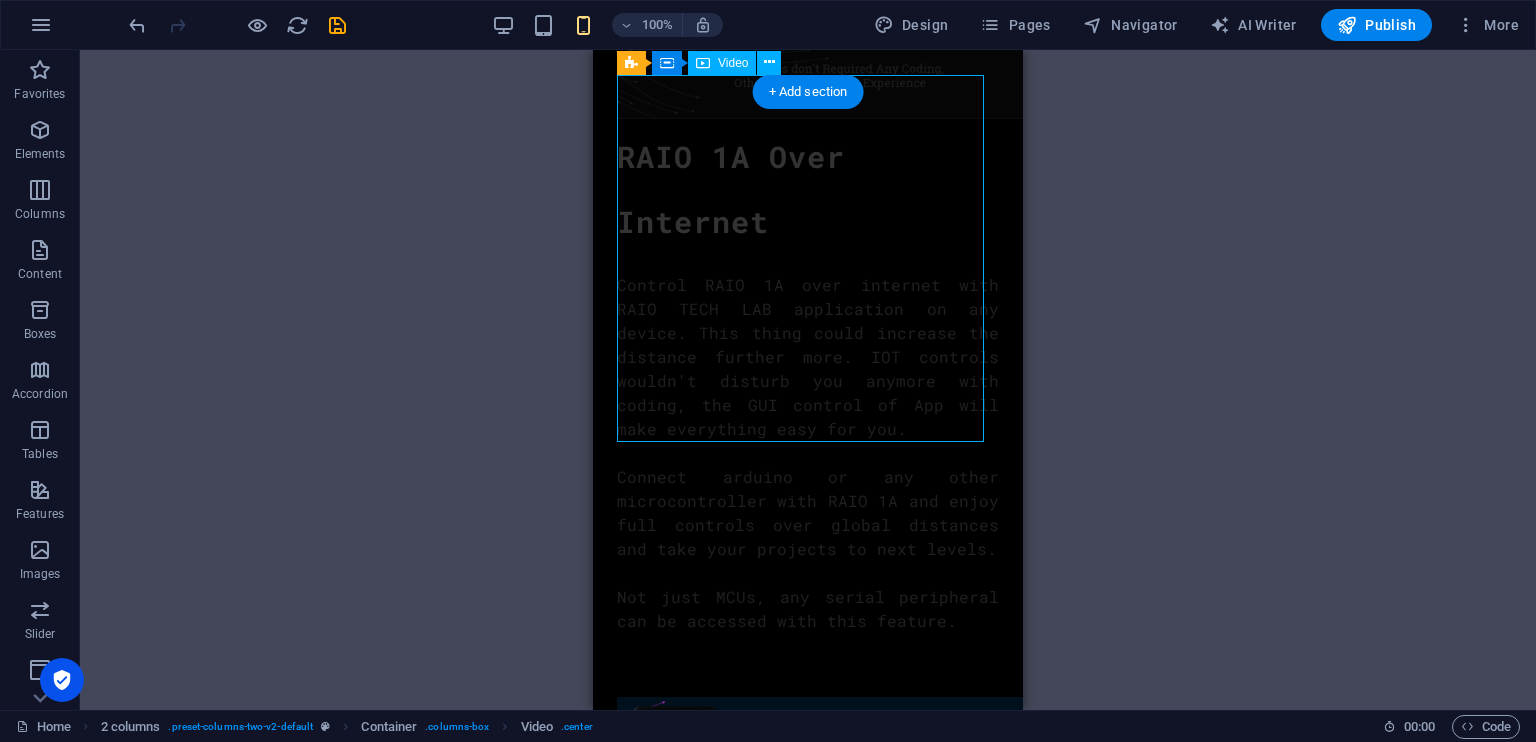 select on "px" 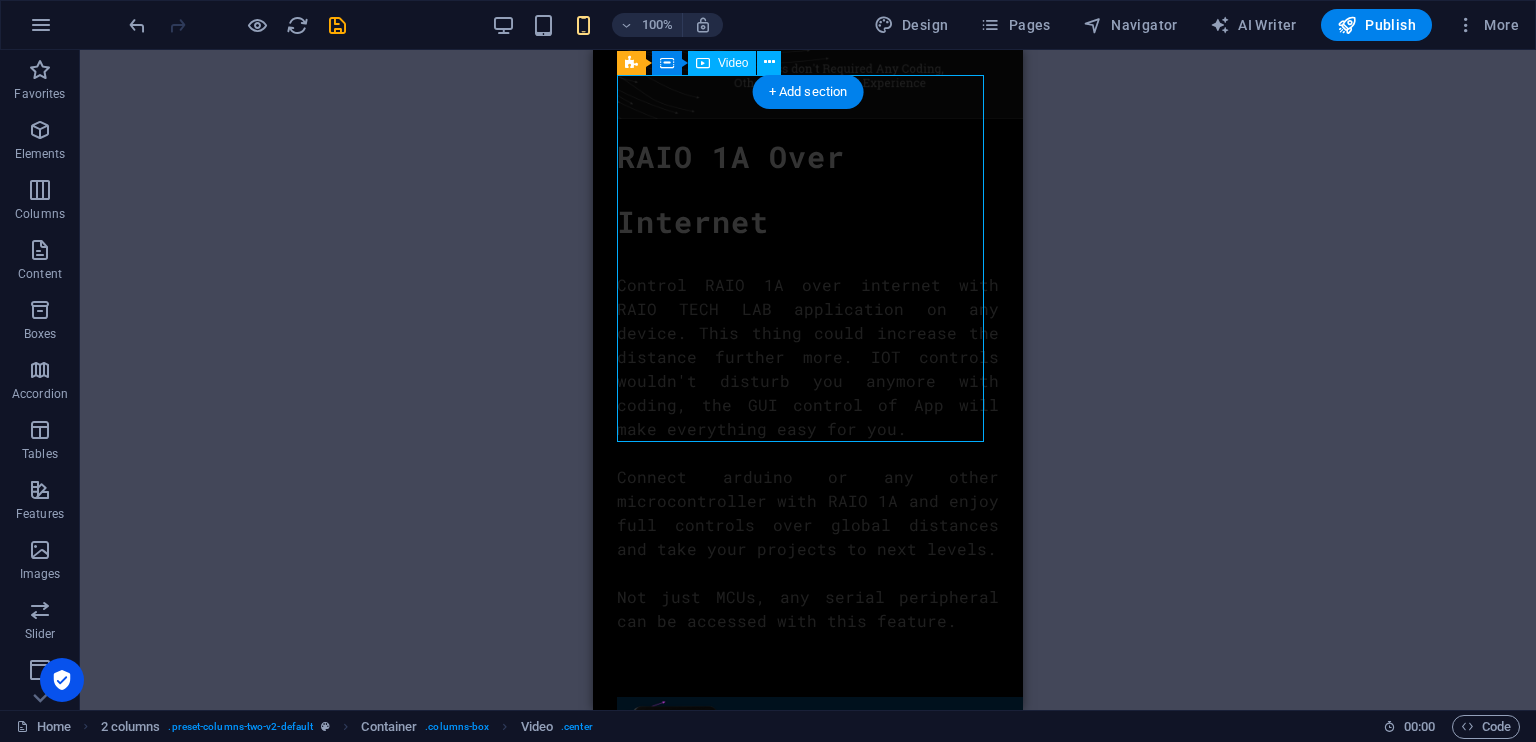 select on "px" 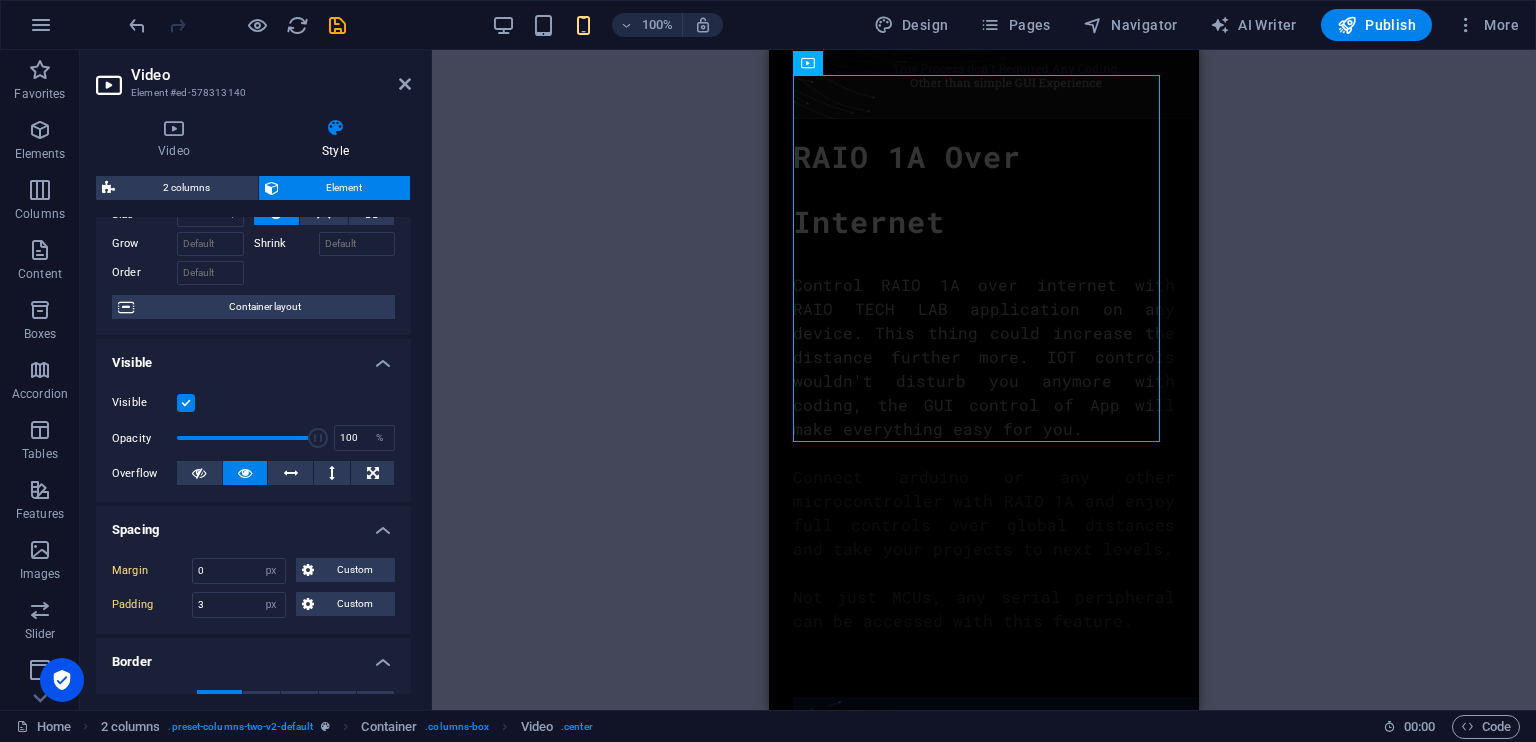 scroll, scrollTop: 92, scrollLeft: 0, axis: vertical 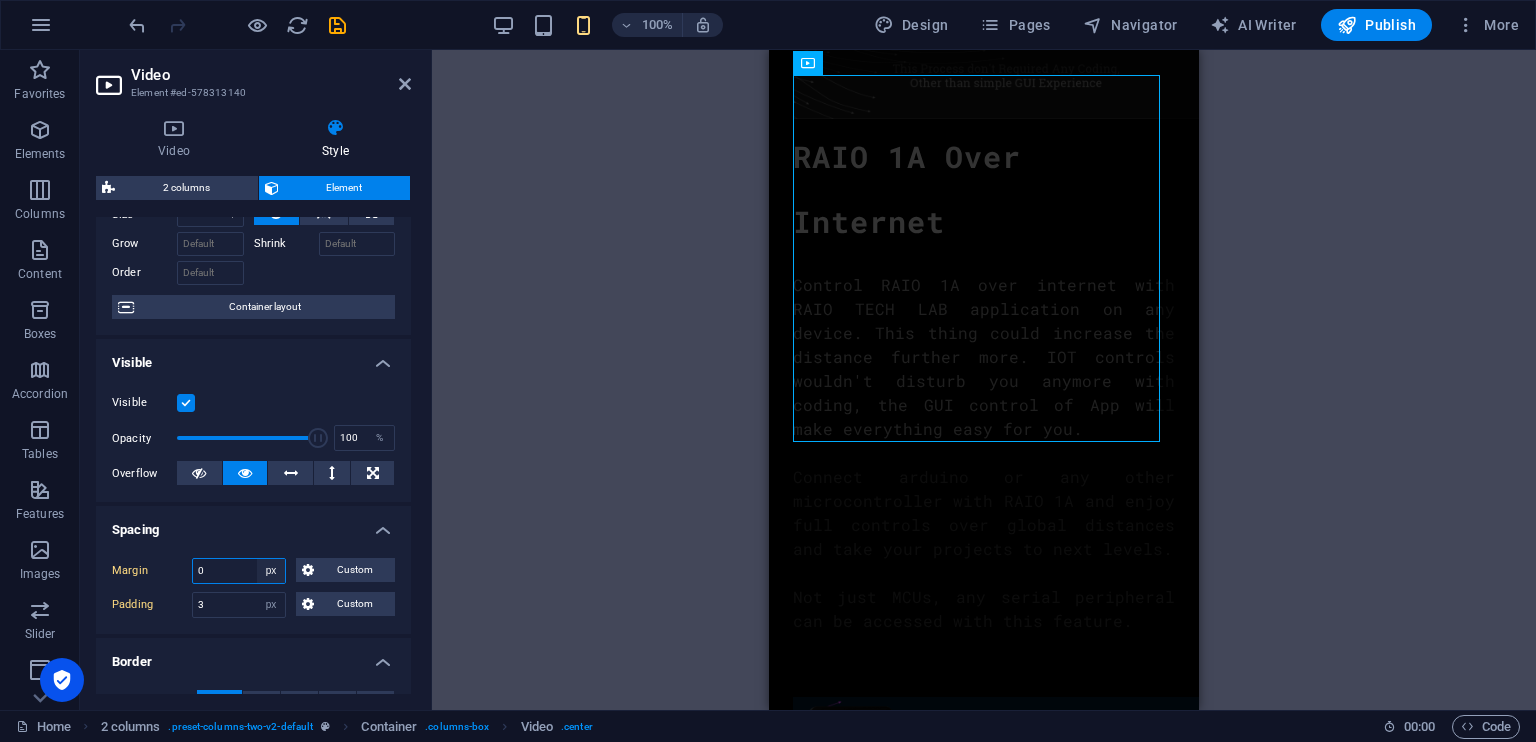 click on "Default auto px % rem vw vh Custom" at bounding box center [271, 571] 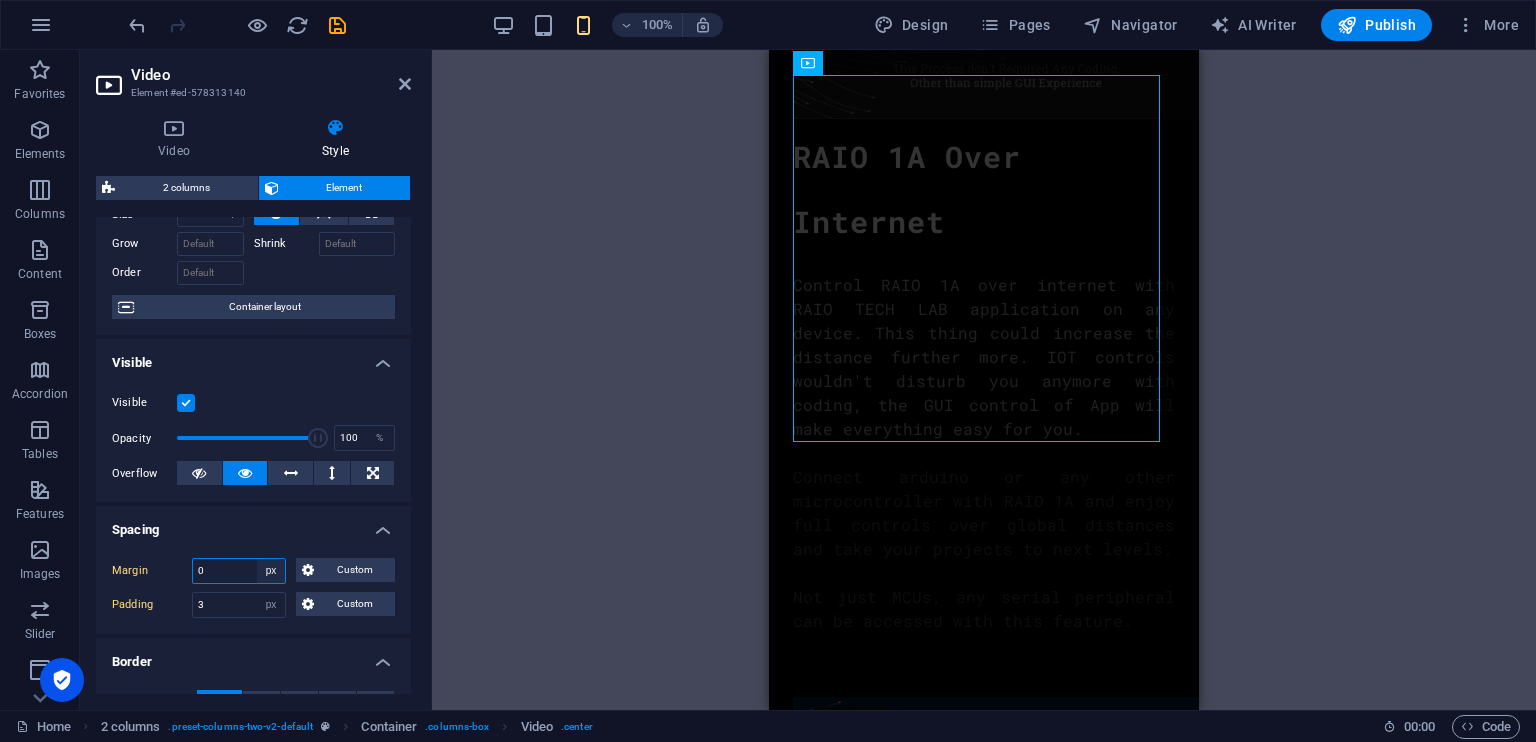 select on "default" 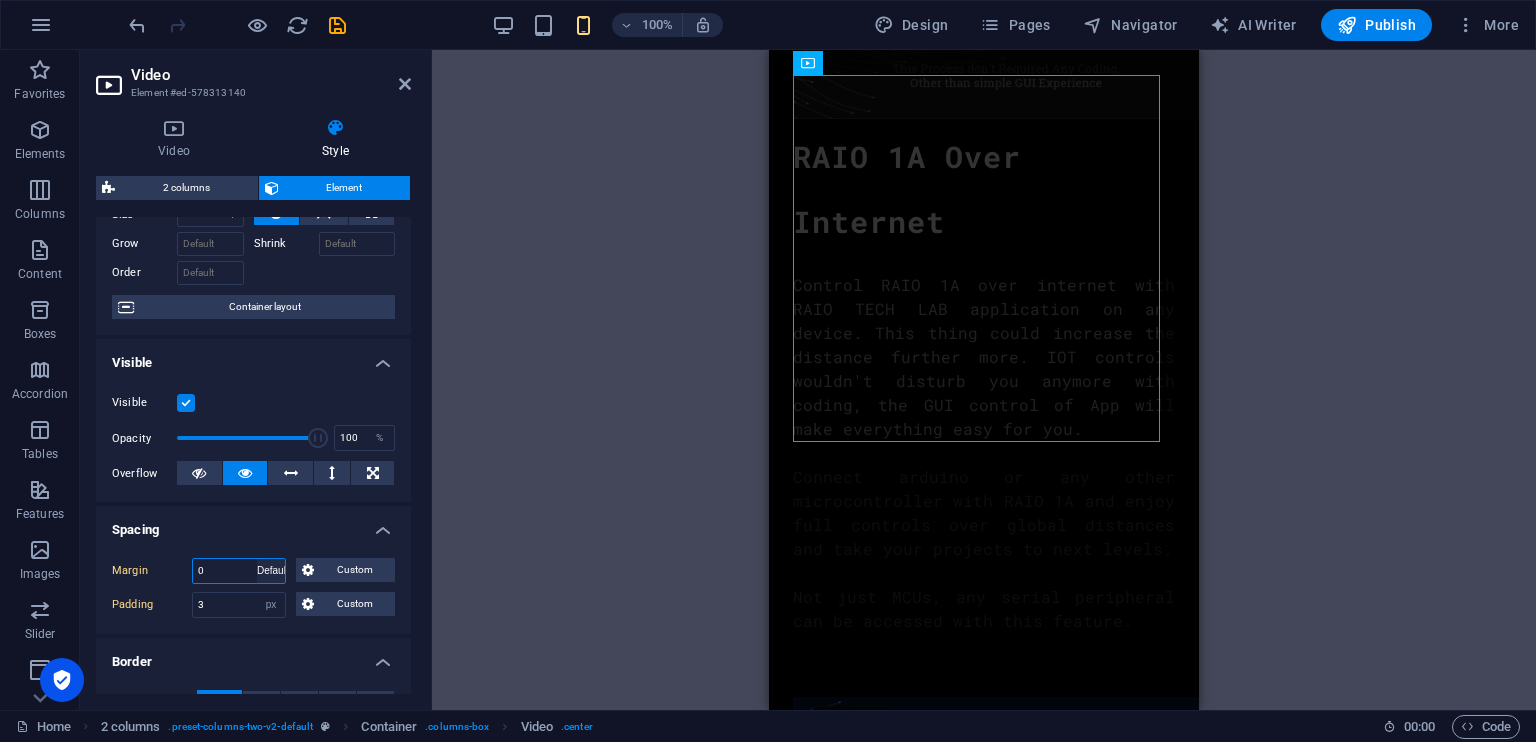 click on "Default auto px % rem vw vh Custom" at bounding box center (271, 571) 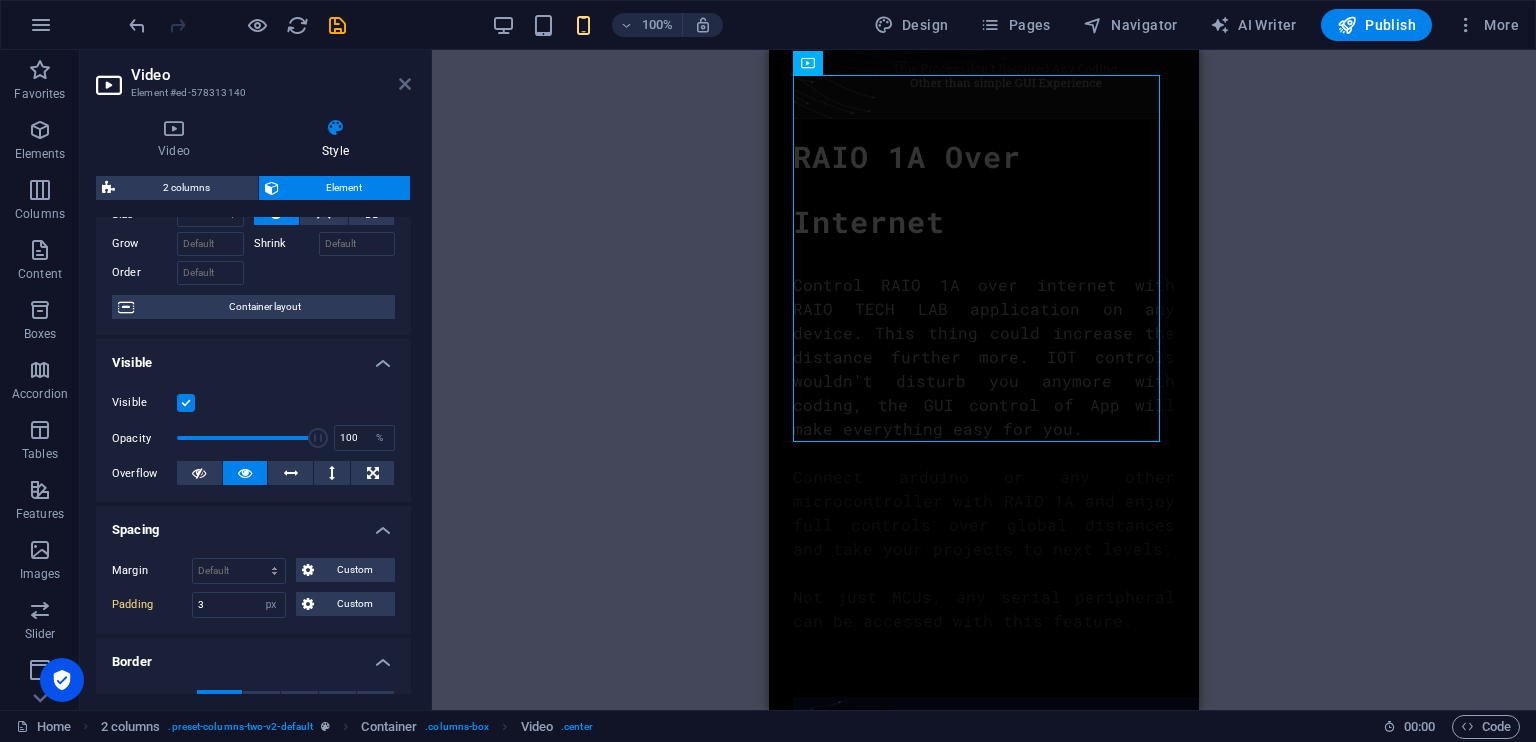 click at bounding box center [405, 84] 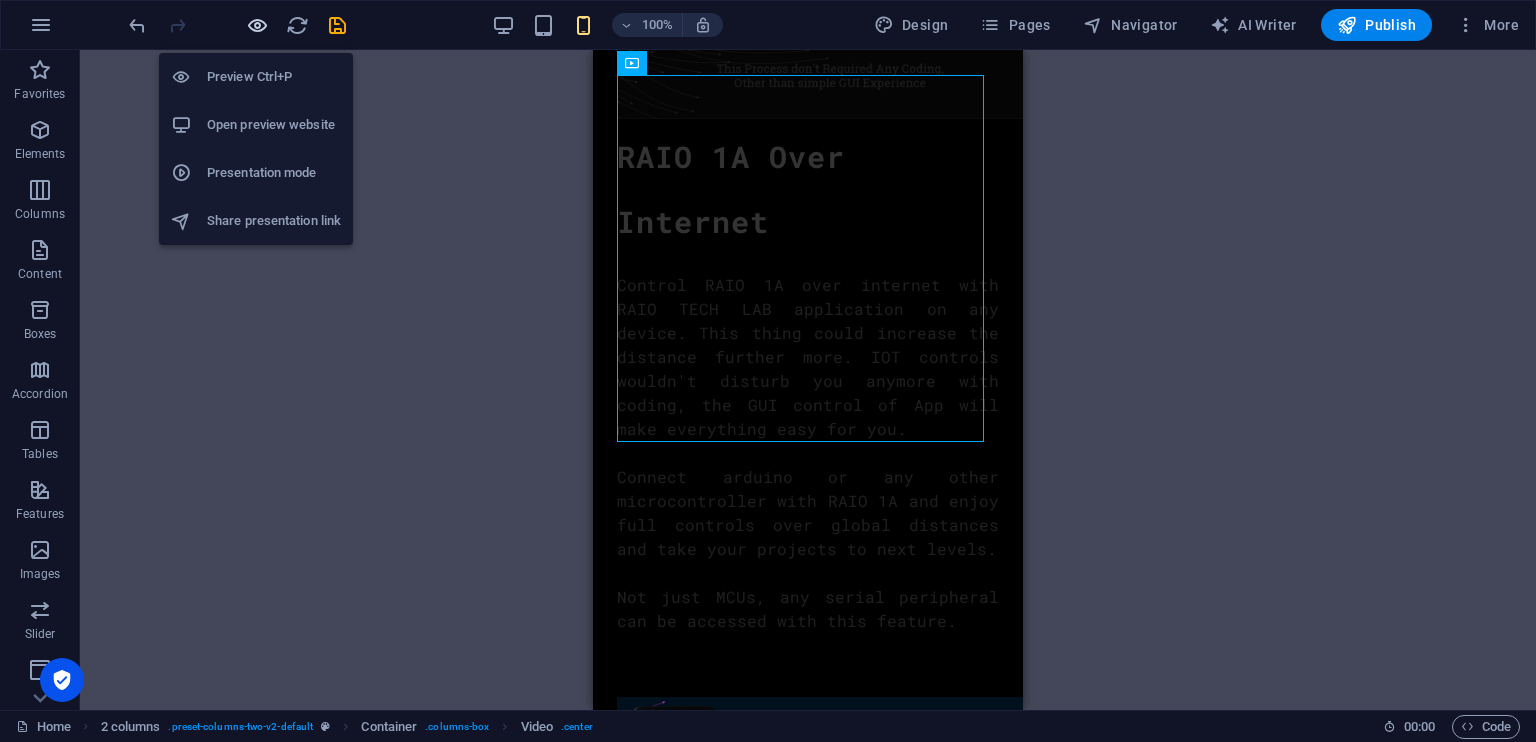 click at bounding box center (257, 25) 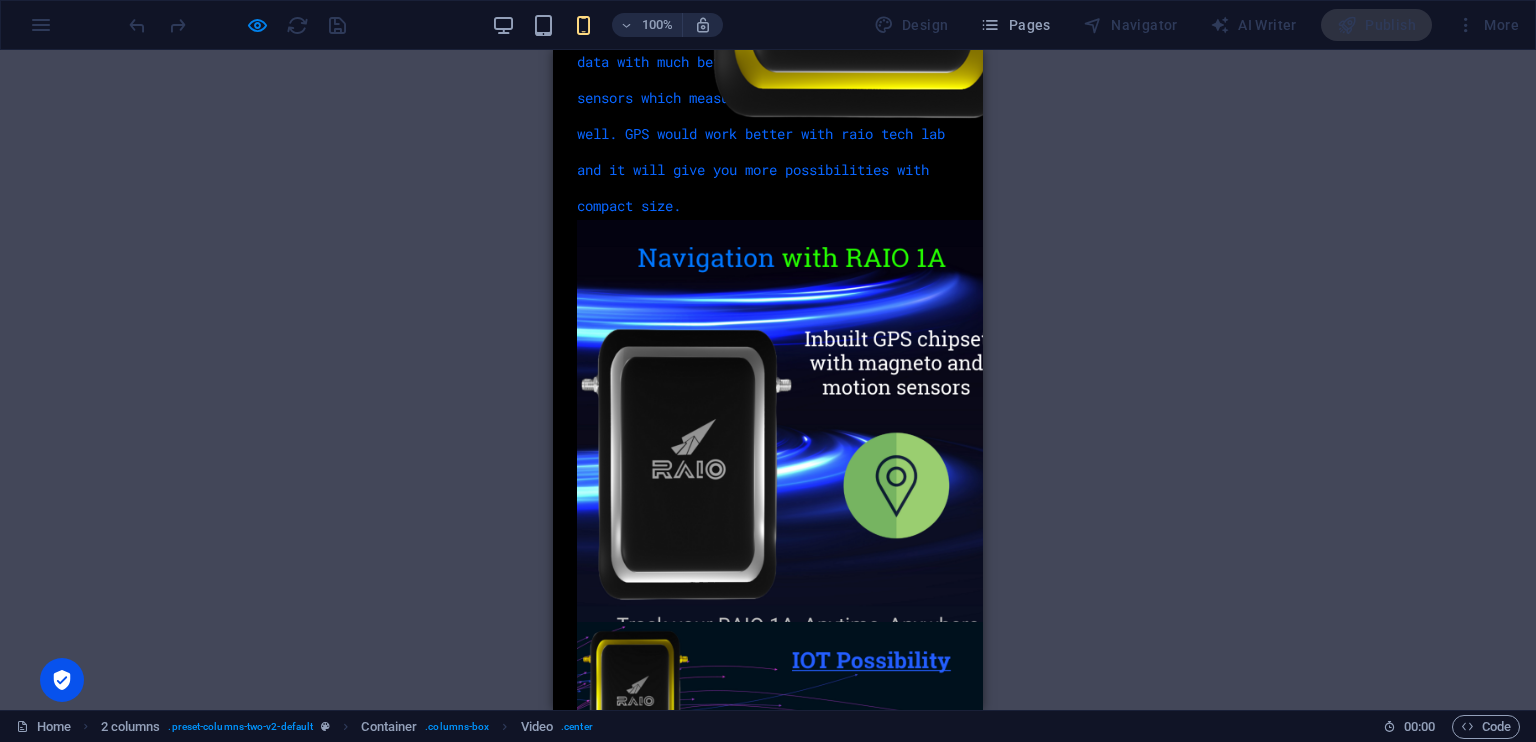 scroll, scrollTop: 7595, scrollLeft: 0, axis: vertical 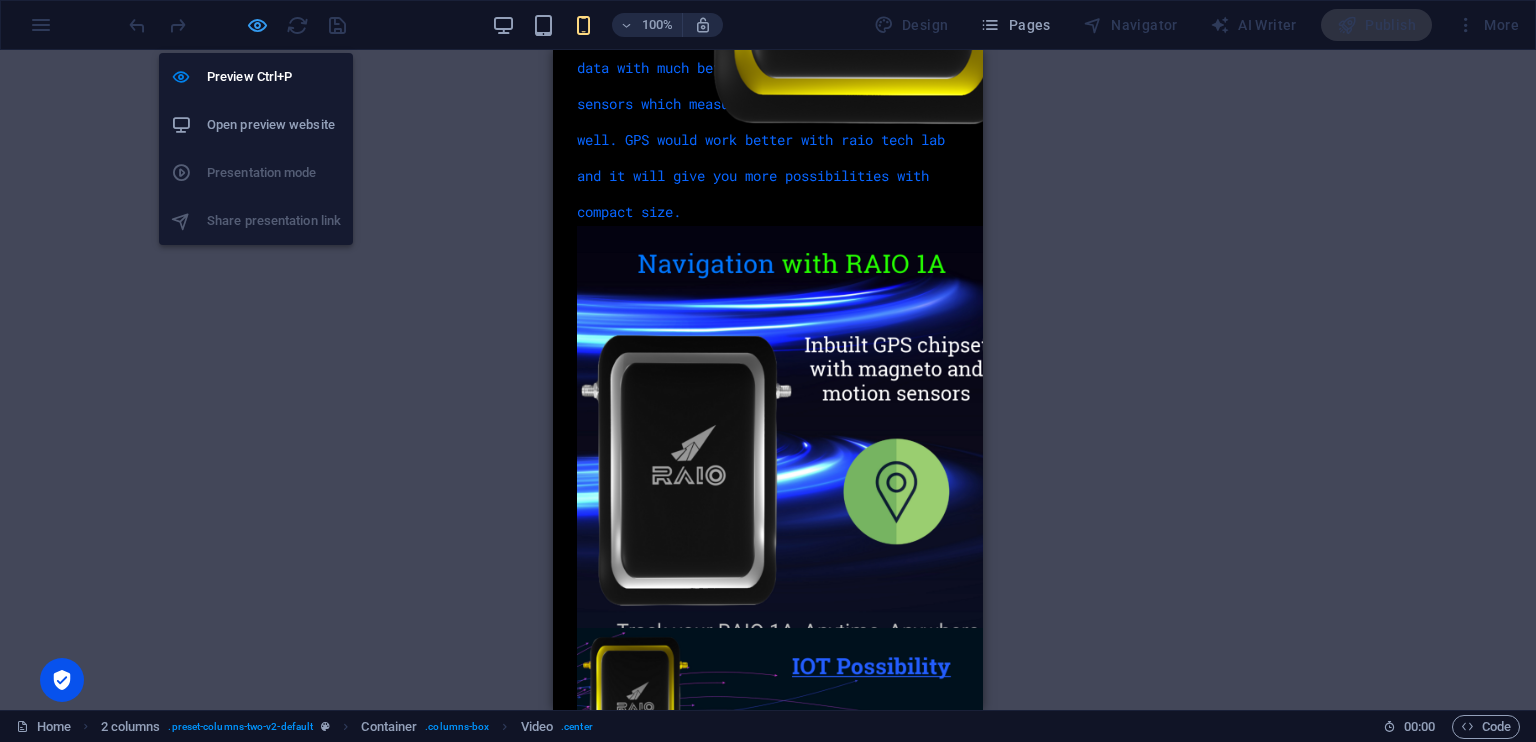 click at bounding box center [257, 25] 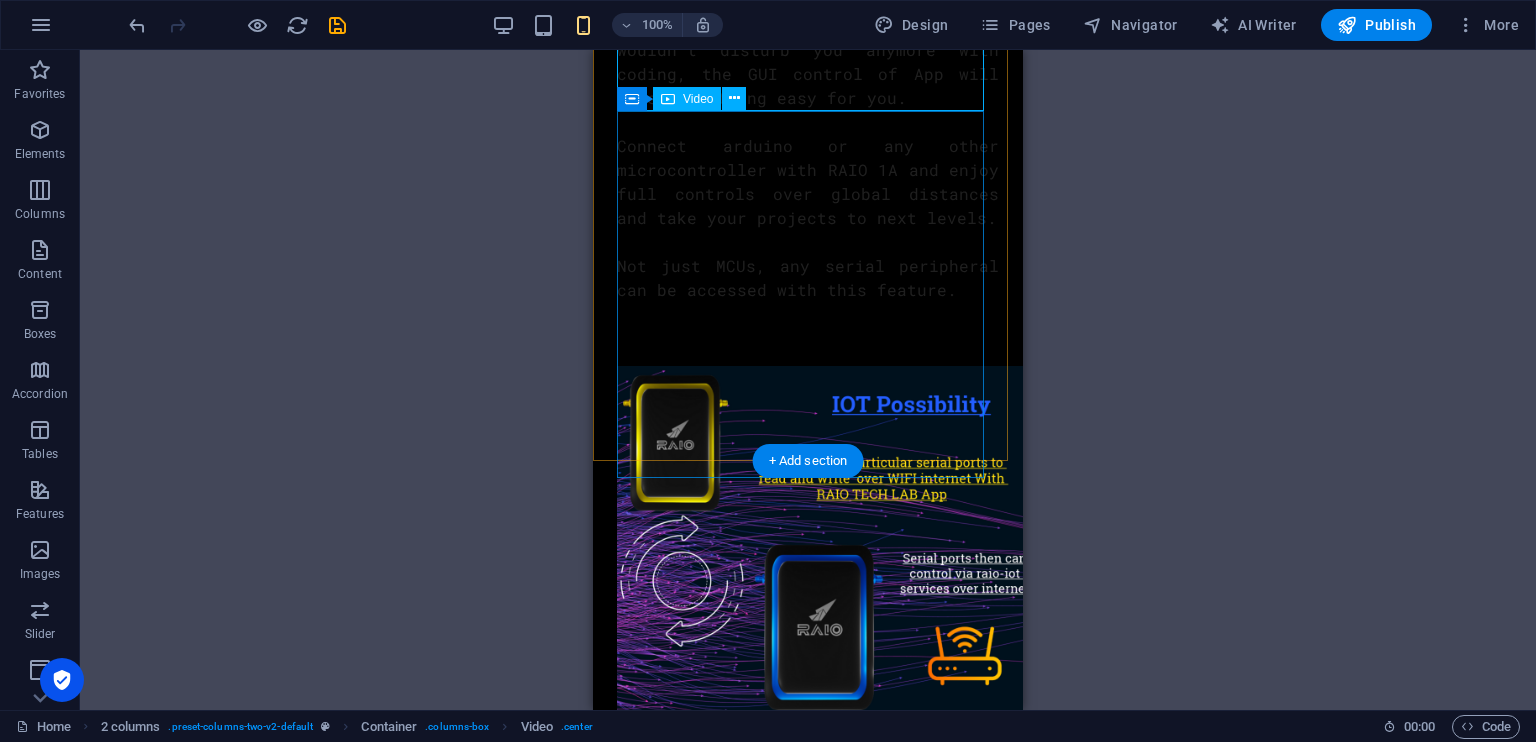 scroll, scrollTop: 14717, scrollLeft: 0, axis: vertical 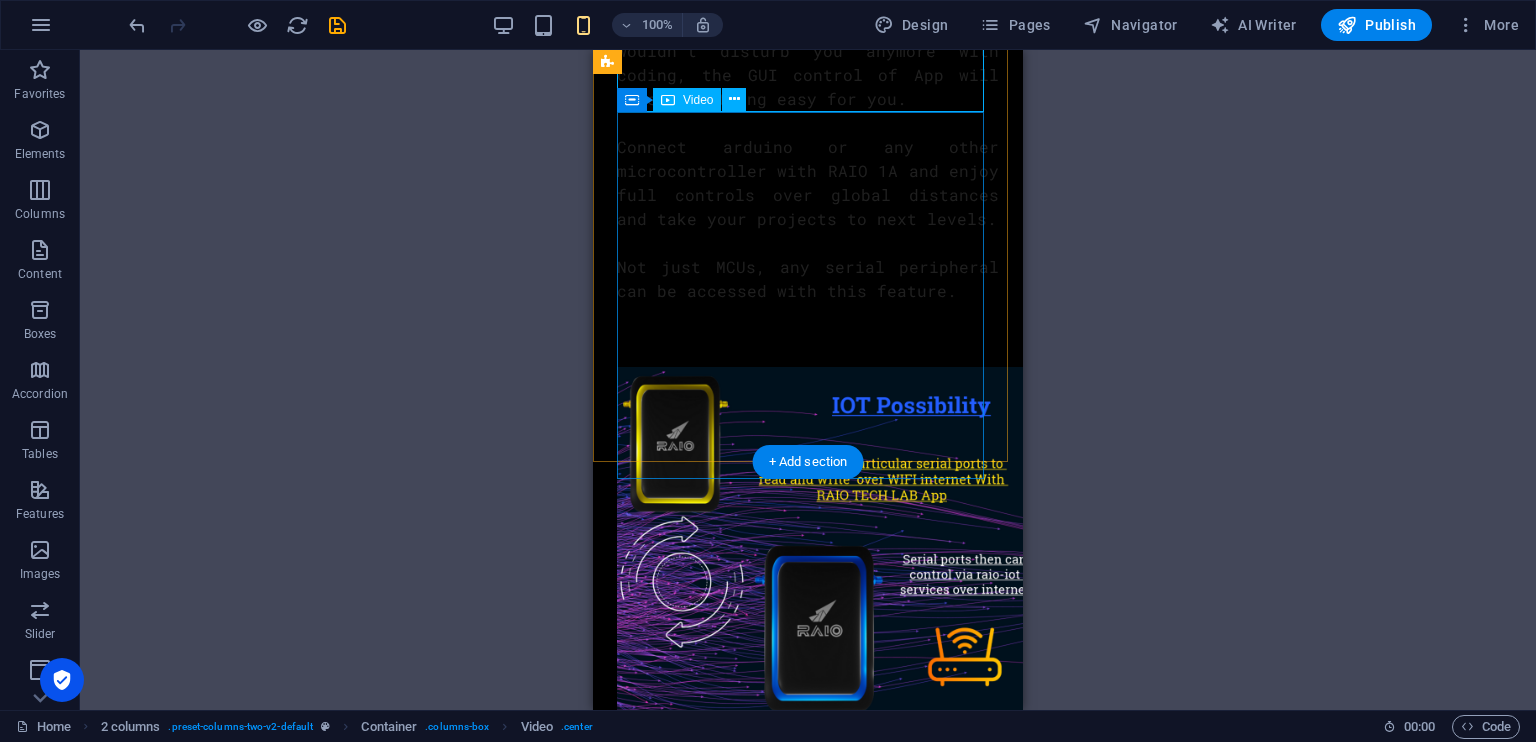 click at bounding box center [808, 1614] 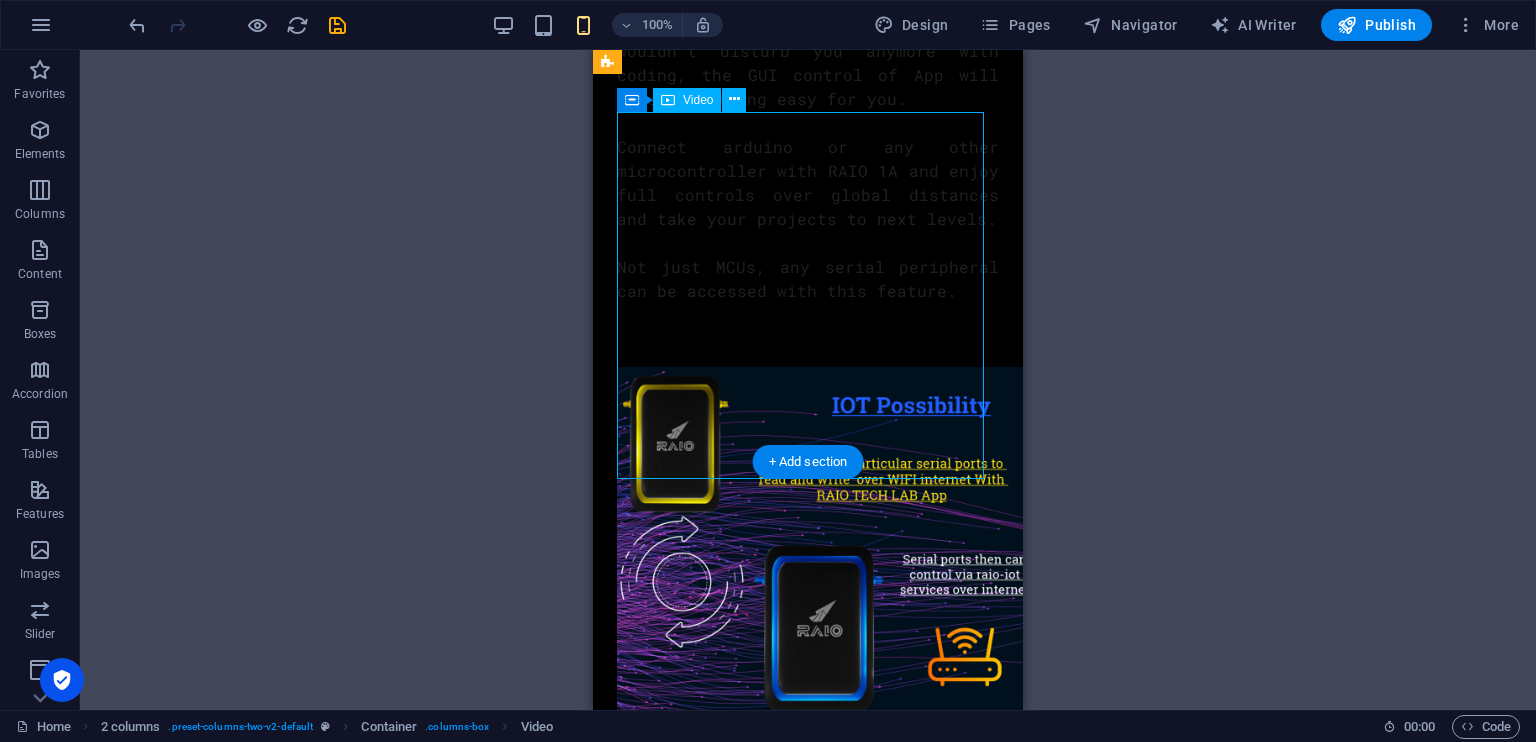 click at bounding box center (808, 1614) 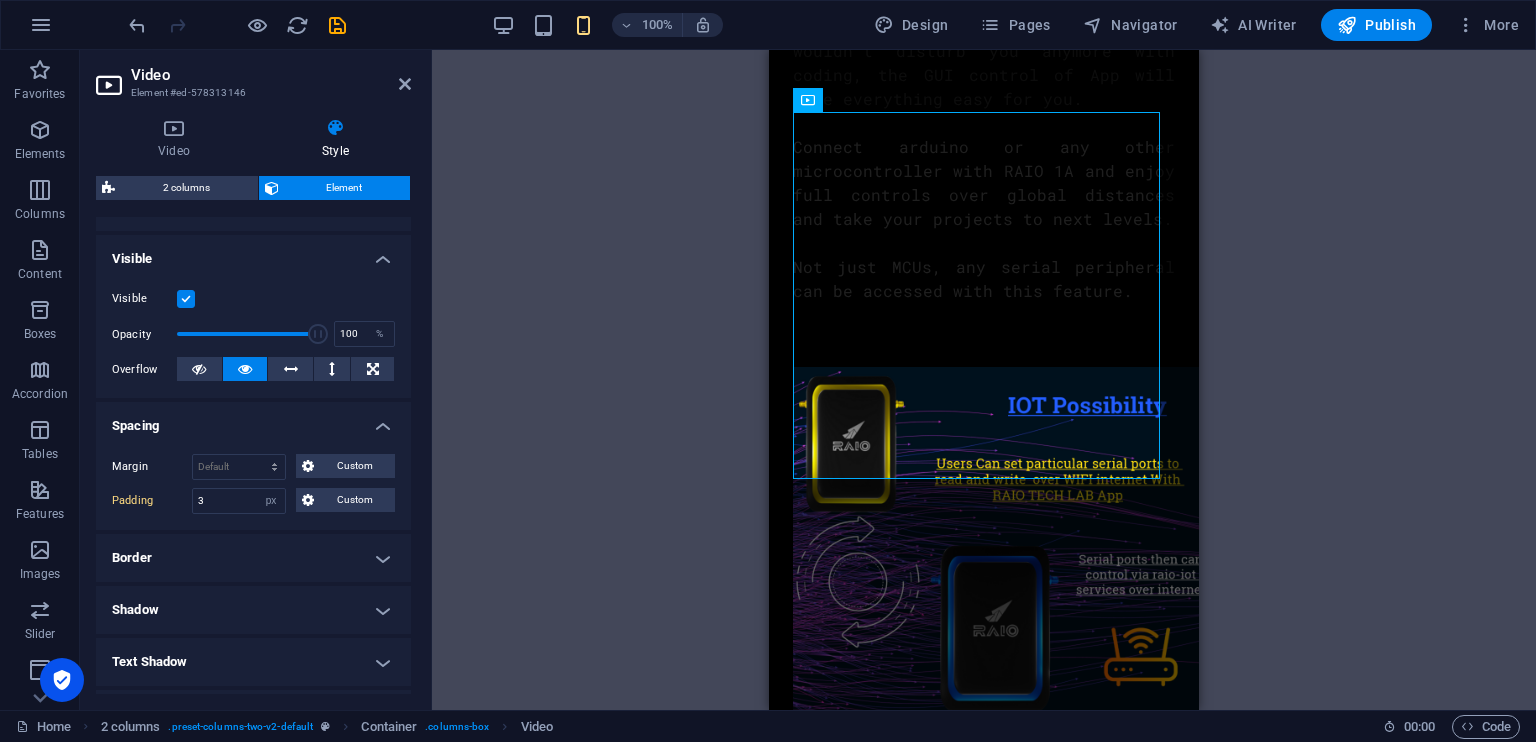 scroll, scrollTop: 200, scrollLeft: 0, axis: vertical 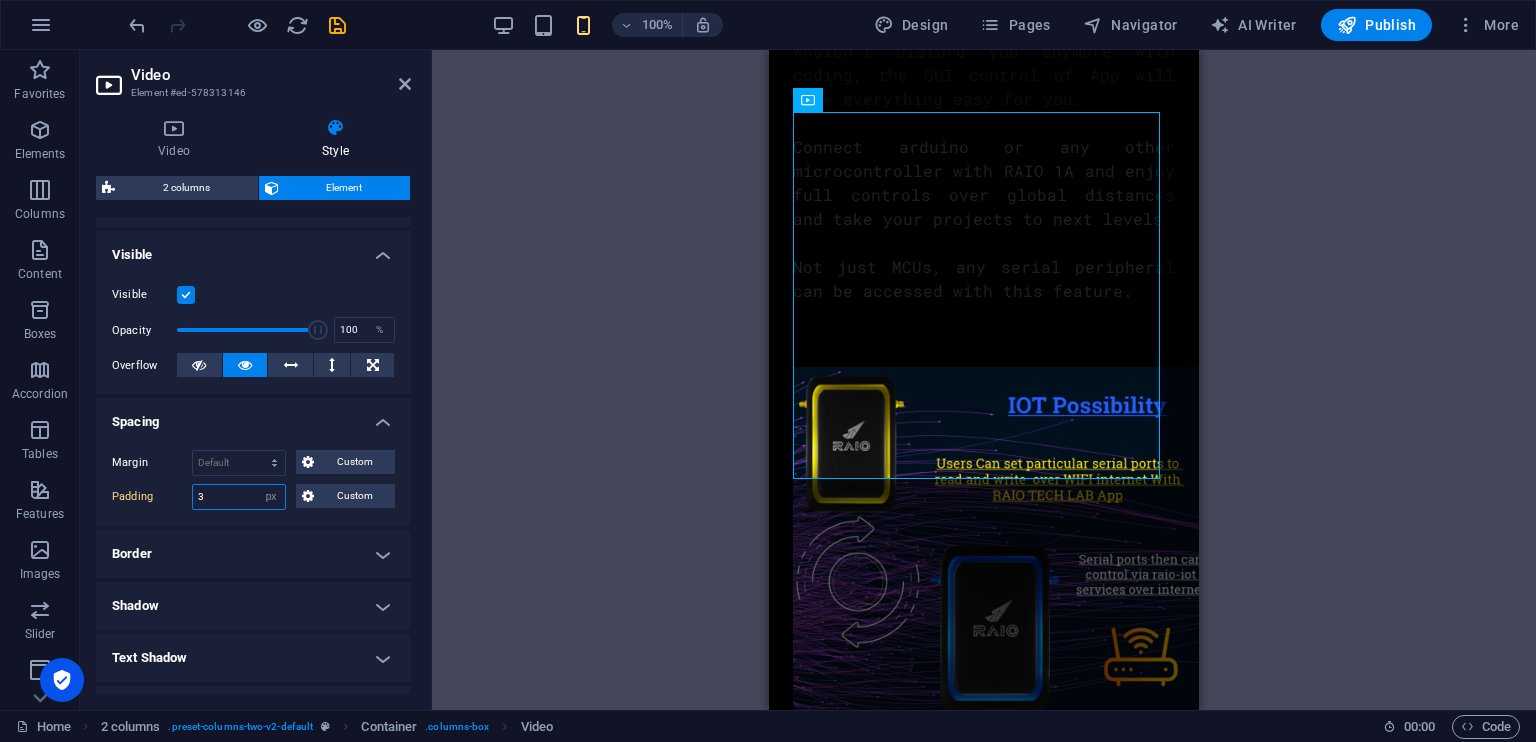 click on "3" at bounding box center (239, 497) 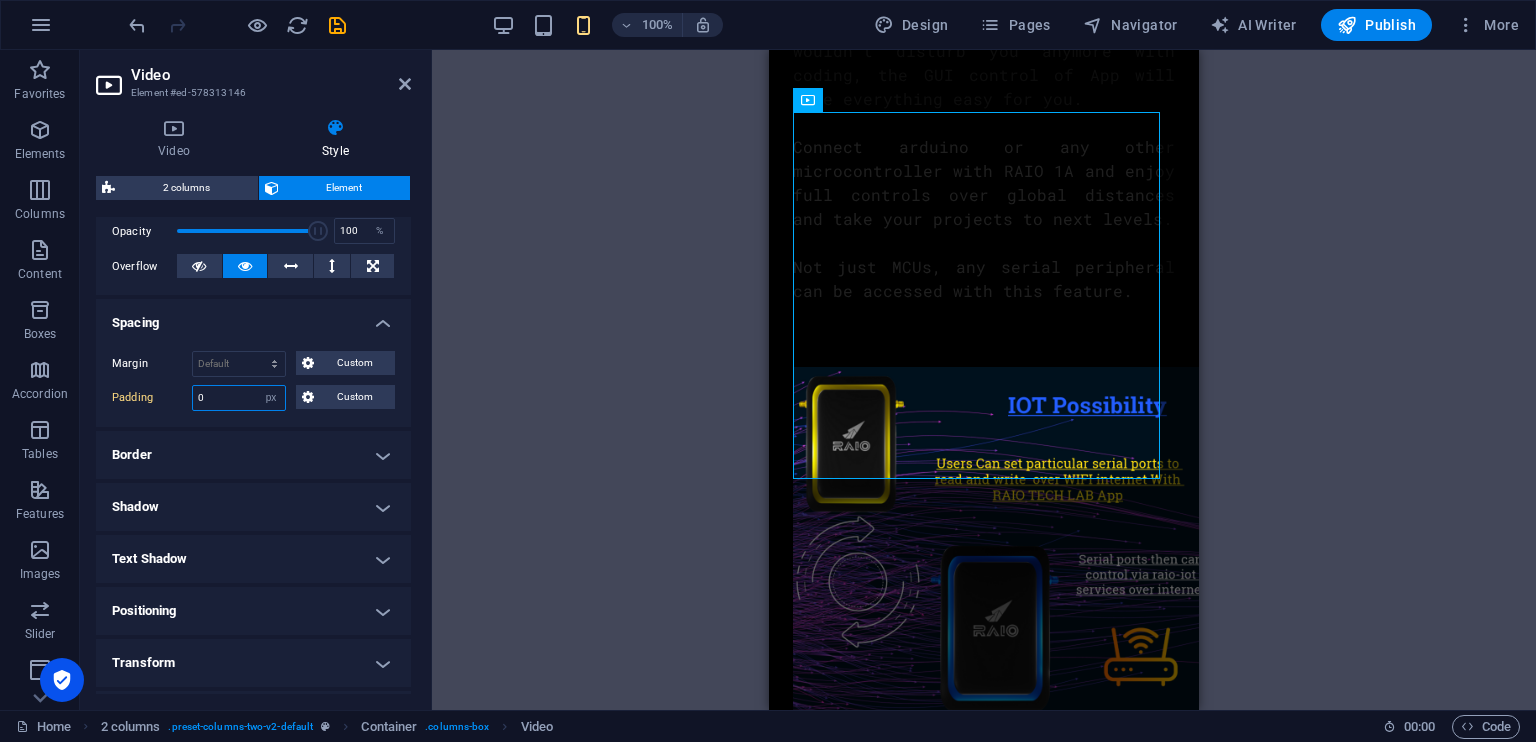 scroll, scrollTop: 302, scrollLeft: 0, axis: vertical 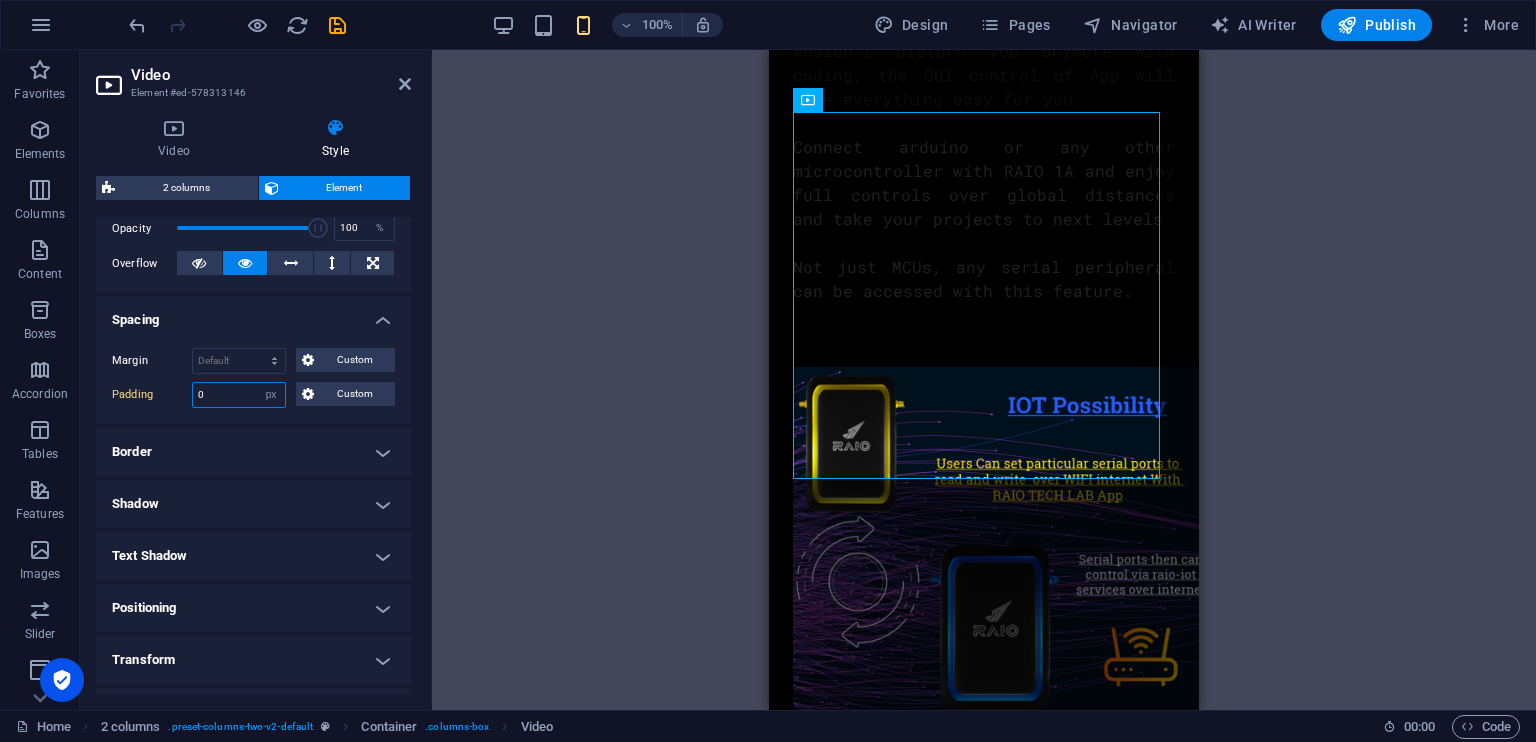 type on "0" 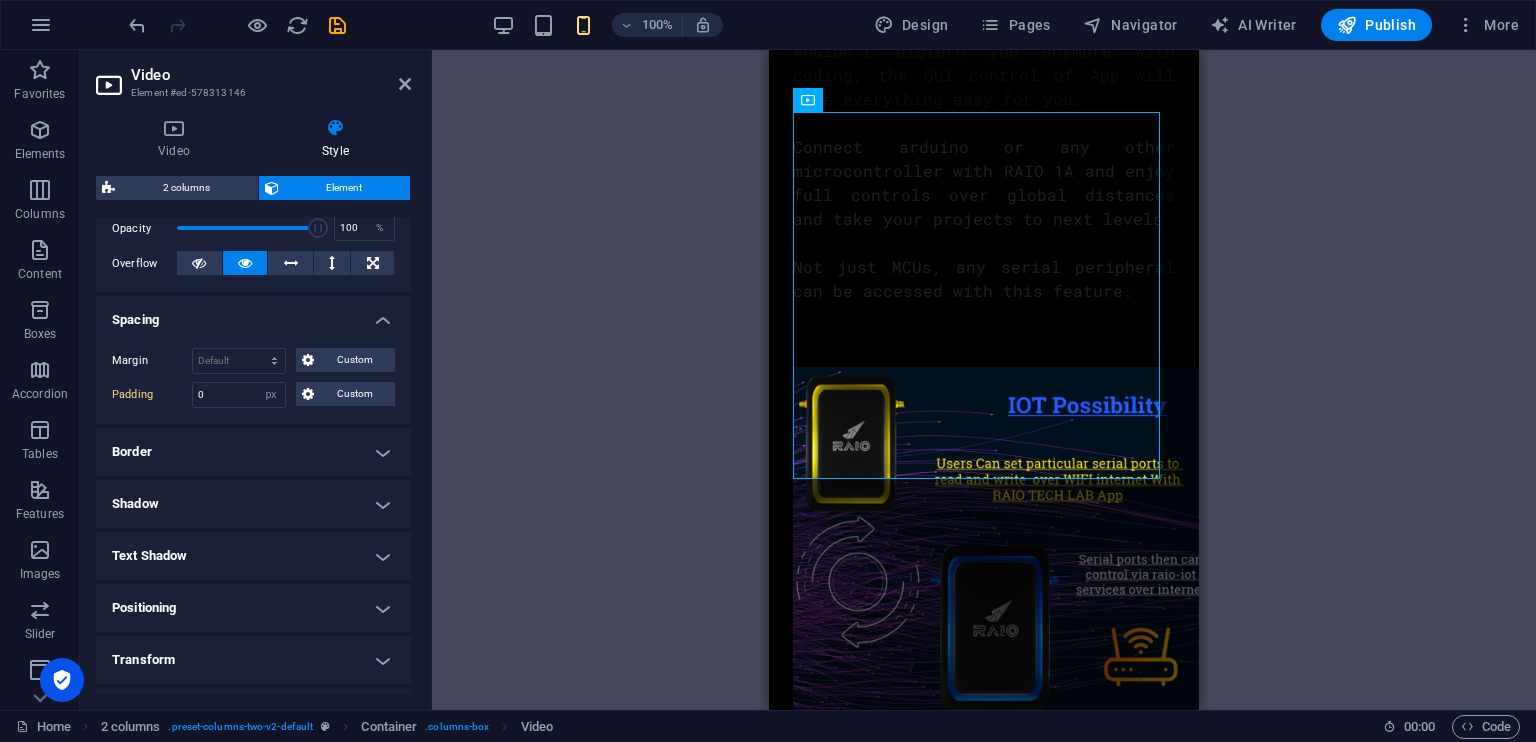 click on "Border" at bounding box center (253, 452) 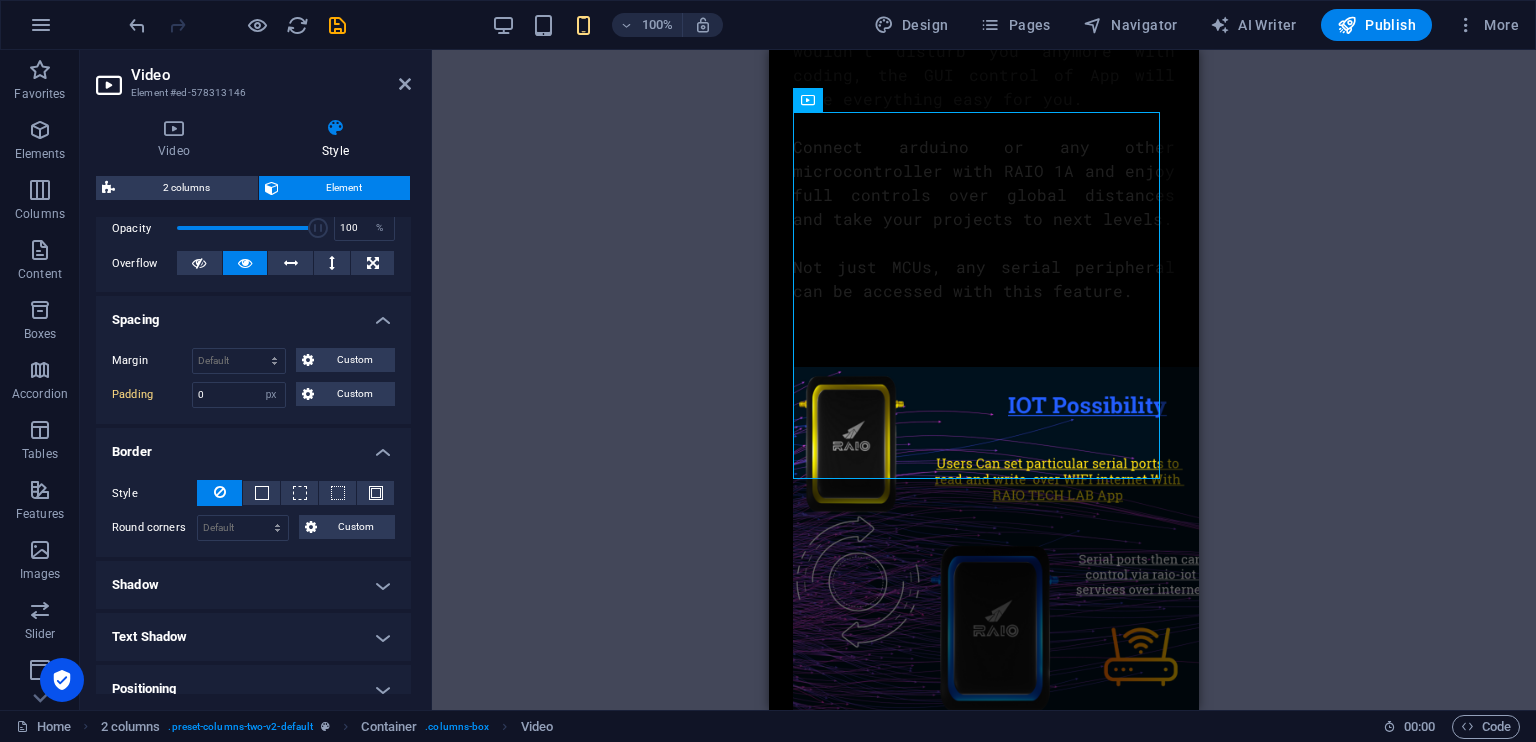 scroll, scrollTop: 526, scrollLeft: 0, axis: vertical 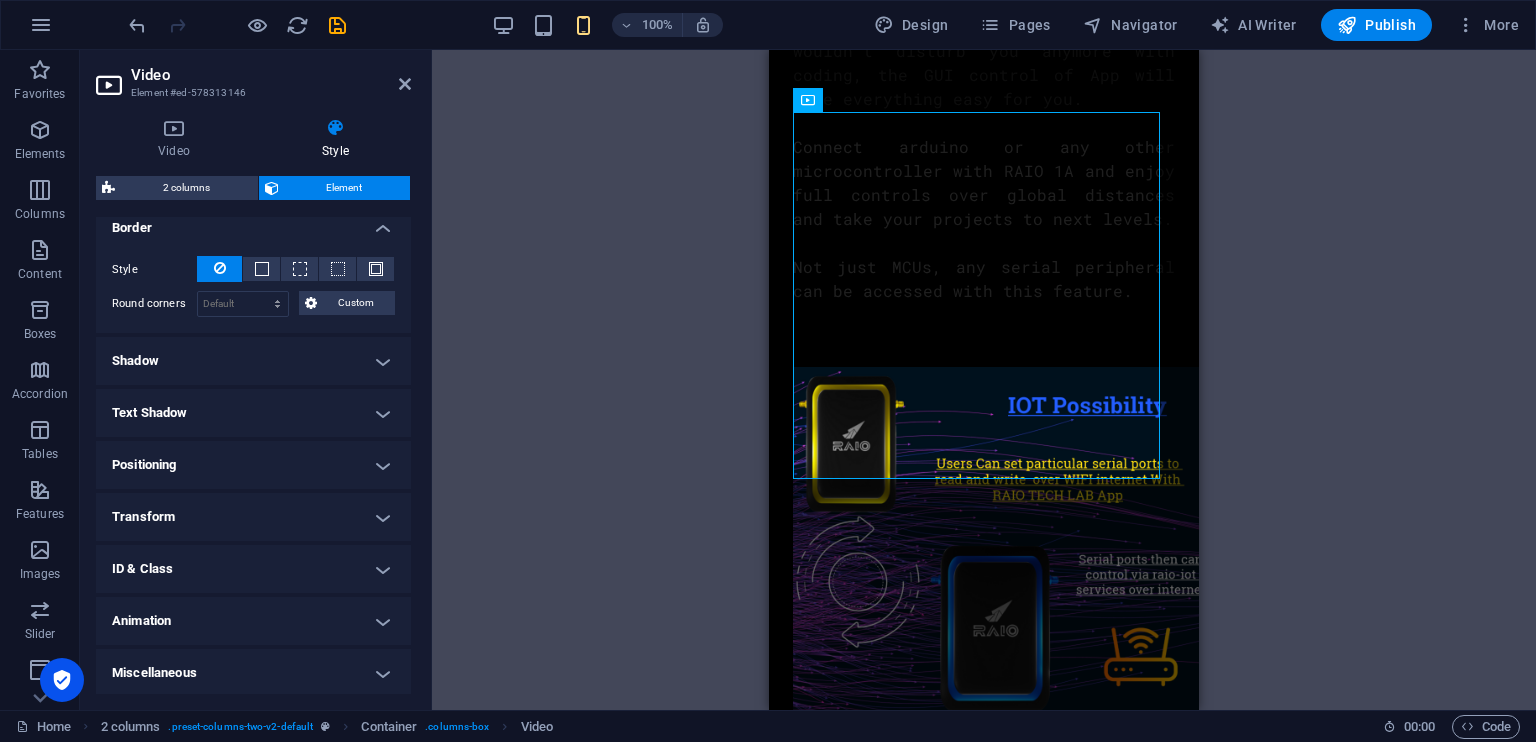 click on "Positioning" at bounding box center [253, 465] 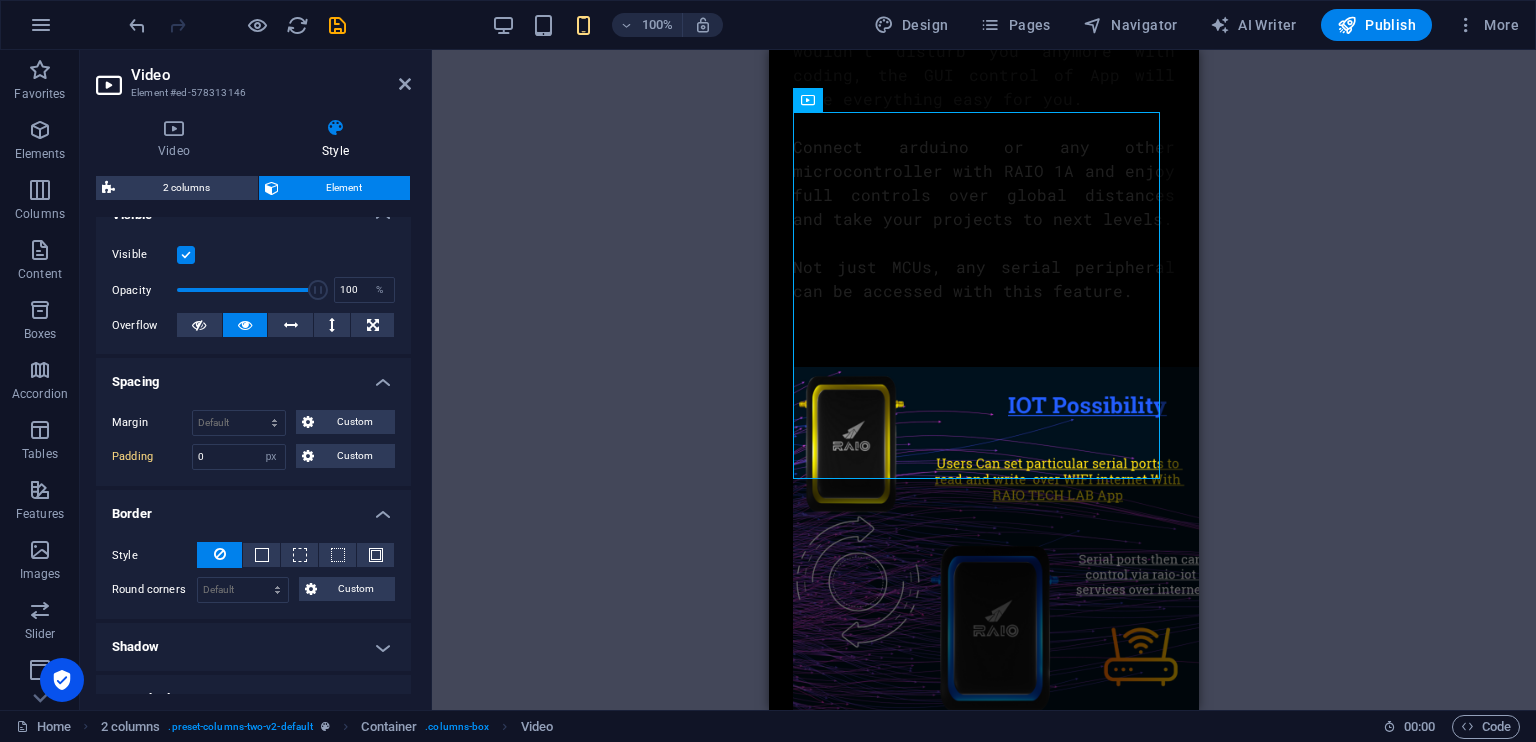 scroll, scrollTop: 234, scrollLeft: 0, axis: vertical 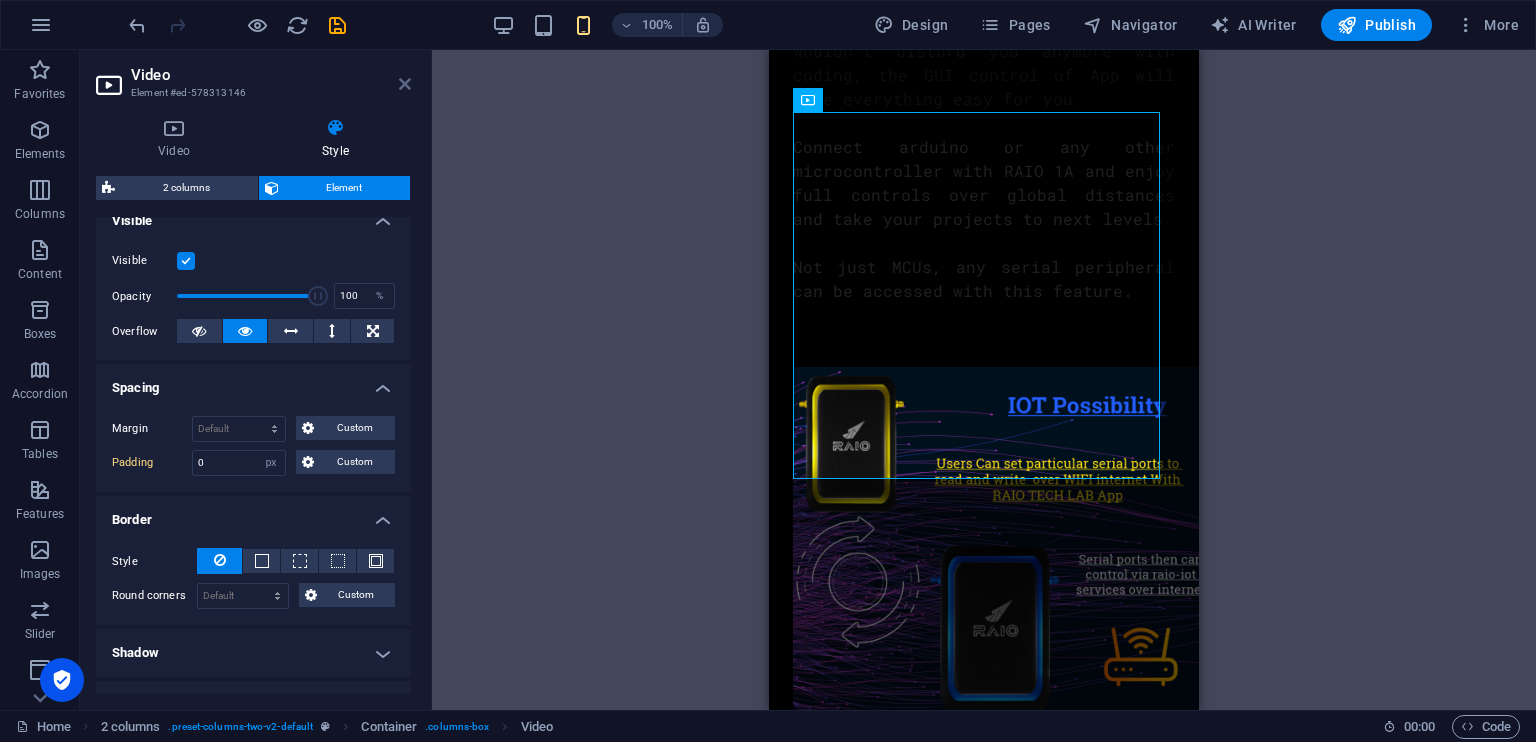 click at bounding box center [405, 84] 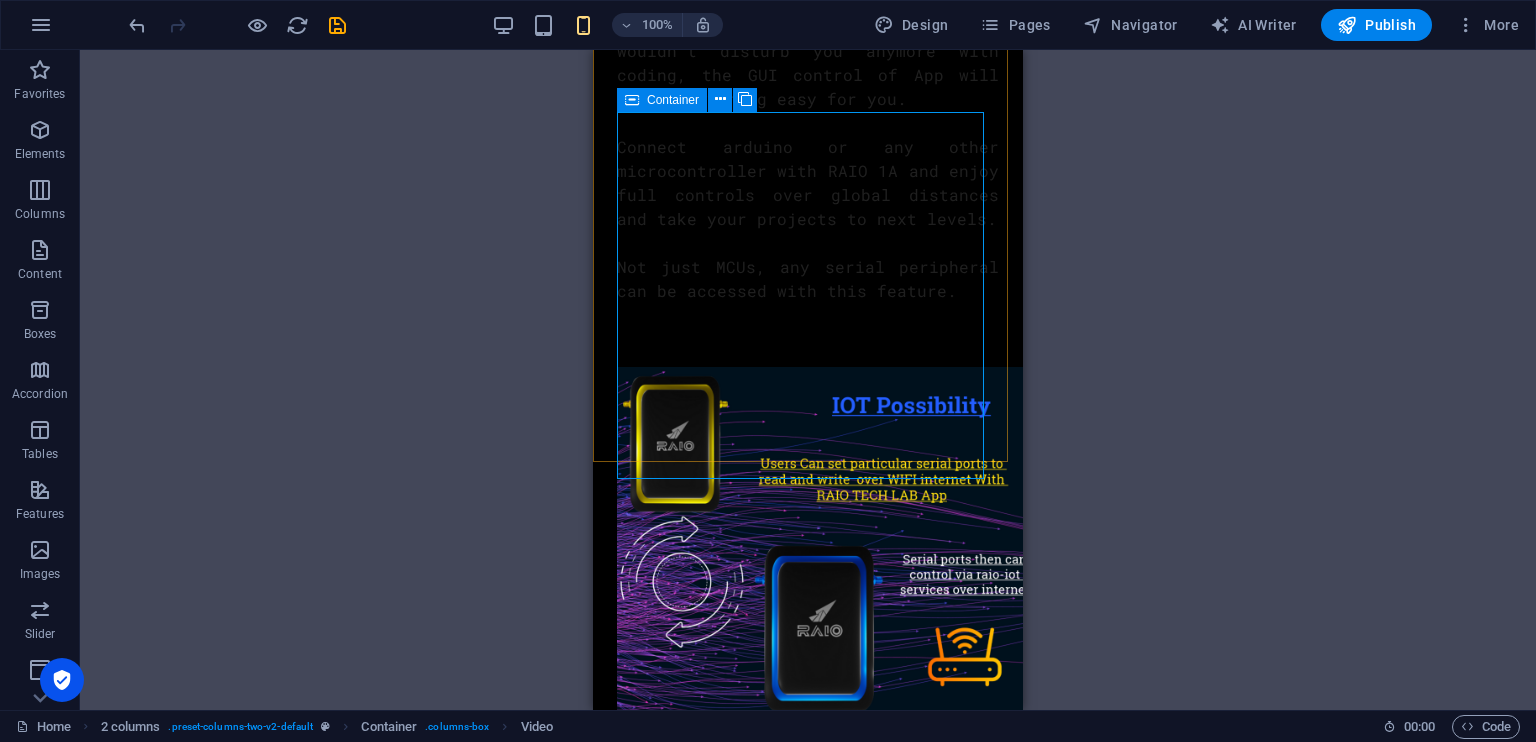 click at bounding box center [632, 100] 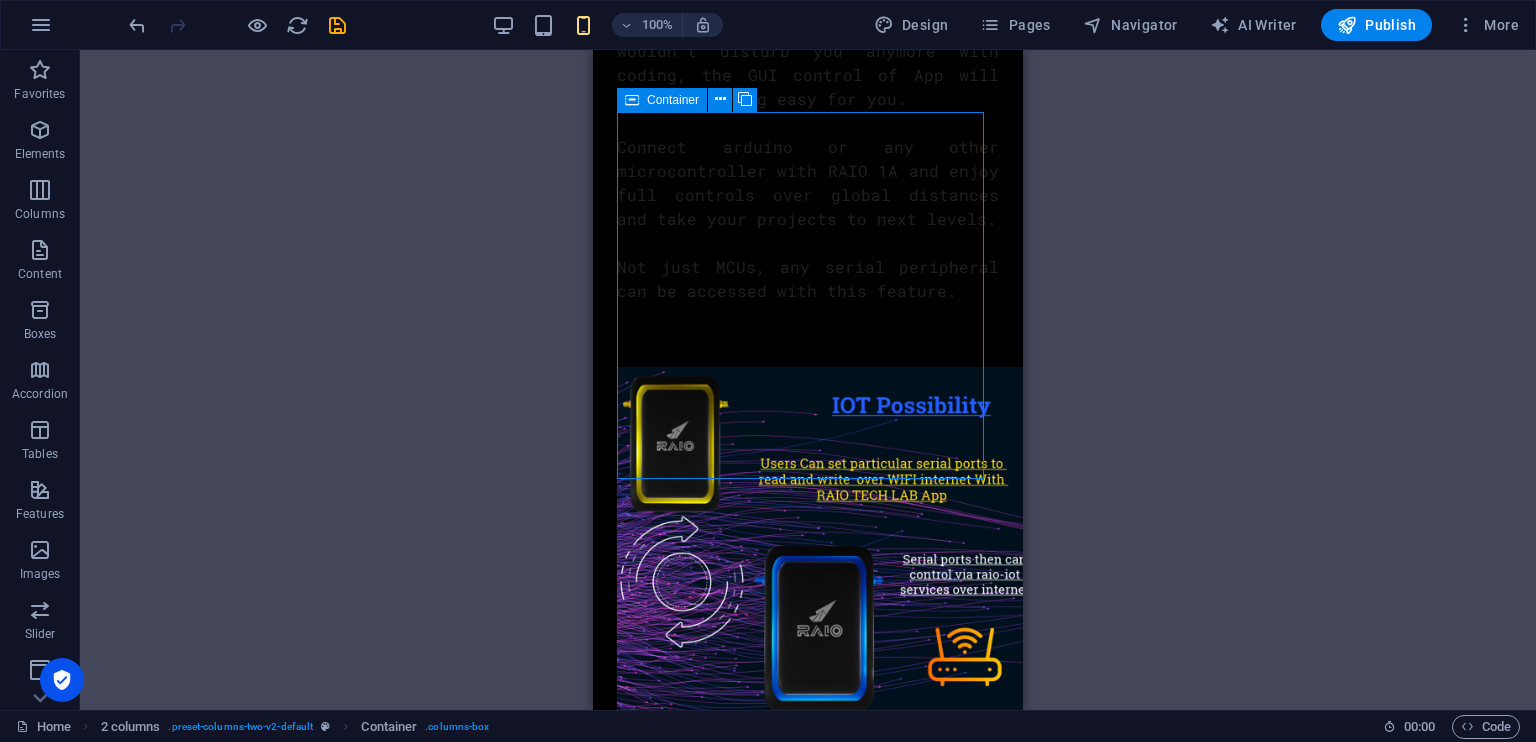 click at bounding box center [632, 100] 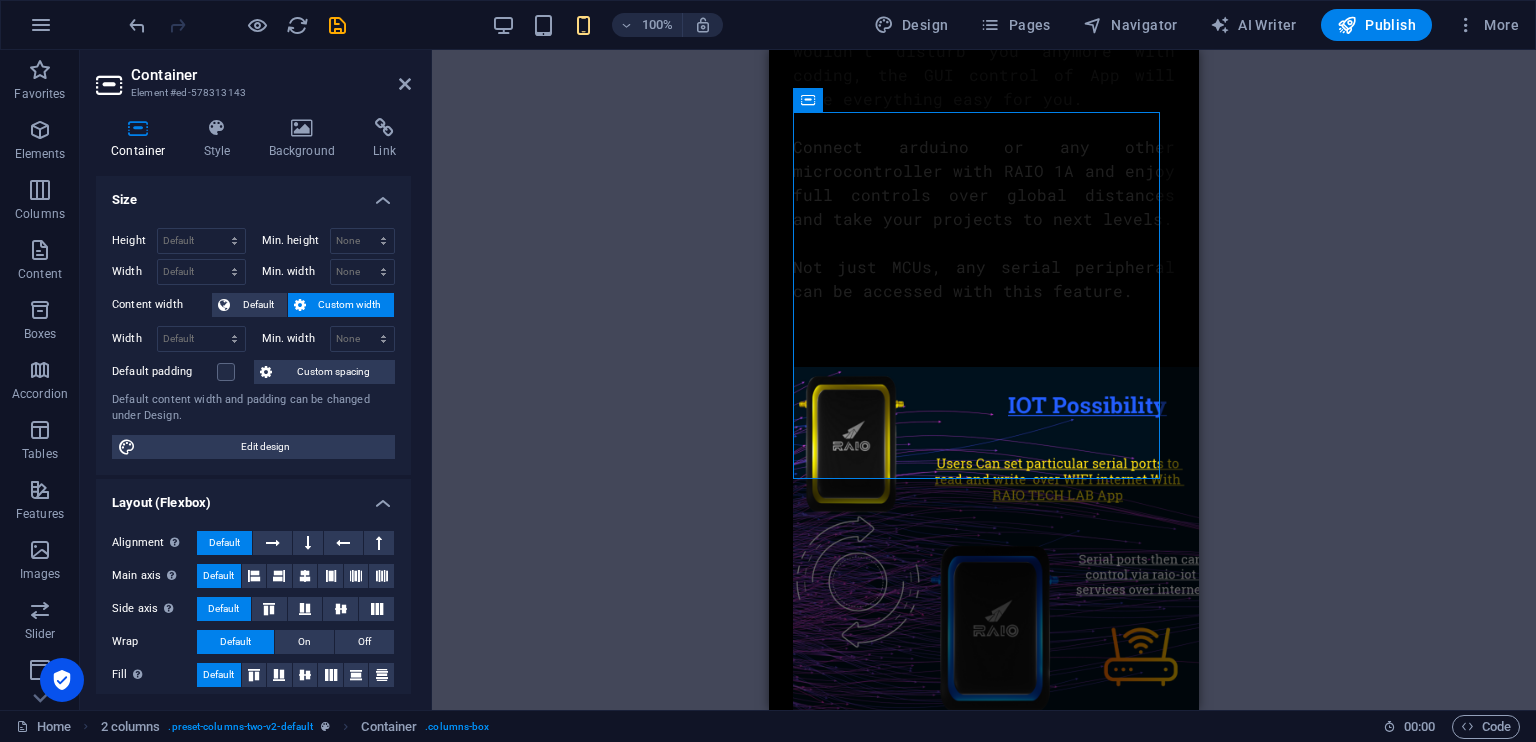 click on "Container Style Background Link Size Height Default px rem % vh vw Min. height None px rem % vh vw Width Default px rem % em vh vw Min. width None px rem % vh vw Content width Default Custom width Width Default px rem % em vh vw Min. width None px rem % vh vw Default padding Custom spacing Default content width and padding can be changed under Design. Edit design Layout (Flexbox) Alignment Determines the flex direction. Default Main axis Determine how elements should behave along the main axis inside this container (justify content). Default Side axis Control the vertical direction of the element inside of the container (align items). Default Wrap Default On Off Fill Controls the distances and direction of elements on the y-axis across several lines (align content). Default Accessibility ARIA helps assistive technologies (like screen readers) to understand the role, state, and behavior of web elements Role The ARIA role defines the purpose of an element.  None Alert Article Banner Comment Fan" at bounding box center (253, 406) 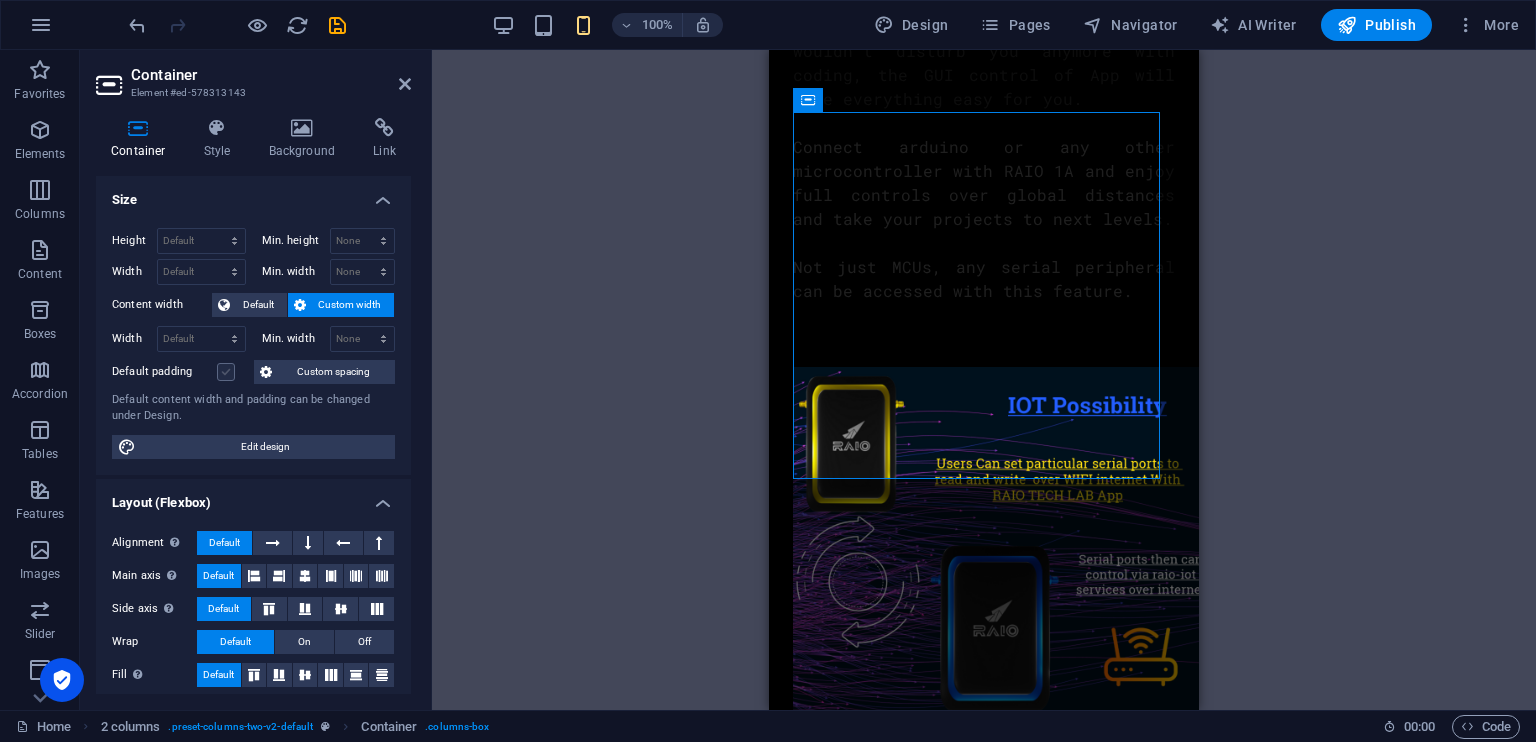 click at bounding box center [226, 372] 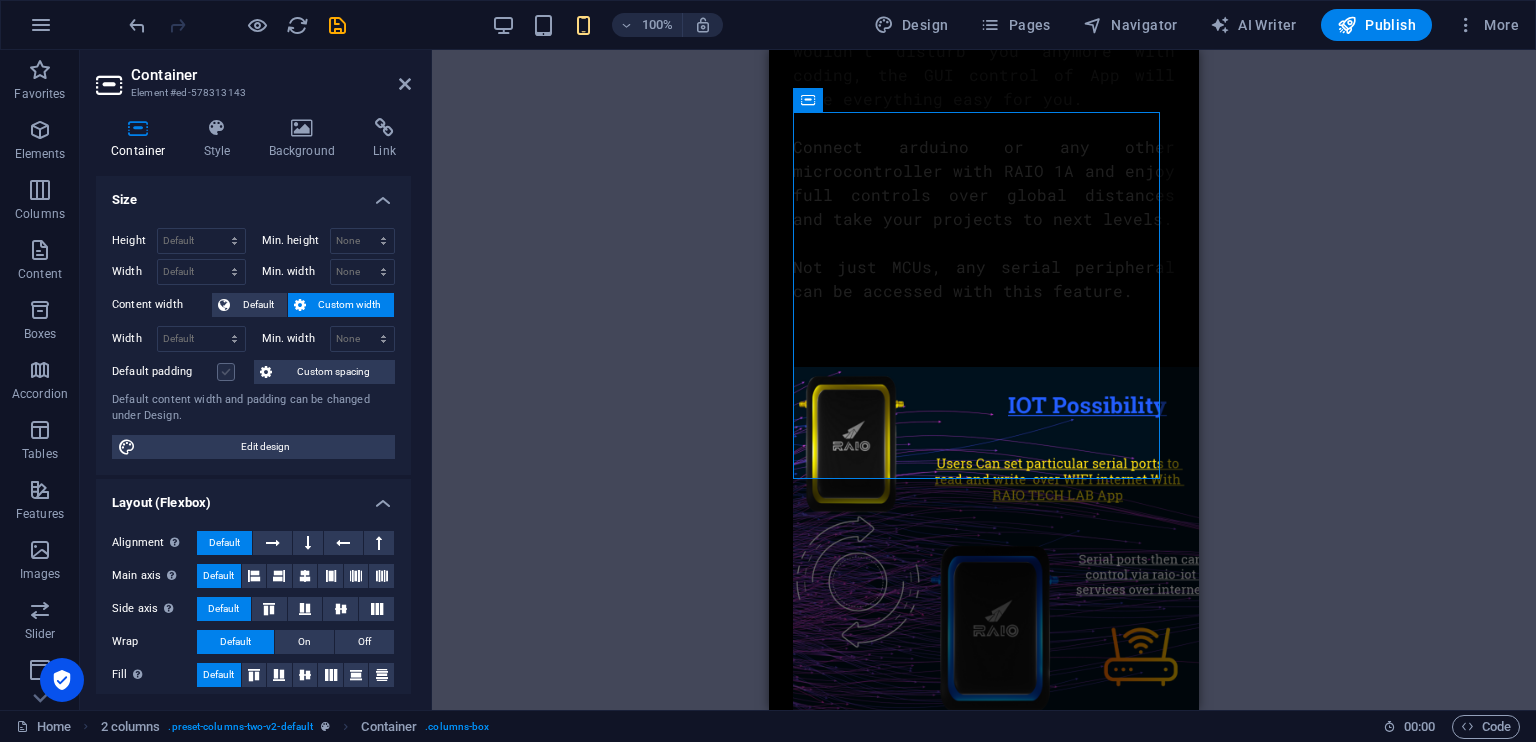 click on "Default padding" at bounding box center [0, 0] 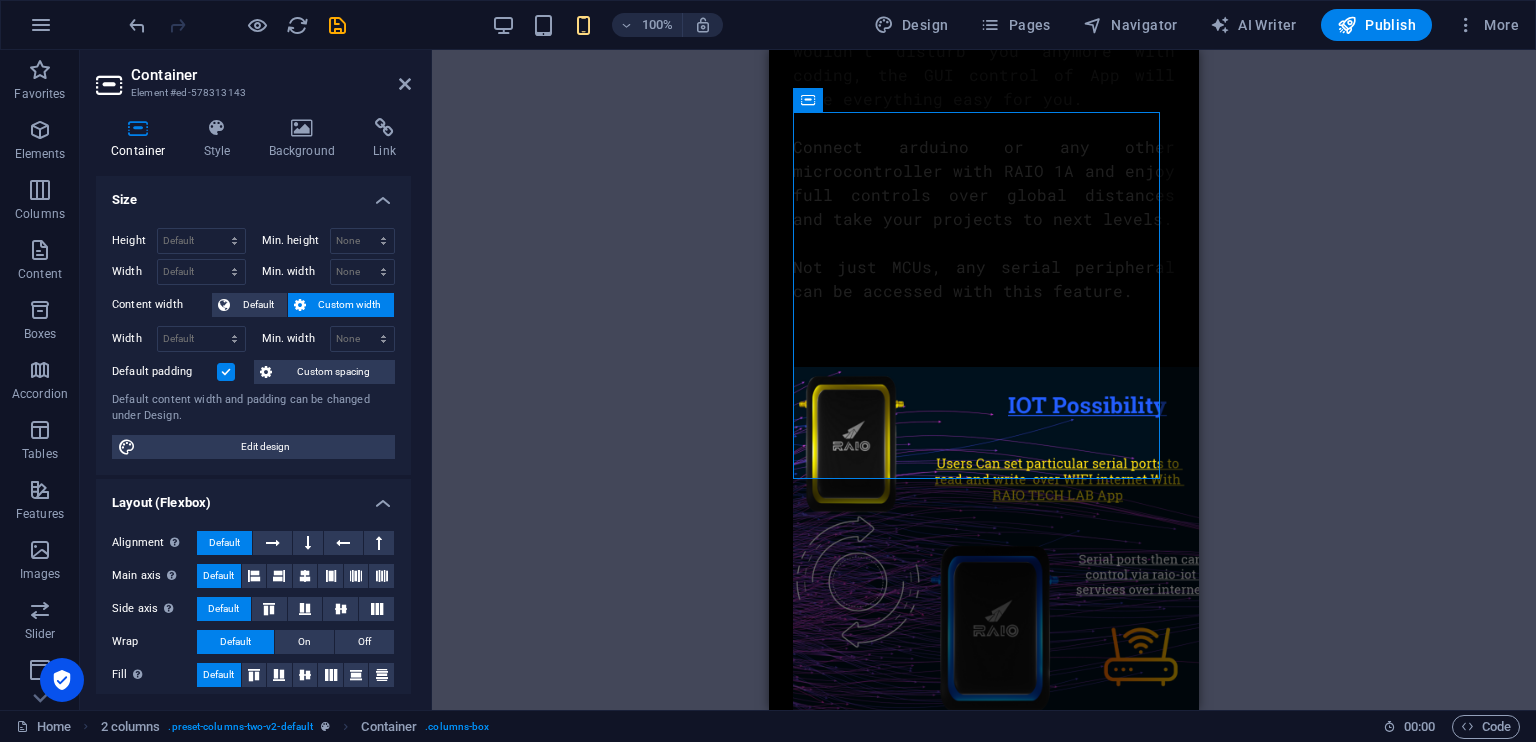 click at bounding box center (226, 372) 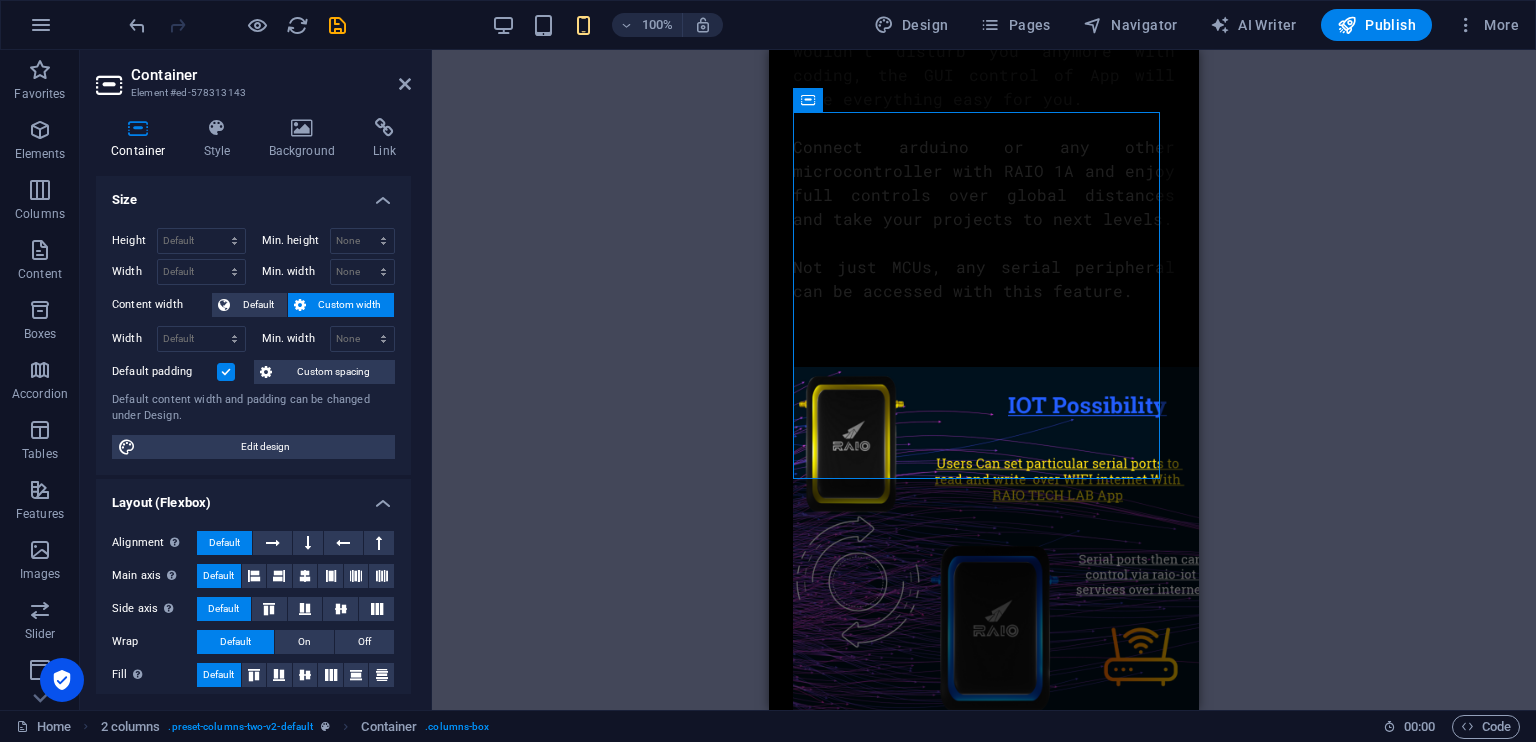click on "Default padding" at bounding box center (0, 0) 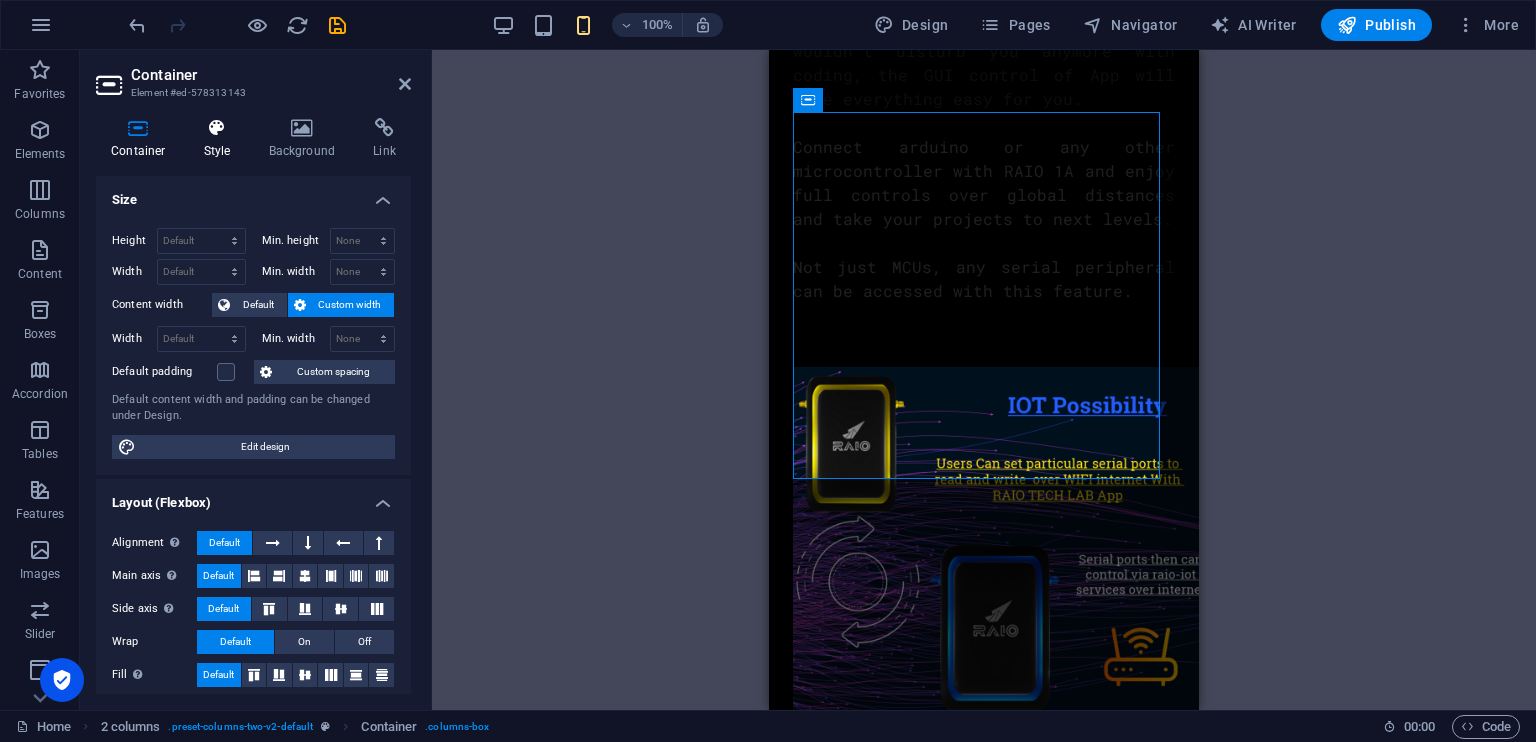 click at bounding box center [217, 128] 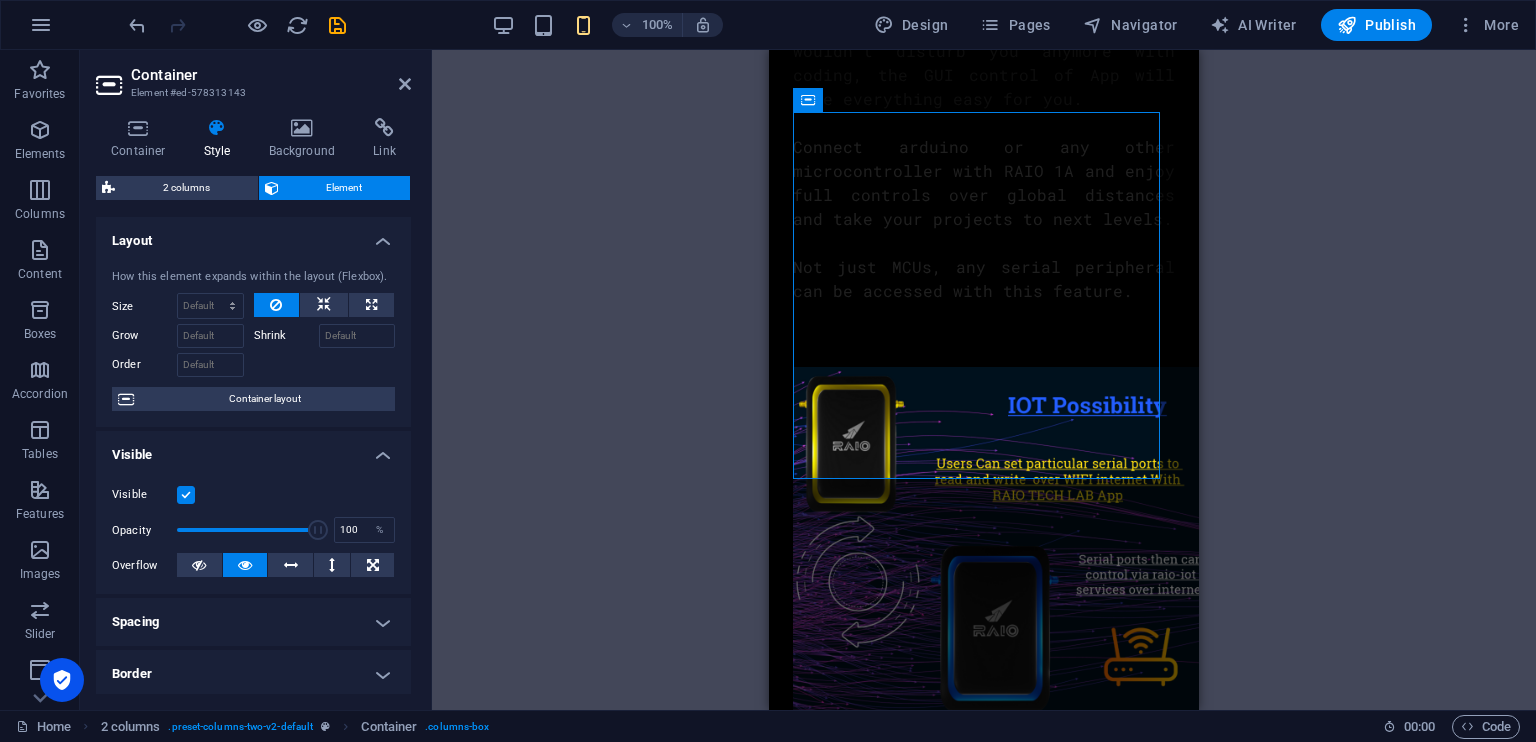 scroll, scrollTop: 220, scrollLeft: 0, axis: vertical 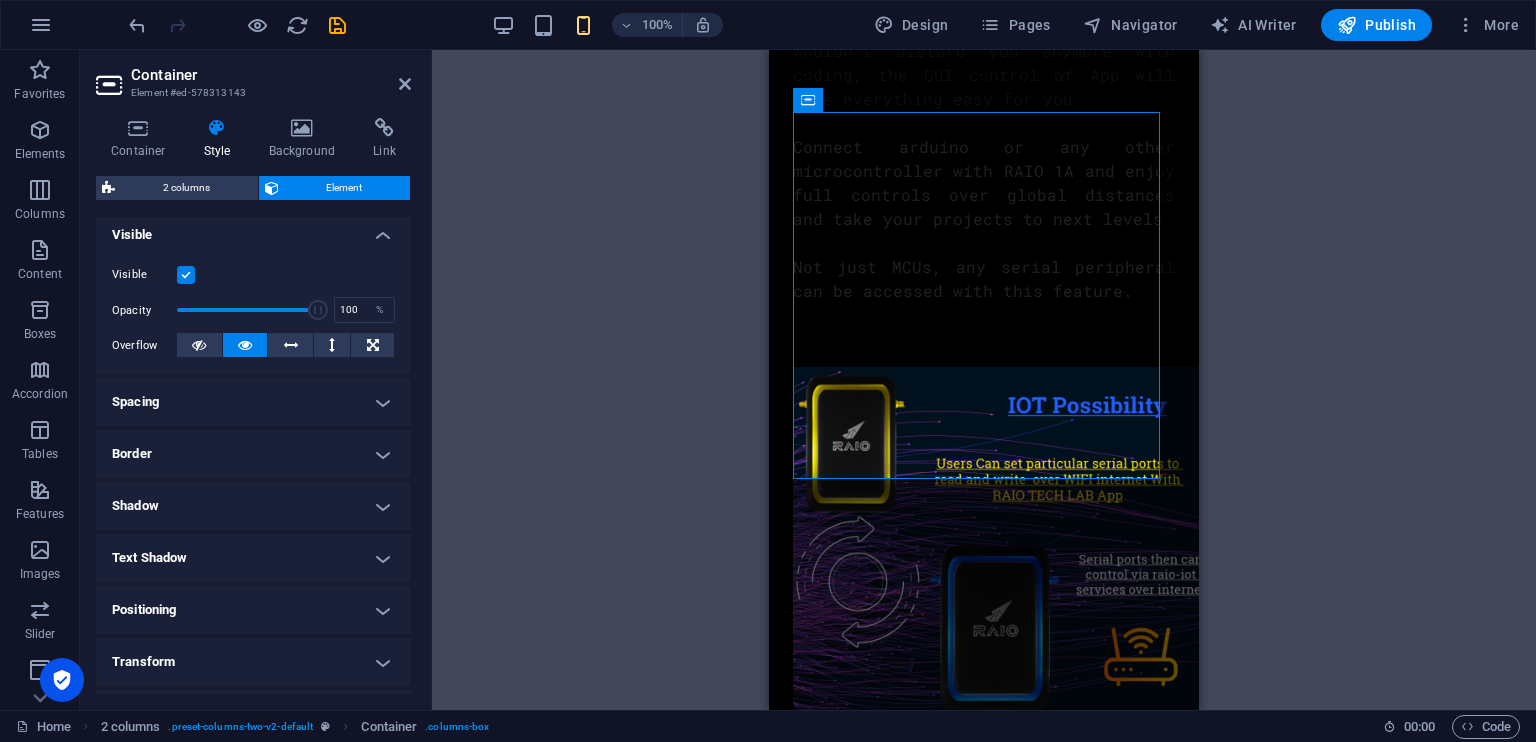 click on "Spacing" at bounding box center [253, 402] 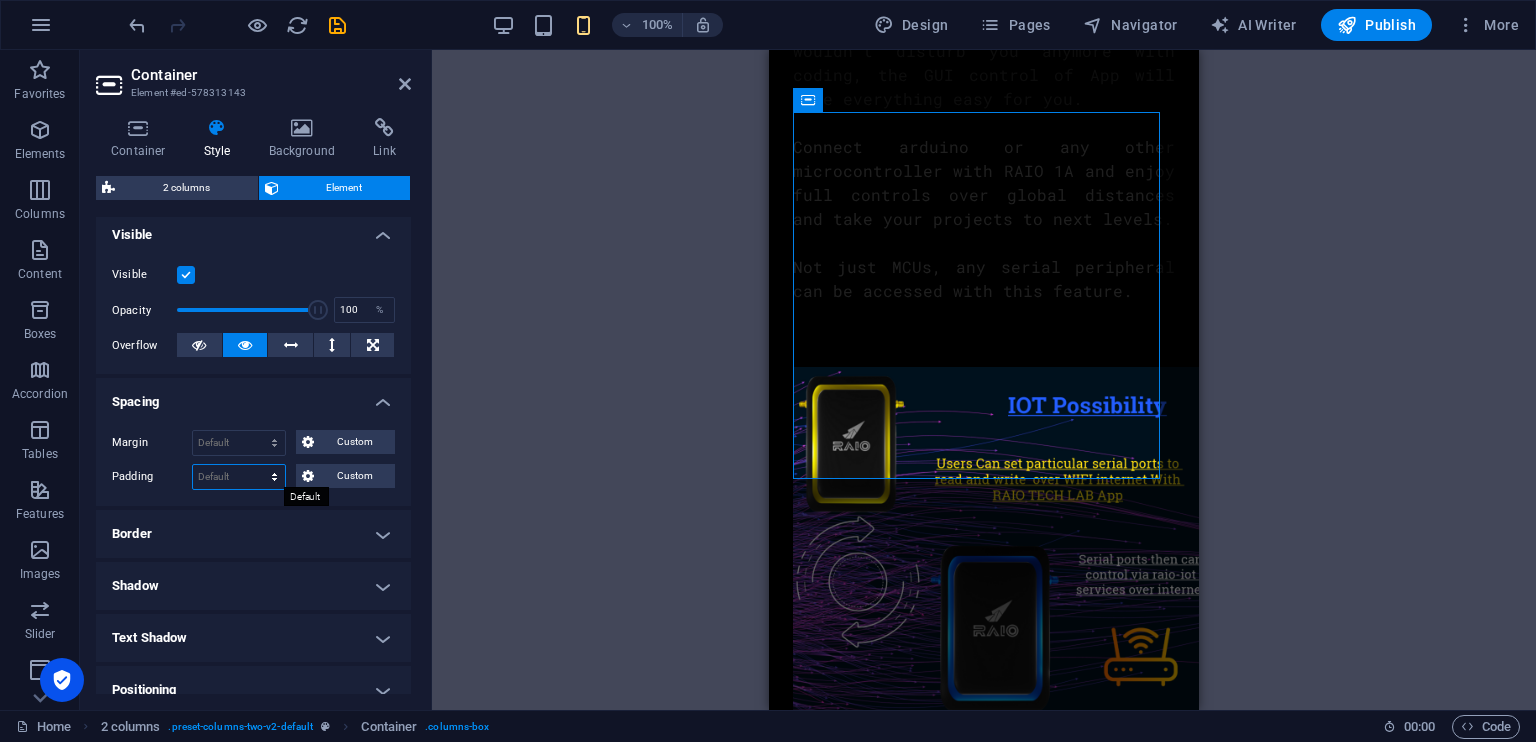 click on "Default px rem % vh vw Custom" at bounding box center (239, 477) 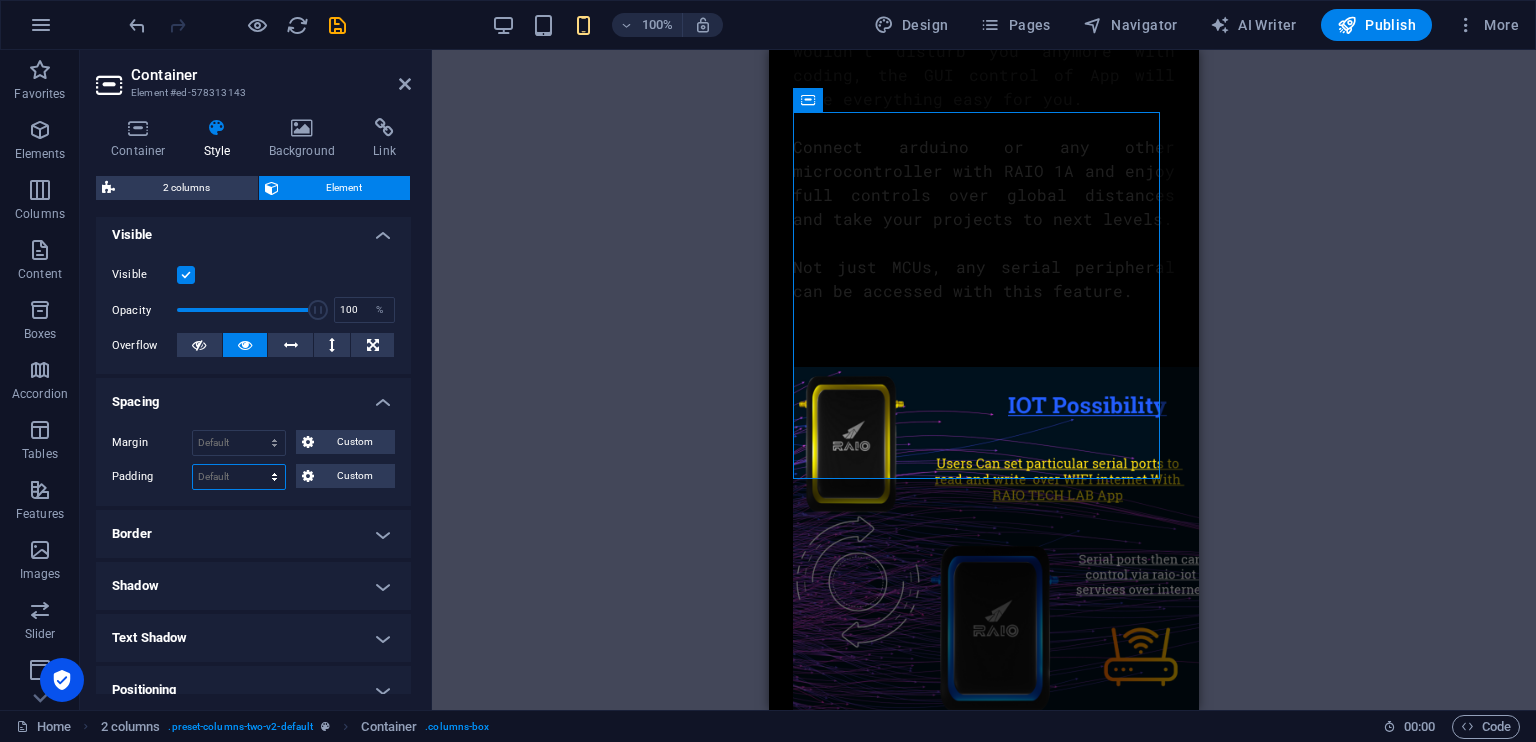 select on "px" 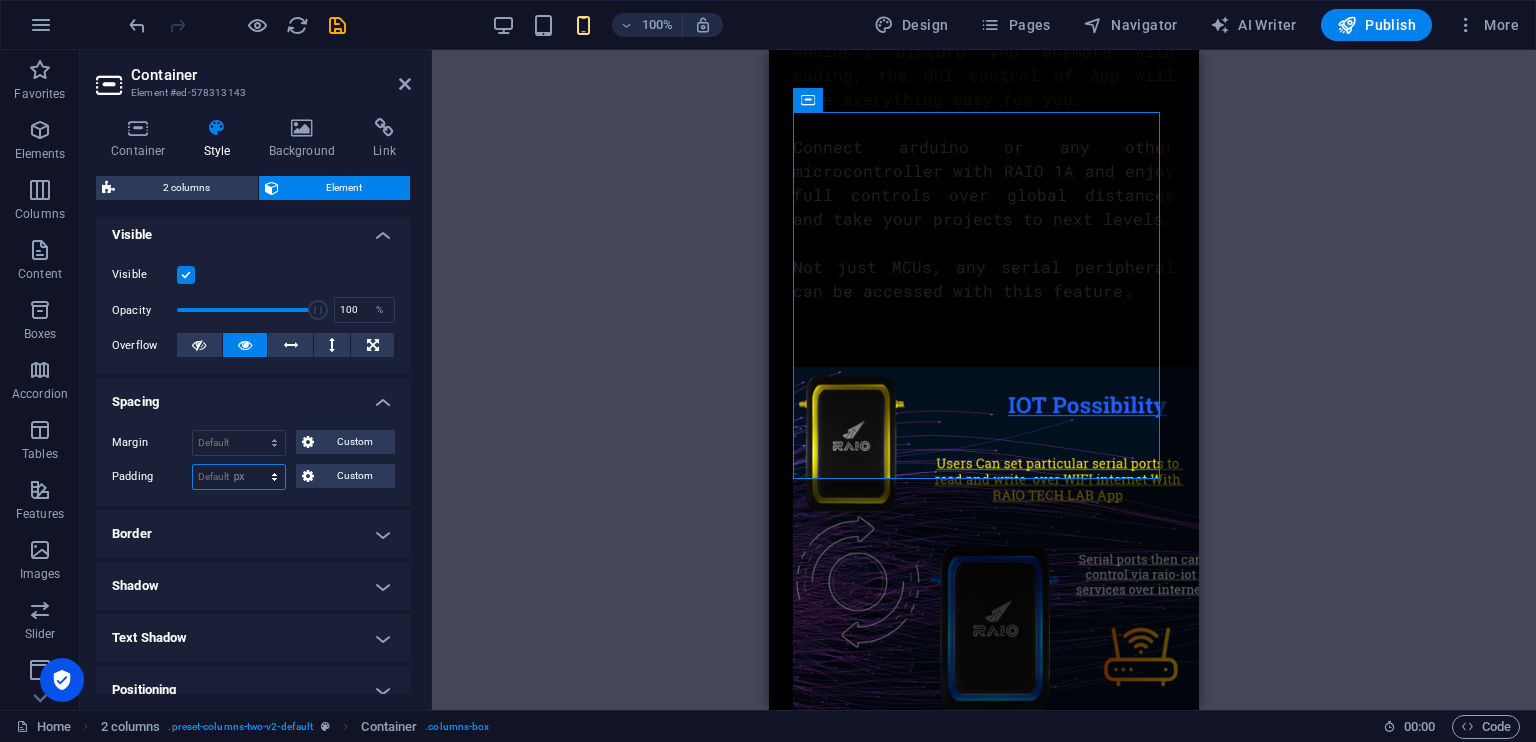 click on "Default px rem % vh vw Custom" at bounding box center [239, 477] 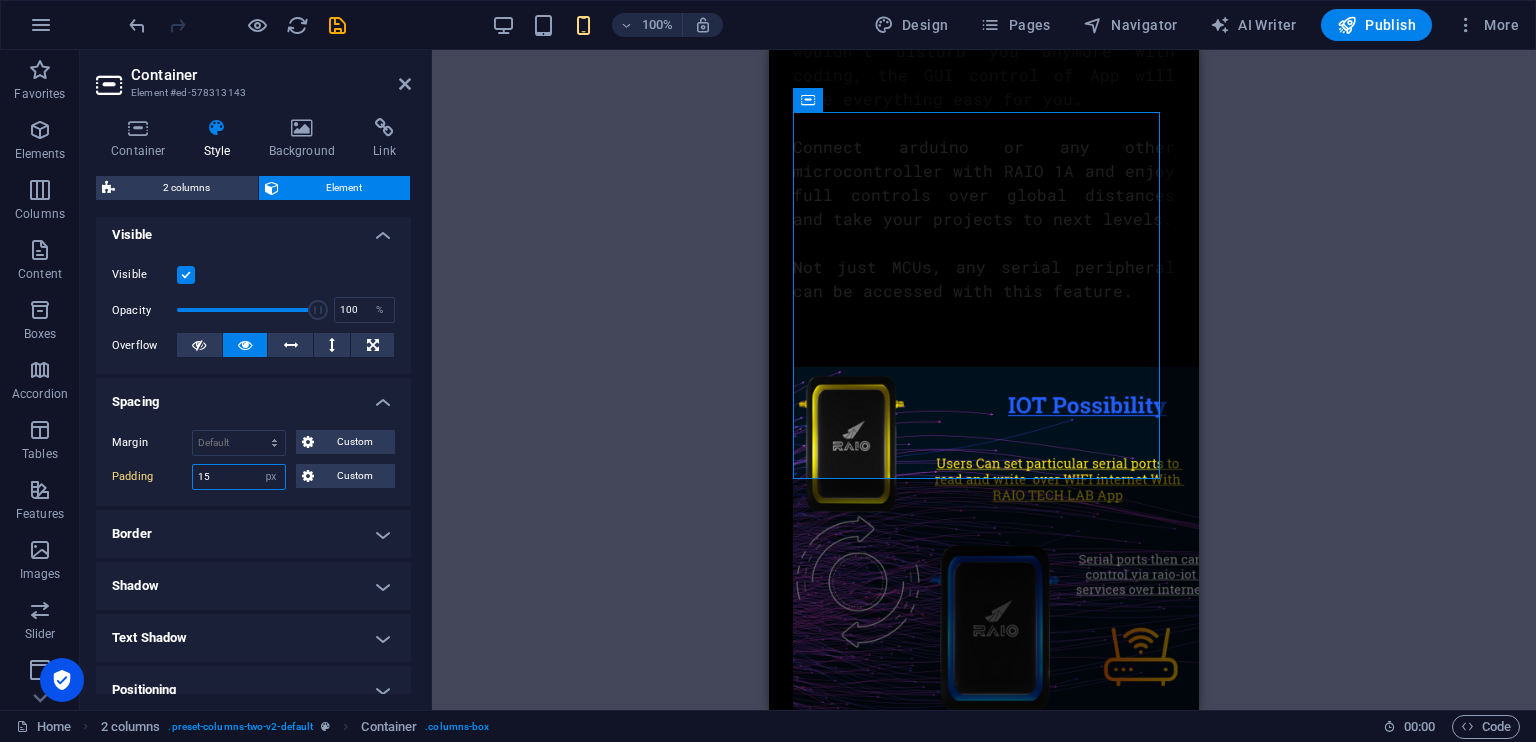 type on "1" 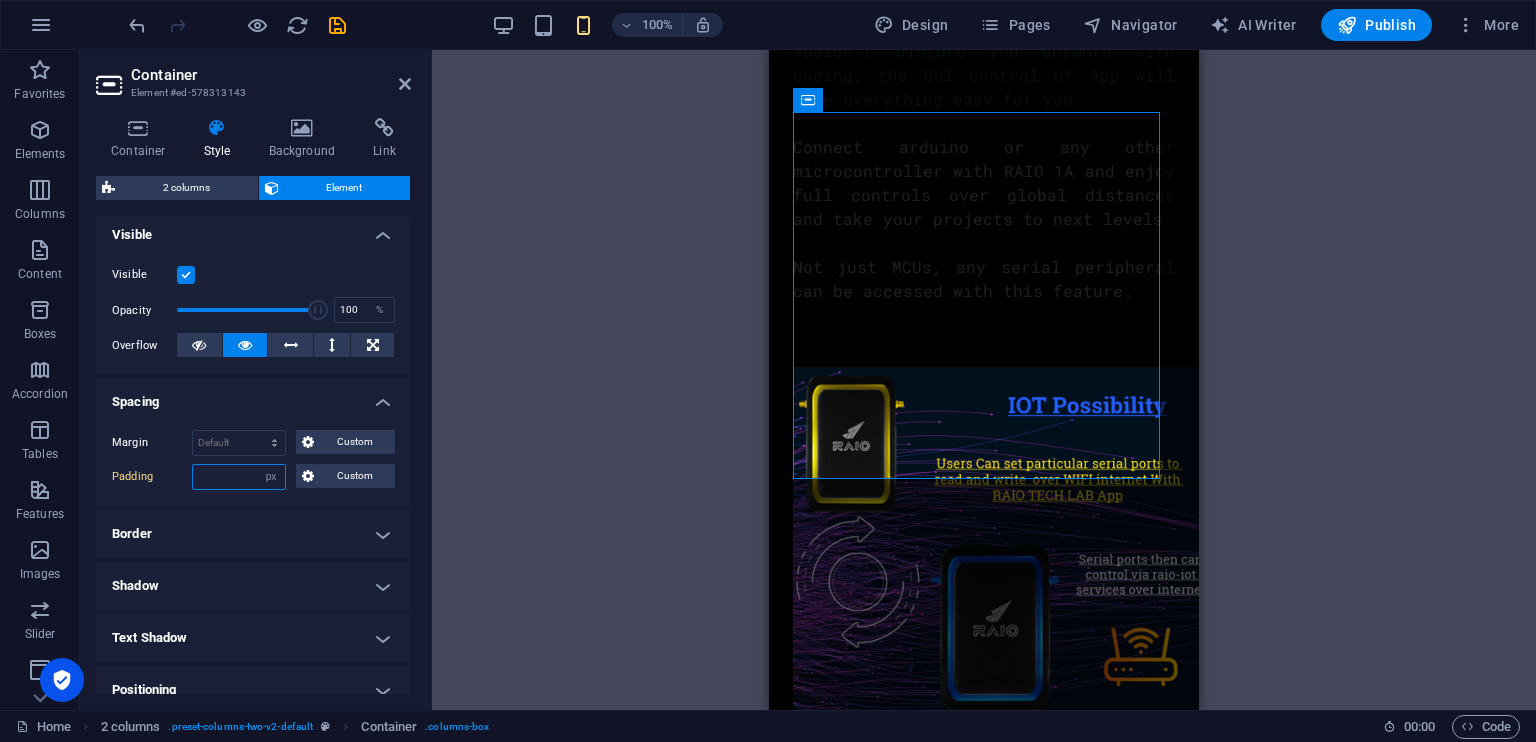type on "0" 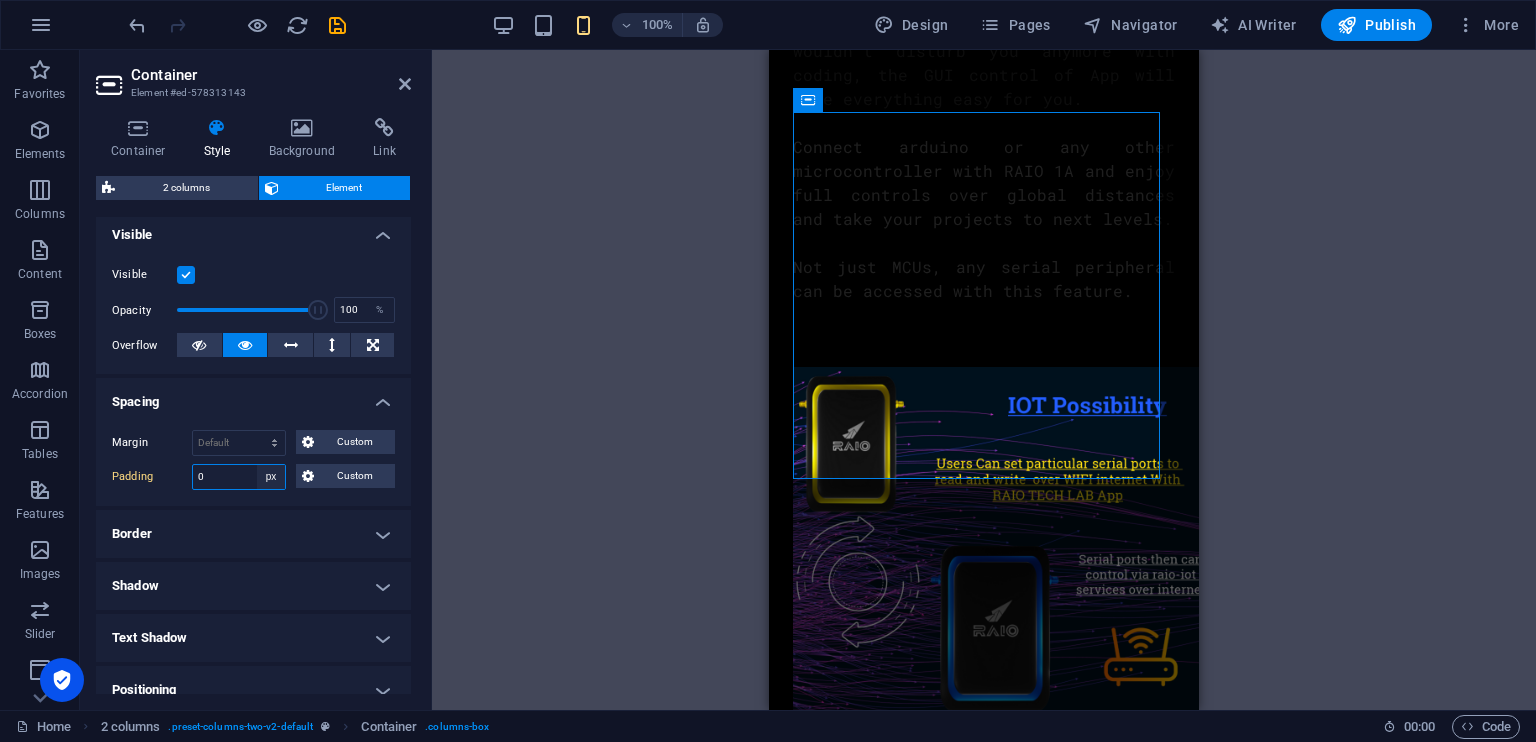 click on "Default px rem % vh vw Custom" at bounding box center (271, 477) 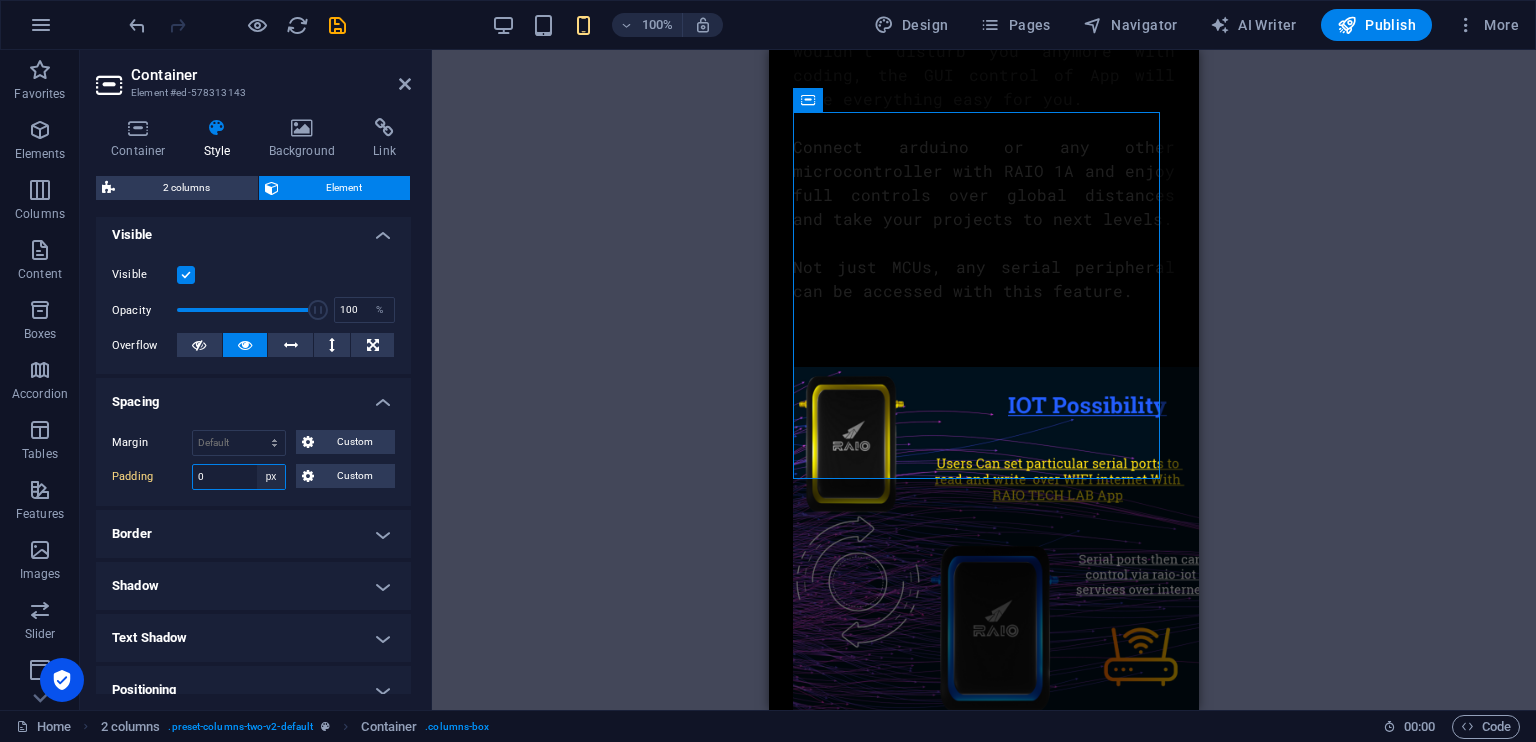 select on "default" 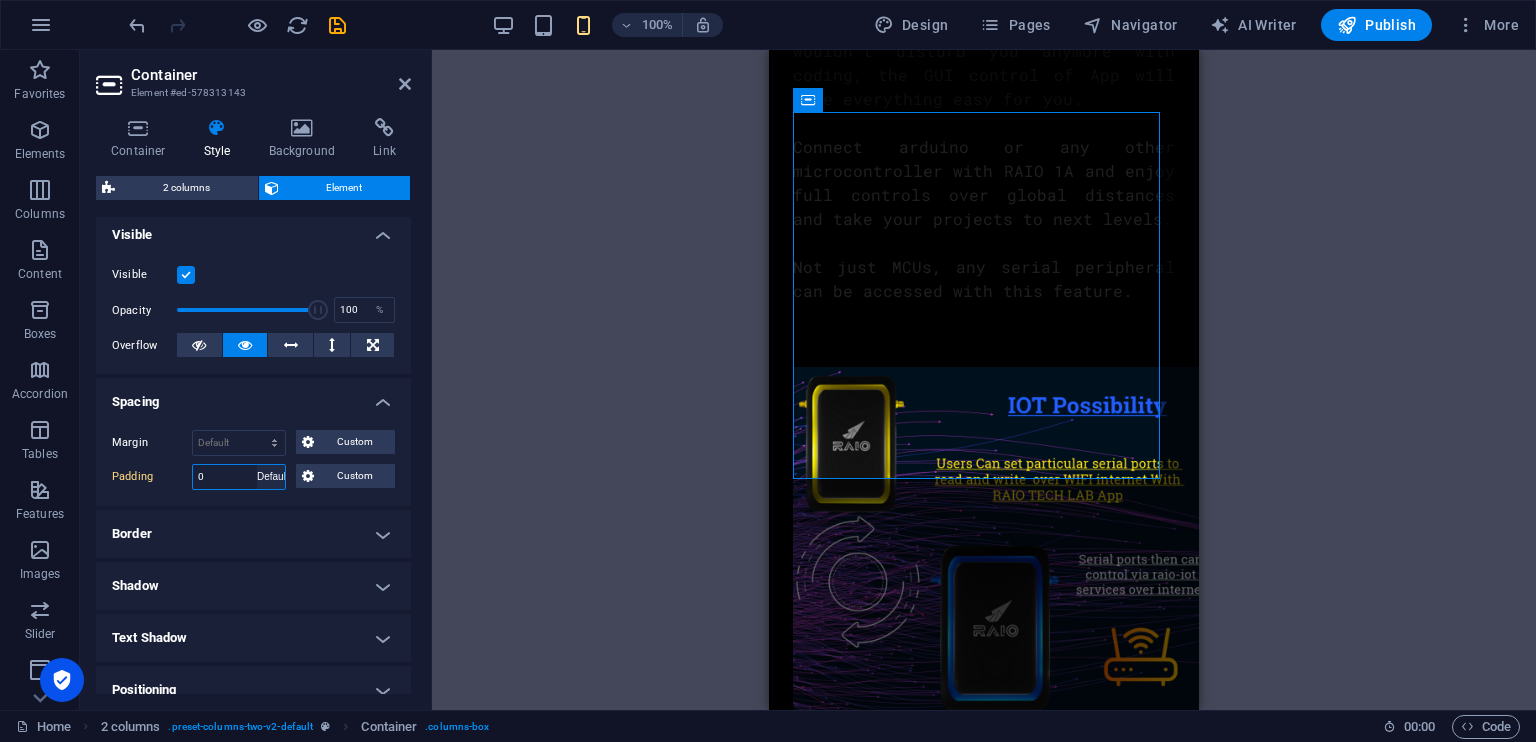 click on "Default px rem % vh vw Custom" at bounding box center [271, 477] 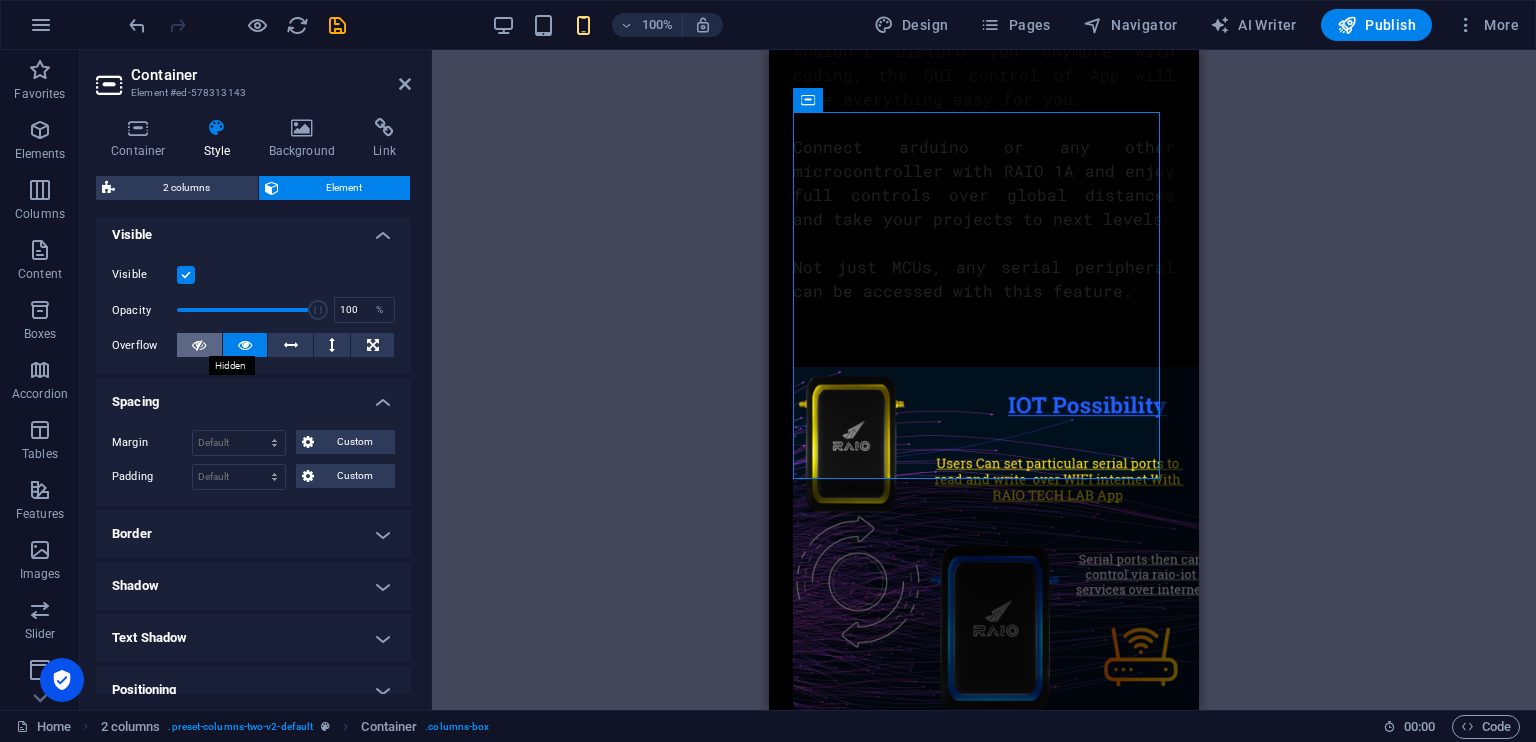 click at bounding box center (199, 345) 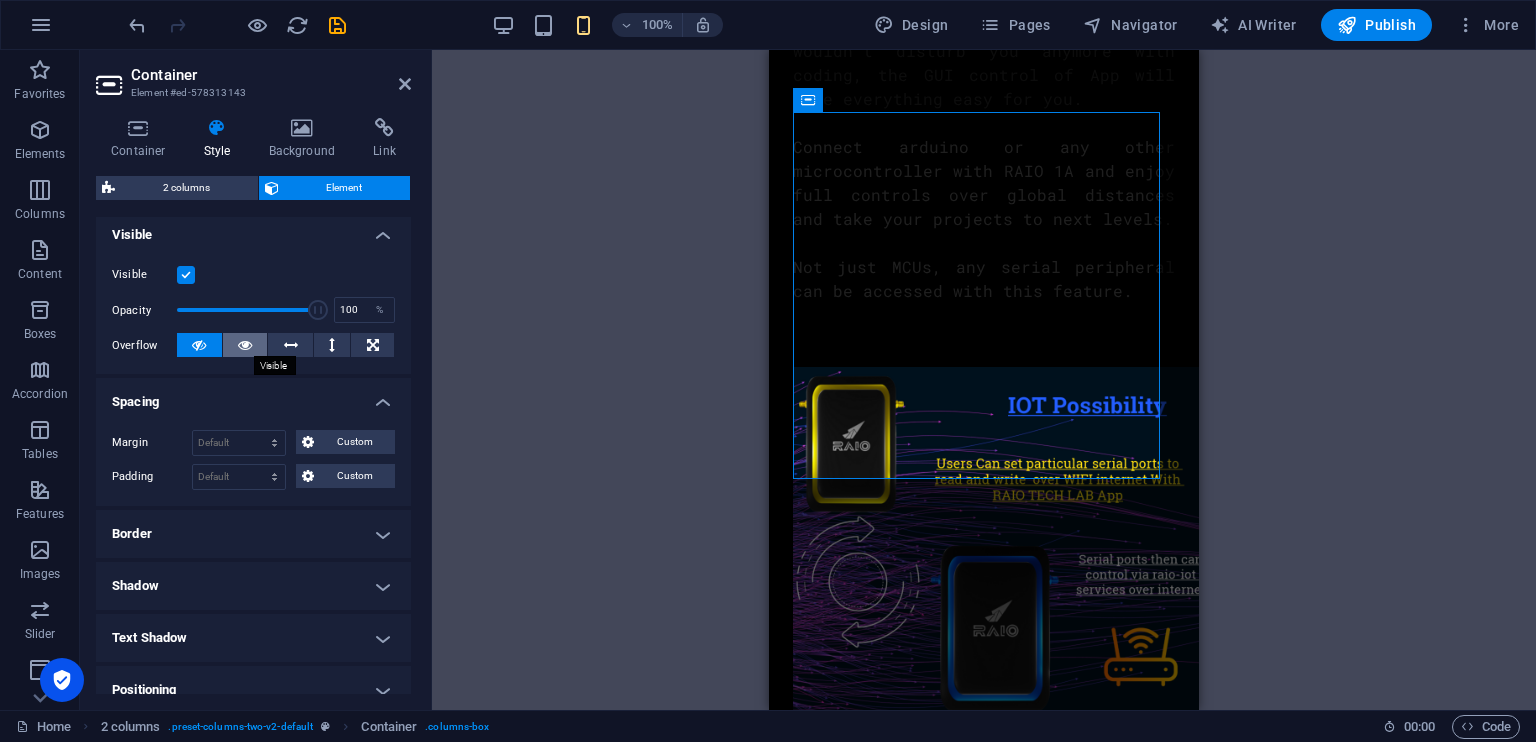 click at bounding box center [245, 345] 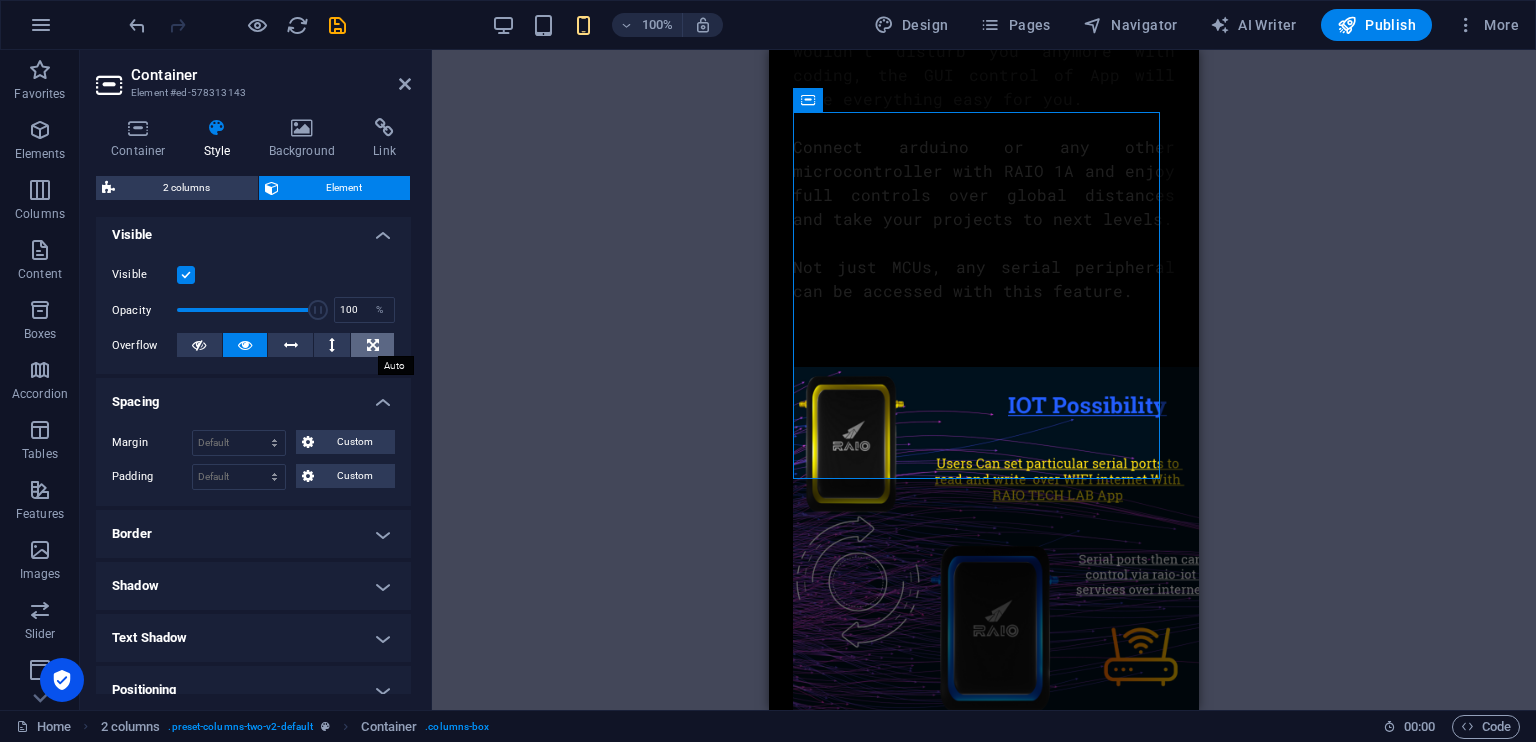 click at bounding box center [373, 345] 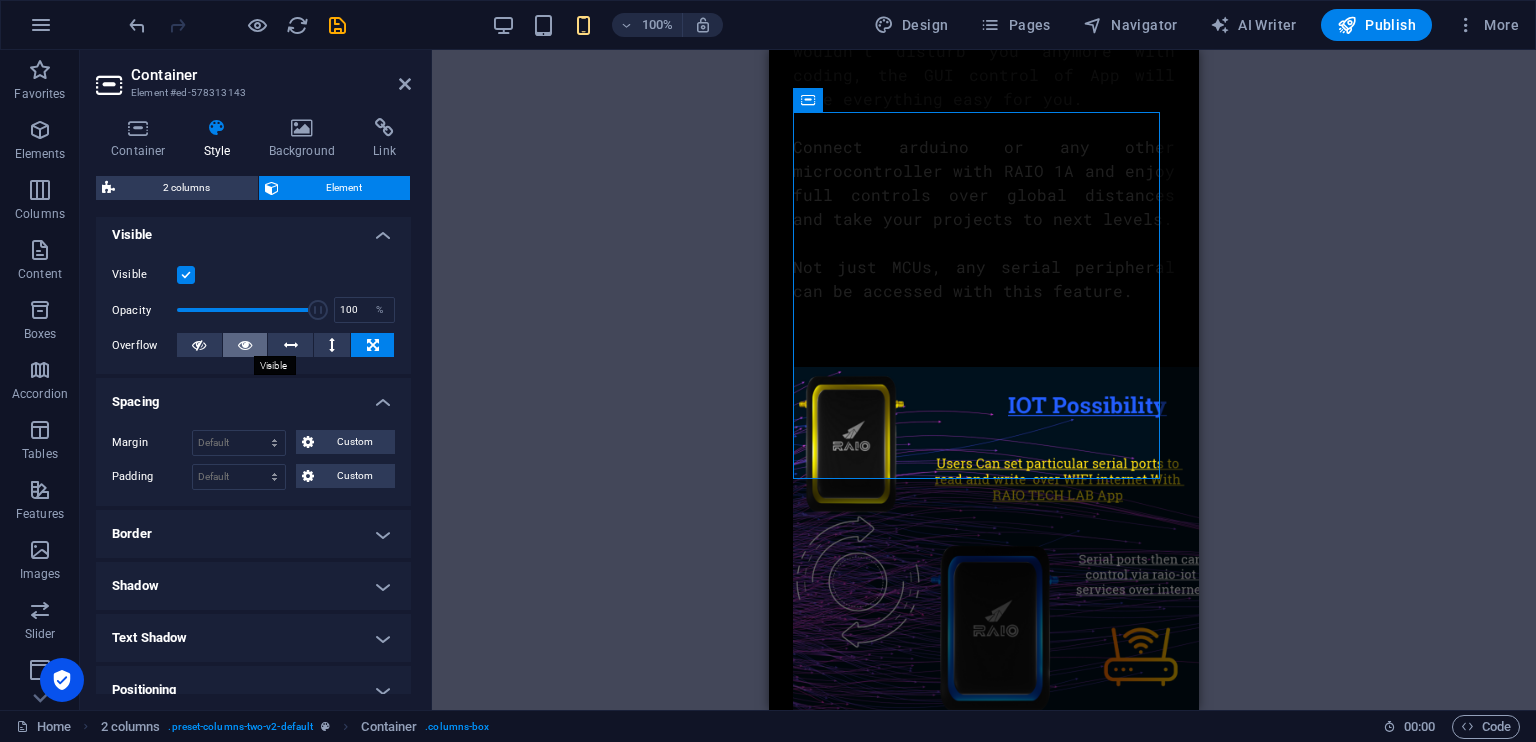 click at bounding box center (245, 345) 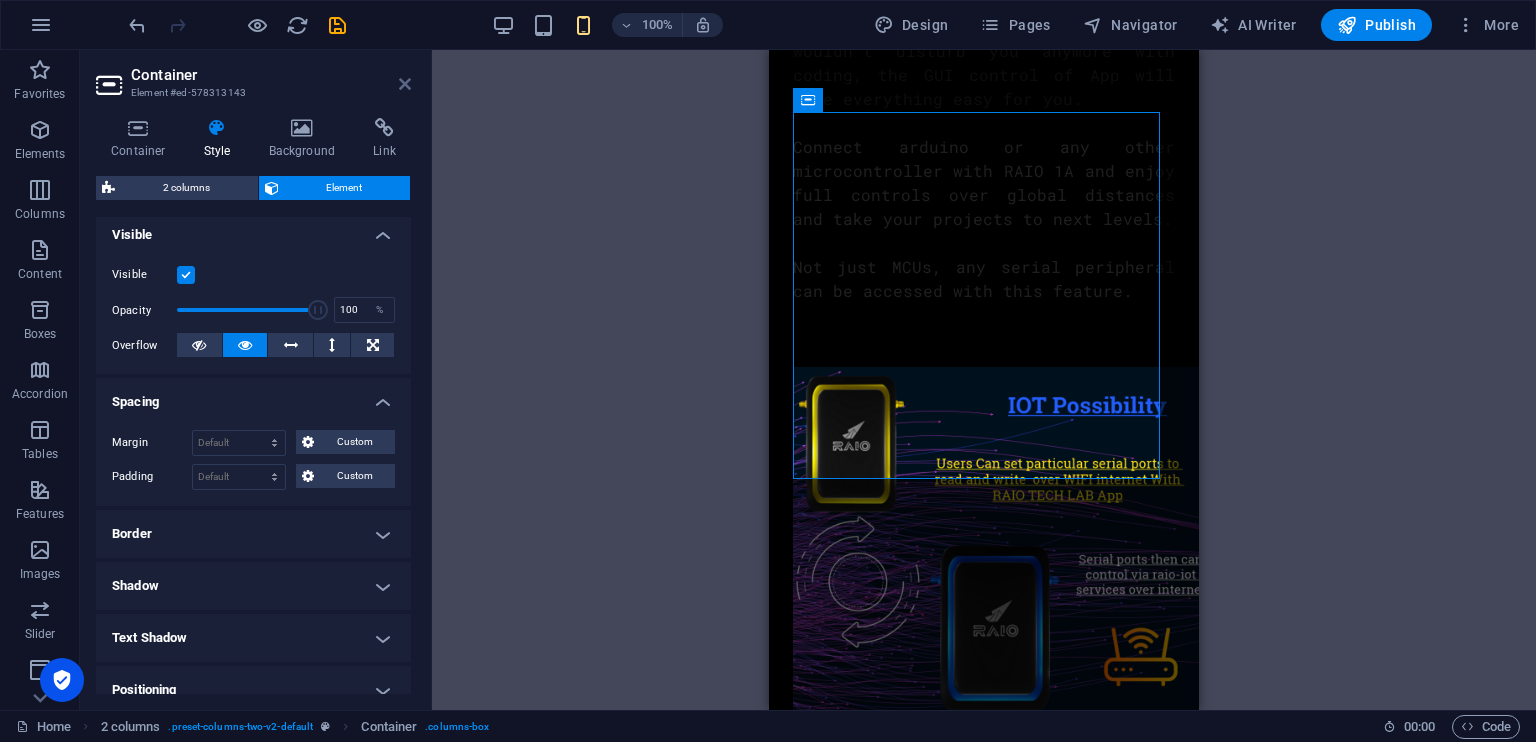 click at bounding box center [405, 84] 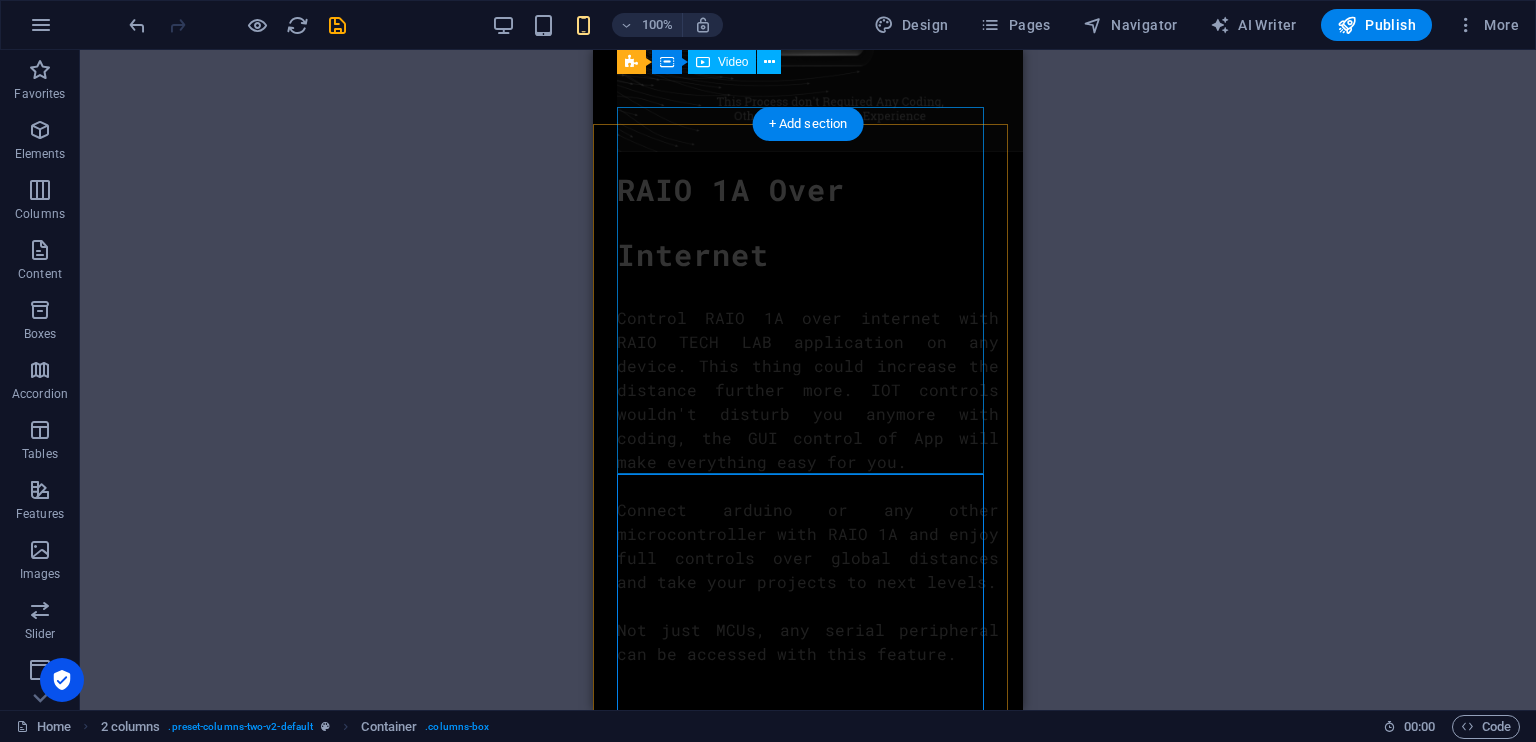 scroll, scrollTop: 14353, scrollLeft: 0, axis: vertical 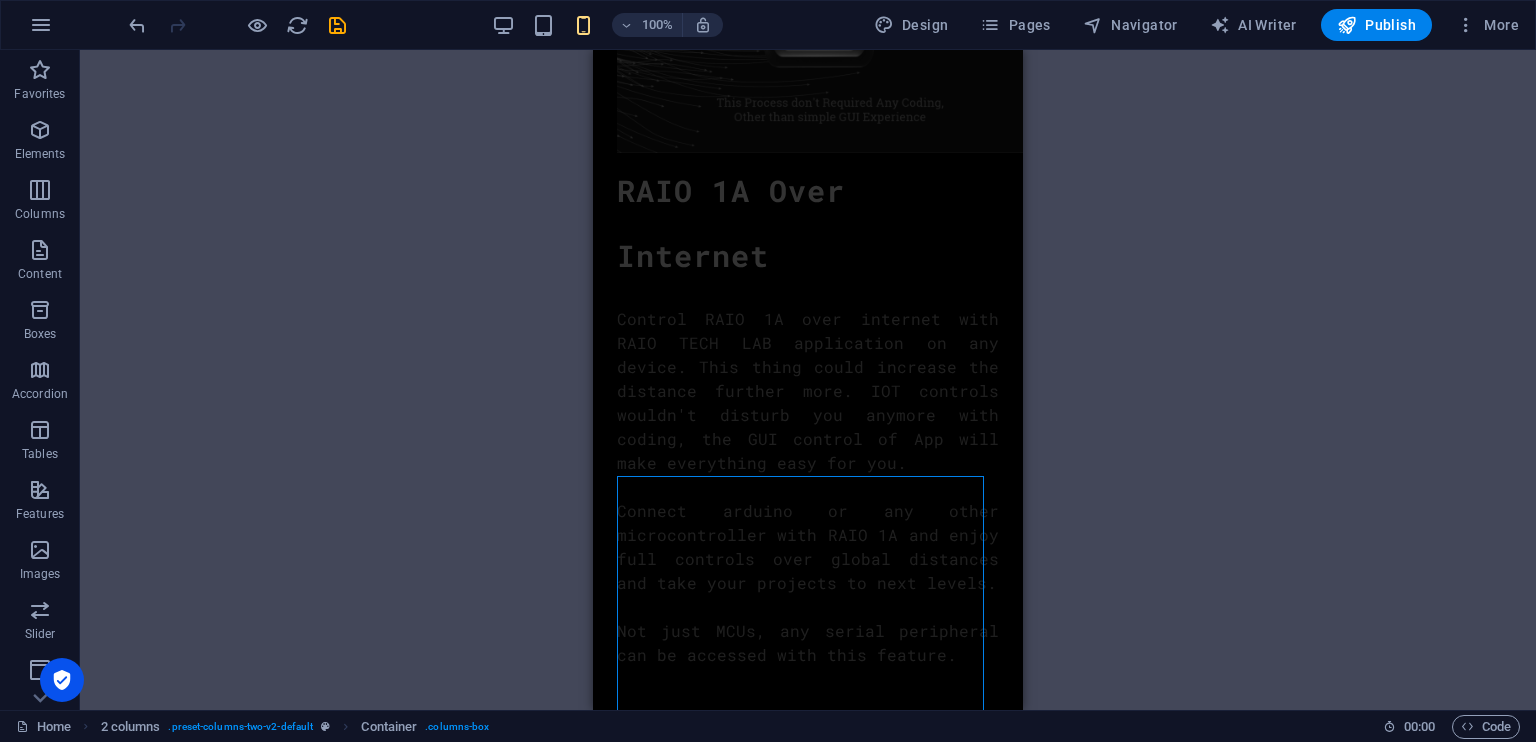 click on "Drag here to replace the existing content. Press “Ctrl” if you want to create a new element.
Container   H1   Container   Image   Spacer   Menu Bar   Menu Bar   Image   Container   2 columns   Text   2 columns   Container   2 columns   Container   Video   2 columns   2 columns   Container   Container   Video   Container" at bounding box center (808, 380) 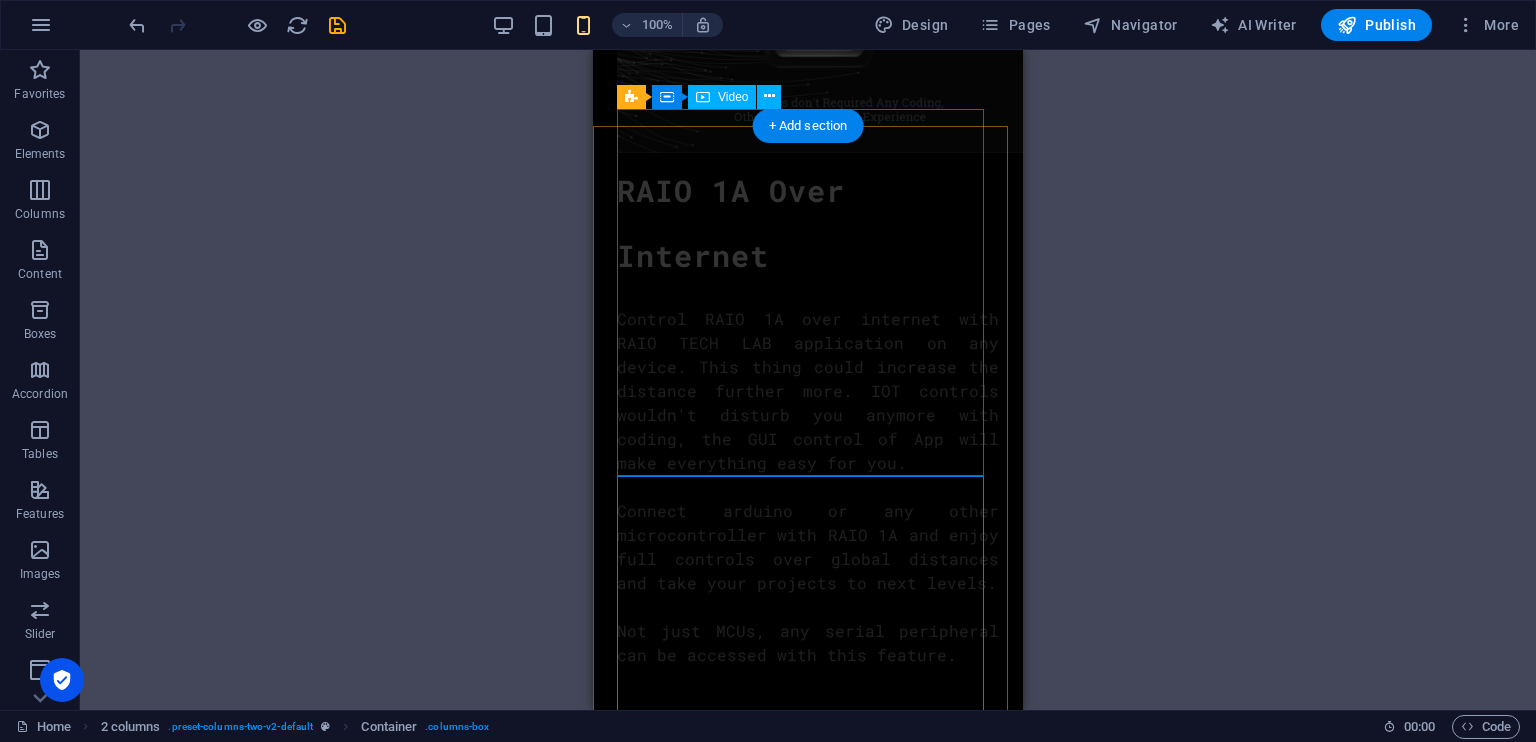 click at bounding box center [808, 1825] 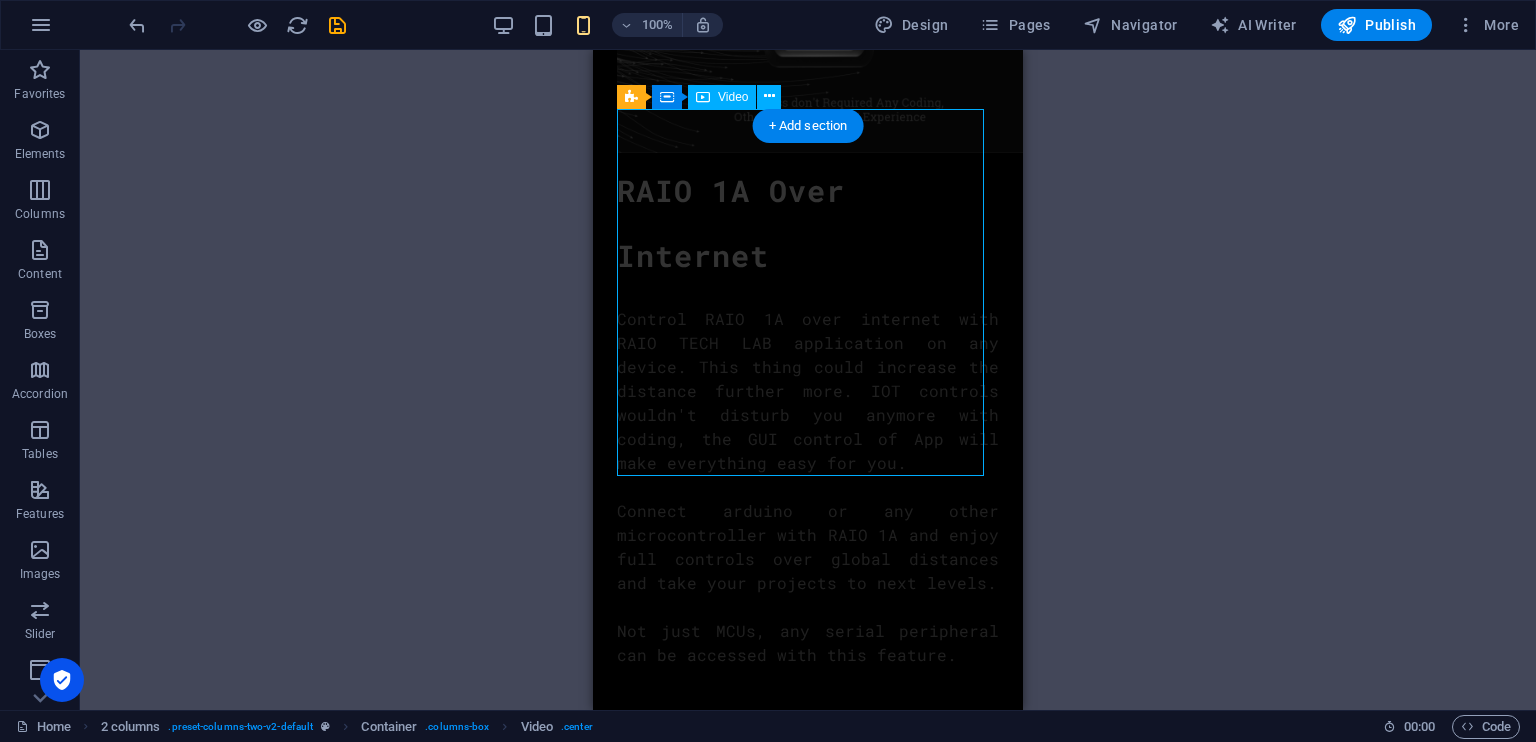click at bounding box center [808, 1825] 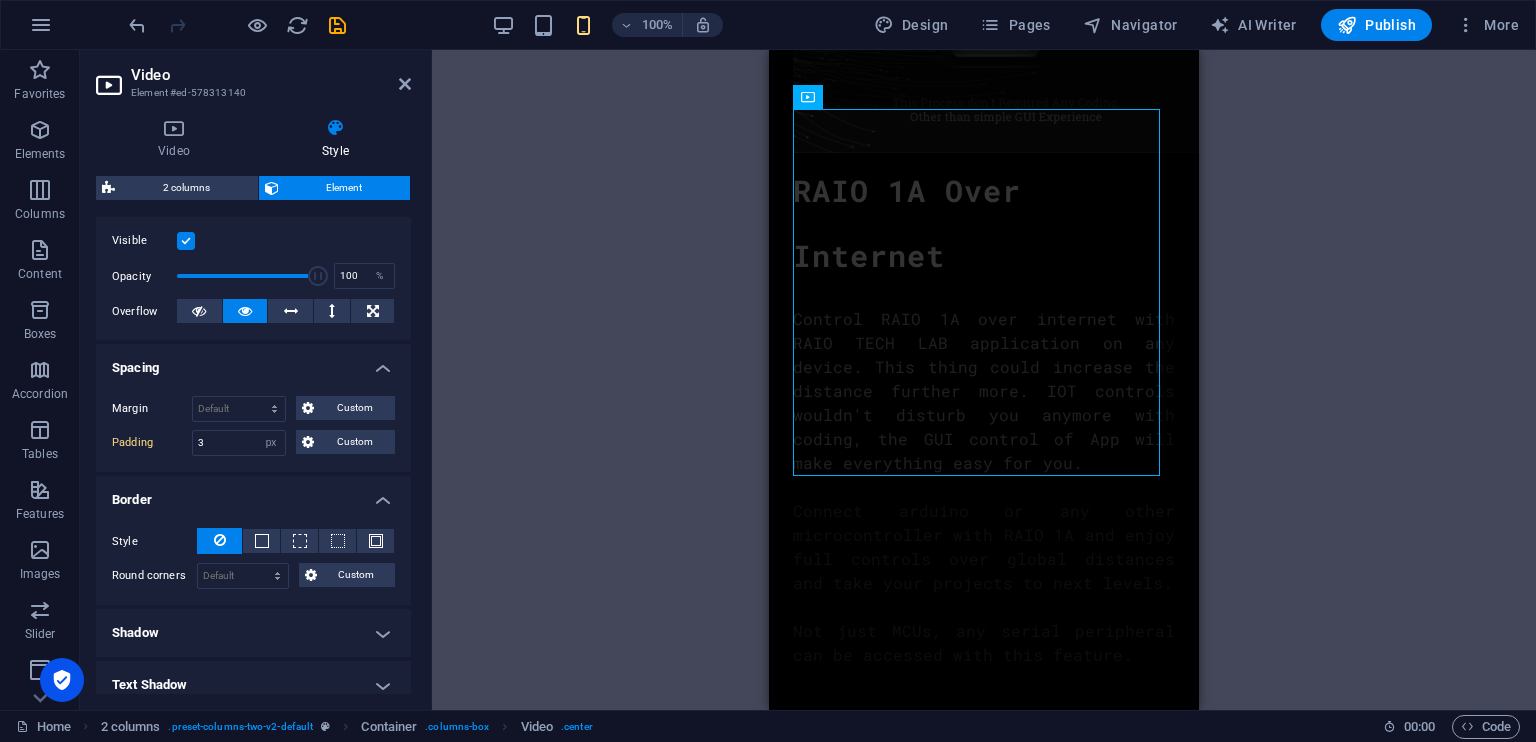 scroll, scrollTop: 255, scrollLeft: 0, axis: vertical 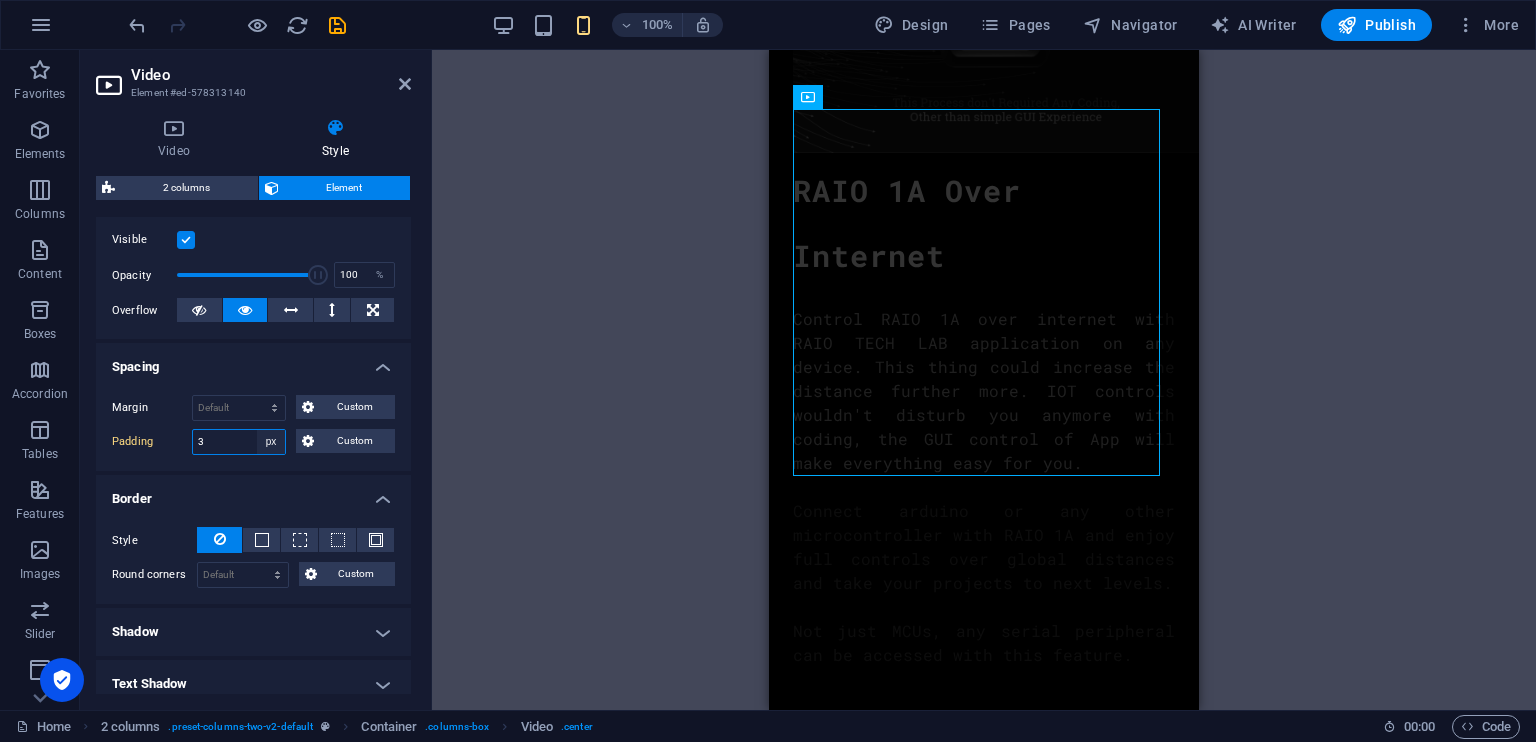 click on "Default px rem % vh vw Custom" at bounding box center [271, 442] 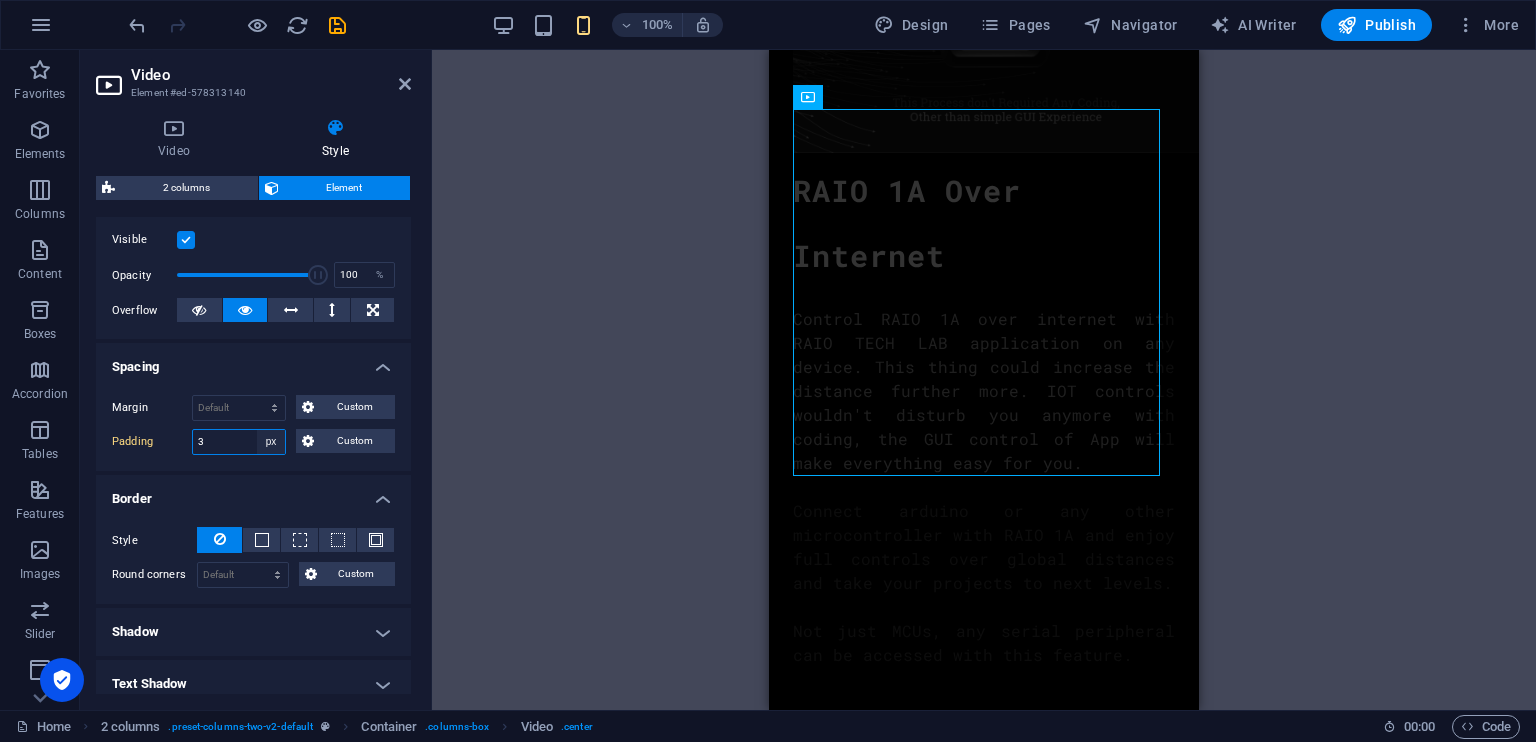 select on "default" 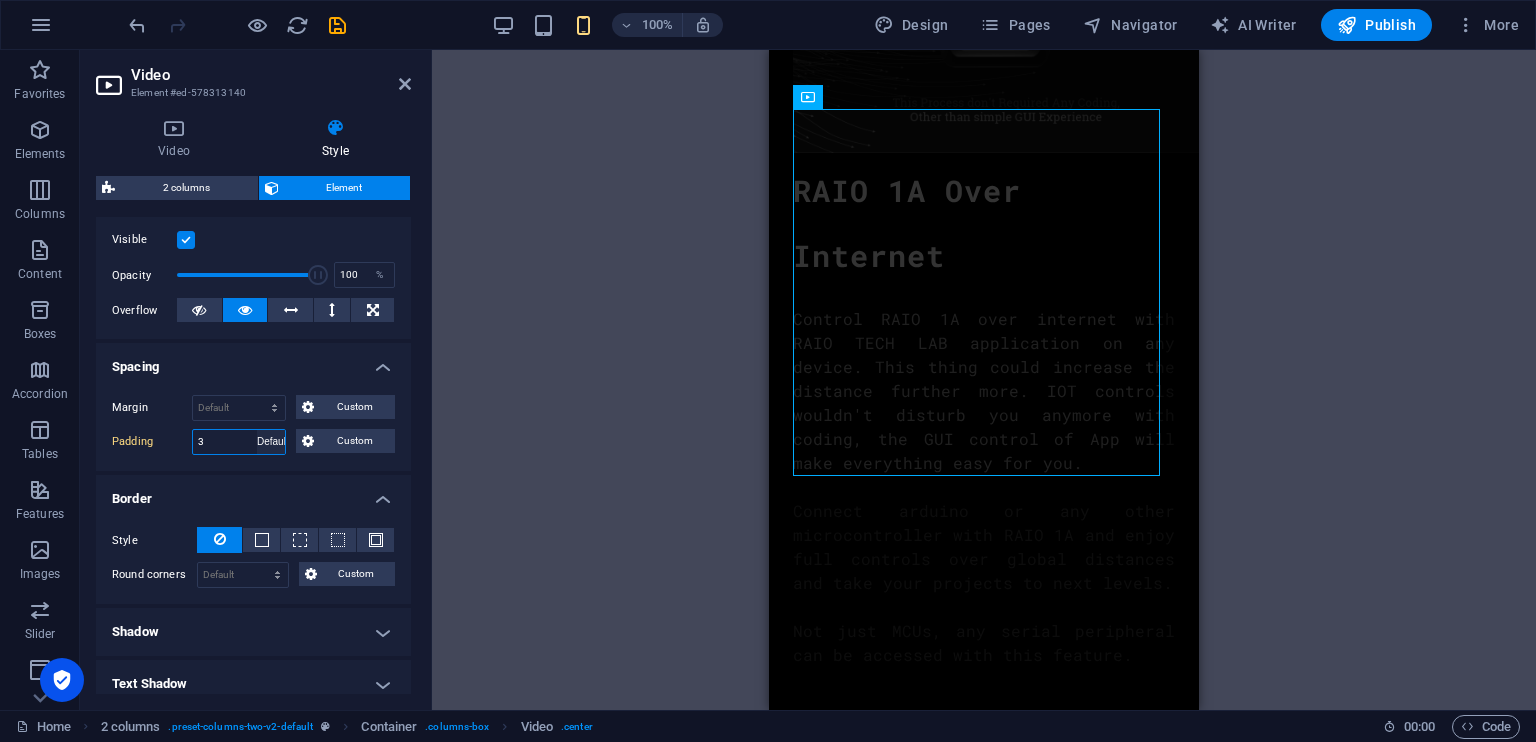 click on "Default px rem % vh vw Custom" at bounding box center [271, 442] 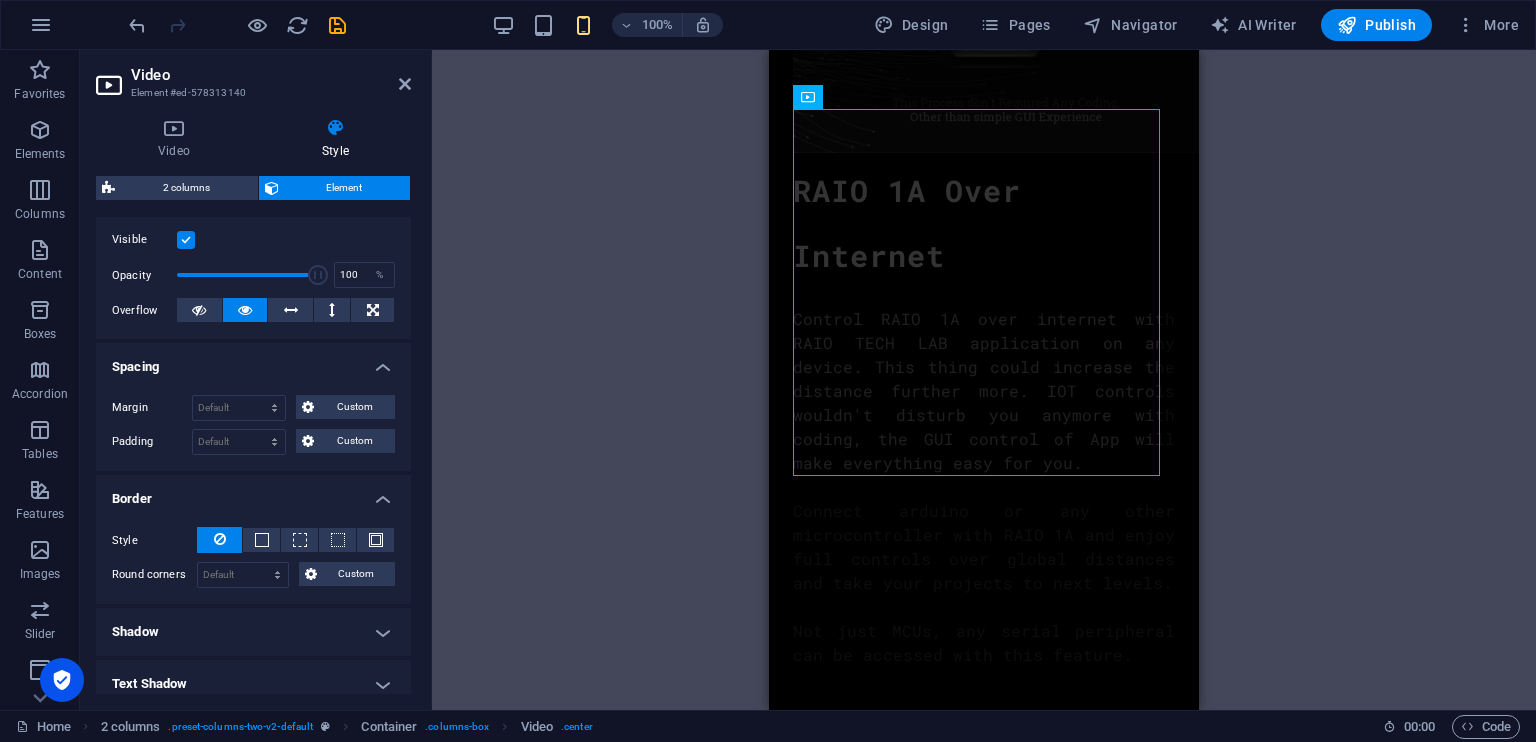 click on "Video Element #ed-578313140 Video Style Video Drag files here, click to choose files or select files from Files or our free stock photos & videos Supported file types: MP4 / WEBM. These are the only file types supported on all major browsers. Behavior Autoplay Autoplay is only available if muted is checked Mute video Autoplay will be available if muted is checked Loop video Show controls Preview image Drag files here, click to choose files or select files from Files or our free stock photos & videos Select files from the file manager, stock photos, or upload file(s) Upload Upload an image that will serve as a preview. Only shows if autoplay is off Alignment Left aligned Centered Right aligned Size Width auto px % Height auto px Text Alternative text The alternative text is used by devices that cannot display videos and should be added to every video to improve website accessibility. Paragraph Format Normal Heading 1 Heading 2 Heading 3 Heading 4 Heading 5 Heading 6 Code Font Family Arial [US_STATE] Impact Tahoma" at bounding box center (256, 380) 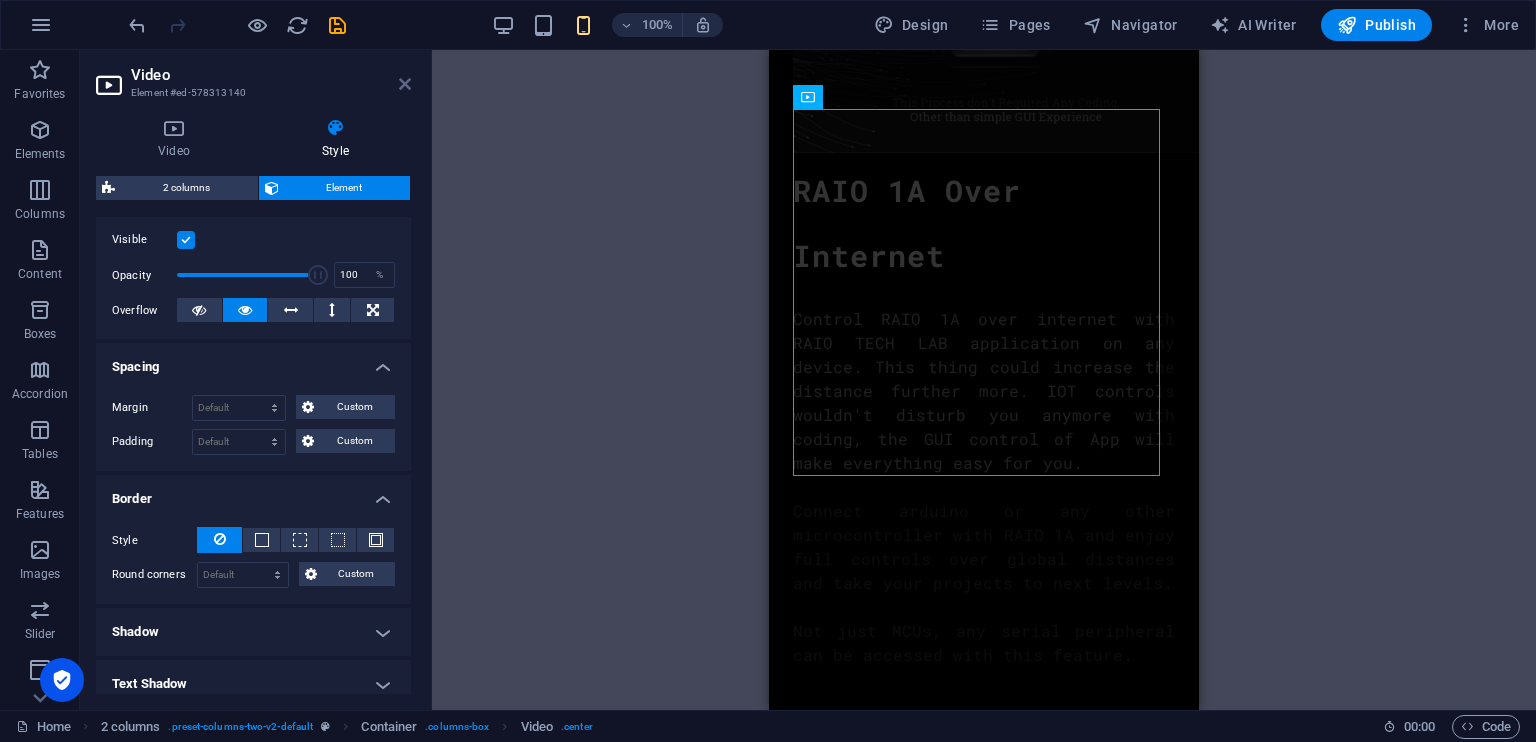 click at bounding box center (405, 84) 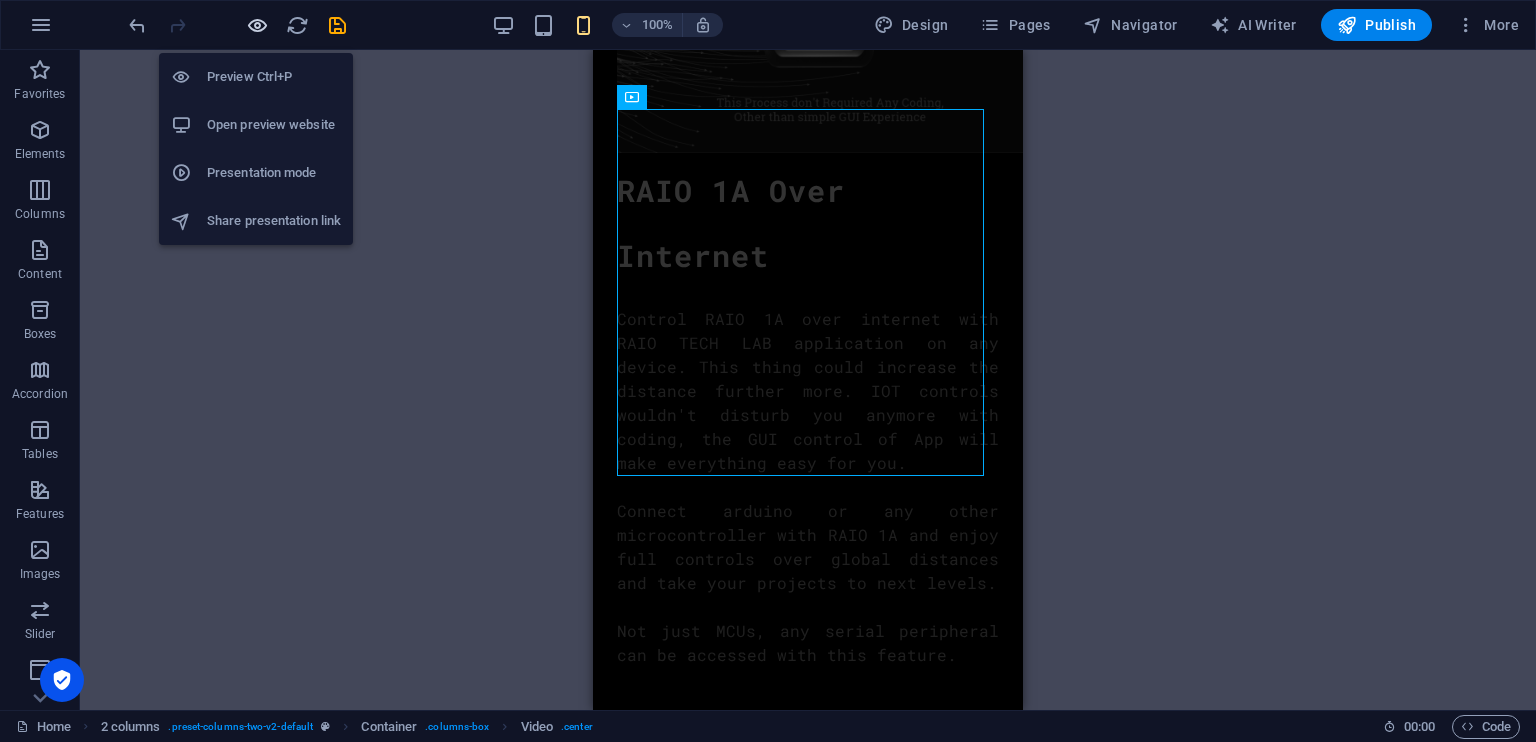 click at bounding box center [257, 25] 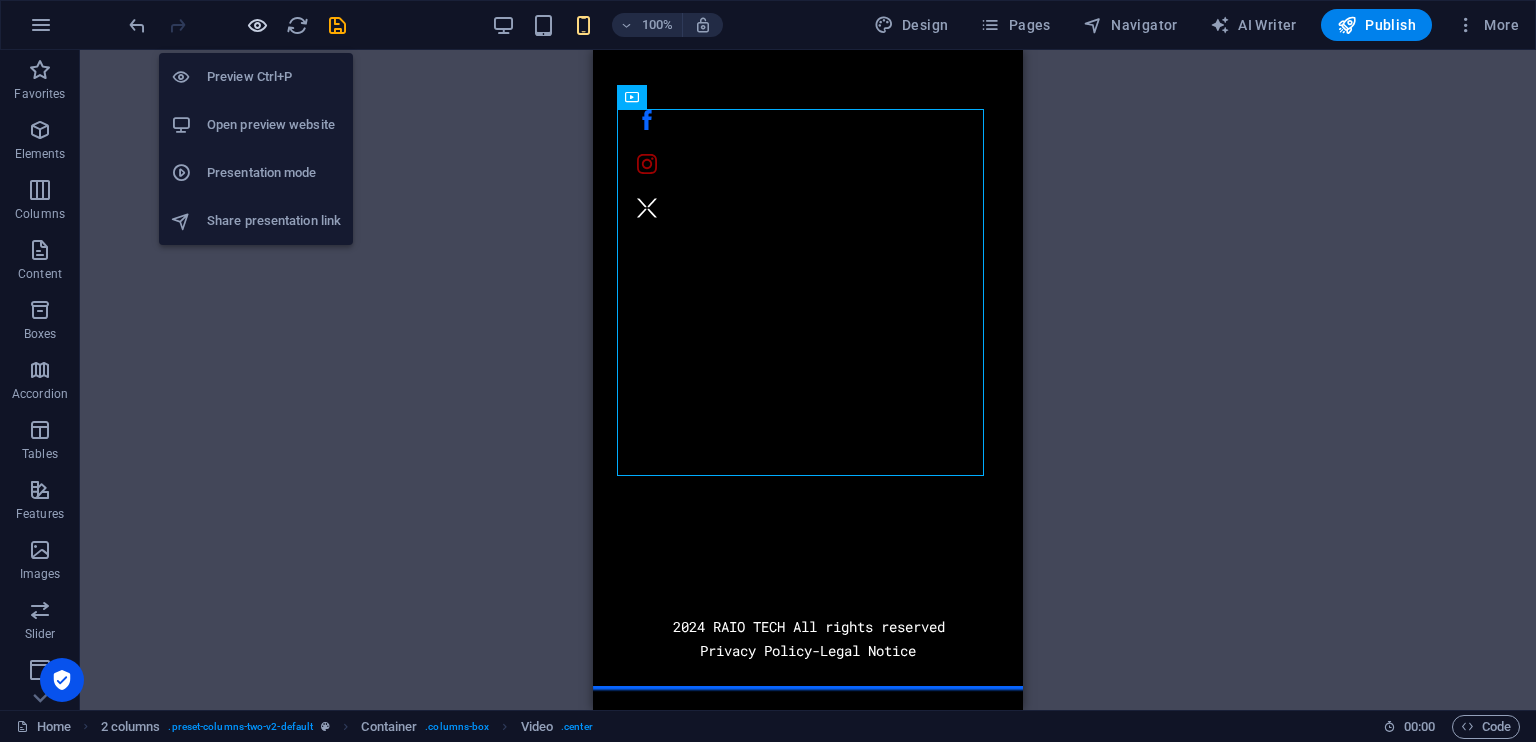 scroll, scrollTop: 7607, scrollLeft: 0, axis: vertical 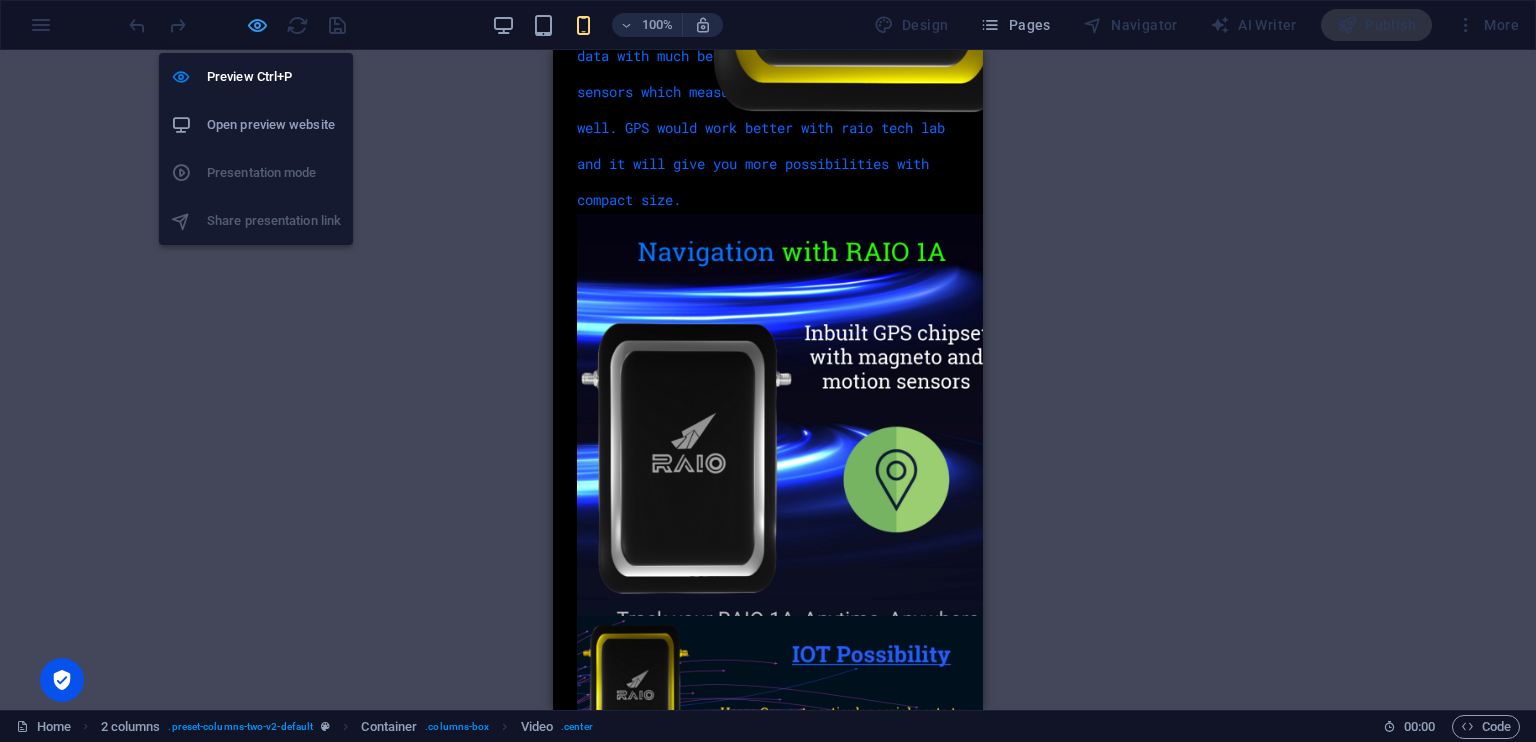 click at bounding box center (257, 25) 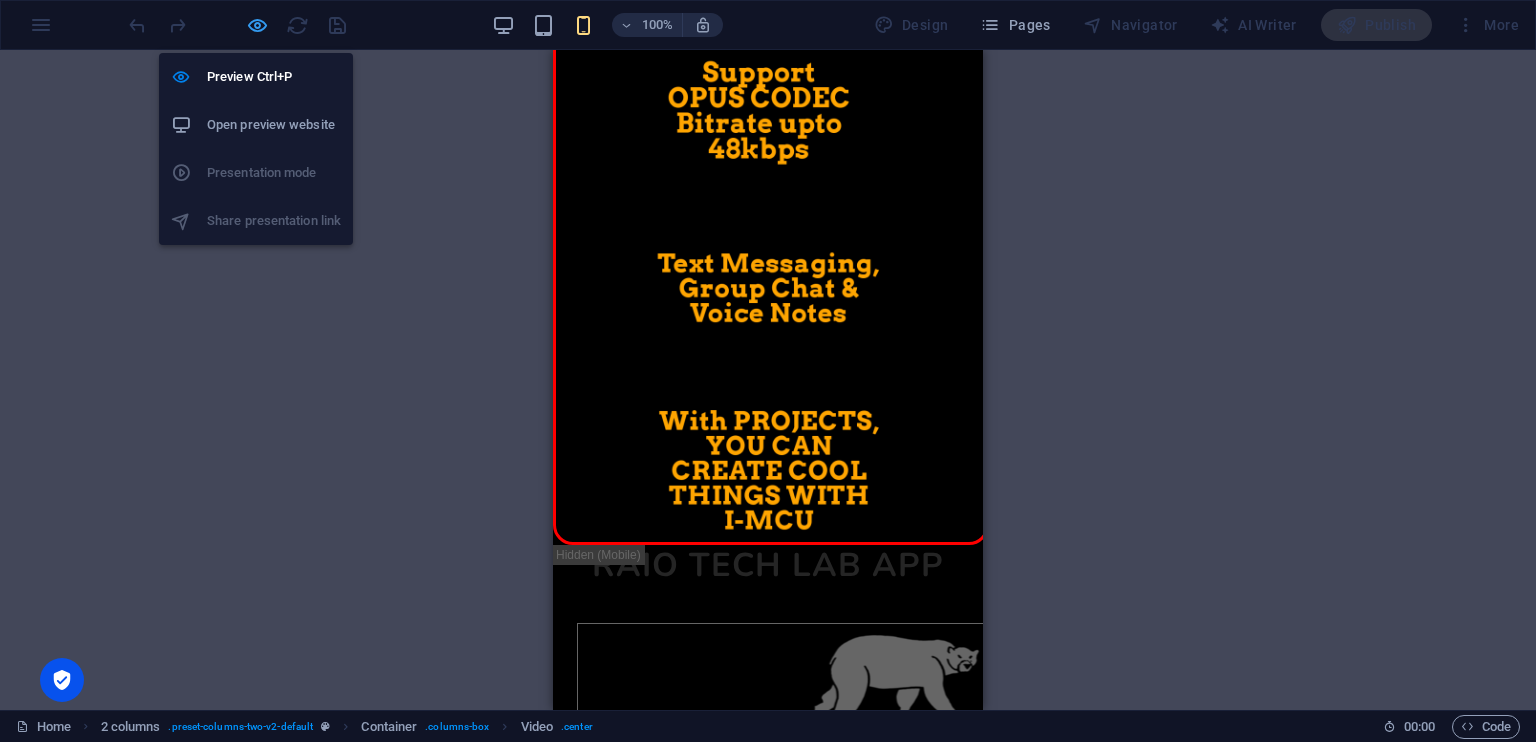 scroll, scrollTop: 14353, scrollLeft: 0, axis: vertical 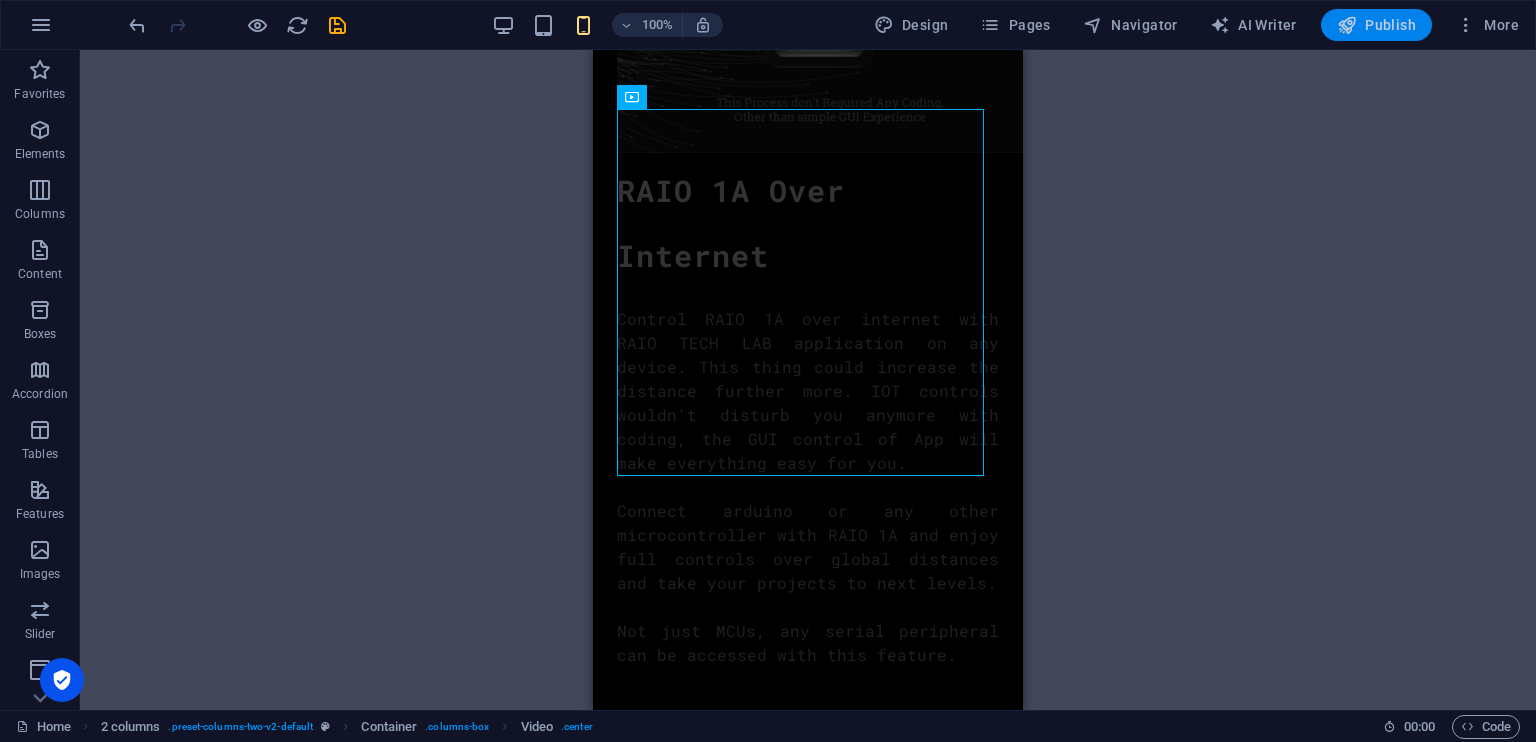 click on "Publish" at bounding box center [1376, 25] 